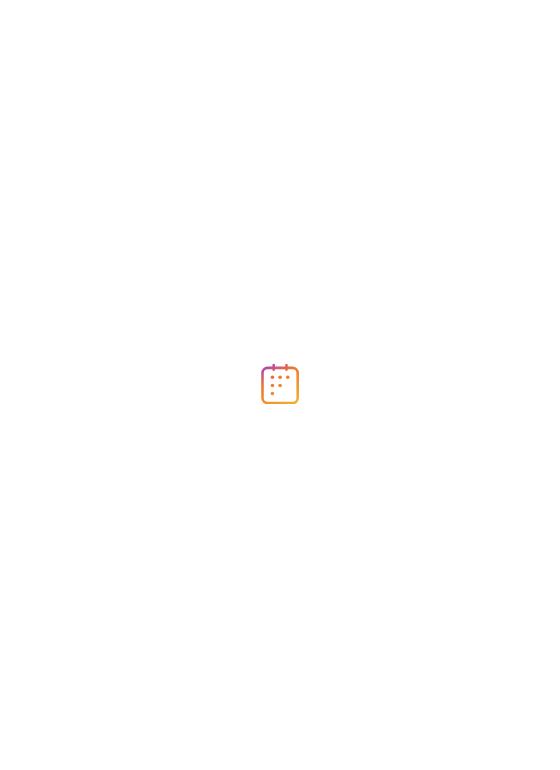 scroll, scrollTop: 0, scrollLeft: 0, axis: both 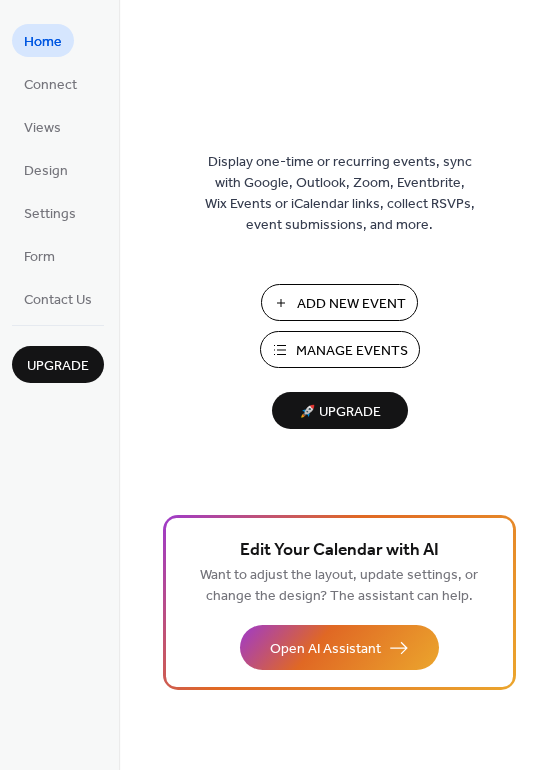 click on "Manage Events" at bounding box center (352, 351) 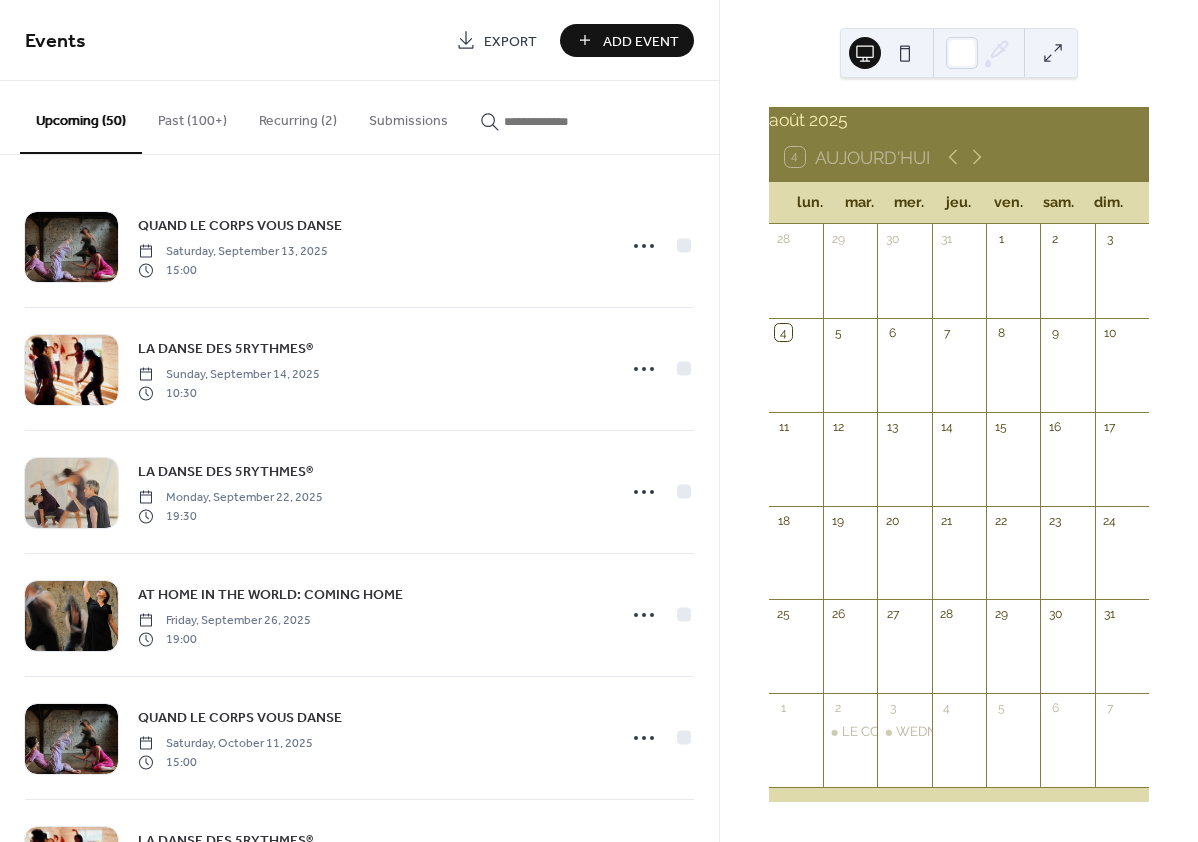 scroll, scrollTop: 0, scrollLeft: 0, axis: both 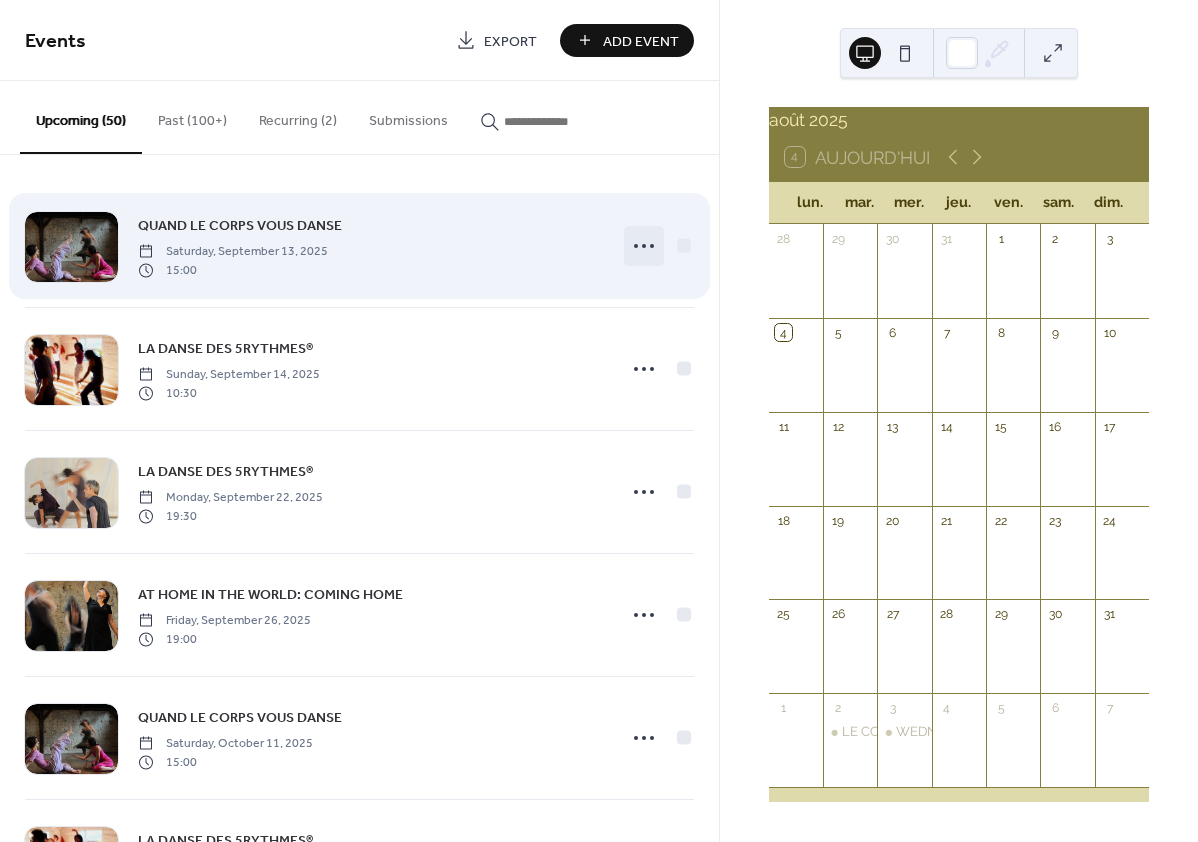 click 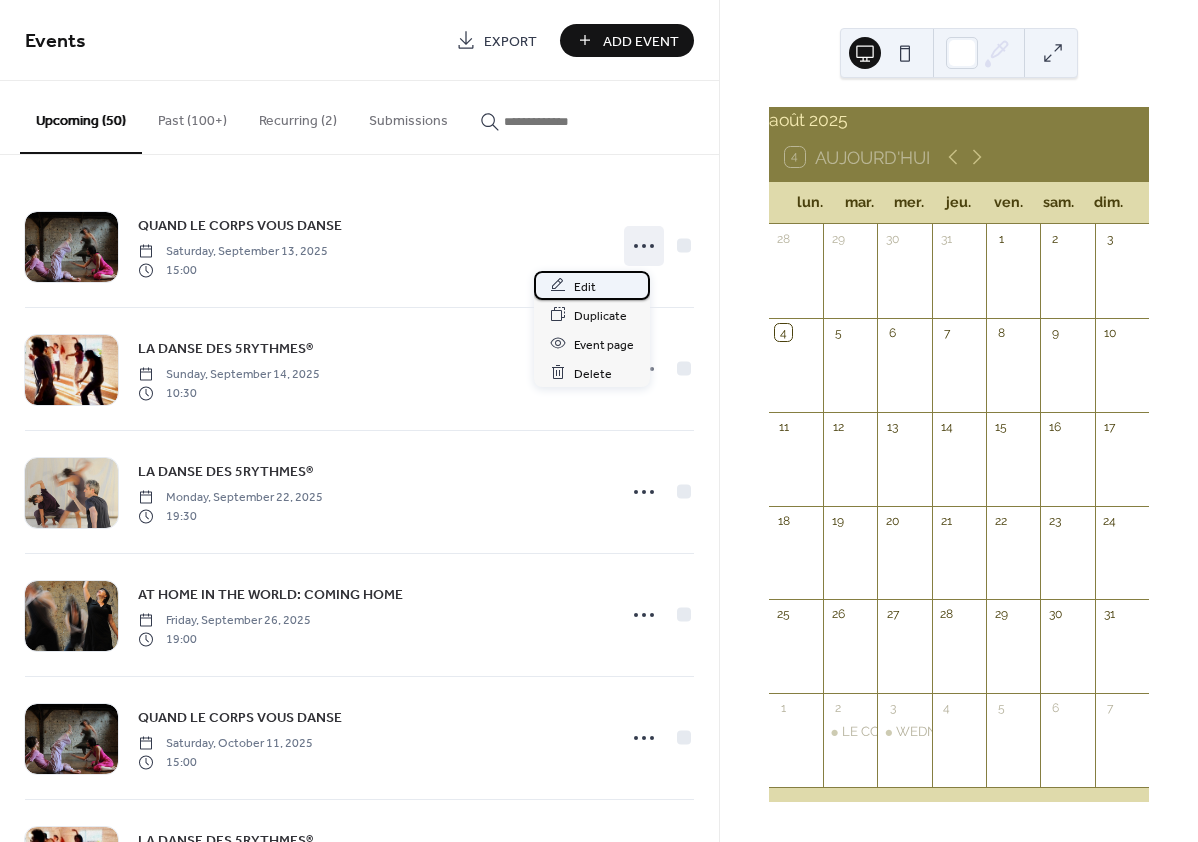 click on "Edit" at bounding box center (585, 286) 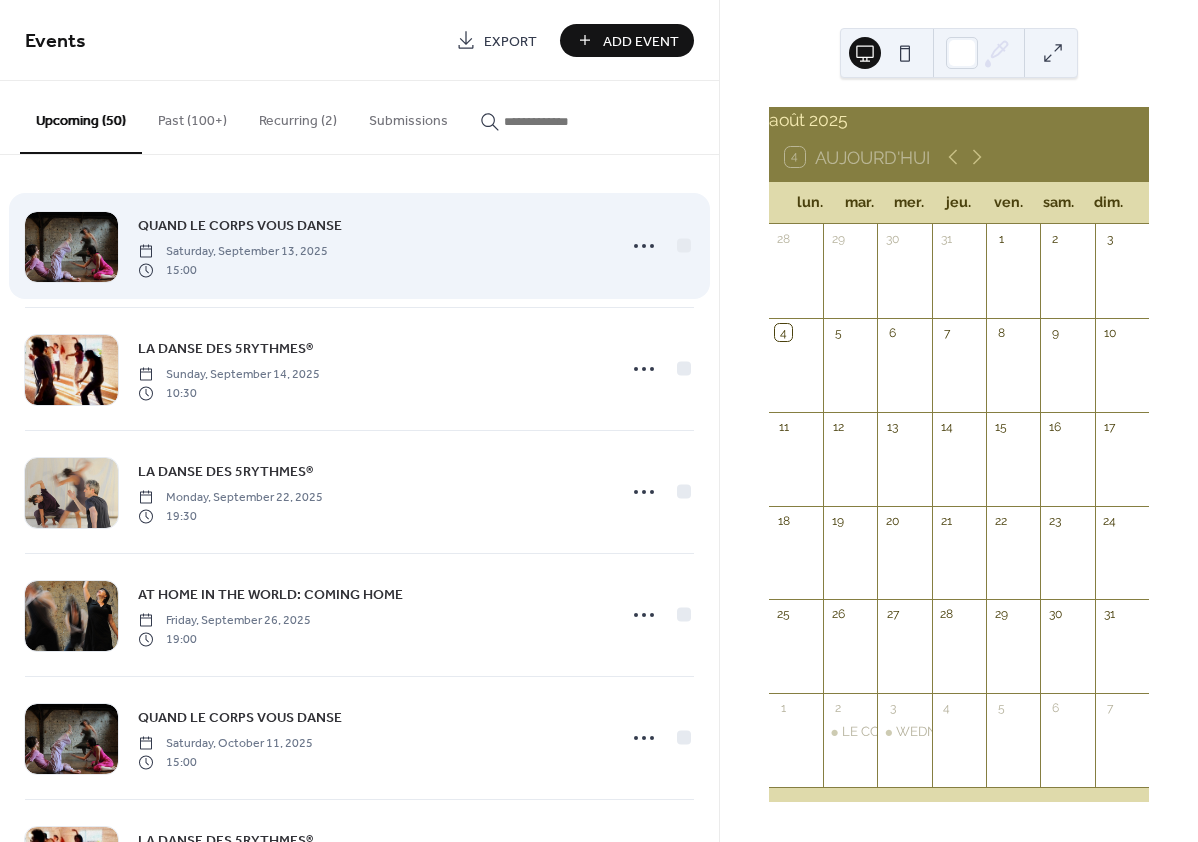 scroll, scrollTop: 0, scrollLeft: 0, axis: both 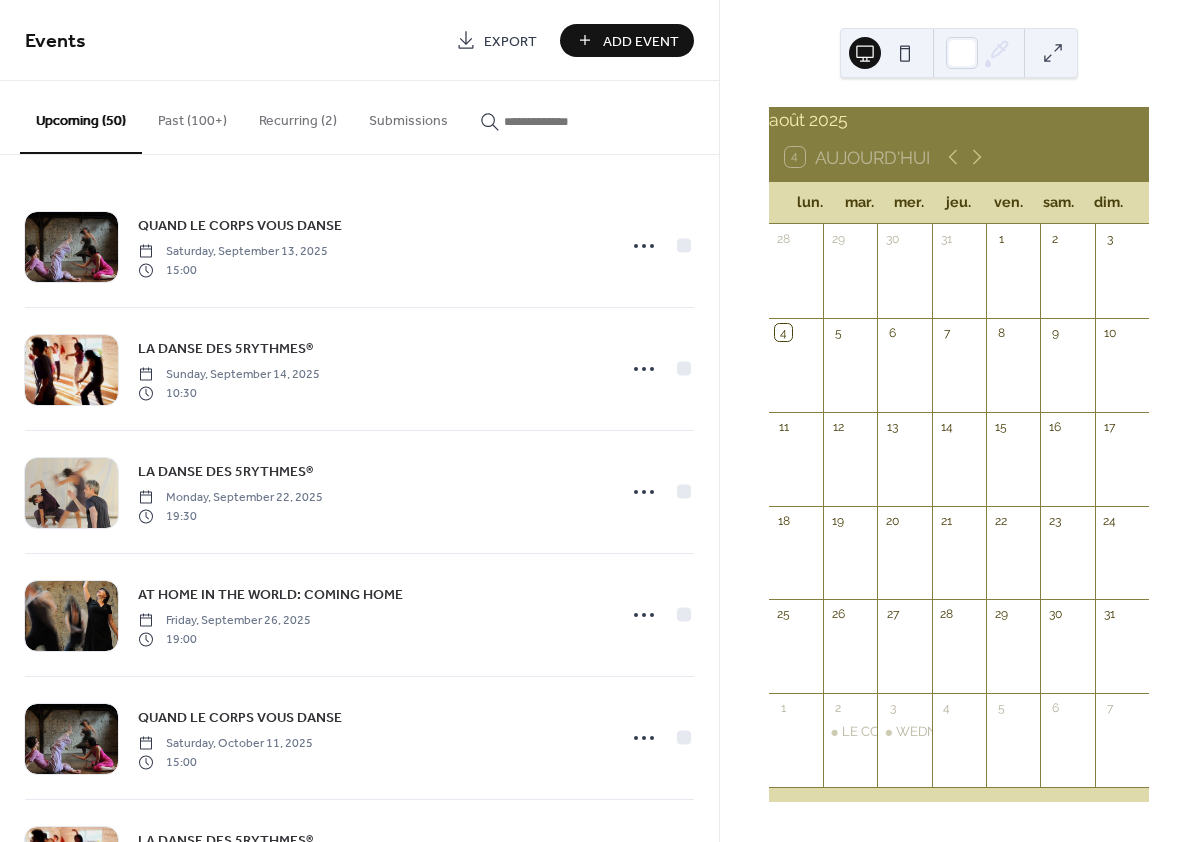 click on "Recurring (2)" at bounding box center (298, 116) 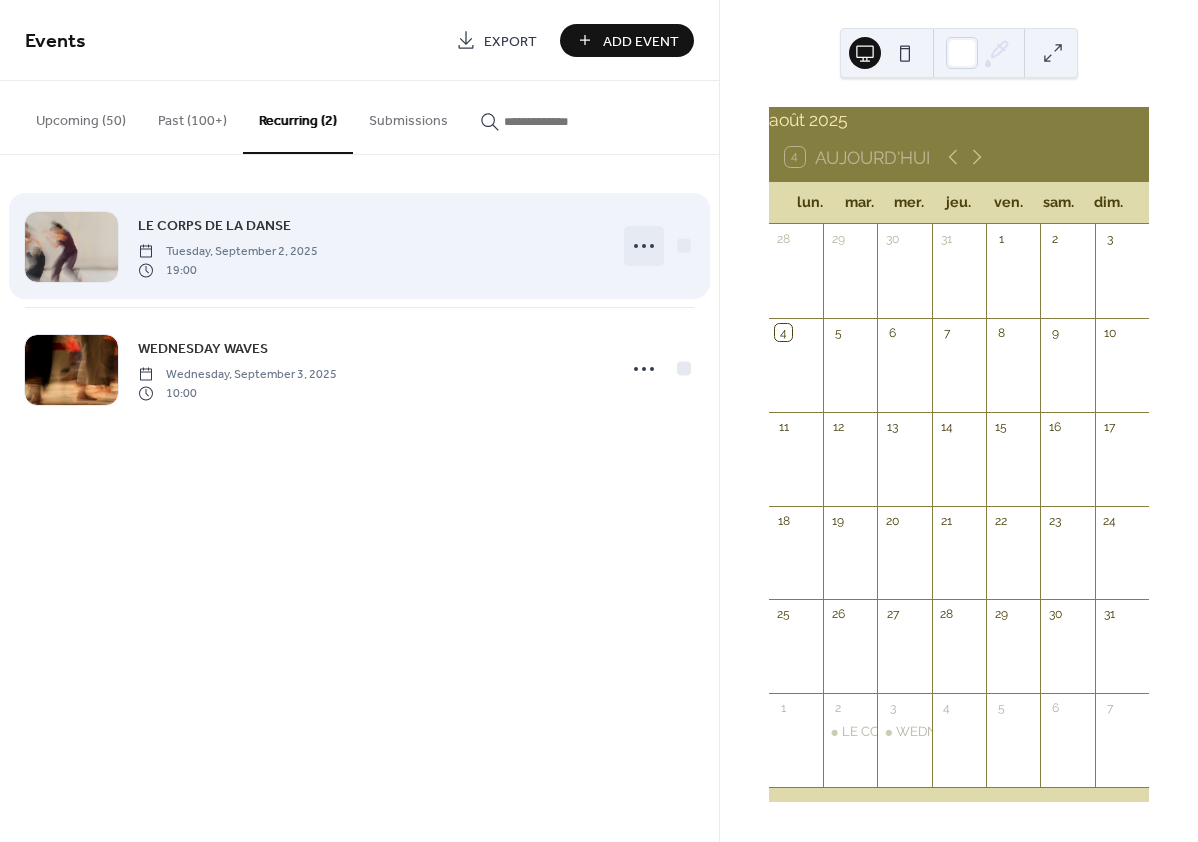 click 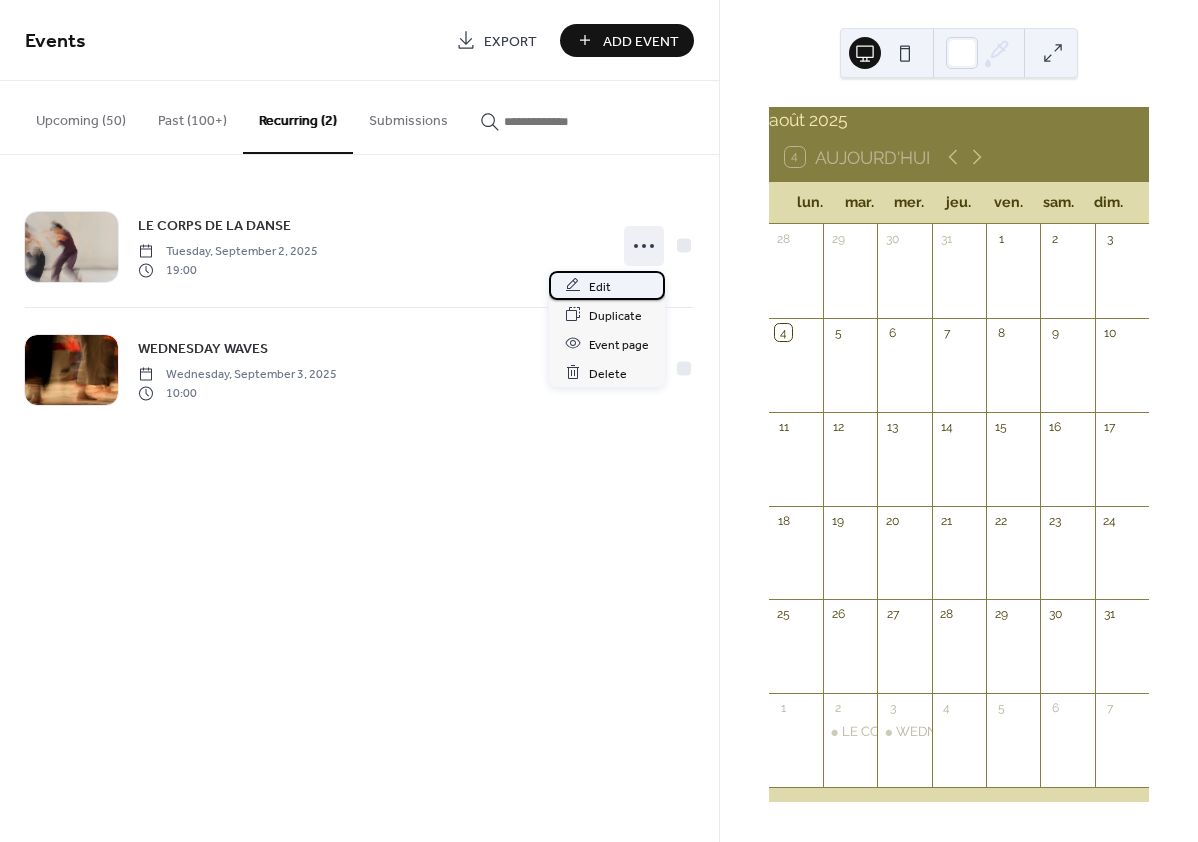 click on "Edit" at bounding box center [600, 286] 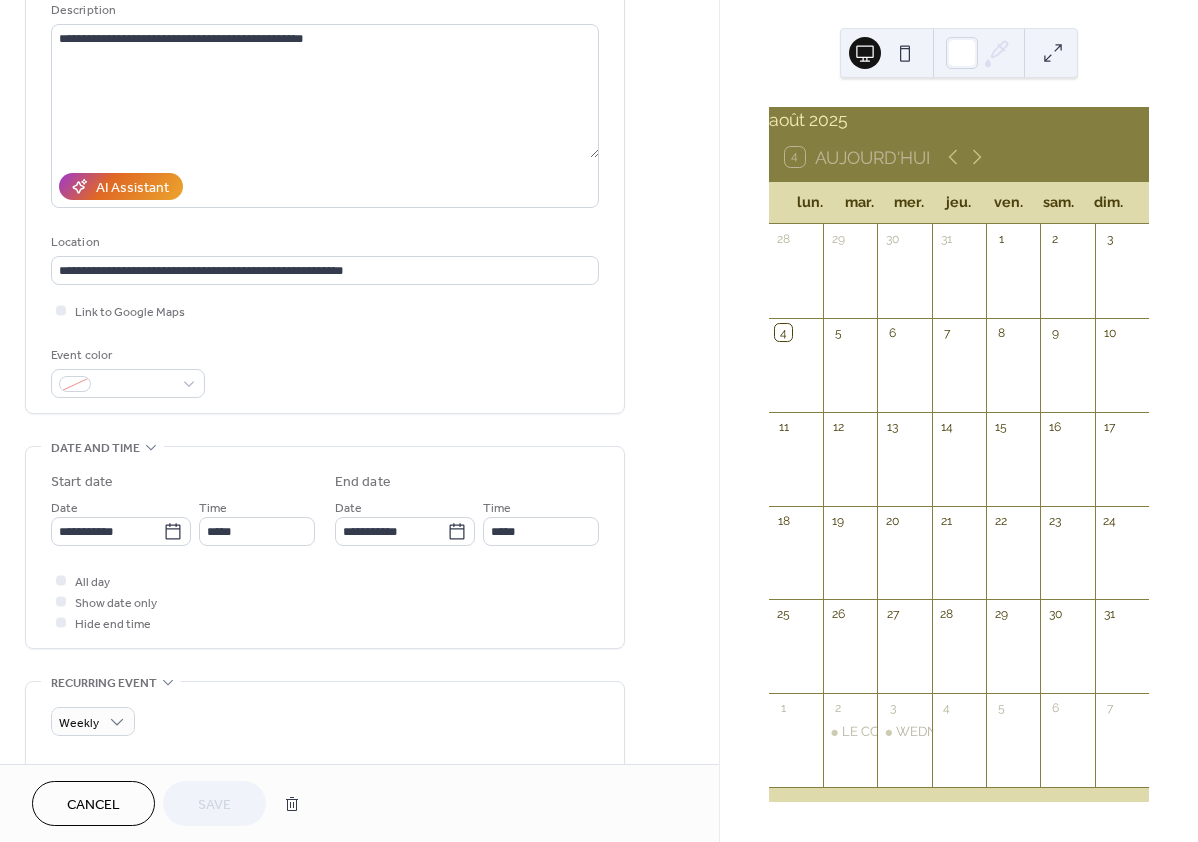 scroll, scrollTop: 209, scrollLeft: 0, axis: vertical 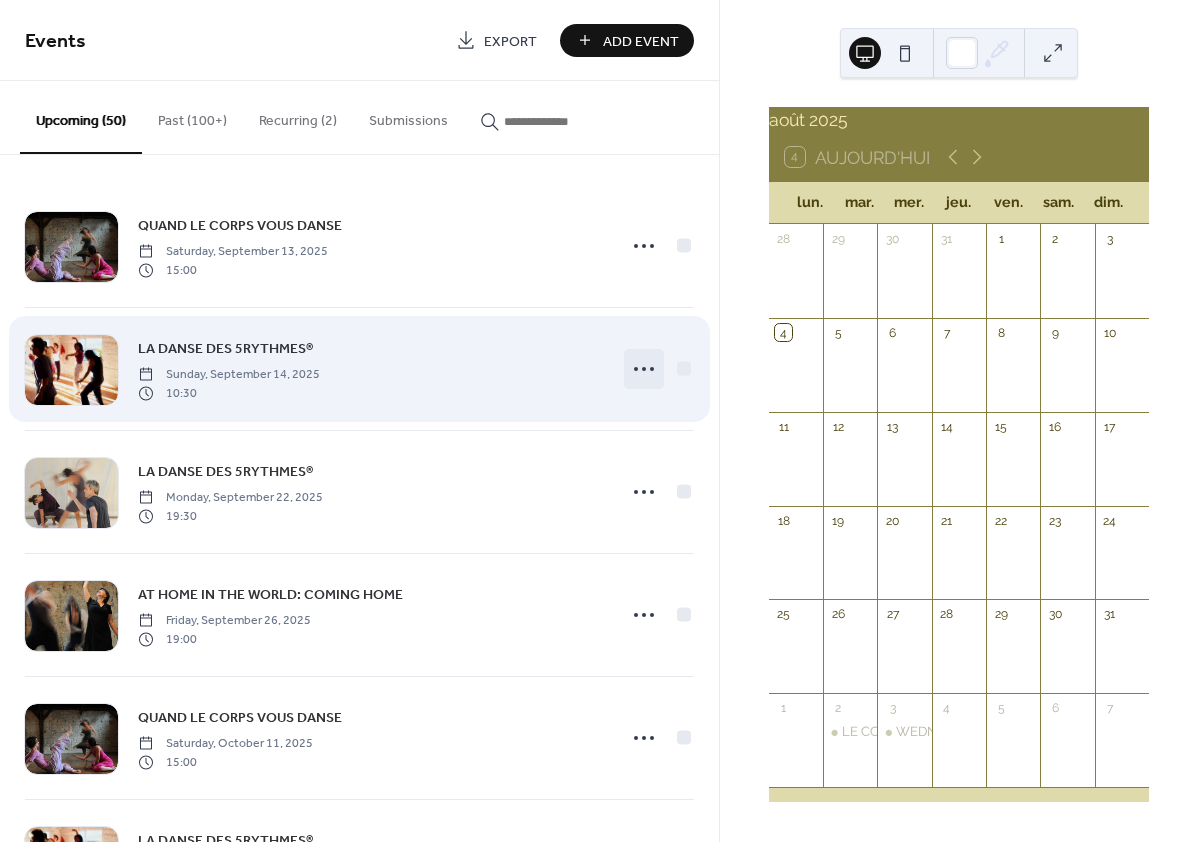 click 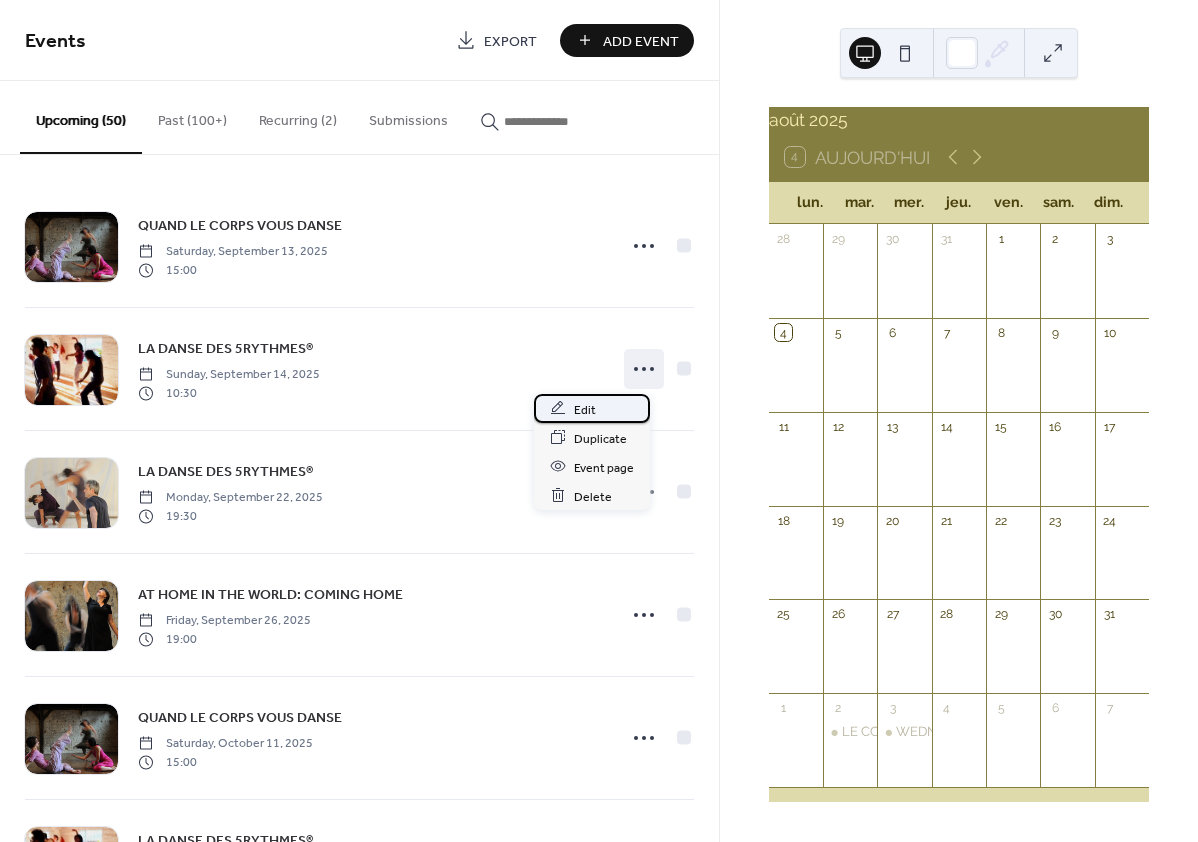click on "Edit" at bounding box center [585, 409] 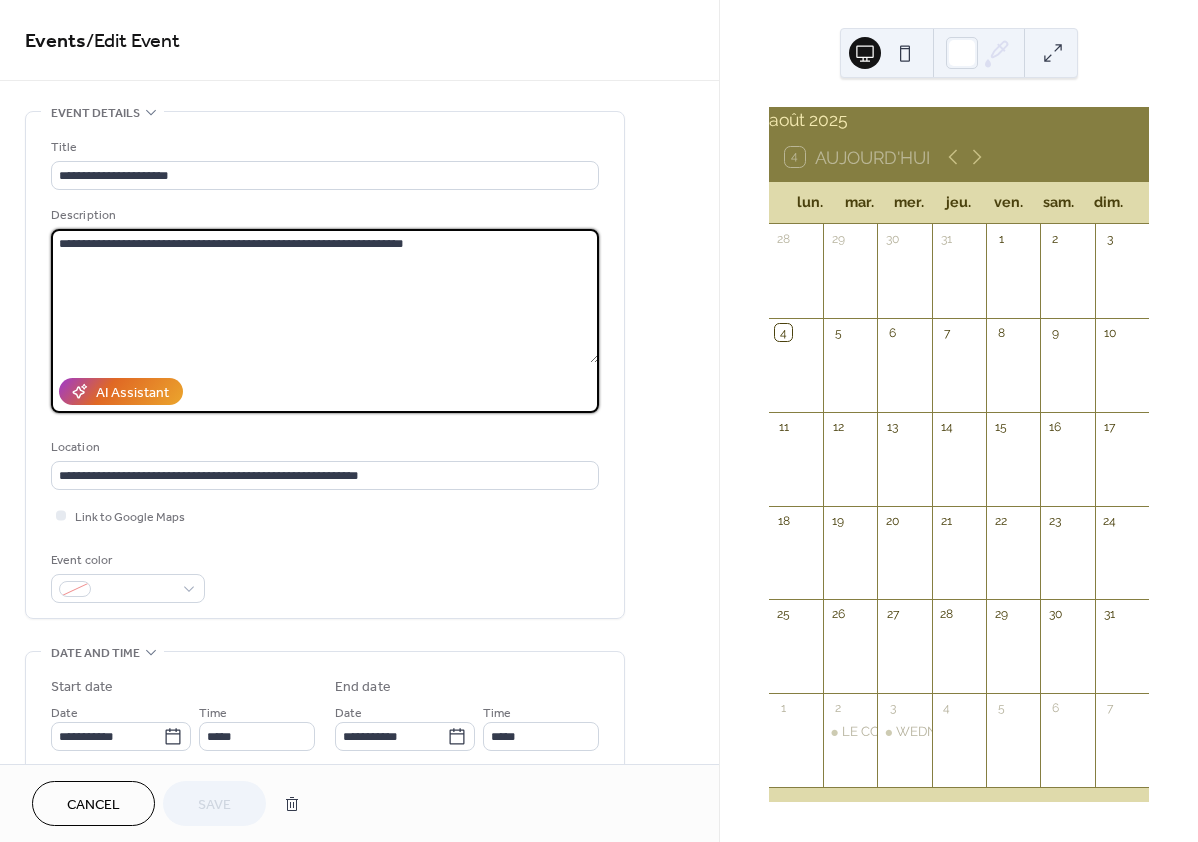 click on "**********" at bounding box center [325, 296] 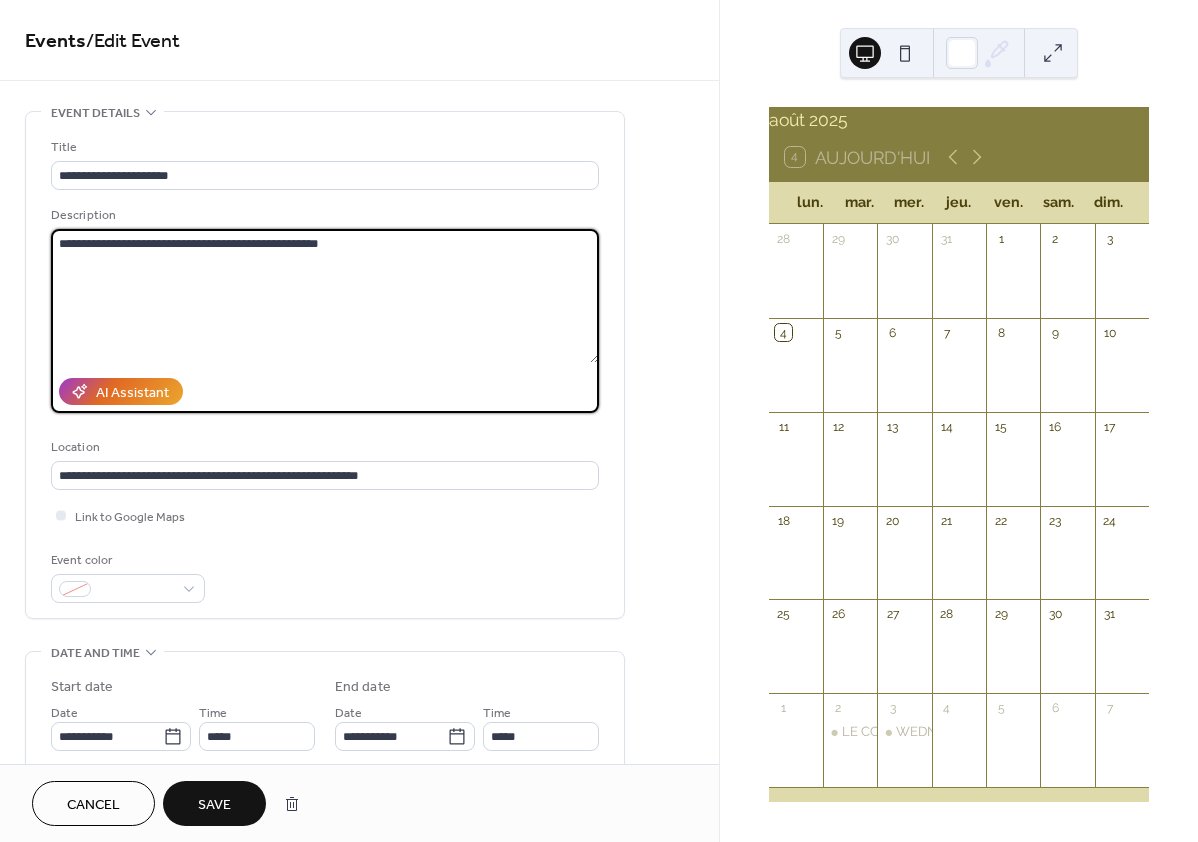 type on "**********" 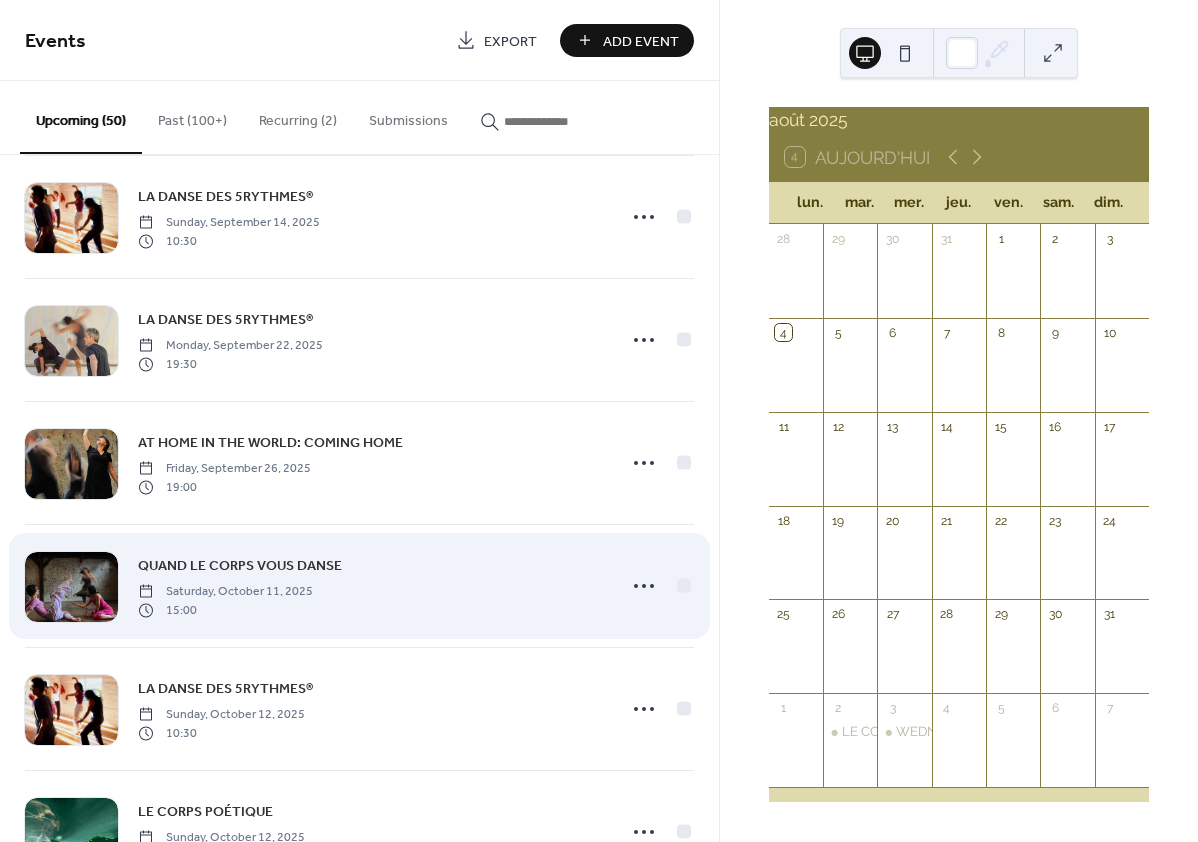 scroll, scrollTop: 154, scrollLeft: 0, axis: vertical 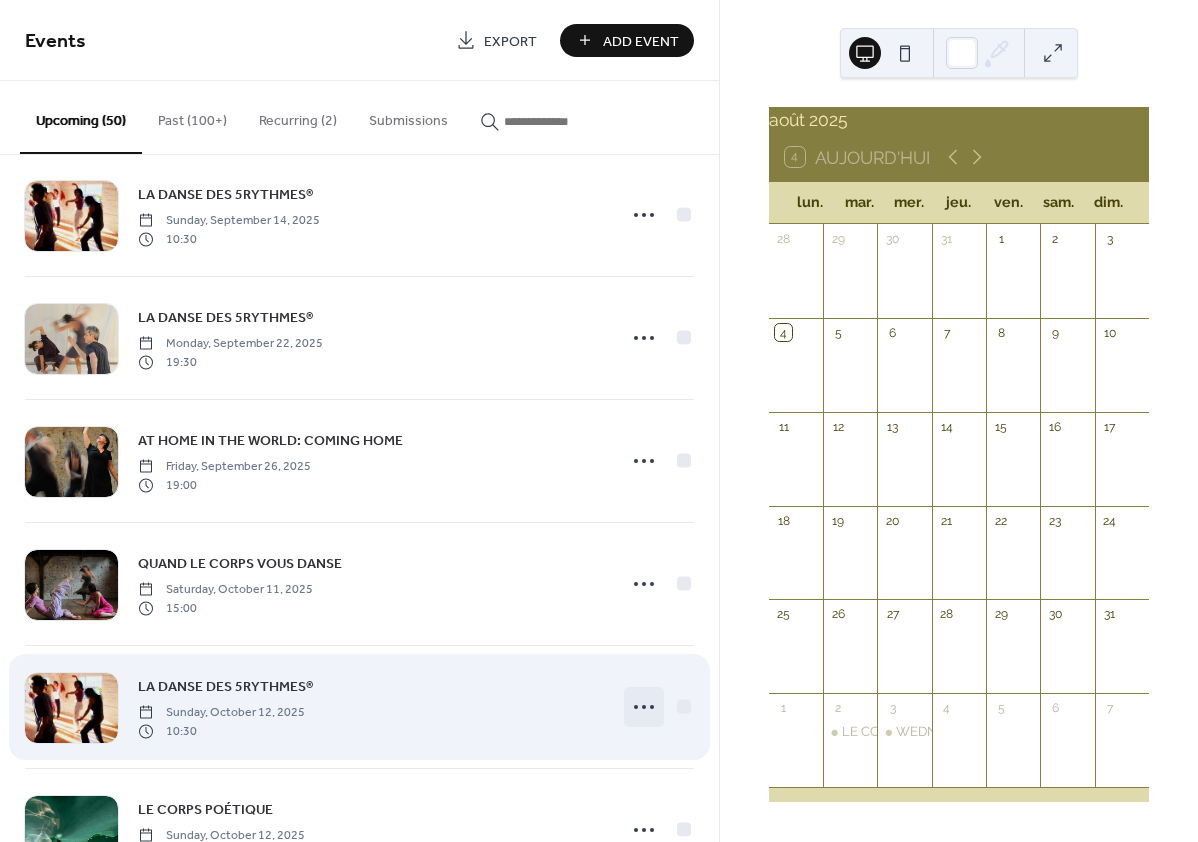 click 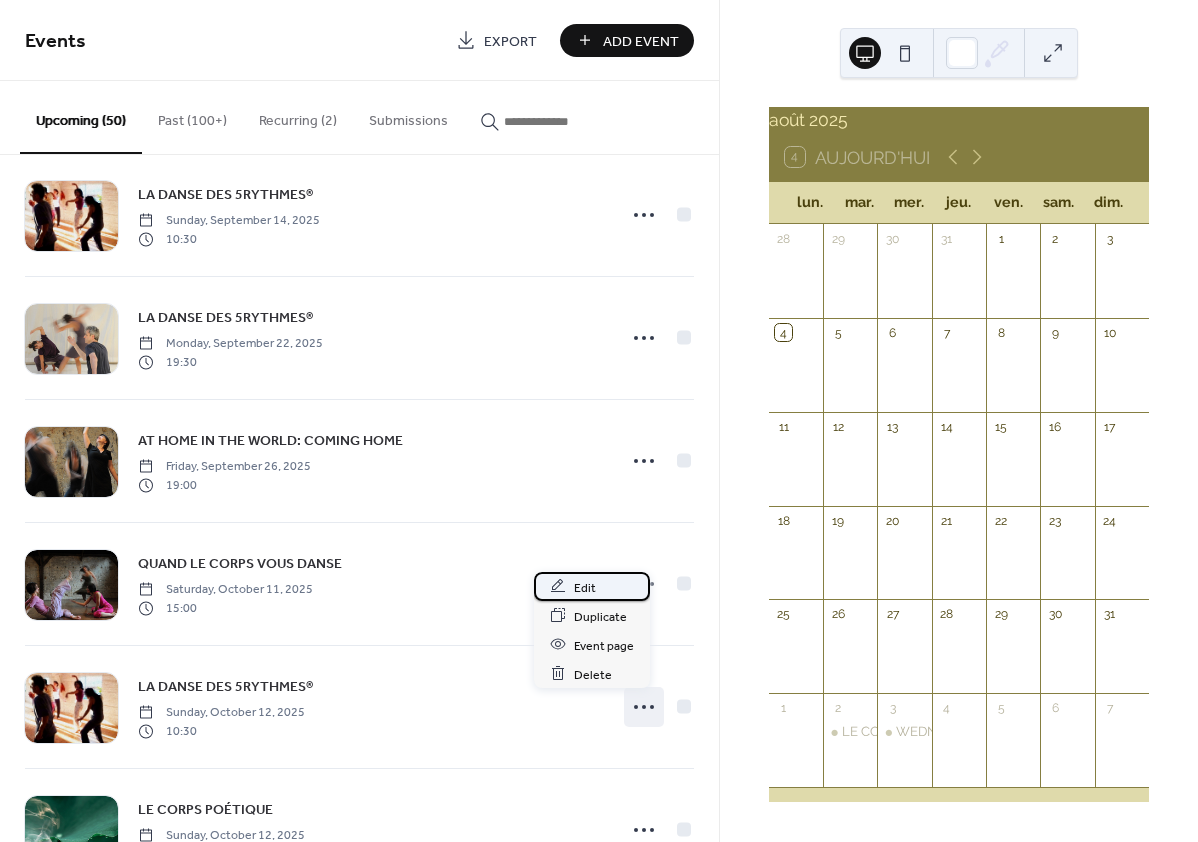 click on "Edit" at bounding box center (585, 587) 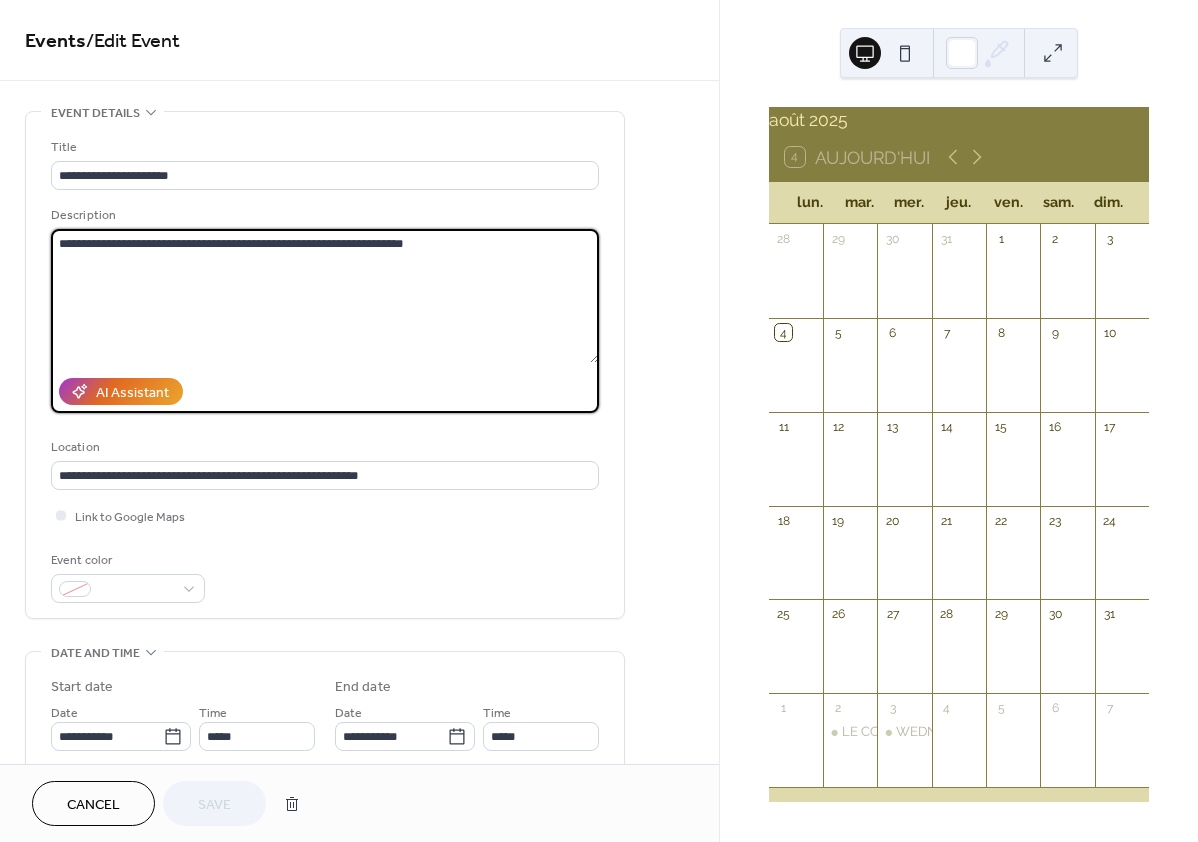 click on "**********" at bounding box center [325, 296] 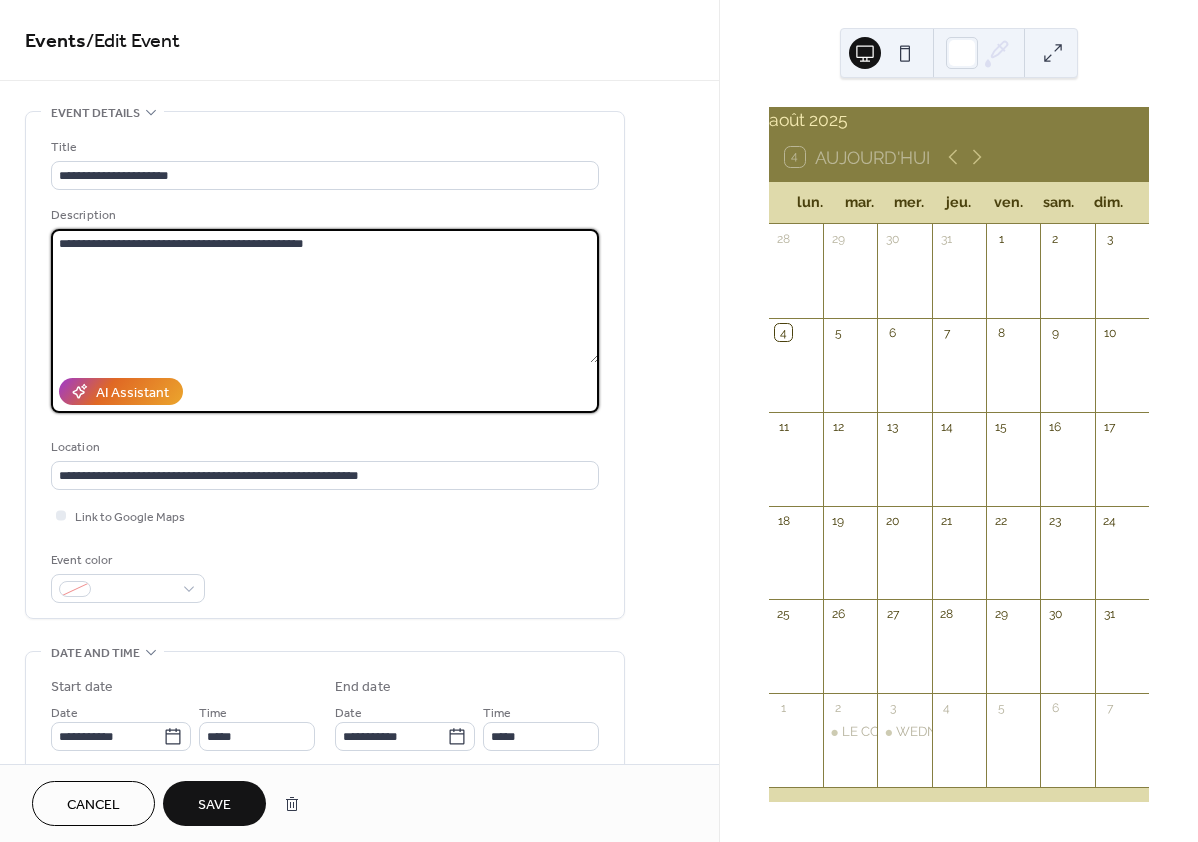 type on "**********" 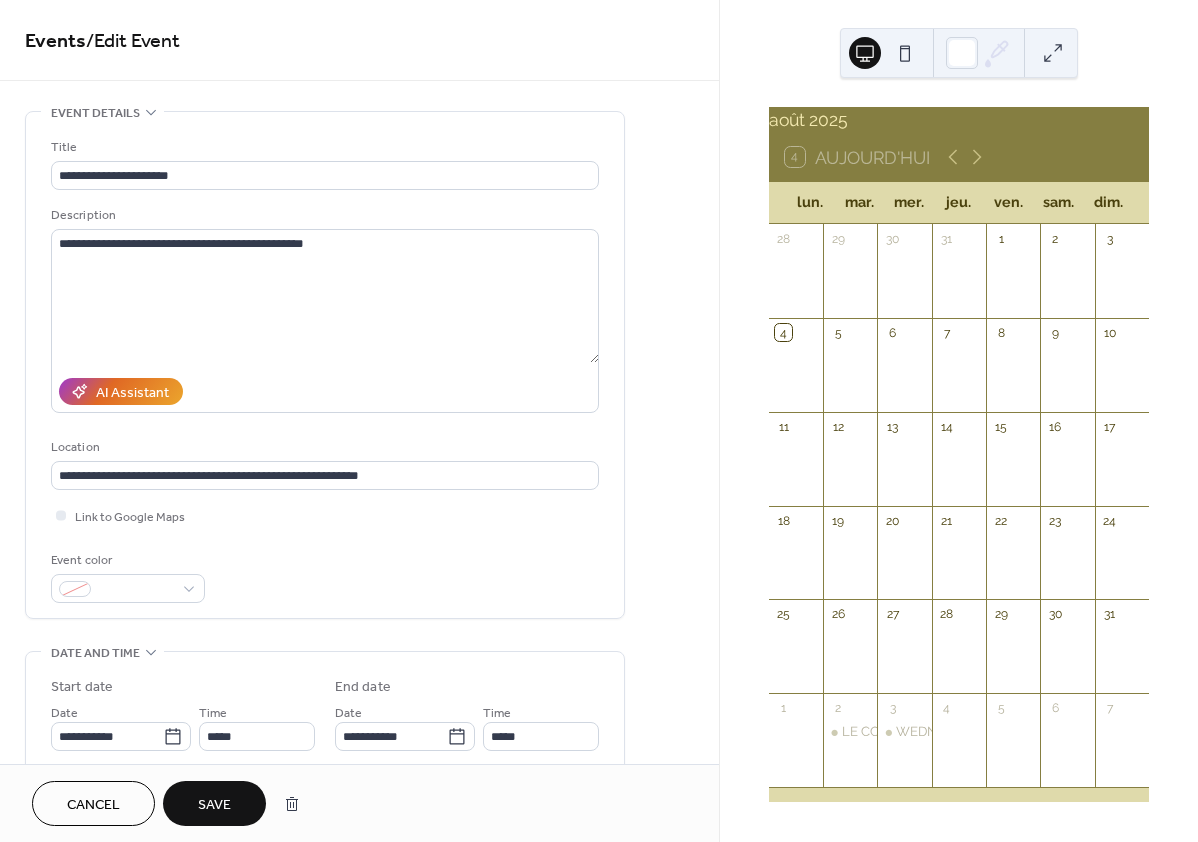 click on "Save" at bounding box center [214, 805] 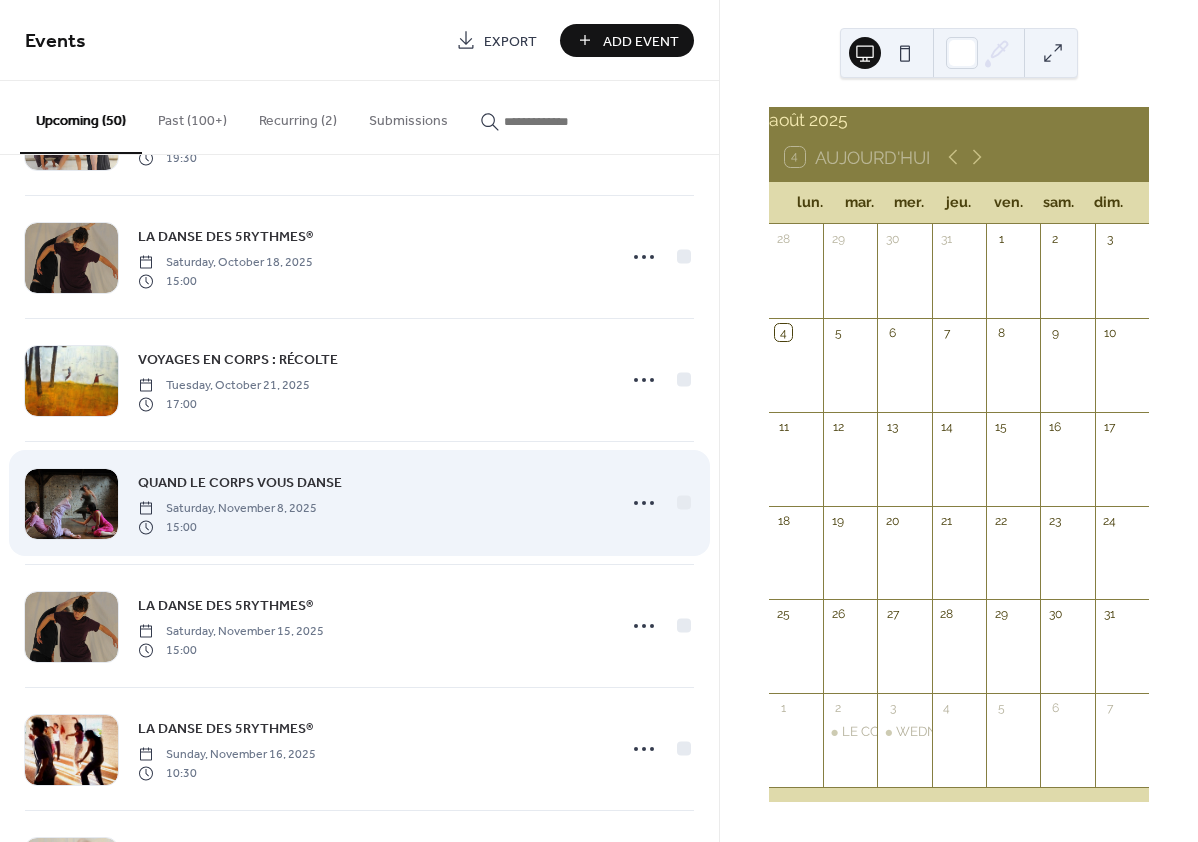 scroll, scrollTop: 979, scrollLeft: 0, axis: vertical 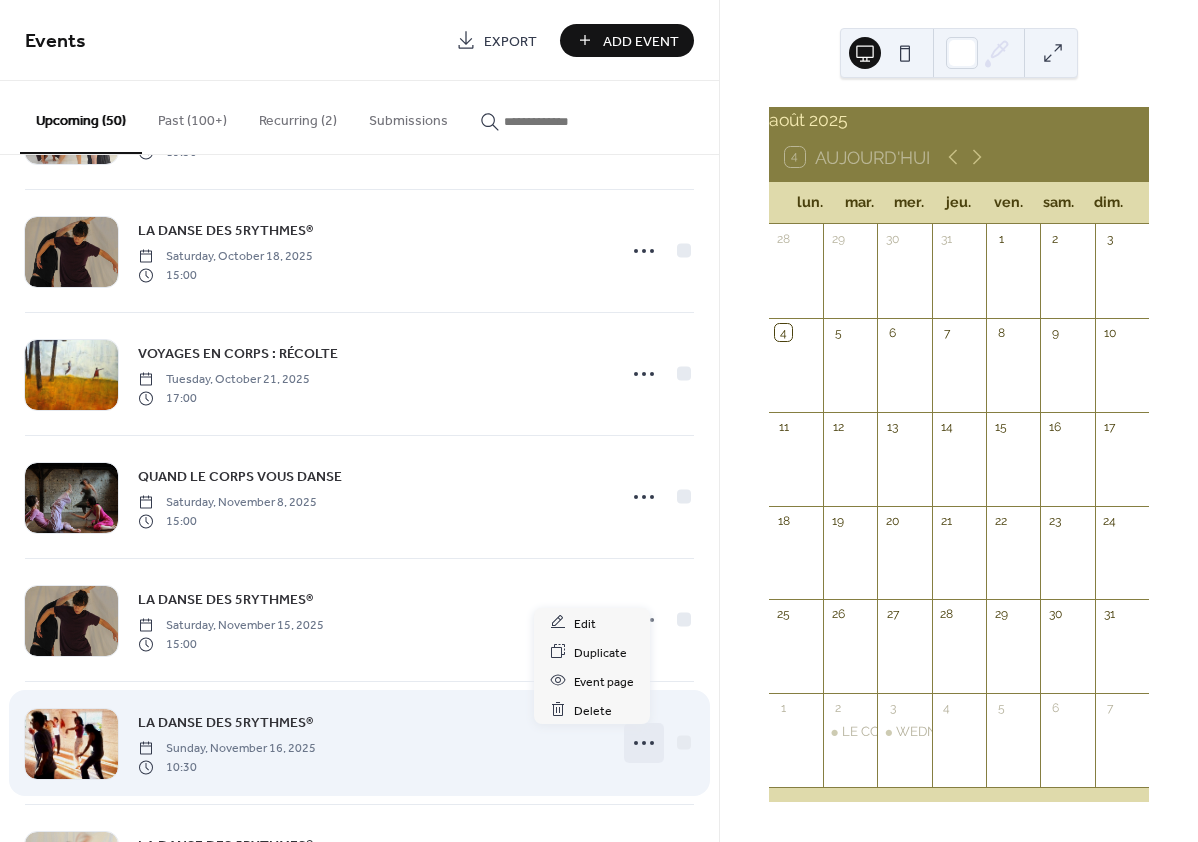 click 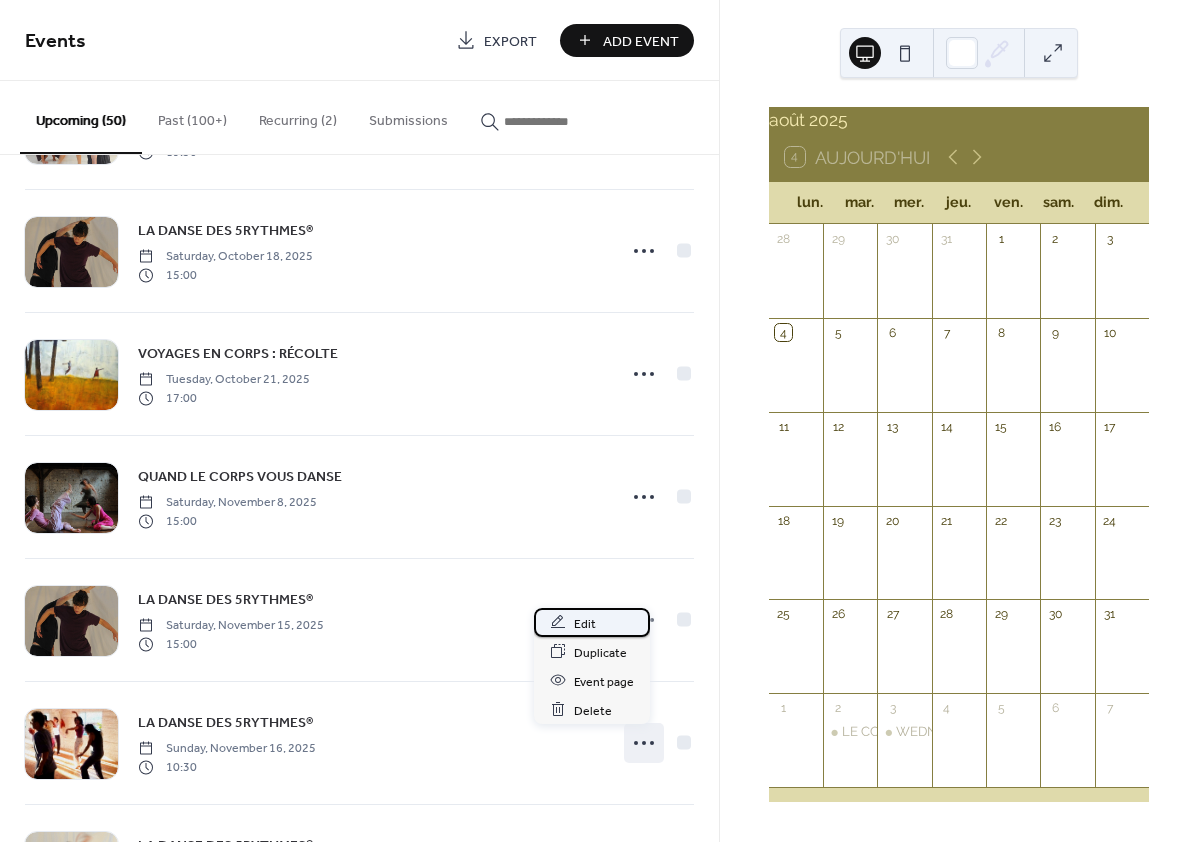 click on "Edit" at bounding box center (585, 623) 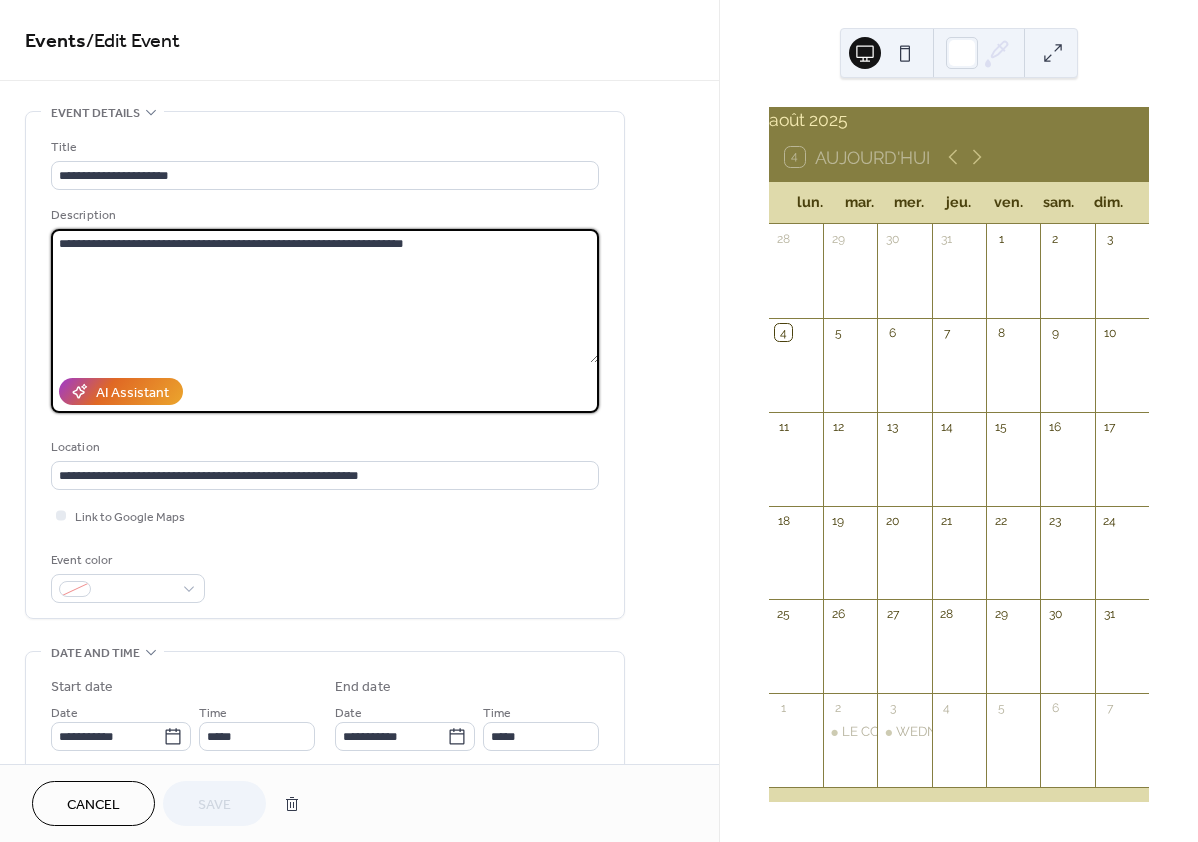 drag, startPoint x: 336, startPoint y: 248, endPoint x: 415, endPoint y: 240, distance: 79.40403 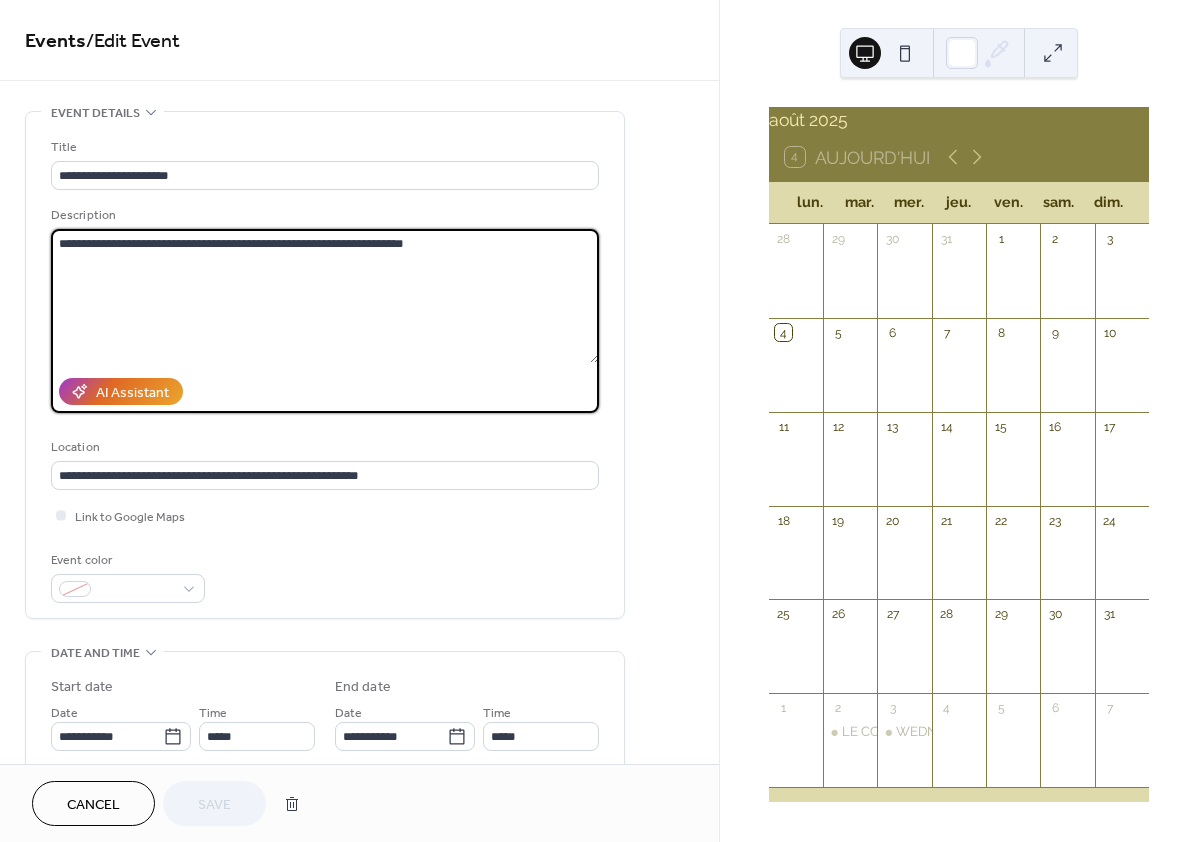 click on "**********" at bounding box center [325, 296] 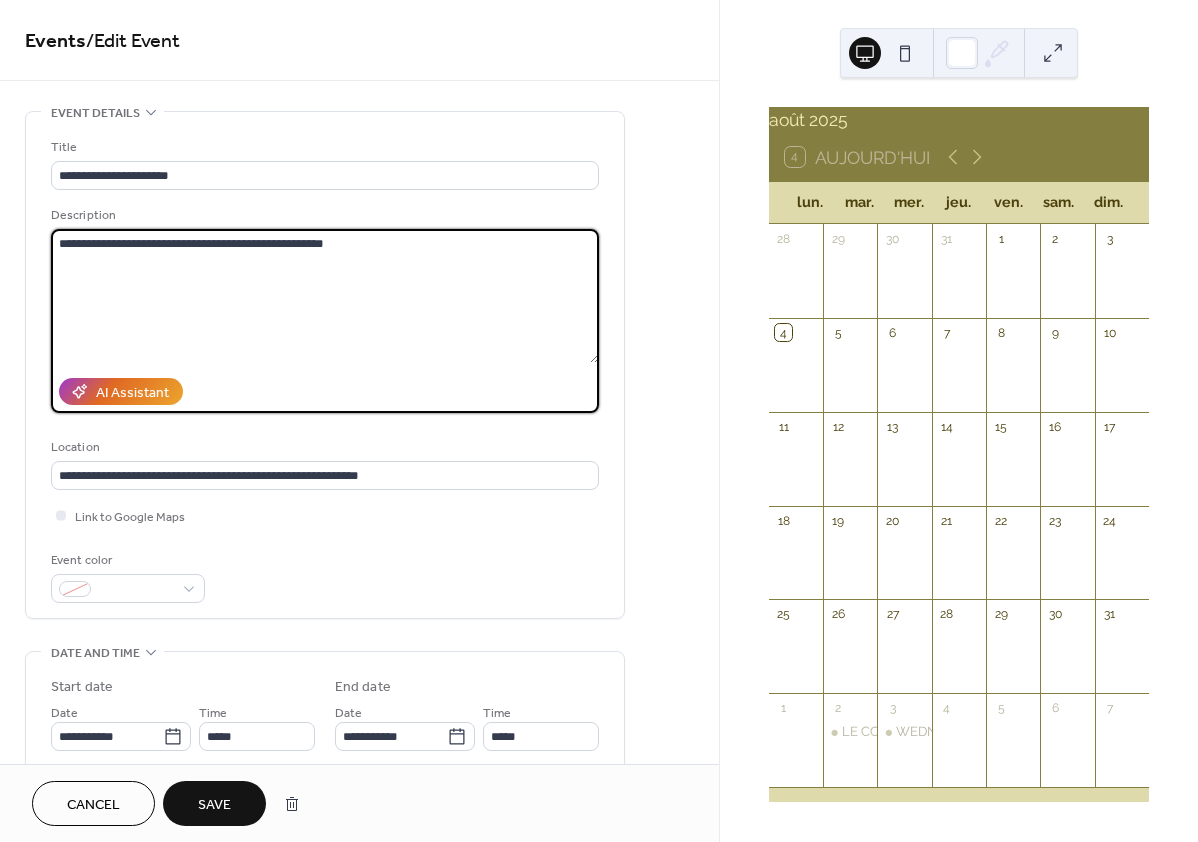 type on "**********" 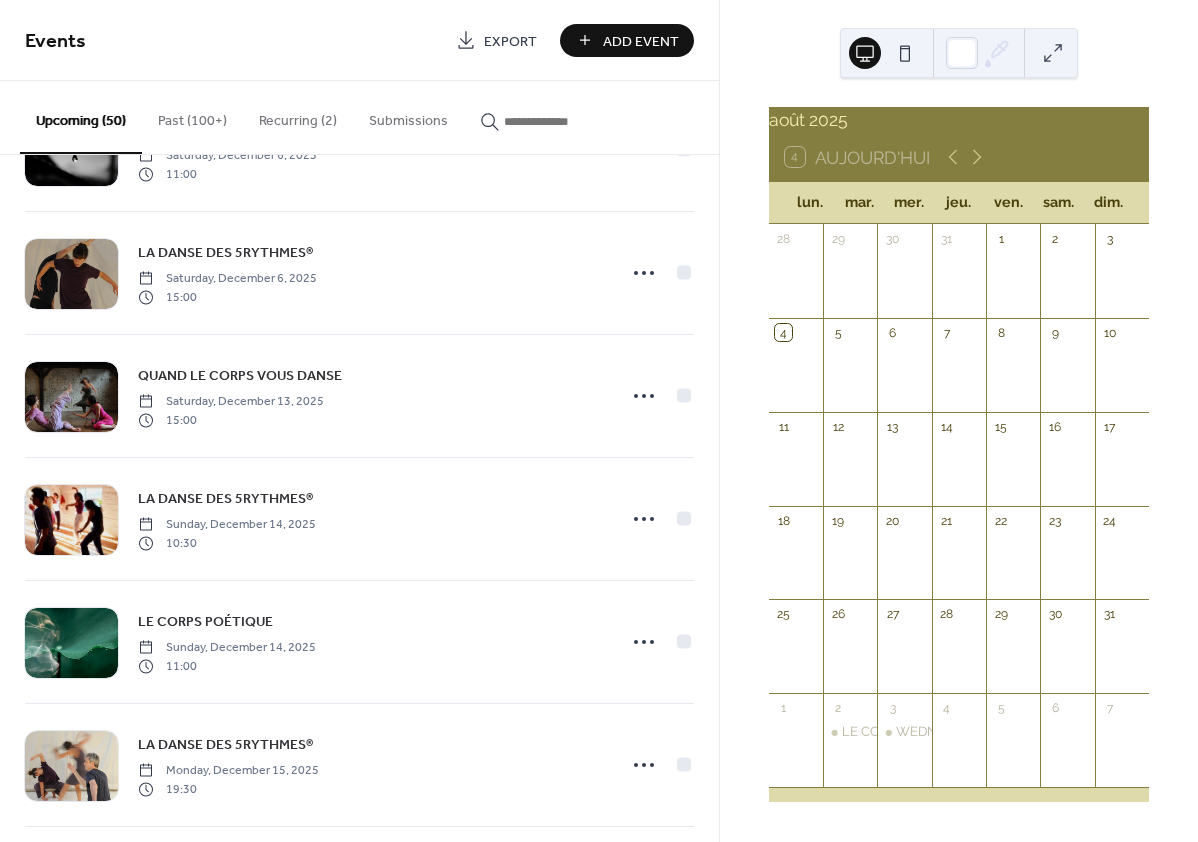 scroll, scrollTop: 1947, scrollLeft: 0, axis: vertical 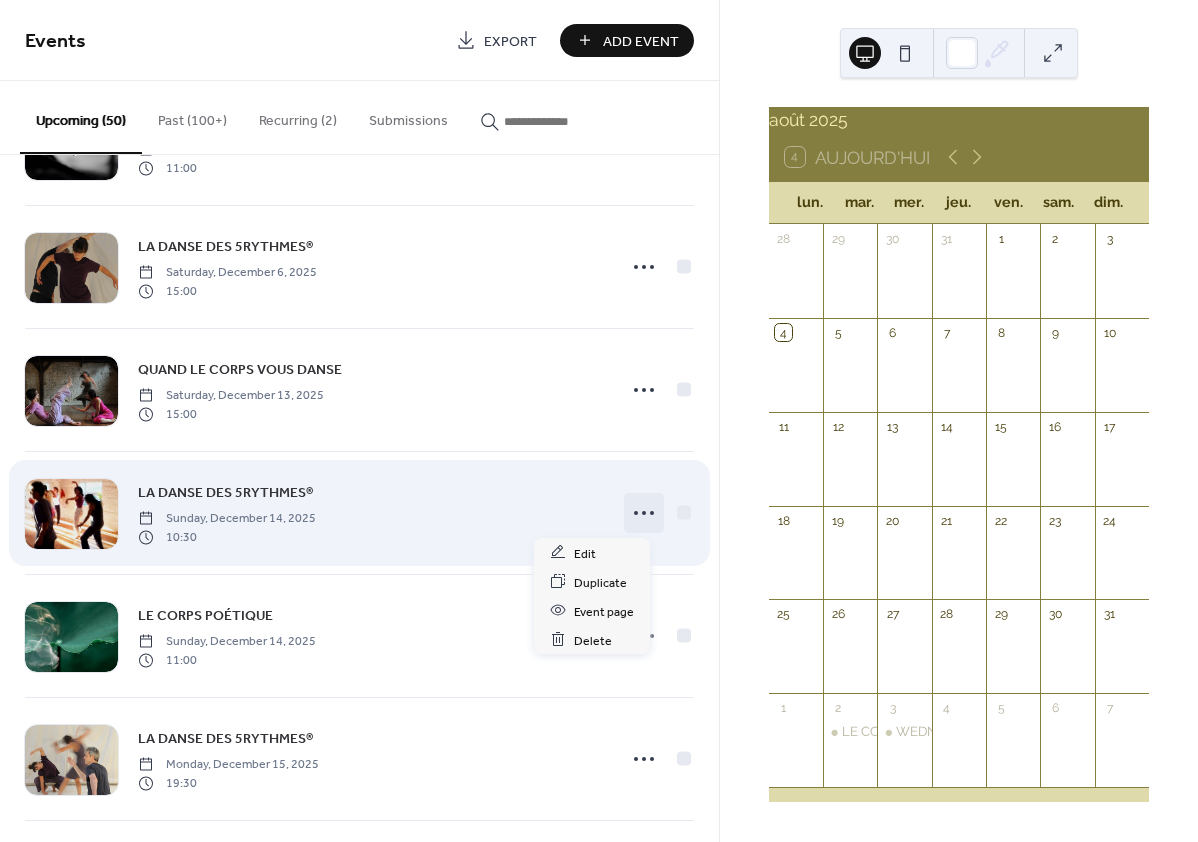 click 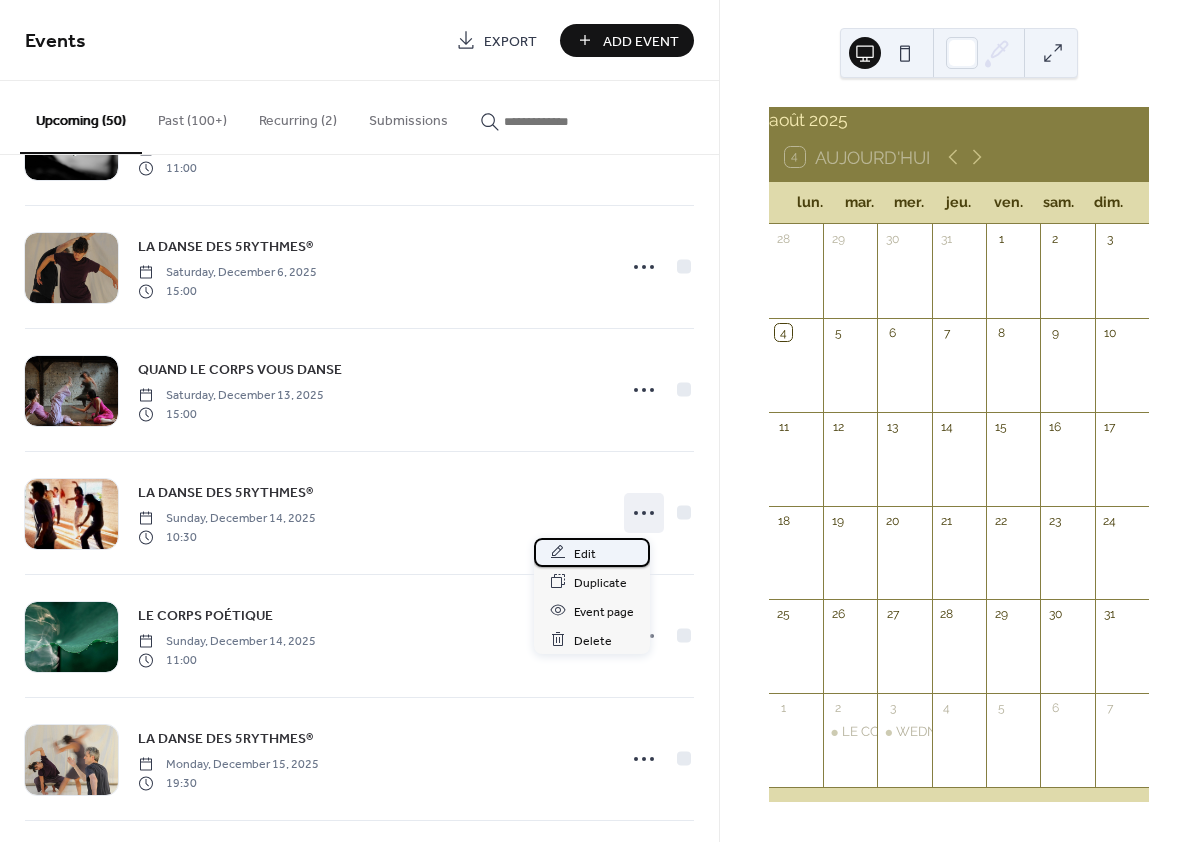 click on "Edit" at bounding box center (585, 553) 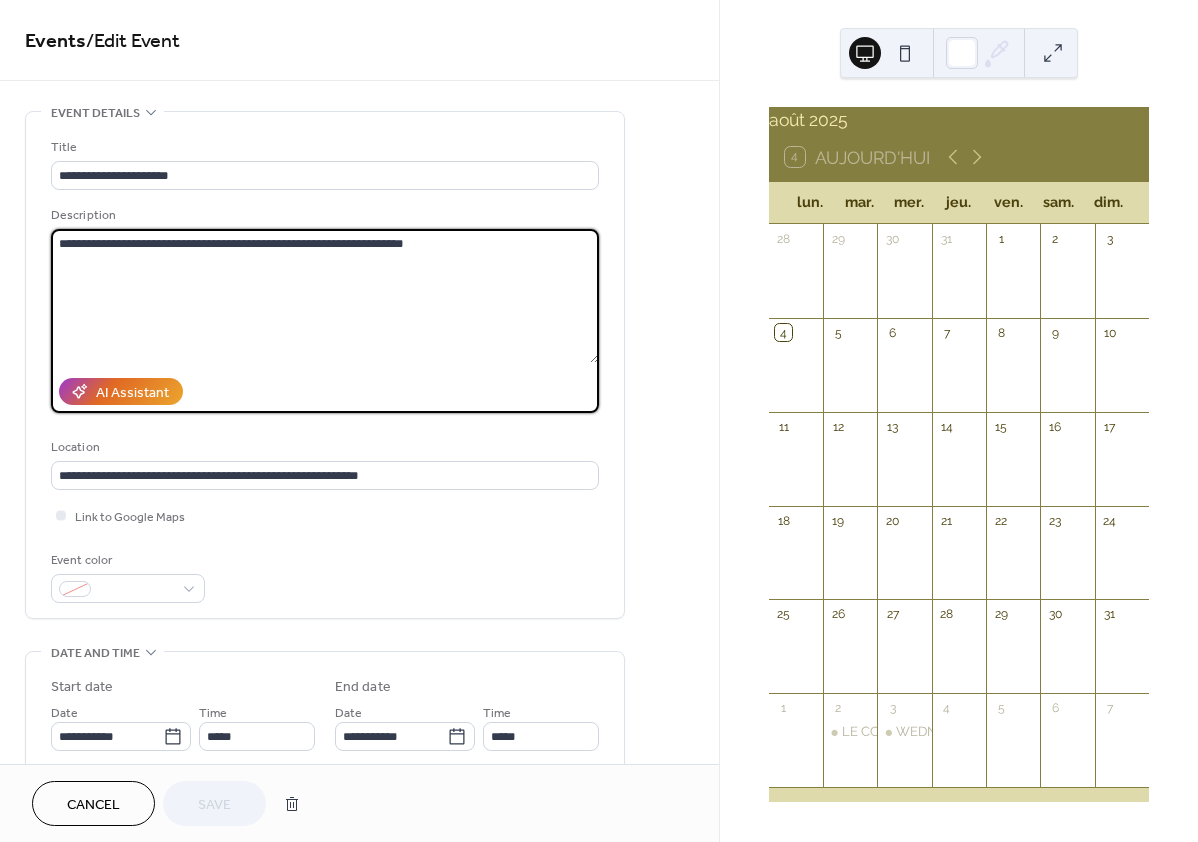 drag, startPoint x: 341, startPoint y: 246, endPoint x: 237, endPoint y: 247, distance: 104.00481 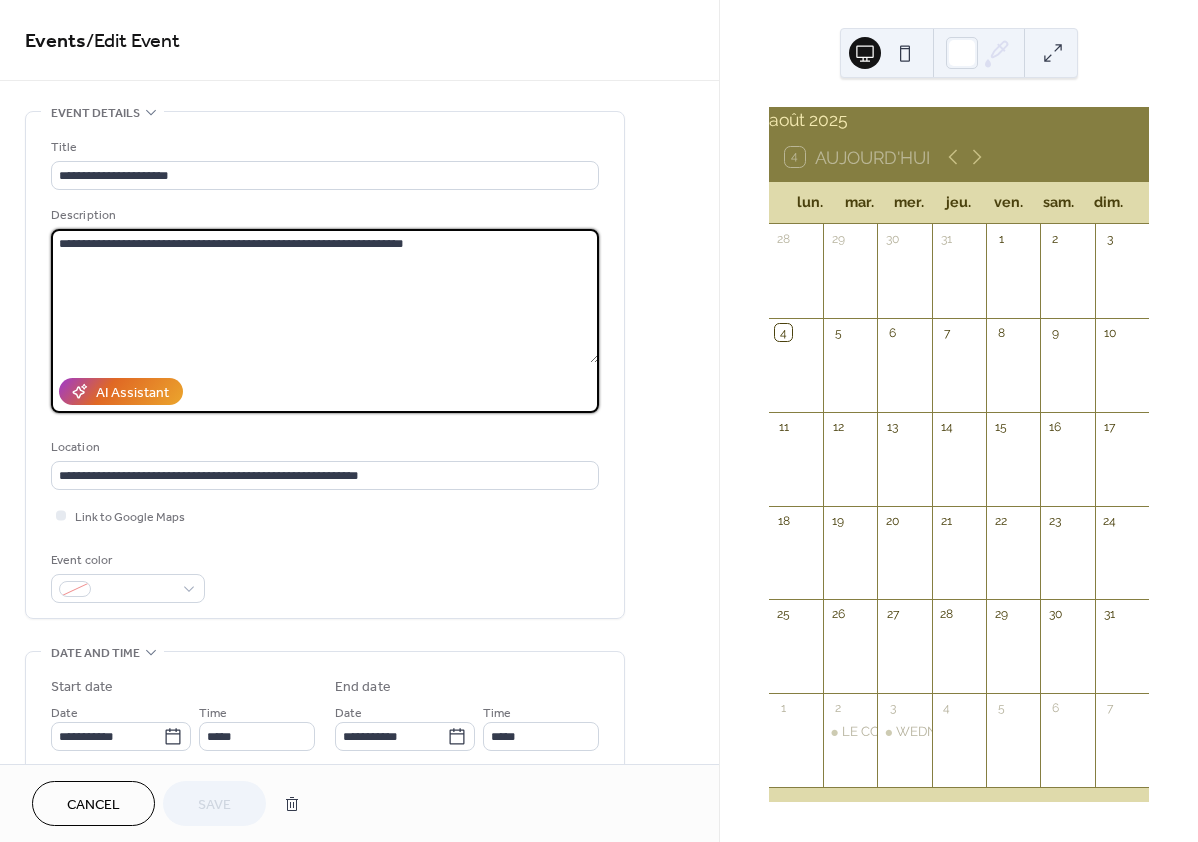 click on "**********" at bounding box center [325, 296] 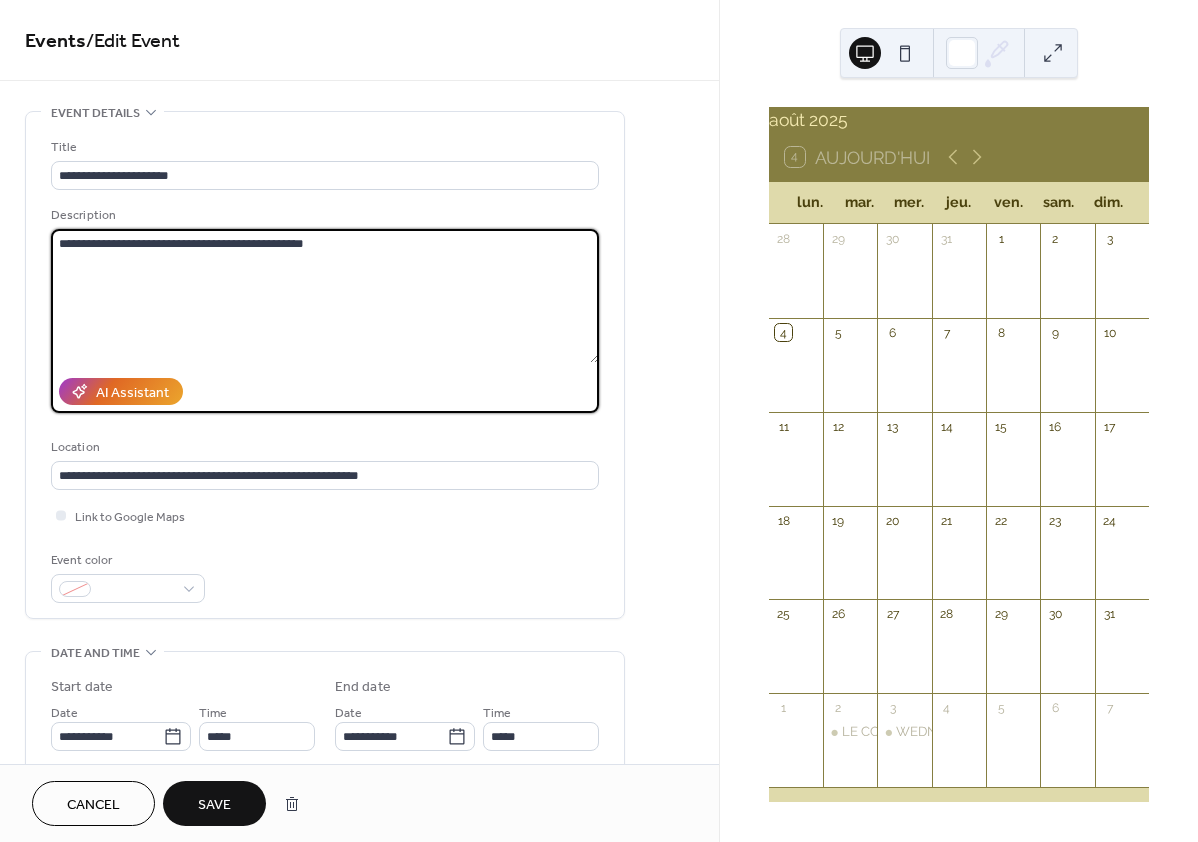 type on "**********" 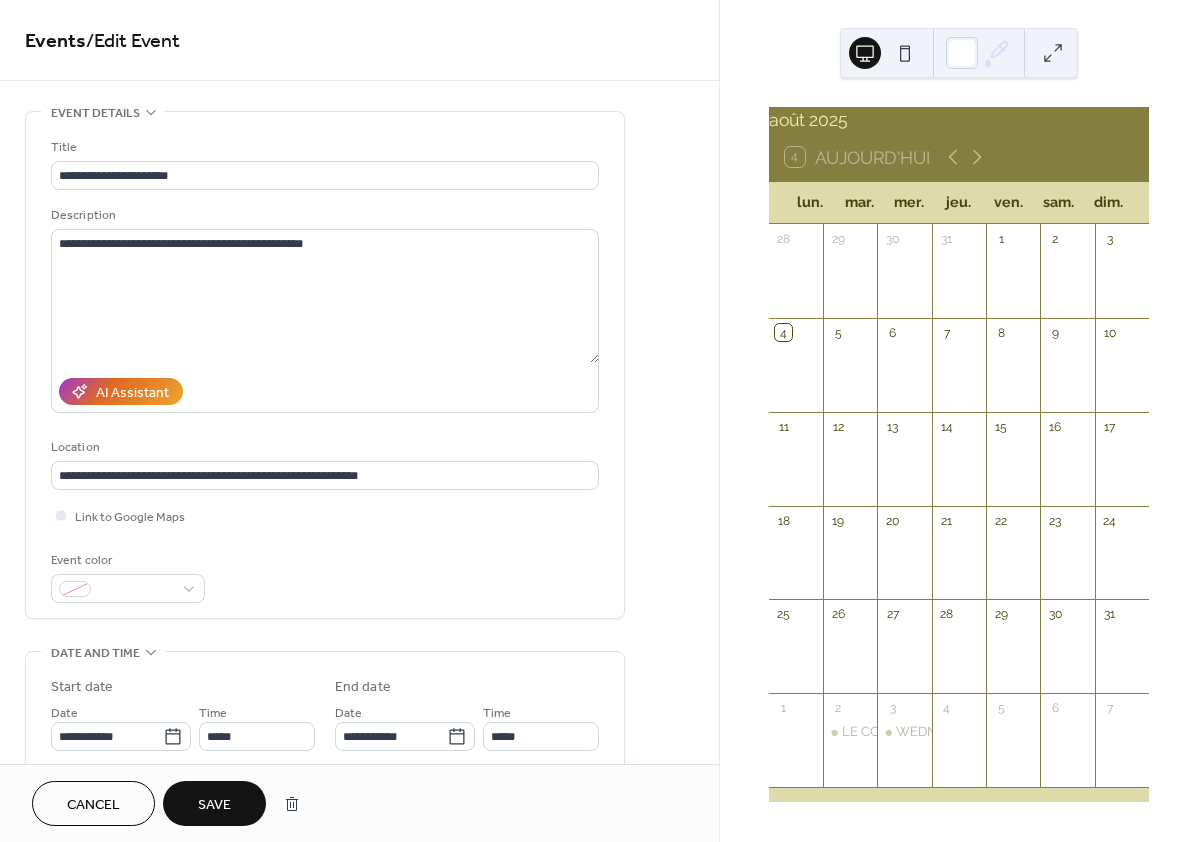 click on "Save" at bounding box center [214, 805] 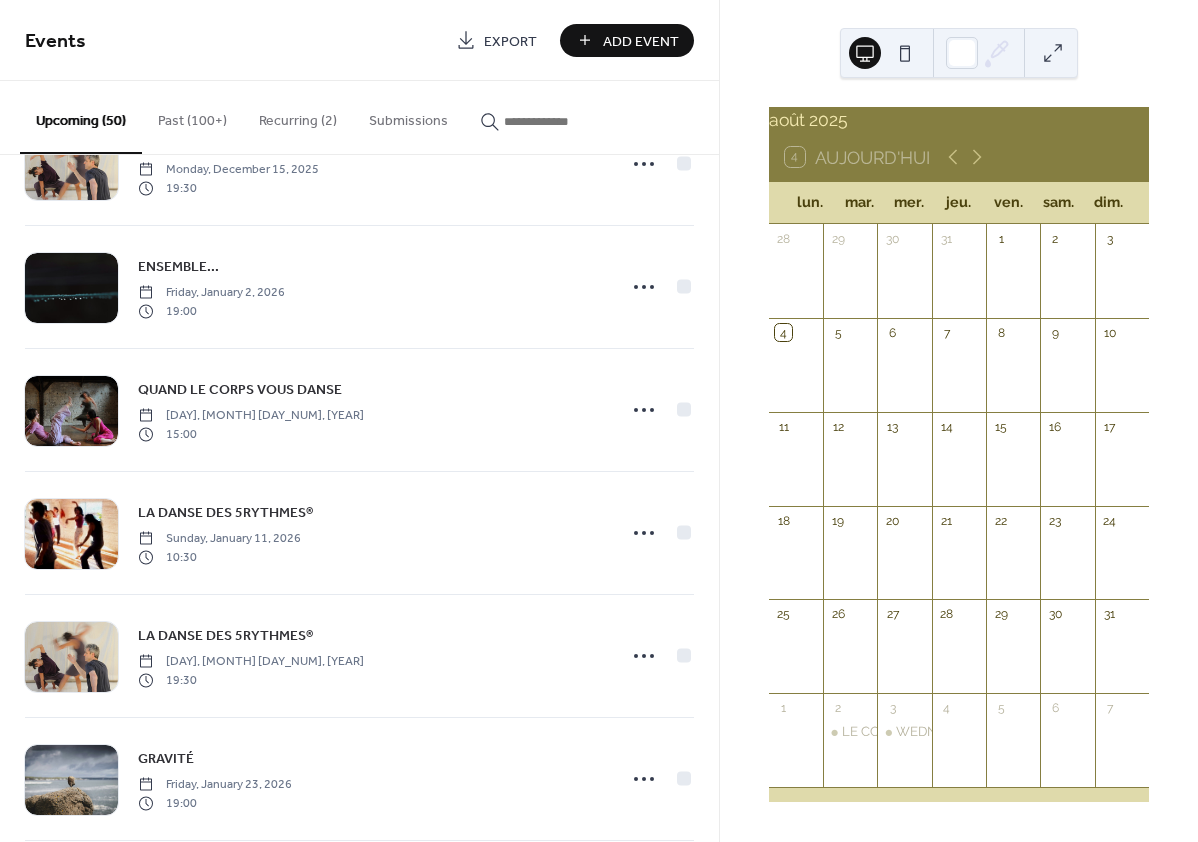 scroll, scrollTop: 2548, scrollLeft: 0, axis: vertical 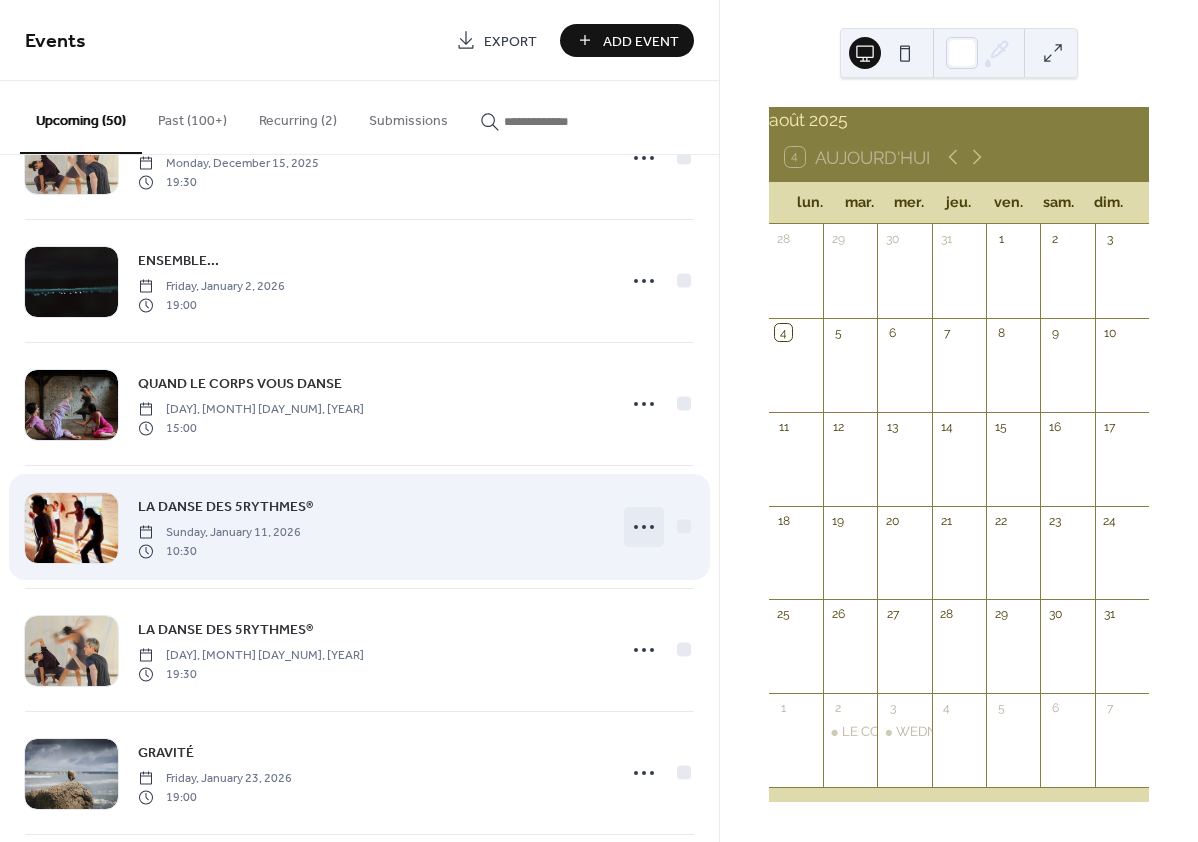 click 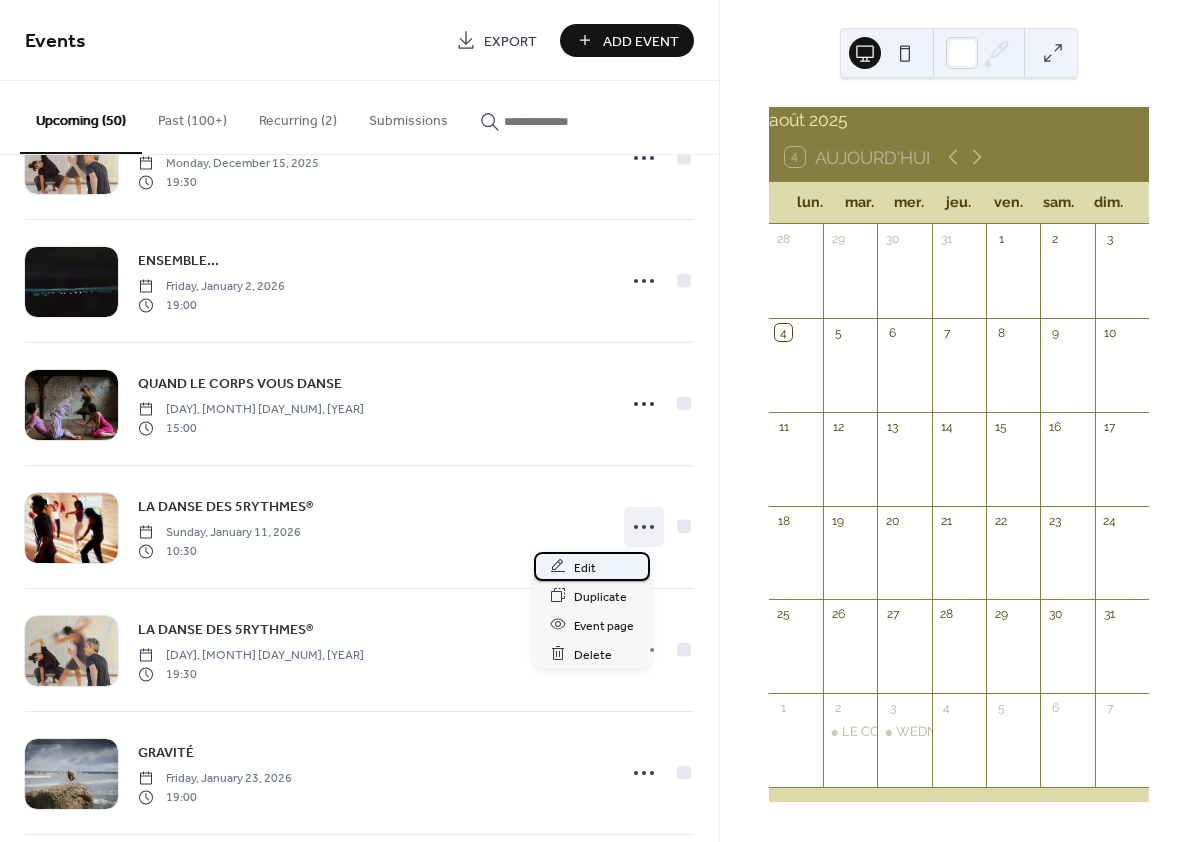 click on "Edit" at bounding box center [585, 567] 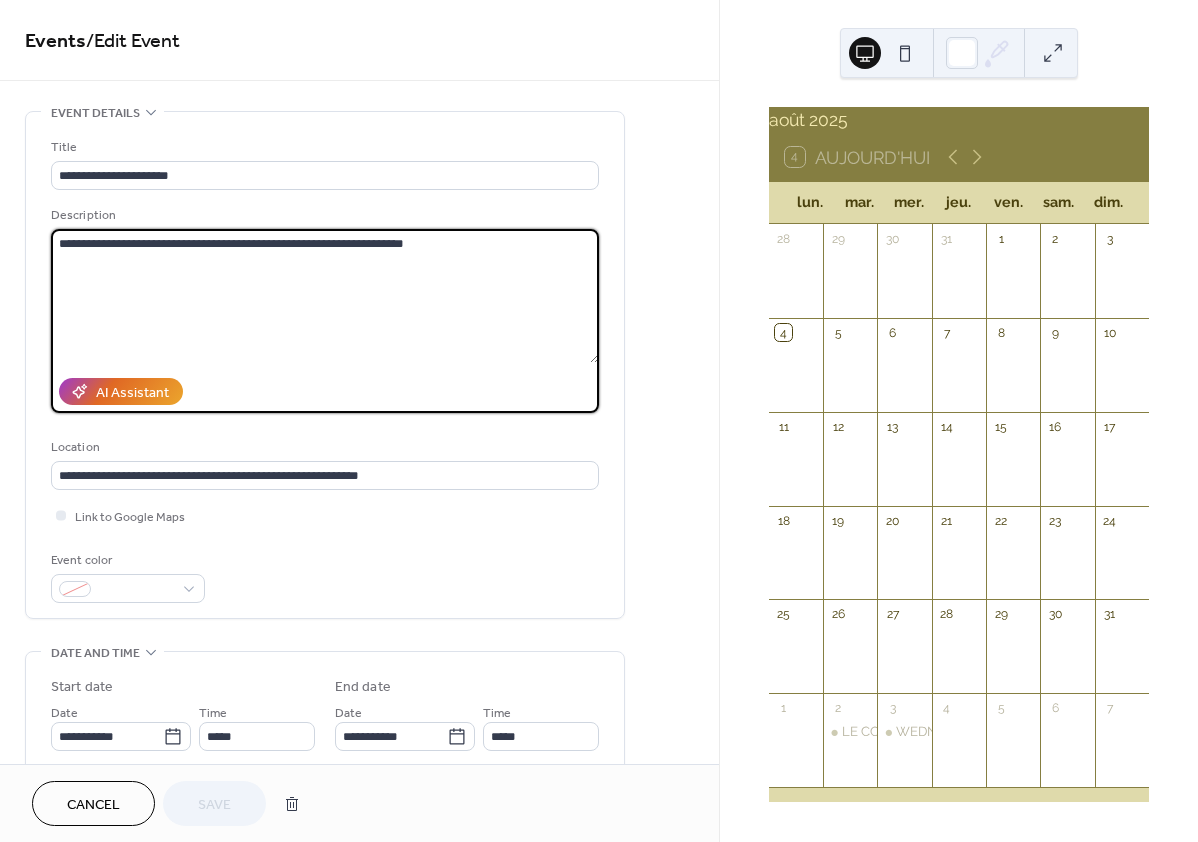 drag, startPoint x: 337, startPoint y: 248, endPoint x: 426, endPoint y: 252, distance: 89.08984 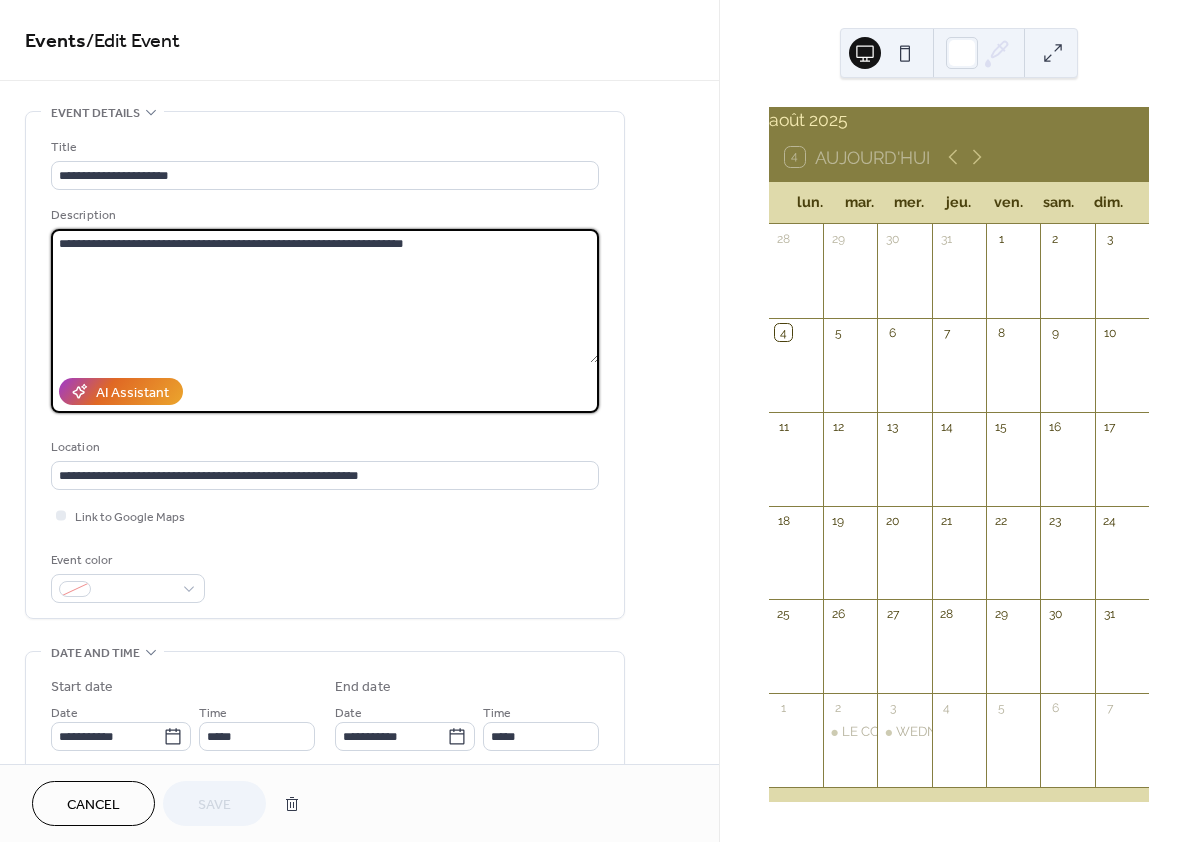 click on "**********" at bounding box center [325, 296] 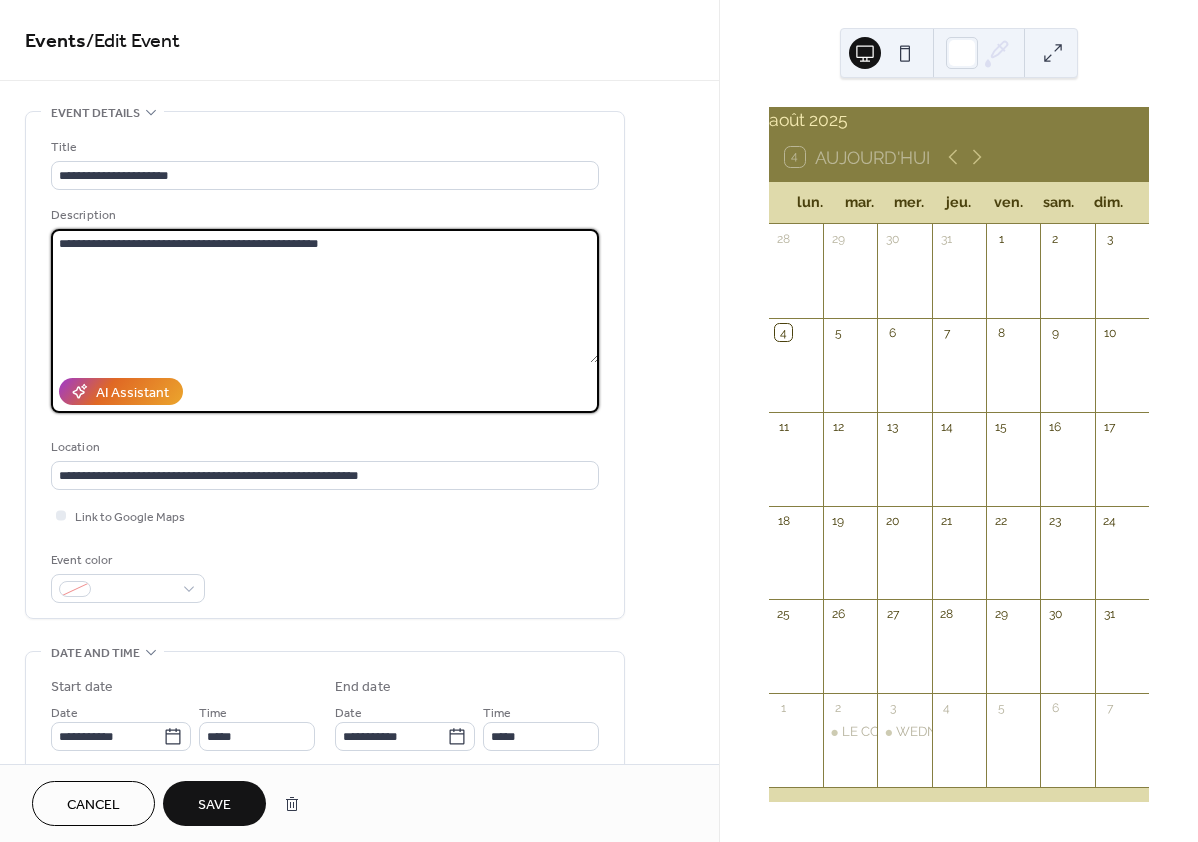 type on "**********" 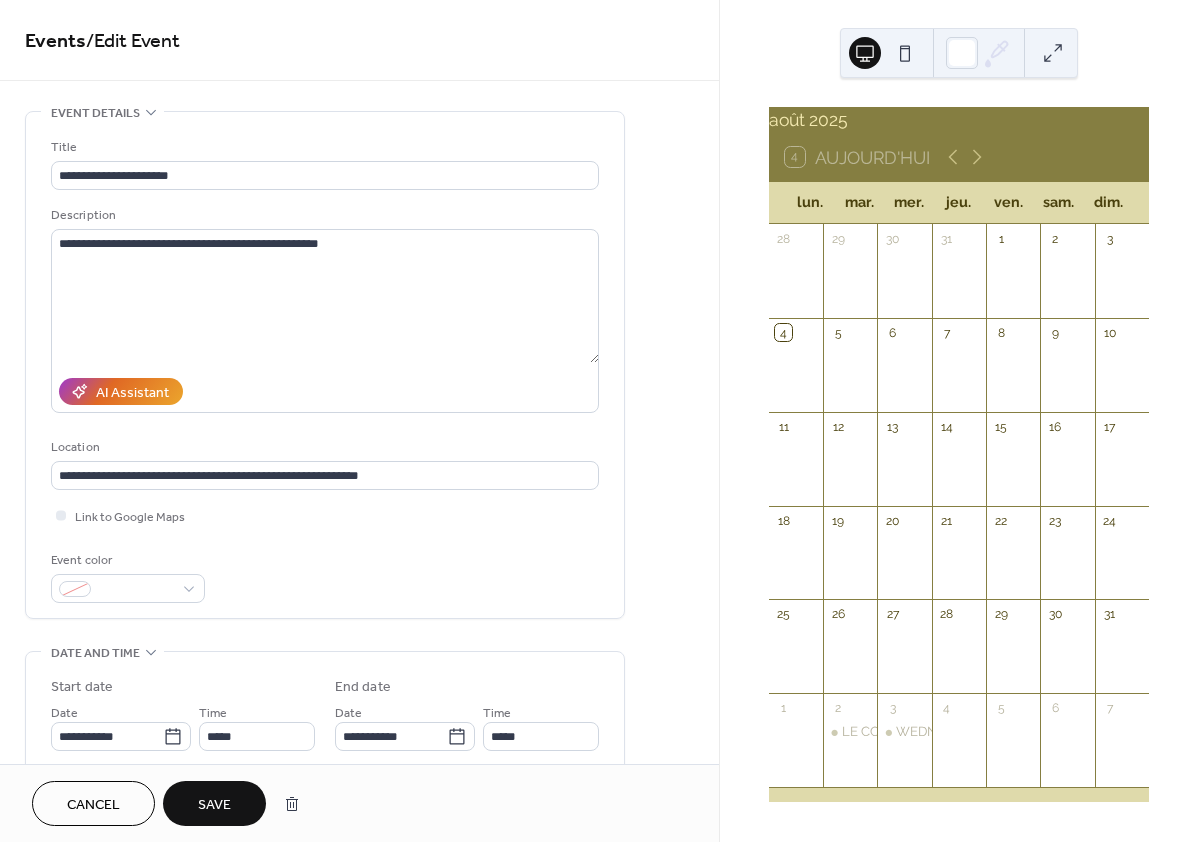 click on "Save" at bounding box center [214, 805] 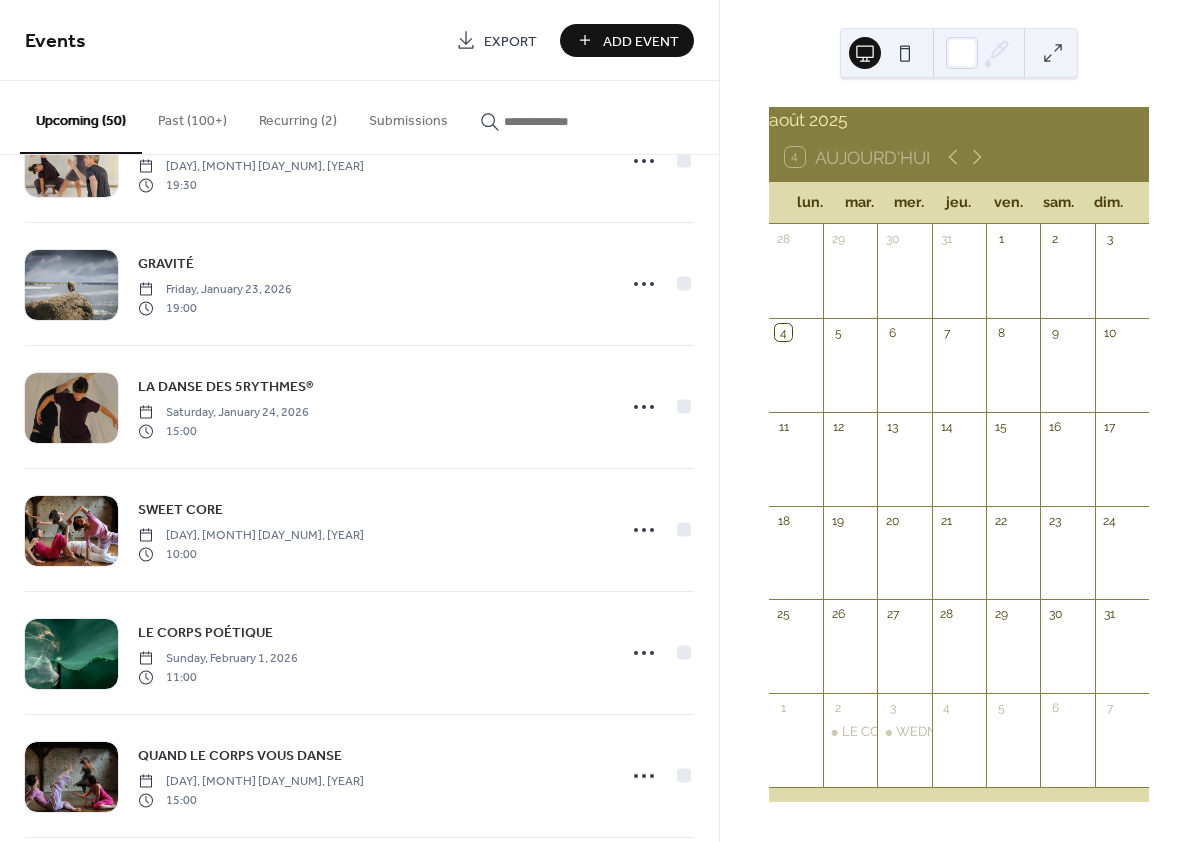 scroll, scrollTop: 3062, scrollLeft: 0, axis: vertical 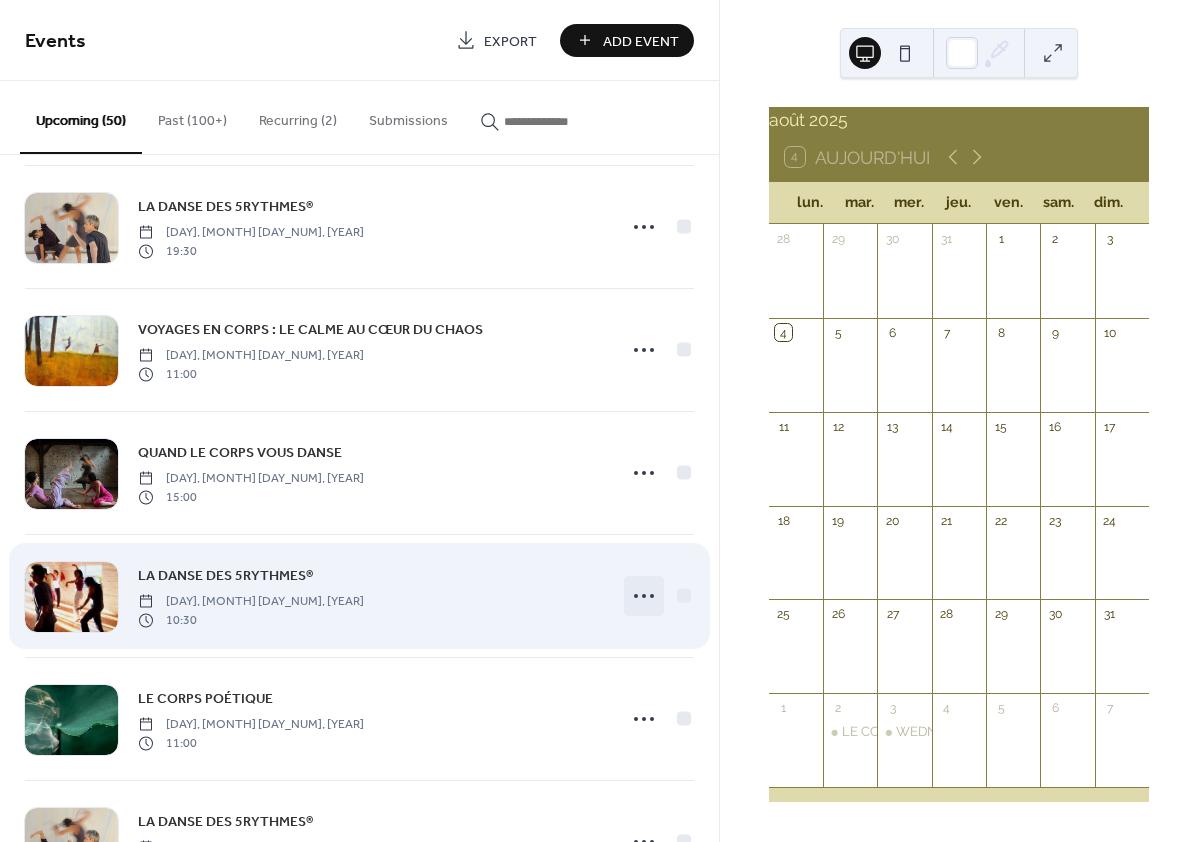click 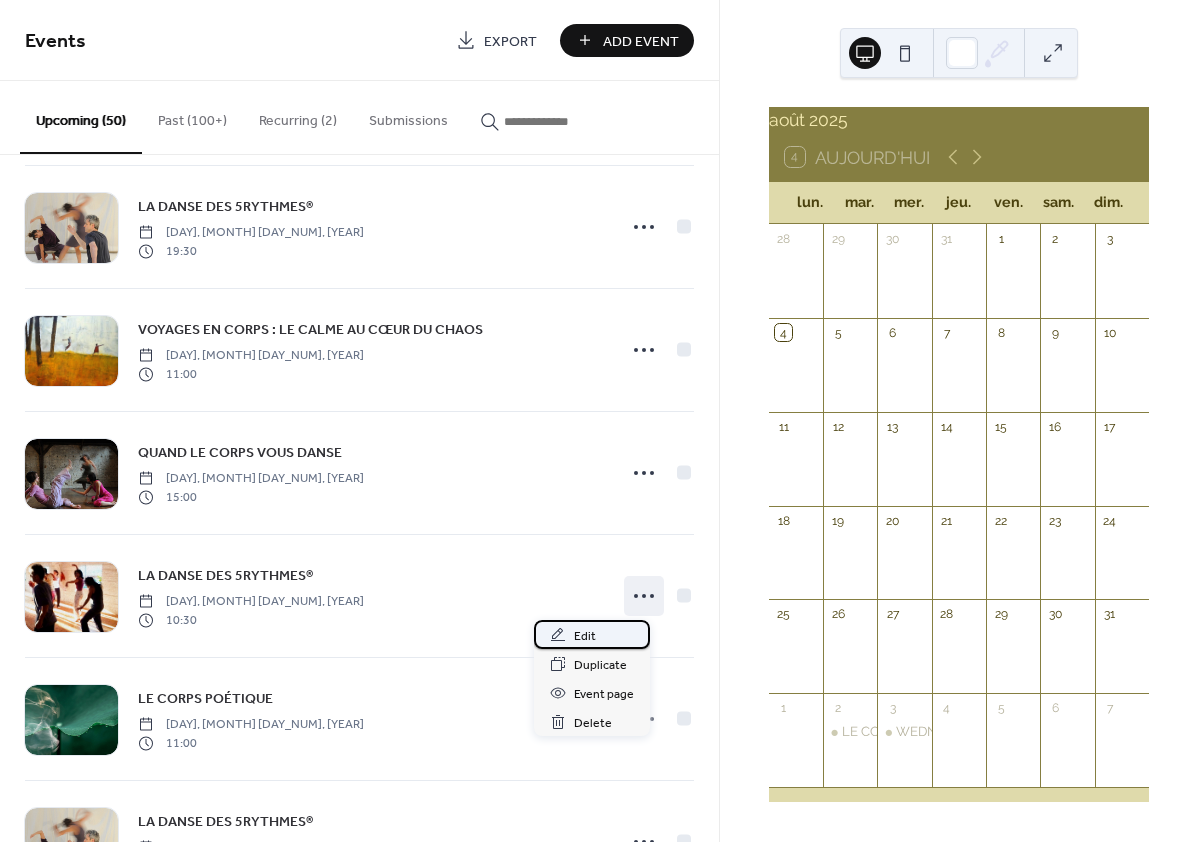 click on "Edit" at bounding box center [585, 636] 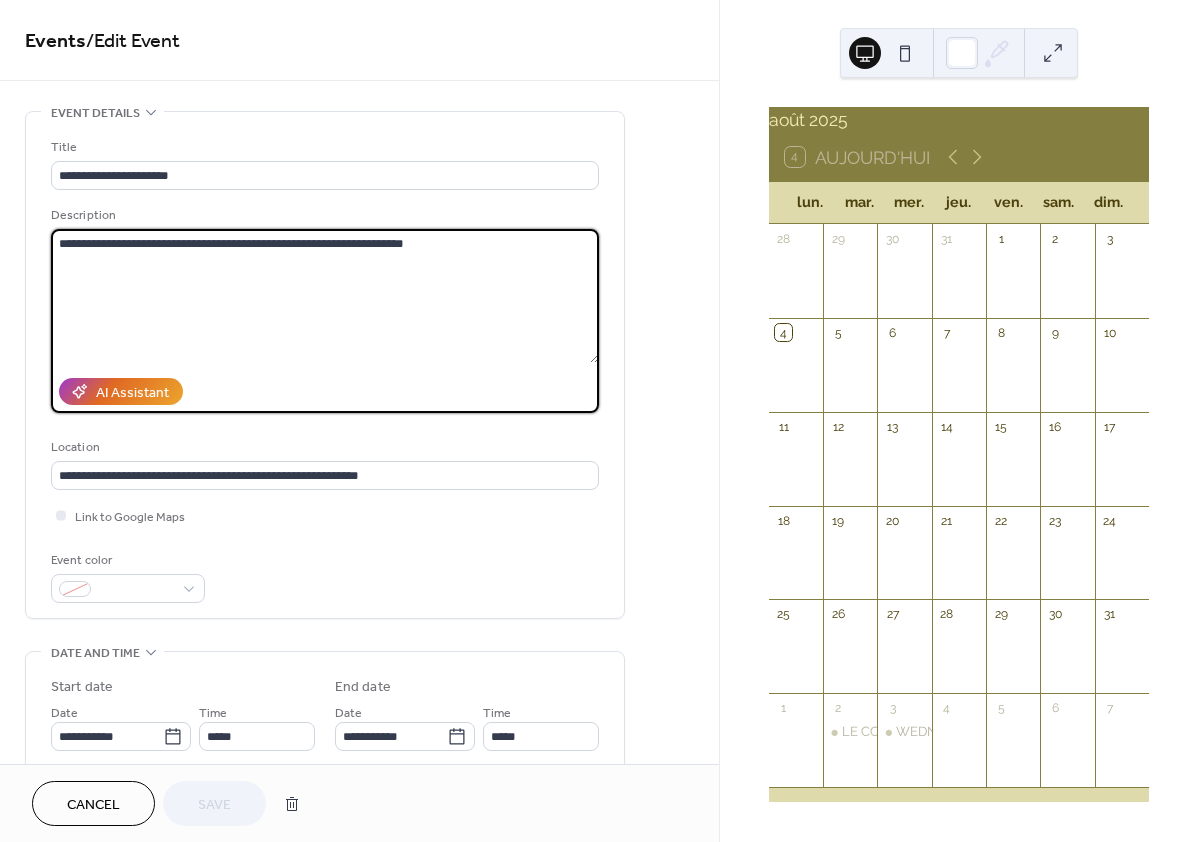 drag, startPoint x: 243, startPoint y: 250, endPoint x: 417, endPoint y: 249, distance: 174.00287 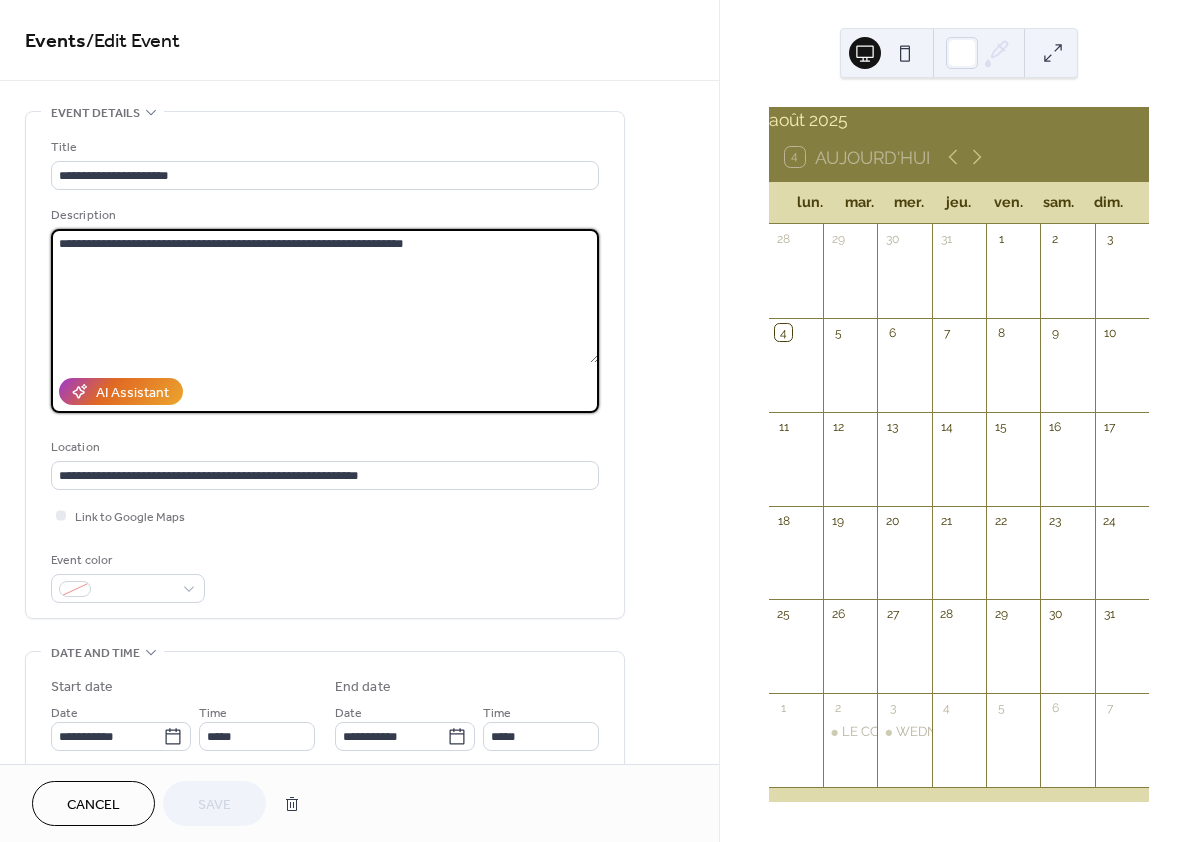 click on "**********" at bounding box center (325, 296) 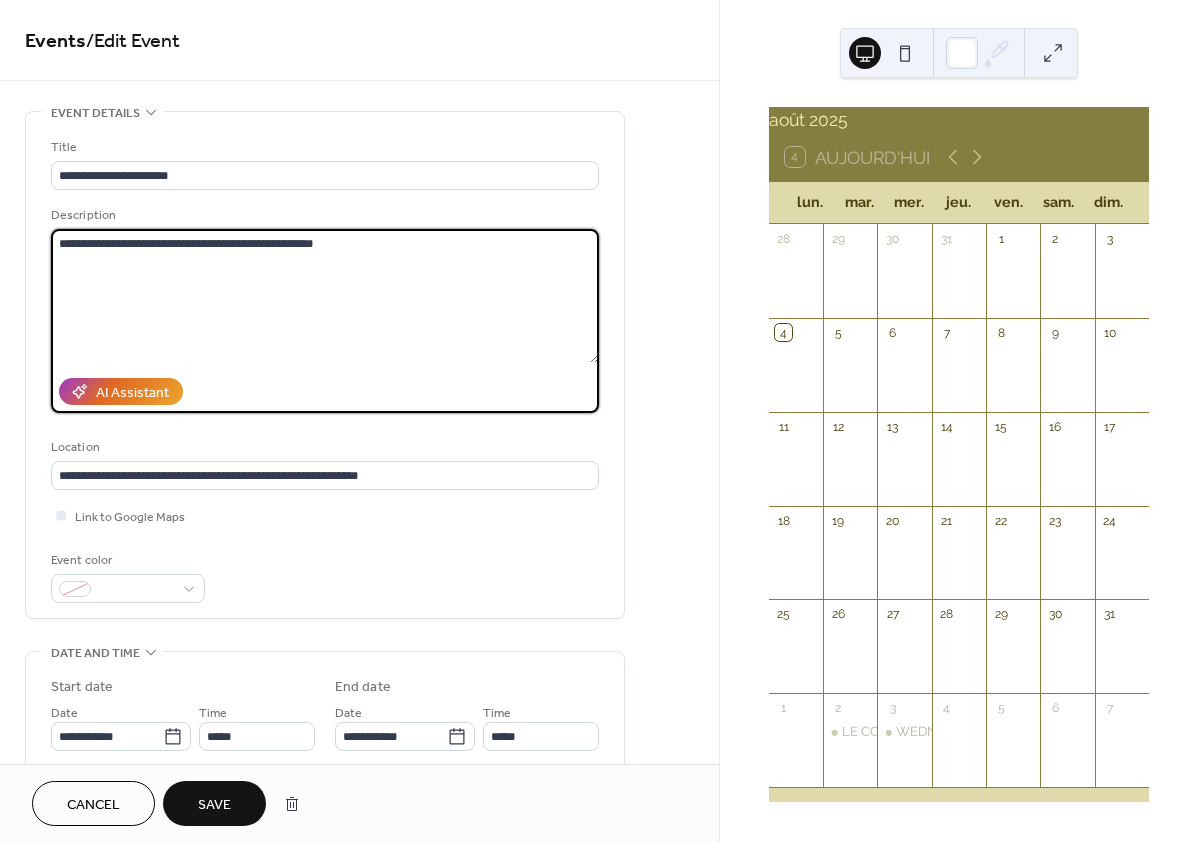 type on "**********" 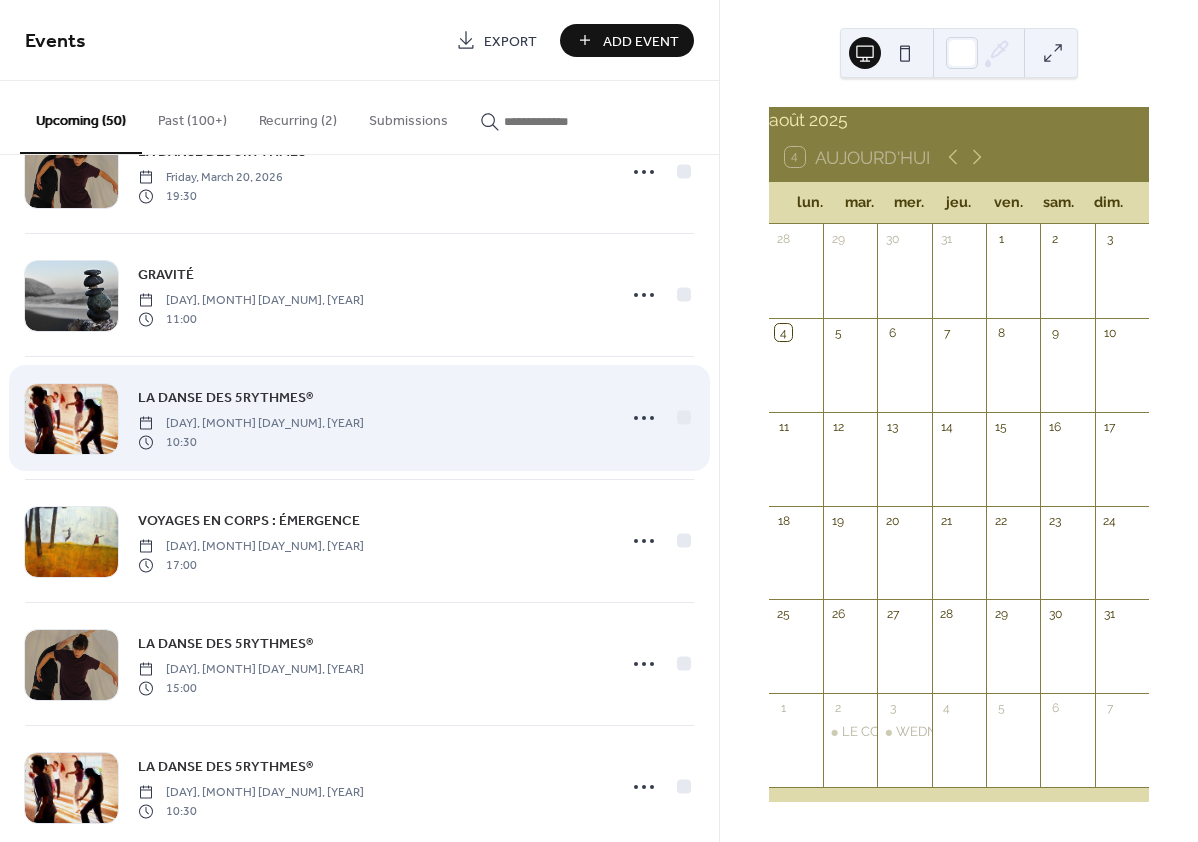 scroll, scrollTop: 4743, scrollLeft: 0, axis: vertical 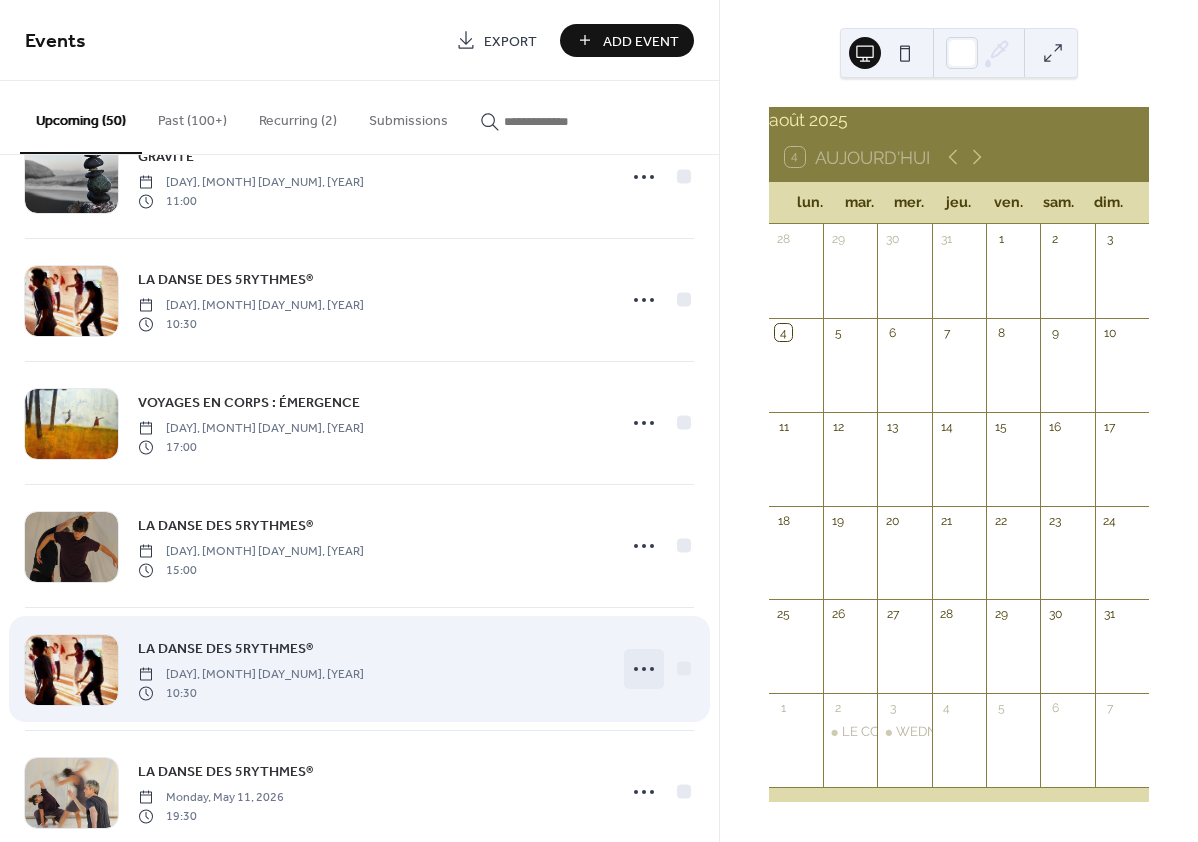click 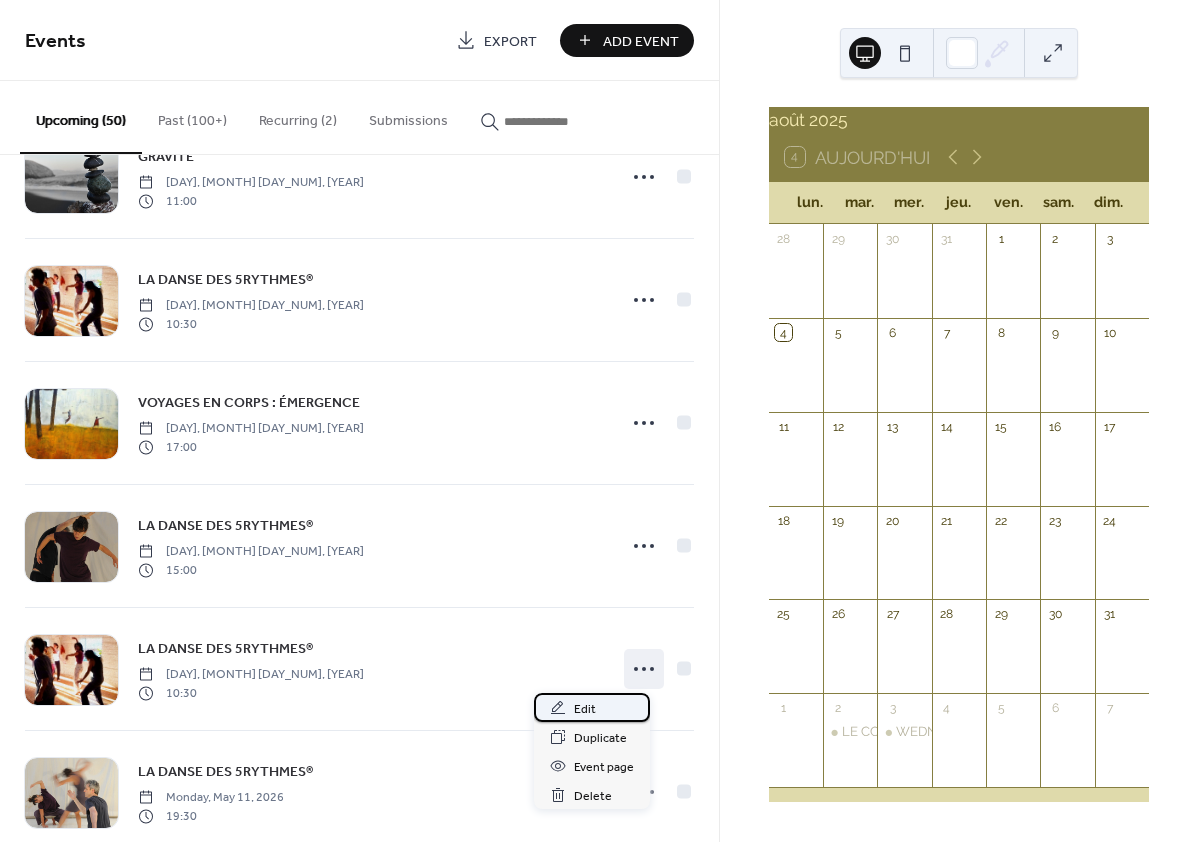 click on "Edit" at bounding box center (585, 709) 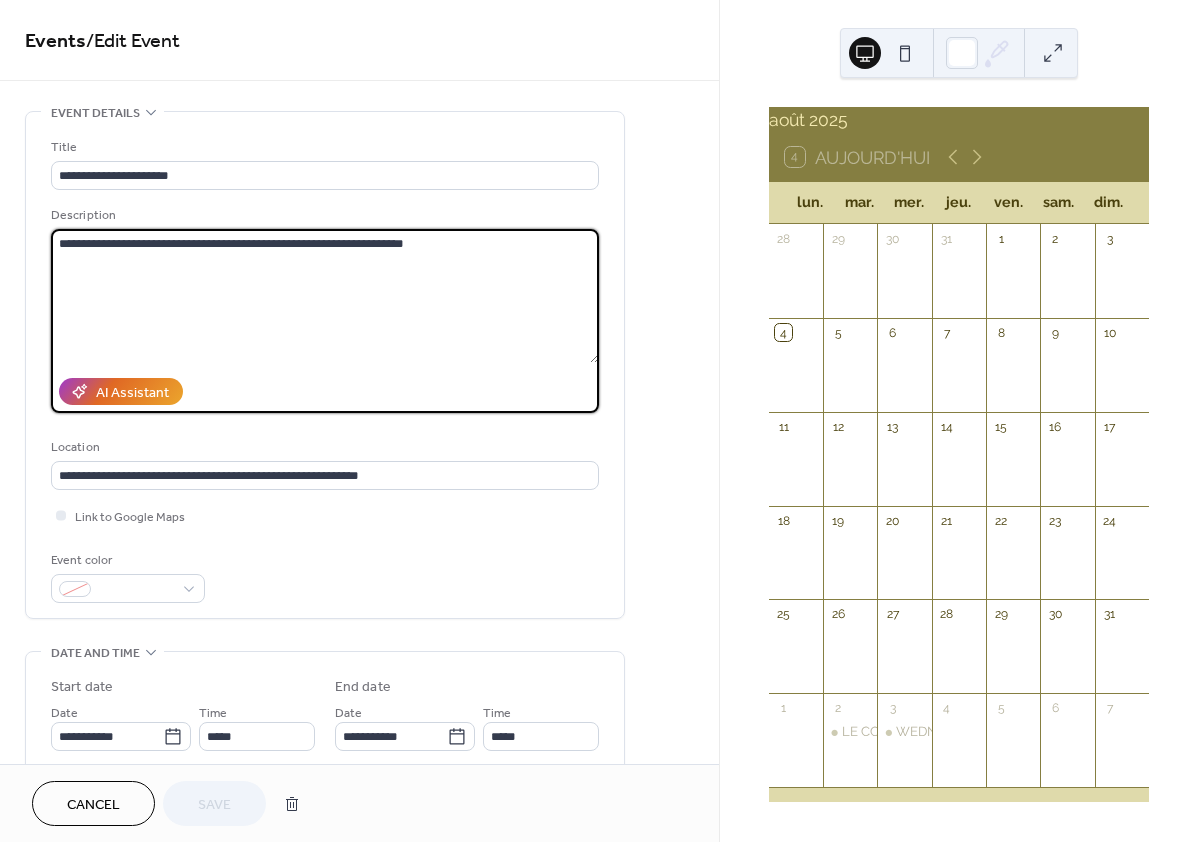 drag, startPoint x: 335, startPoint y: 249, endPoint x: 422, endPoint y: 244, distance: 87.14356 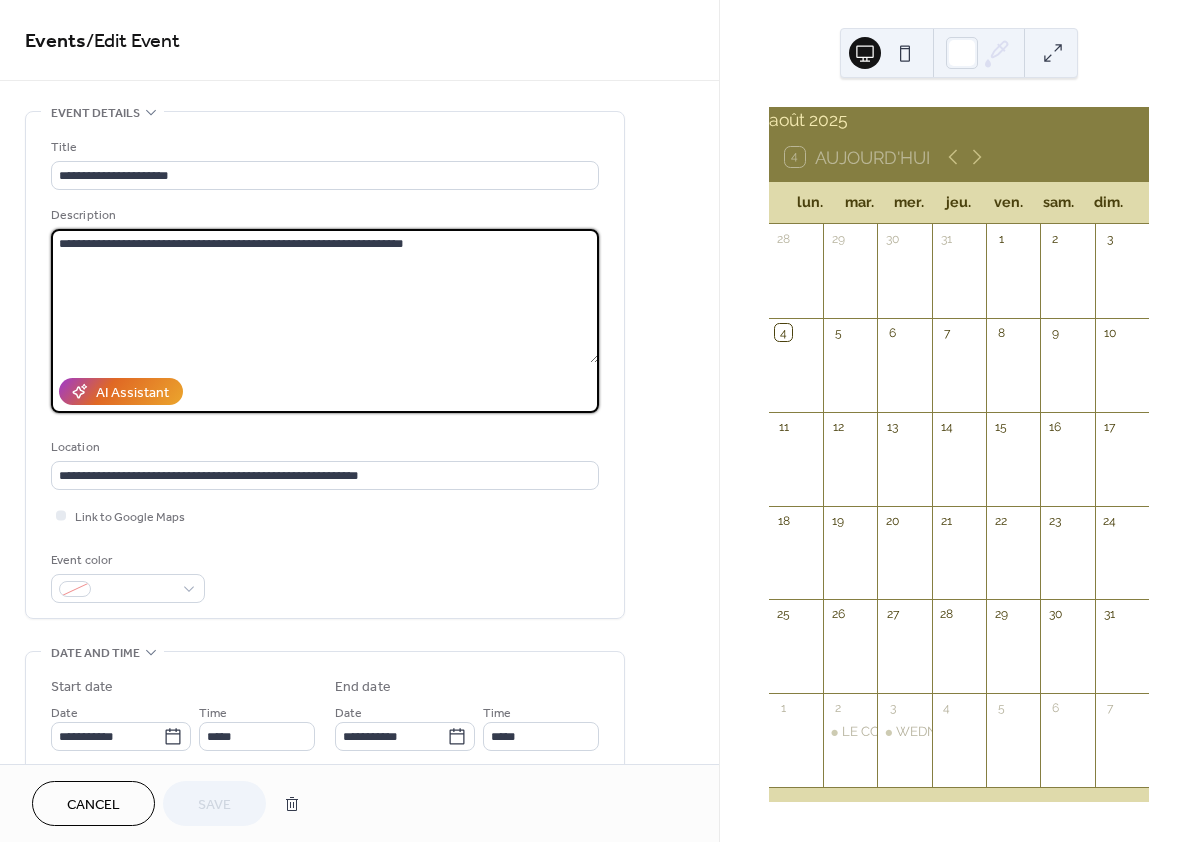 click on "**********" at bounding box center (325, 296) 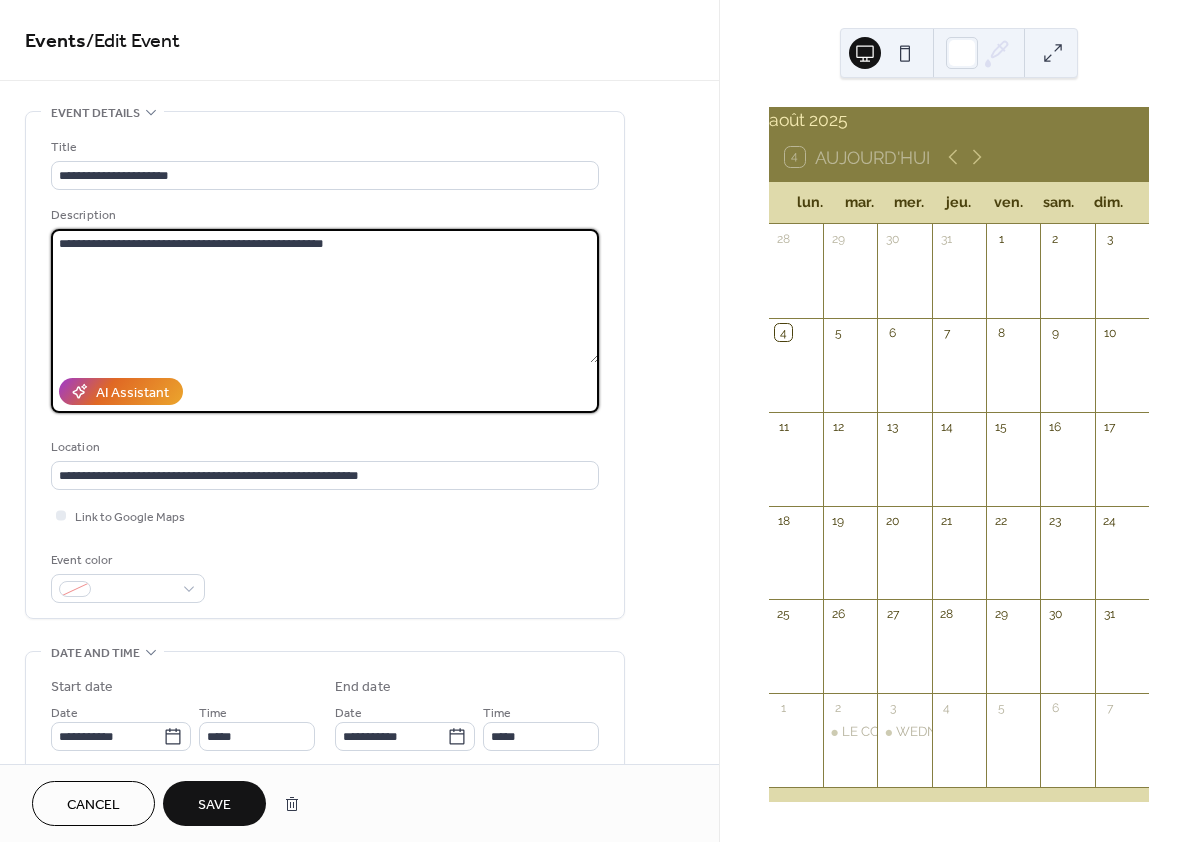 type on "**********" 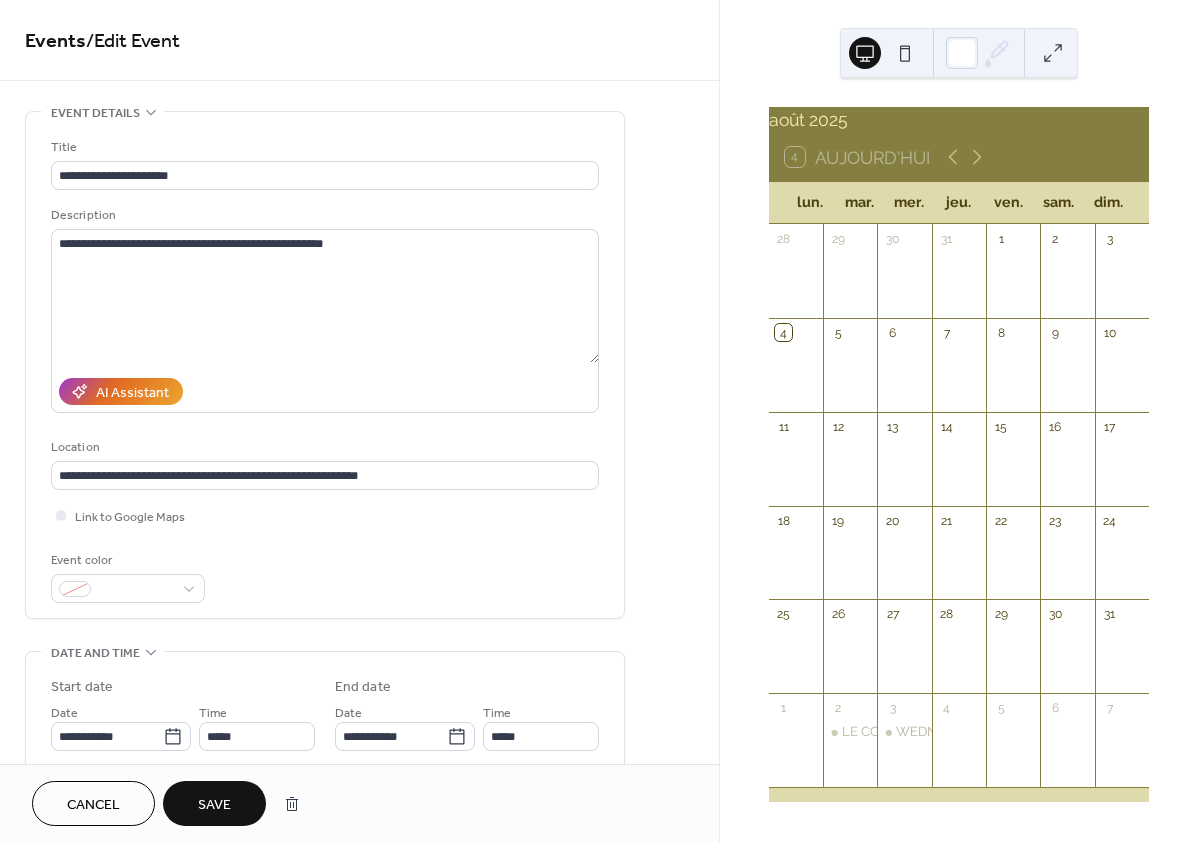 click on "Save" at bounding box center [214, 805] 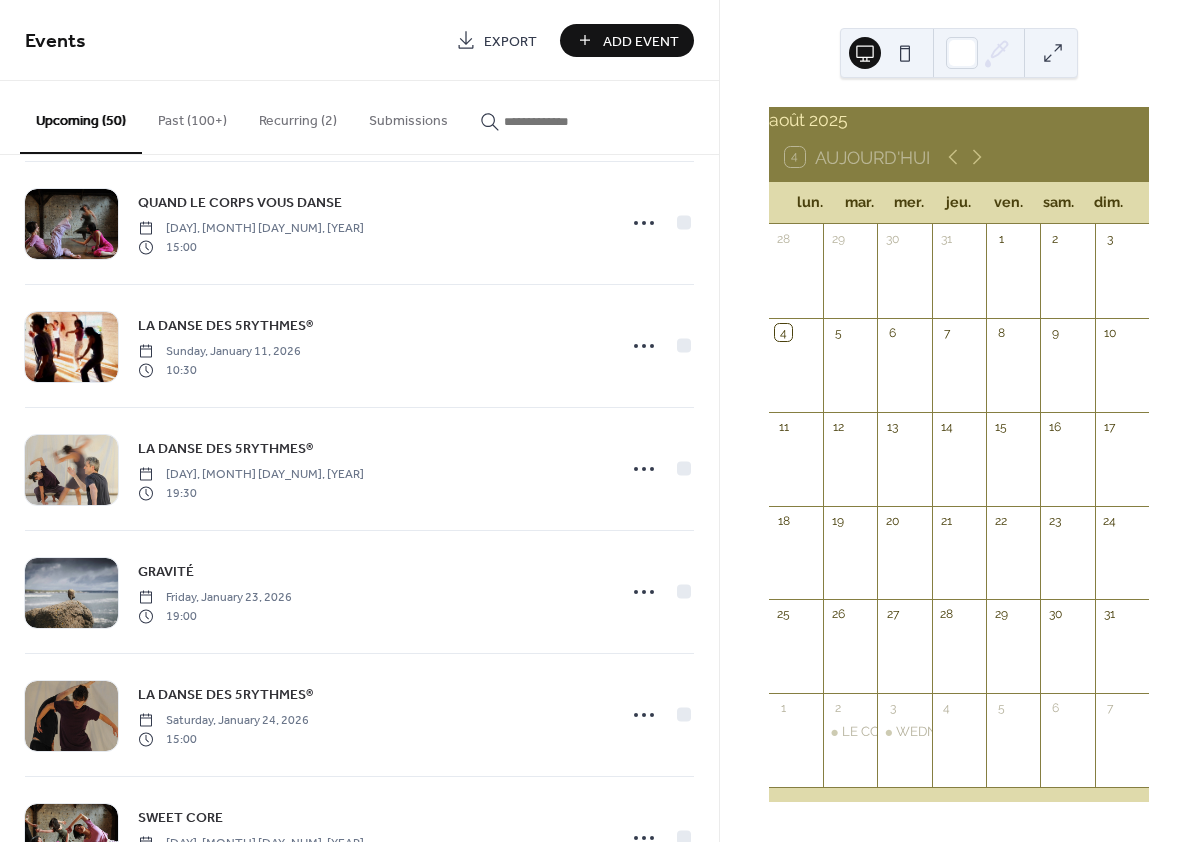scroll, scrollTop: 3062, scrollLeft: 0, axis: vertical 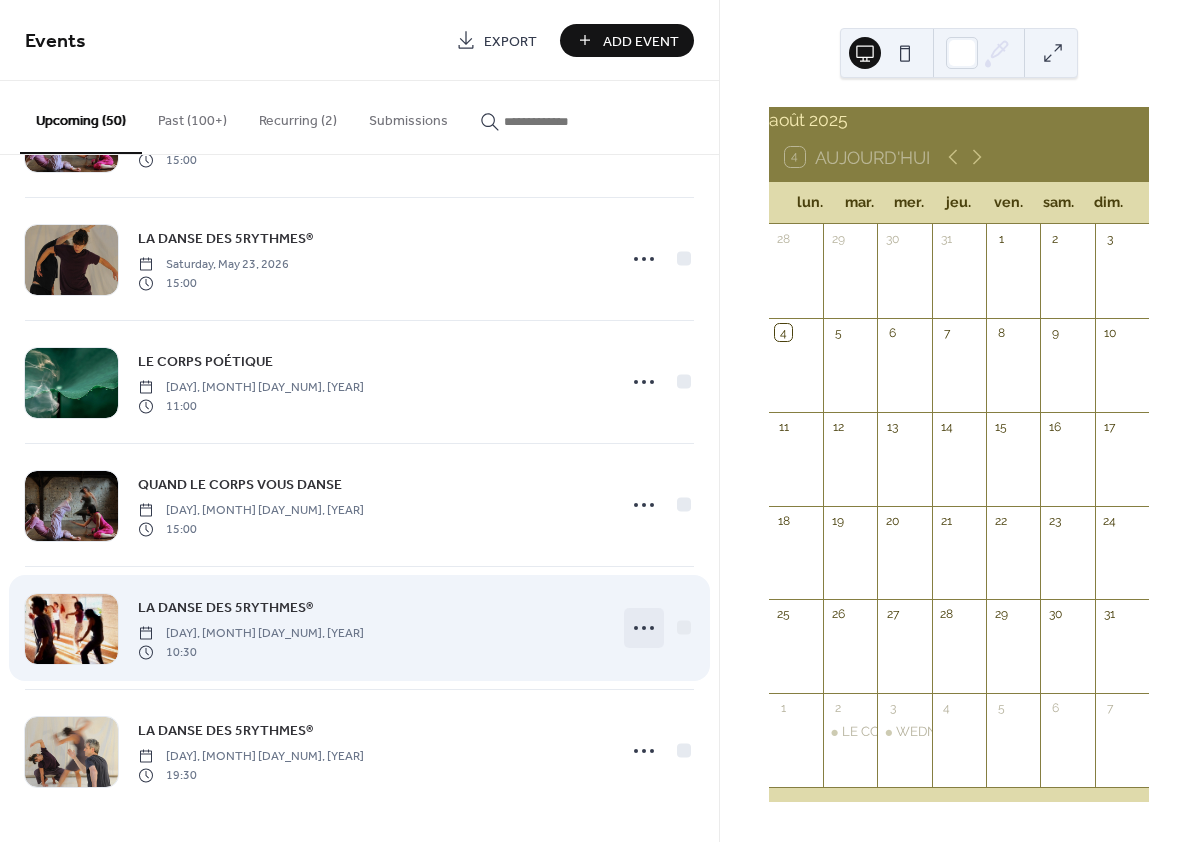 click 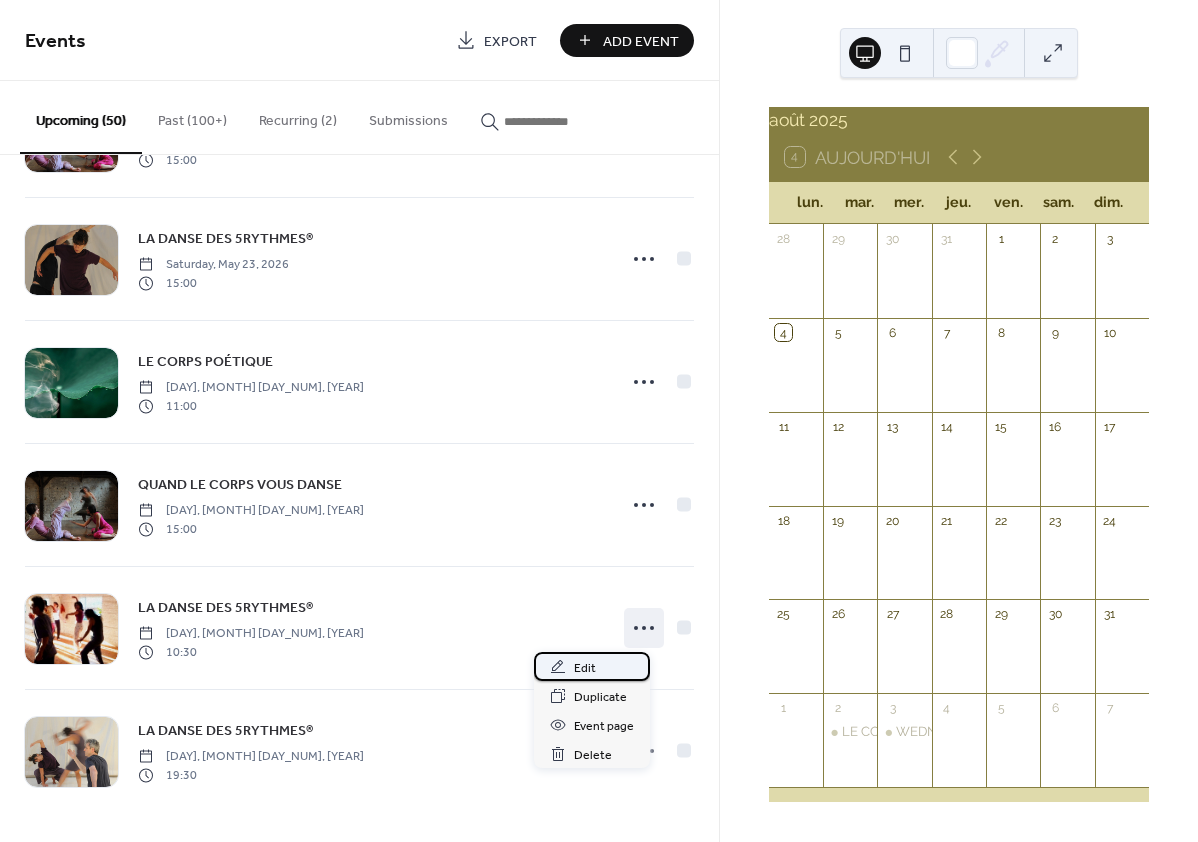 click on "Edit" at bounding box center (585, 668) 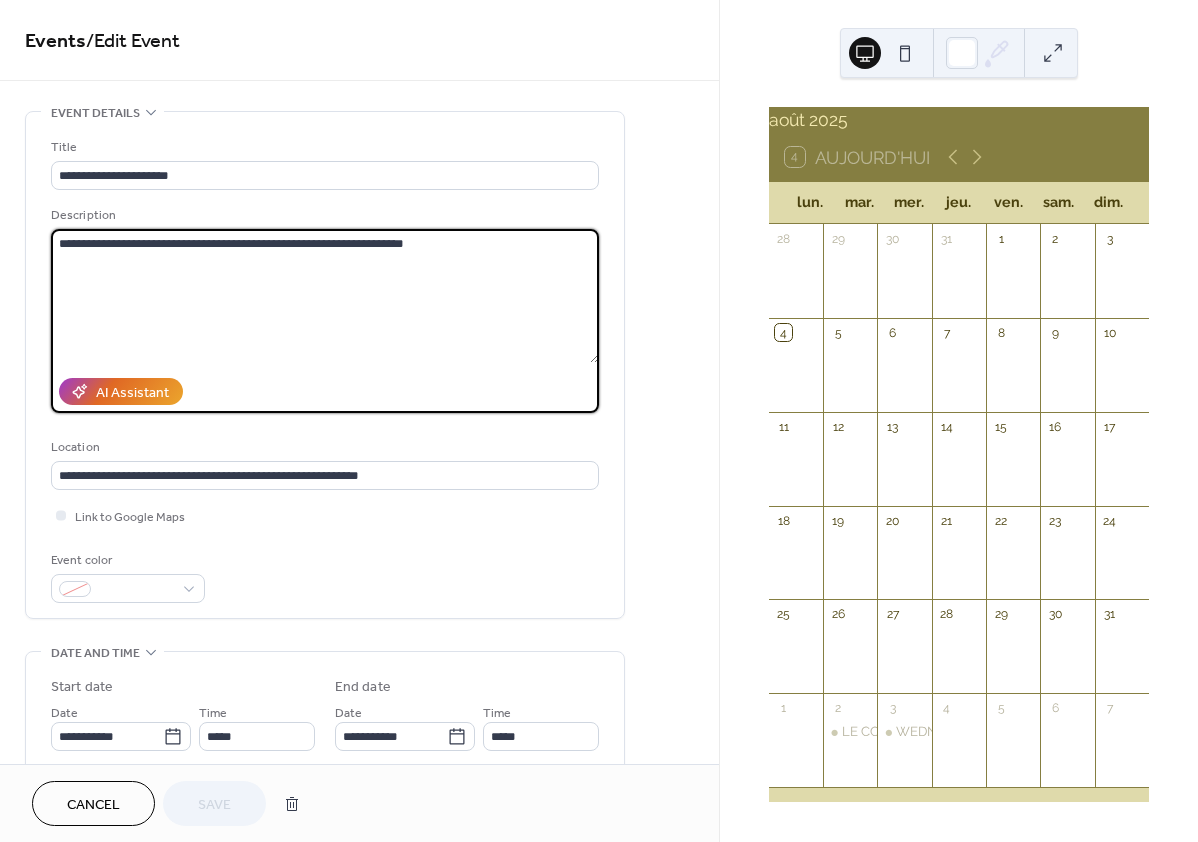 drag, startPoint x: 243, startPoint y: 249, endPoint x: 343, endPoint y: 245, distance: 100.07997 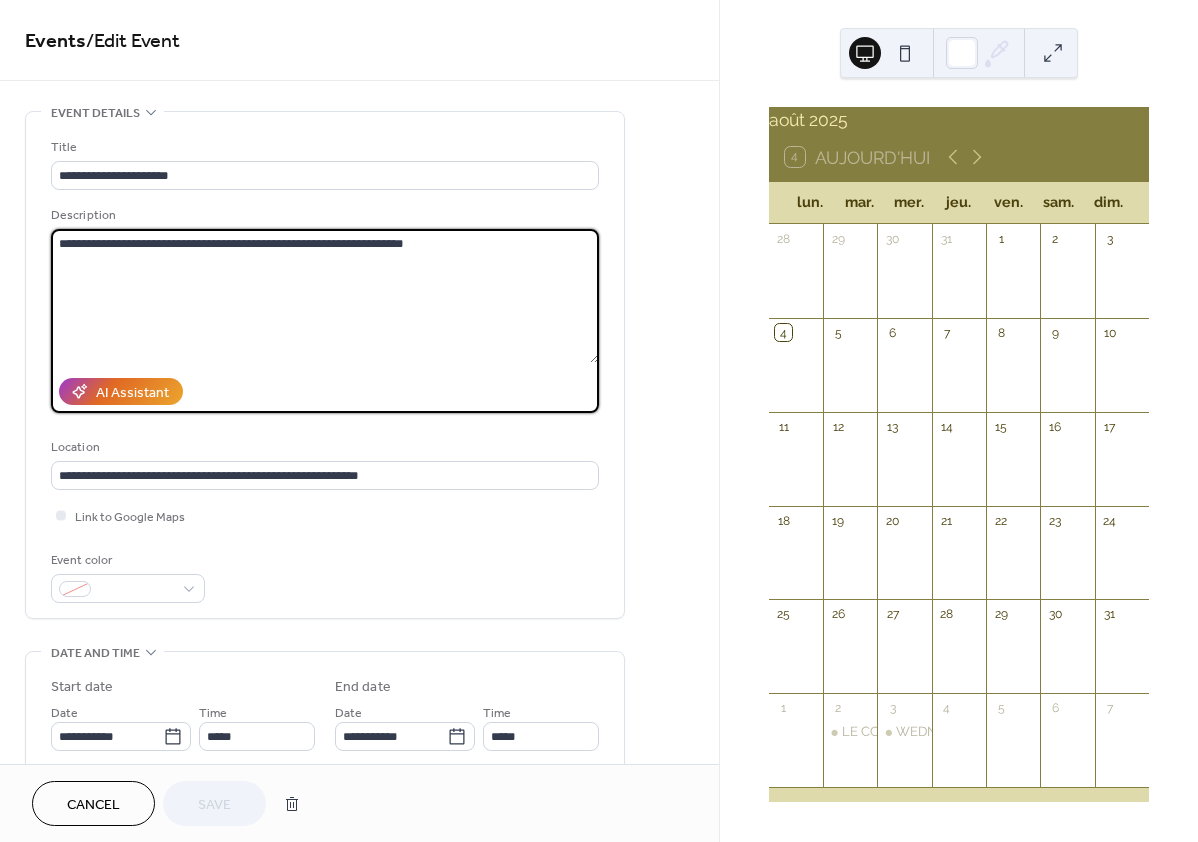 click on "**********" at bounding box center (325, 296) 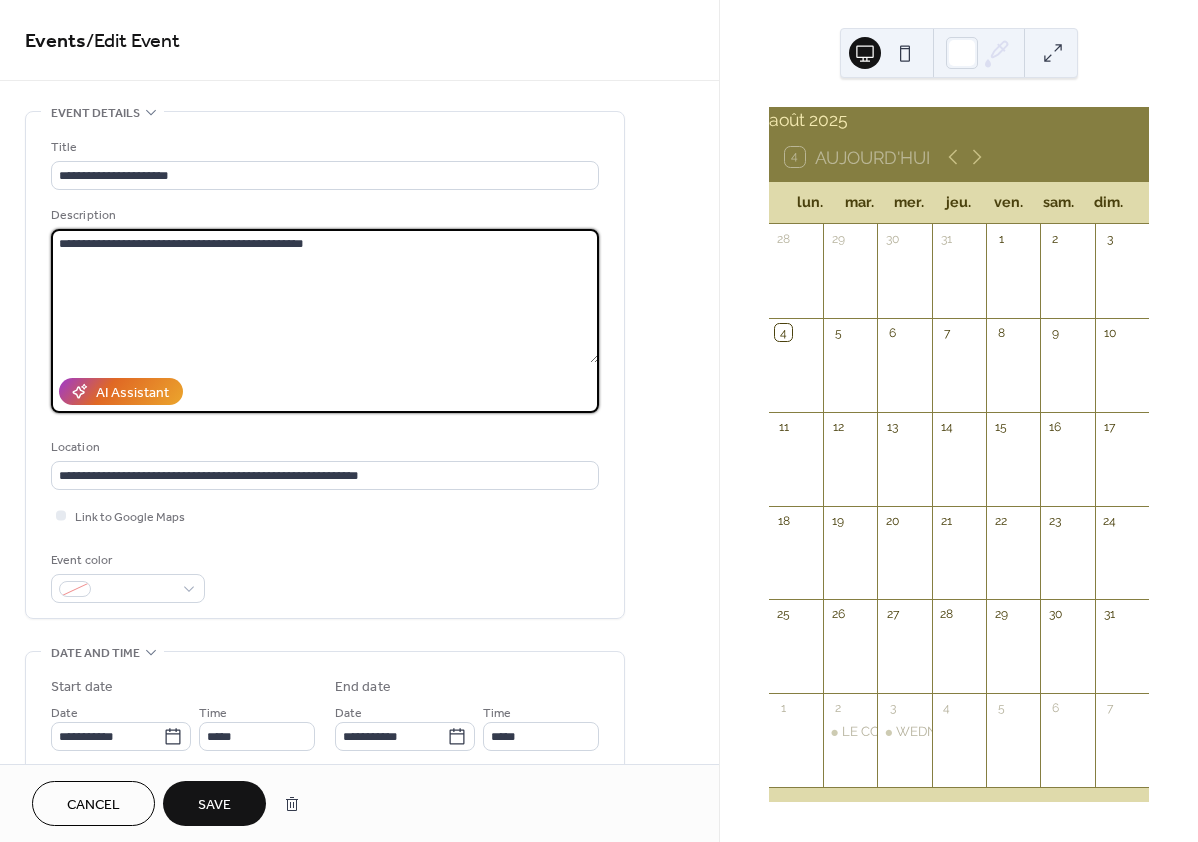 type on "**********" 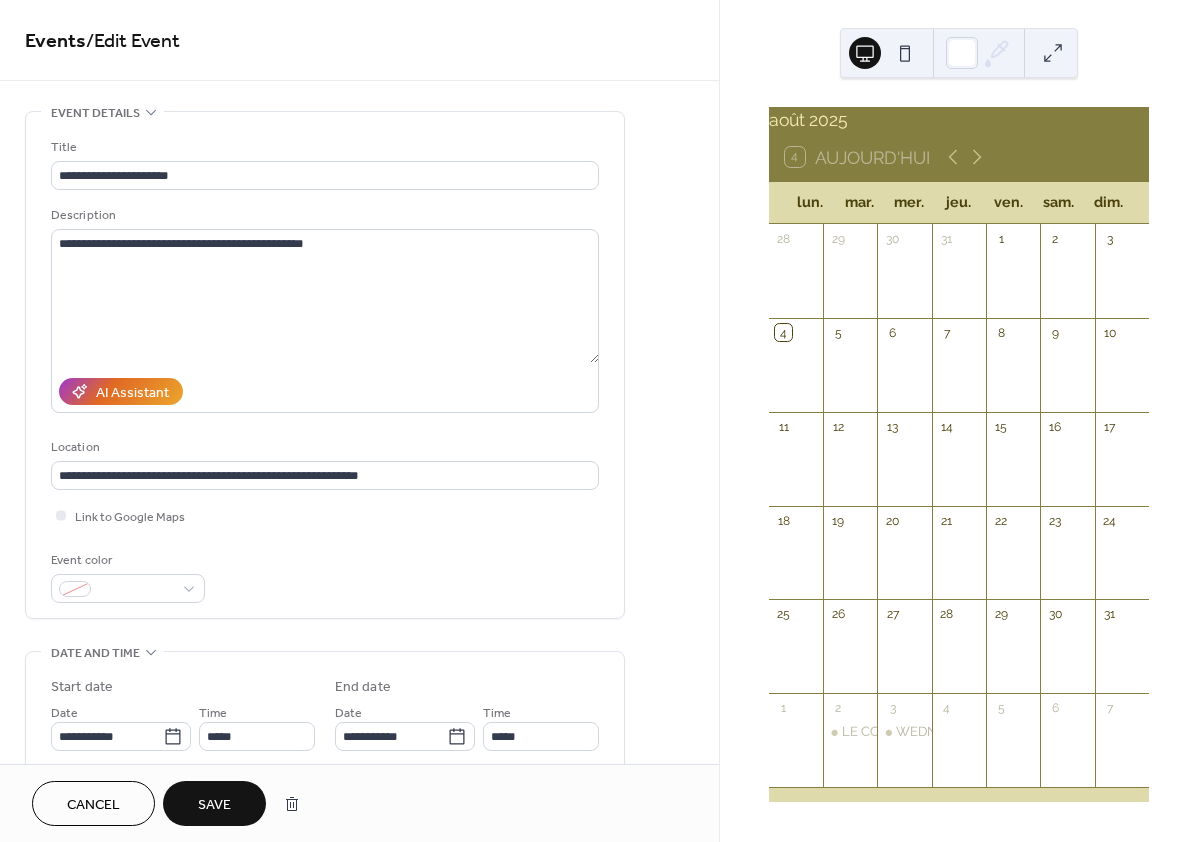 click on "Save" at bounding box center [214, 805] 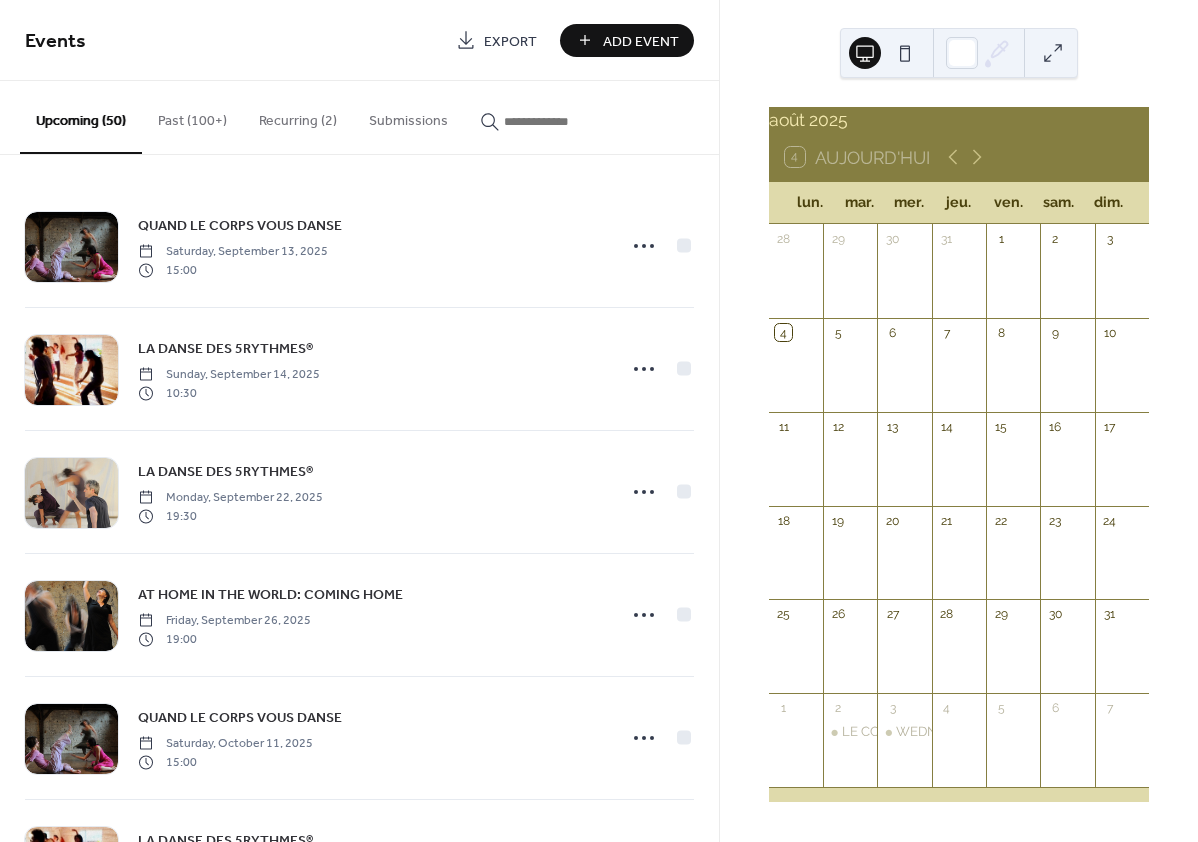 drag, startPoint x: 291, startPoint y: 120, endPoint x: 303, endPoint y: 146, distance: 28.635643 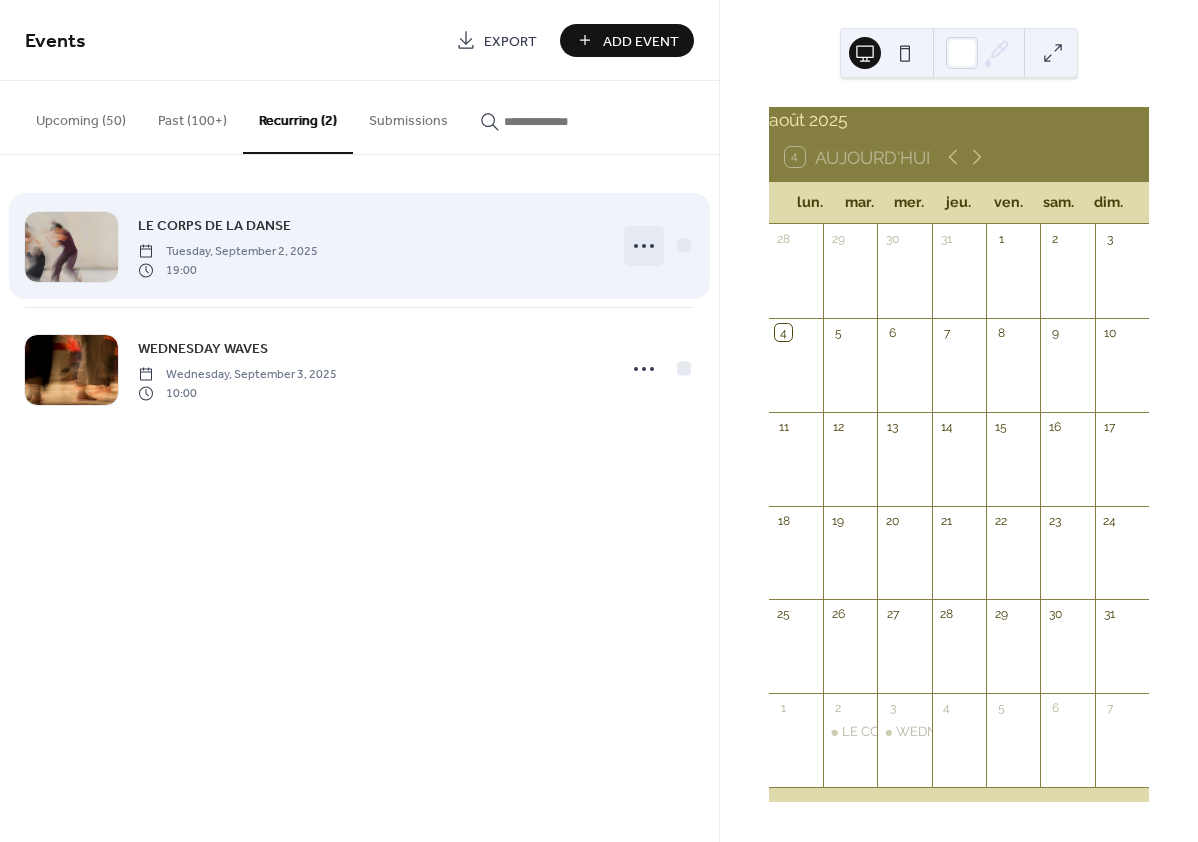 click 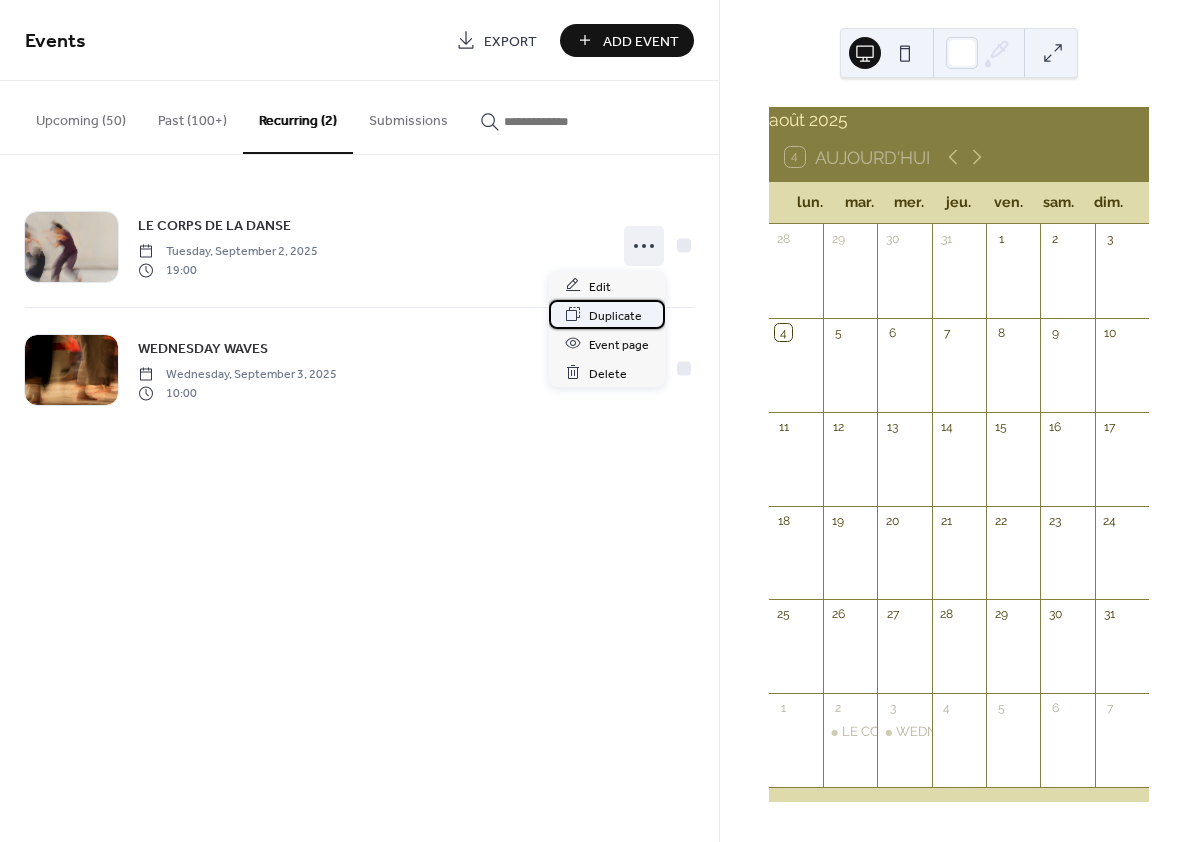 click on "Duplicate" at bounding box center [615, 315] 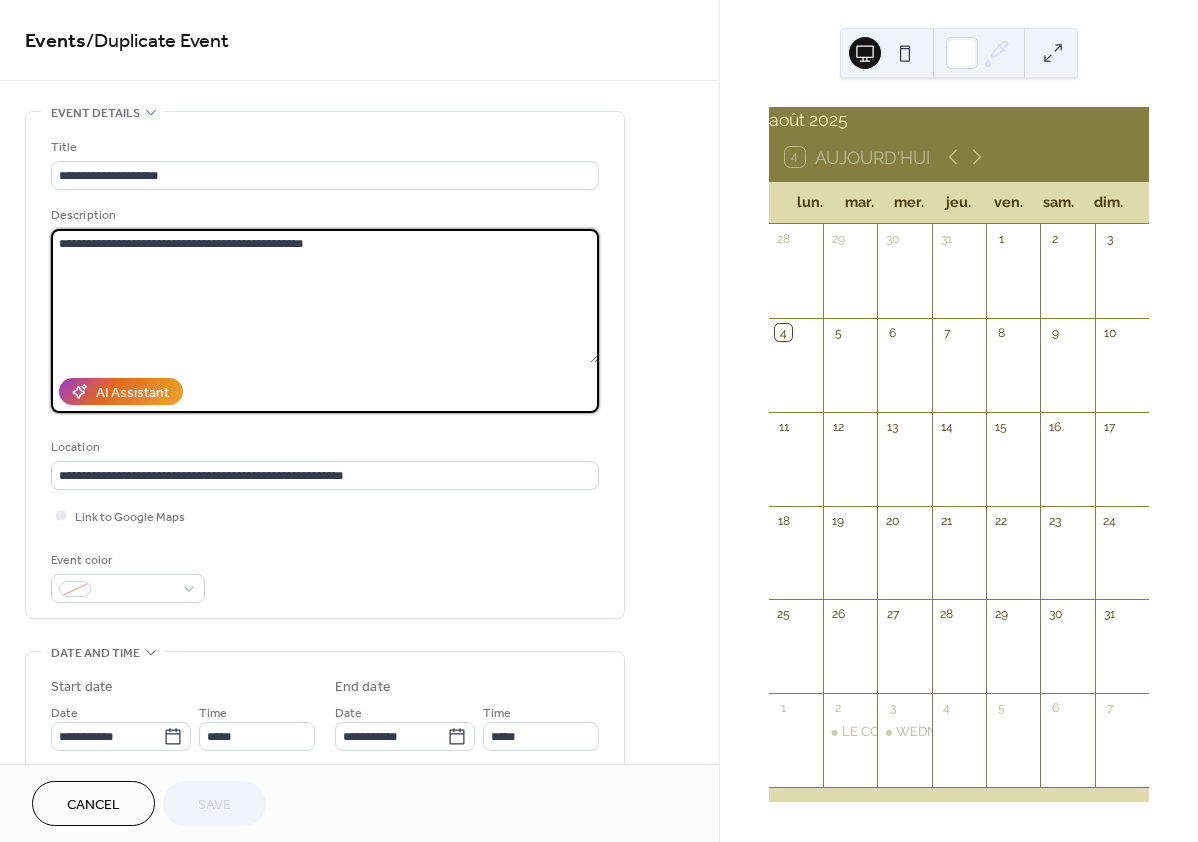 drag, startPoint x: 206, startPoint y: 248, endPoint x: 324, endPoint y: 245, distance: 118.03813 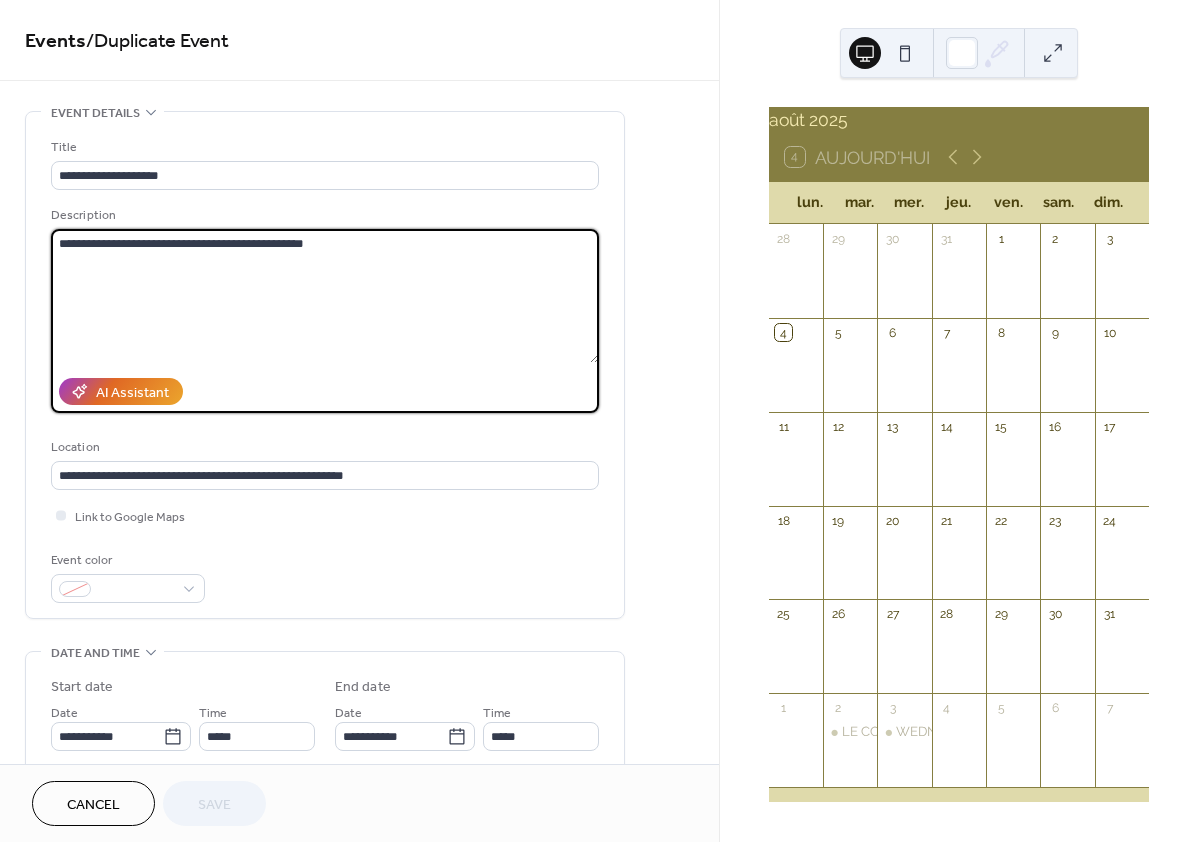click on "**********" at bounding box center [325, 296] 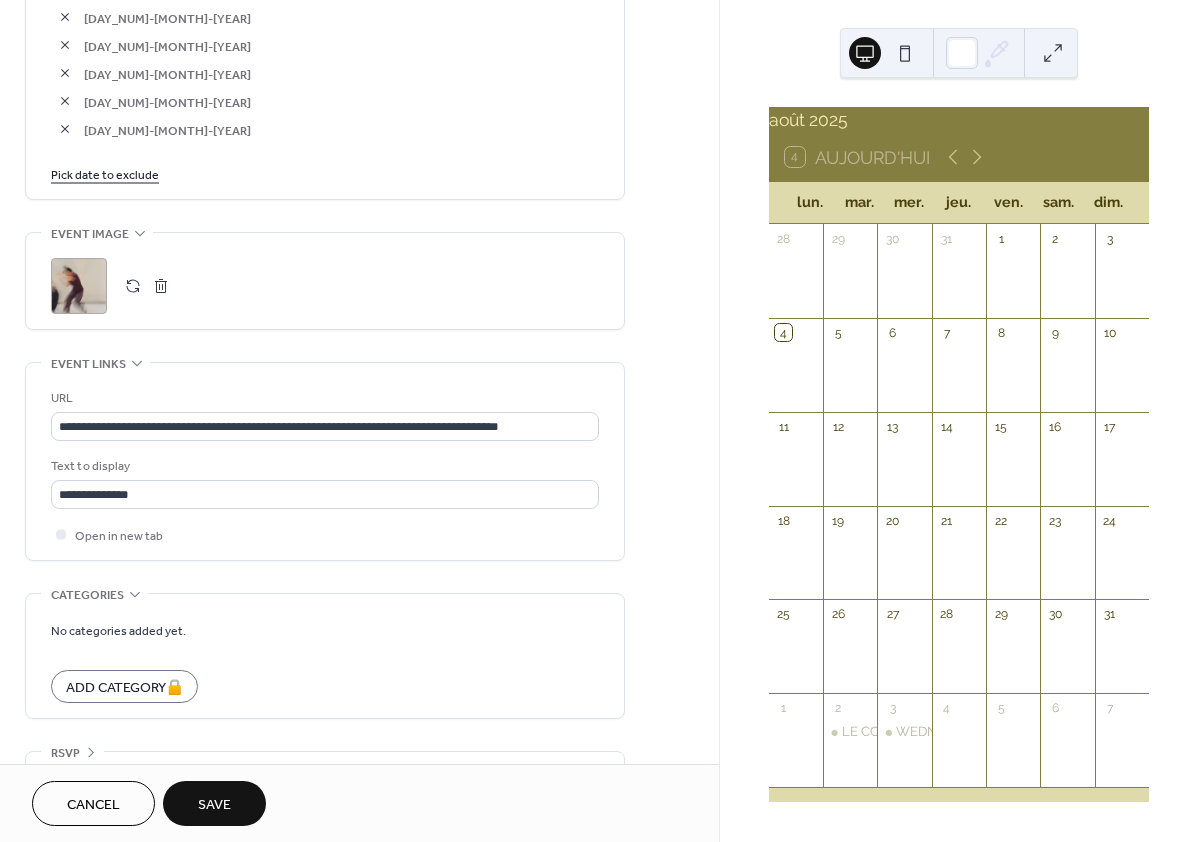 scroll, scrollTop: 1327, scrollLeft: 0, axis: vertical 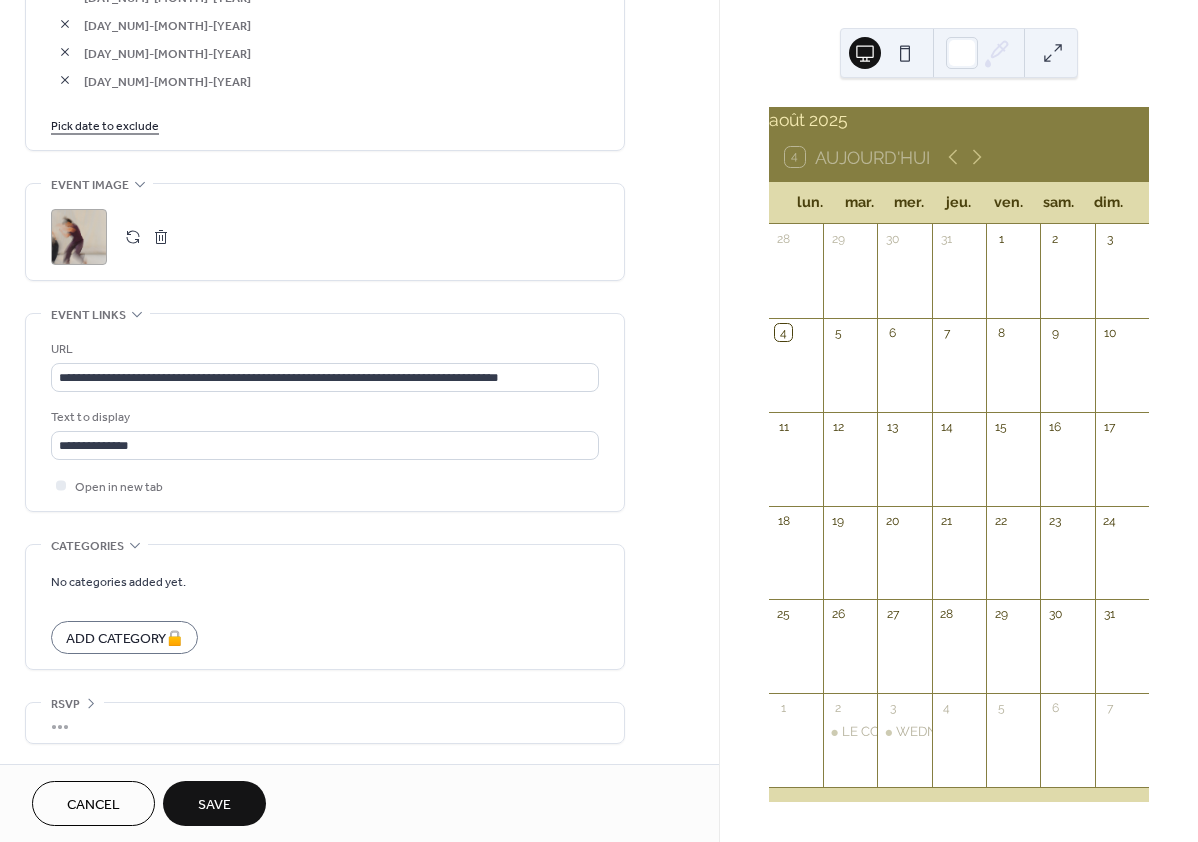 type on "**********" 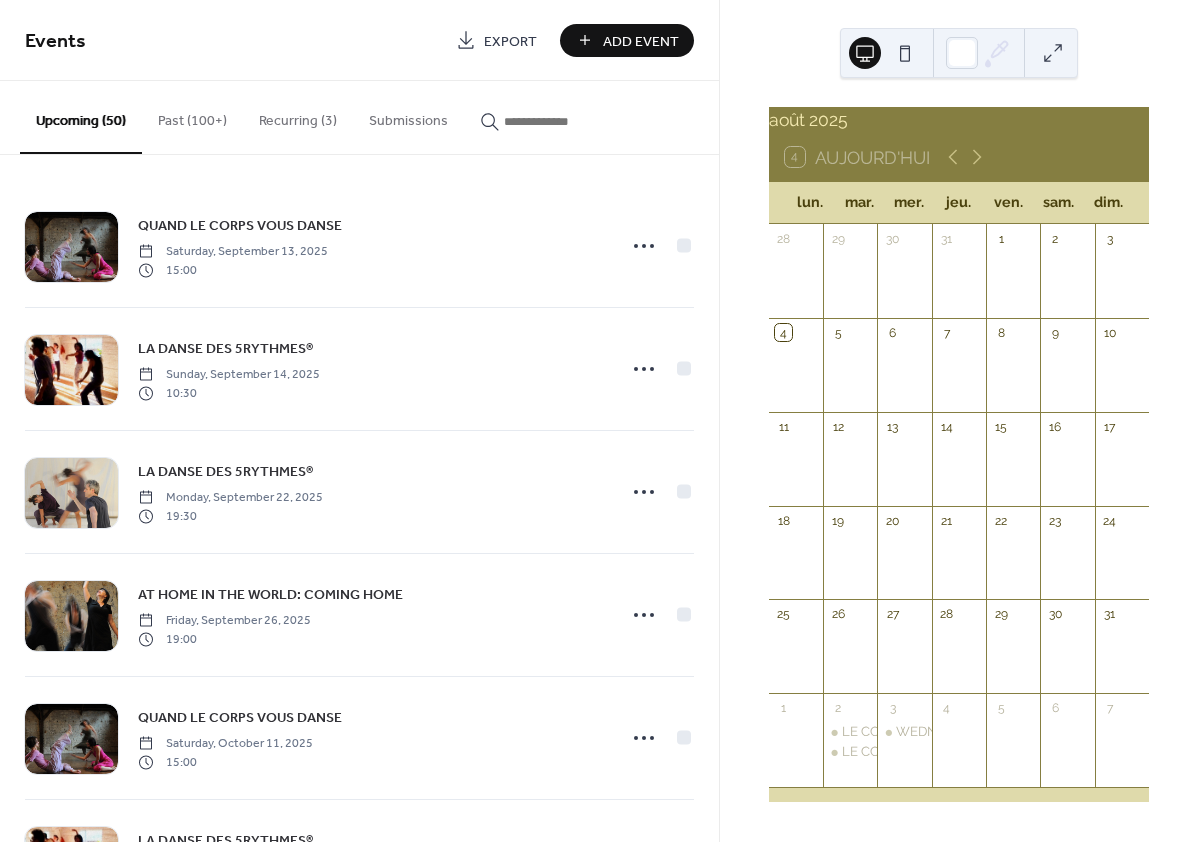 click on "Upcoming (50)" at bounding box center (81, 117) 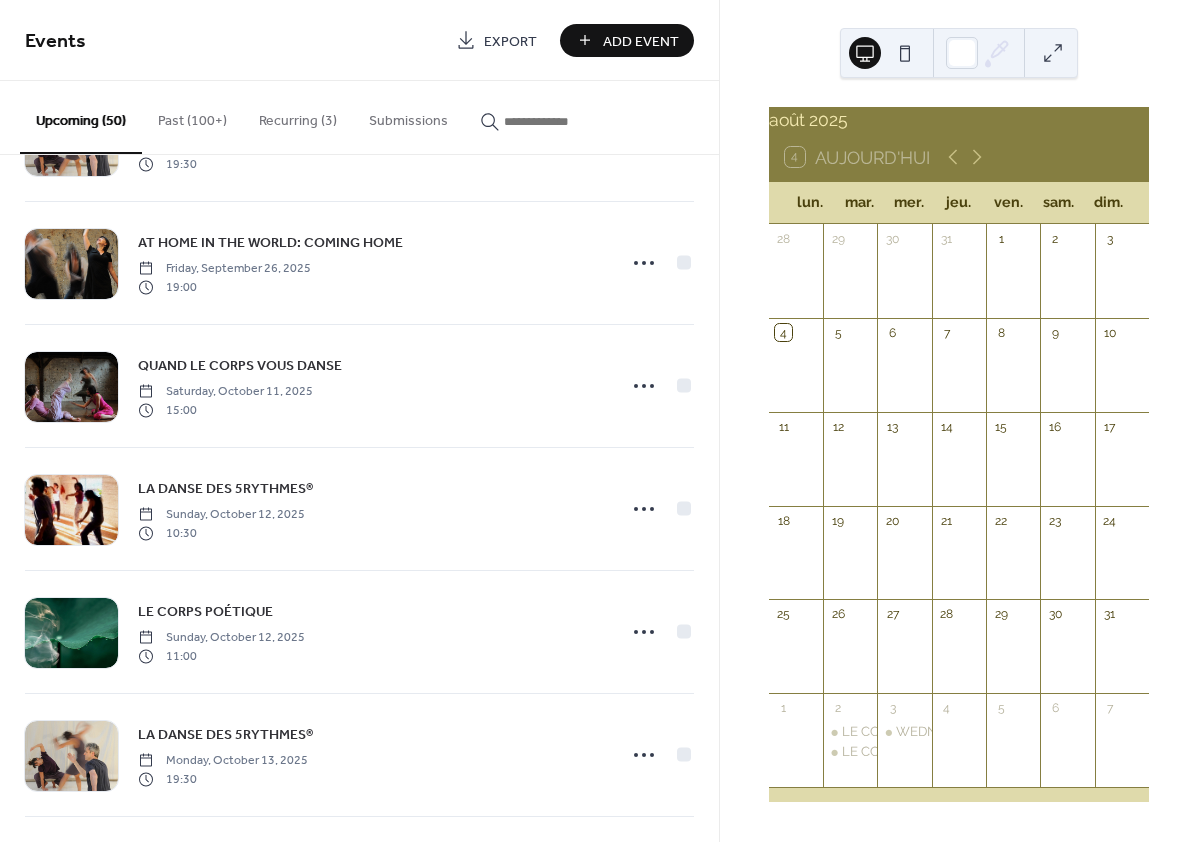 scroll, scrollTop: 0, scrollLeft: 0, axis: both 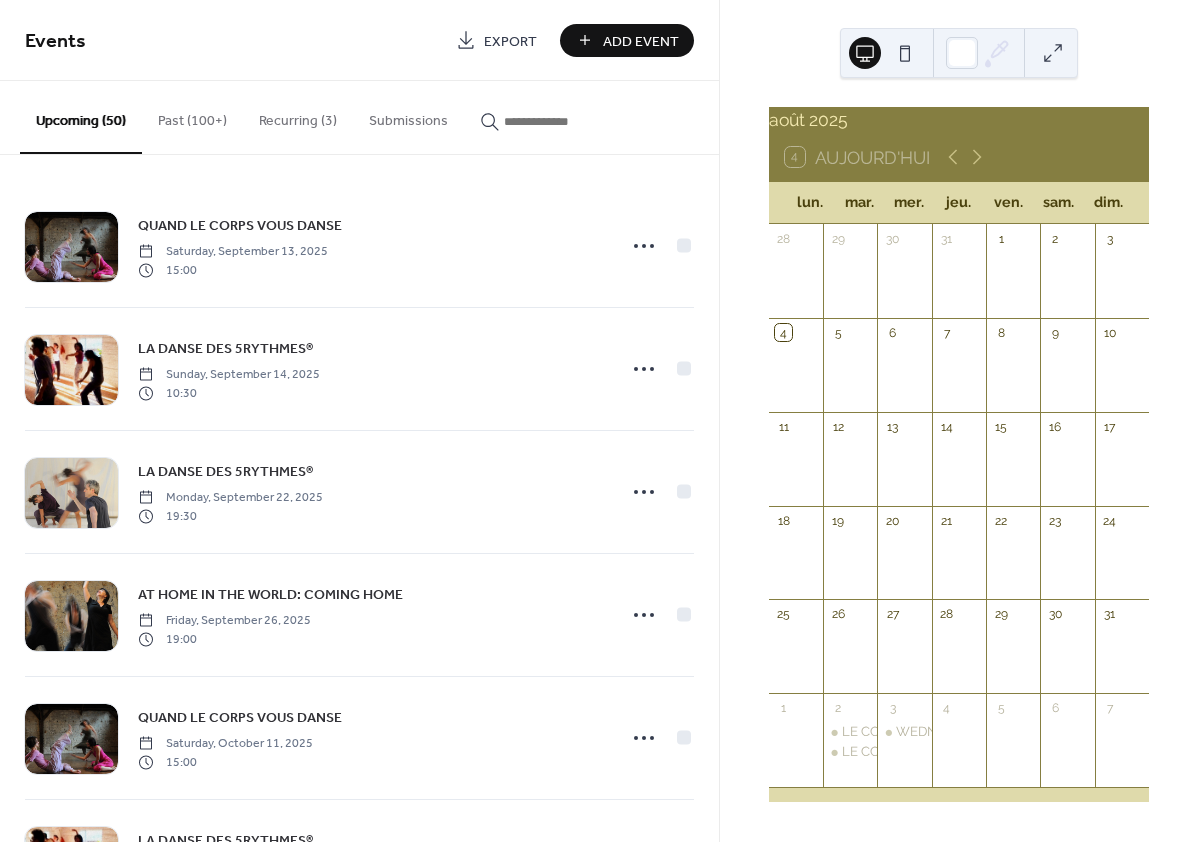 click on "Recurring (3)" at bounding box center [298, 116] 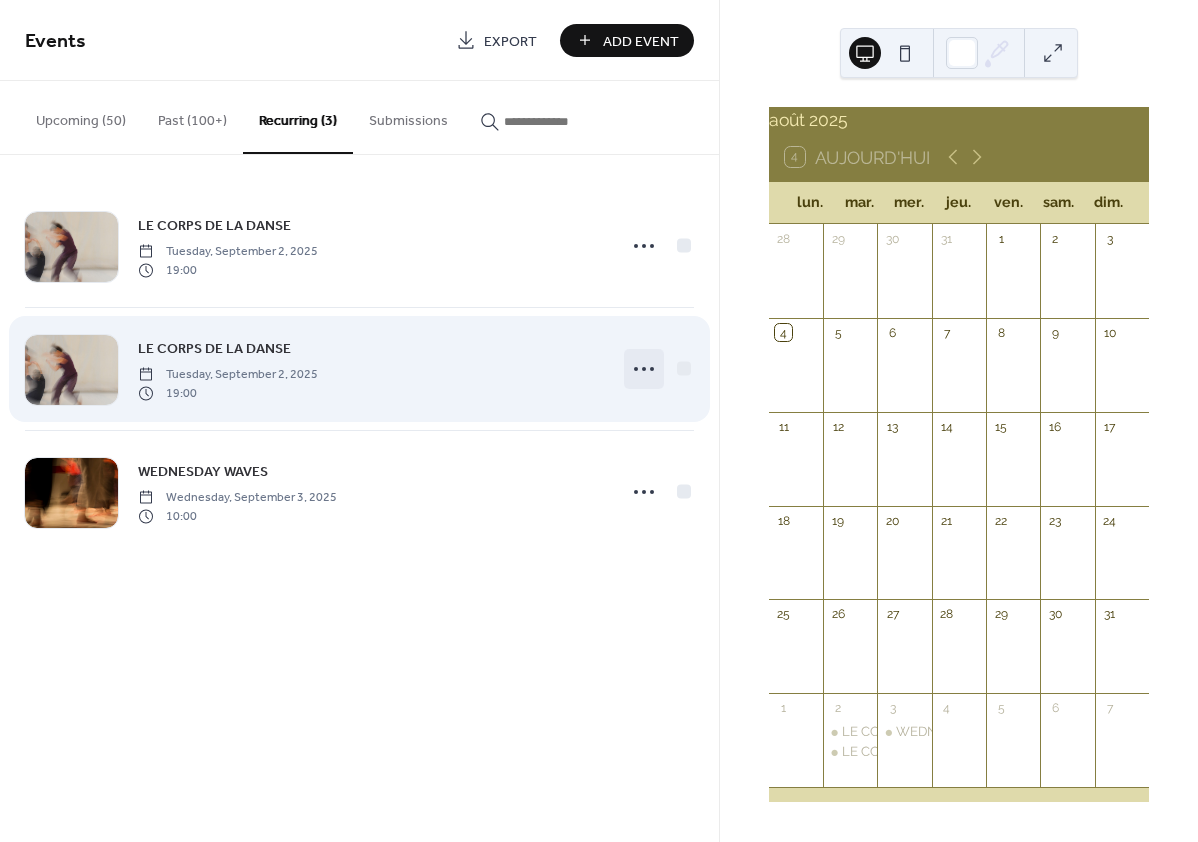 click 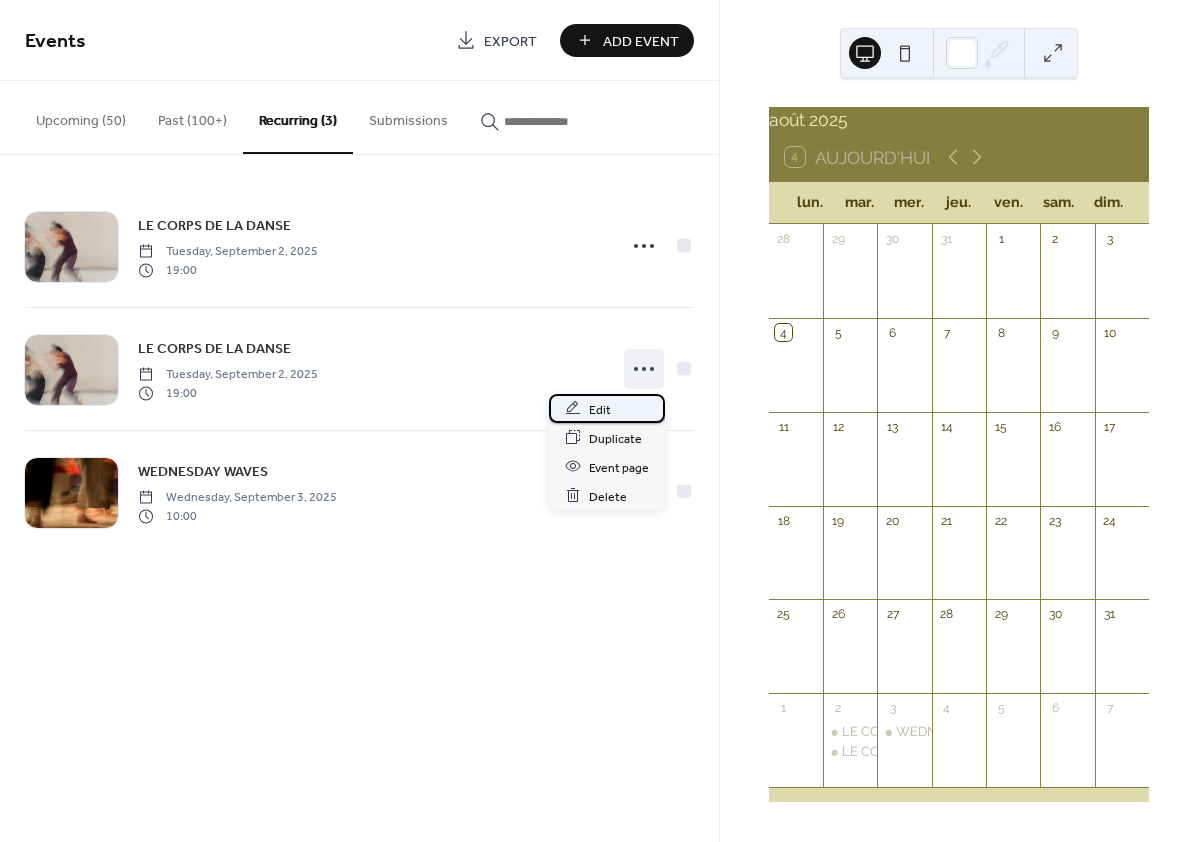 click on "Edit" at bounding box center [600, 409] 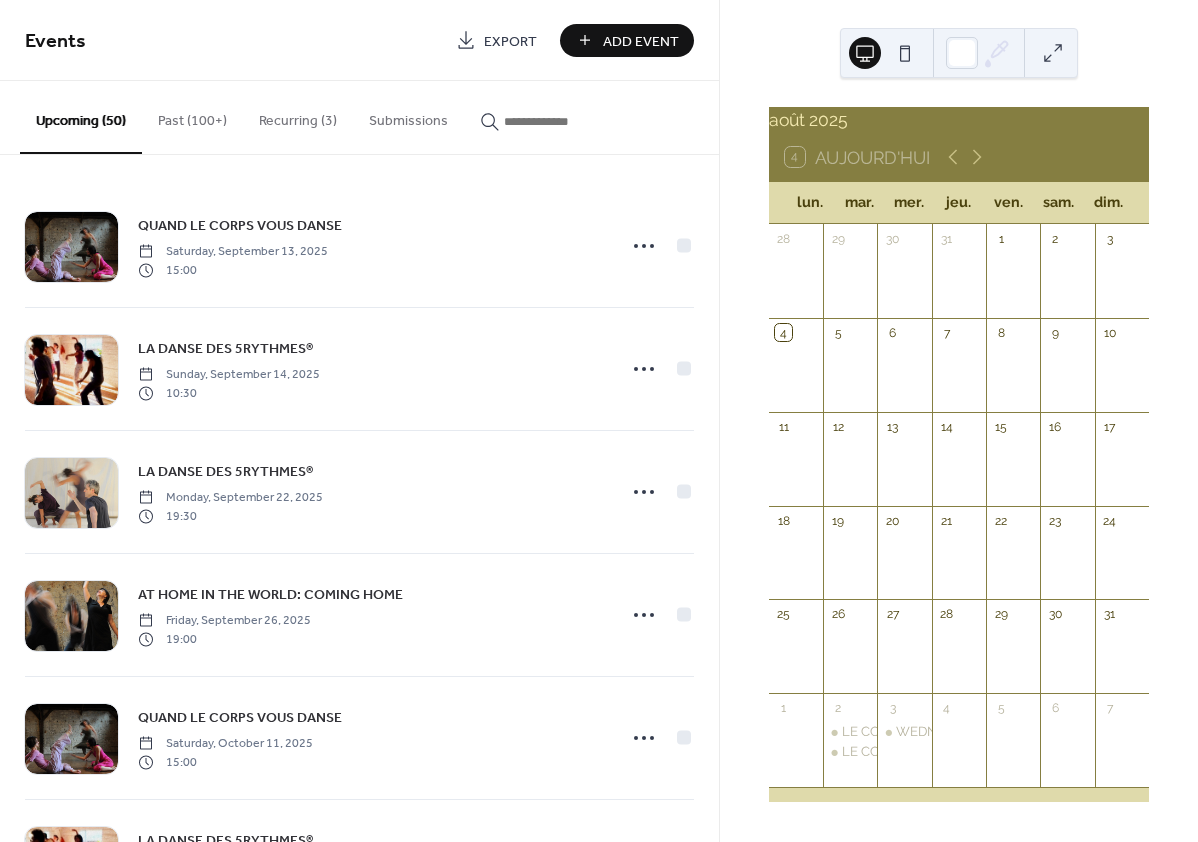 scroll, scrollTop: 0, scrollLeft: 0, axis: both 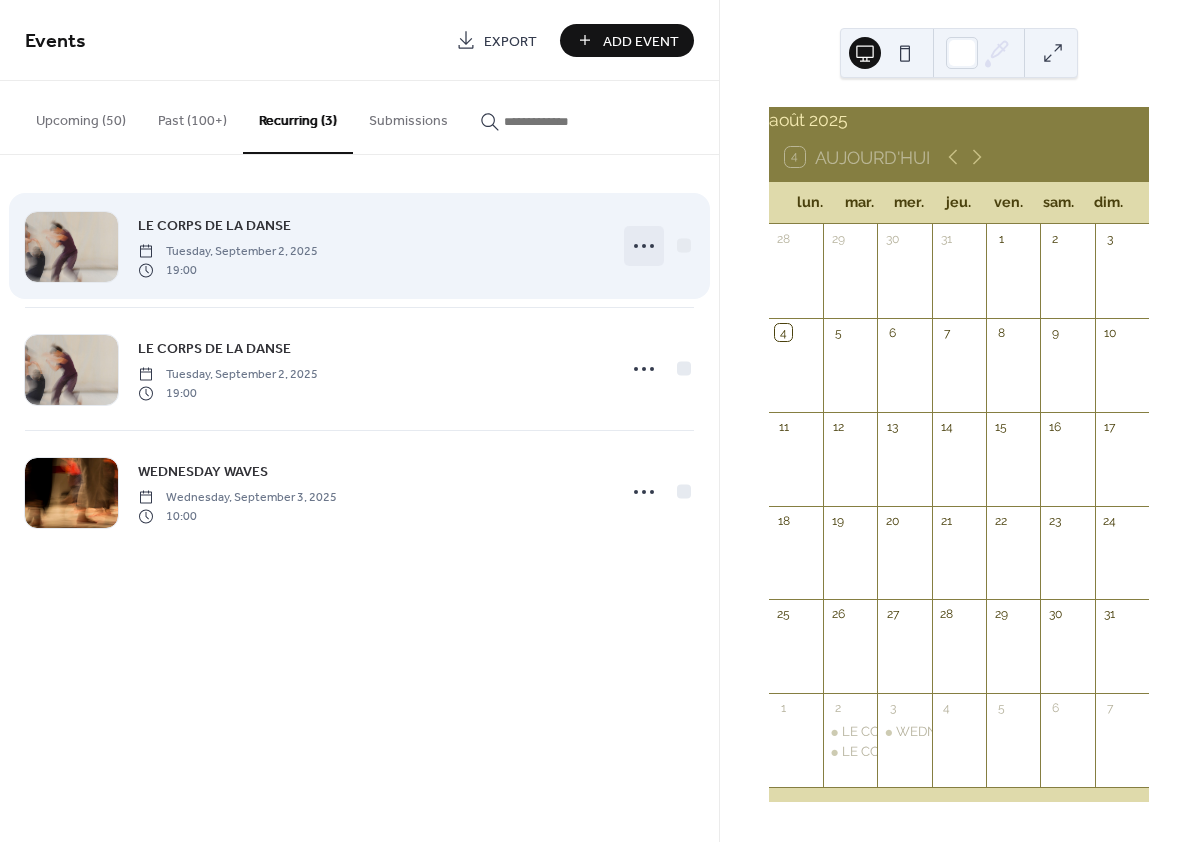 click 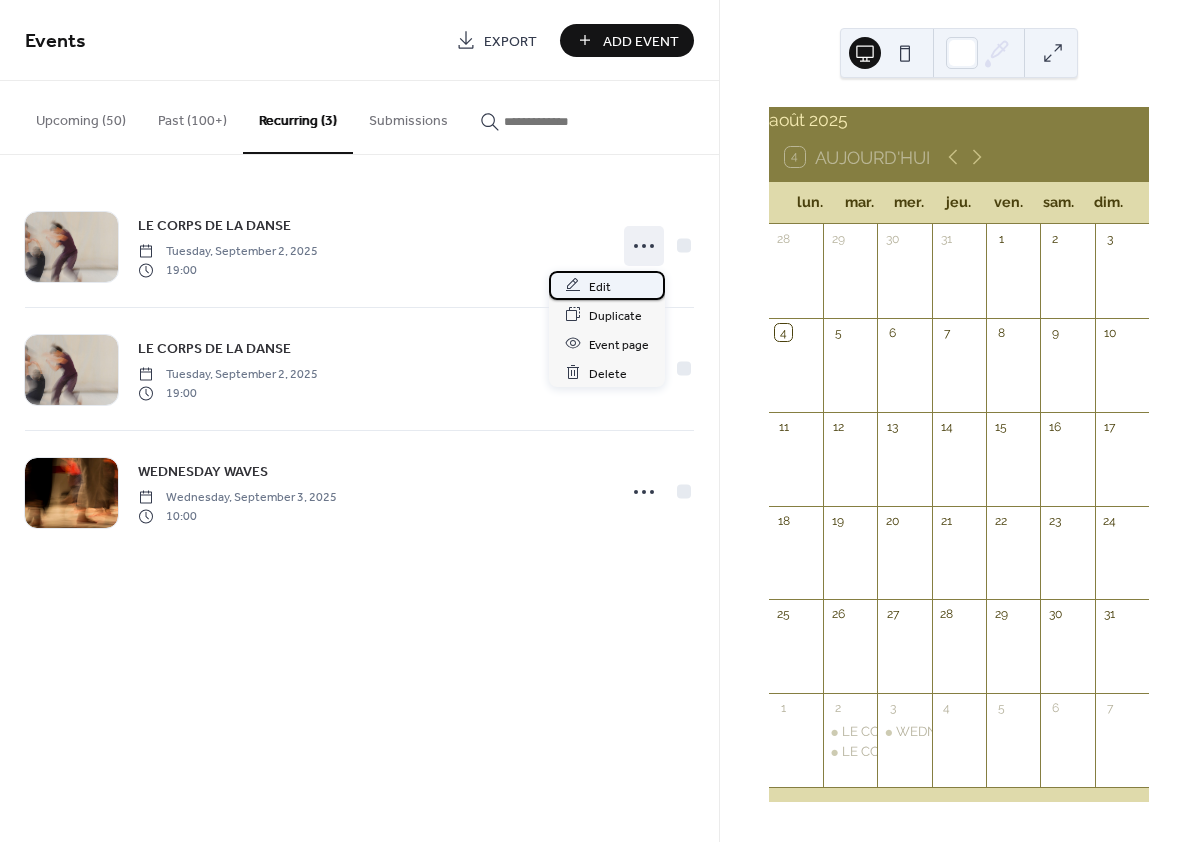 click on "Edit" at bounding box center [600, 286] 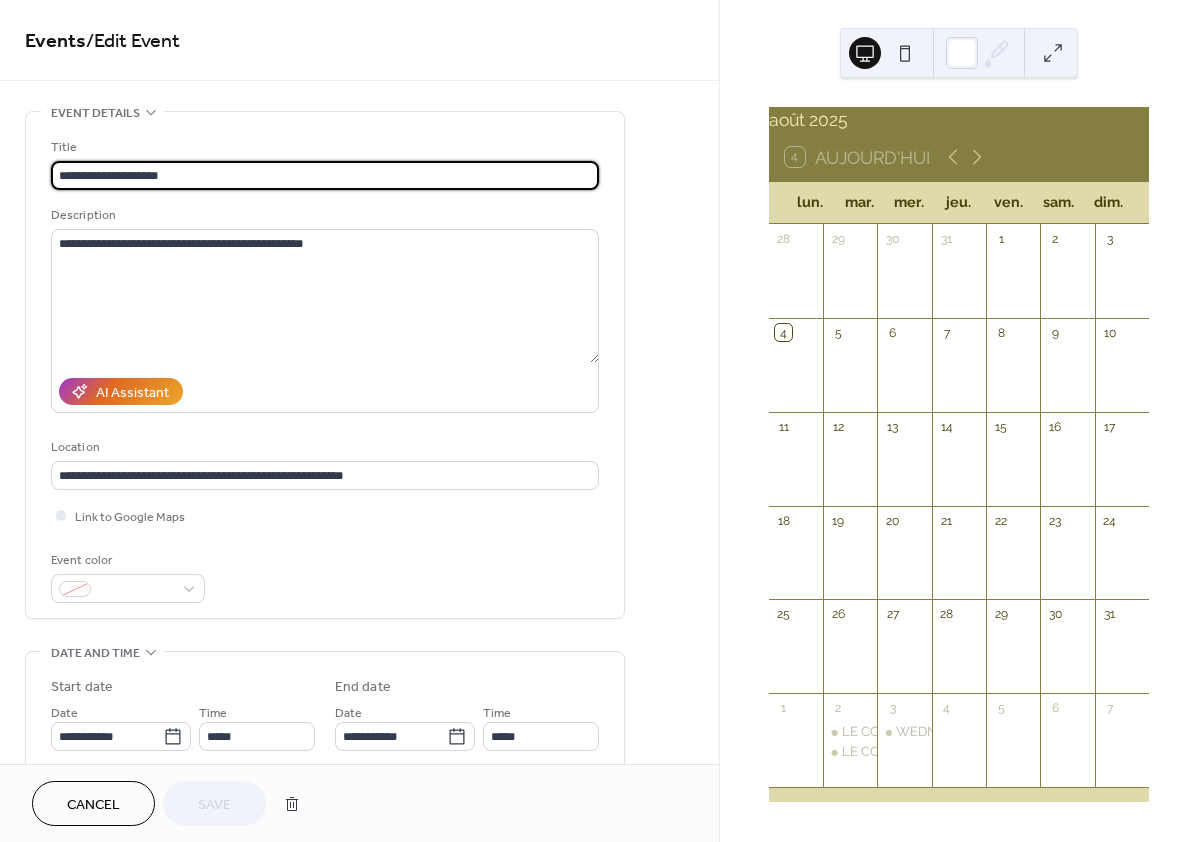 click on "Cancel" at bounding box center (93, 805) 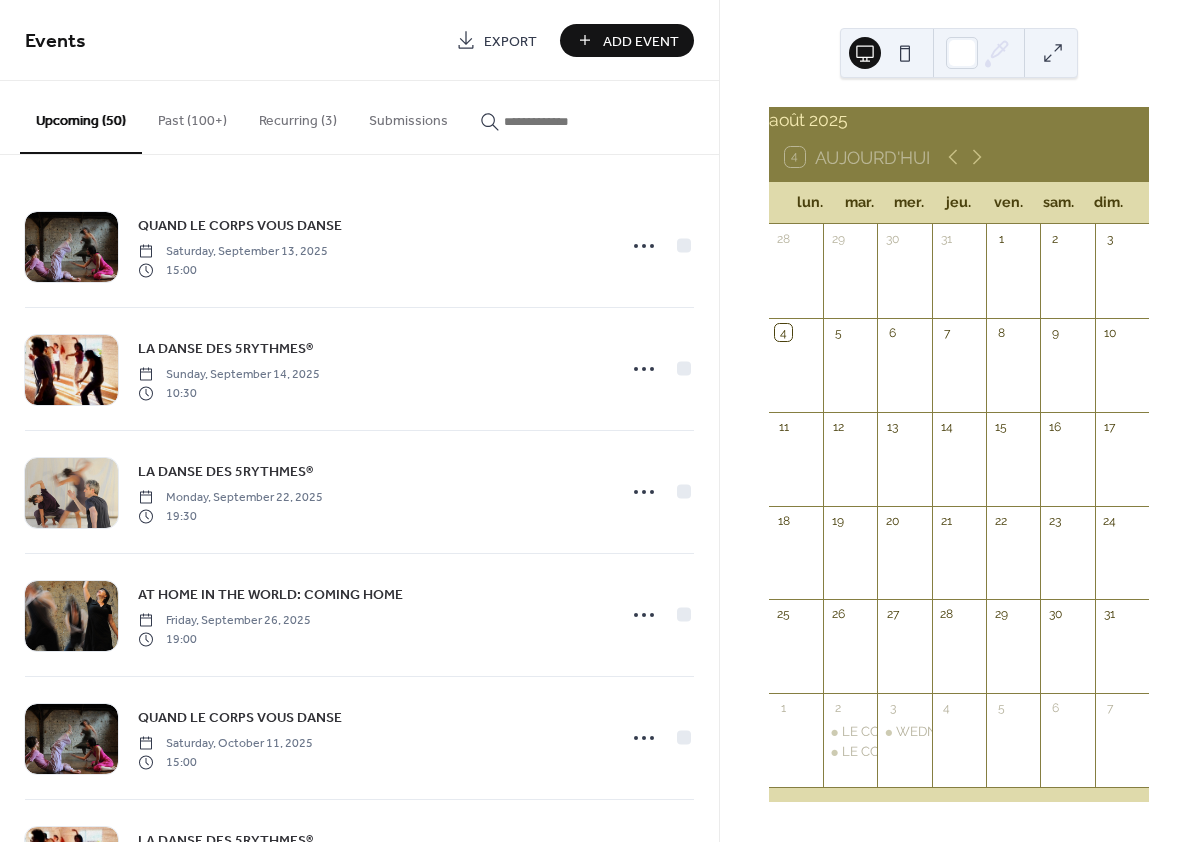 click on "Recurring (3)" at bounding box center (298, 116) 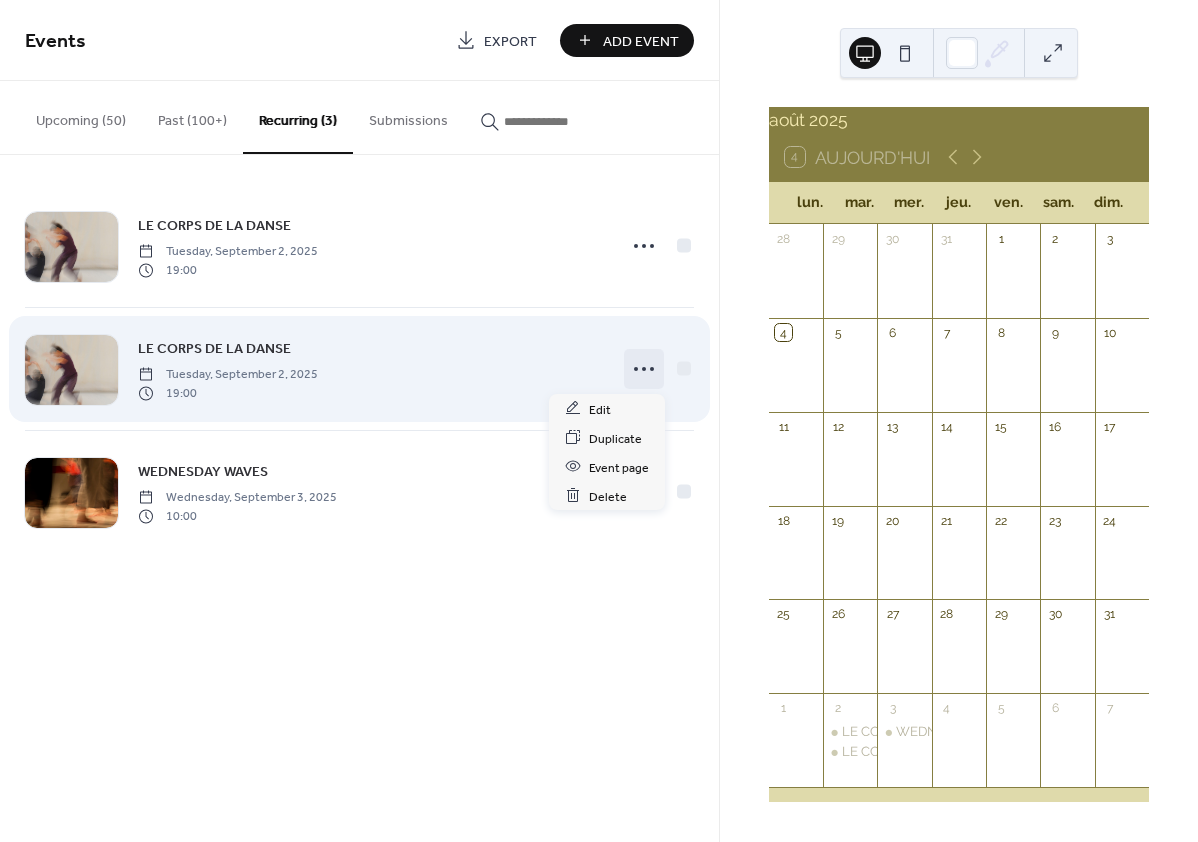 click 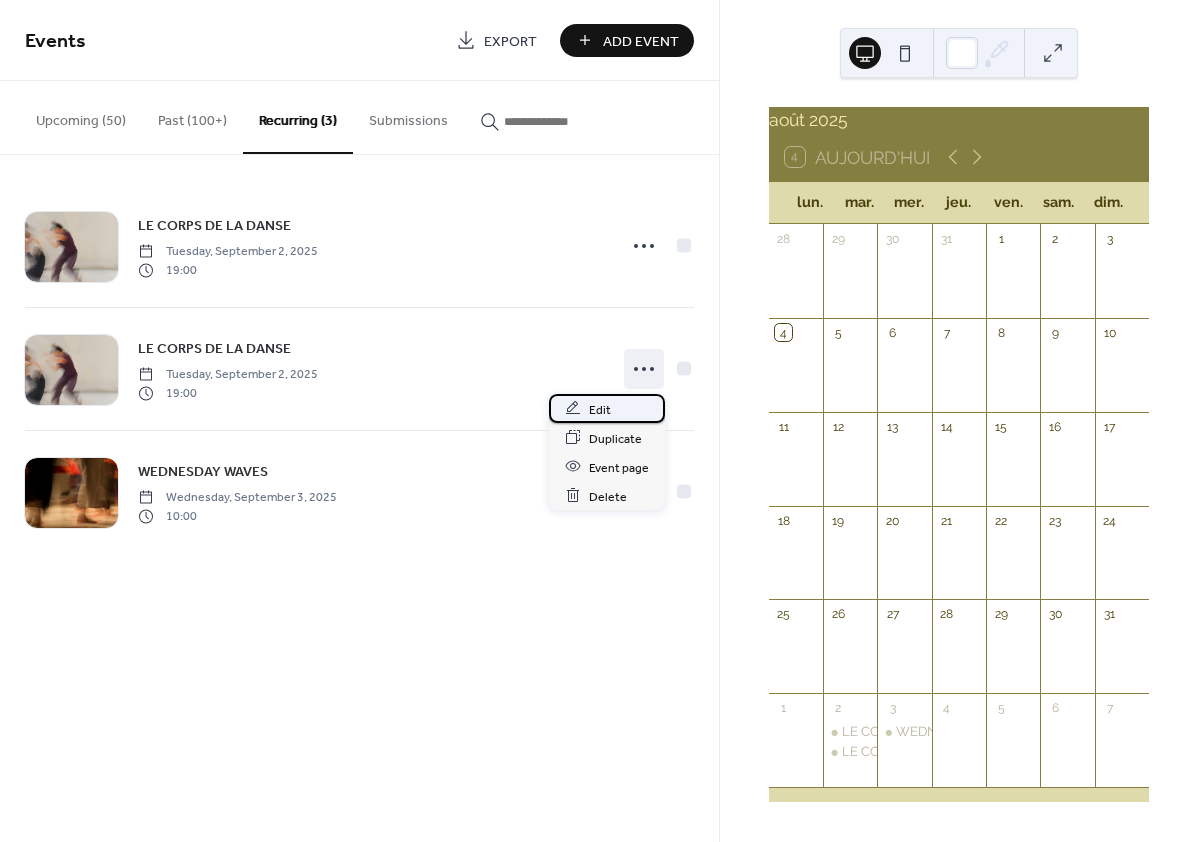 click on "Edit" at bounding box center (607, 408) 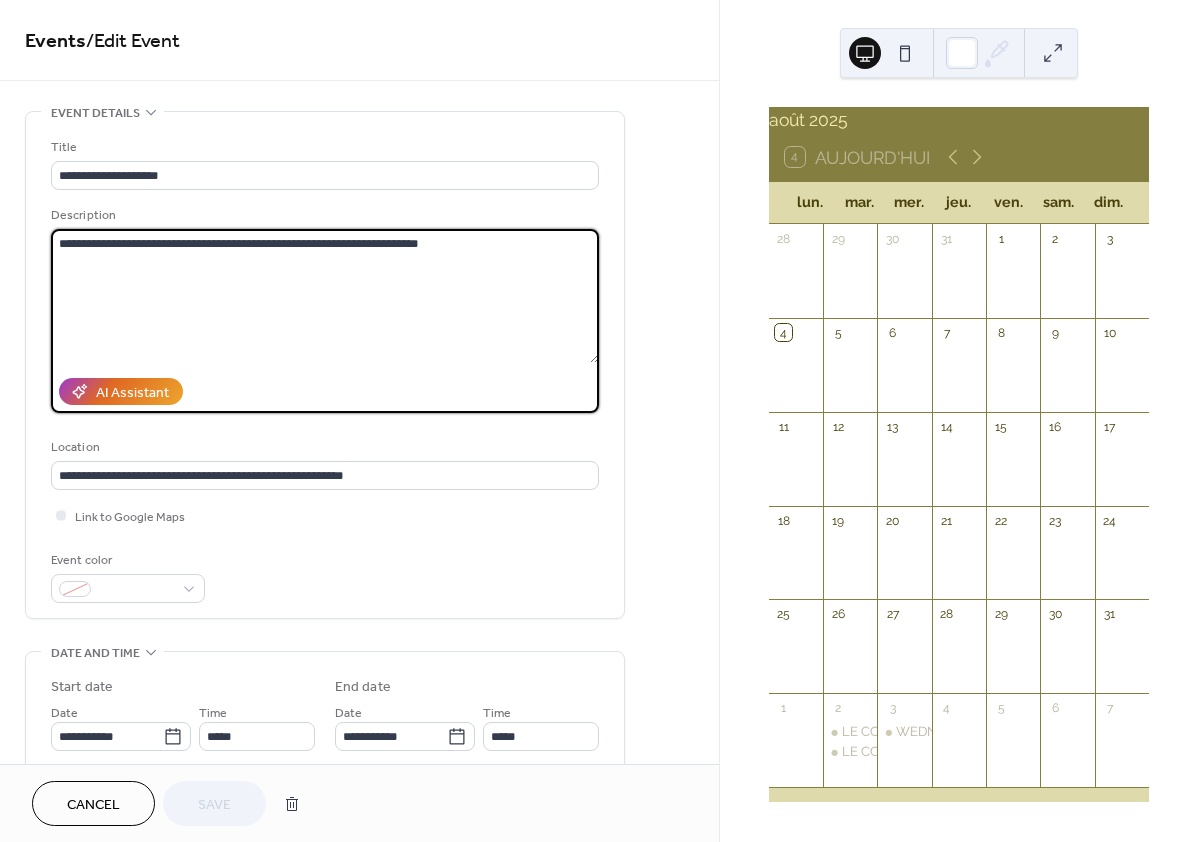 drag, startPoint x: 331, startPoint y: 248, endPoint x: 459, endPoint y: 247, distance: 128.0039 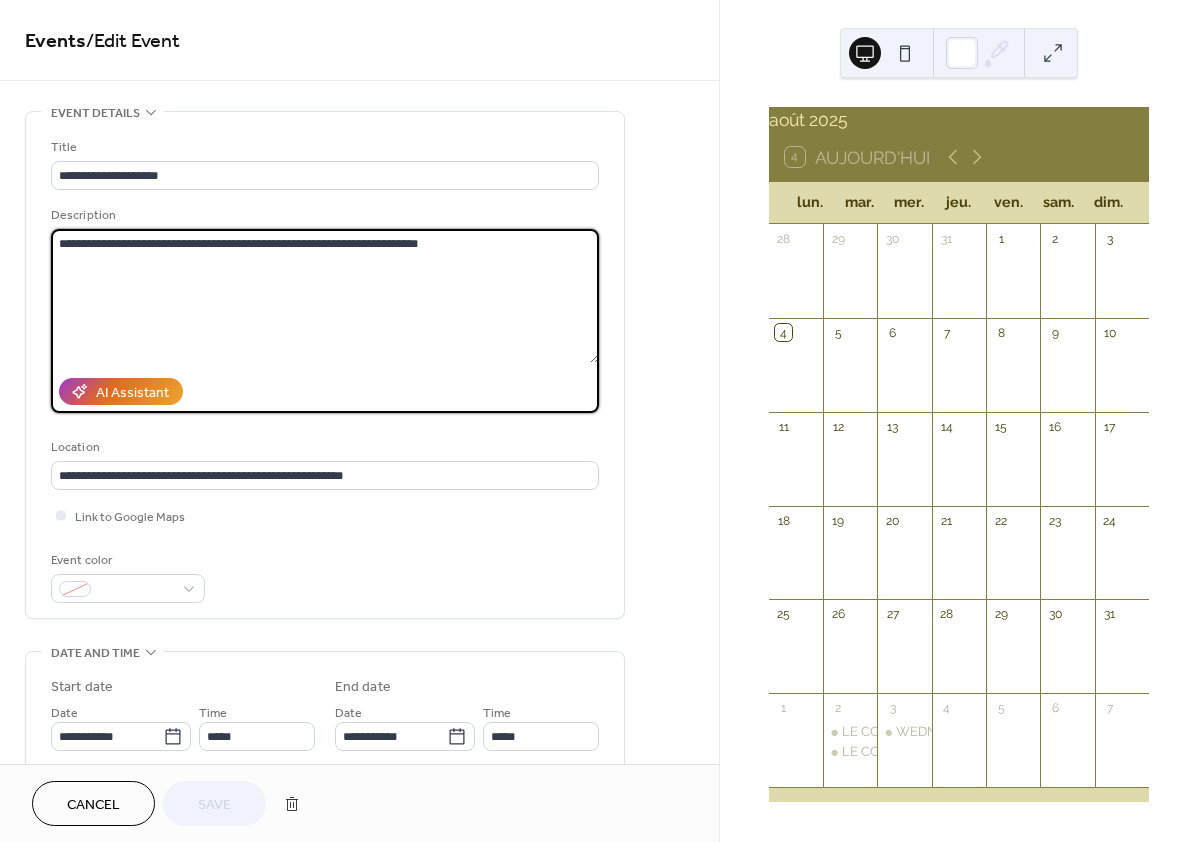 click on "**********" at bounding box center [325, 296] 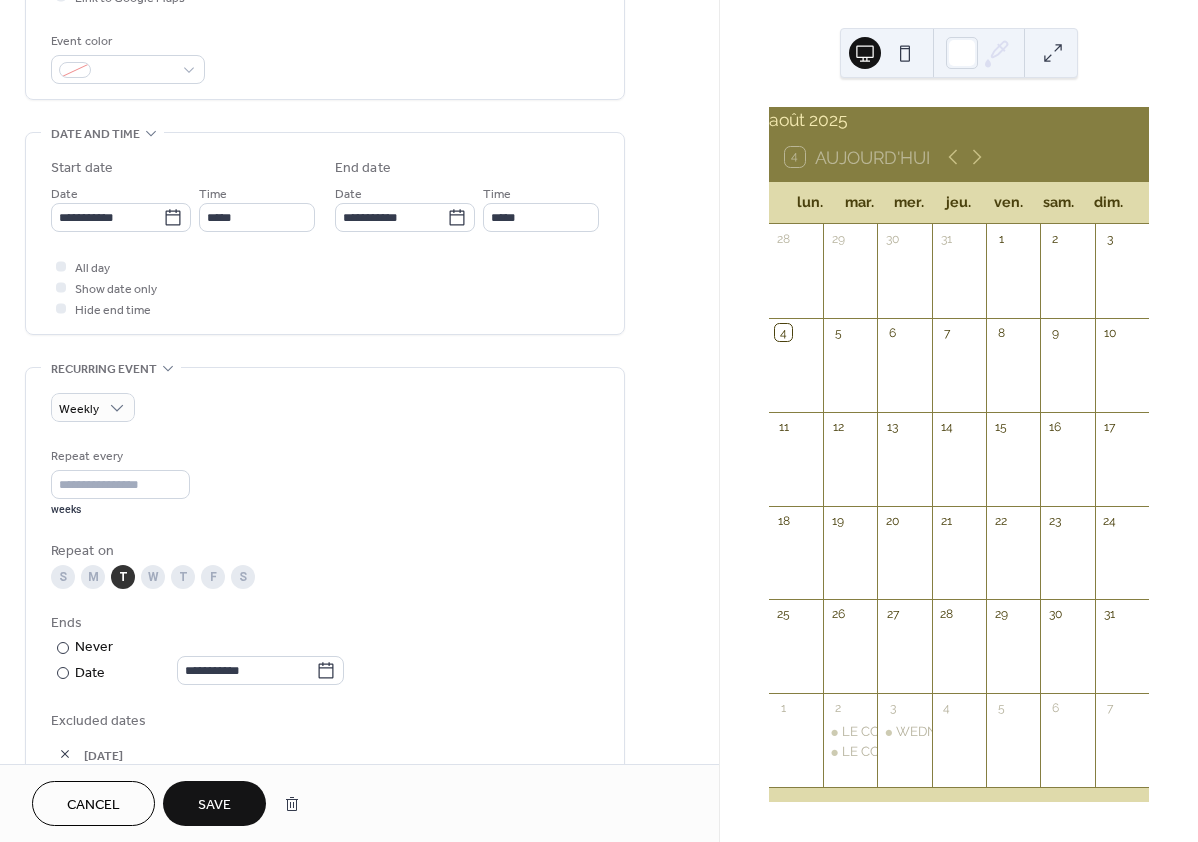 scroll, scrollTop: 561, scrollLeft: 0, axis: vertical 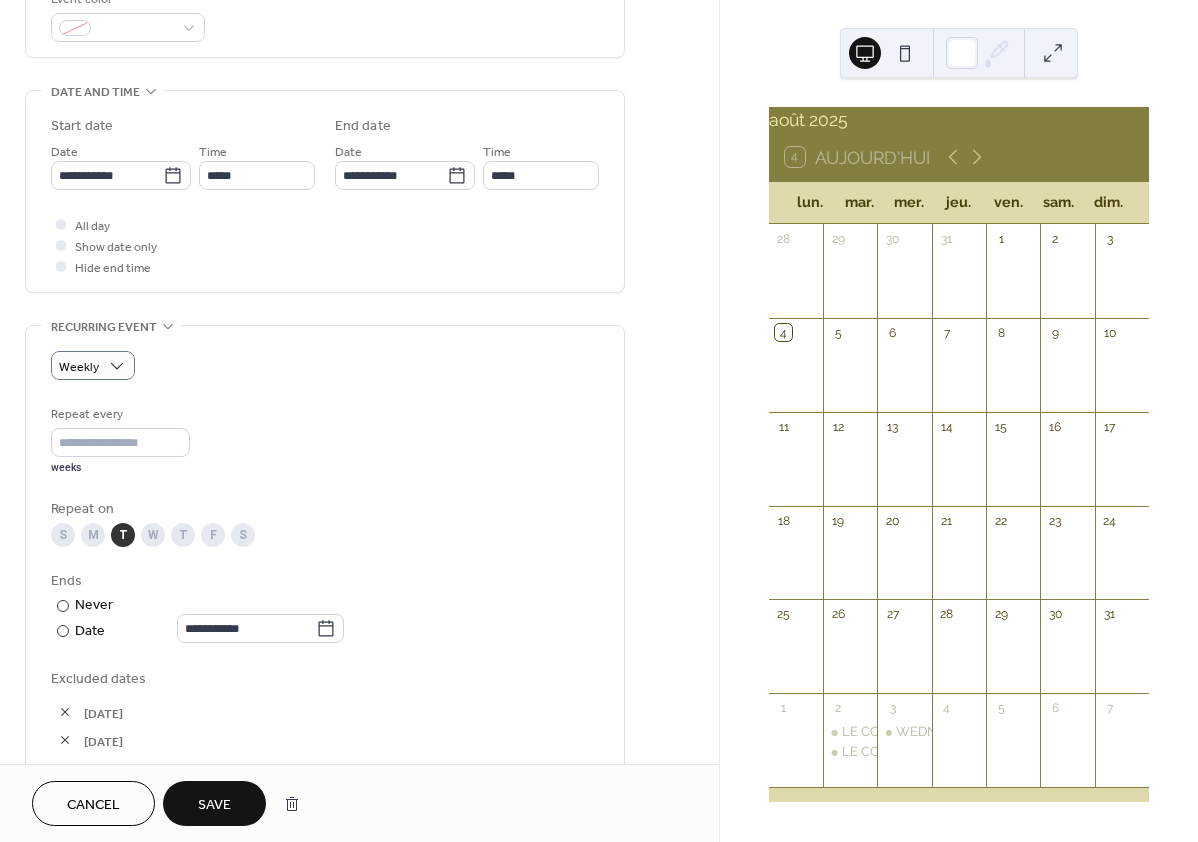 type on "**********" 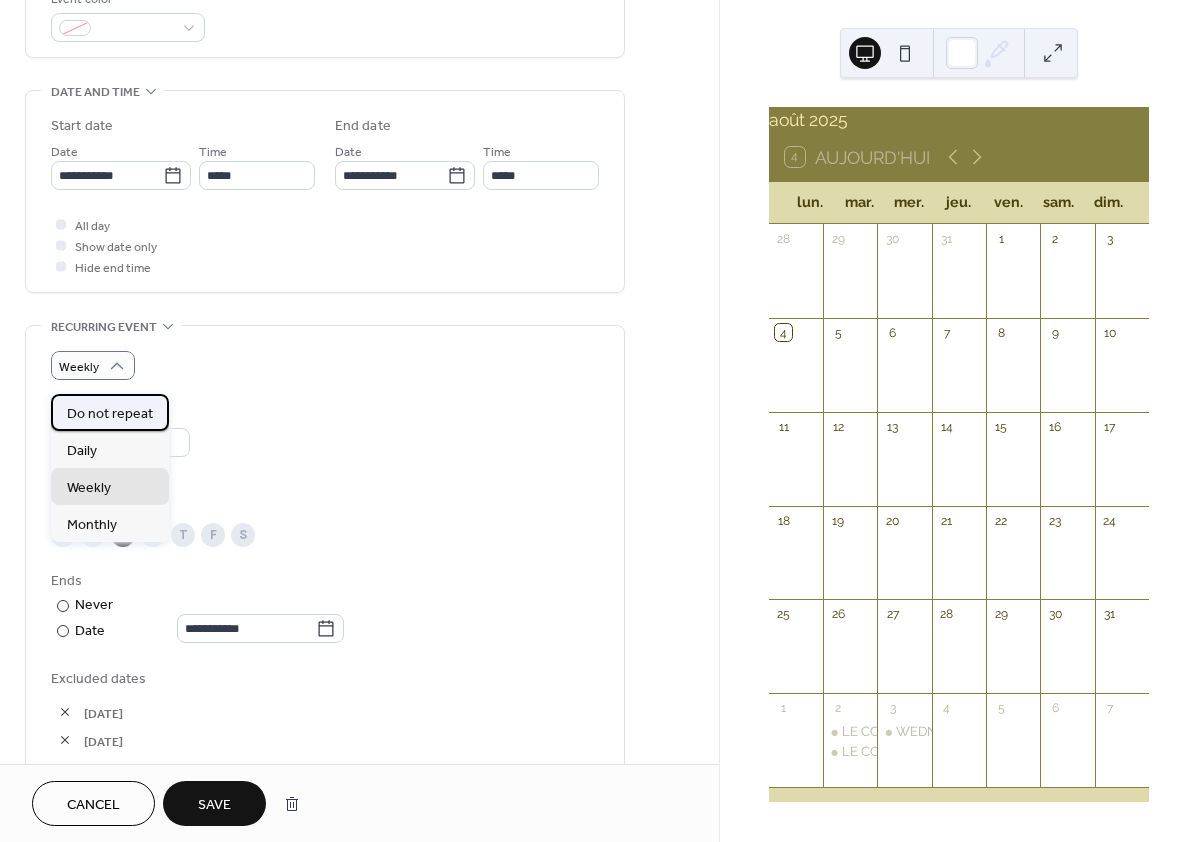click on "Do not repeat" at bounding box center (110, 413) 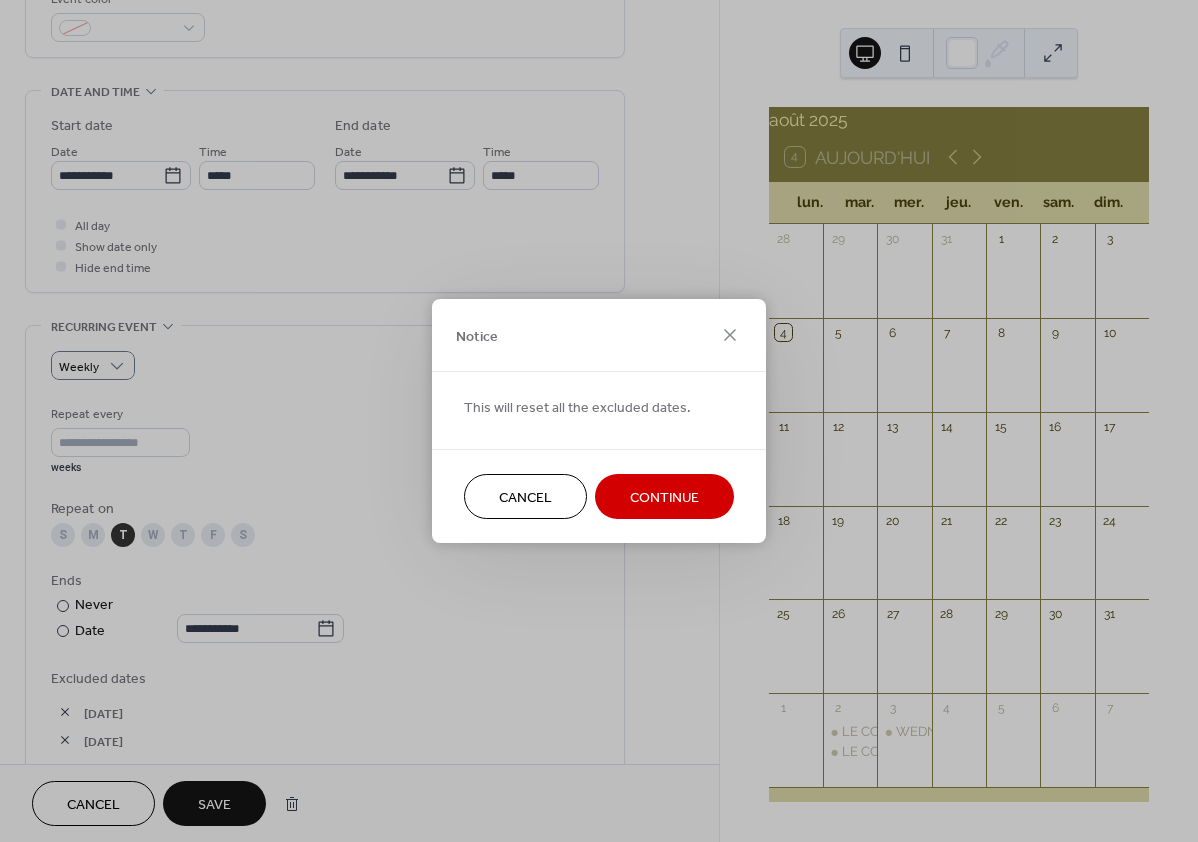 click on "Continue" at bounding box center (664, 498) 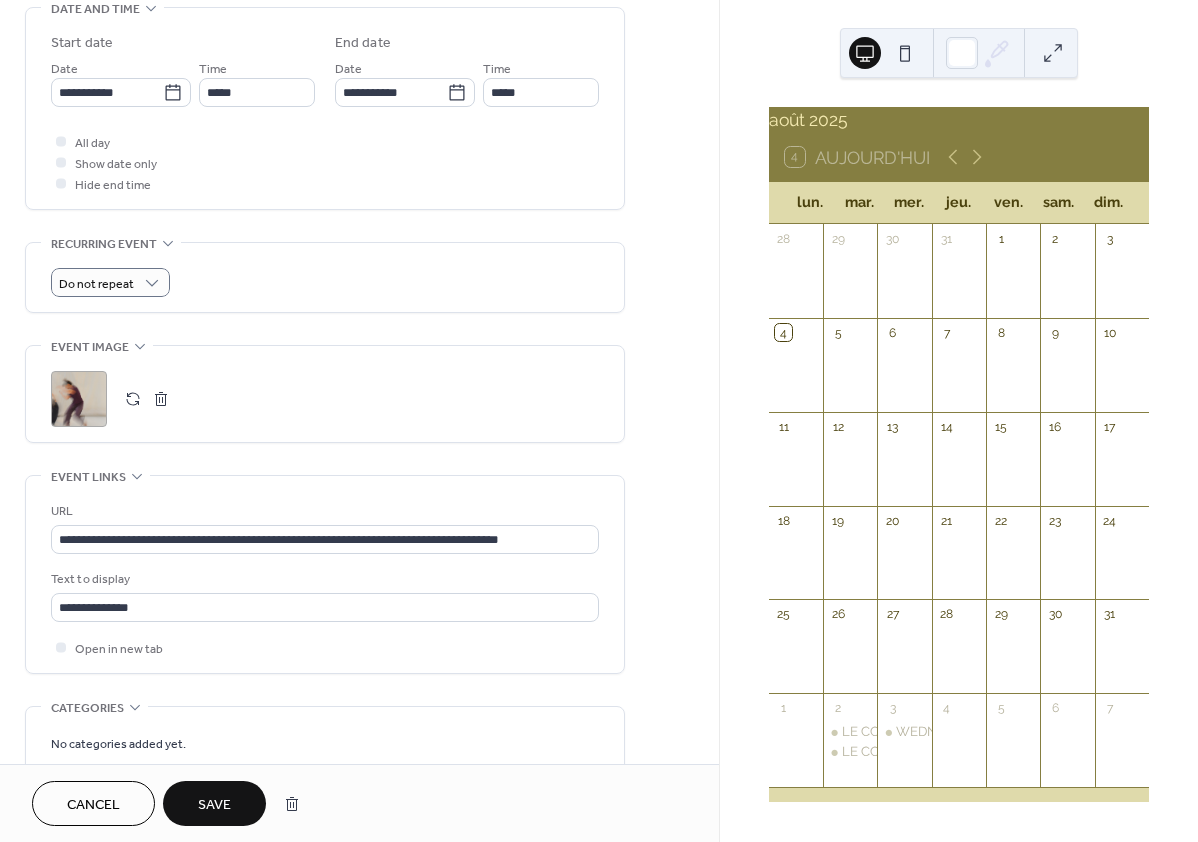 scroll, scrollTop: 671, scrollLeft: 0, axis: vertical 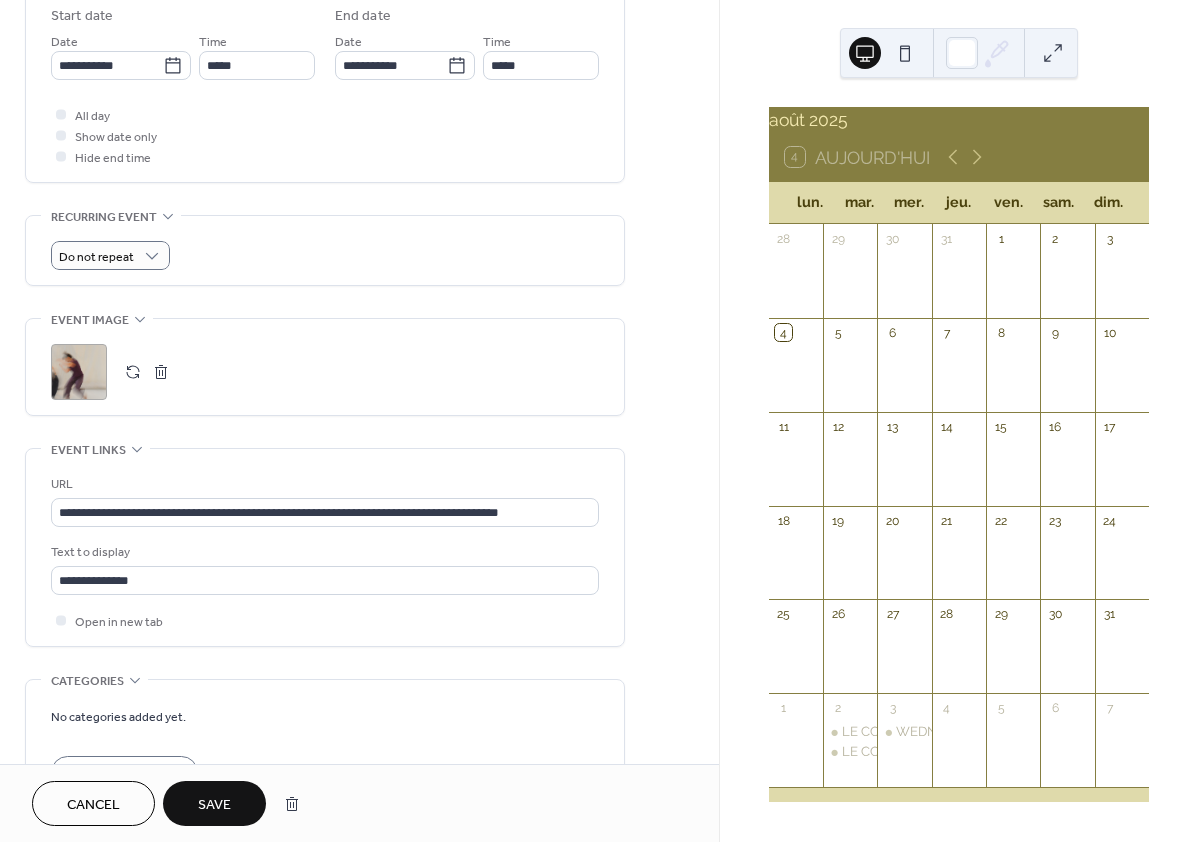 click on "Save" at bounding box center [214, 805] 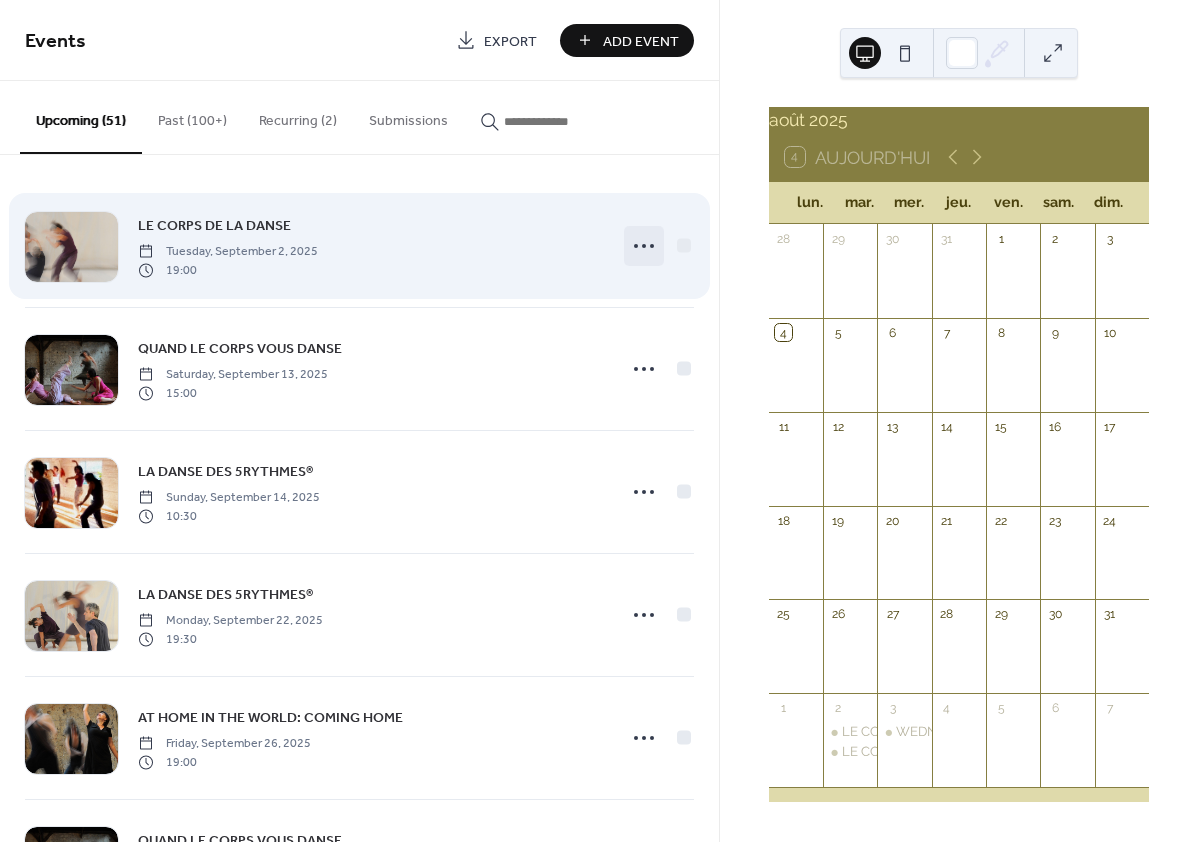 click 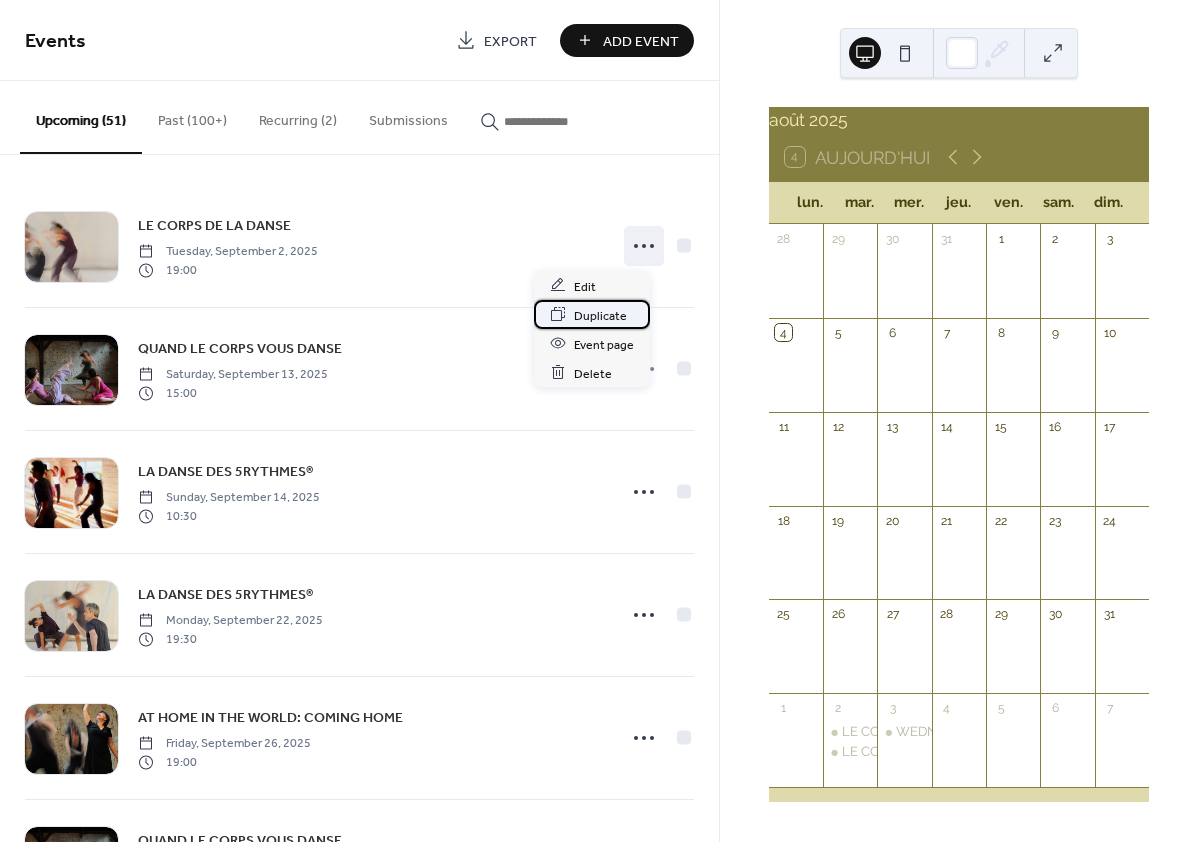 click on "Duplicate" at bounding box center (600, 315) 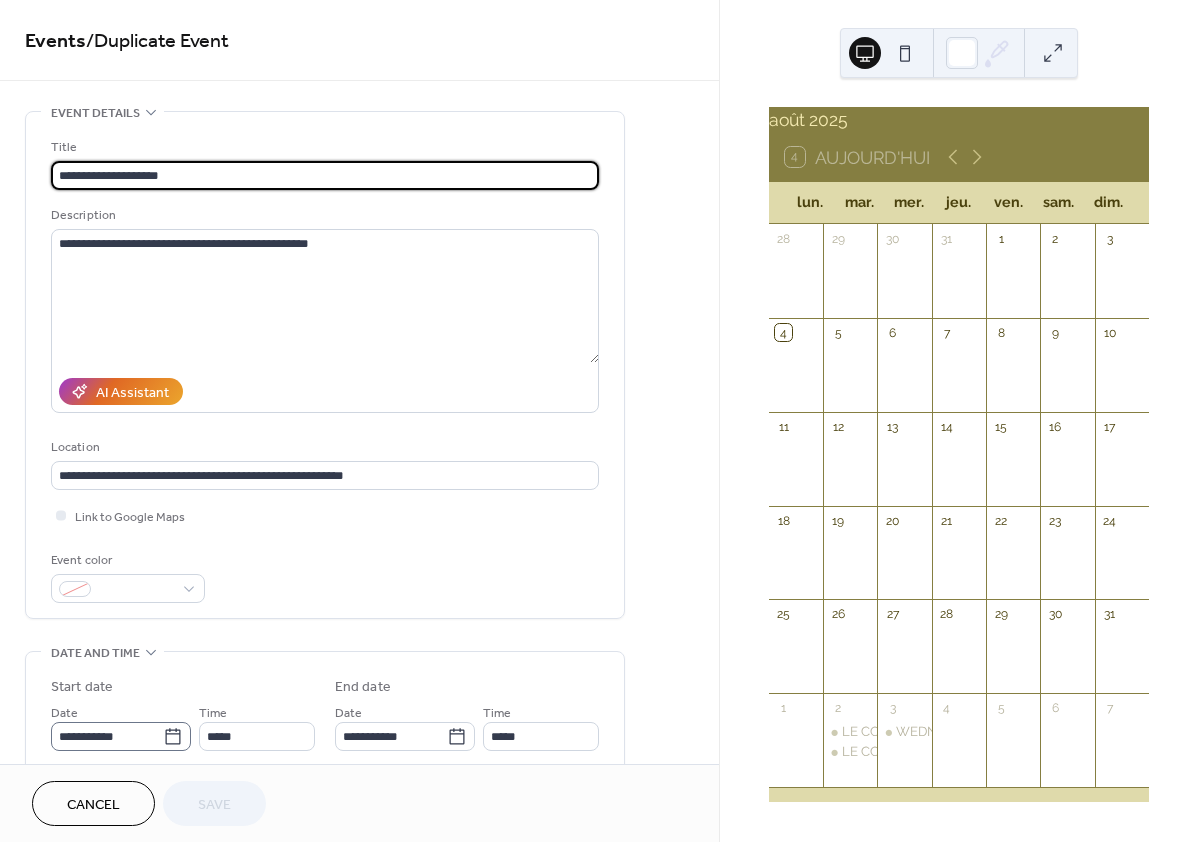click 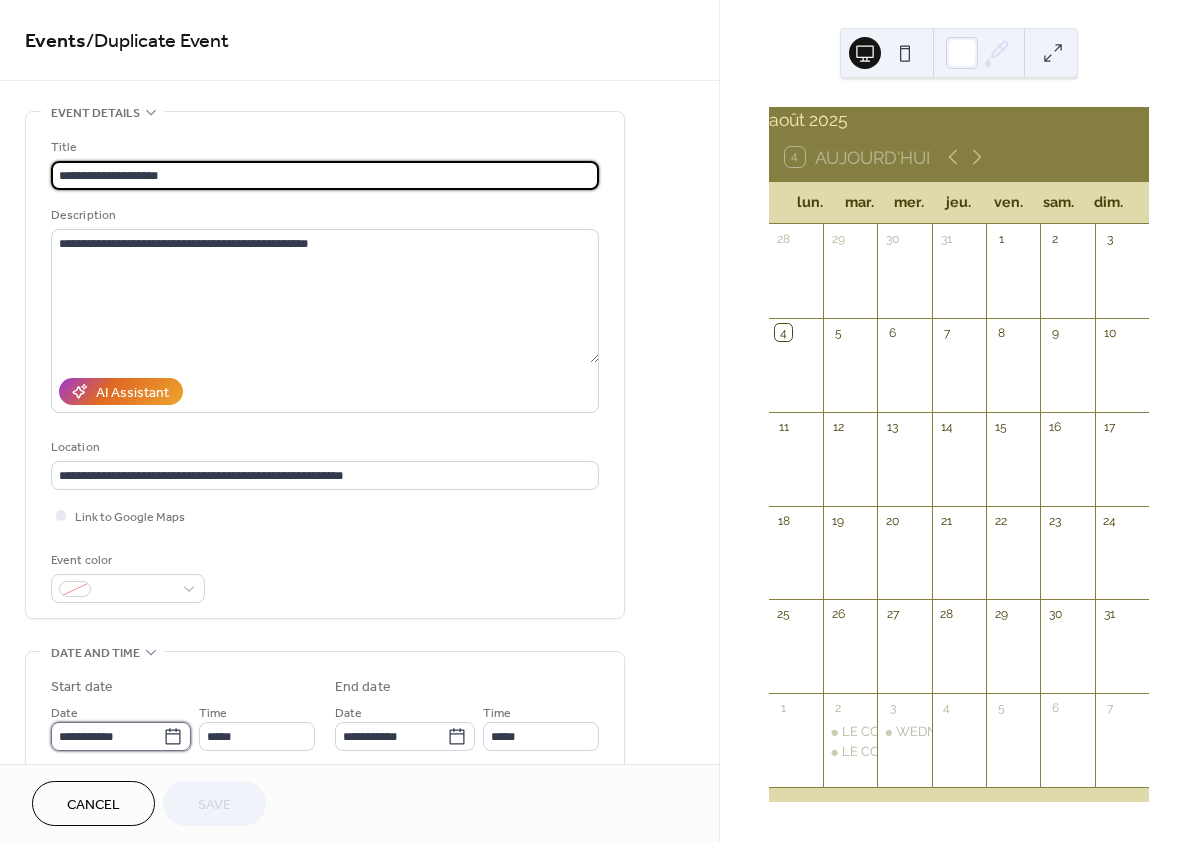 click on "**********" at bounding box center [107, 736] 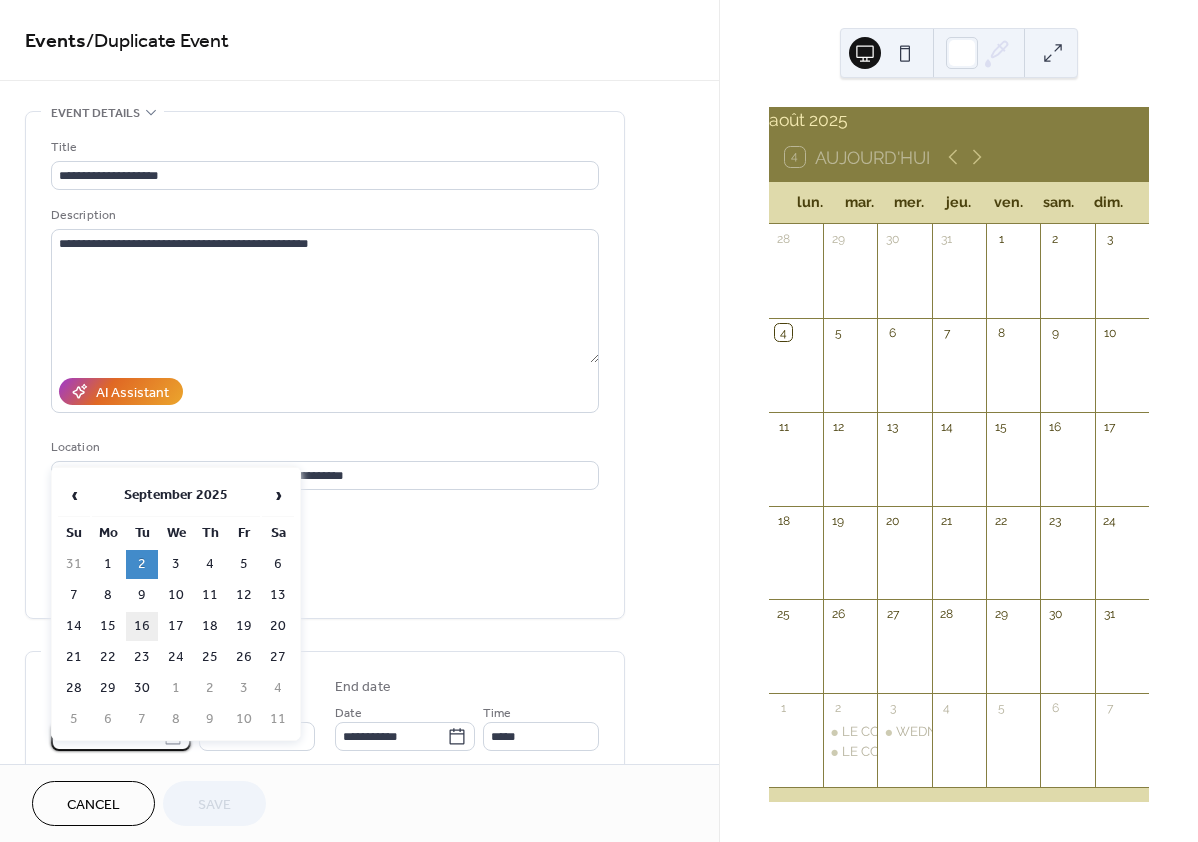 click on "16" at bounding box center [142, 626] 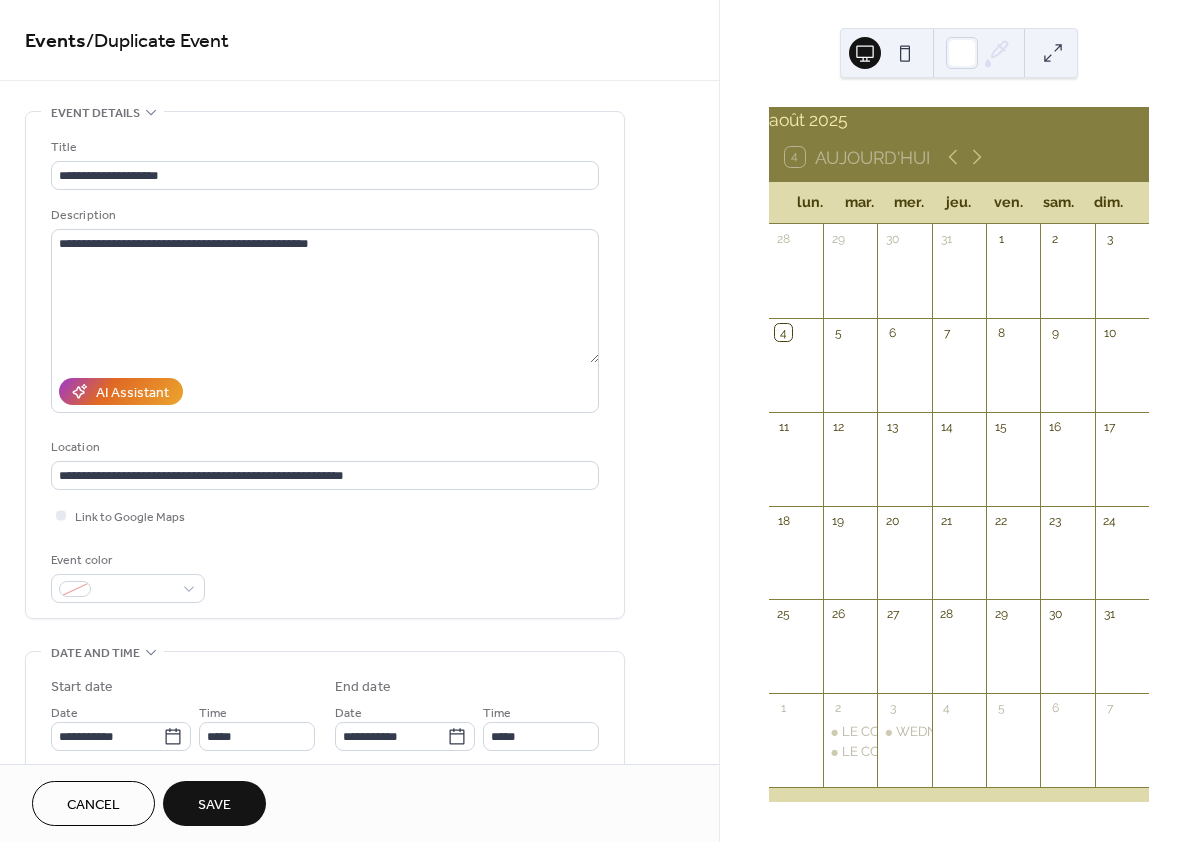 click on "Save" at bounding box center [214, 805] 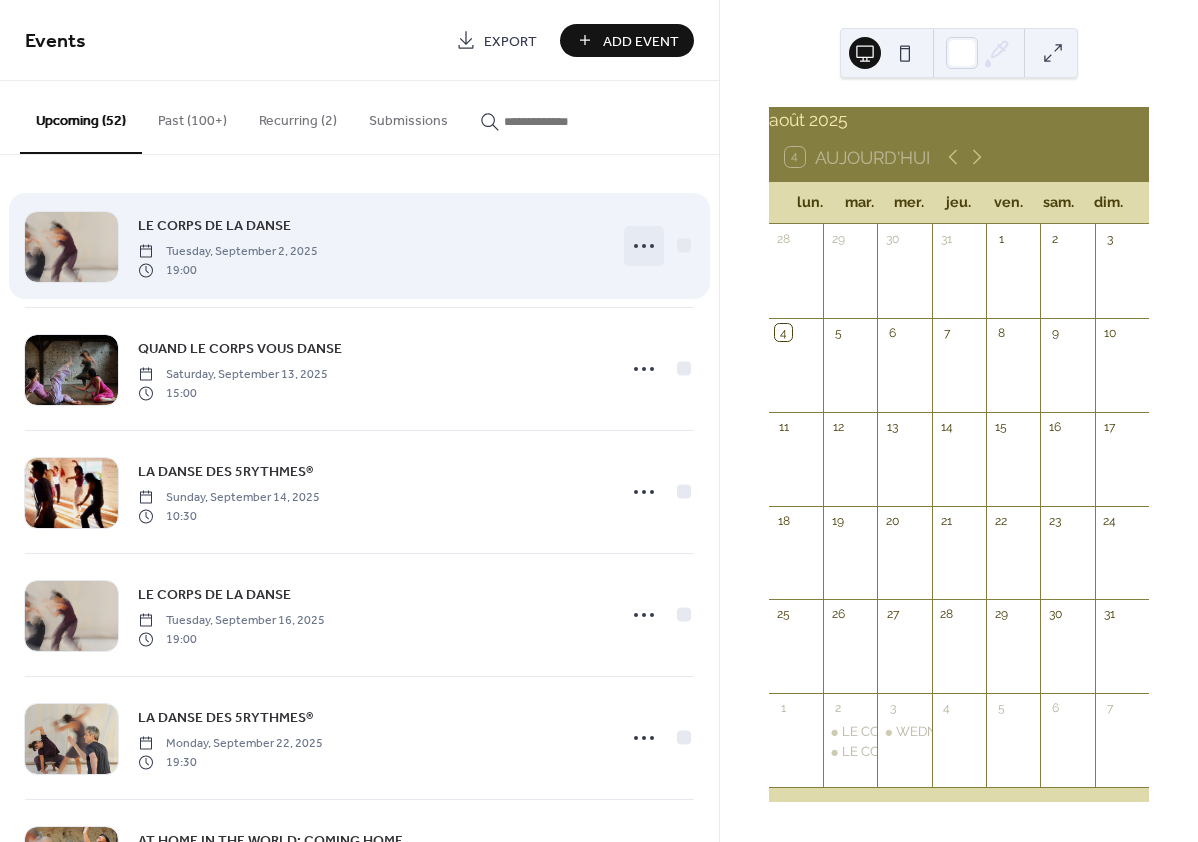 click 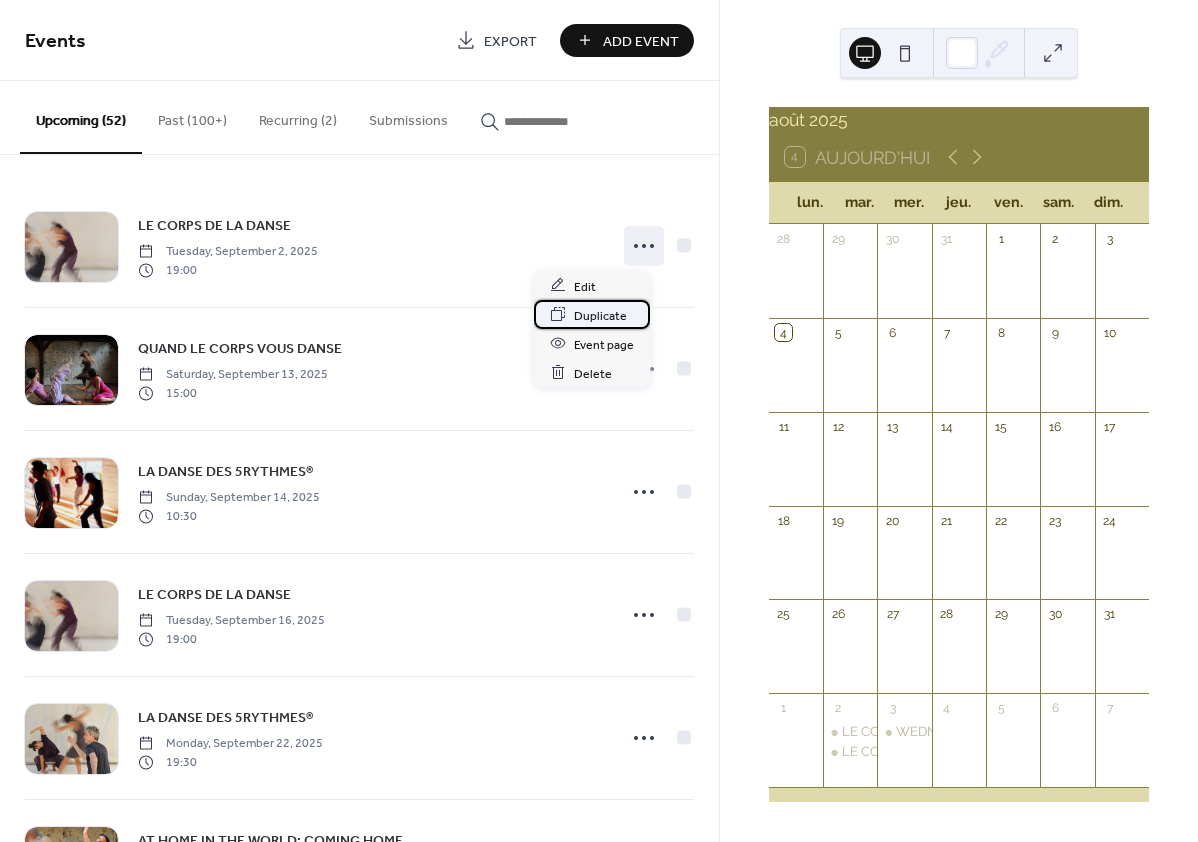 click on "Duplicate" at bounding box center (600, 315) 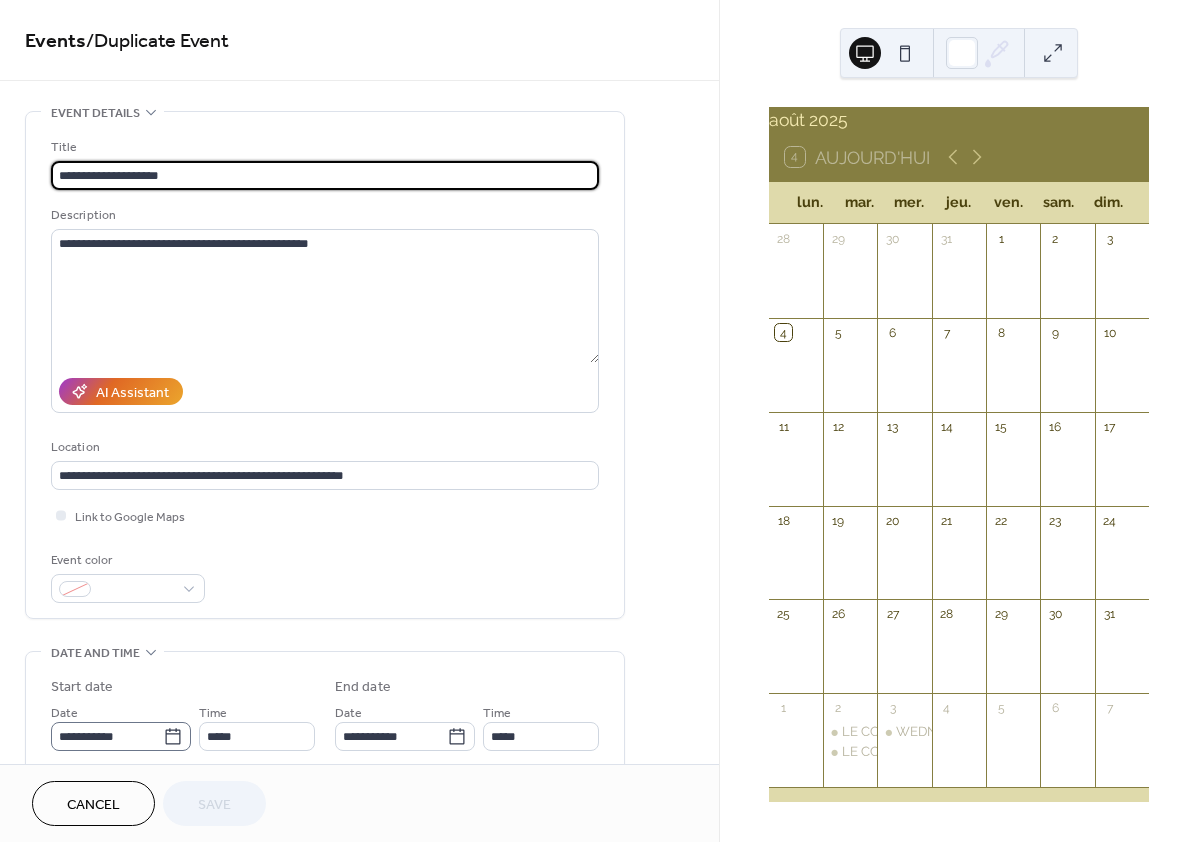 click 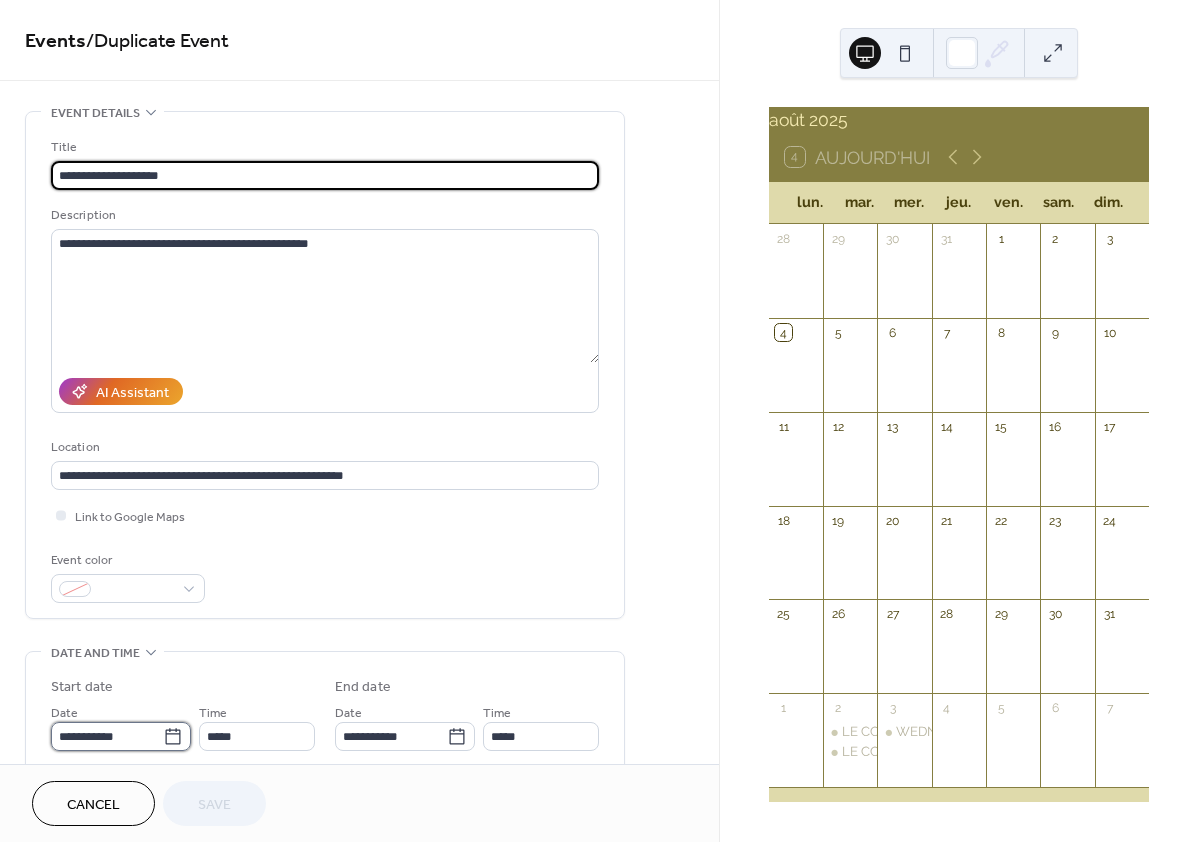 click on "**********" at bounding box center [107, 736] 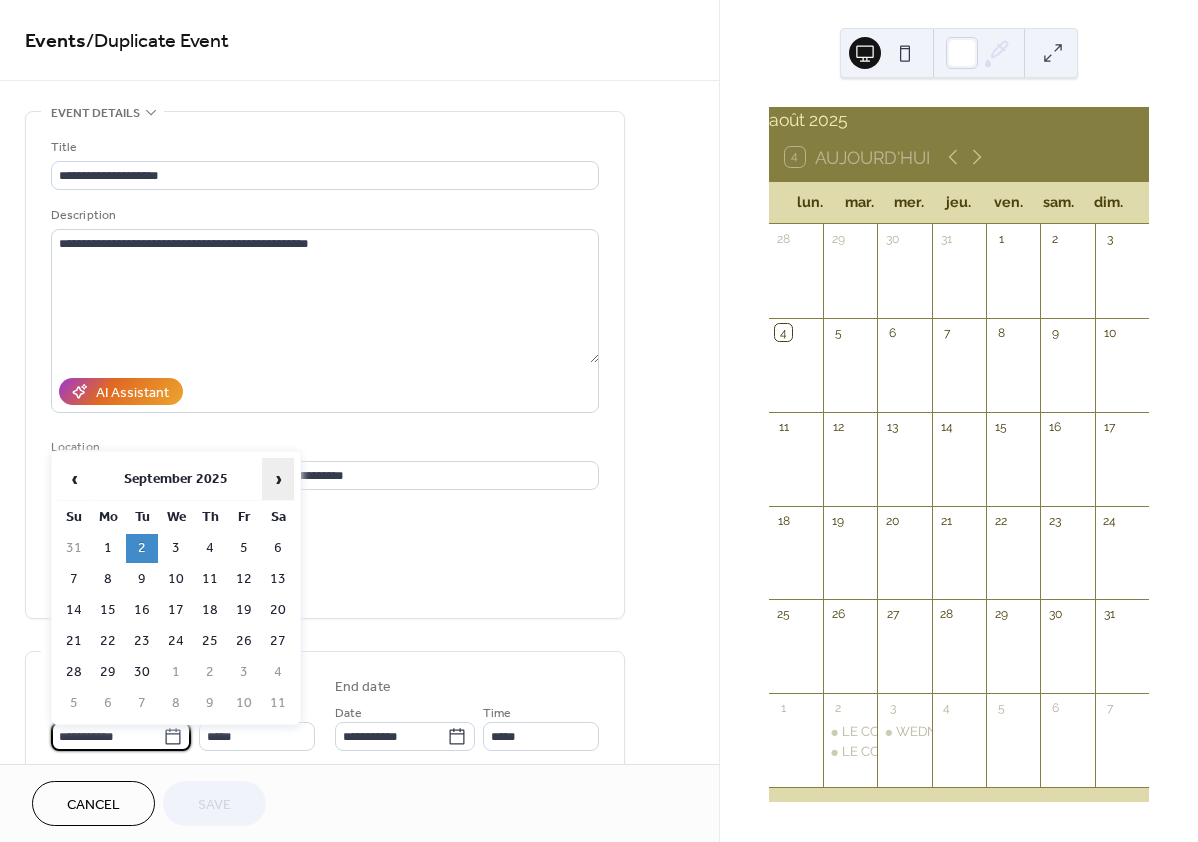 click on "›" at bounding box center (278, 479) 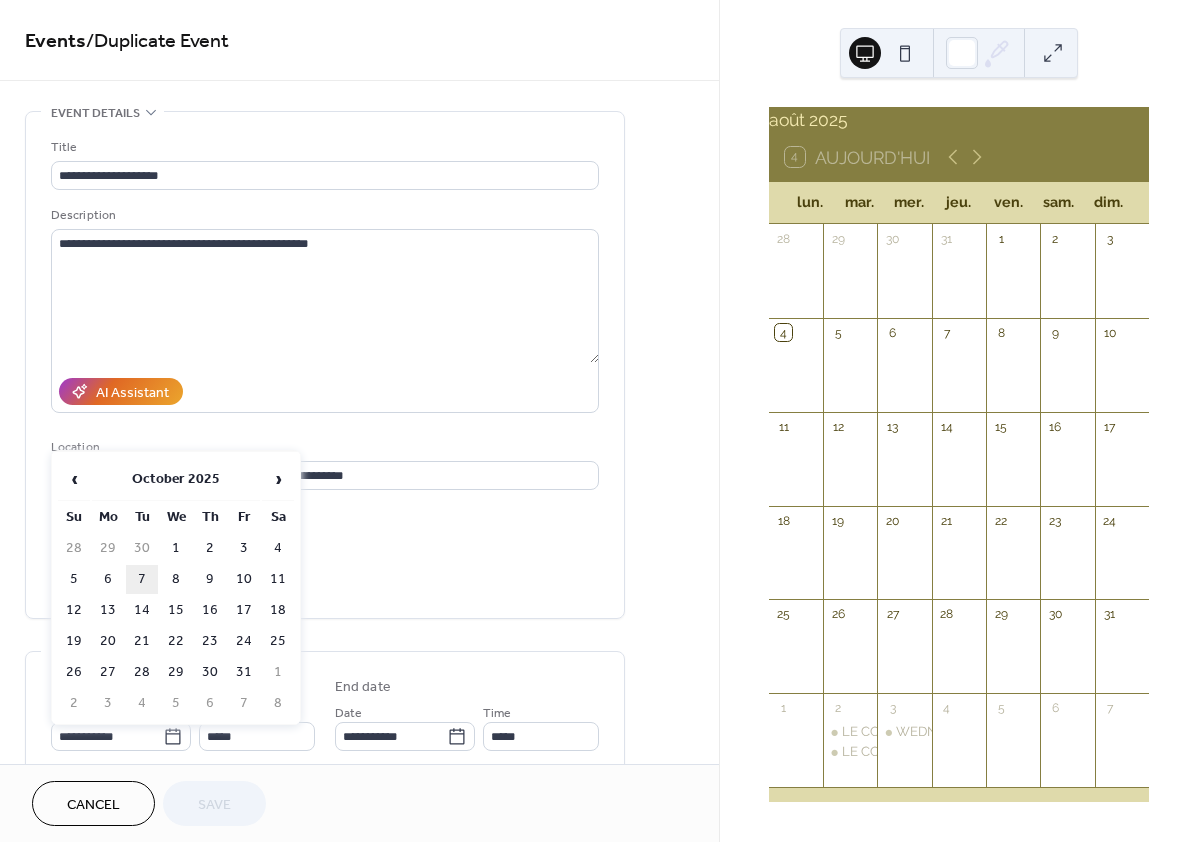click on "7" at bounding box center [142, 579] 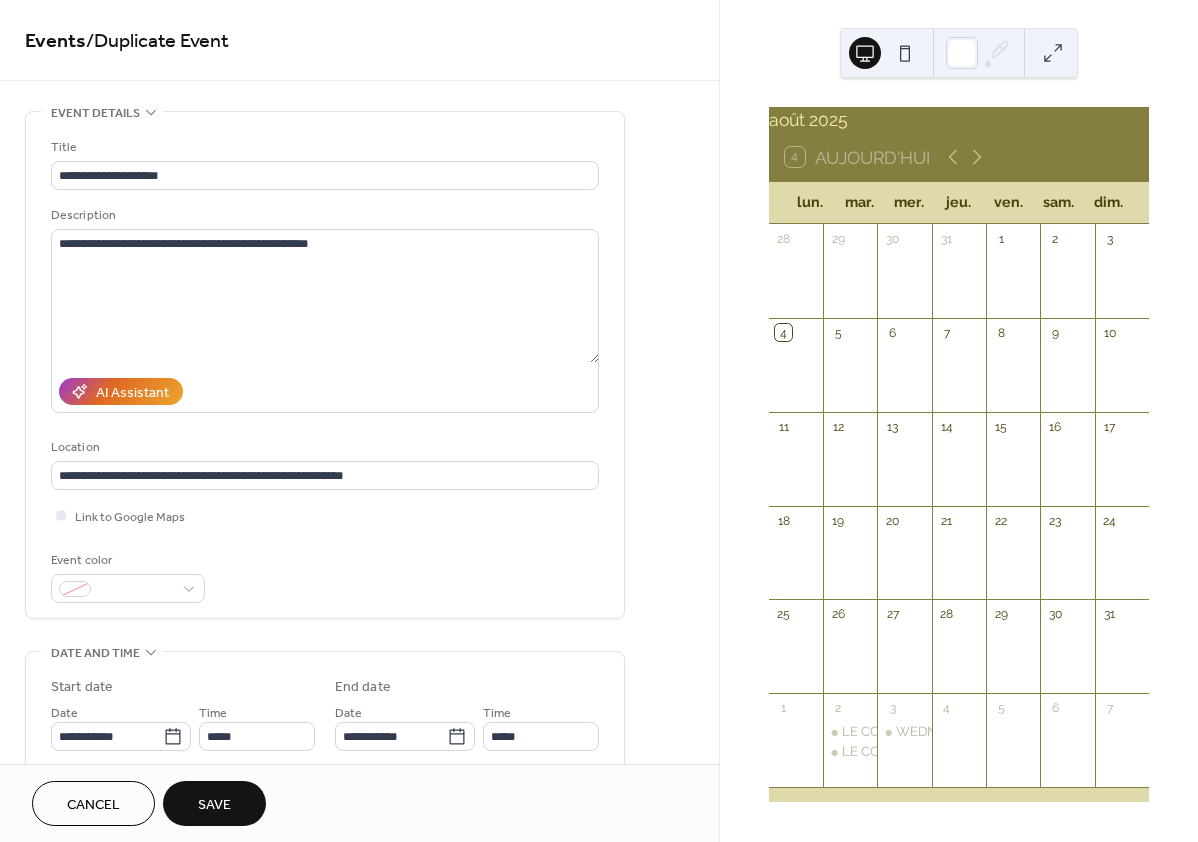 click on "Save" at bounding box center (214, 805) 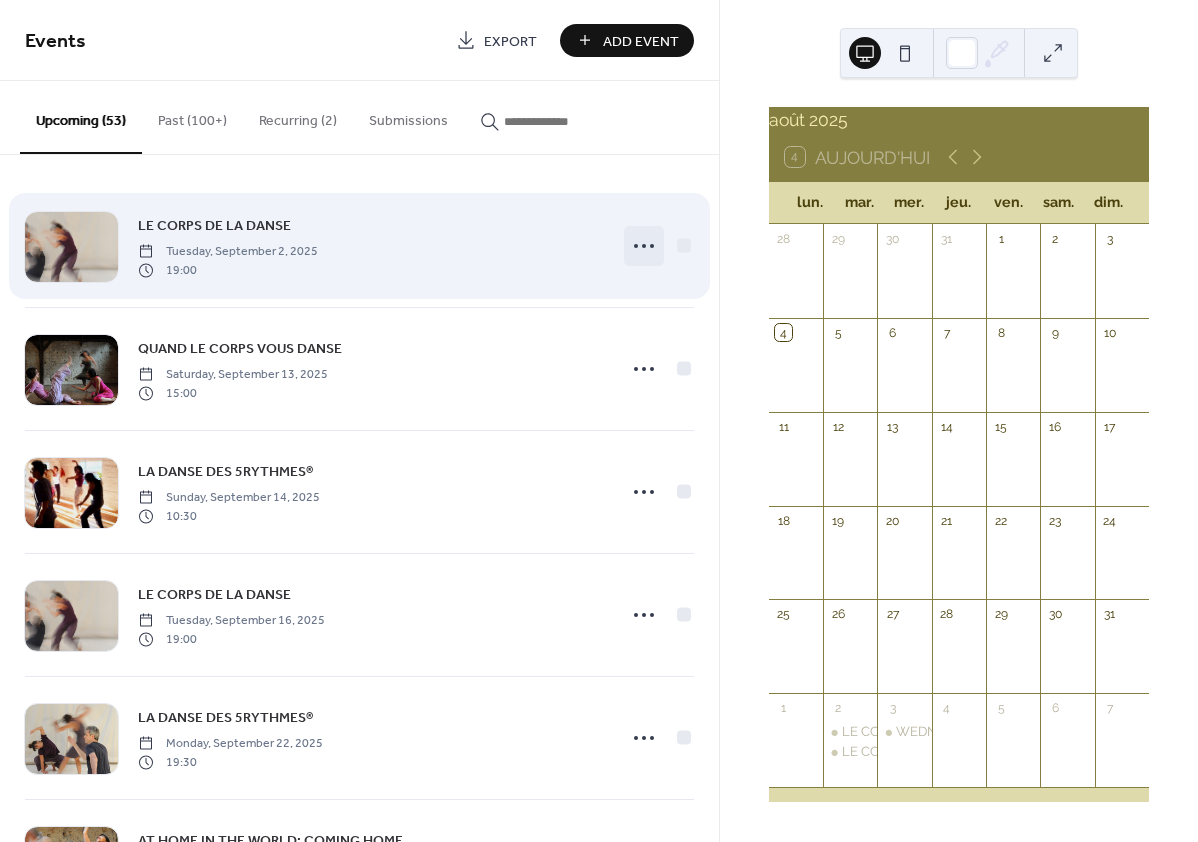 click 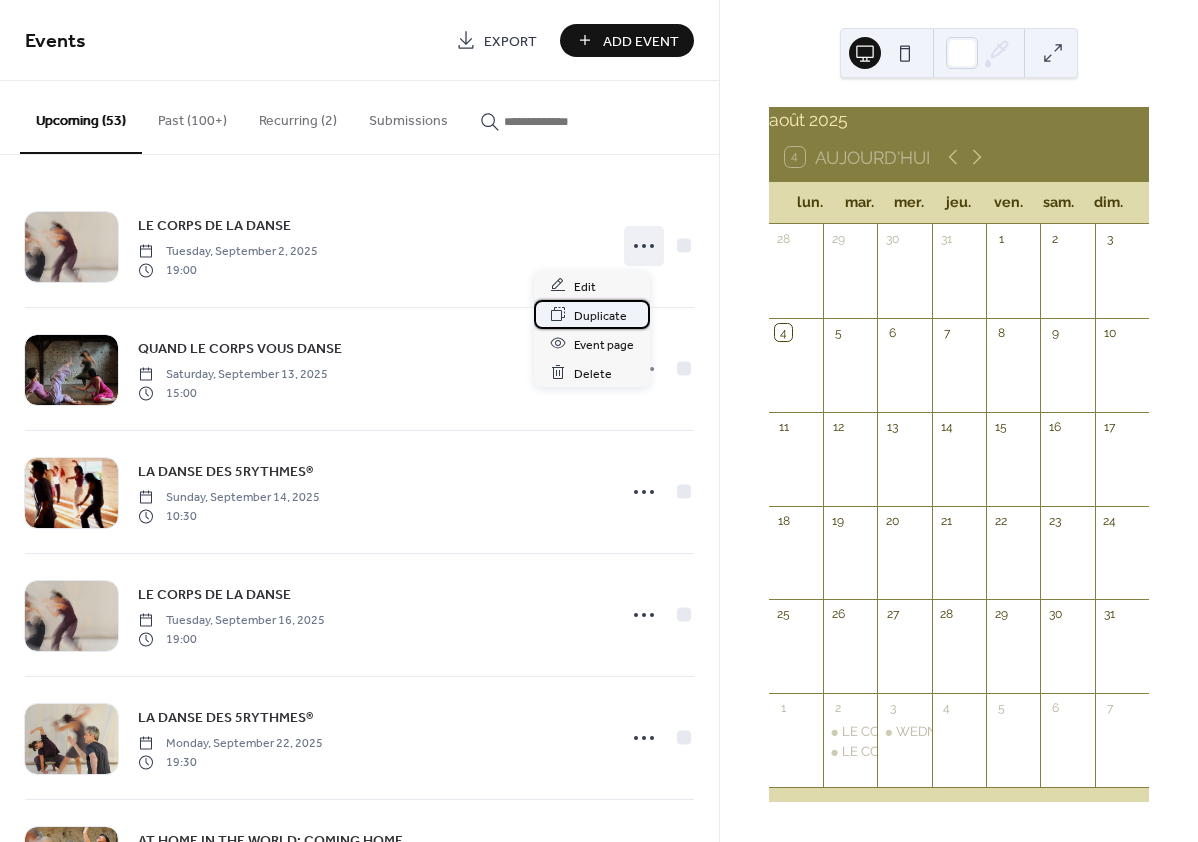 click on "Duplicate" at bounding box center (600, 315) 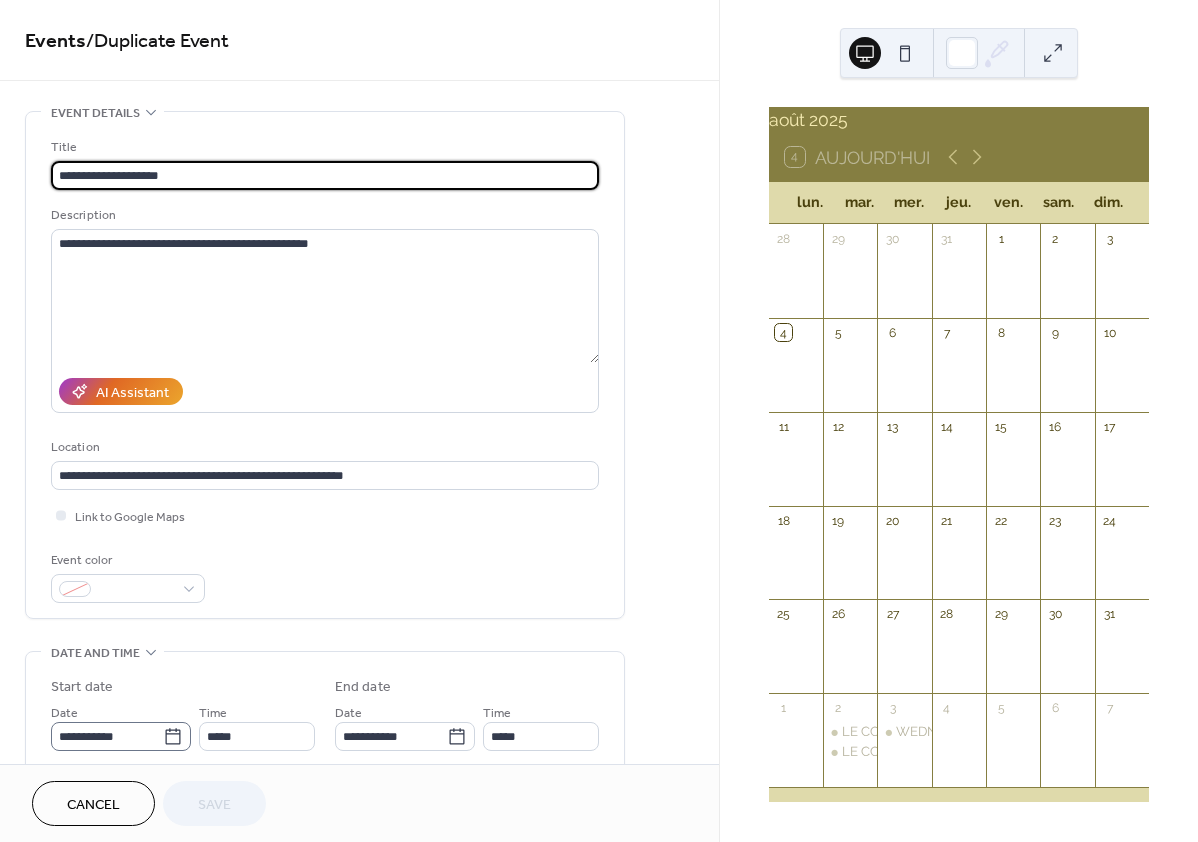 click 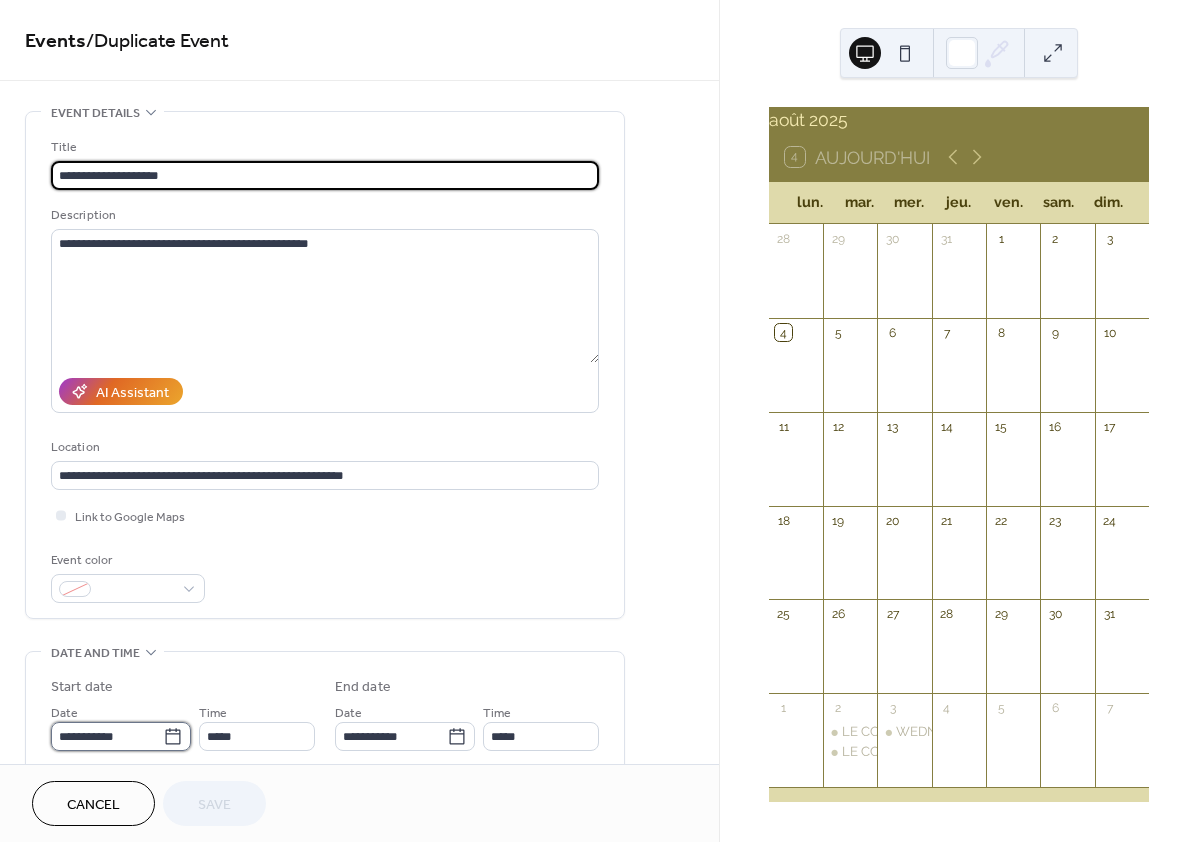 click on "**********" at bounding box center [107, 736] 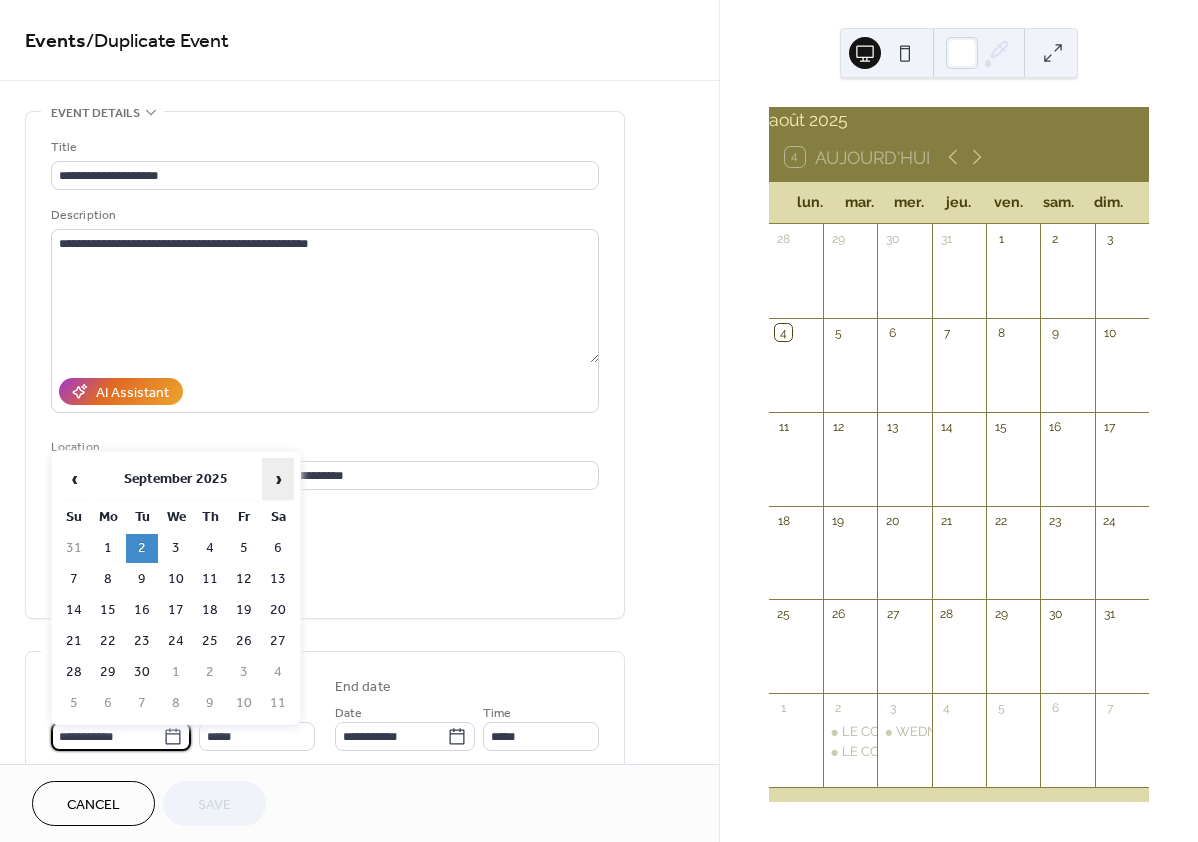 click on "›" at bounding box center [278, 479] 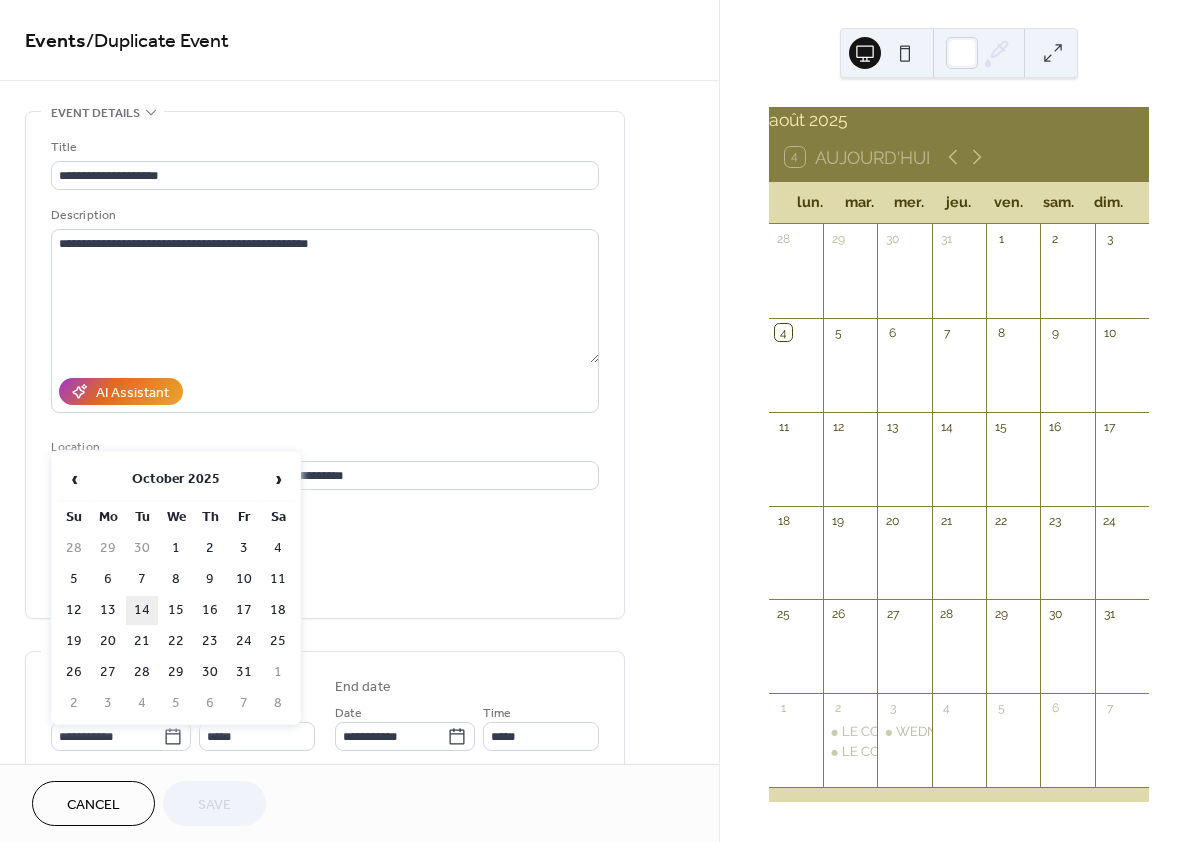 click on "14" at bounding box center (142, 610) 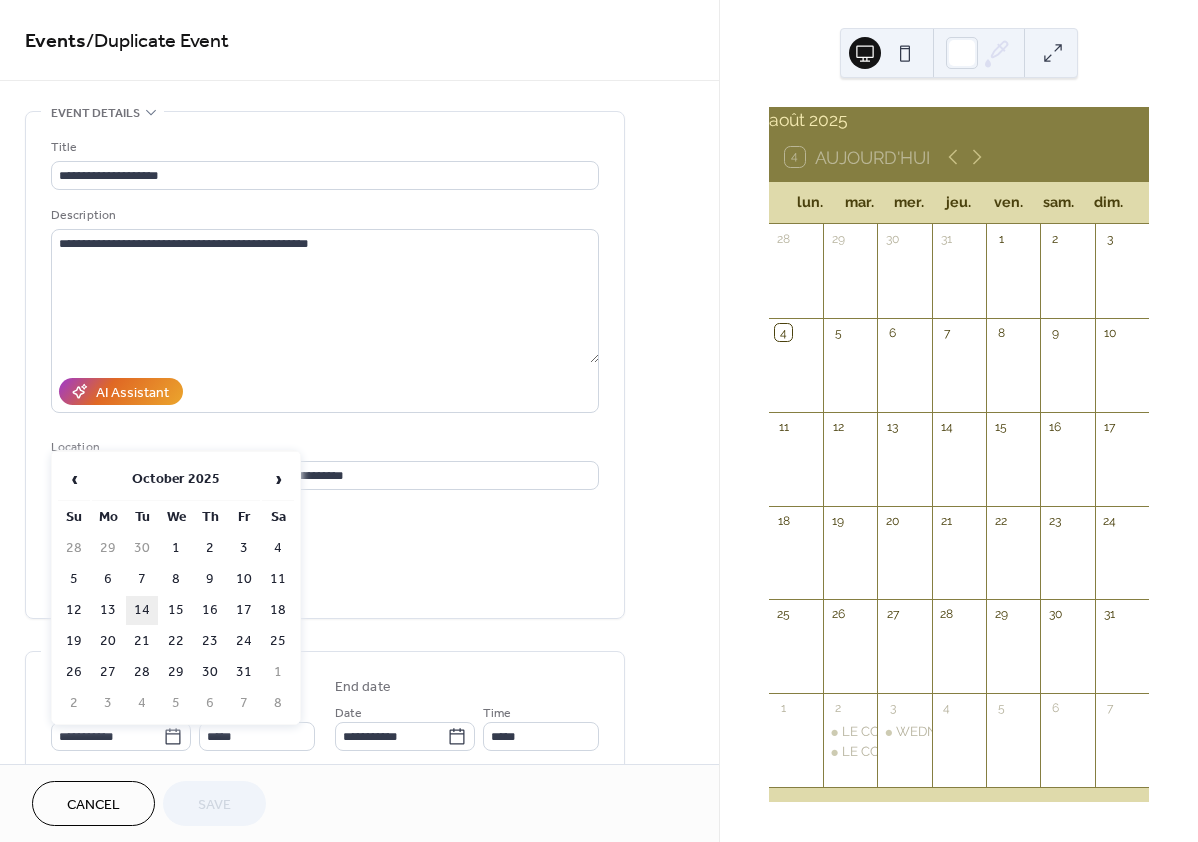 type on "**********" 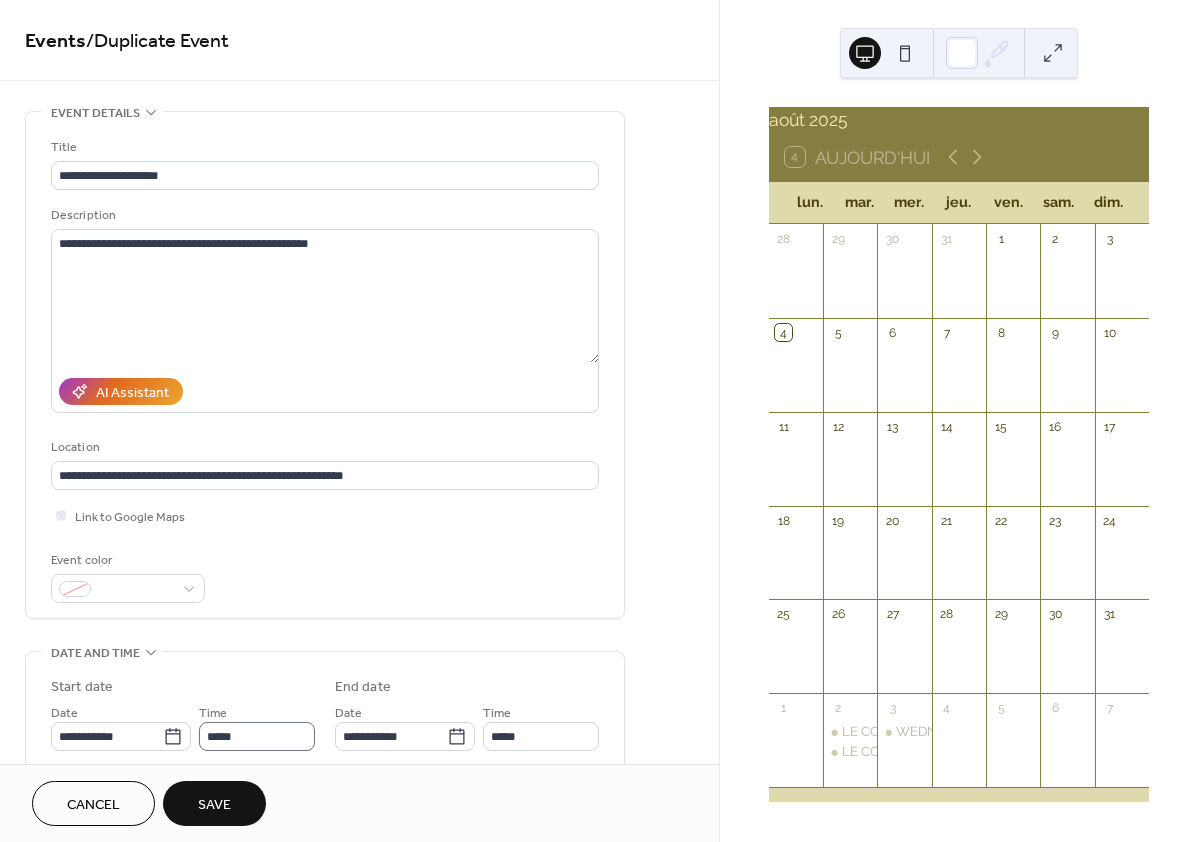 drag, startPoint x: 224, startPoint y: 804, endPoint x: 288, endPoint y: 738, distance: 91.93476 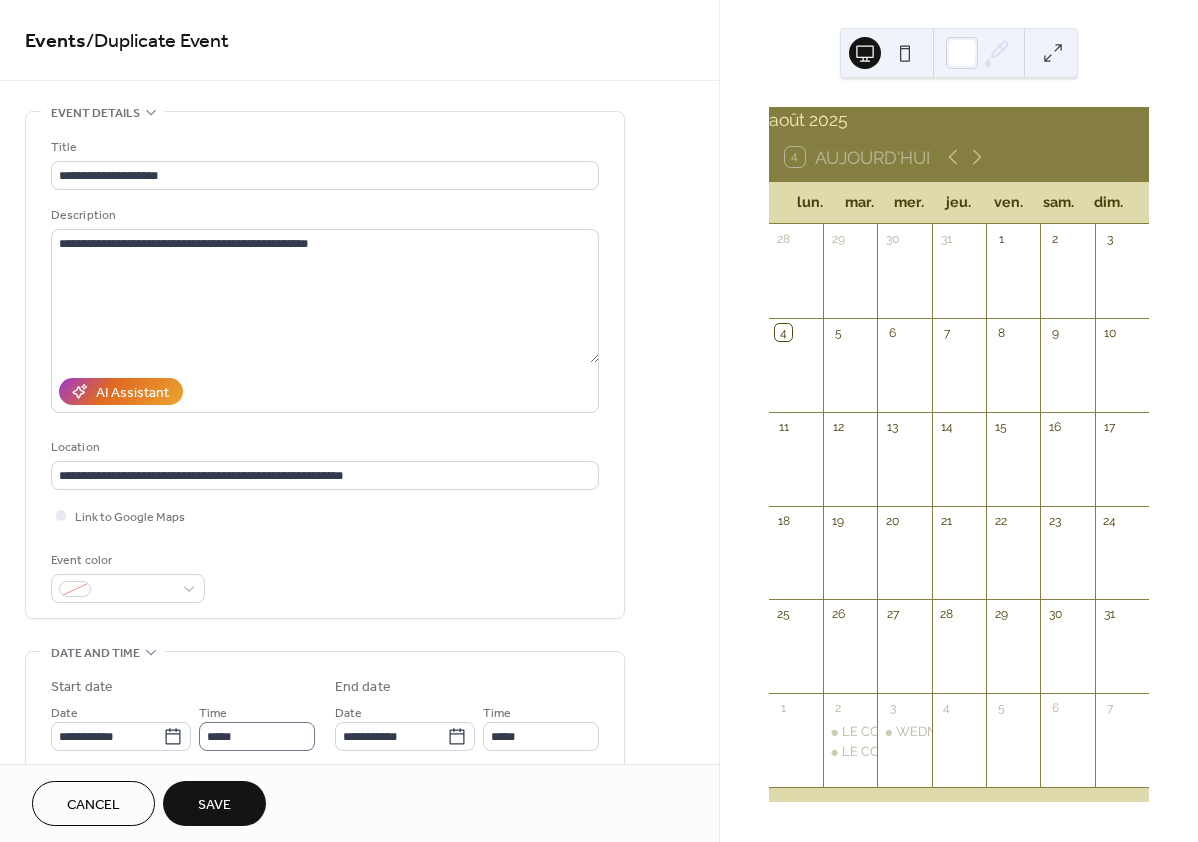 click on "Save" at bounding box center [214, 805] 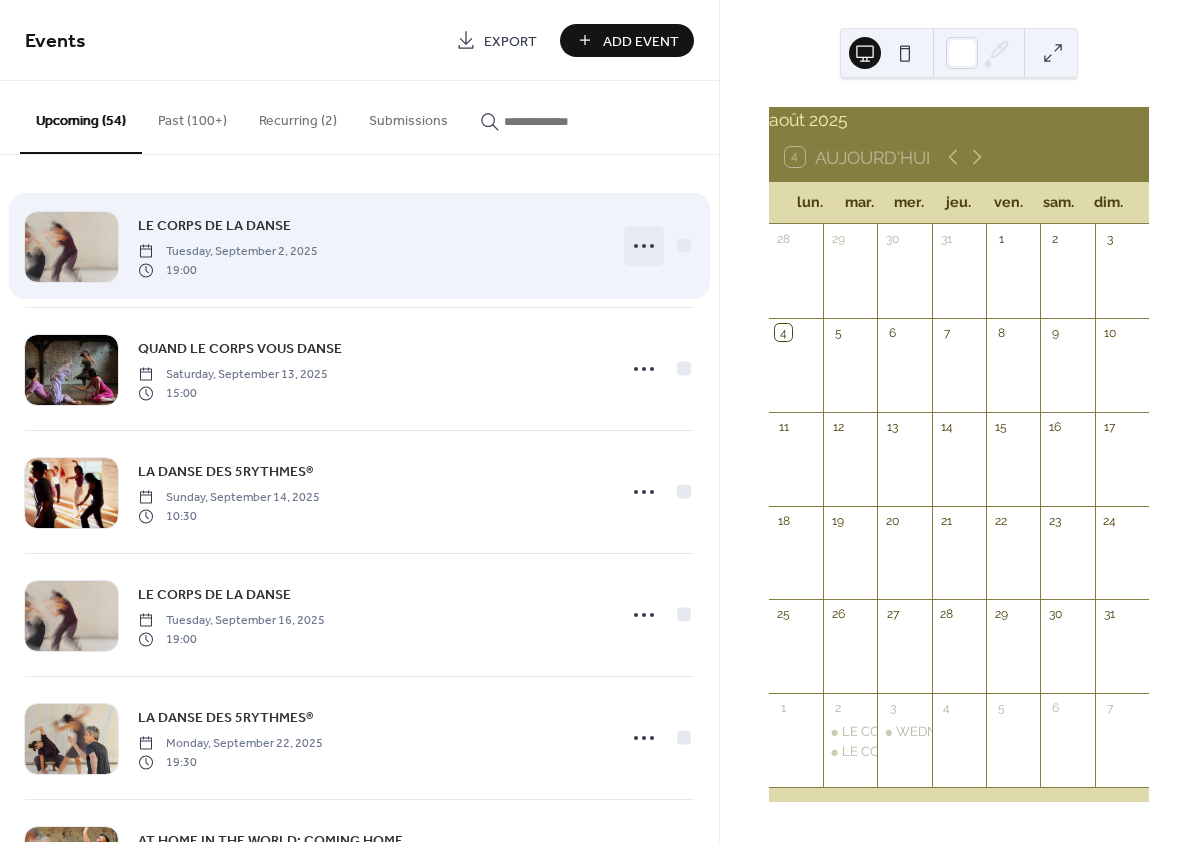 click 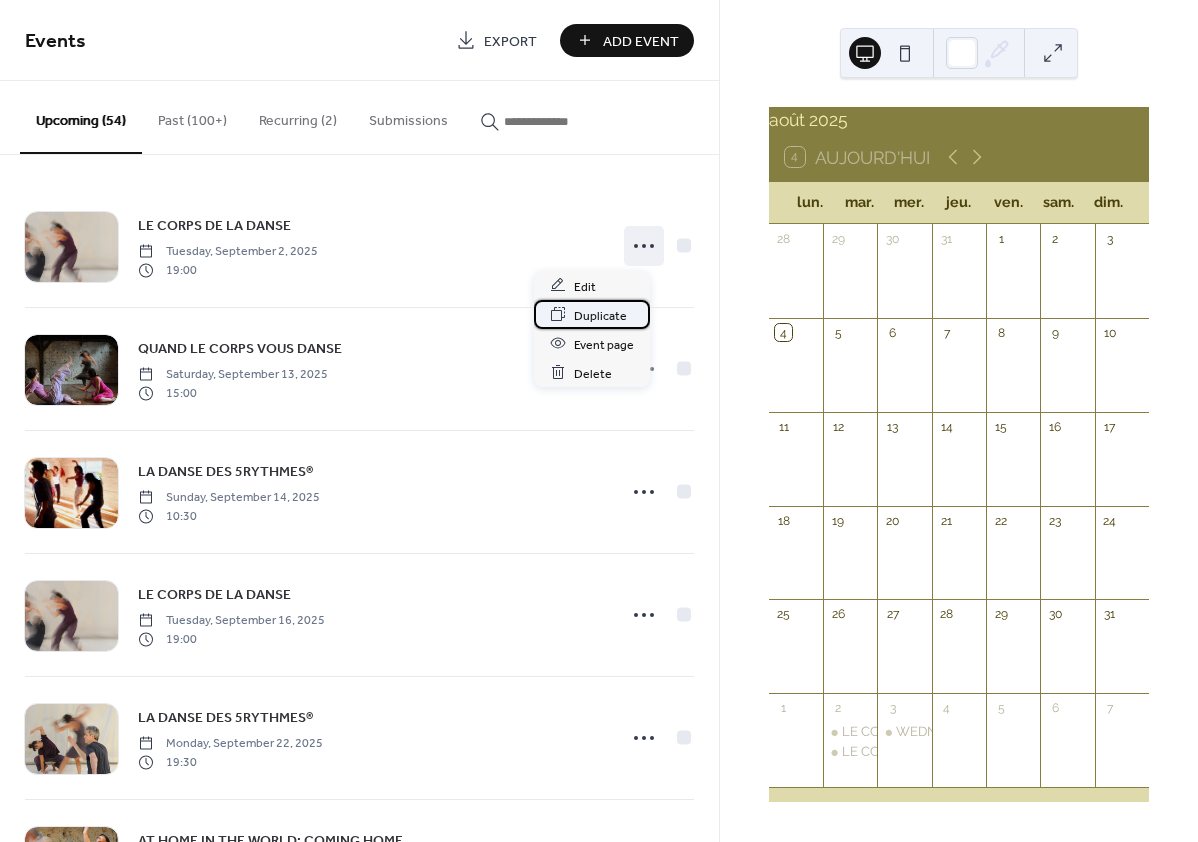 click on "Duplicate" at bounding box center (600, 315) 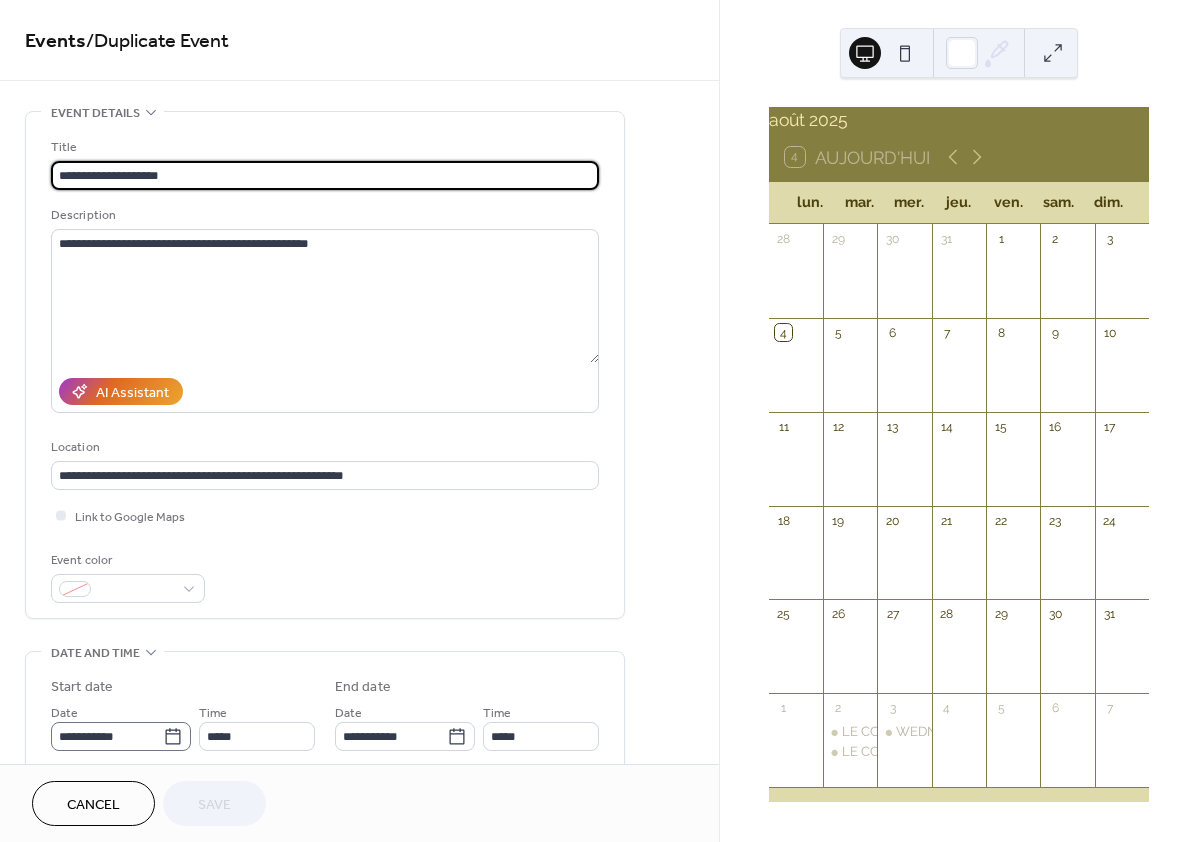 click 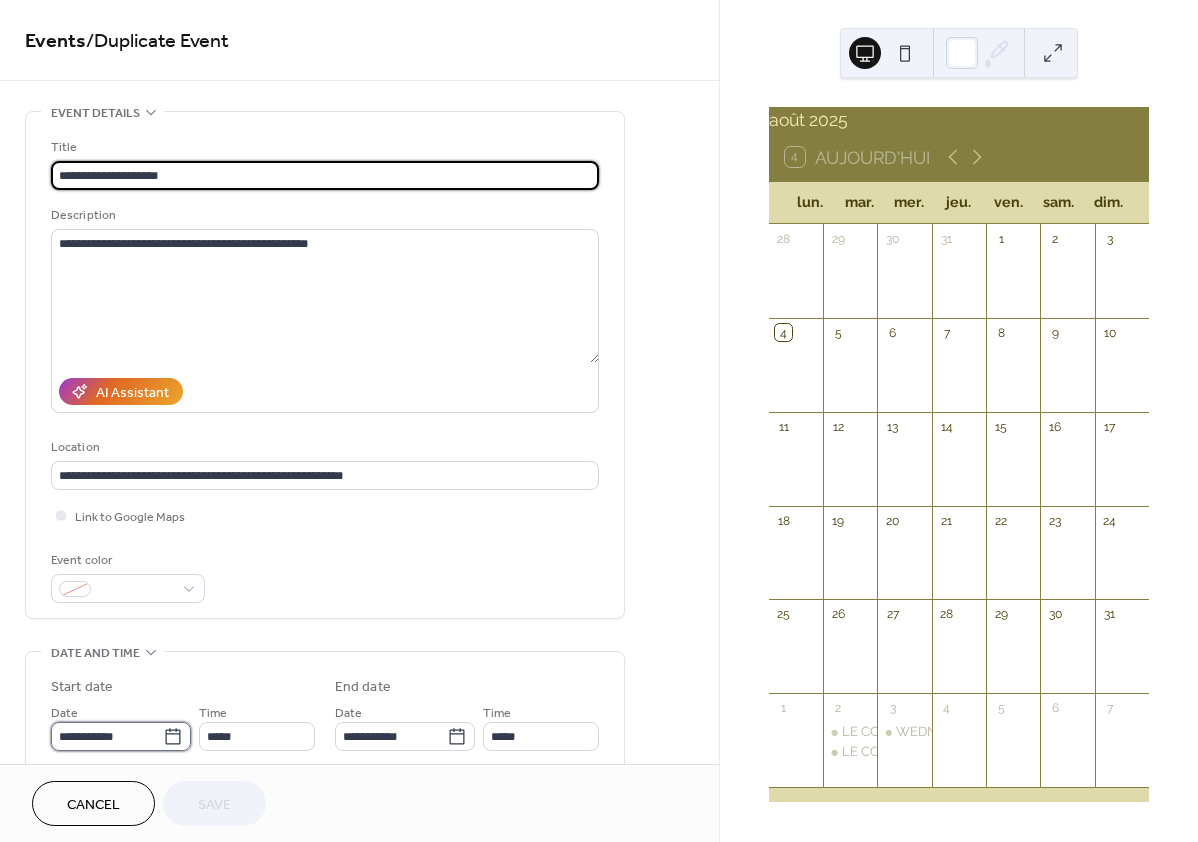 click on "**********" at bounding box center (107, 736) 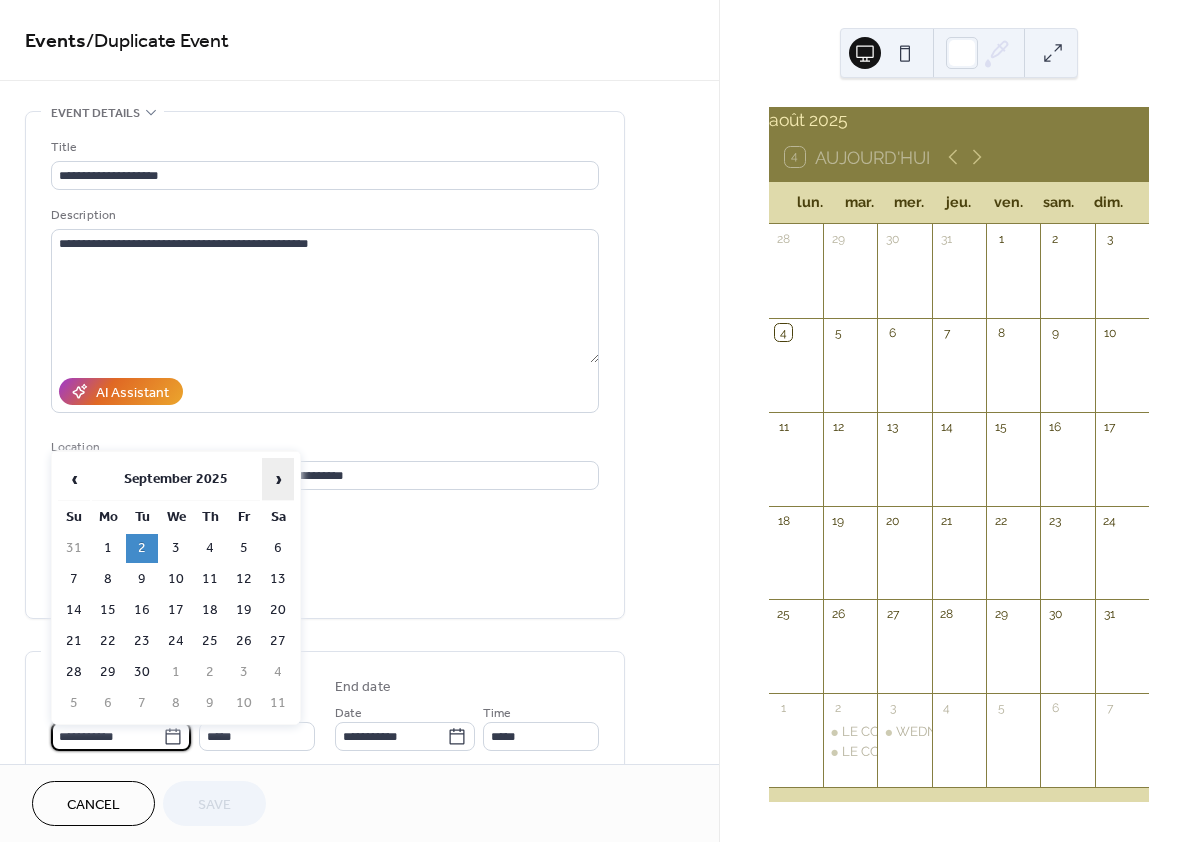 click on "›" at bounding box center [278, 479] 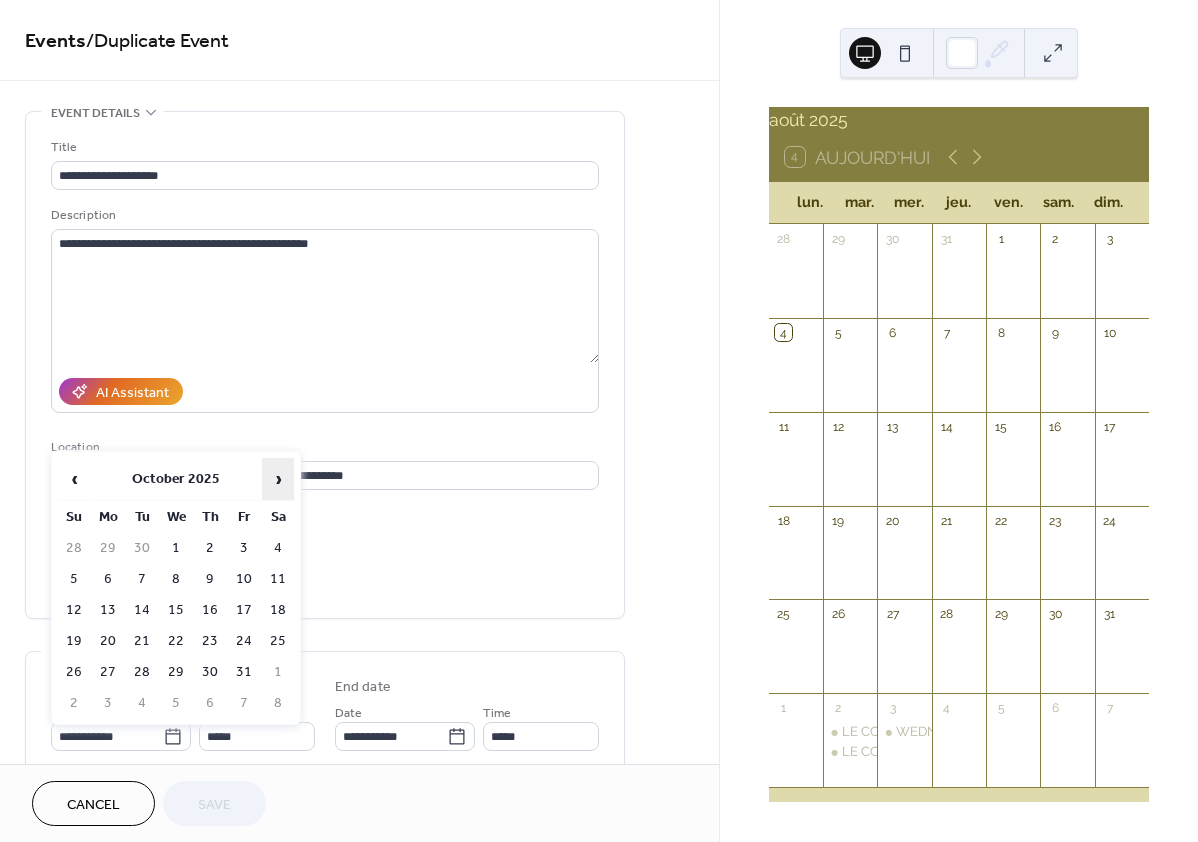 click on "›" at bounding box center (278, 479) 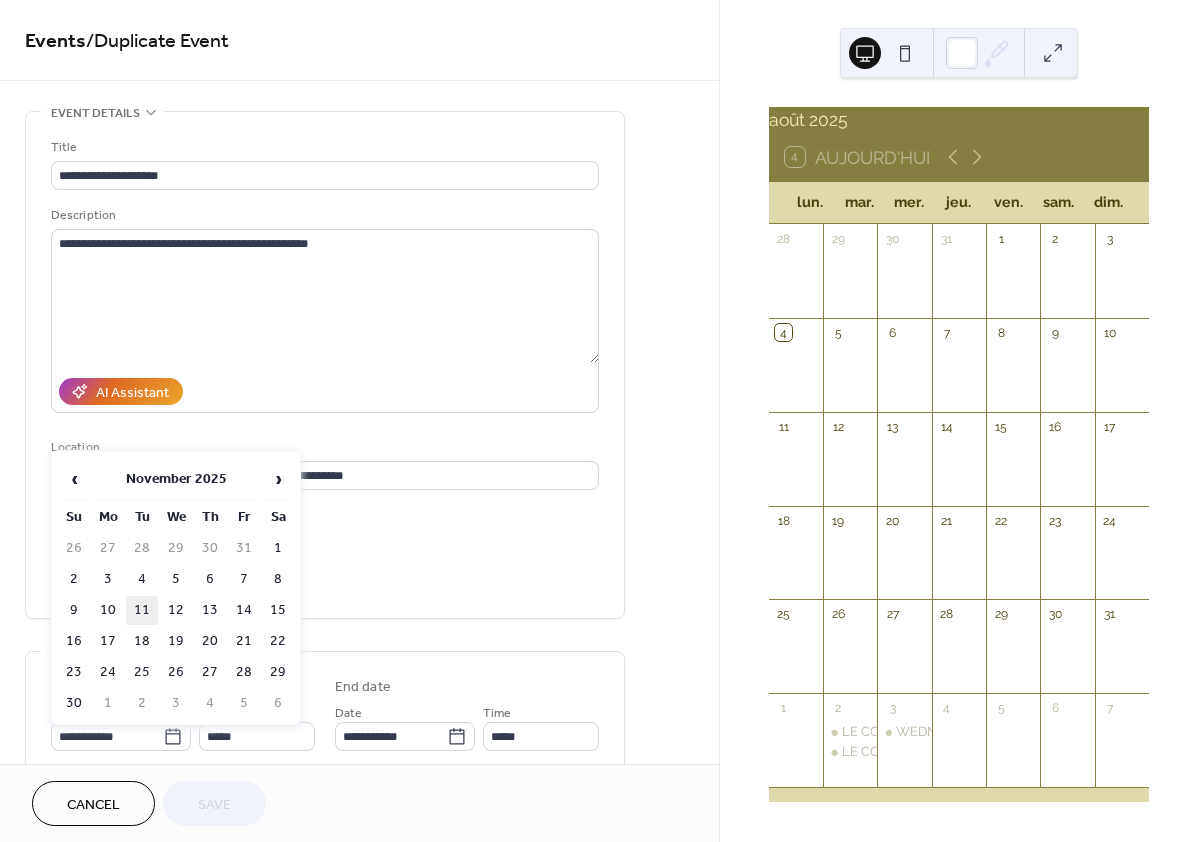 click on "11" at bounding box center (142, 610) 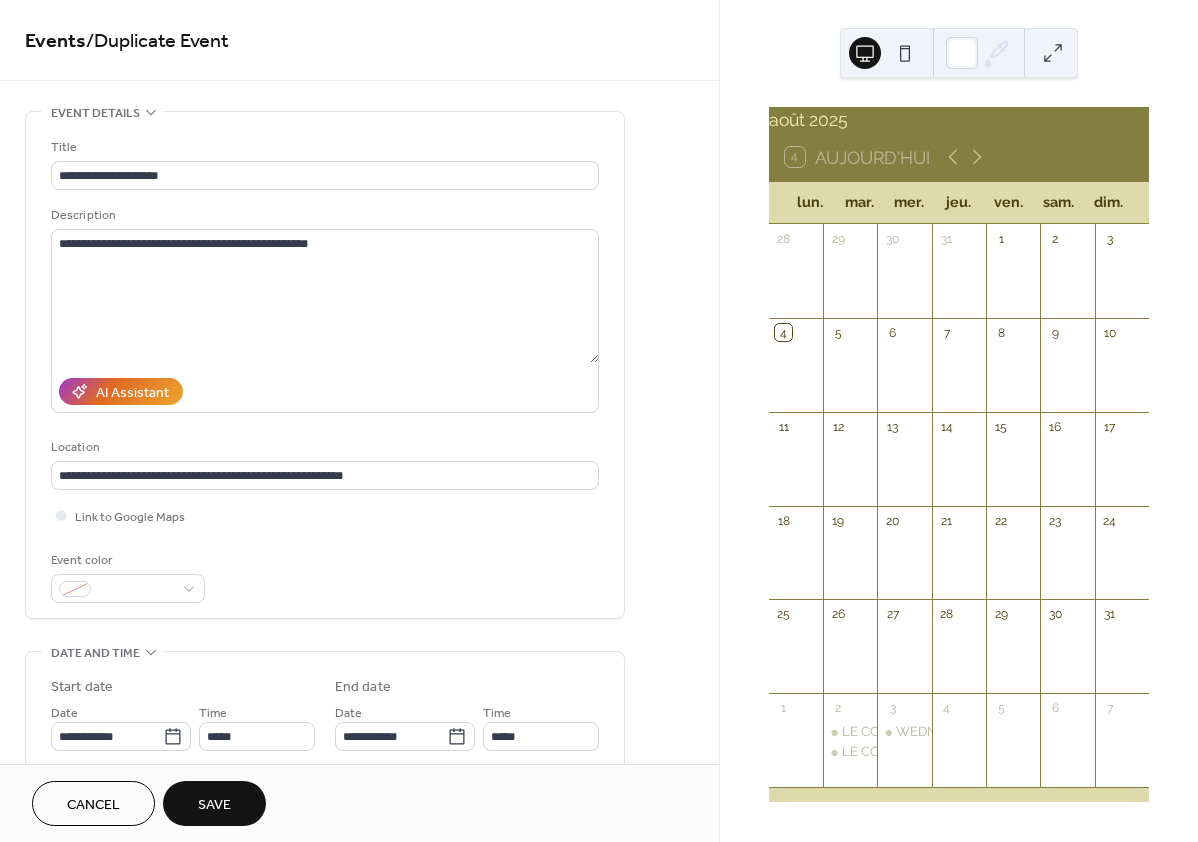 type on "**********" 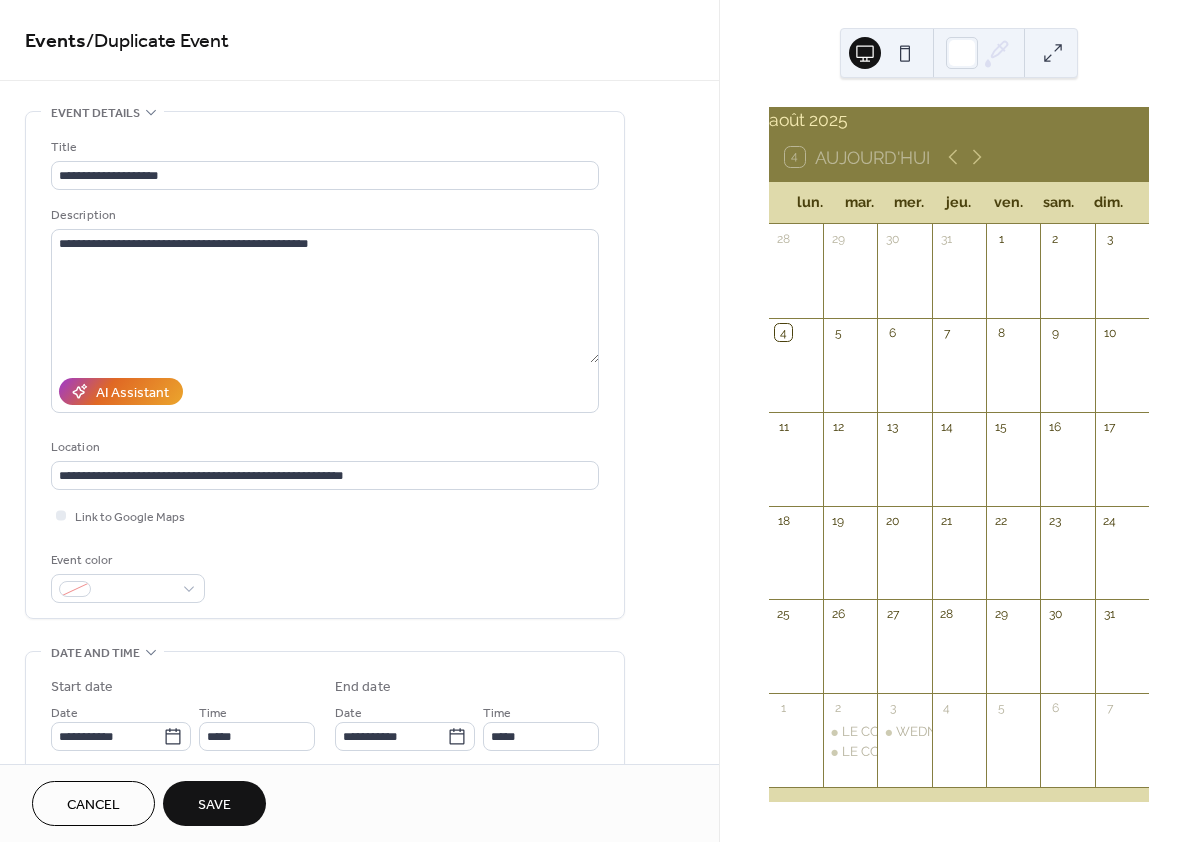 type on "**********" 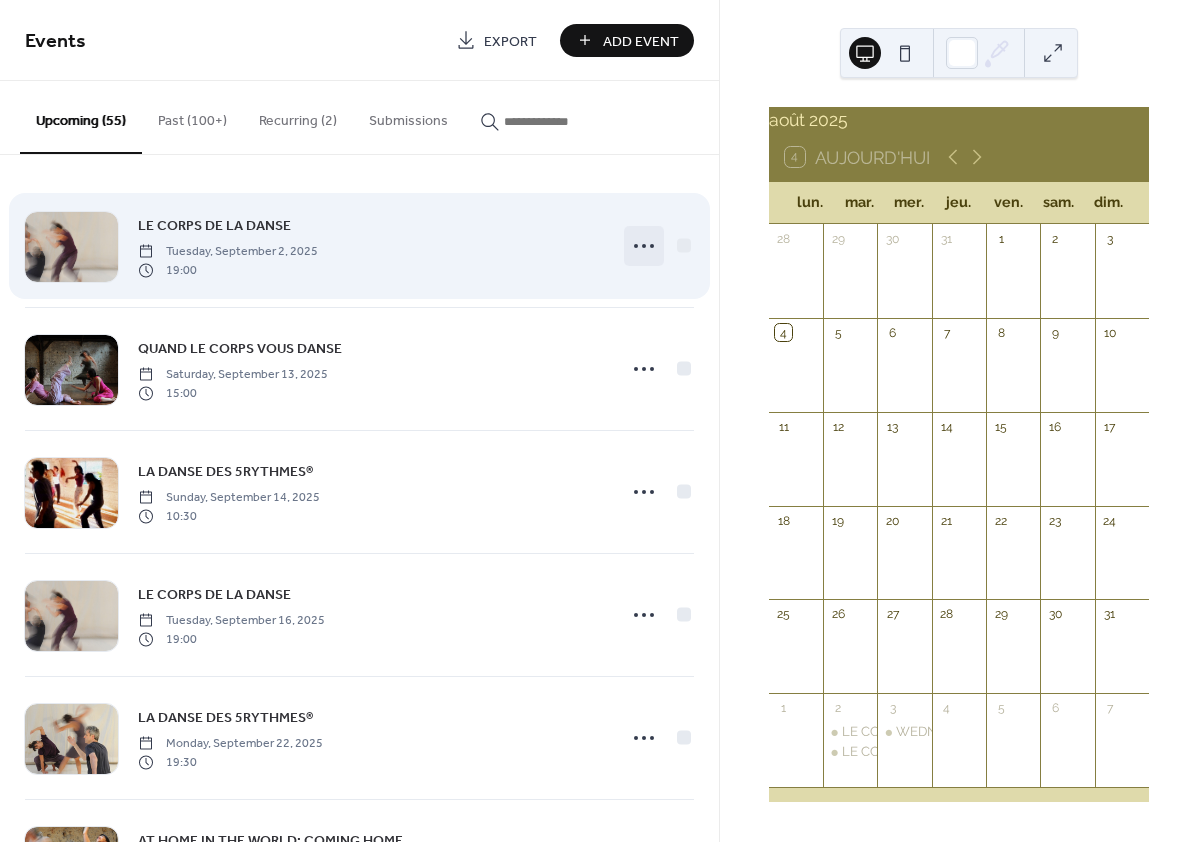 click 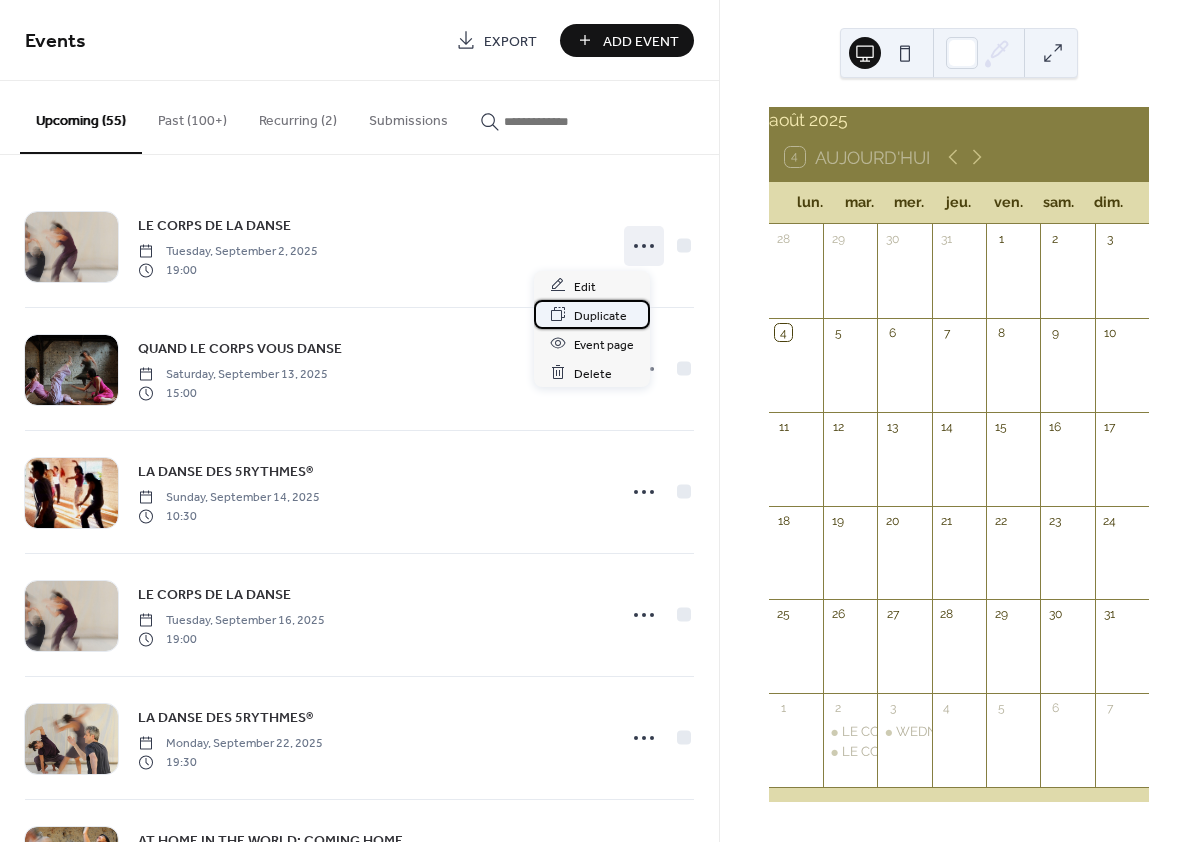 click on "Duplicate" at bounding box center [600, 315] 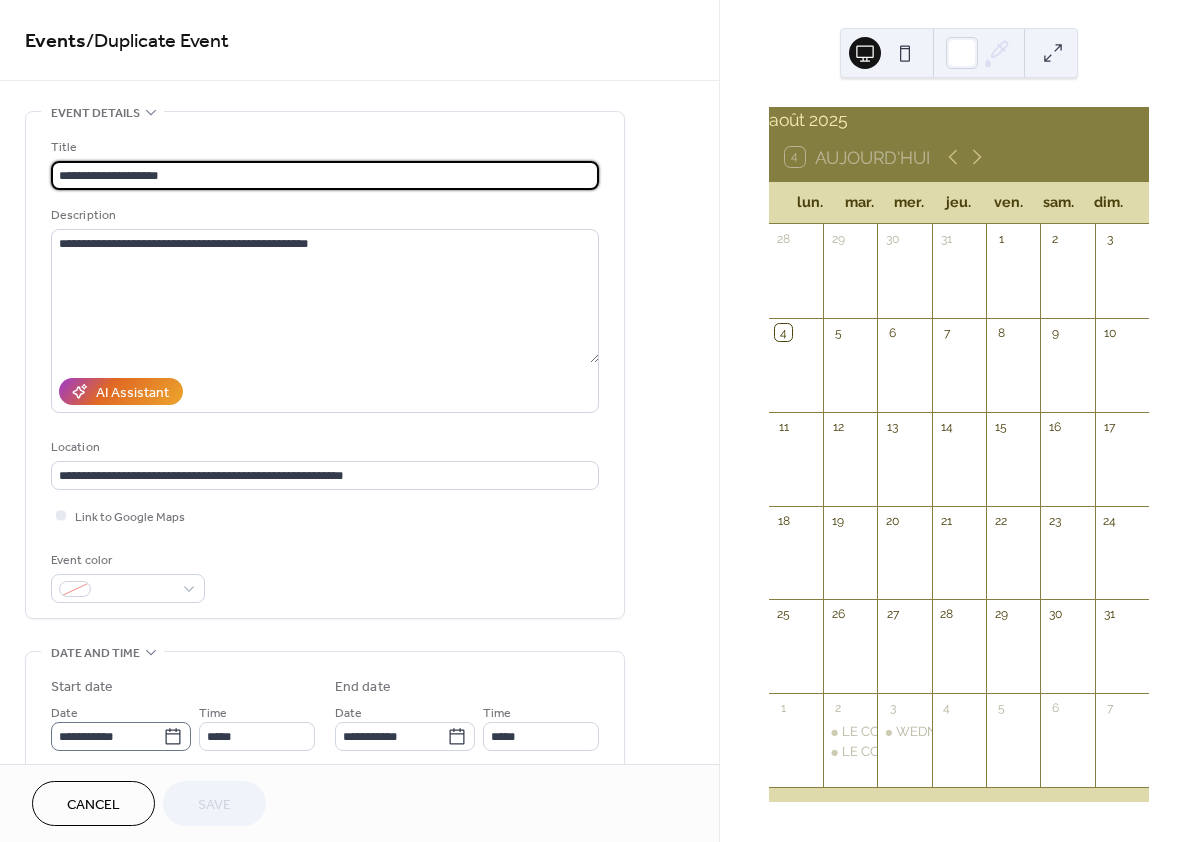 click 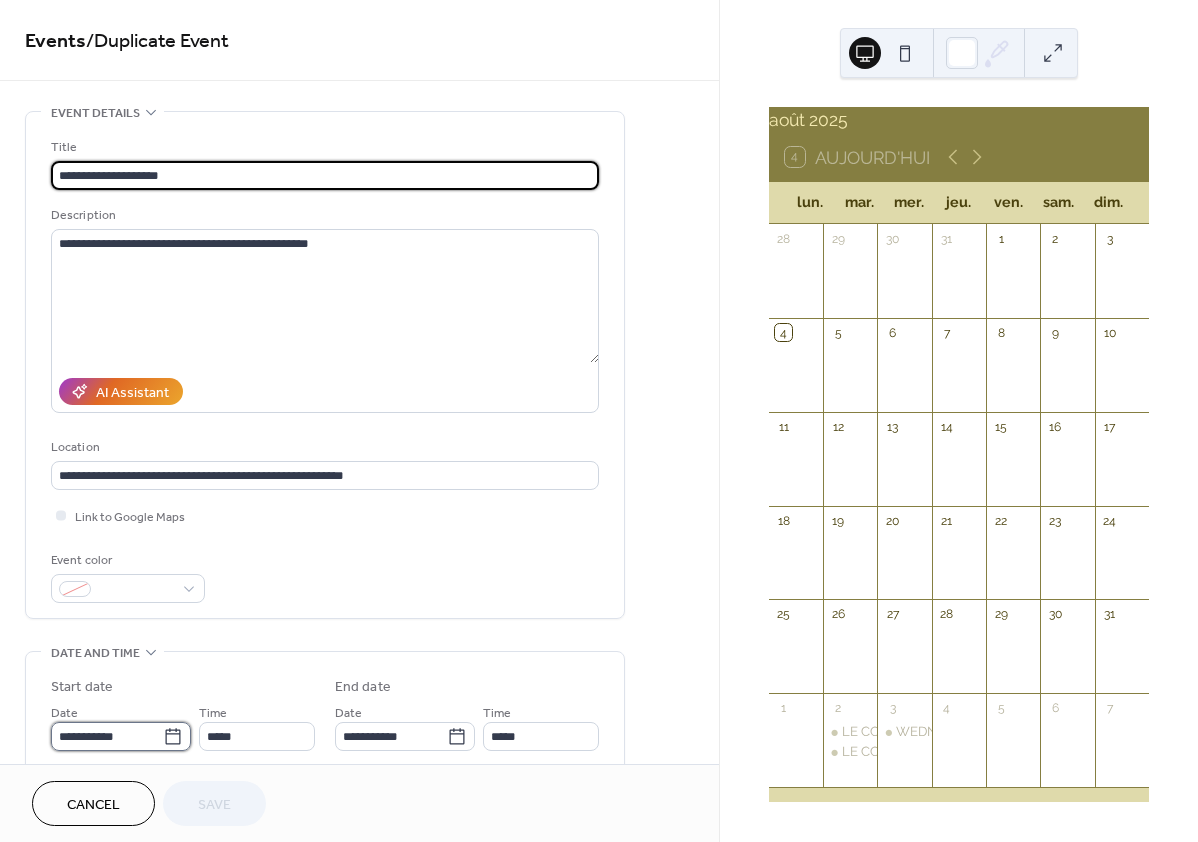 click on "**********" at bounding box center [107, 736] 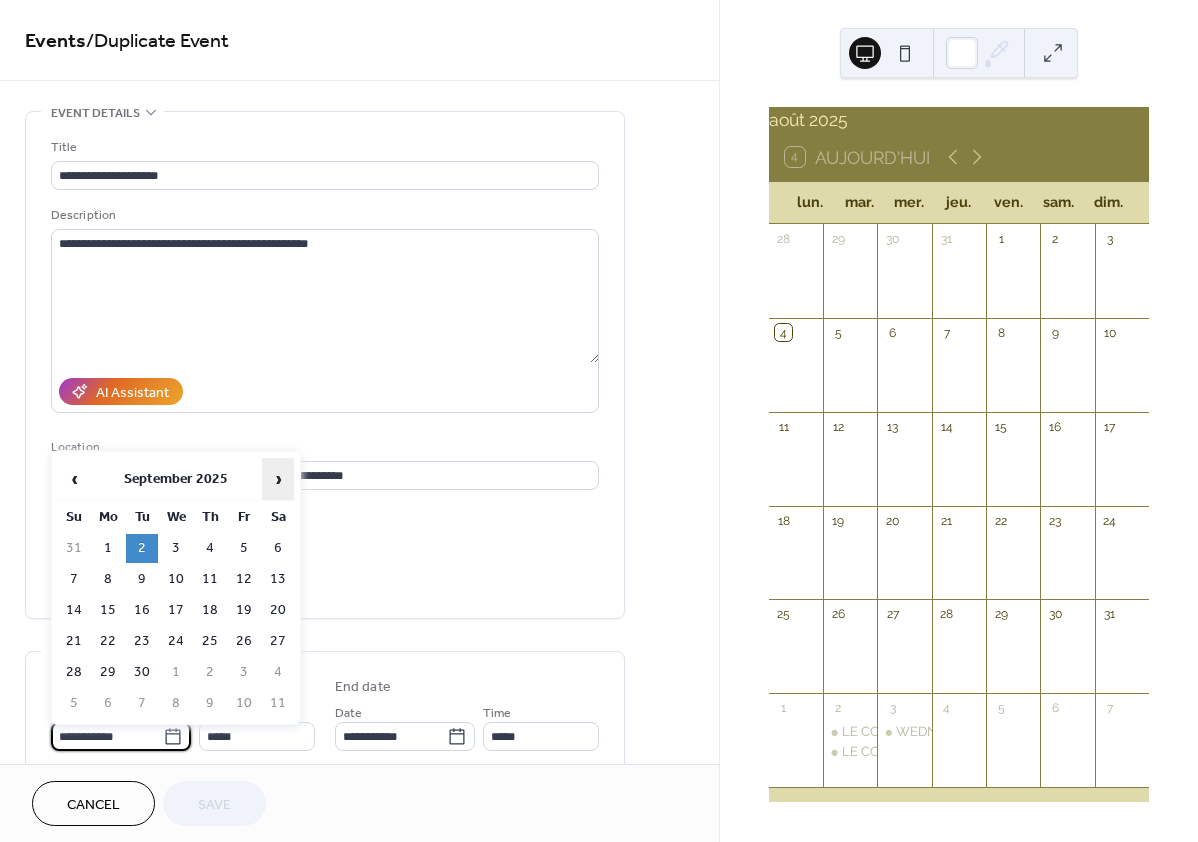 click on "›" at bounding box center (278, 479) 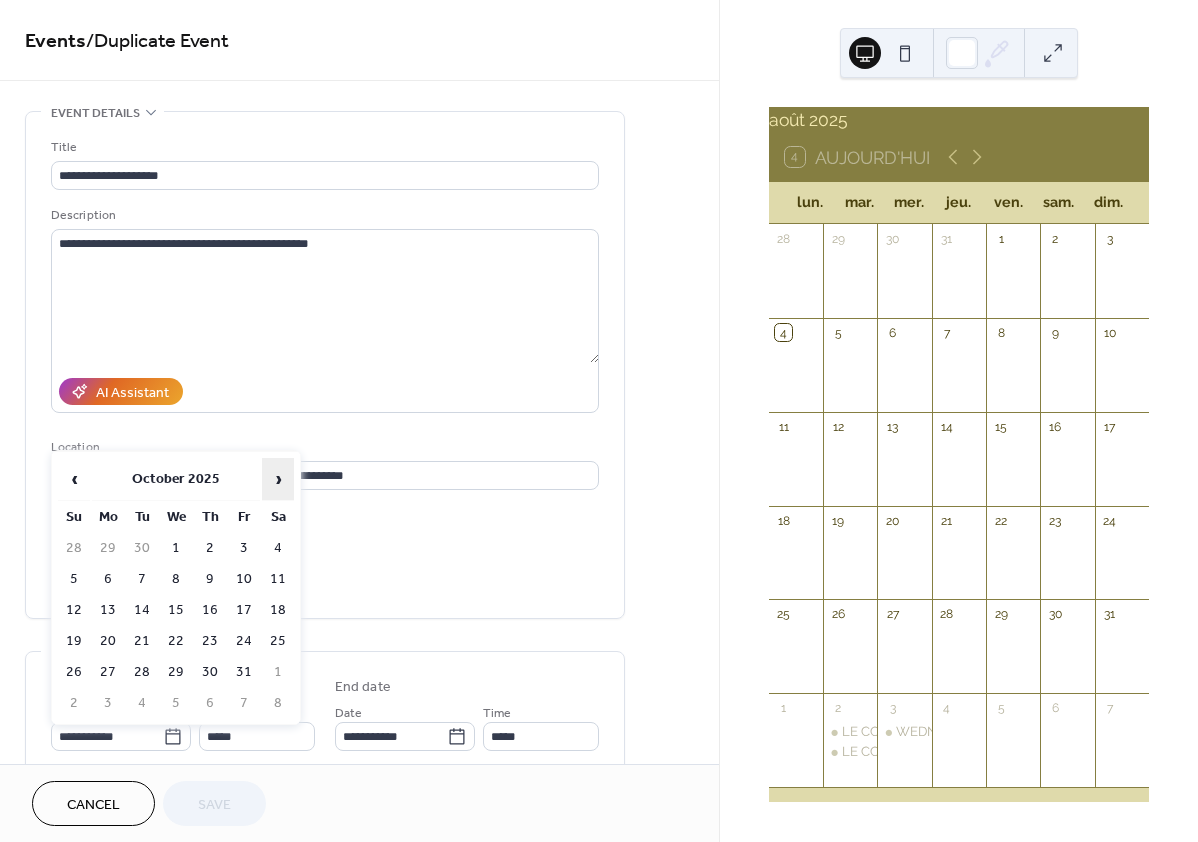 click on "›" at bounding box center (278, 479) 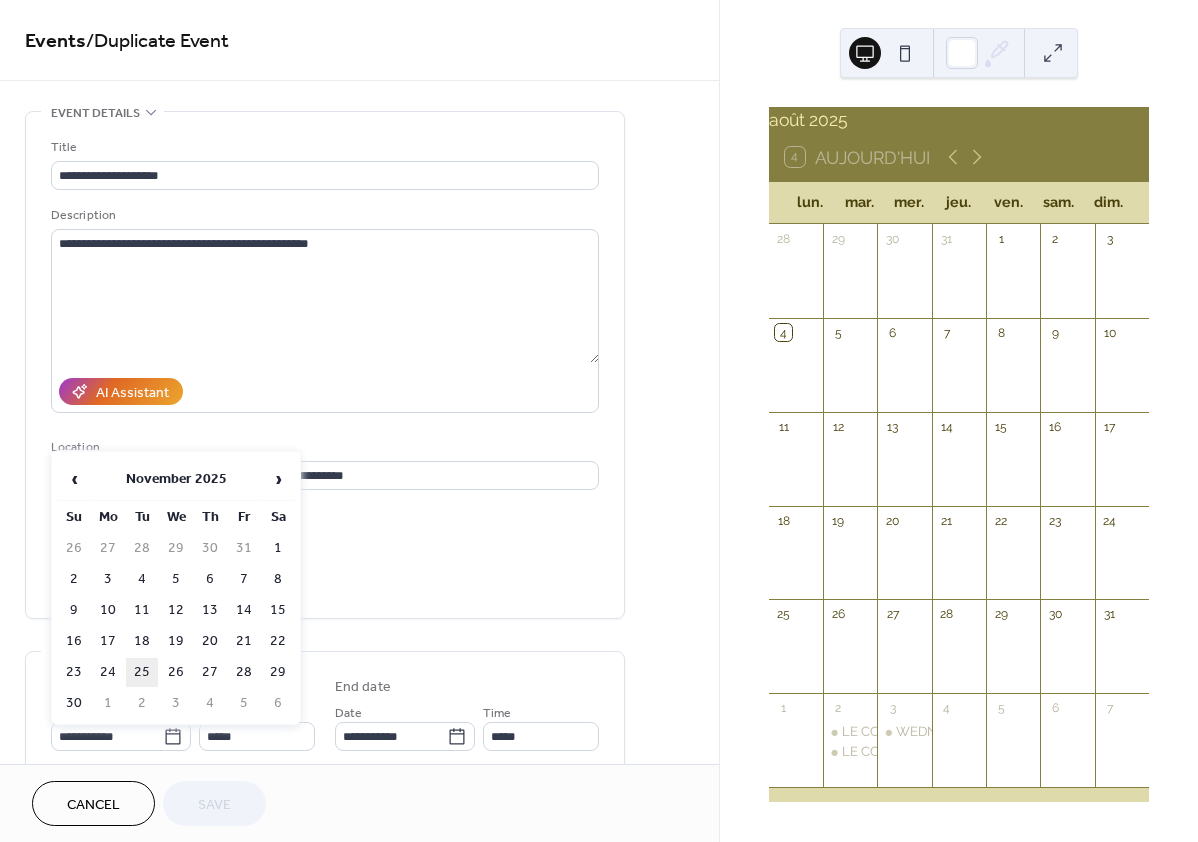 click on "25" at bounding box center [142, 672] 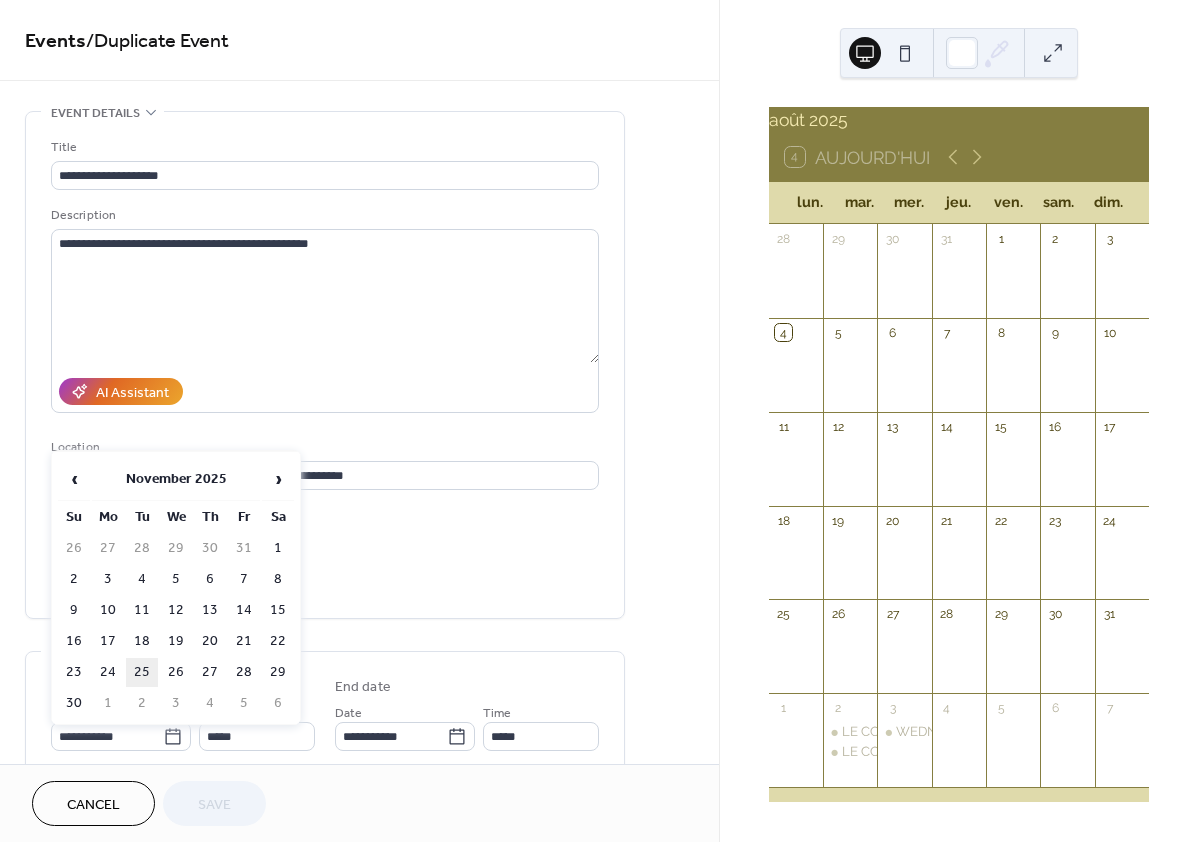 type on "**********" 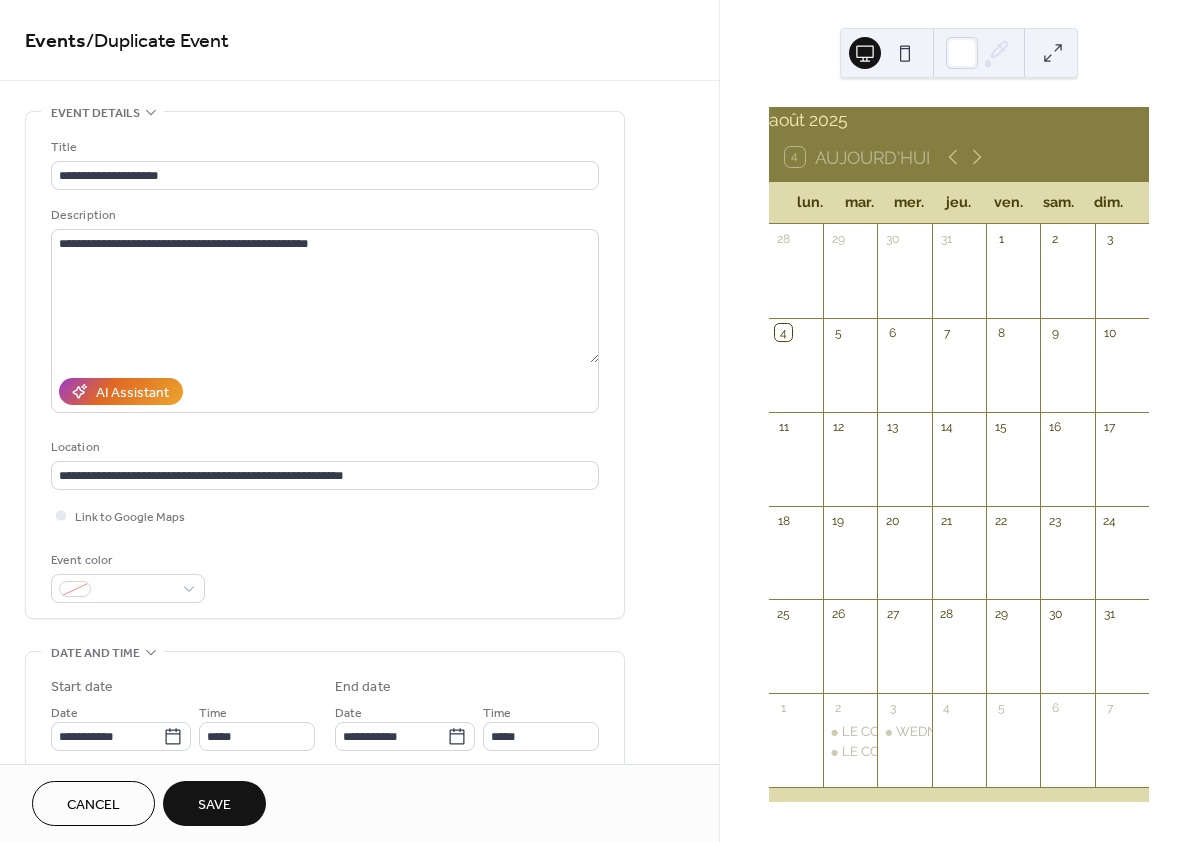click on "Save" at bounding box center (214, 805) 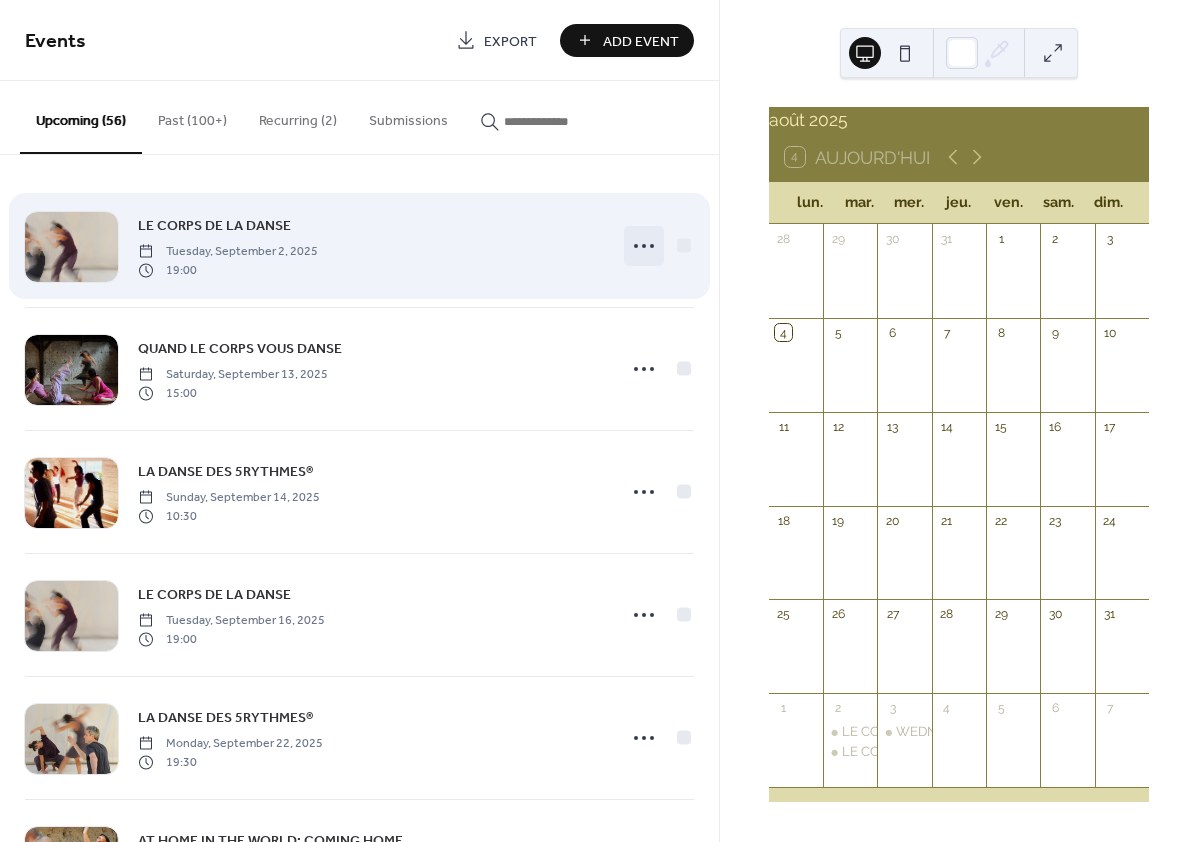click 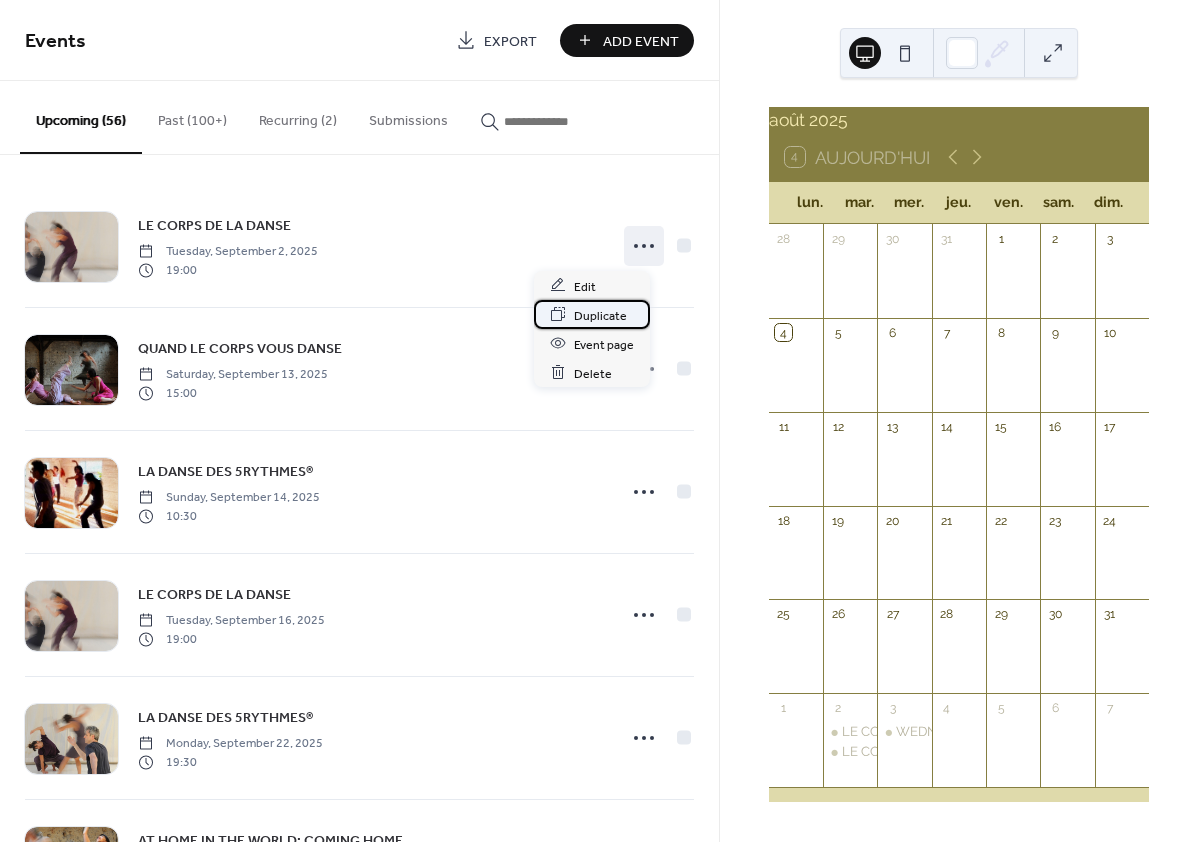 click on "Duplicate" at bounding box center [600, 315] 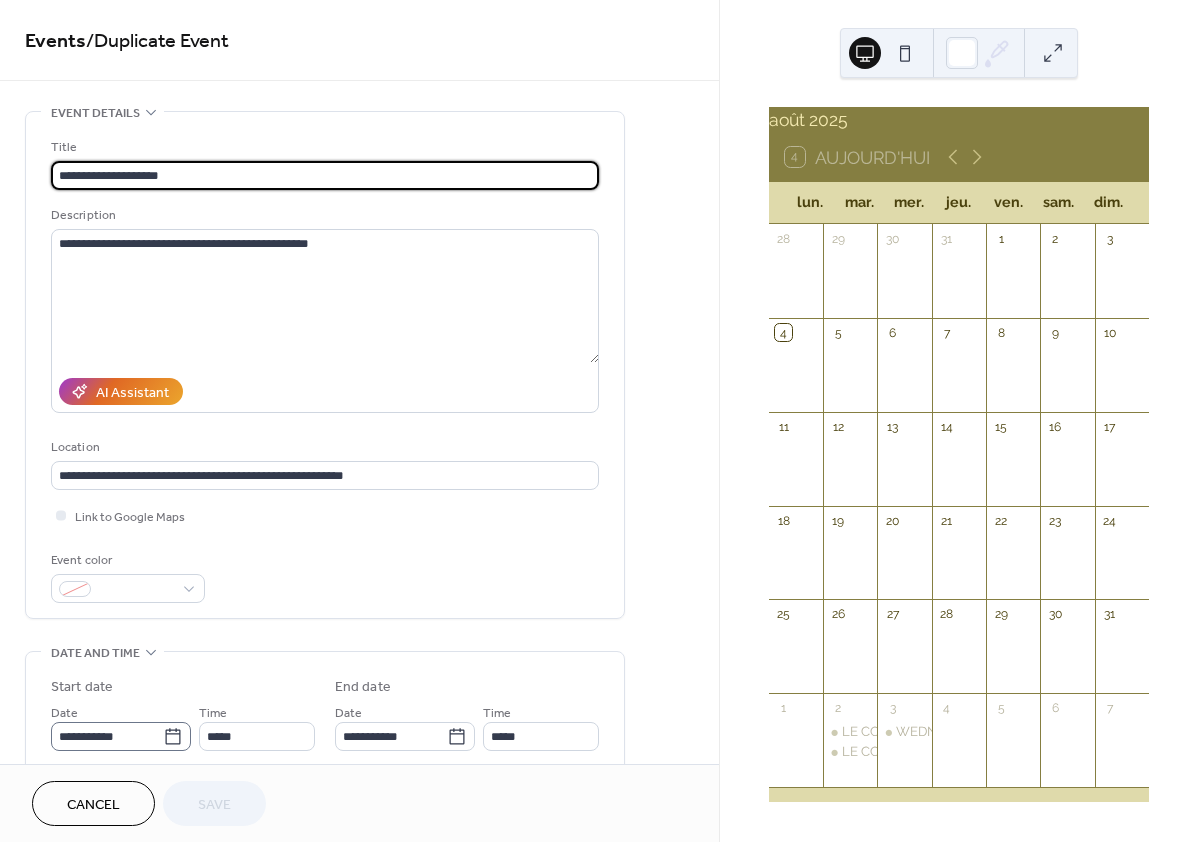 click 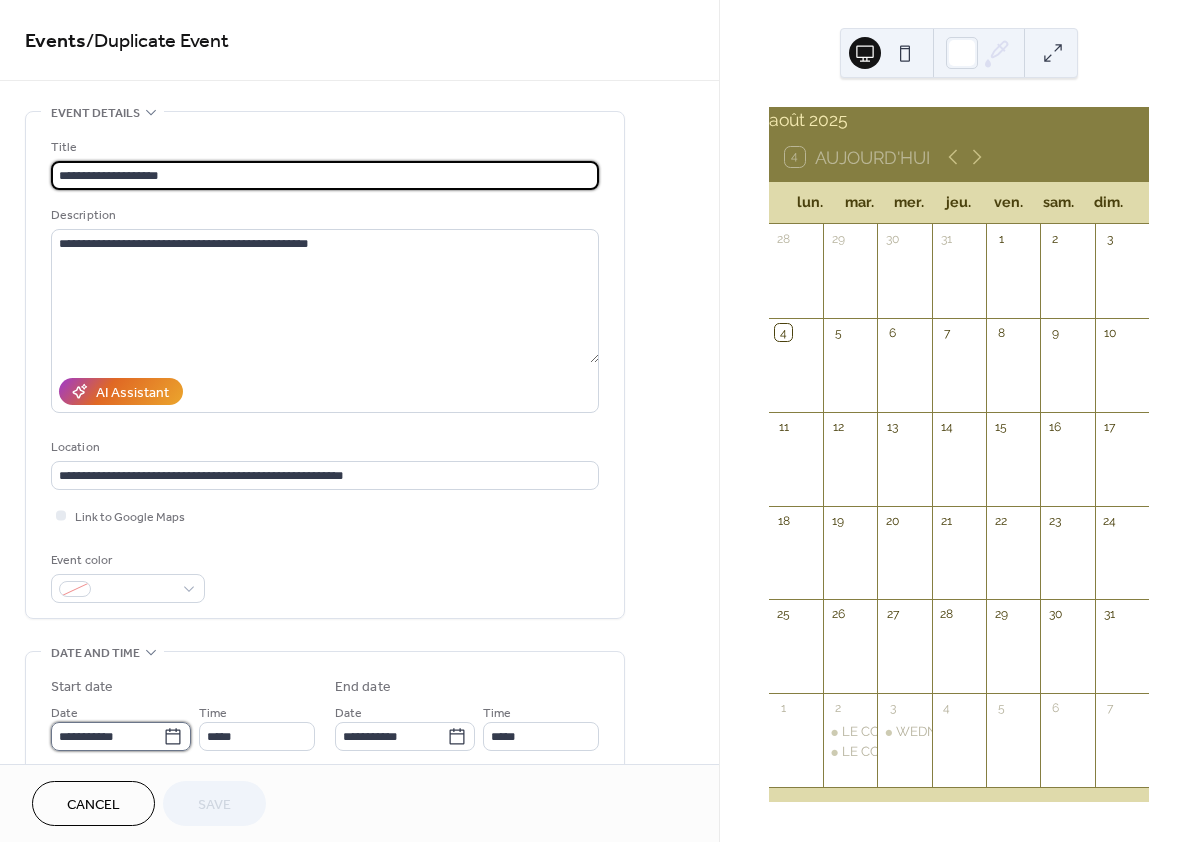 click on "**********" at bounding box center (107, 736) 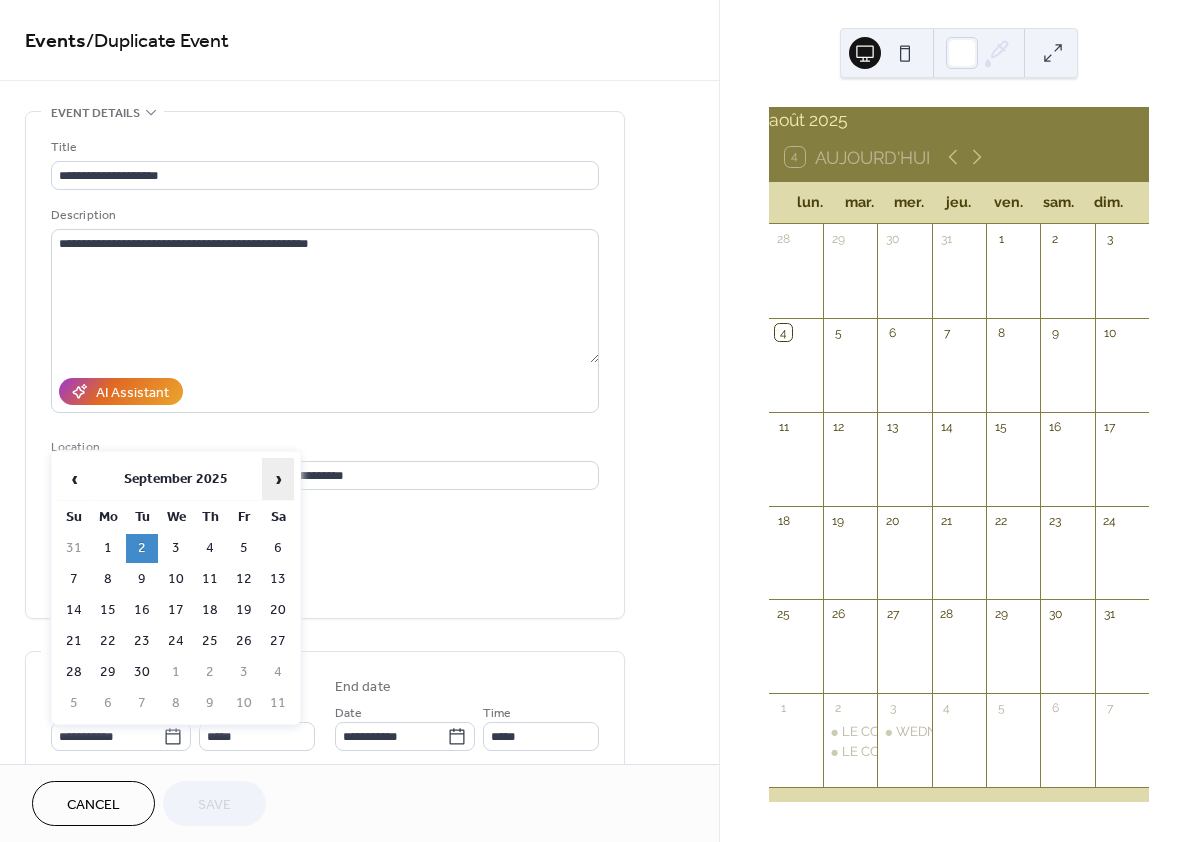 click on "›" at bounding box center [278, 479] 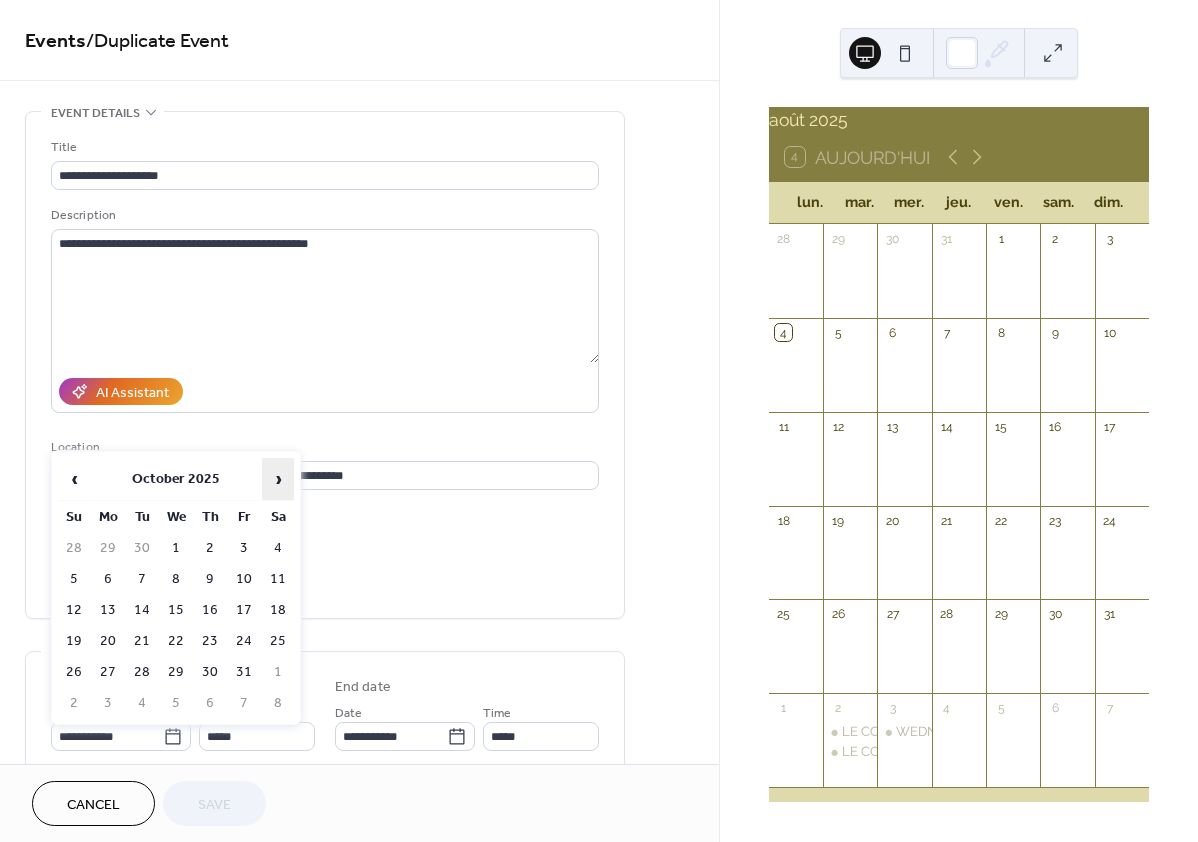 click on "›" at bounding box center (278, 479) 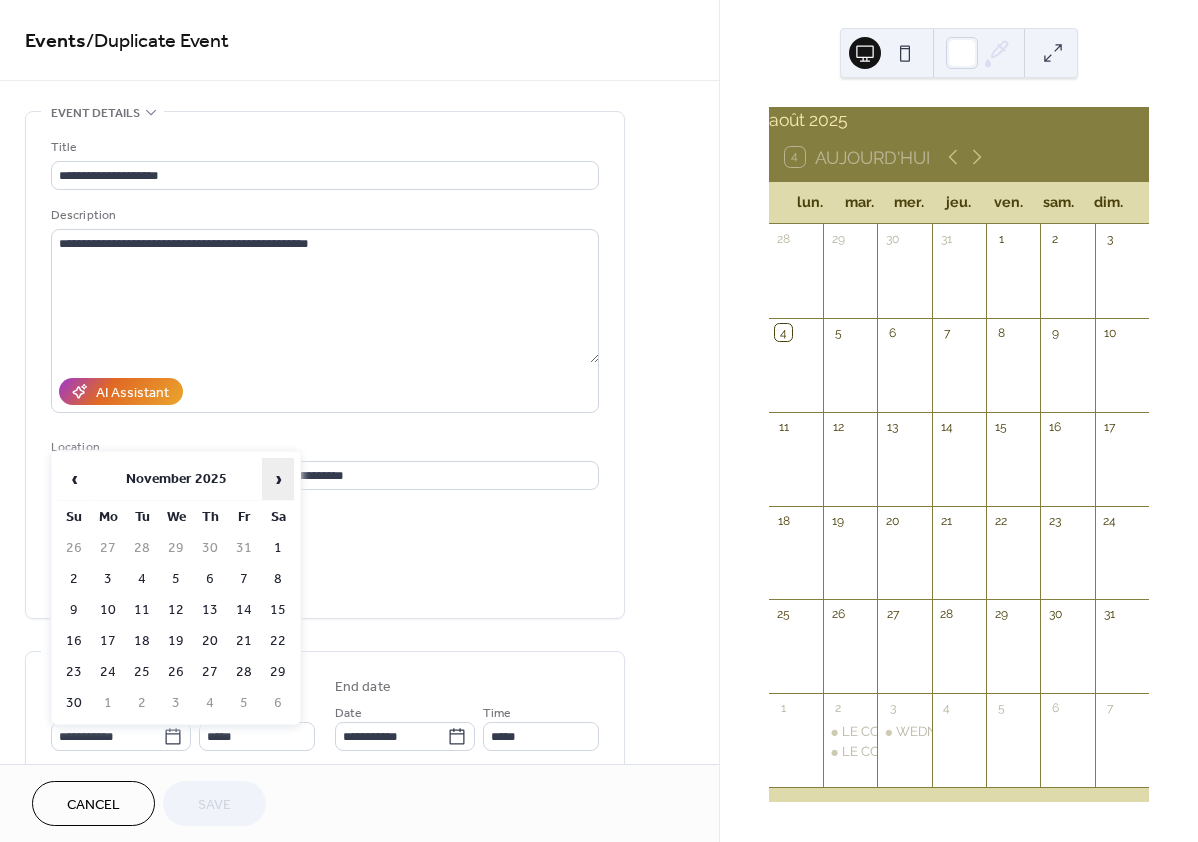 click on "›" at bounding box center [278, 479] 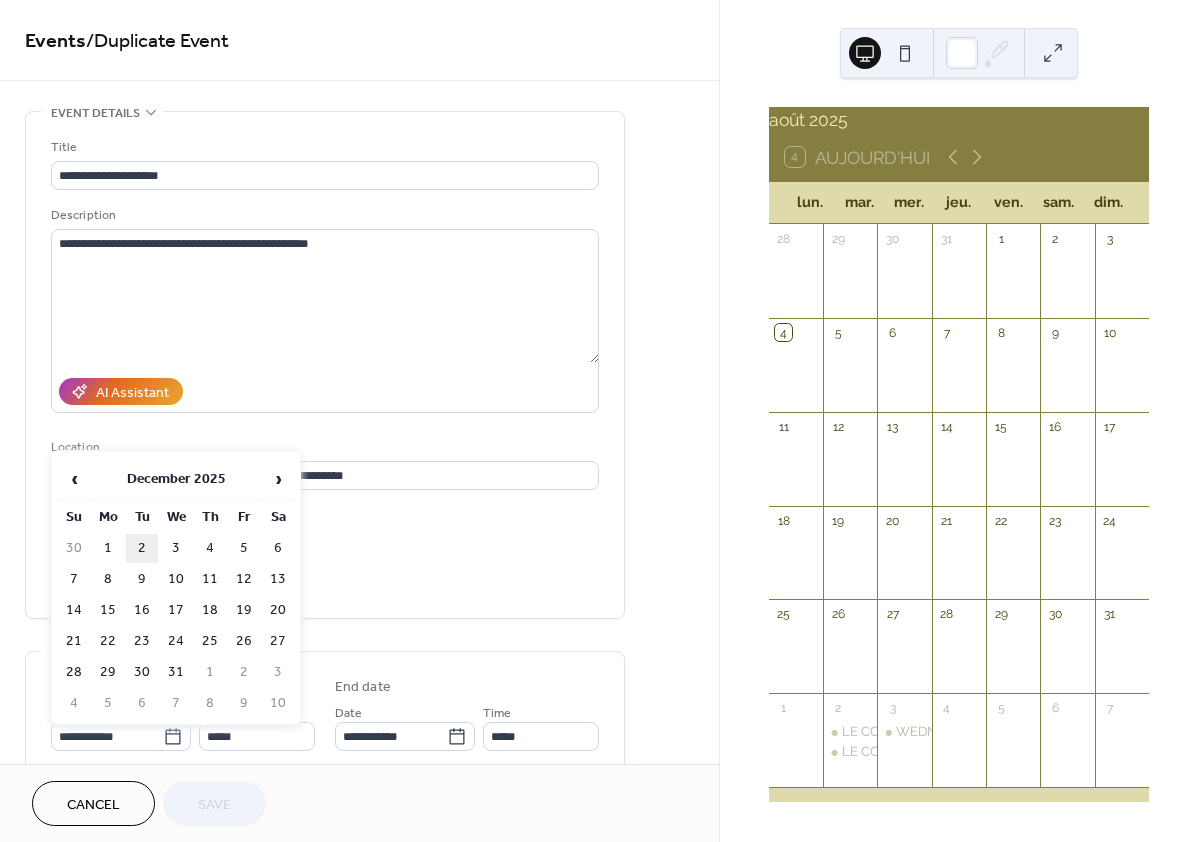 click on "2" at bounding box center (142, 548) 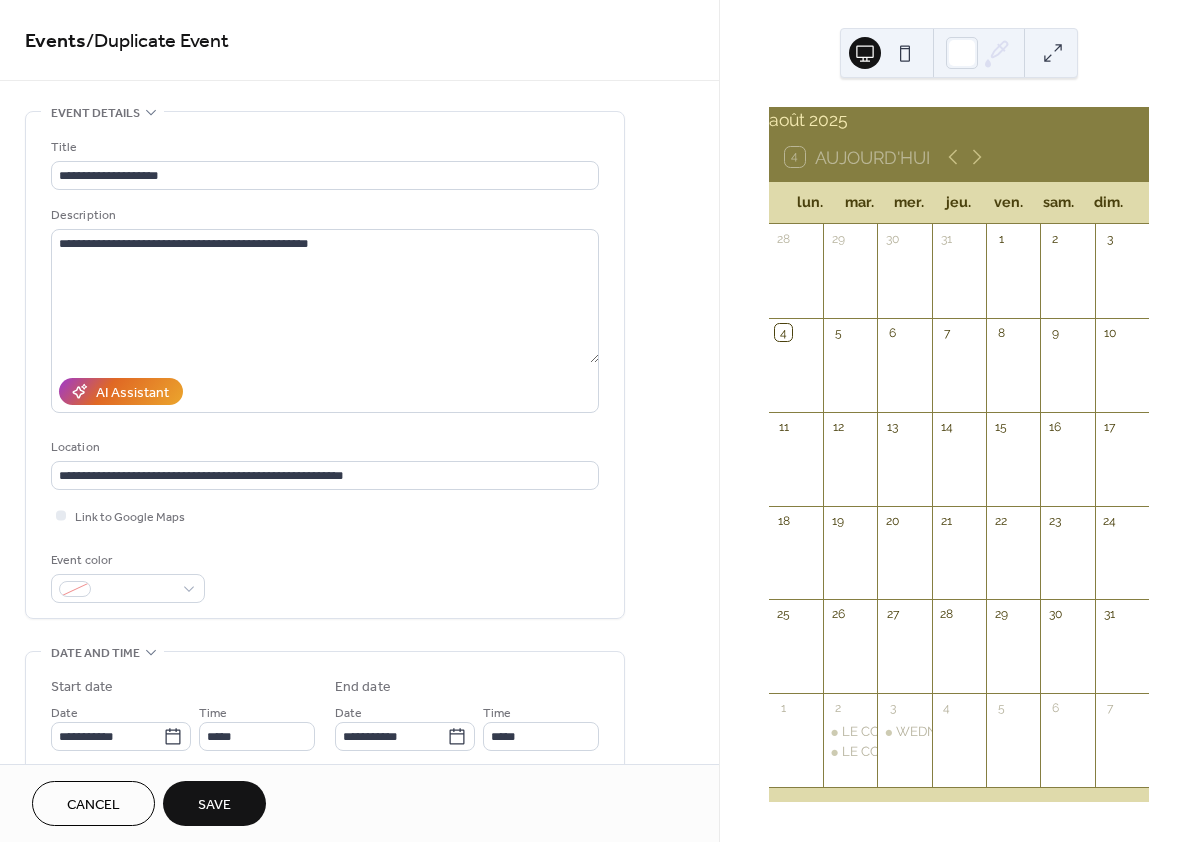type on "**********" 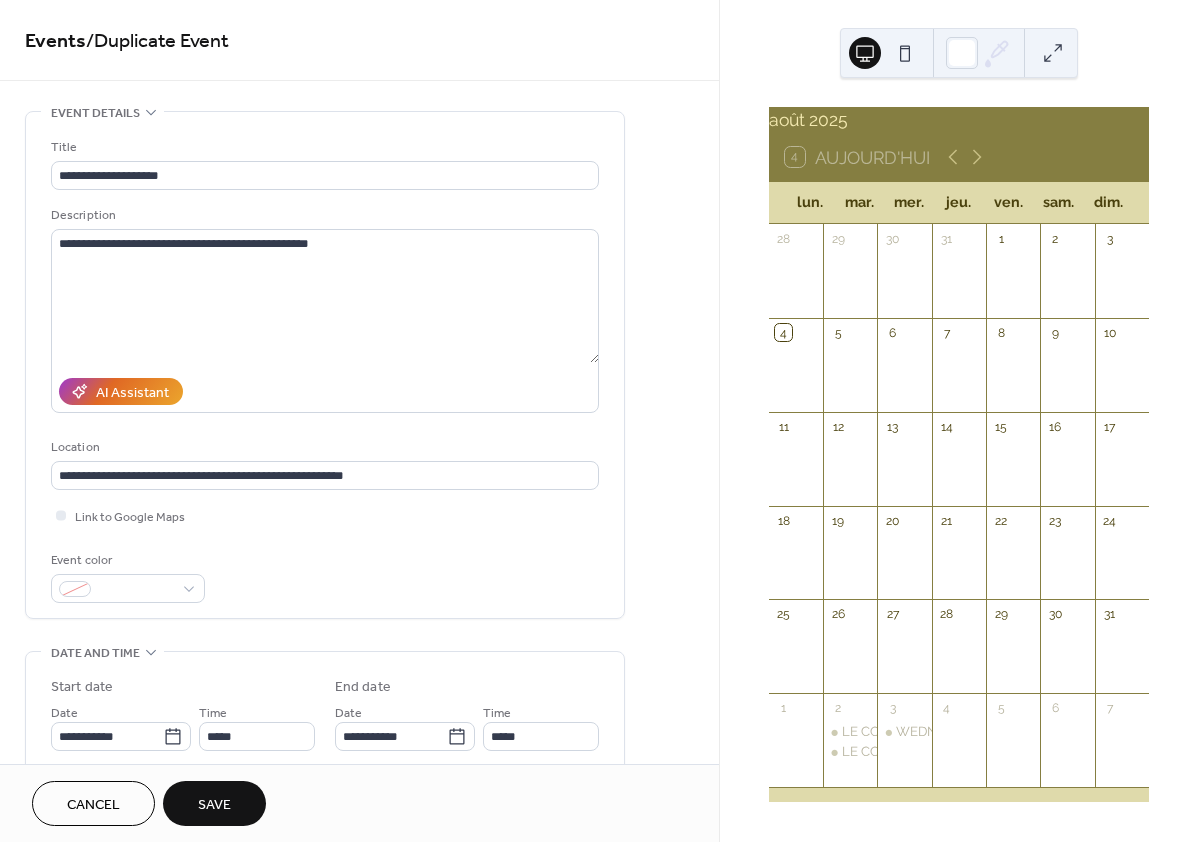 type on "**********" 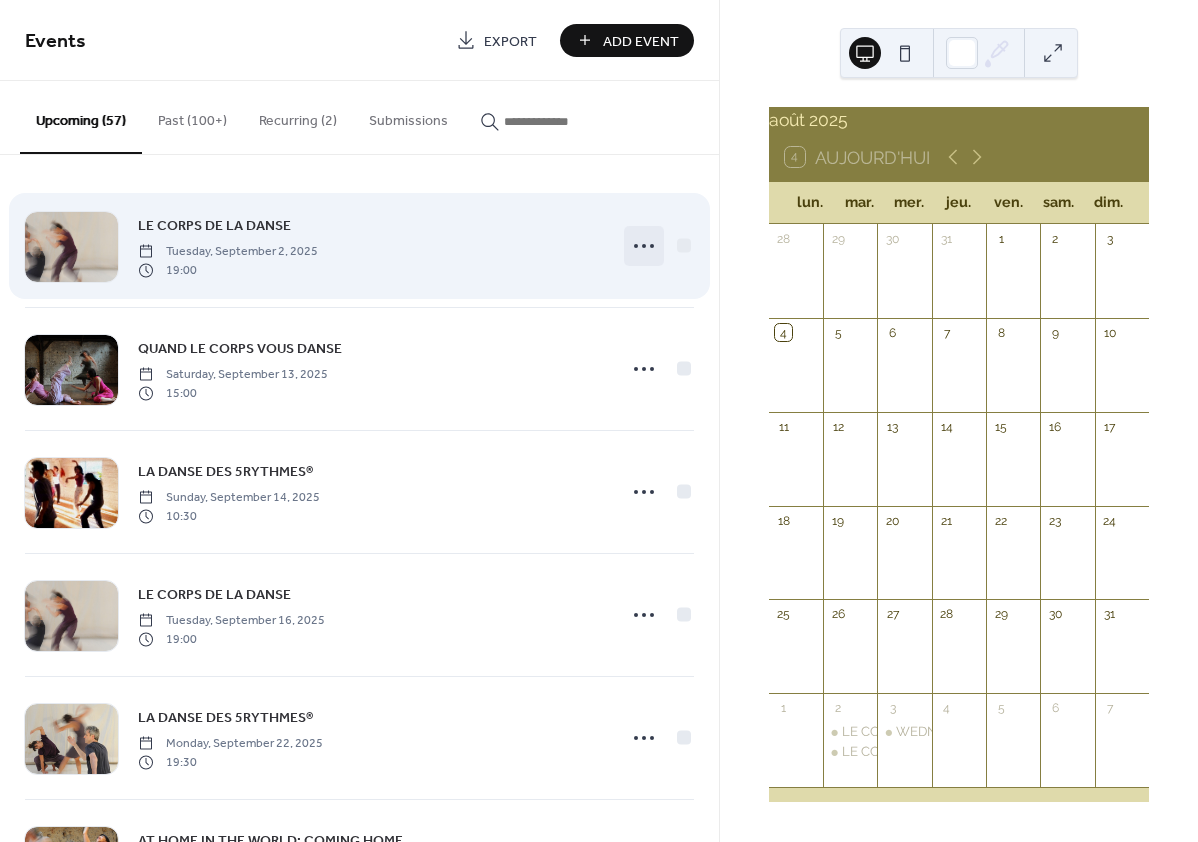 click 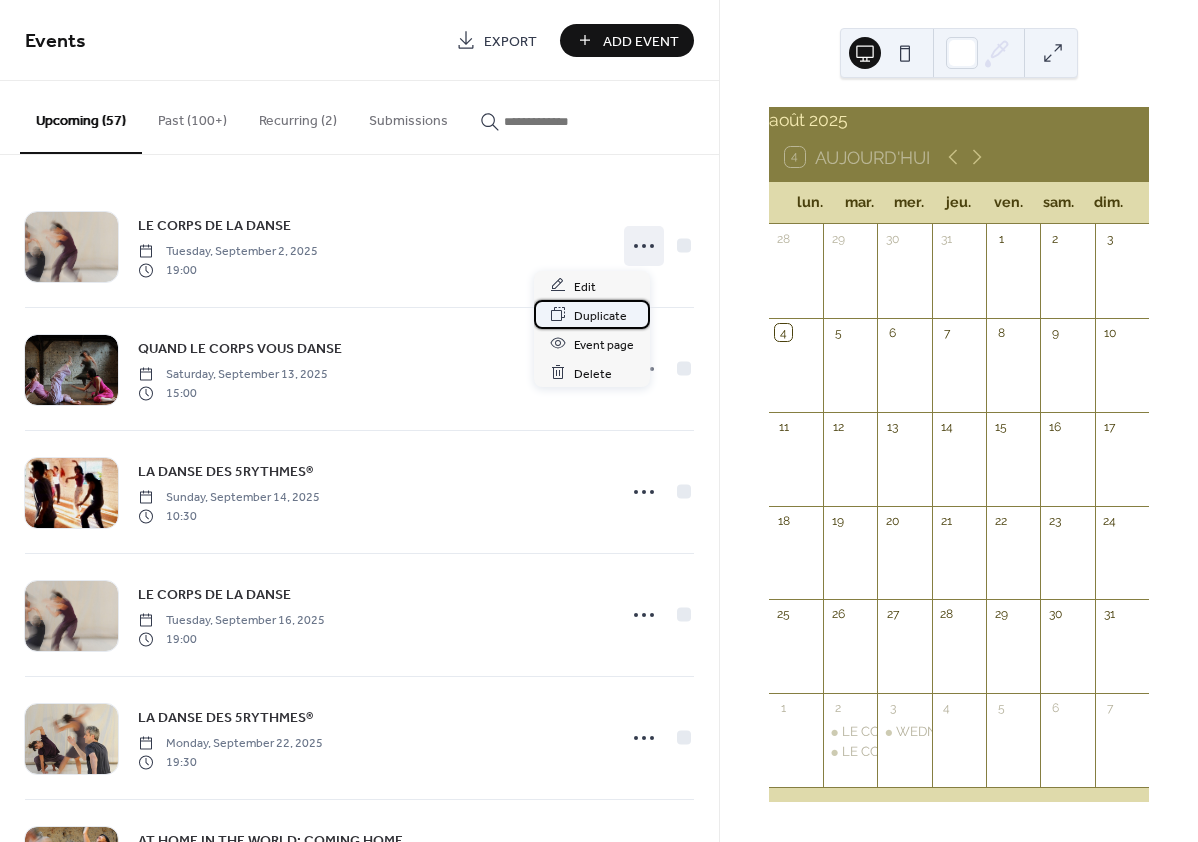click on "Duplicate" at bounding box center (600, 315) 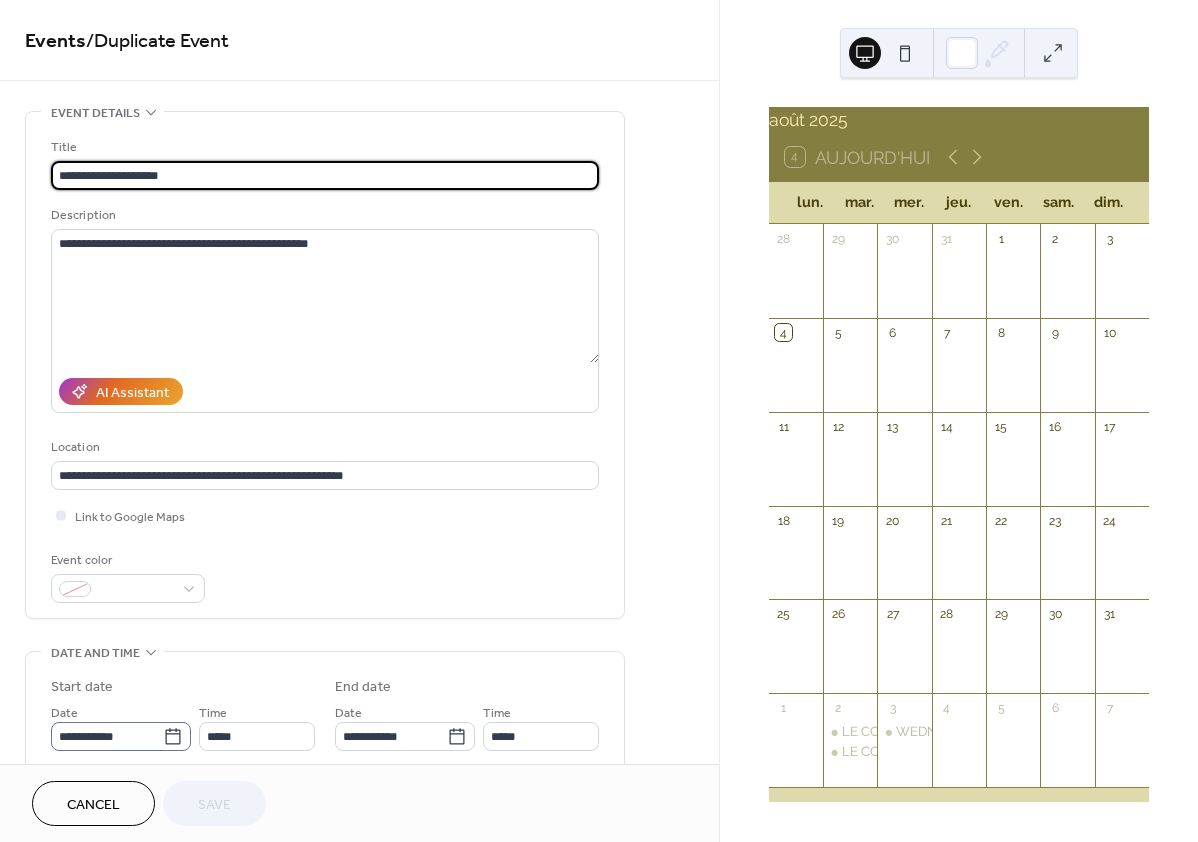 click 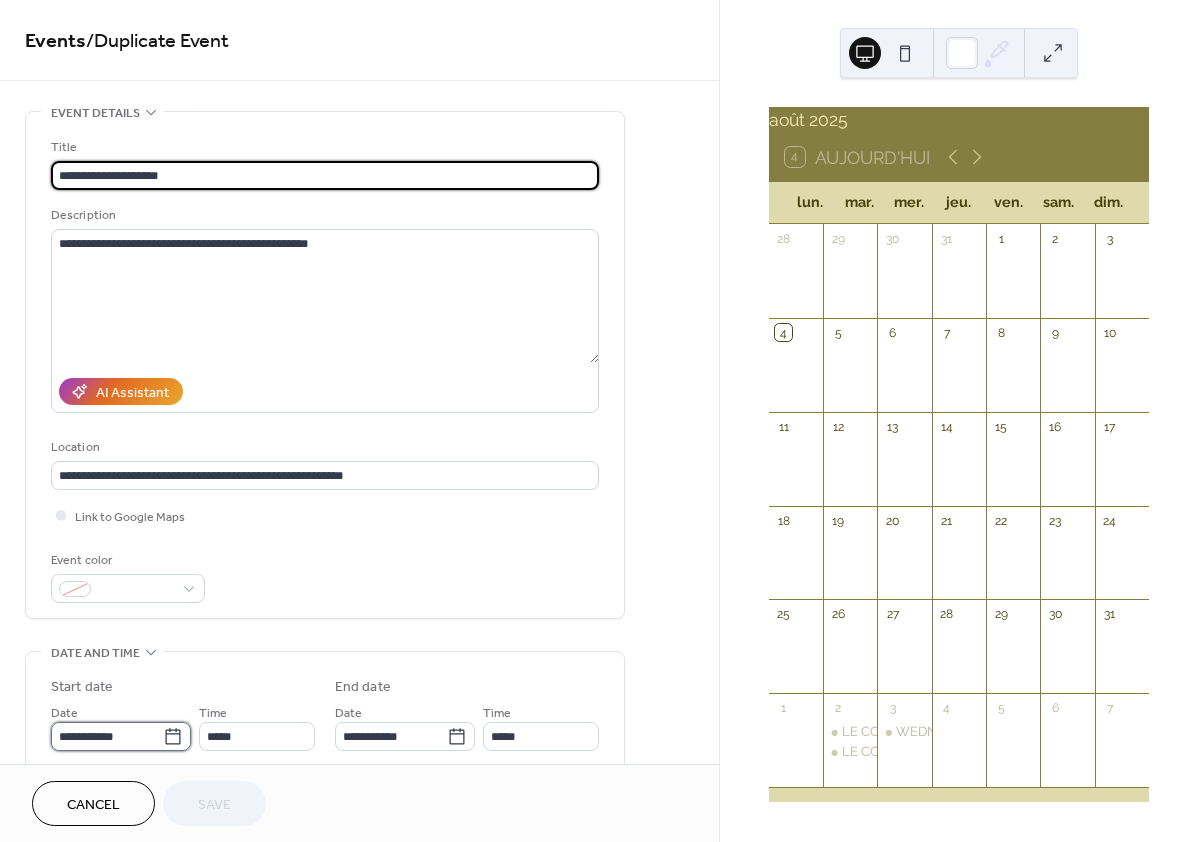click on "**********" at bounding box center [107, 736] 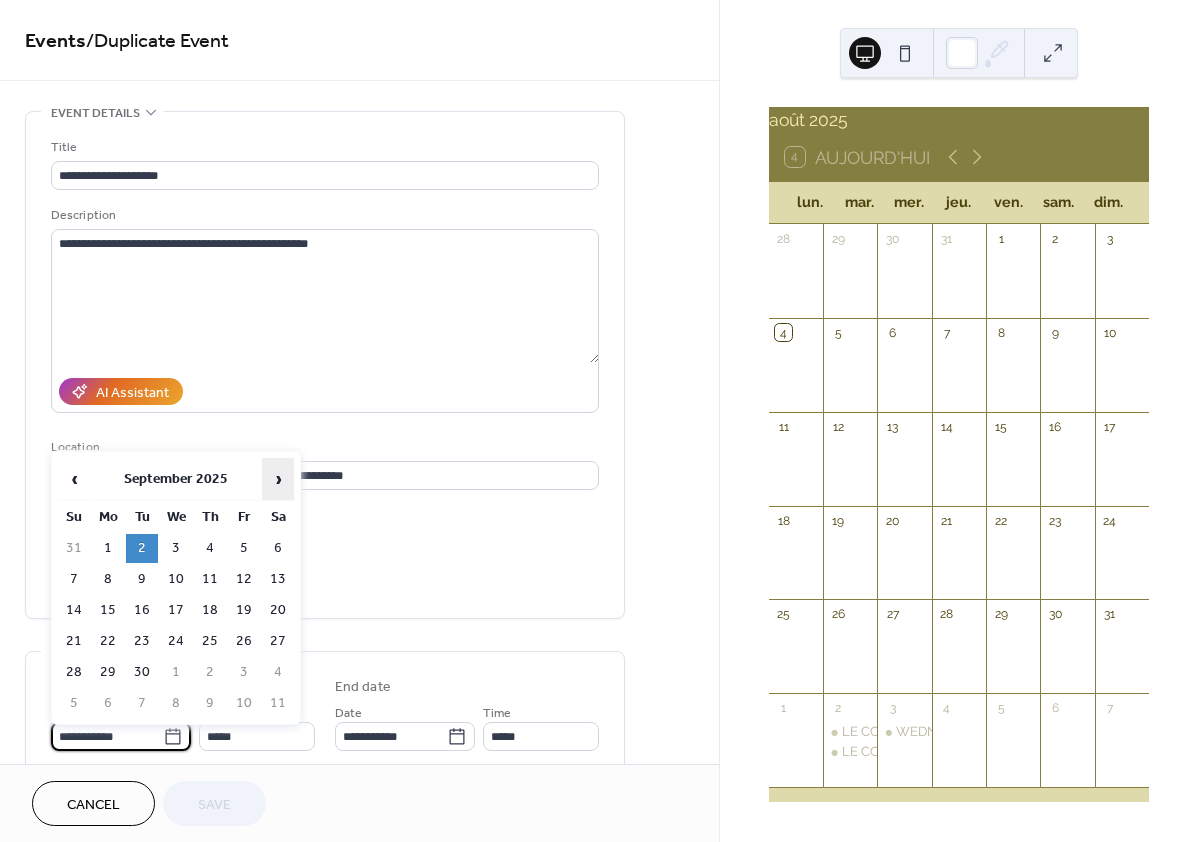 click on "›" at bounding box center (278, 479) 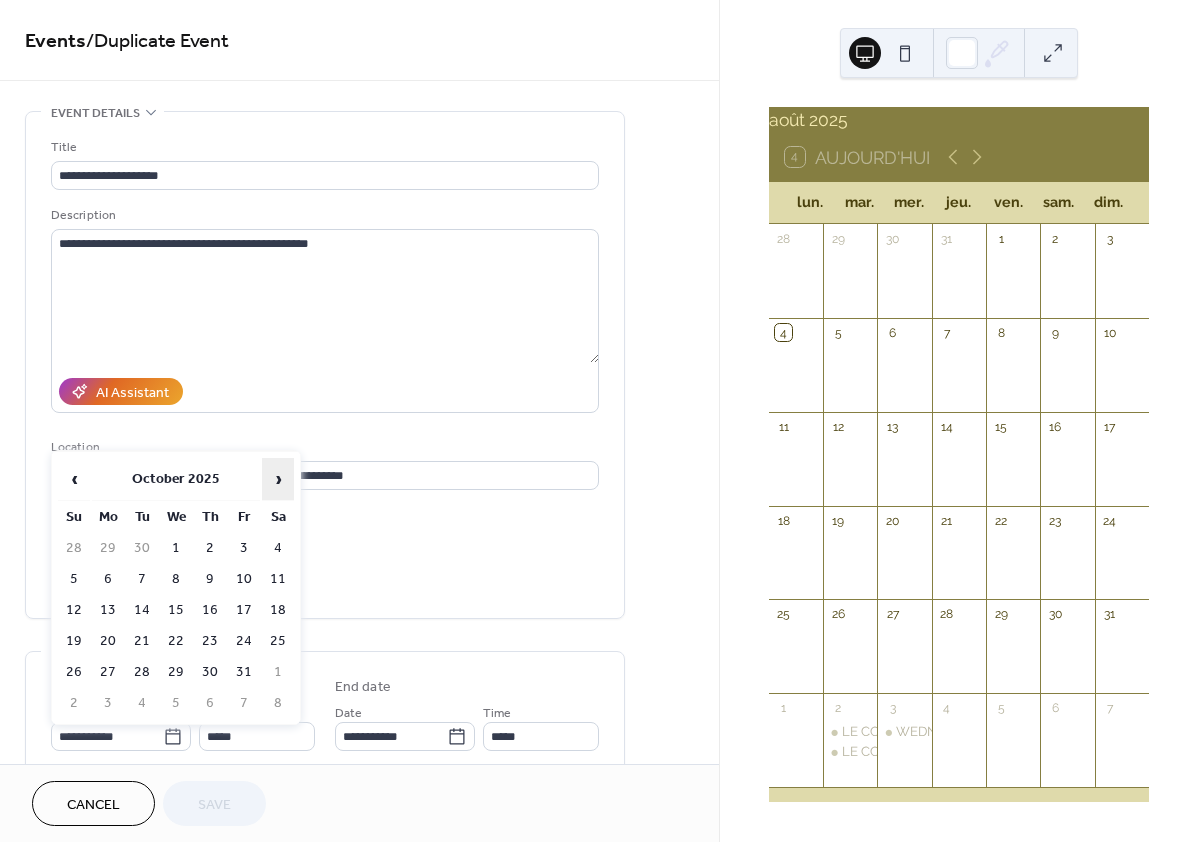 click on "›" at bounding box center [278, 479] 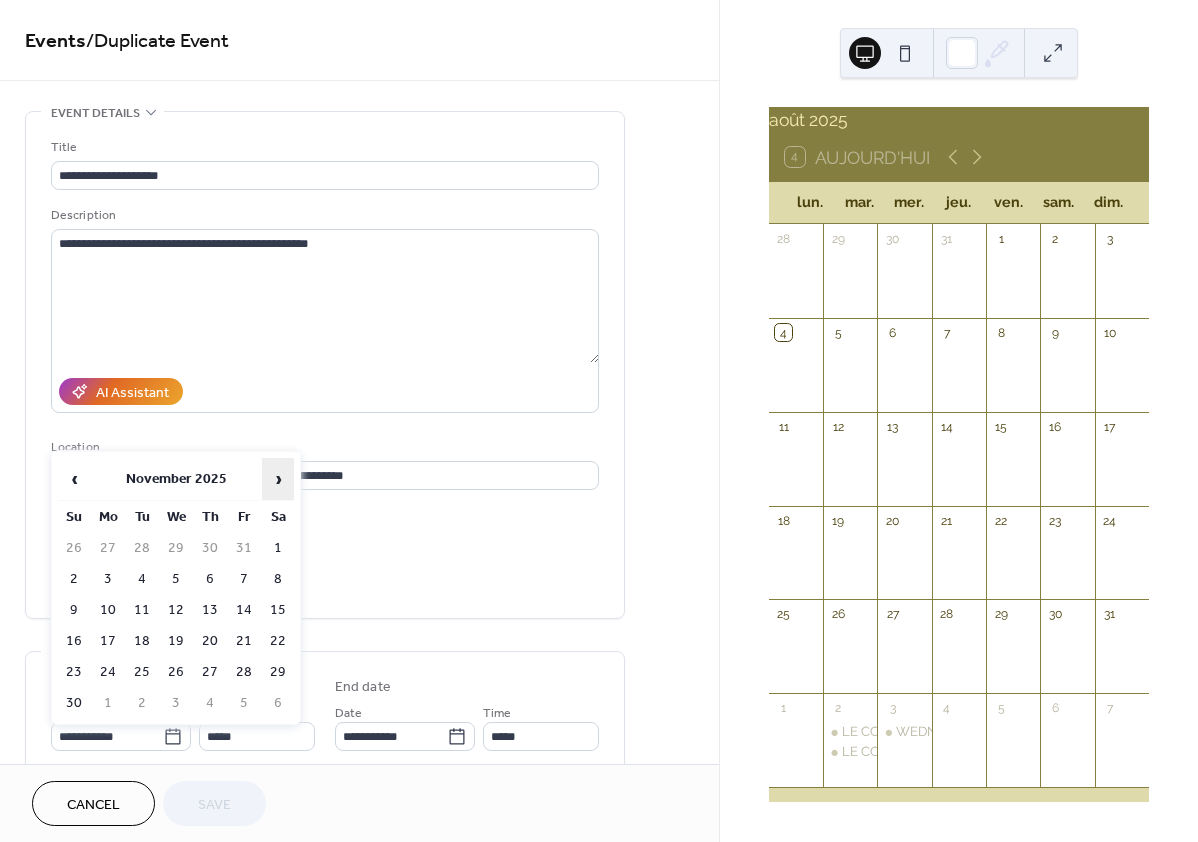 click on "›" at bounding box center (278, 479) 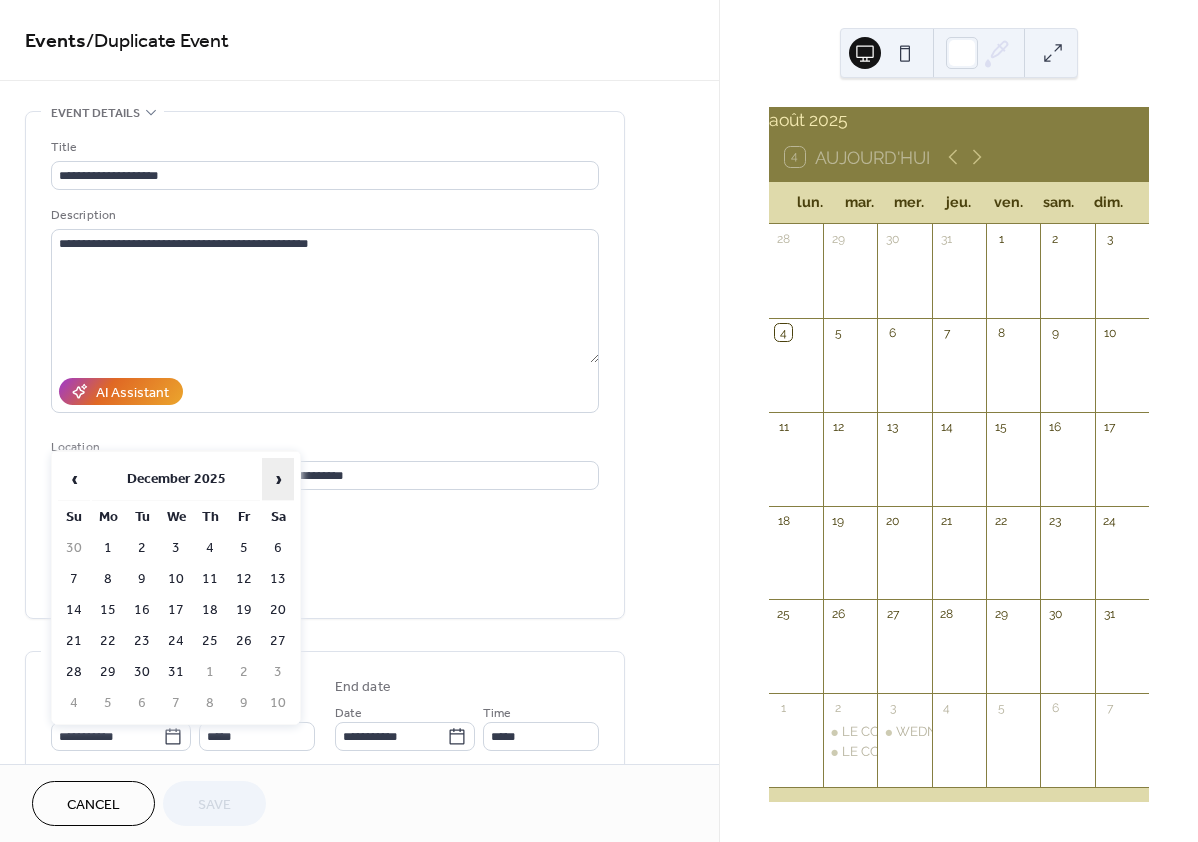 click on "›" at bounding box center [278, 479] 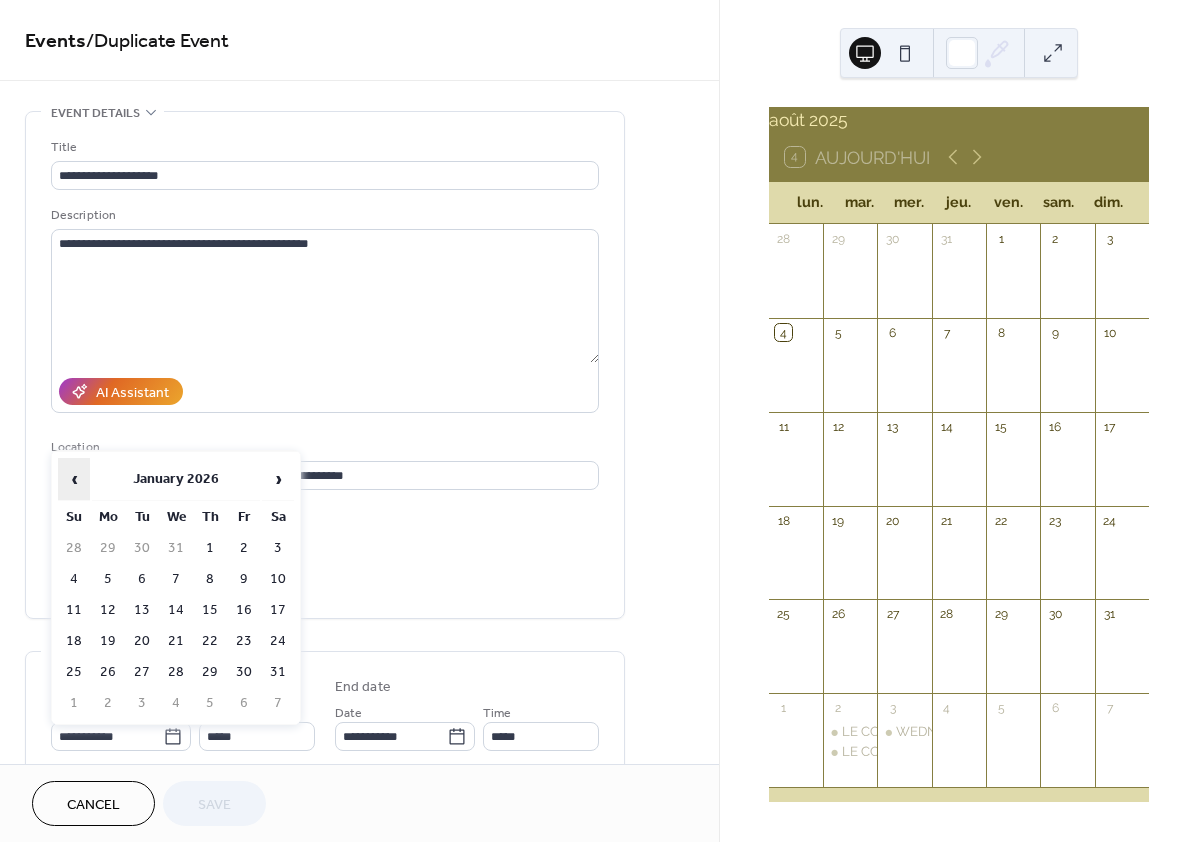 click on "‹" at bounding box center (74, 479) 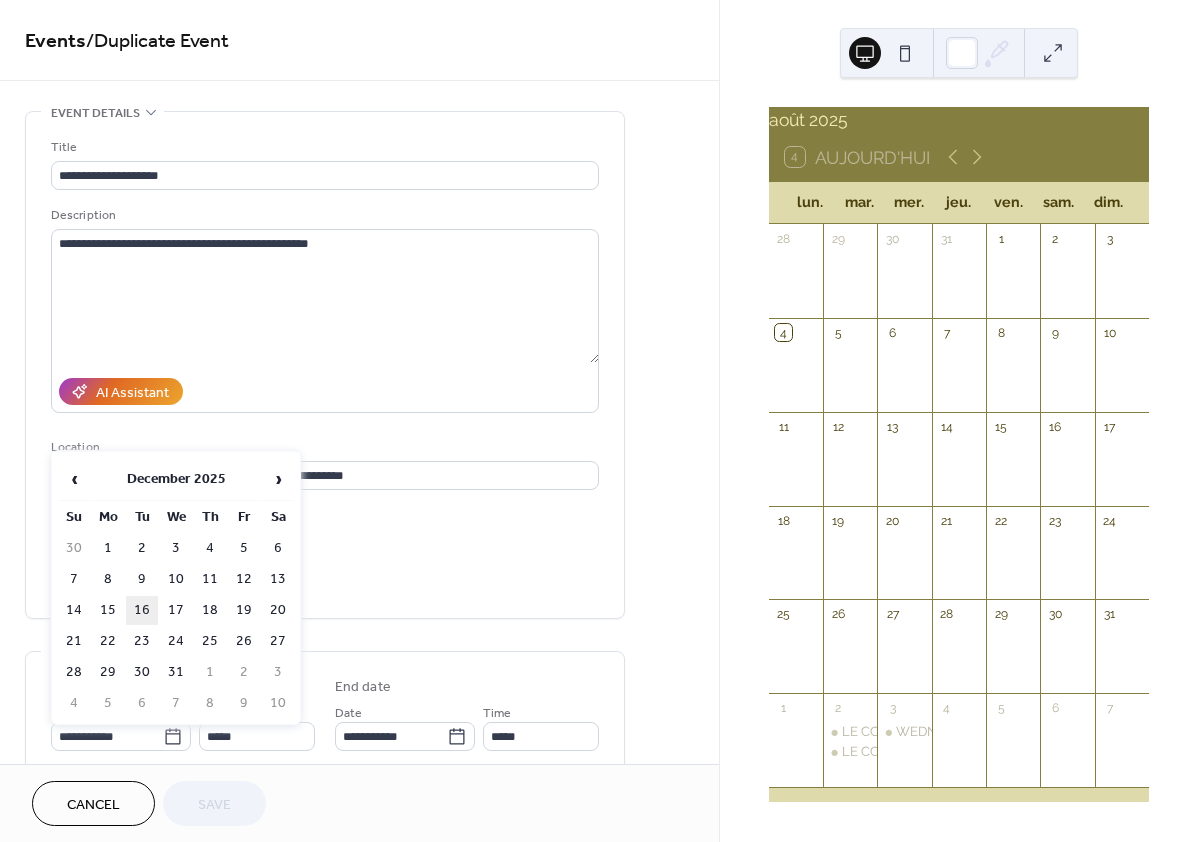 click on "16" at bounding box center [142, 610] 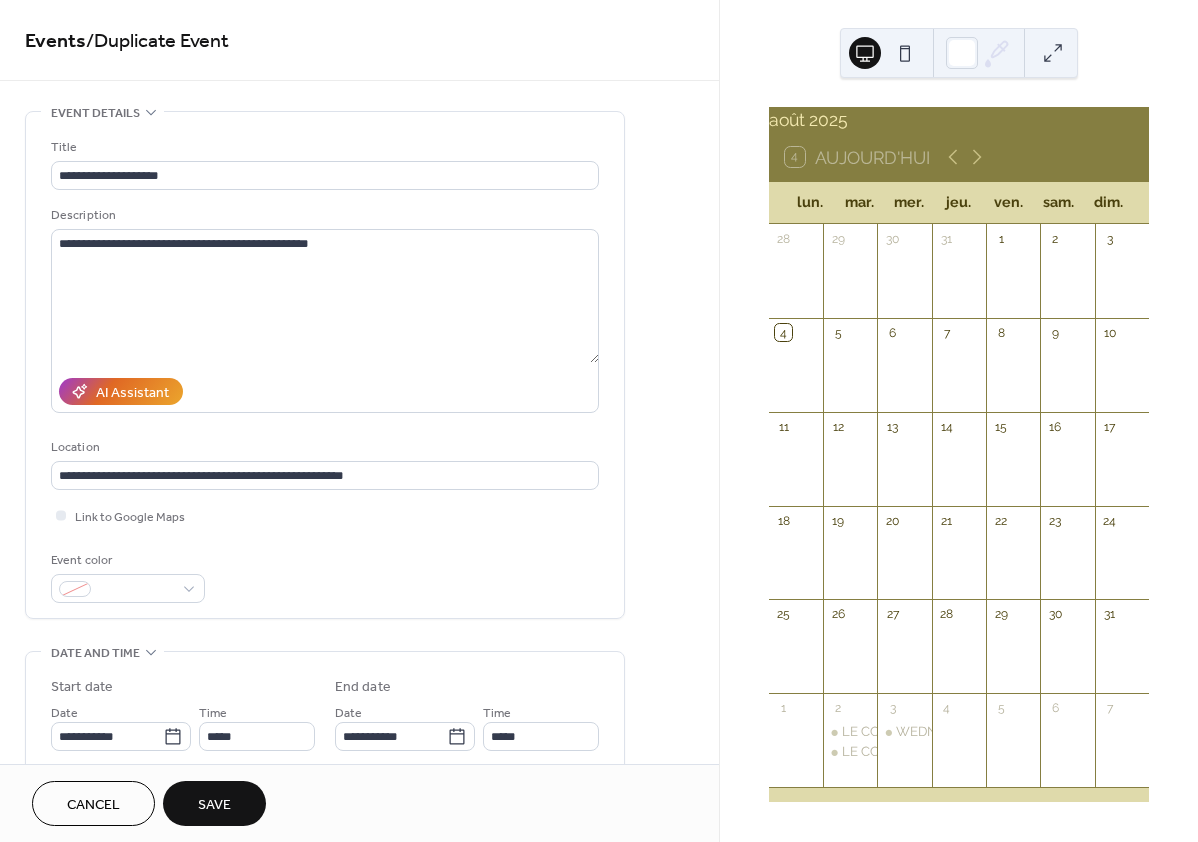 type on "**********" 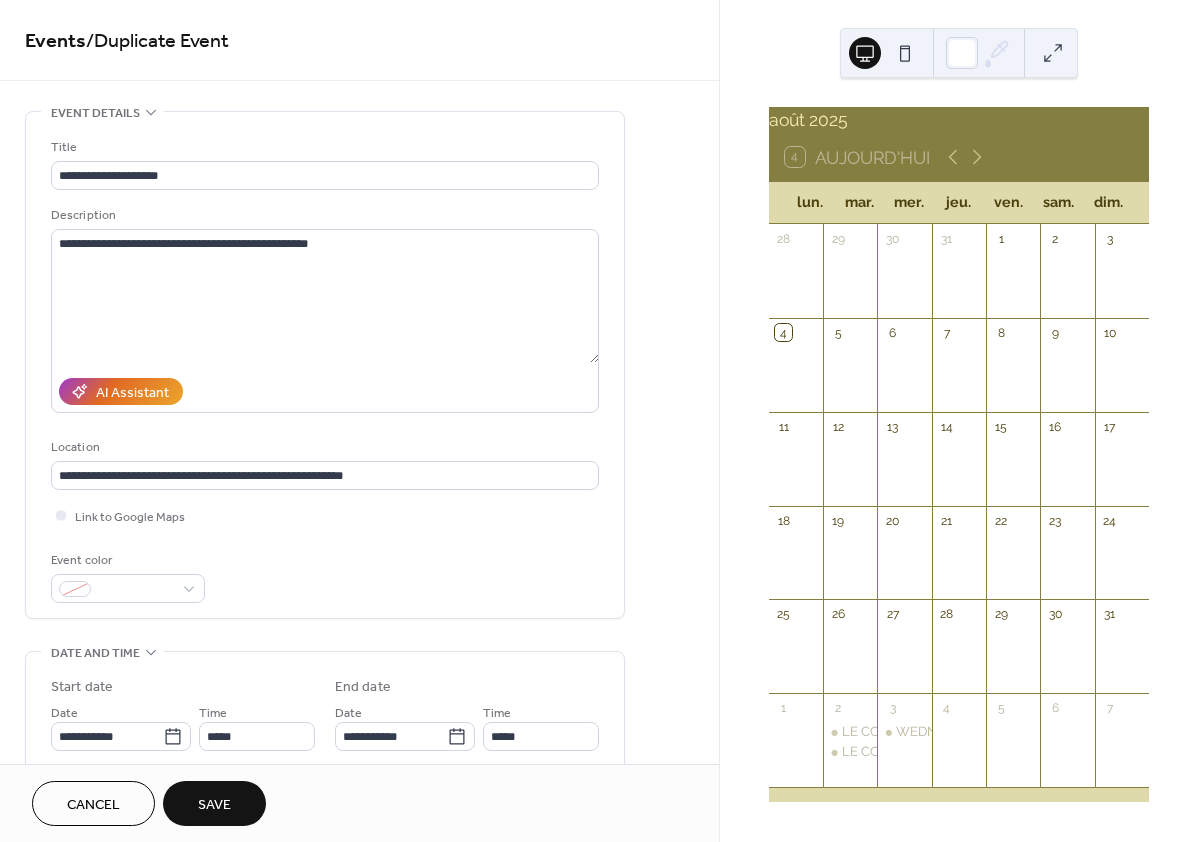 type on "**********" 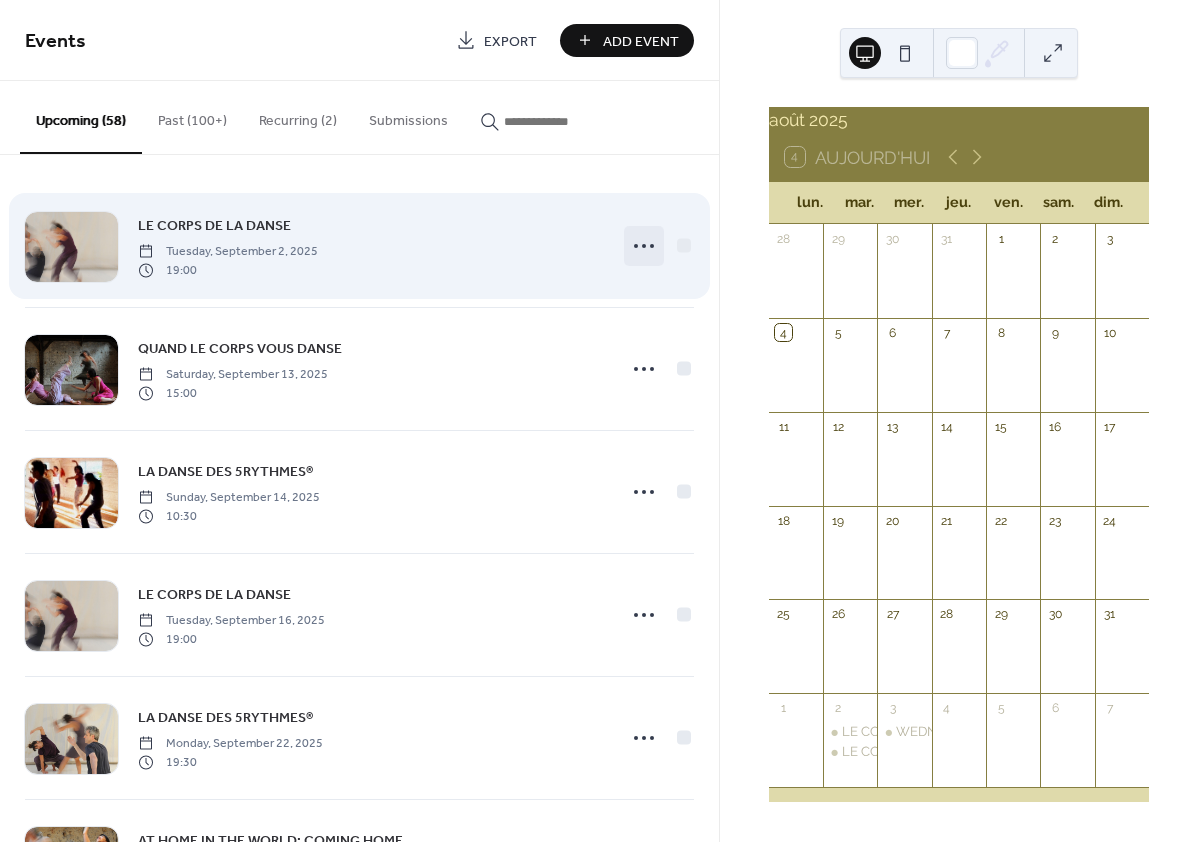 click 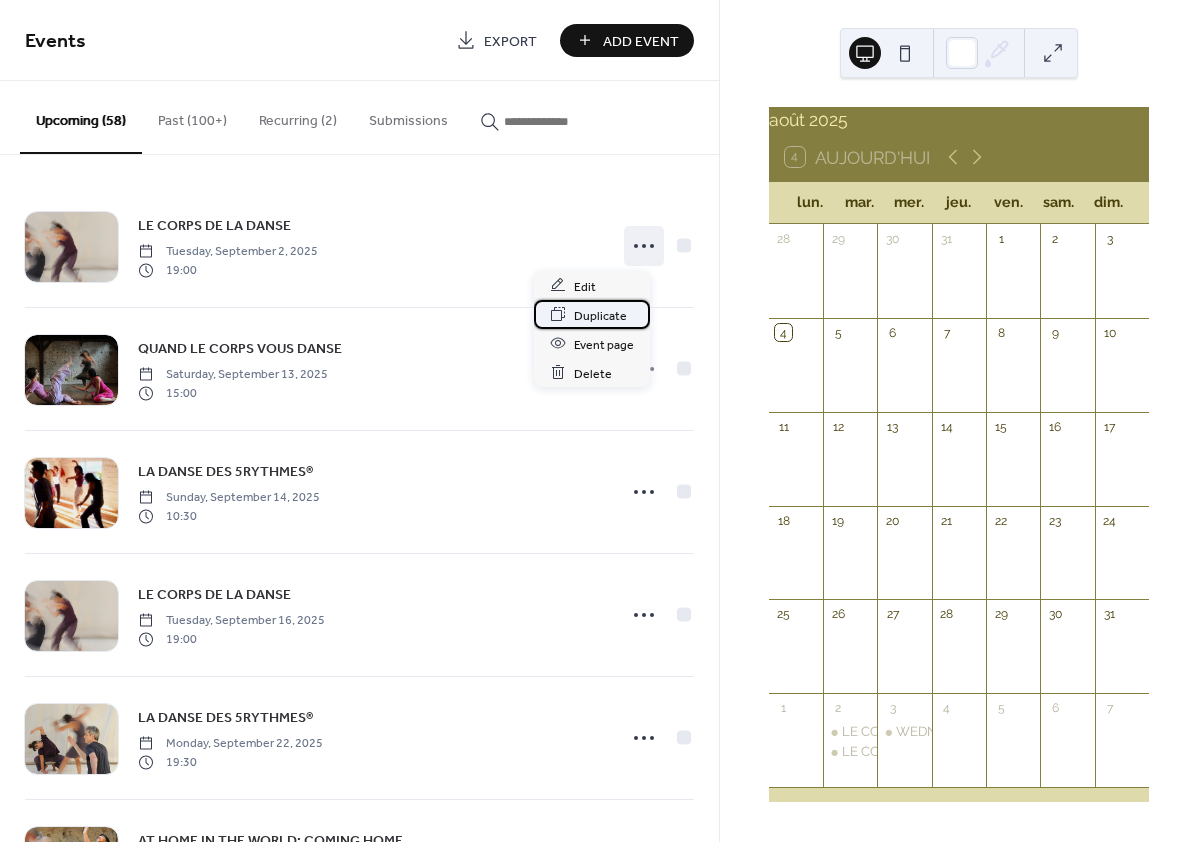 click on "Duplicate" at bounding box center [592, 314] 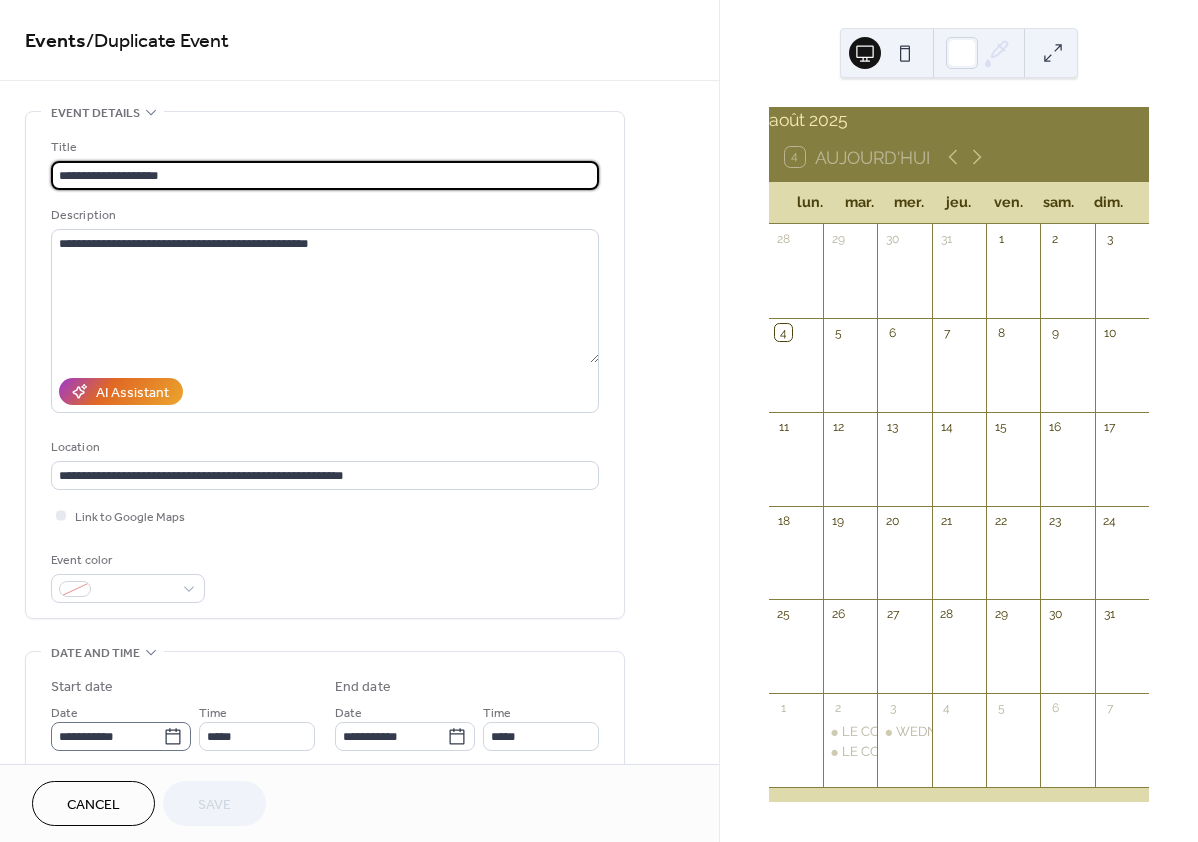 click 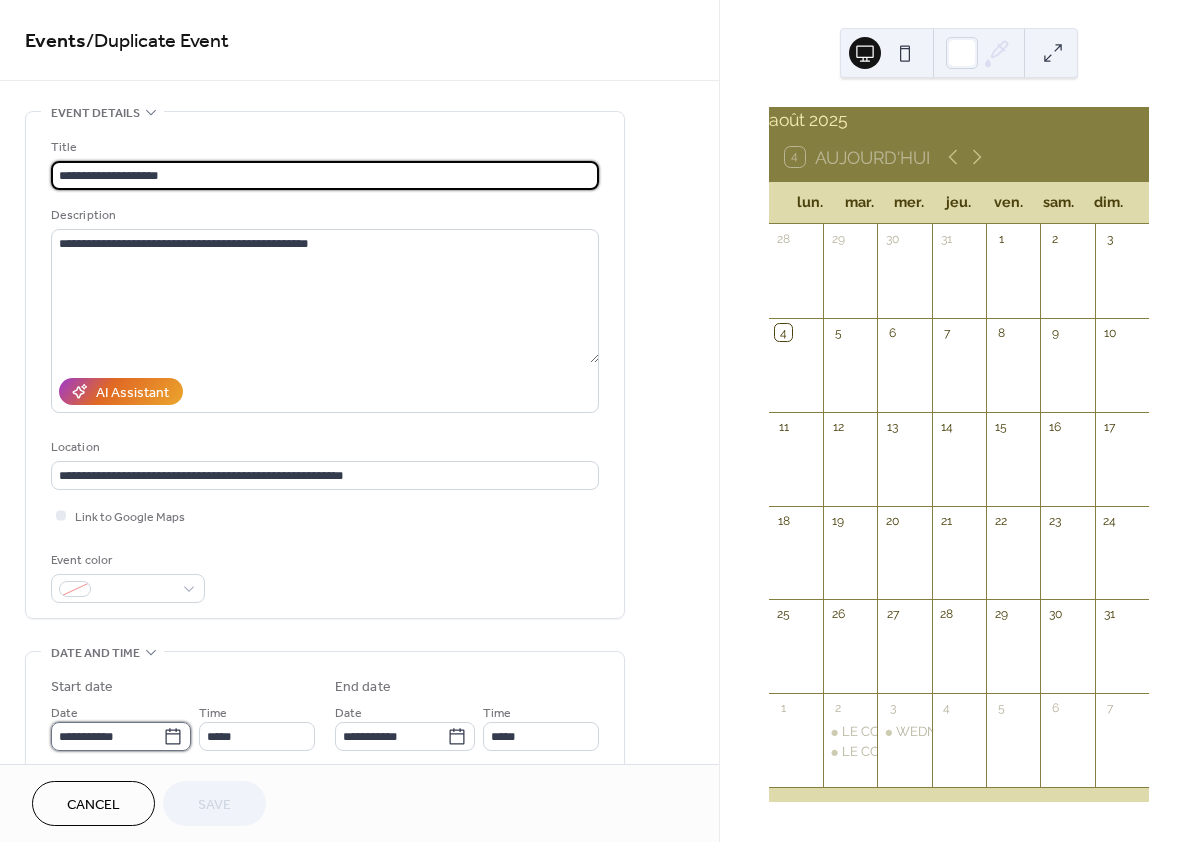 click on "**********" at bounding box center (107, 736) 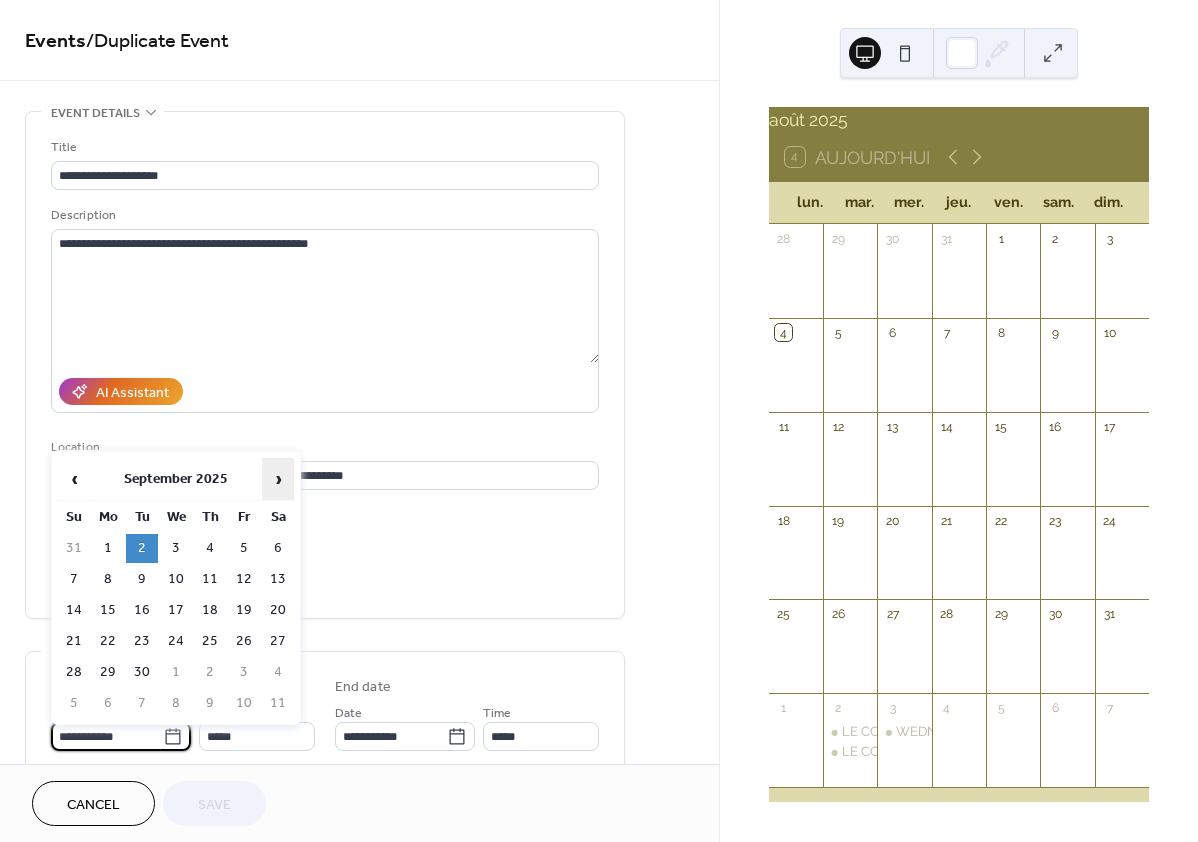 click on "›" at bounding box center [278, 479] 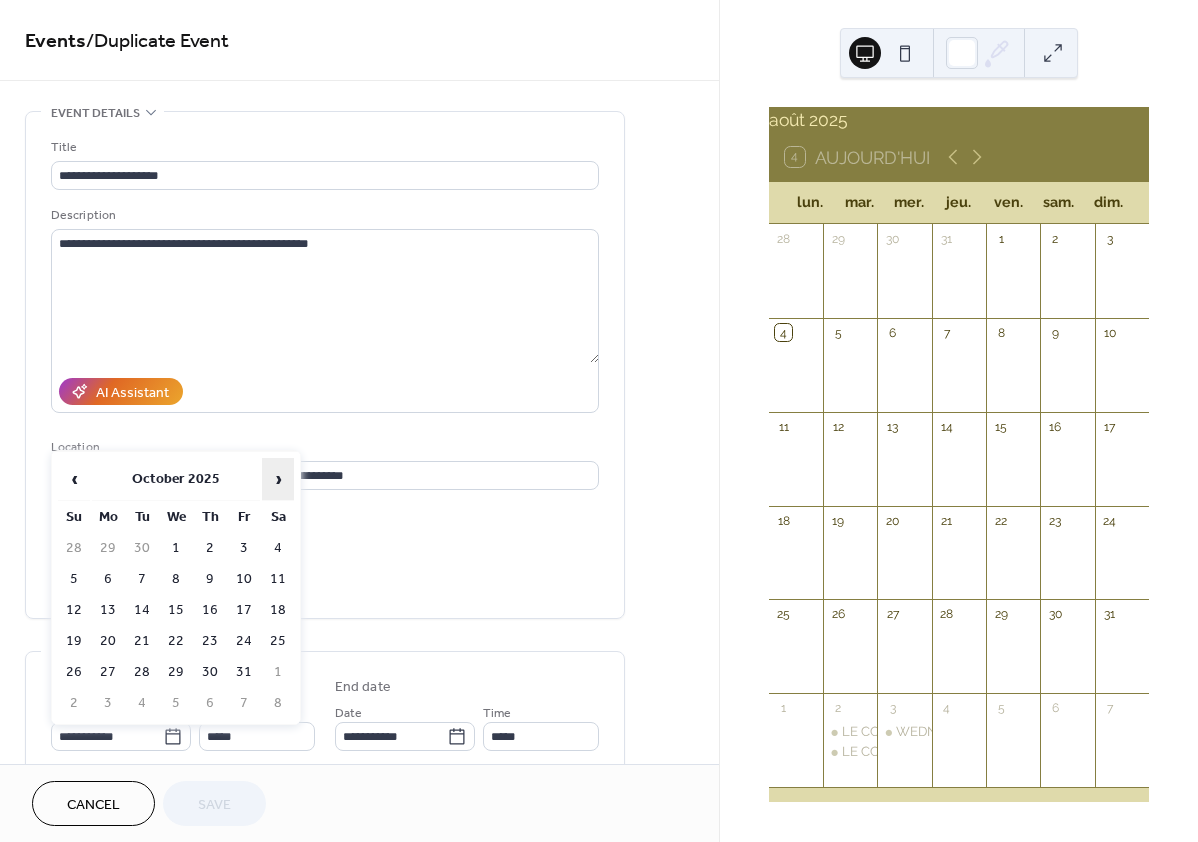 click on "›" at bounding box center (278, 479) 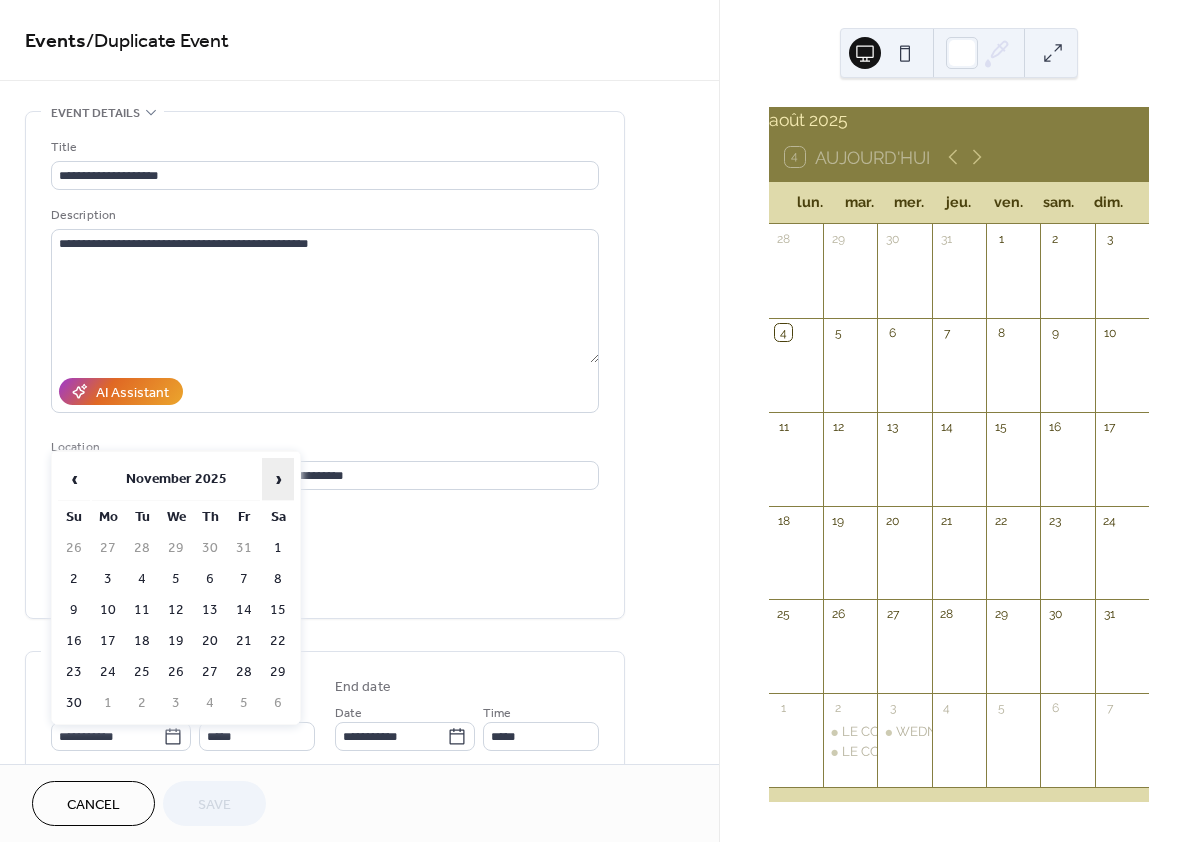 click on "›" at bounding box center (278, 479) 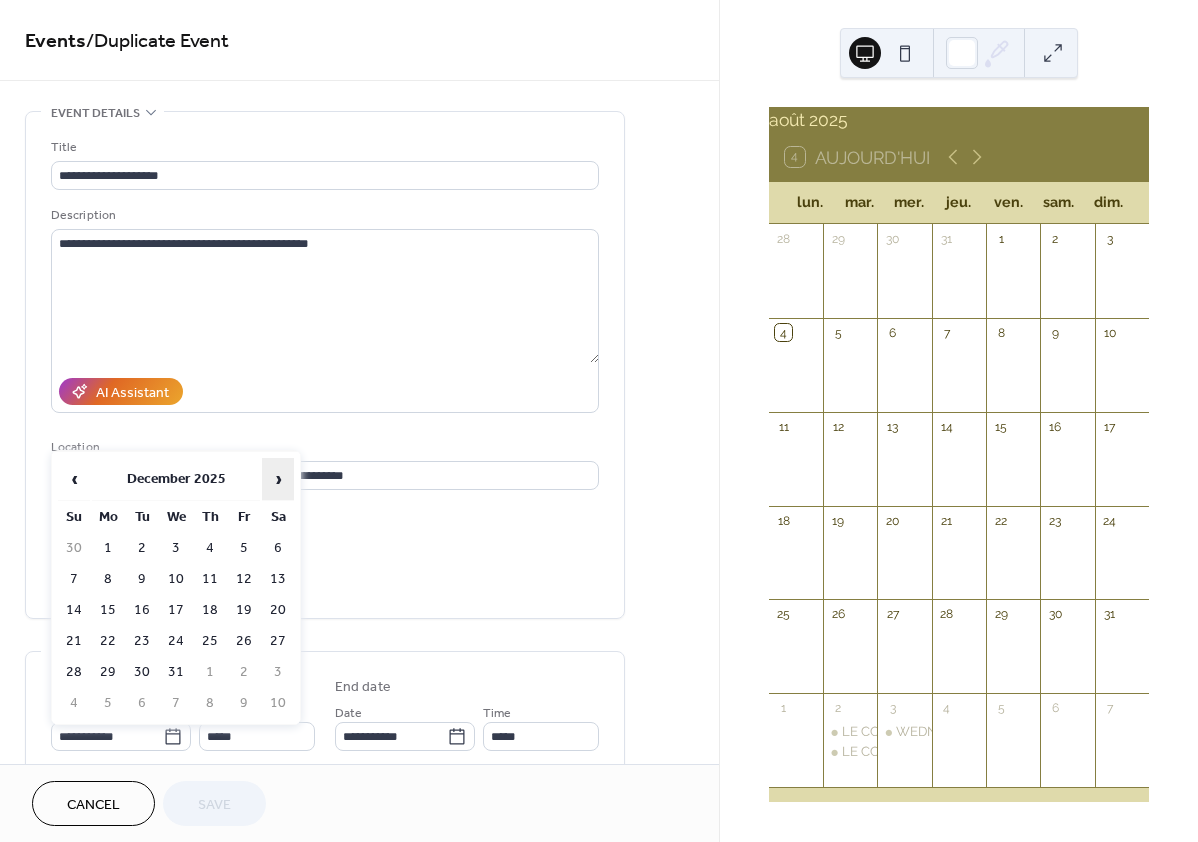 click on "›" at bounding box center (278, 479) 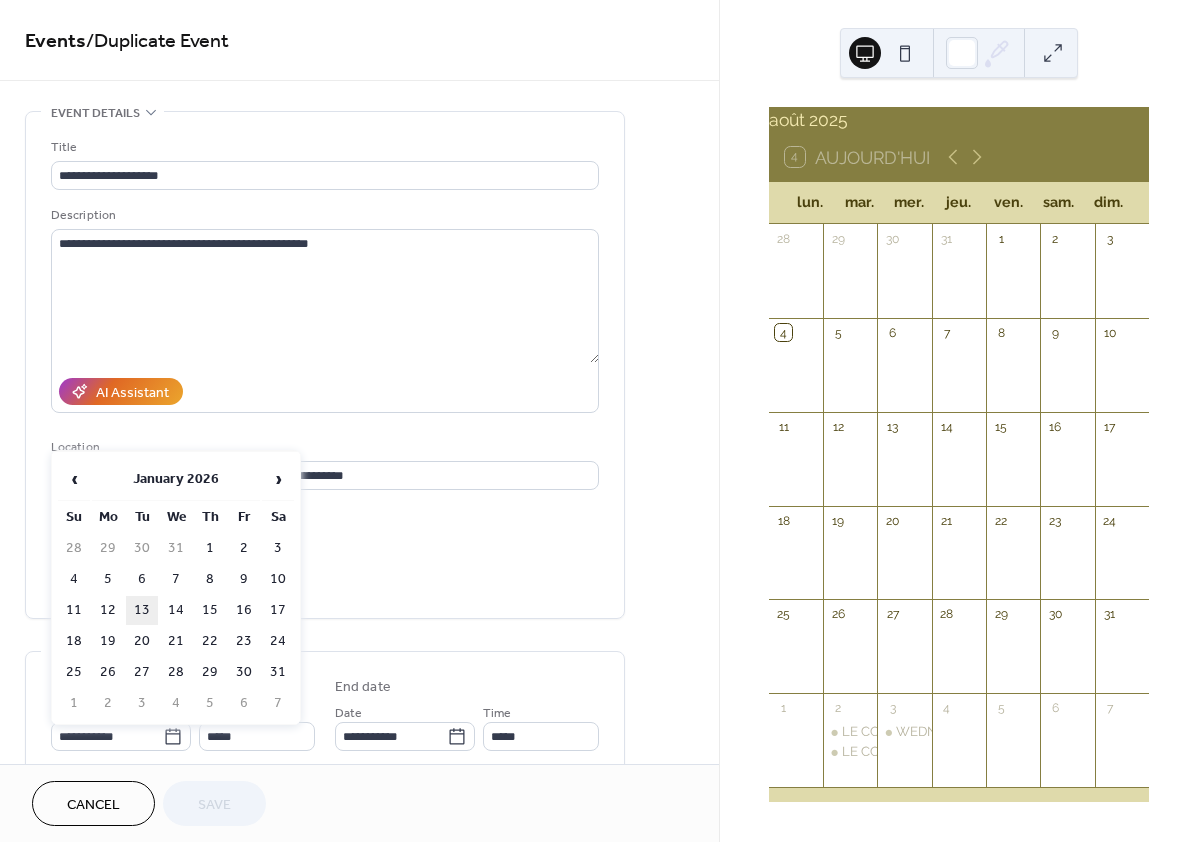 click on "13" at bounding box center [142, 610] 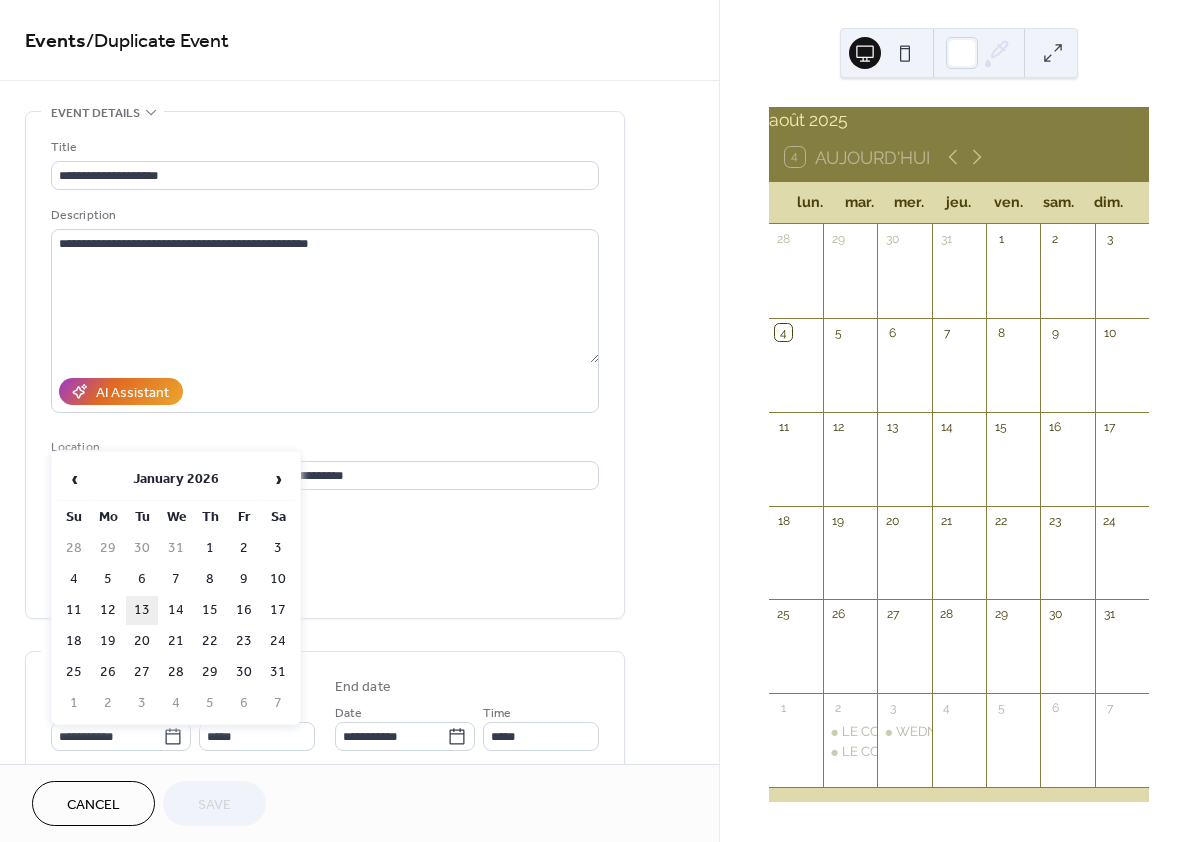 type on "**********" 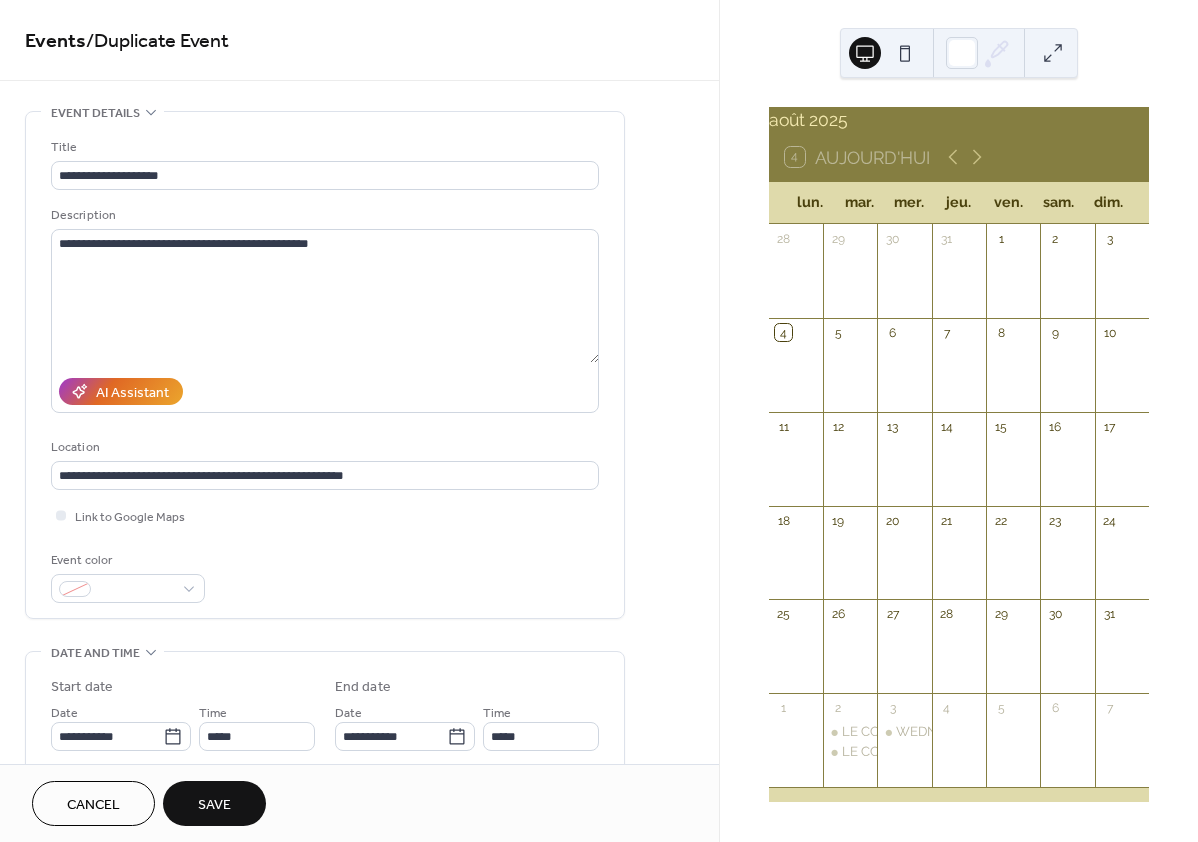 click on "Save" at bounding box center [214, 805] 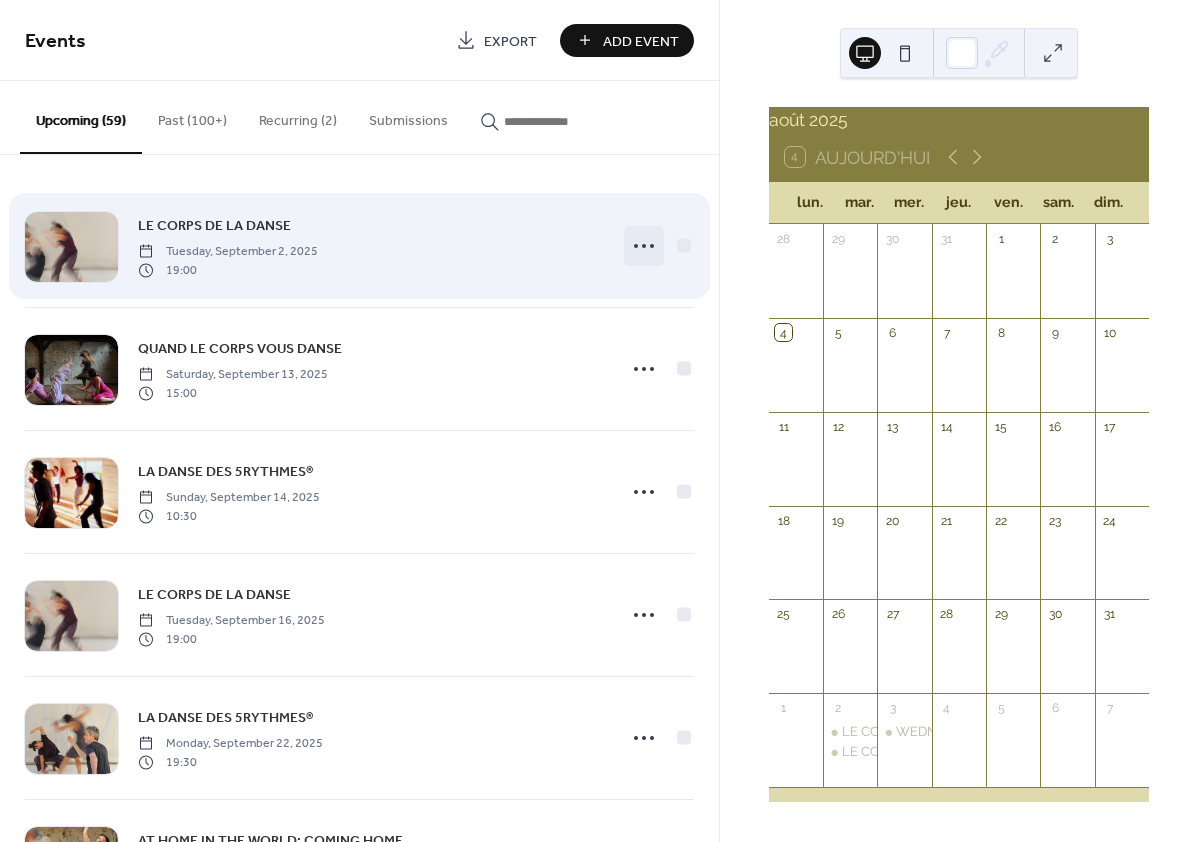 click 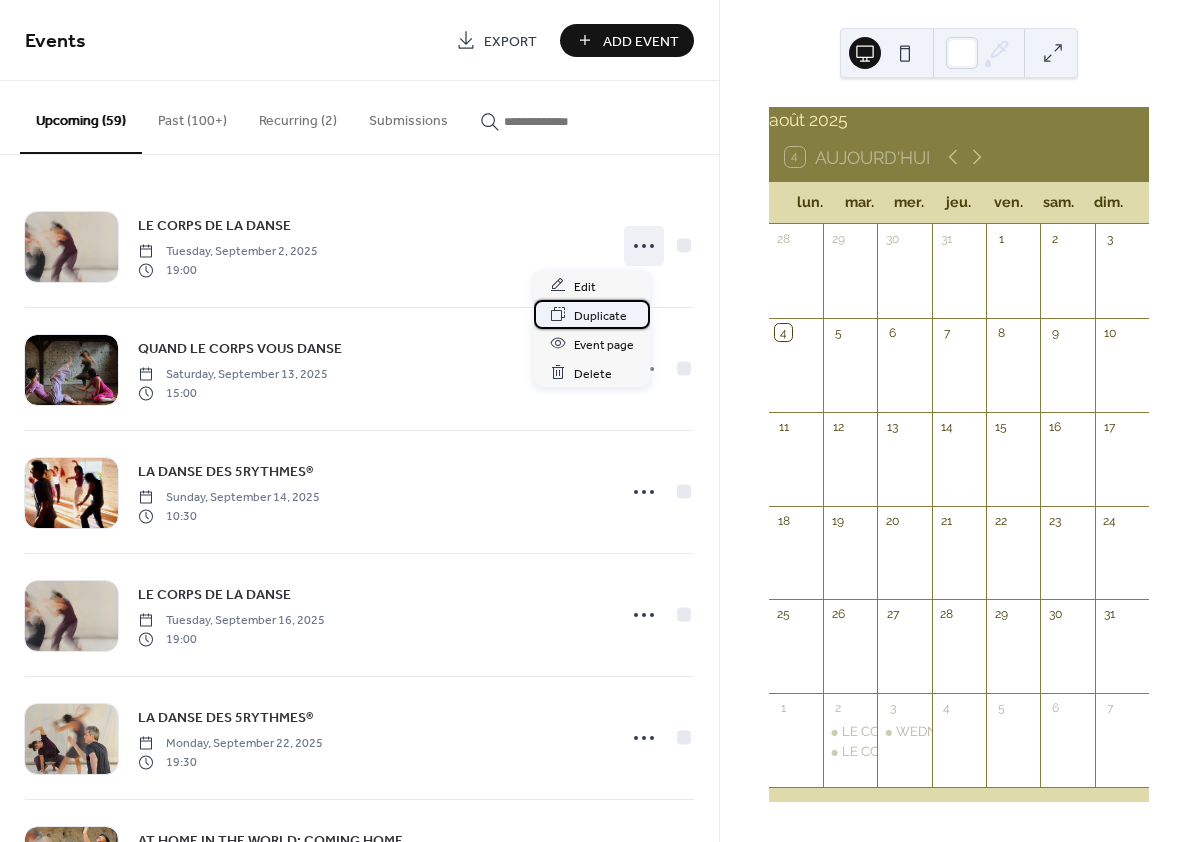 click on "Duplicate" at bounding box center (600, 315) 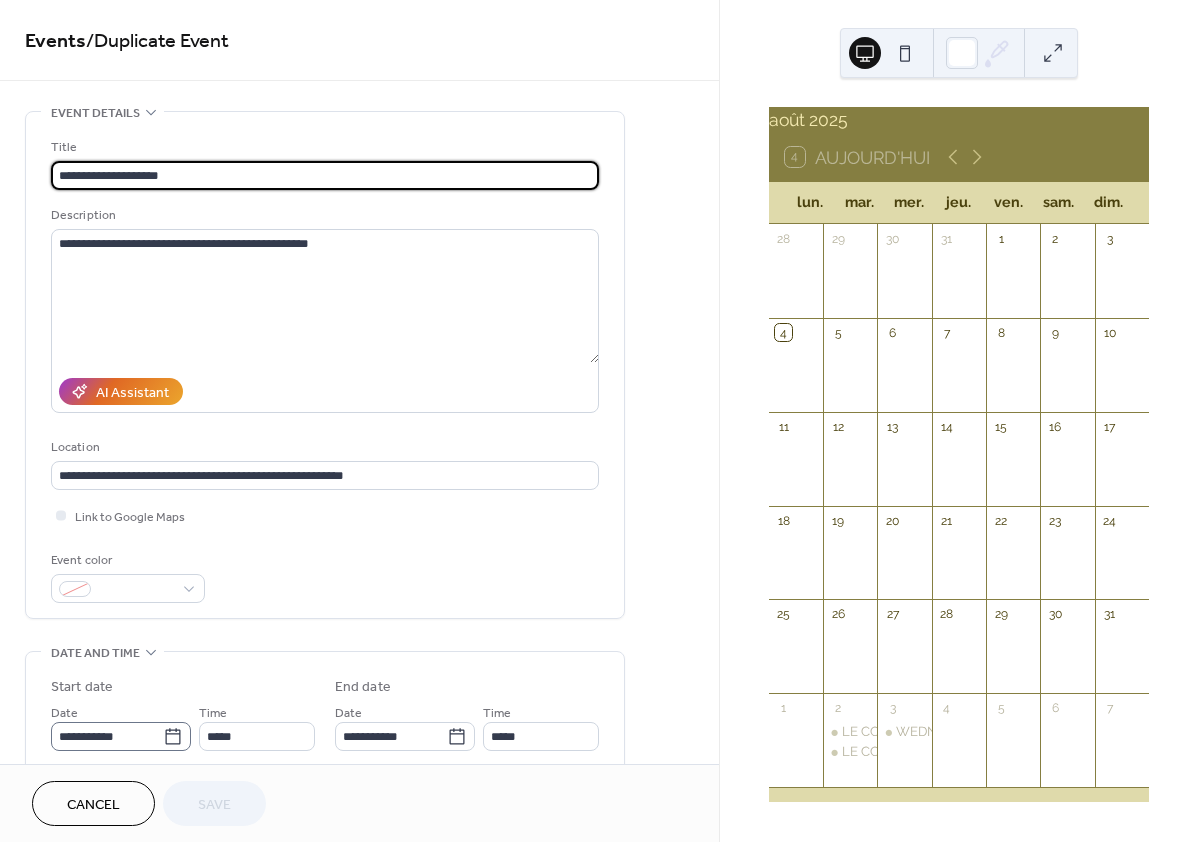 click 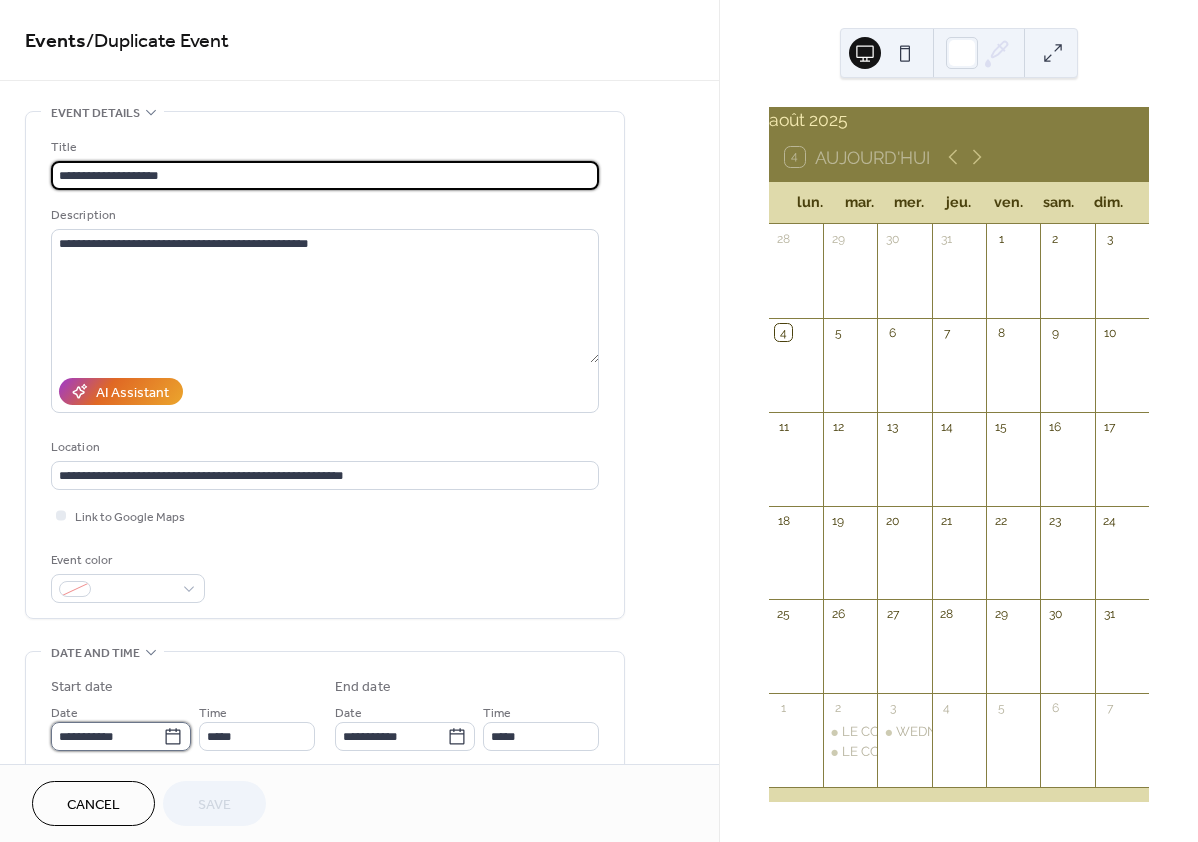 click on "**********" at bounding box center [107, 736] 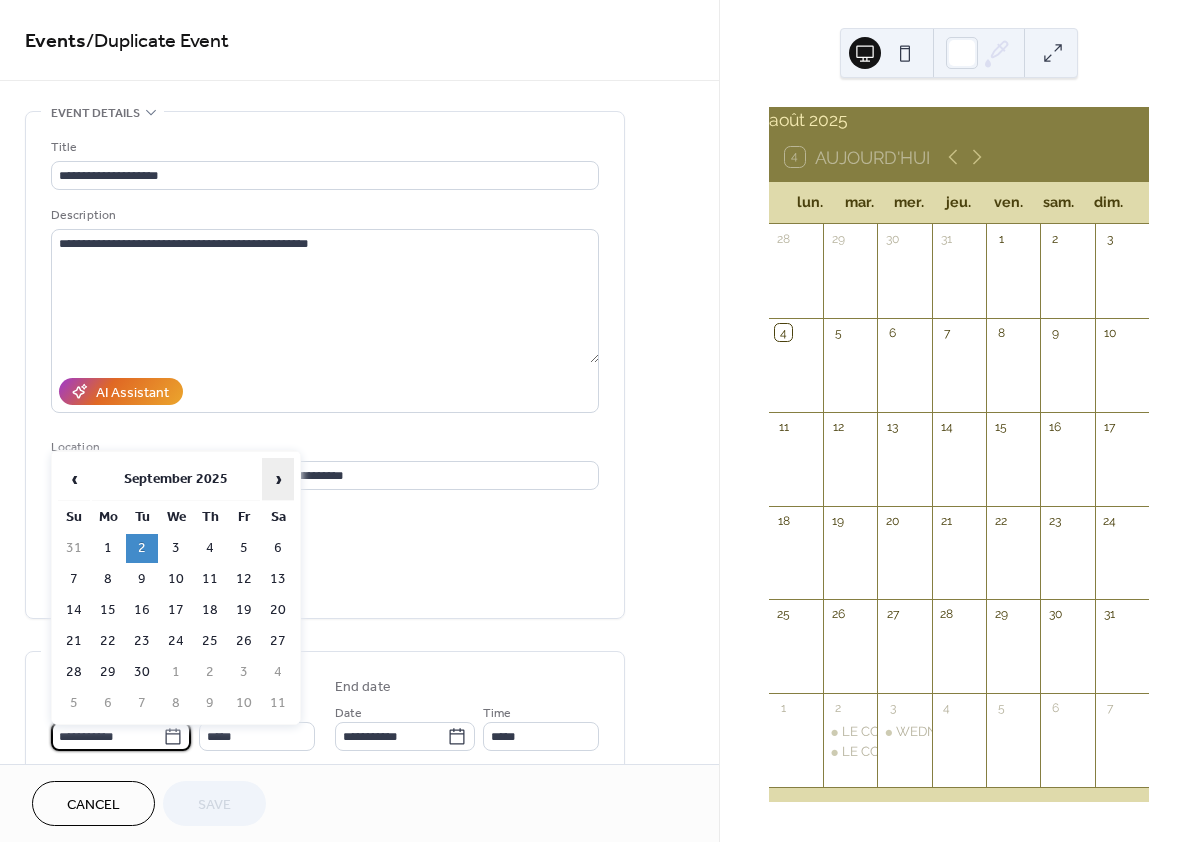 click on "›" at bounding box center (278, 479) 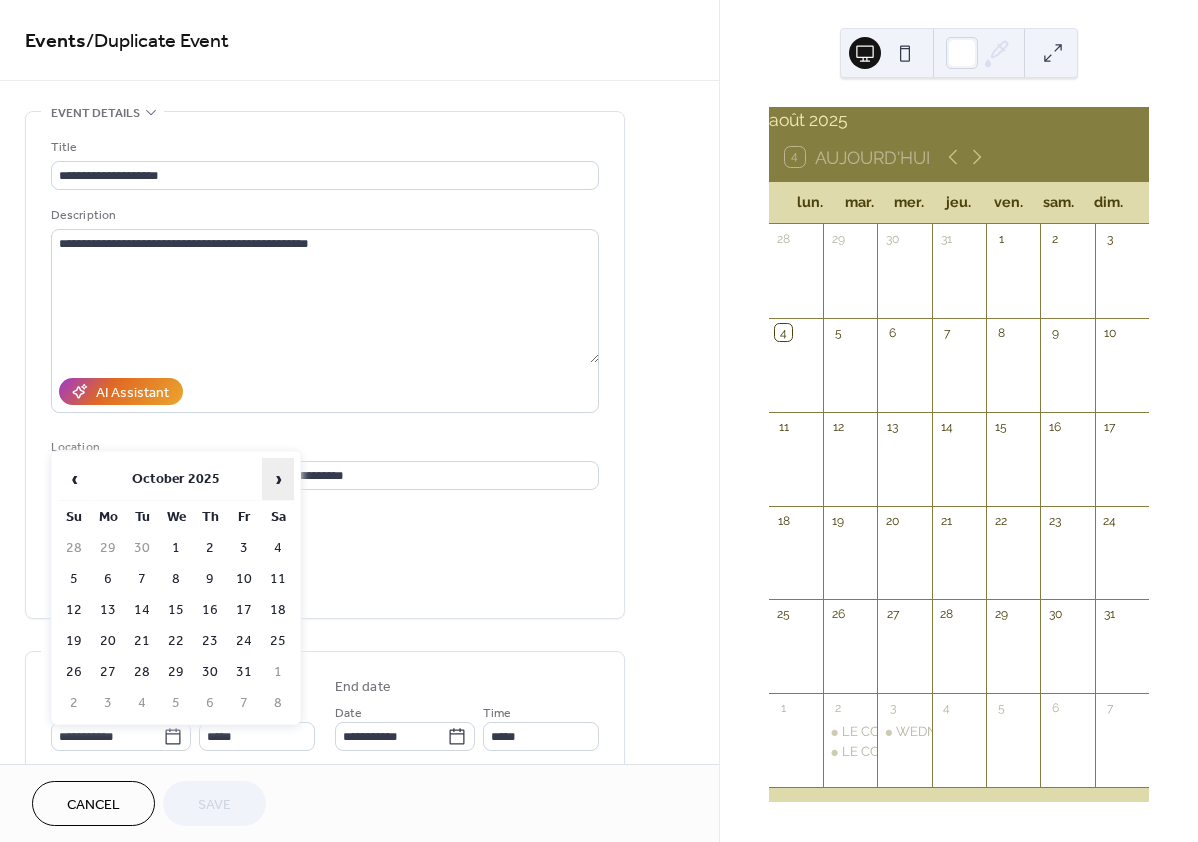 click on "›" at bounding box center (278, 479) 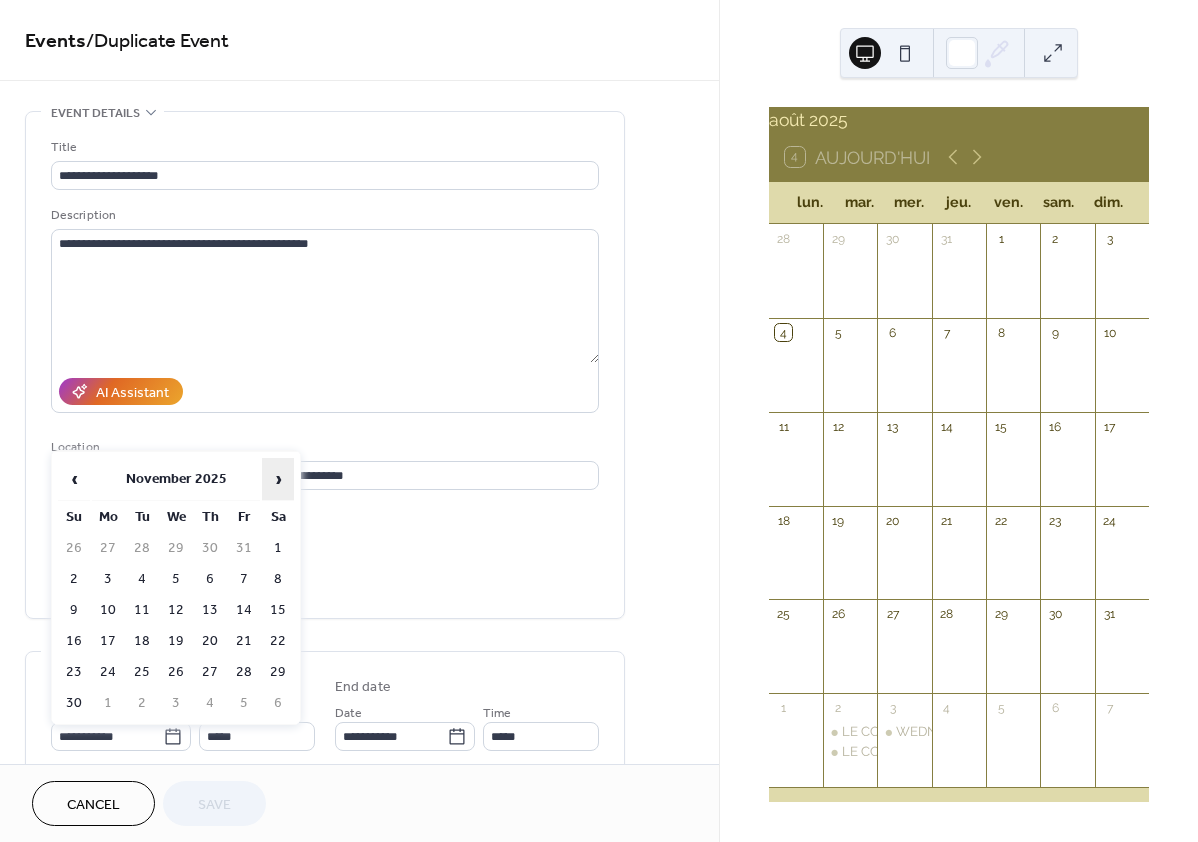 click on "›" at bounding box center [278, 479] 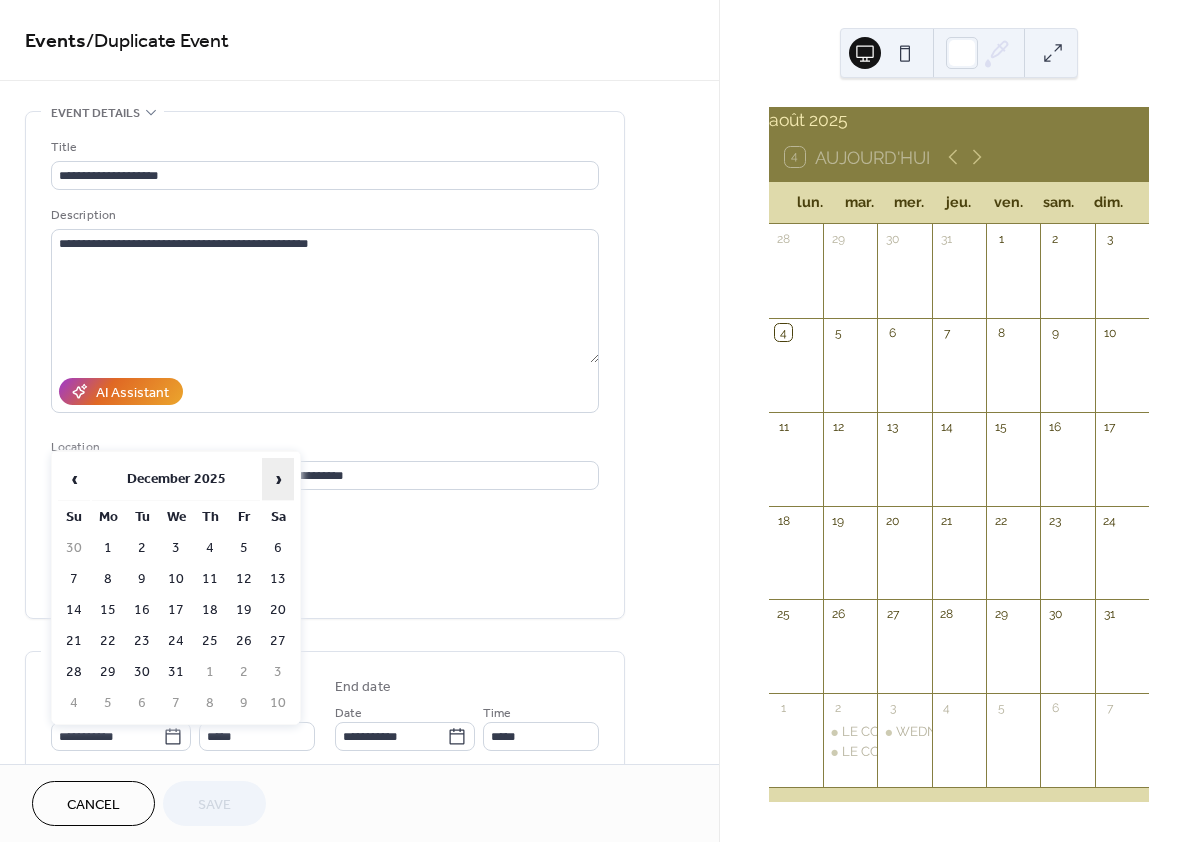 click on "›" at bounding box center (278, 479) 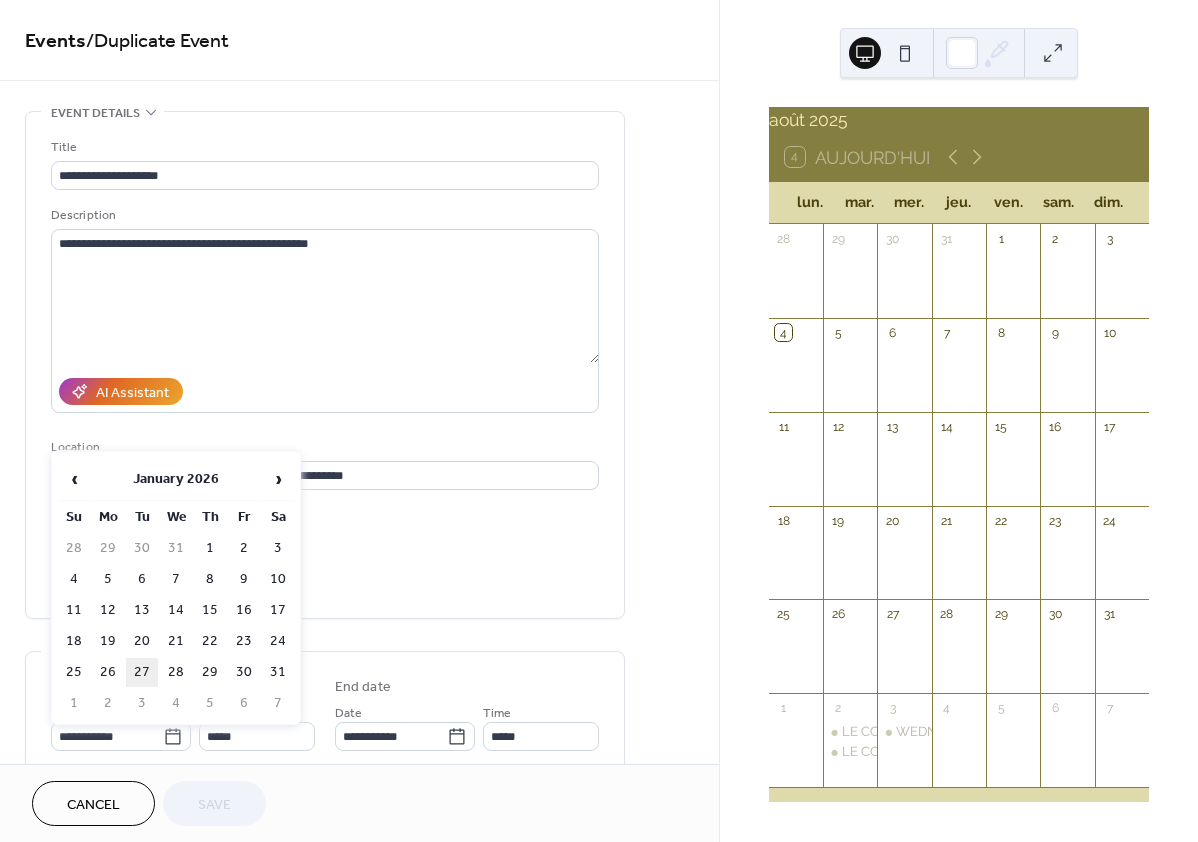click on "27" at bounding box center [142, 672] 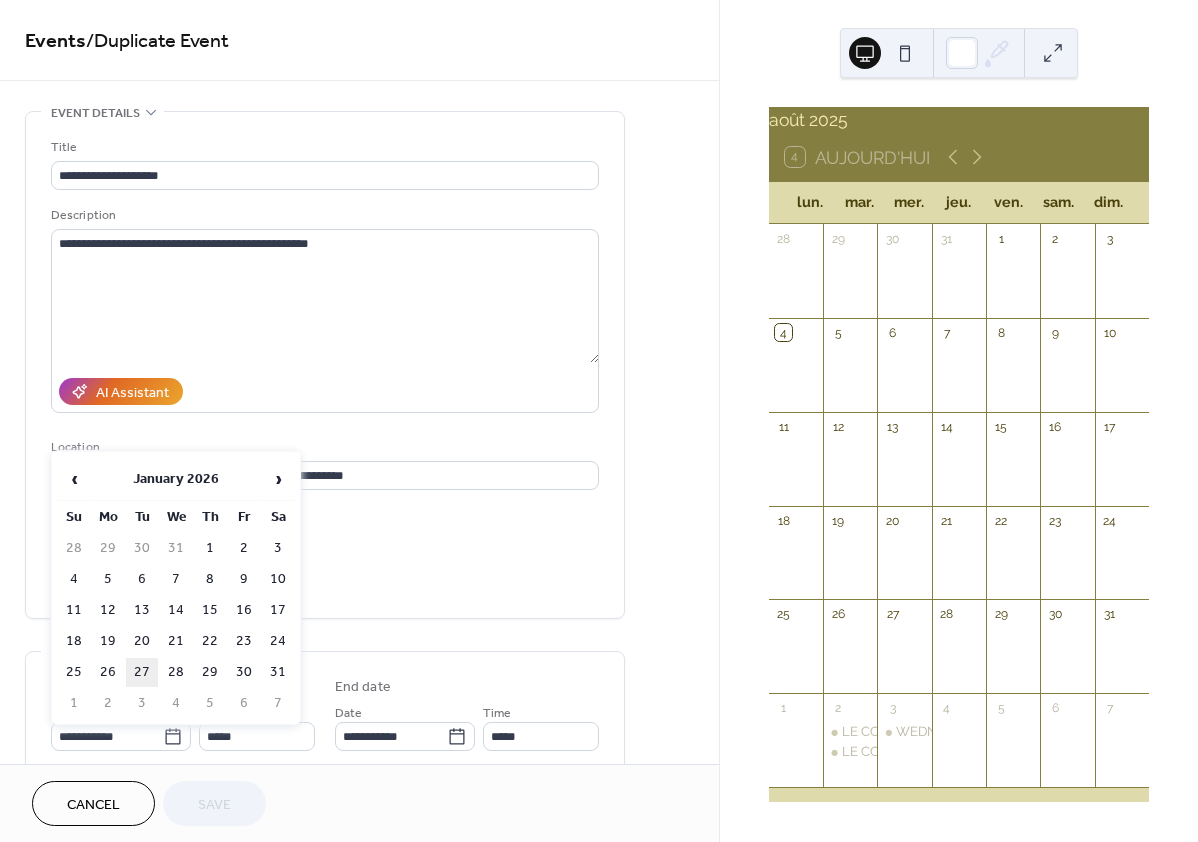 type on "**********" 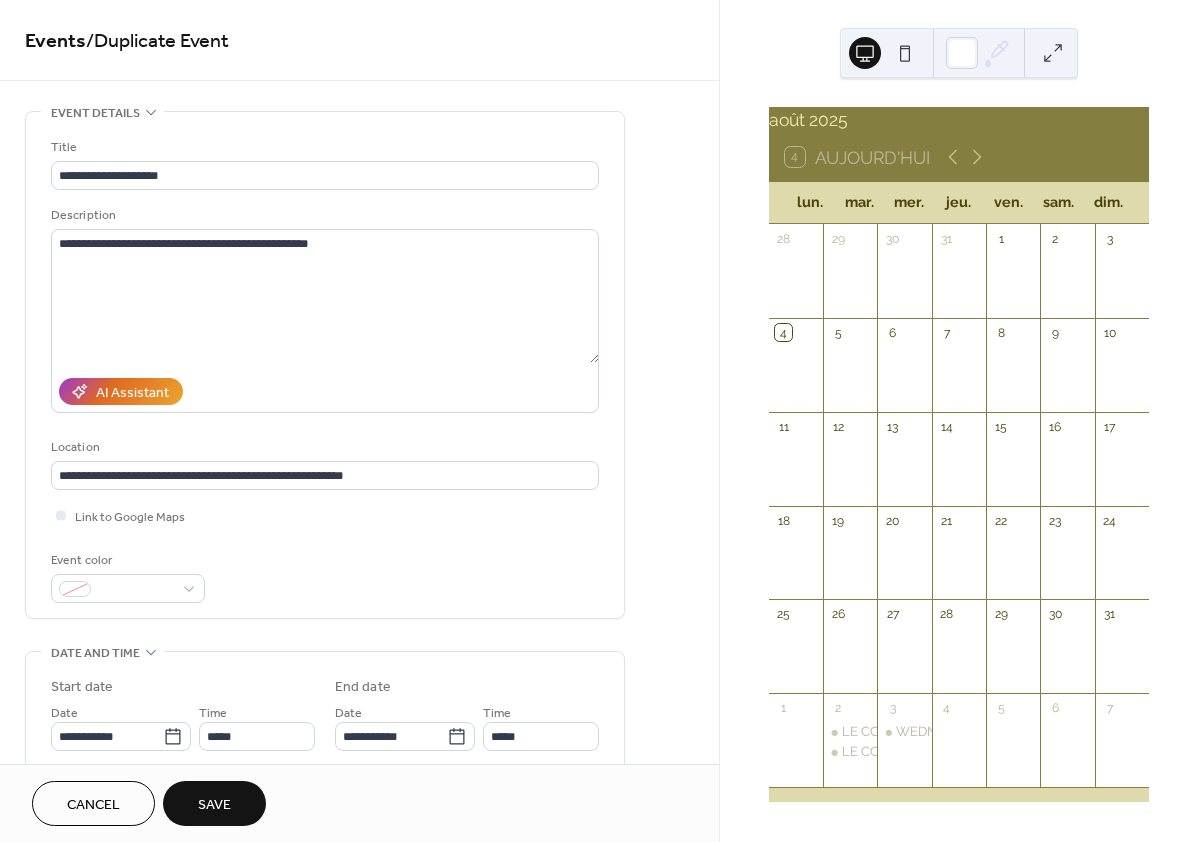 click on "Save" at bounding box center [214, 805] 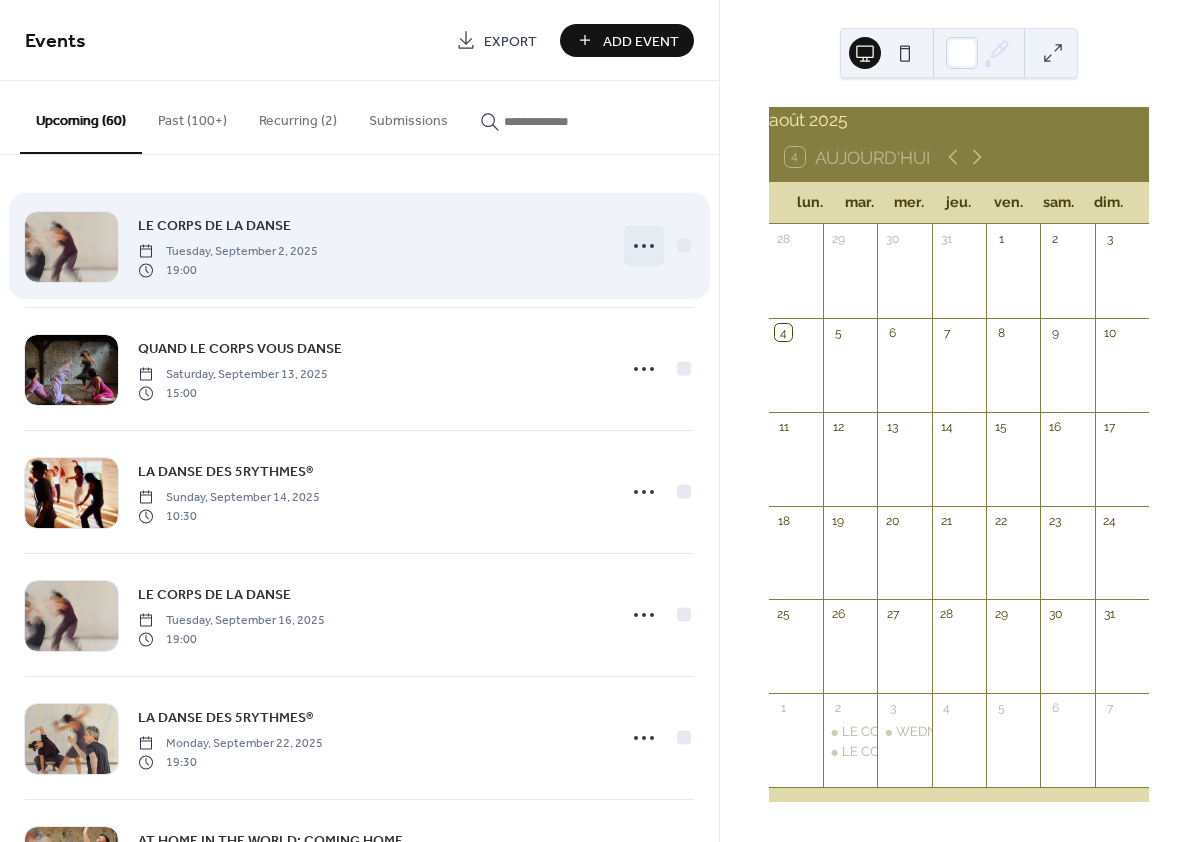 click 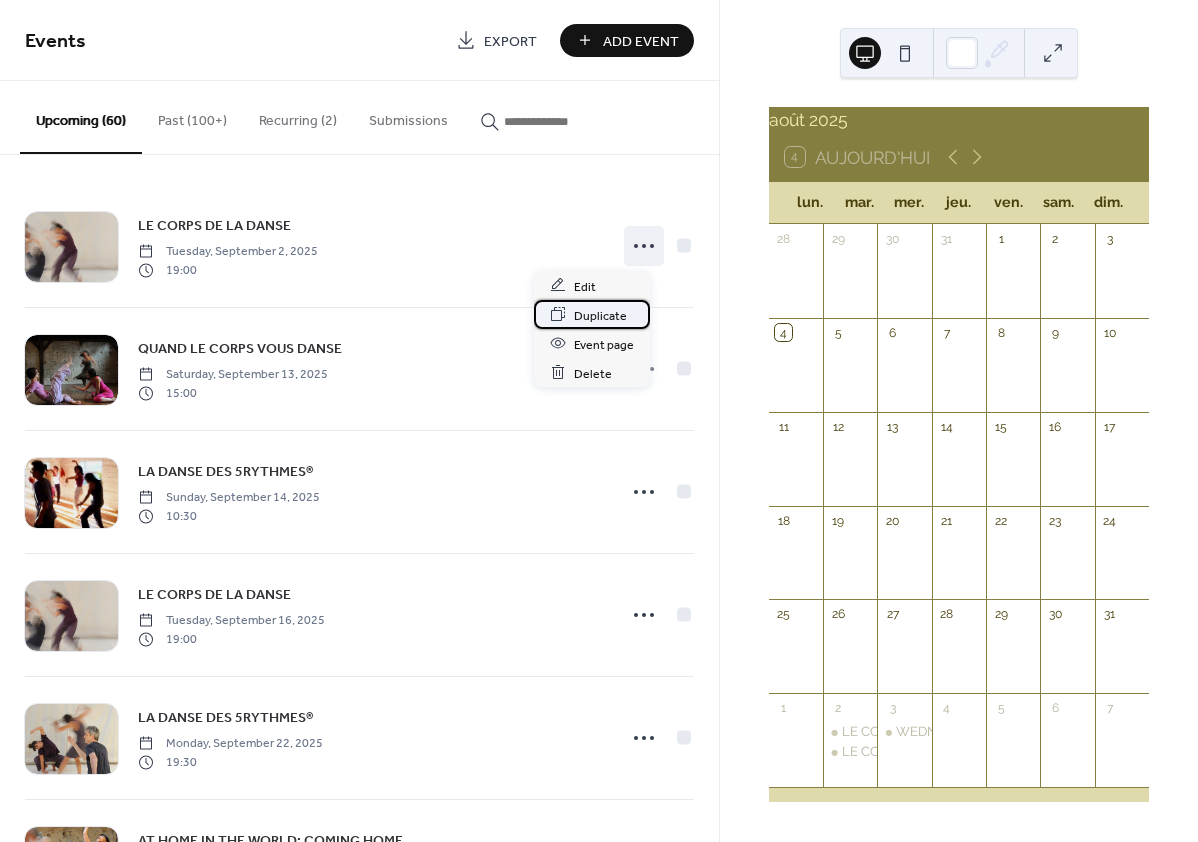 click on "Duplicate" at bounding box center [600, 315] 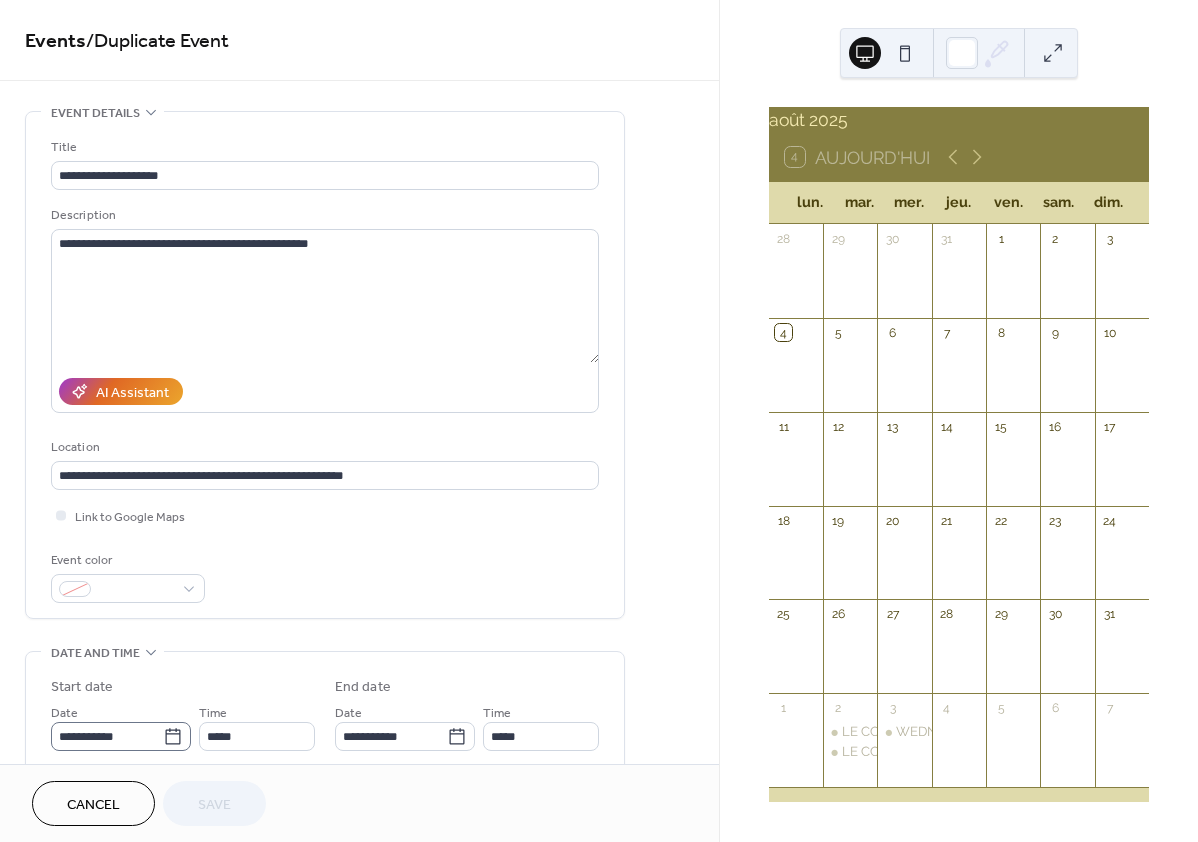 click 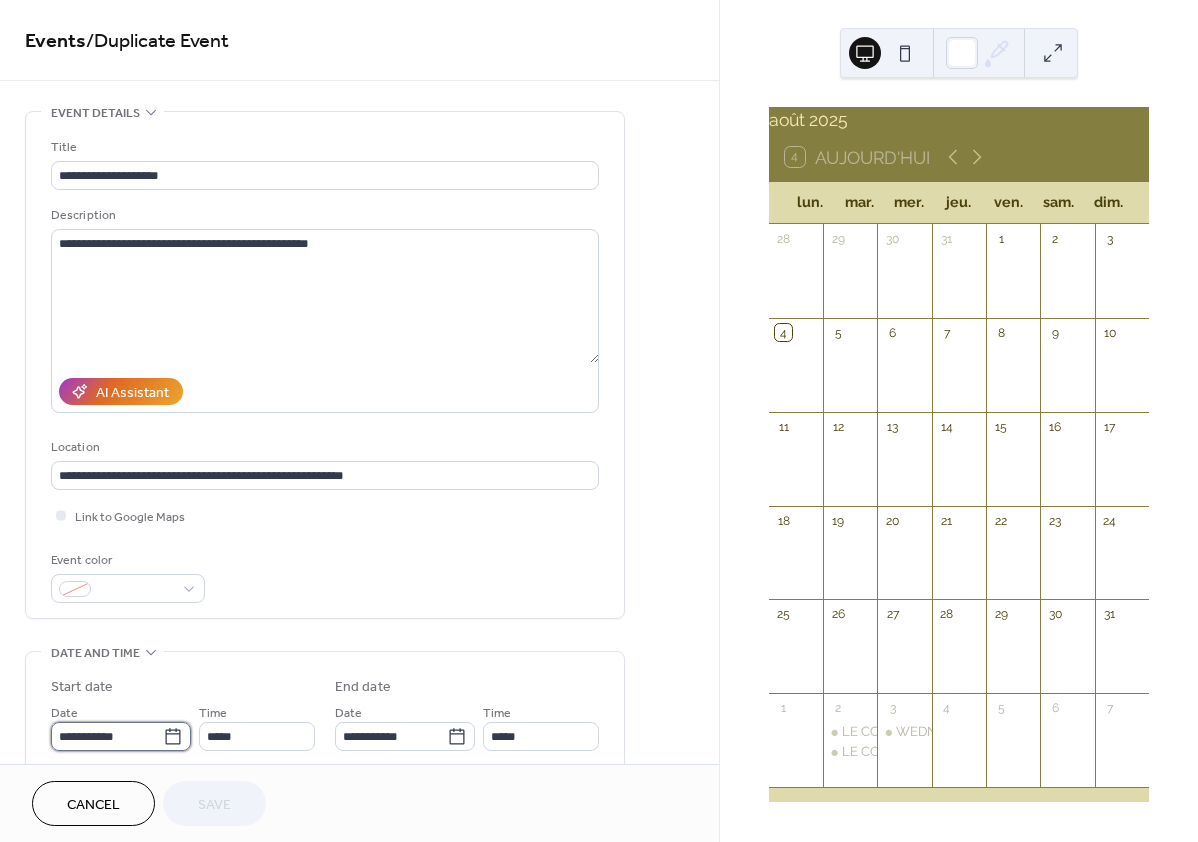click on "**********" at bounding box center [107, 736] 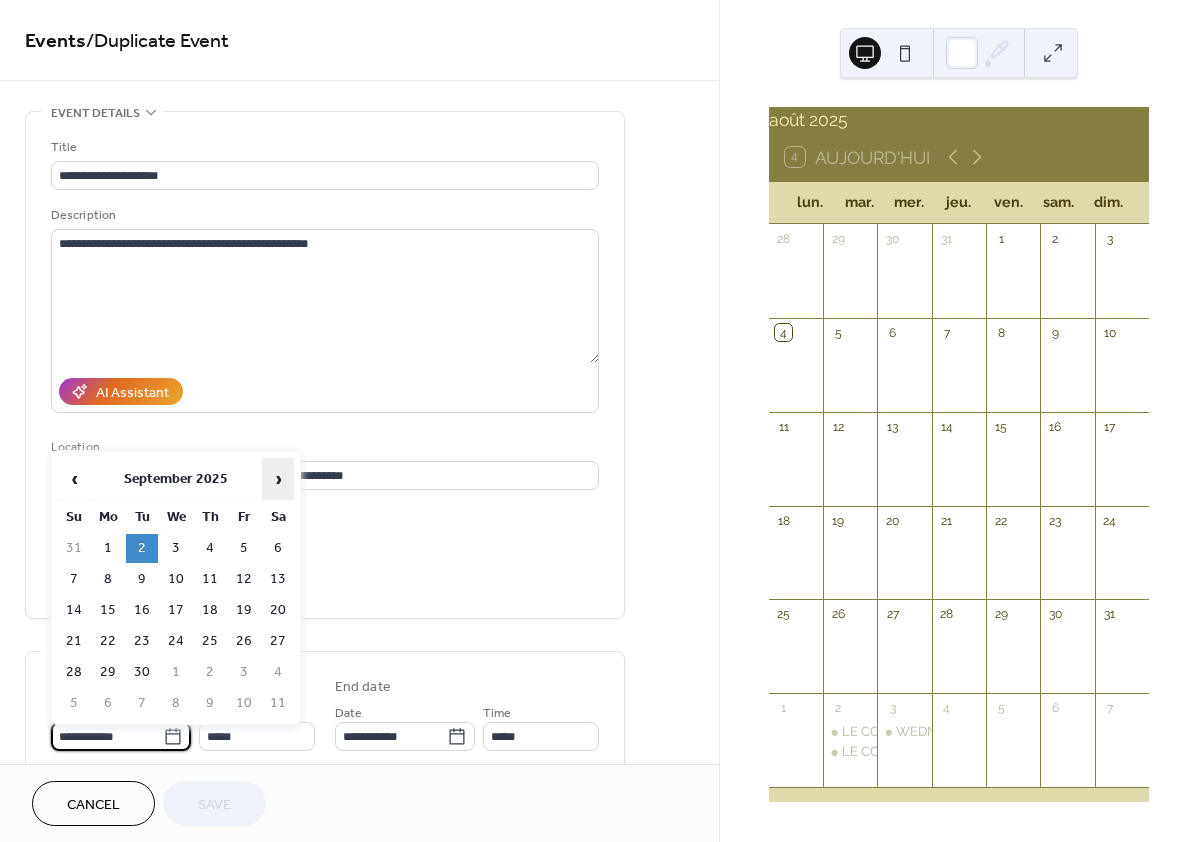 click on "›" at bounding box center [278, 479] 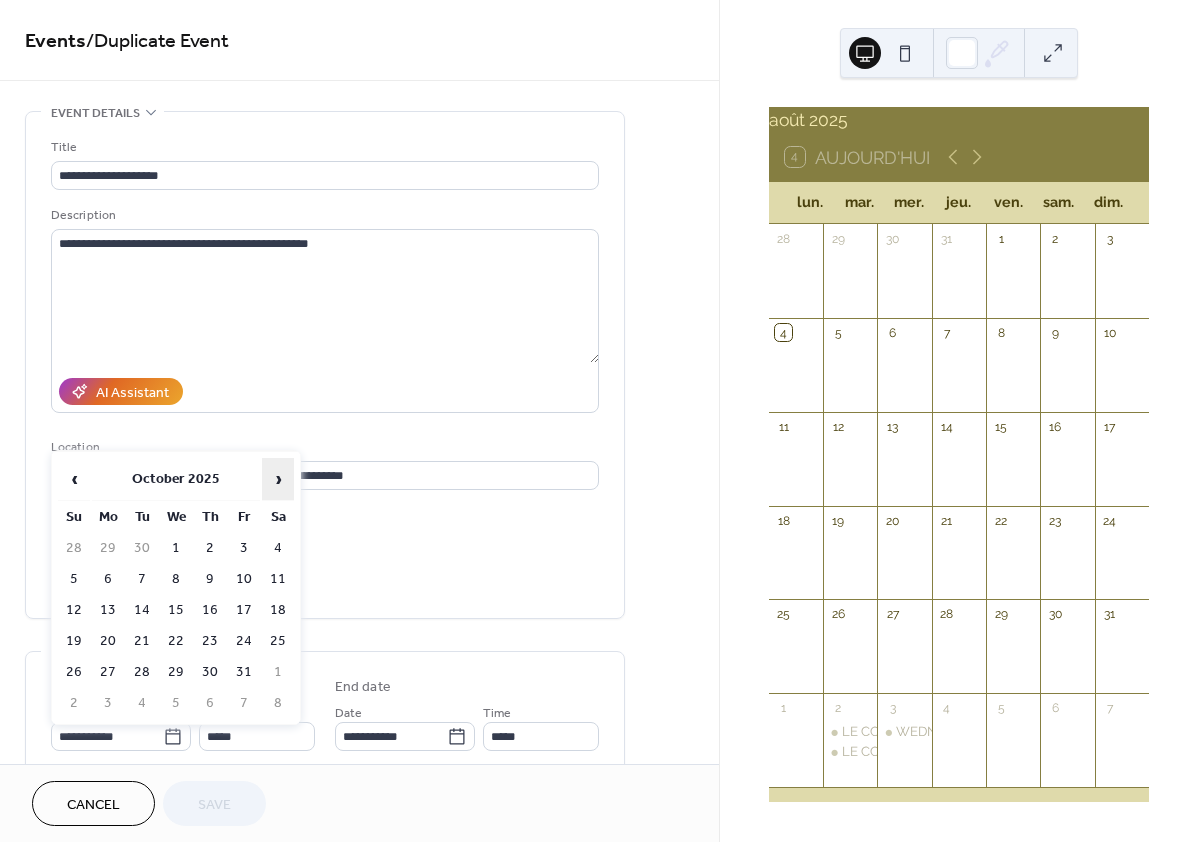 click on "›" at bounding box center (278, 479) 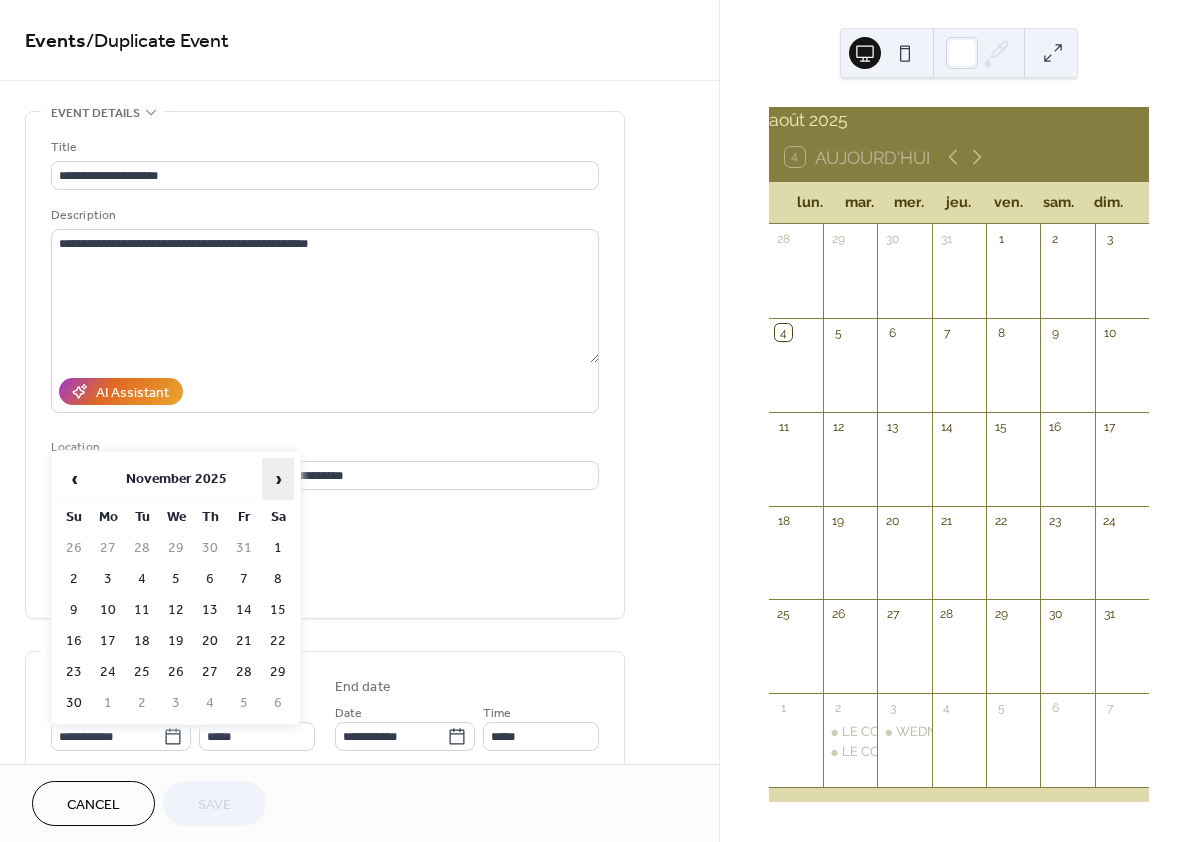 click on "›" at bounding box center (278, 479) 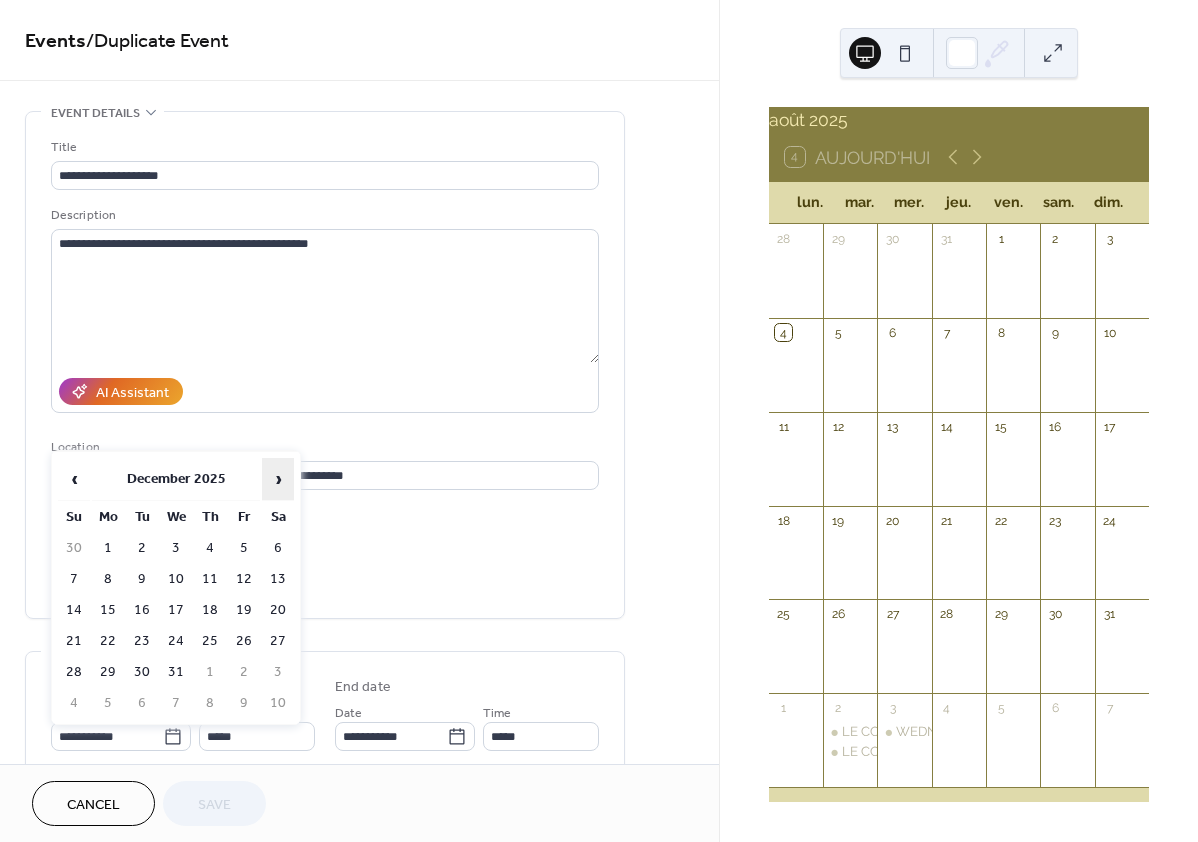 click on "›" at bounding box center (278, 479) 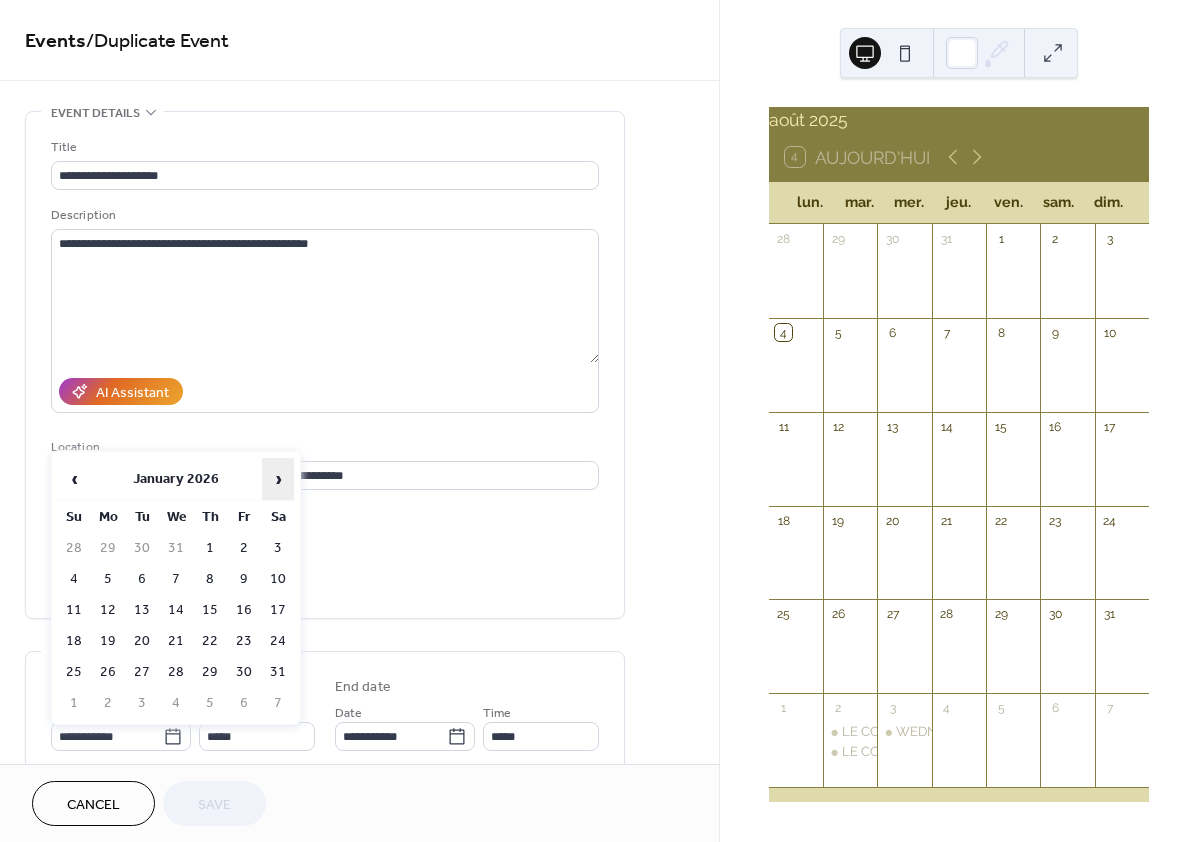 click on "›" at bounding box center [278, 479] 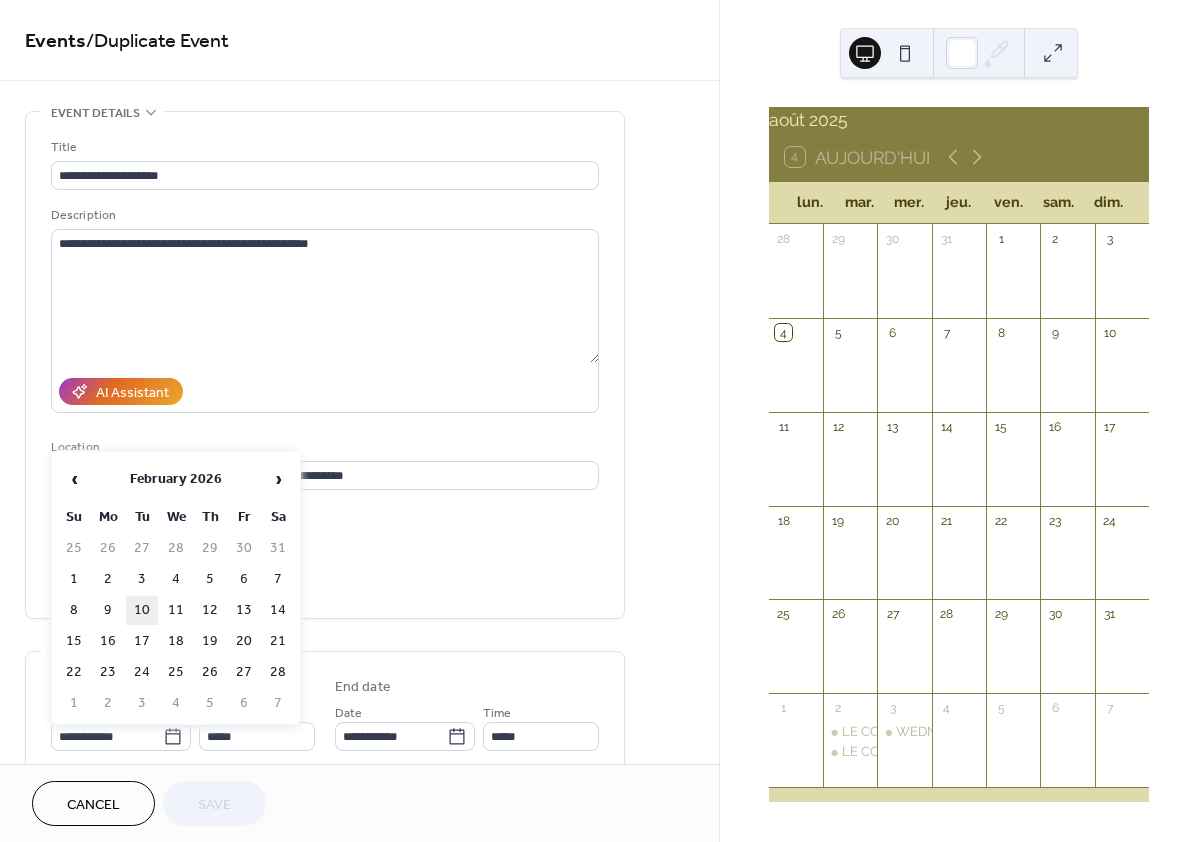 click on "10" at bounding box center (142, 610) 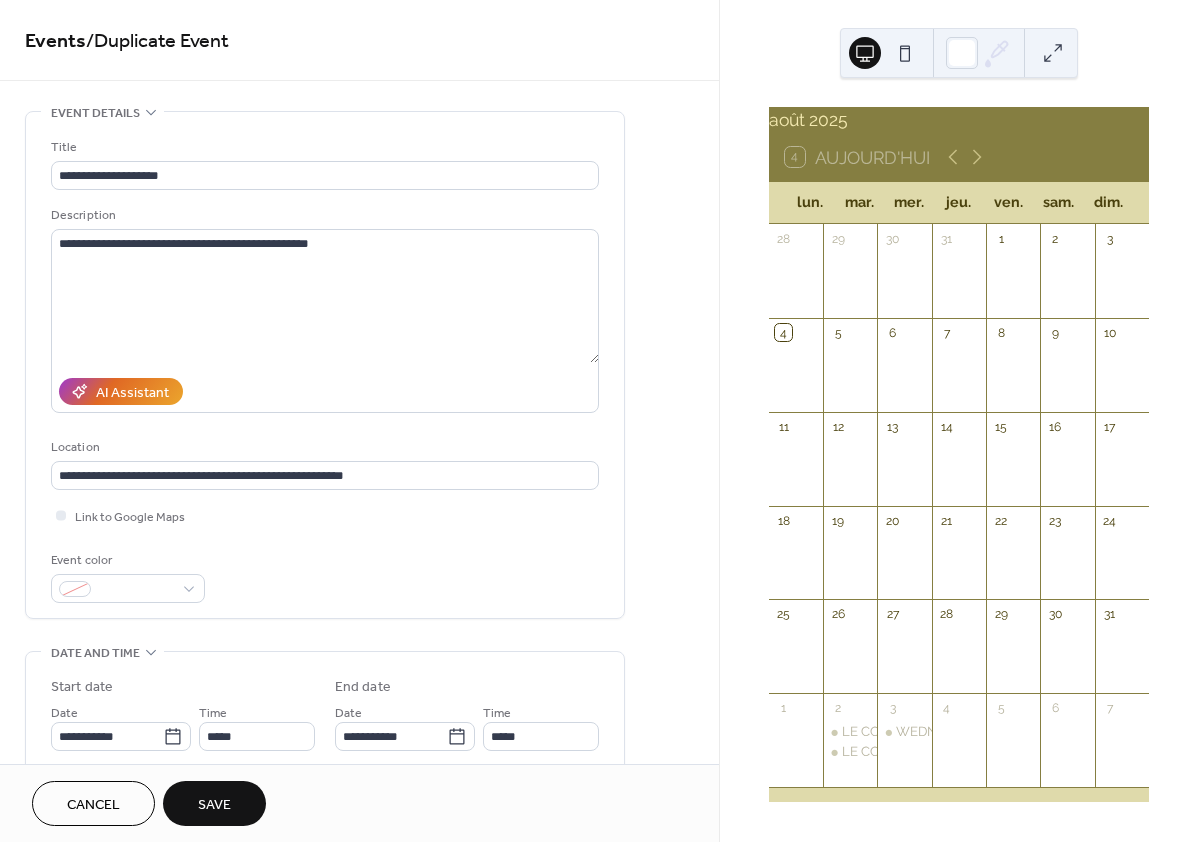 type on "**********" 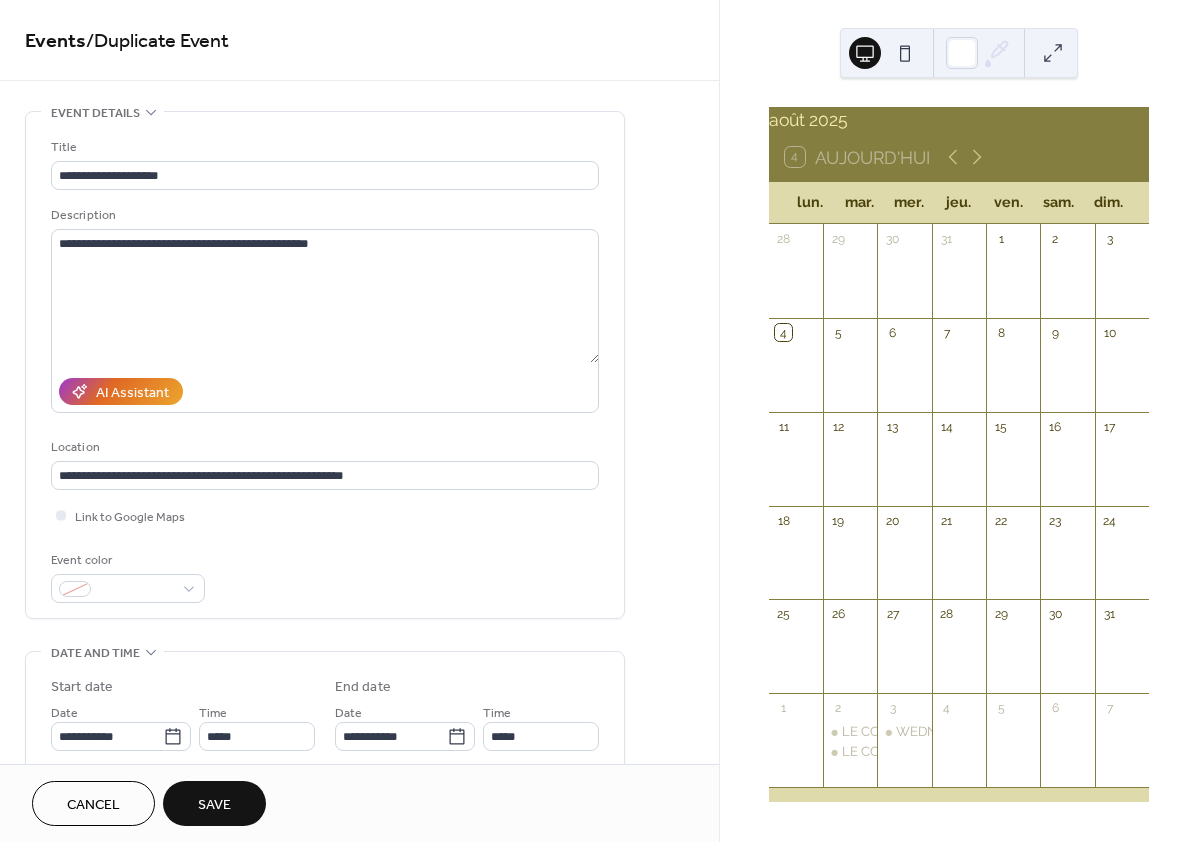 type on "**********" 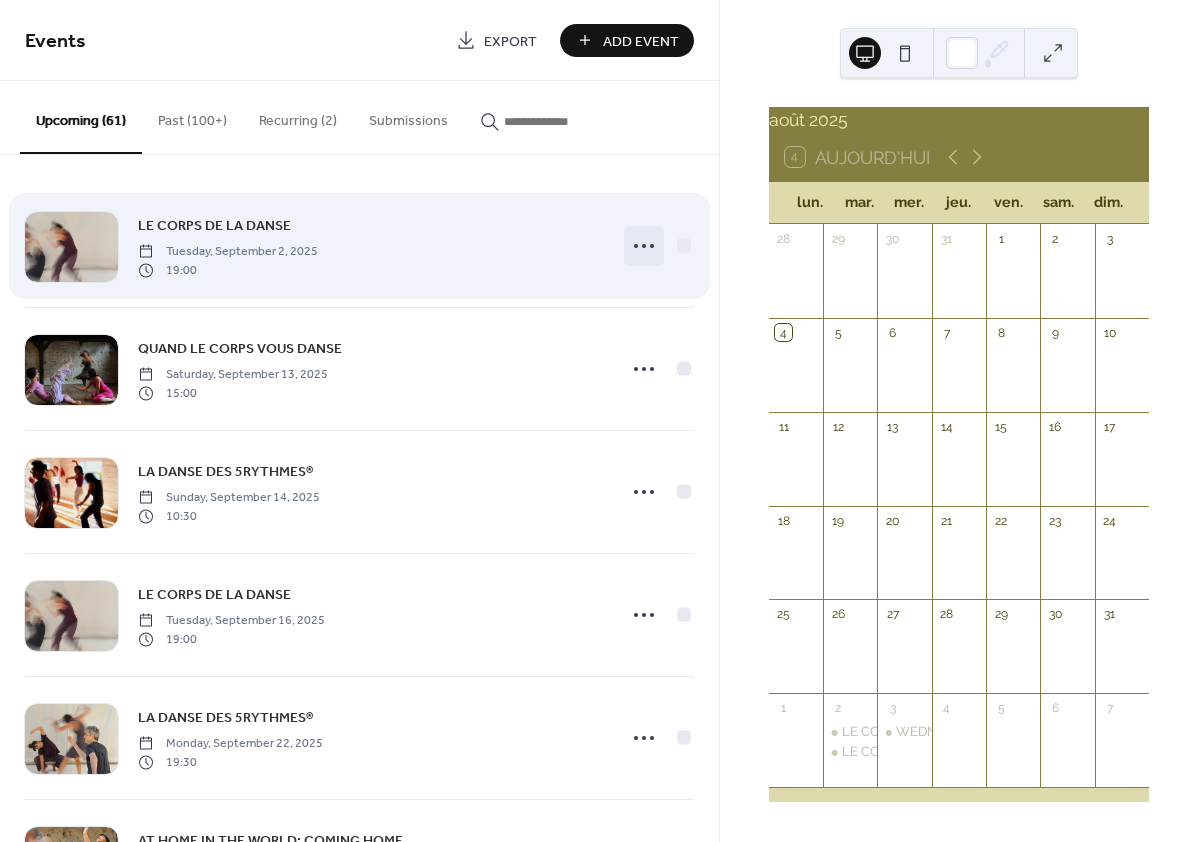 click 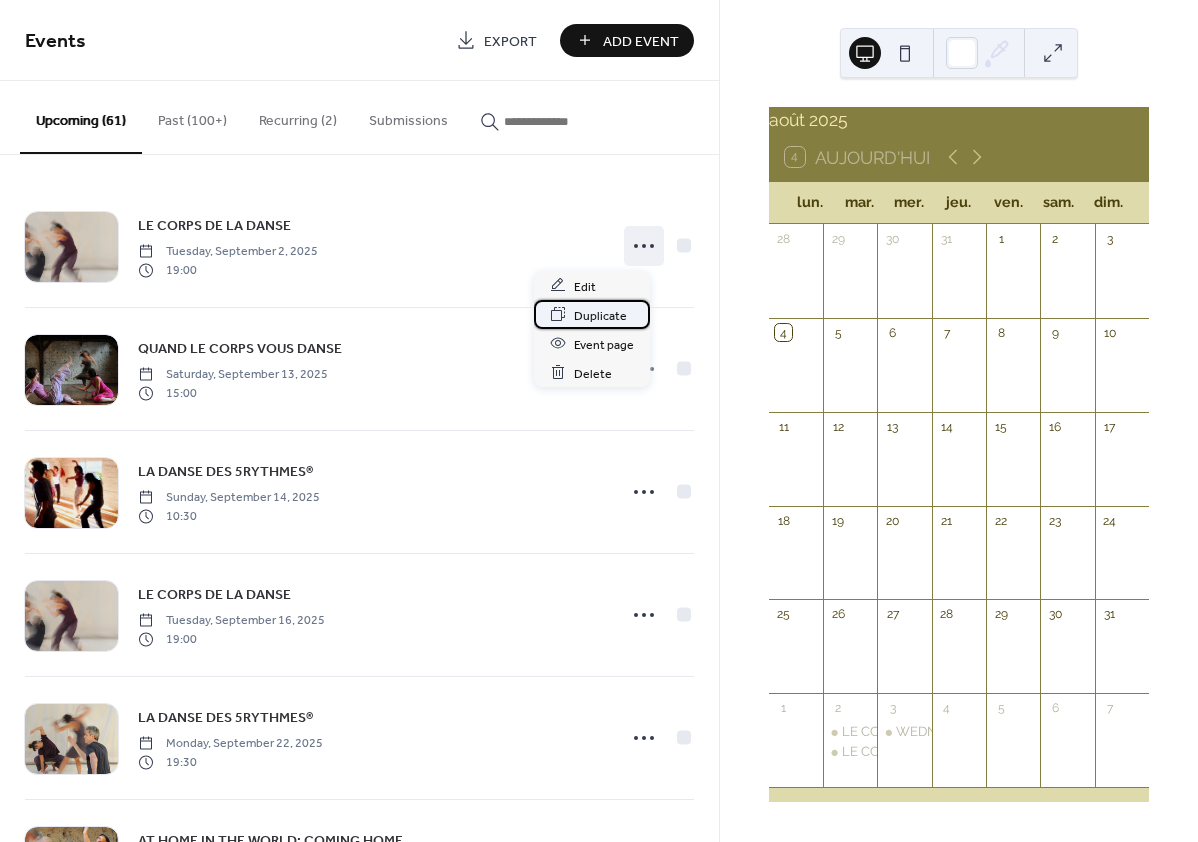 click on "Duplicate" at bounding box center (600, 315) 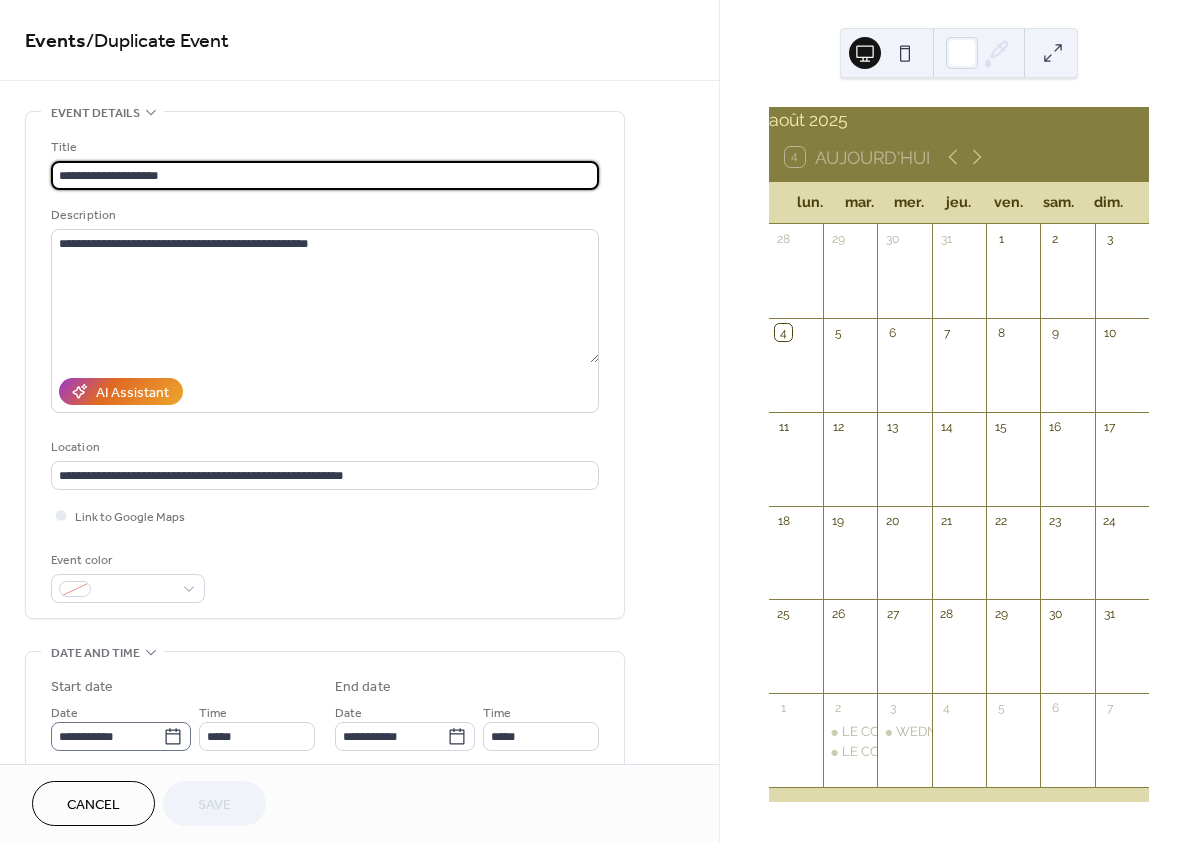 click 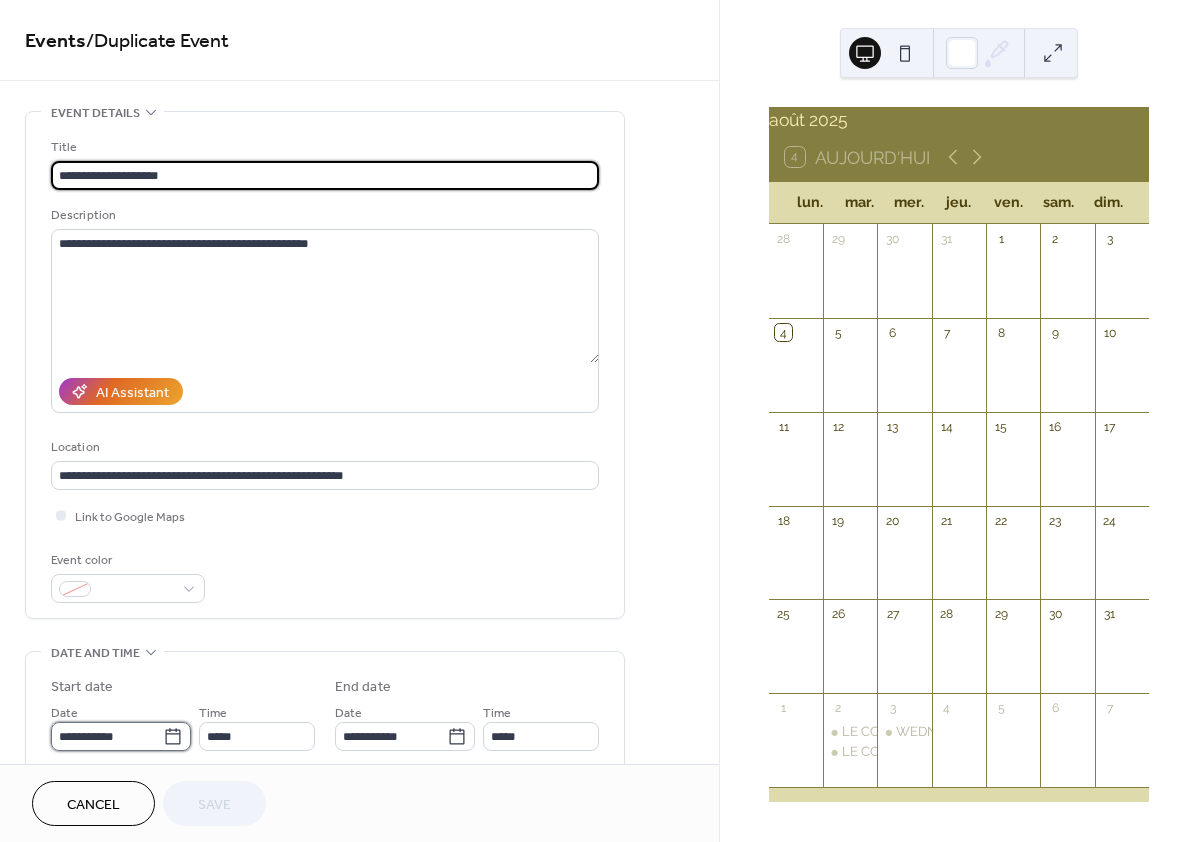 click on "**********" at bounding box center (107, 736) 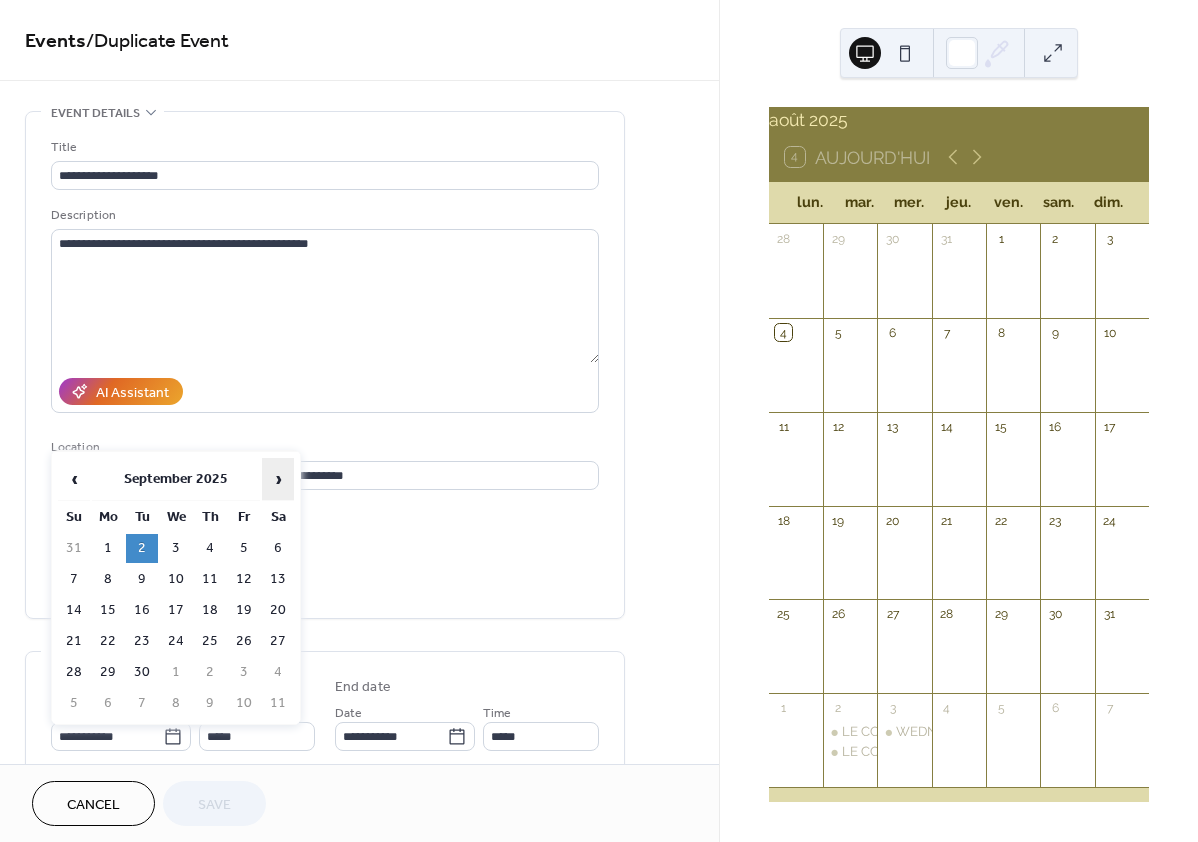 click on "›" at bounding box center (278, 479) 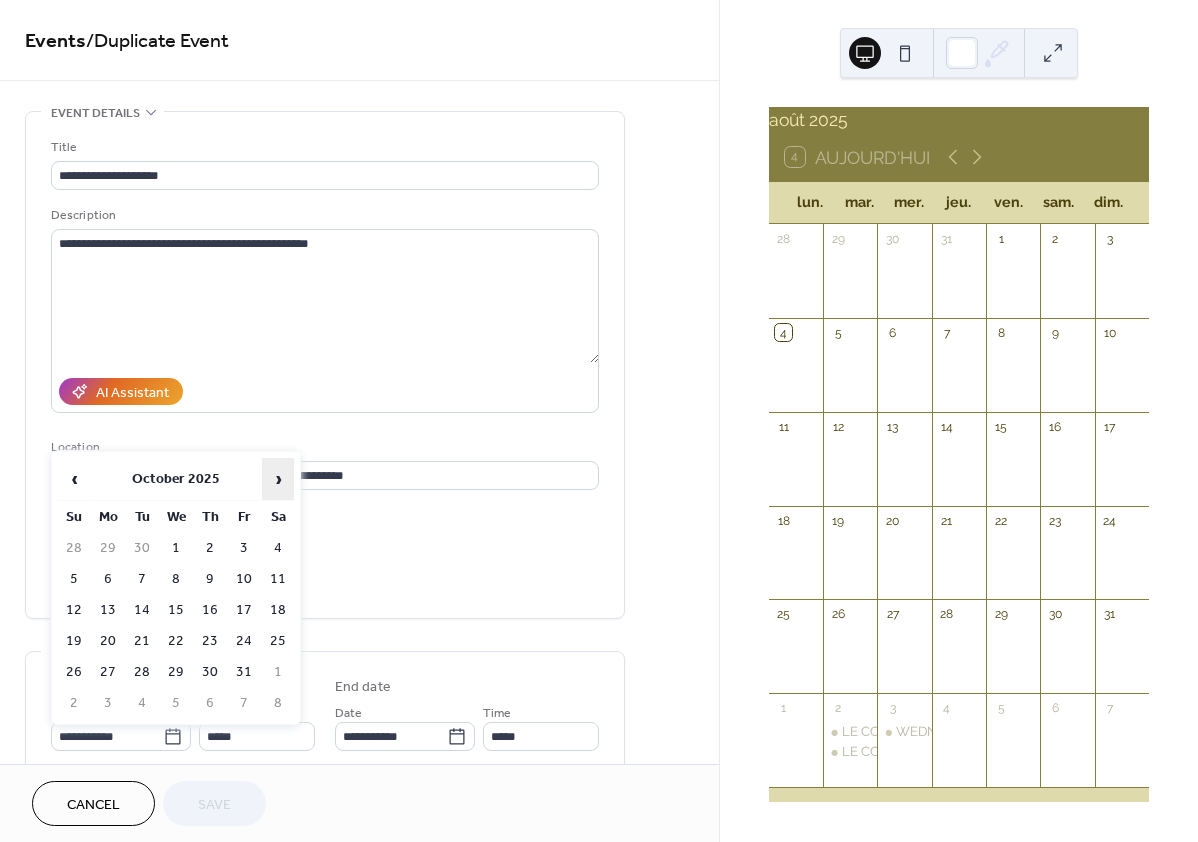 click on "›" at bounding box center [278, 479] 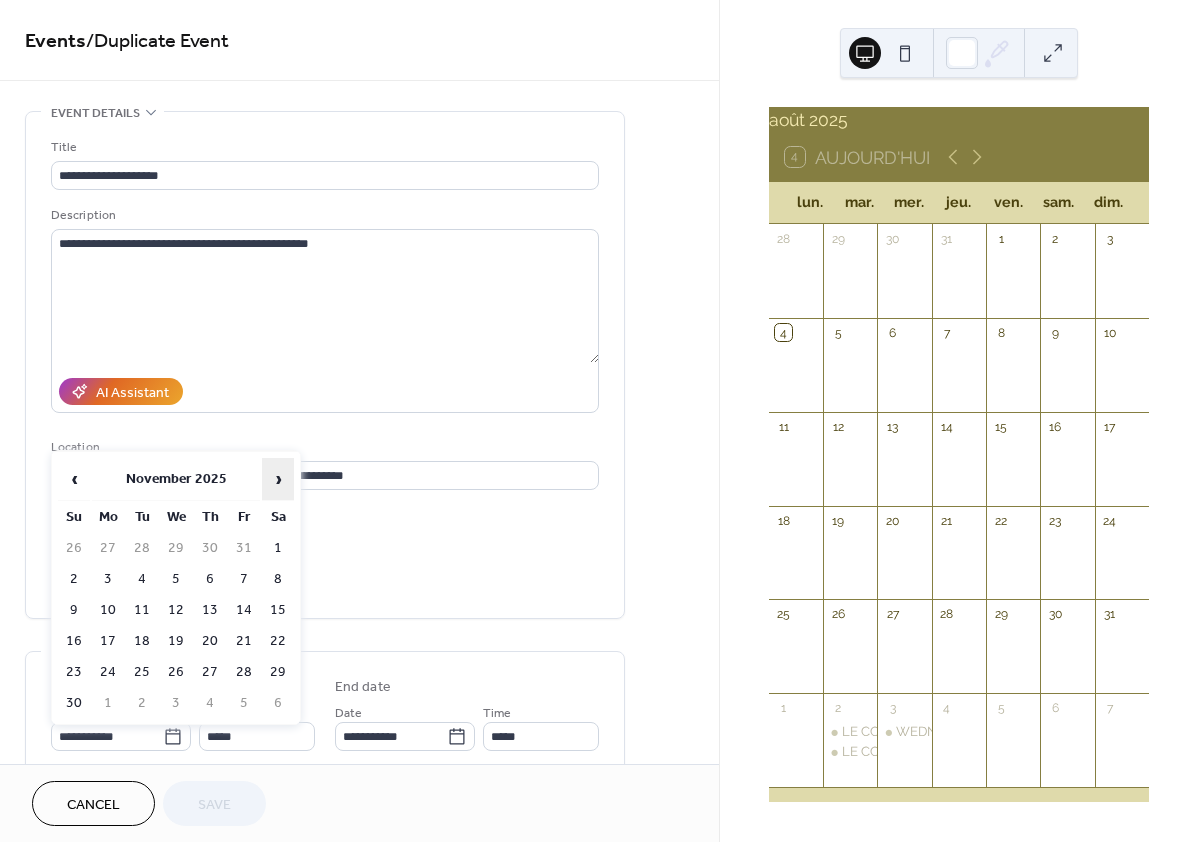 click on "›" at bounding box center (278, 479) 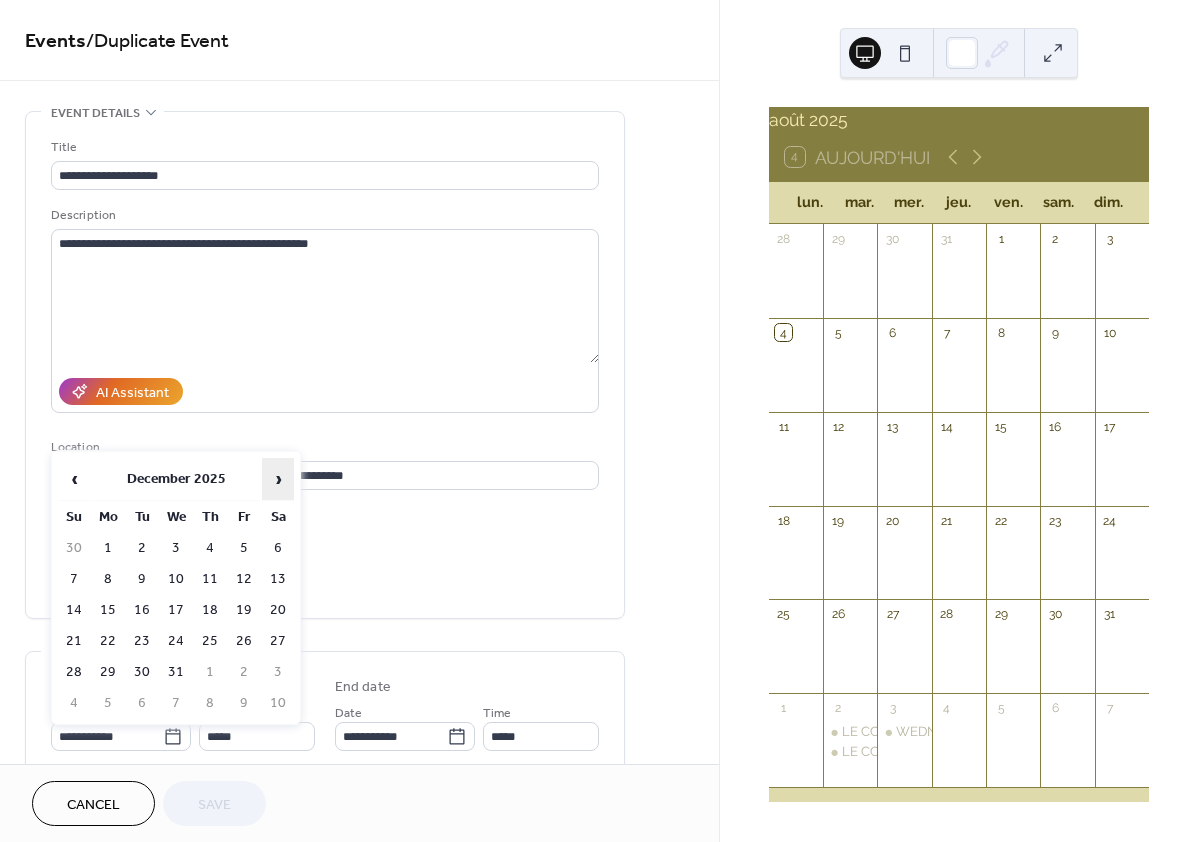 click on "›" at bounding box center [278, 479] 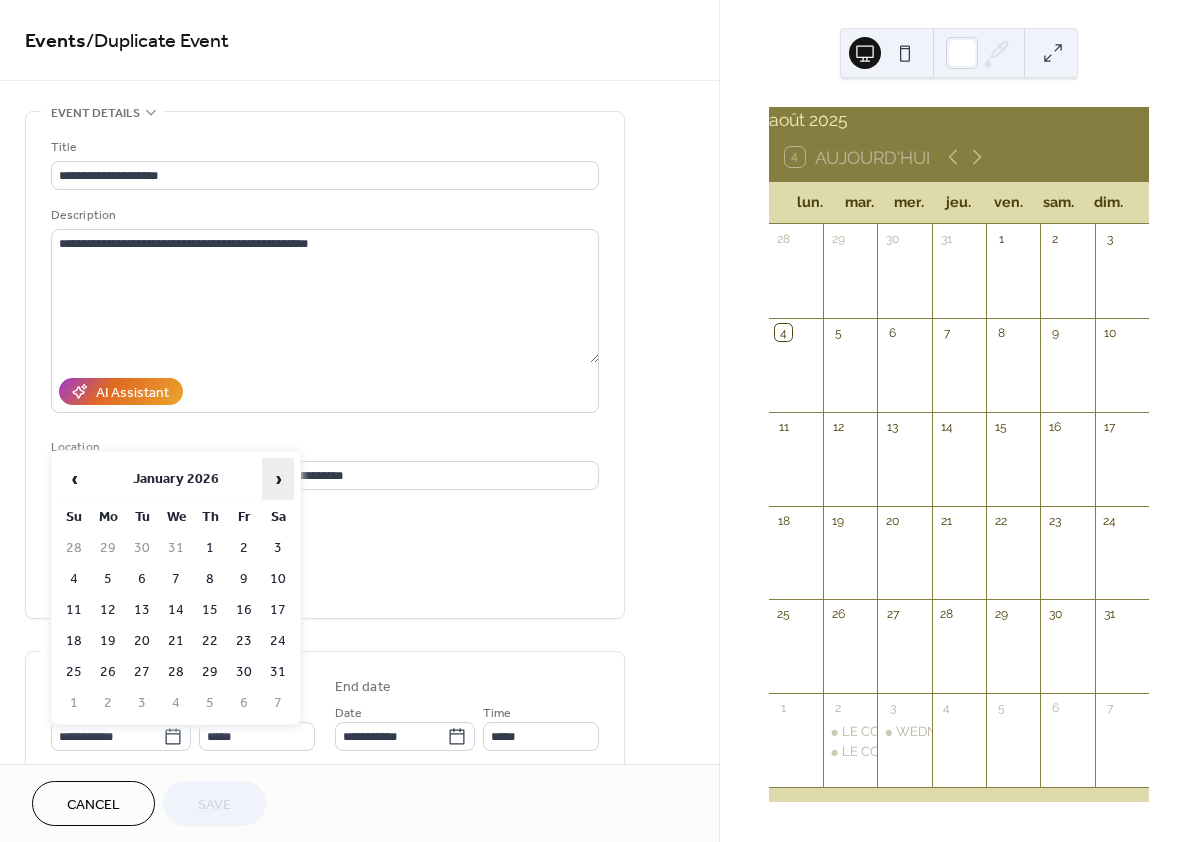 click on "›" at bounding box center (278, 479) 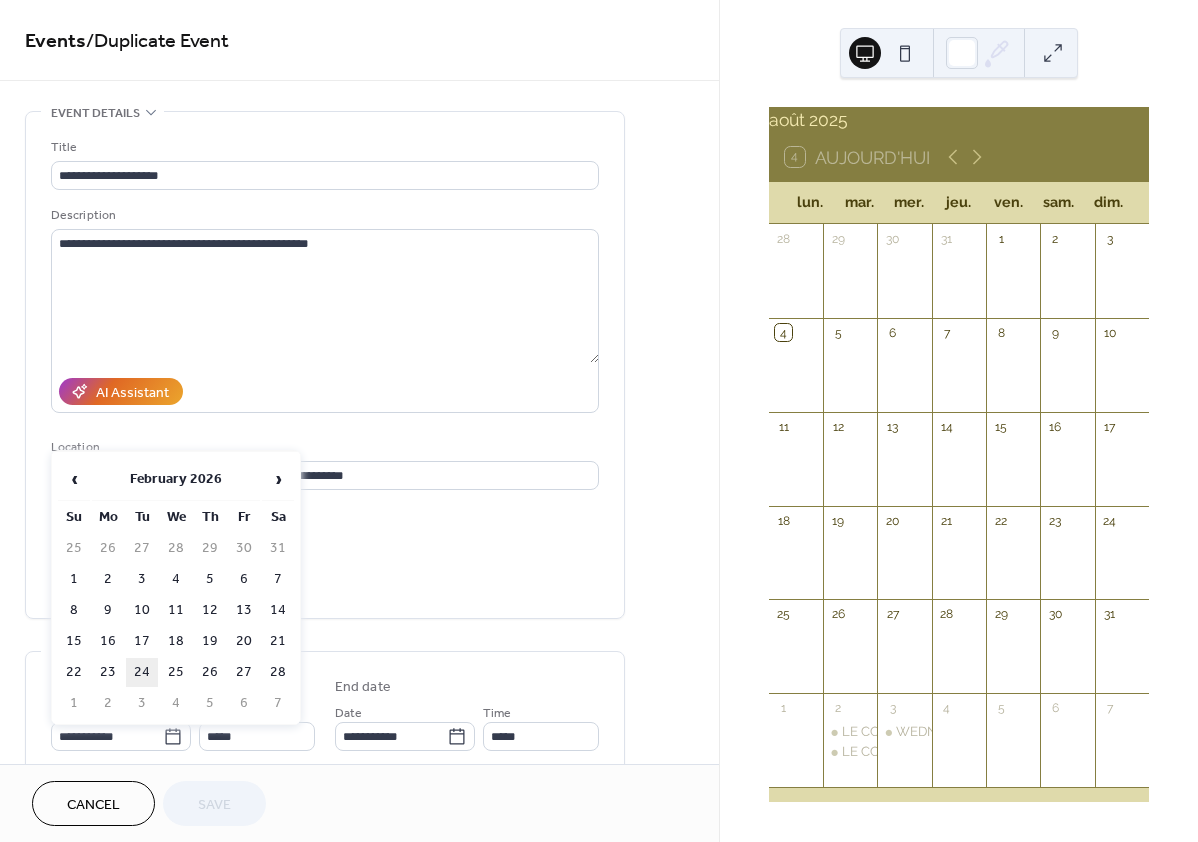 click on "24" at bounding box center (142, 672) 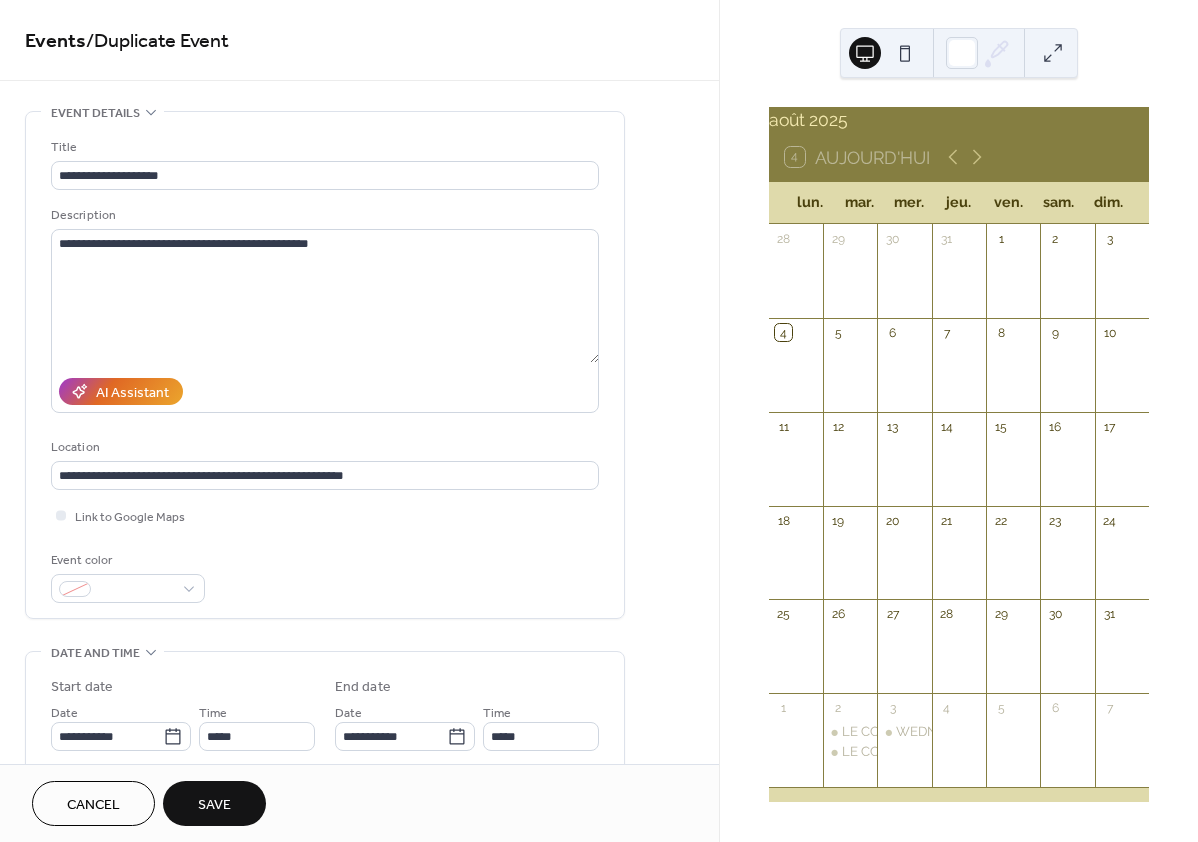 type on "**********" 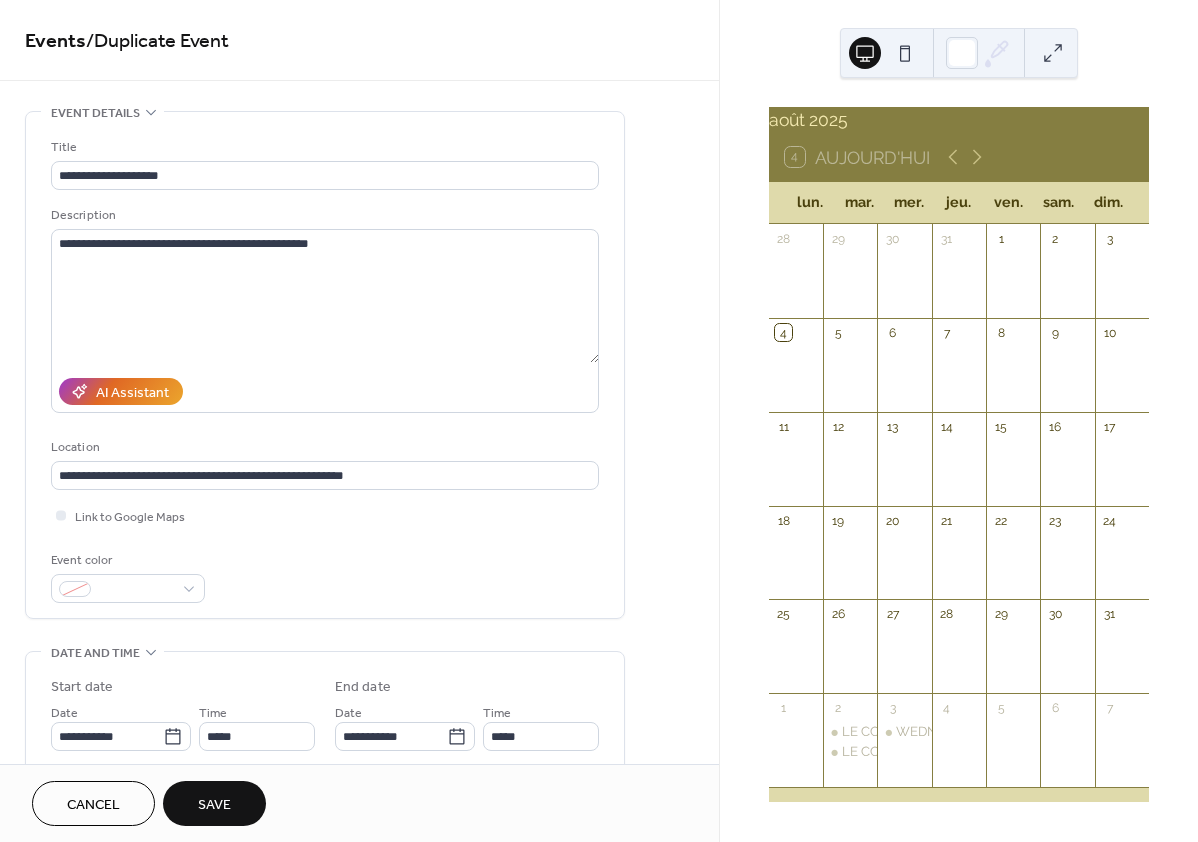 type on "**********" 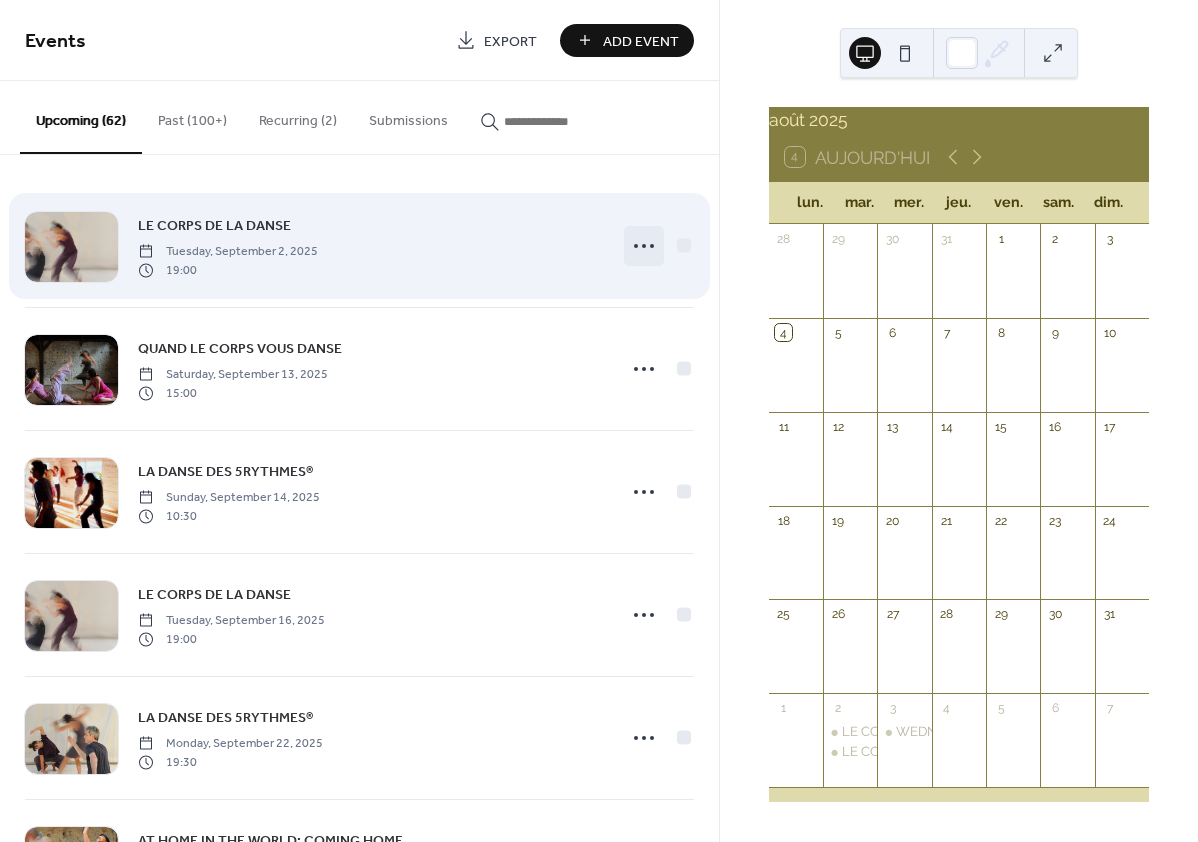 click 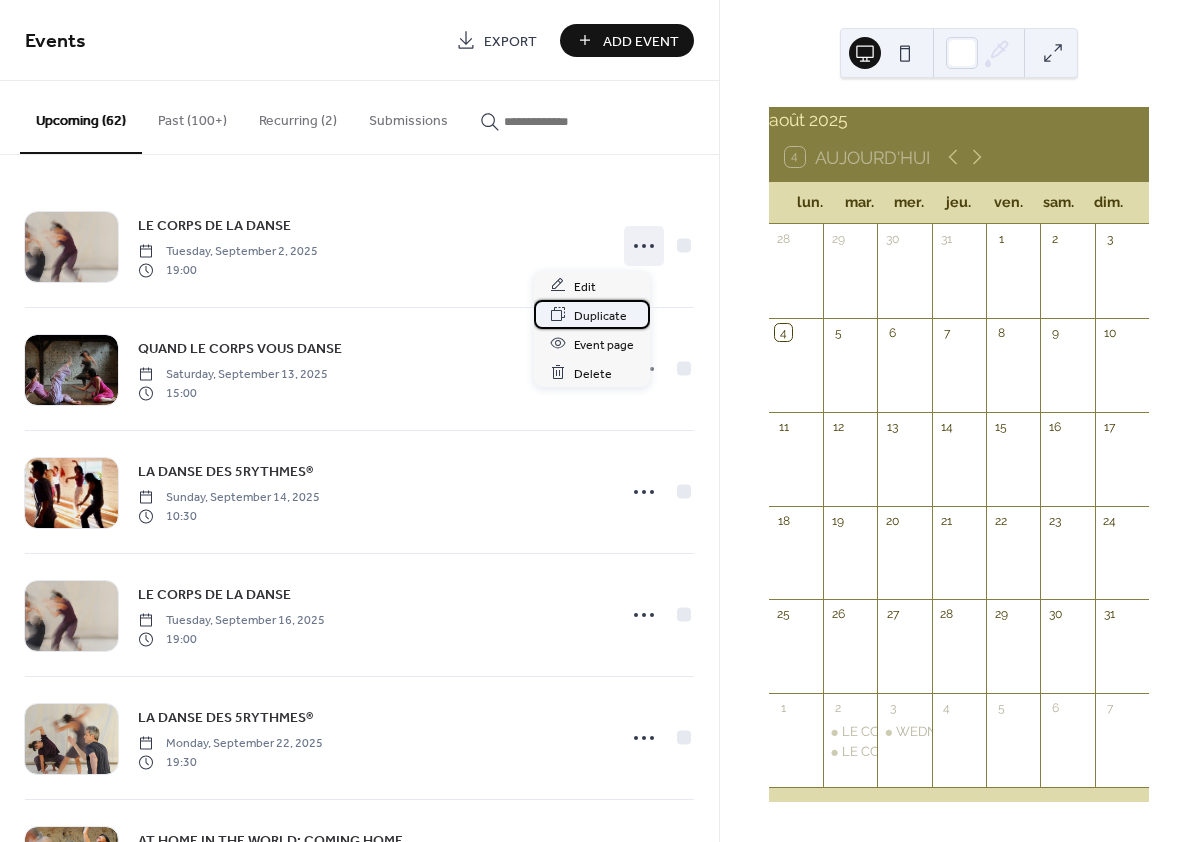 click on "Duplicate" at bounding box center [600, 315] 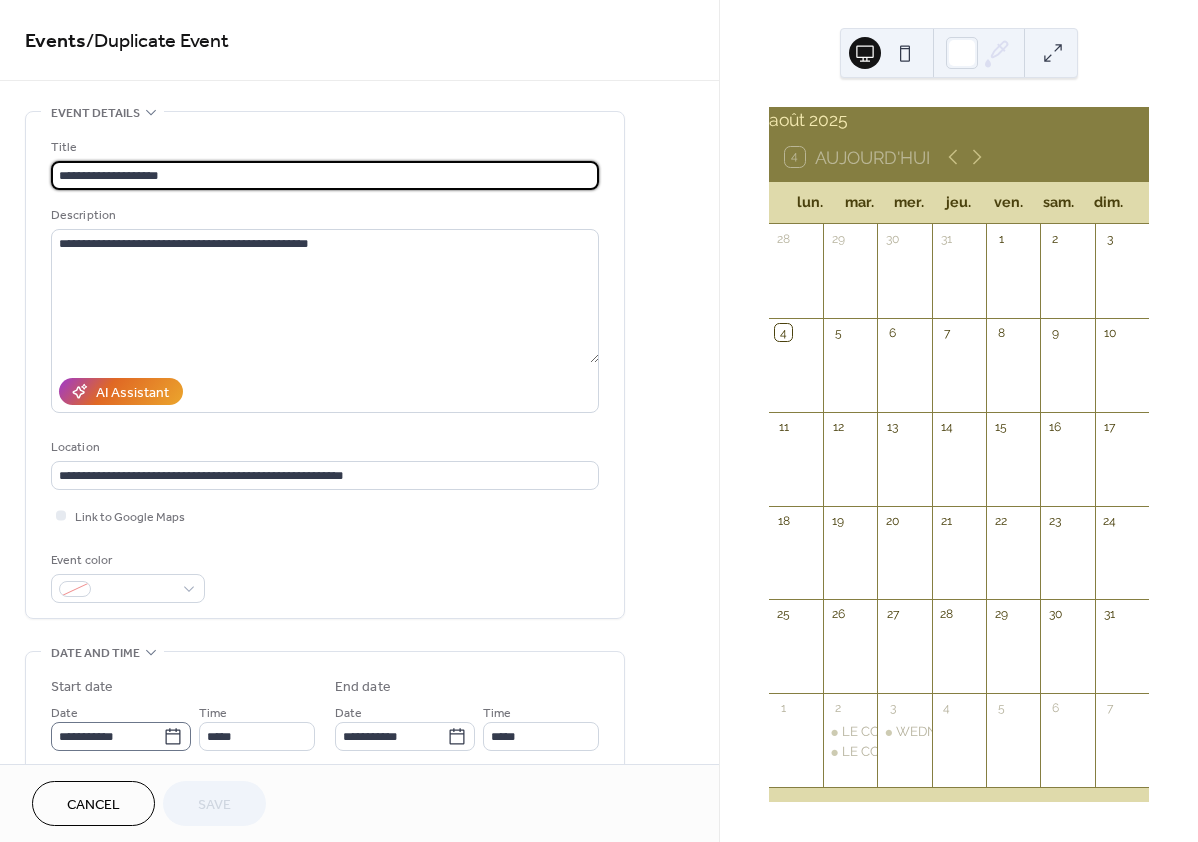 click 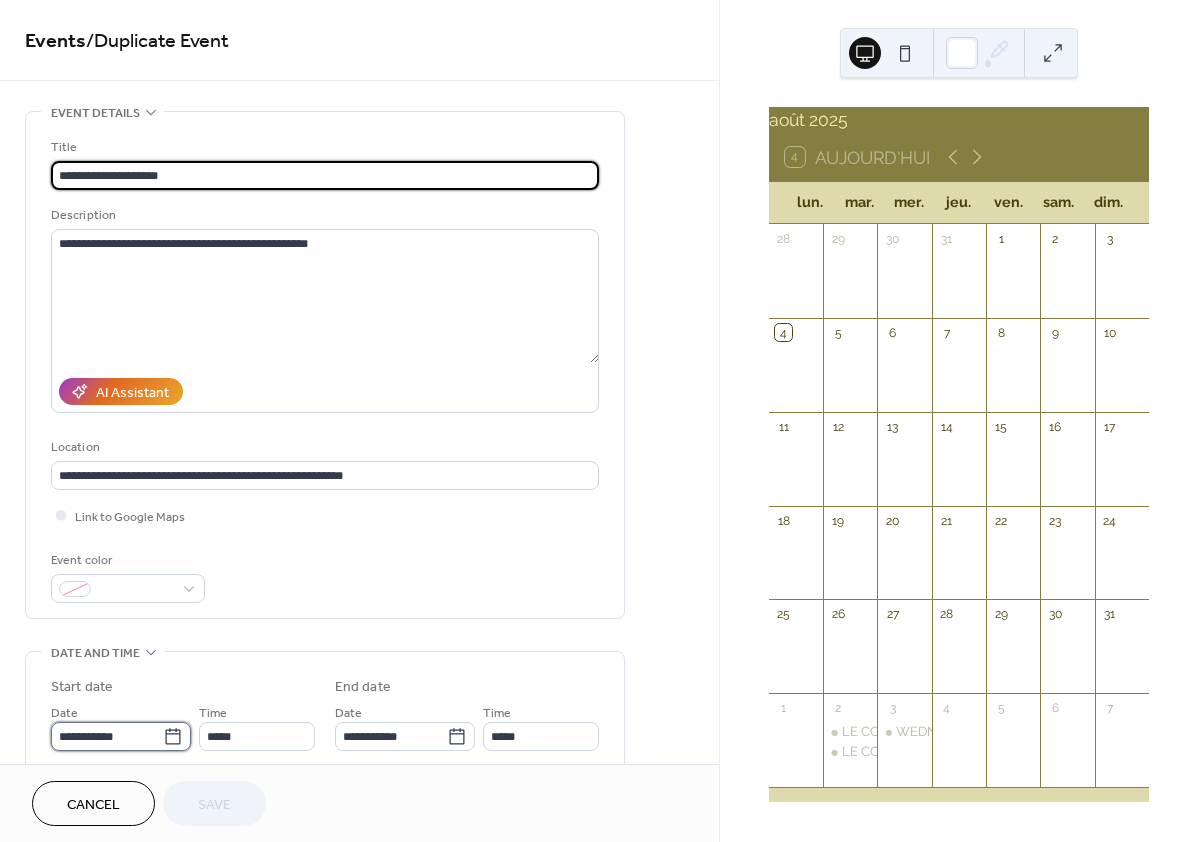 click on "**********" at bounding box center [107, 736] 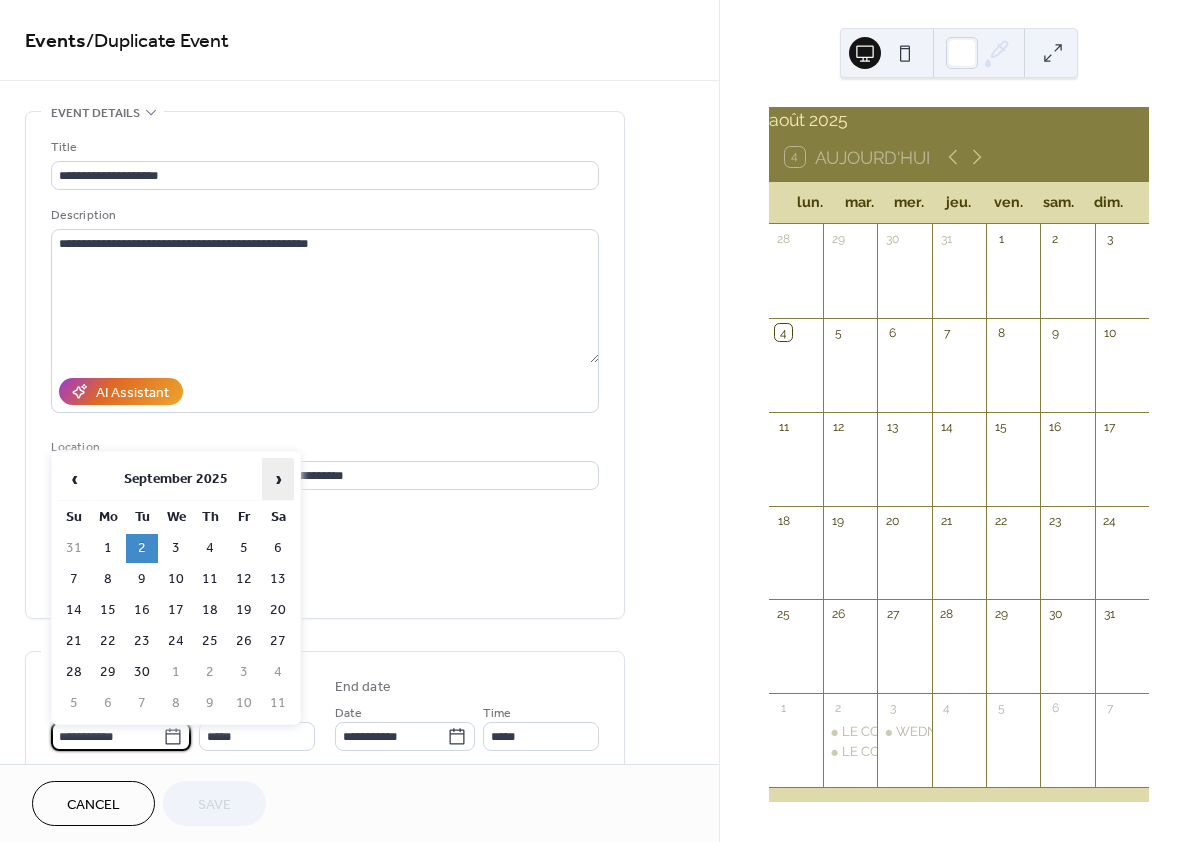 click on "›" at bounding box center (278, 479) 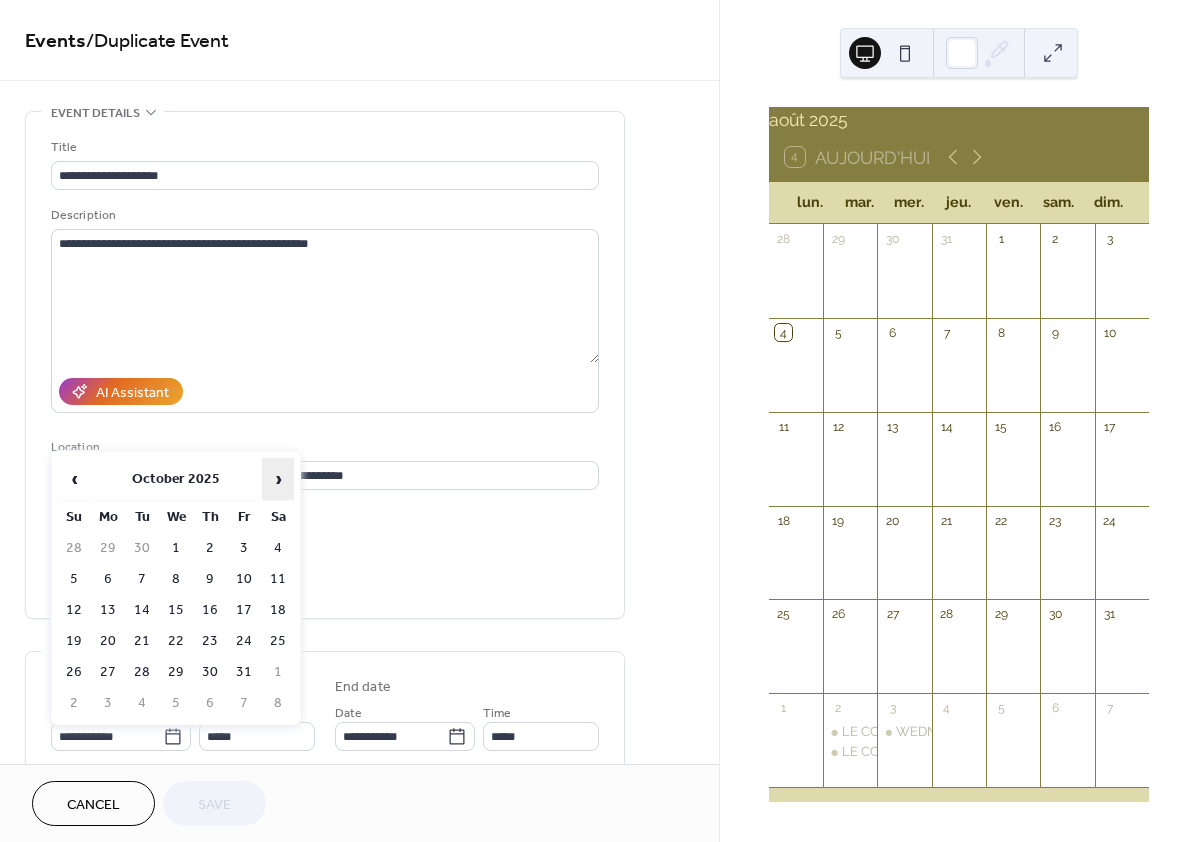 click on "›" at bounding box center (278, 479) 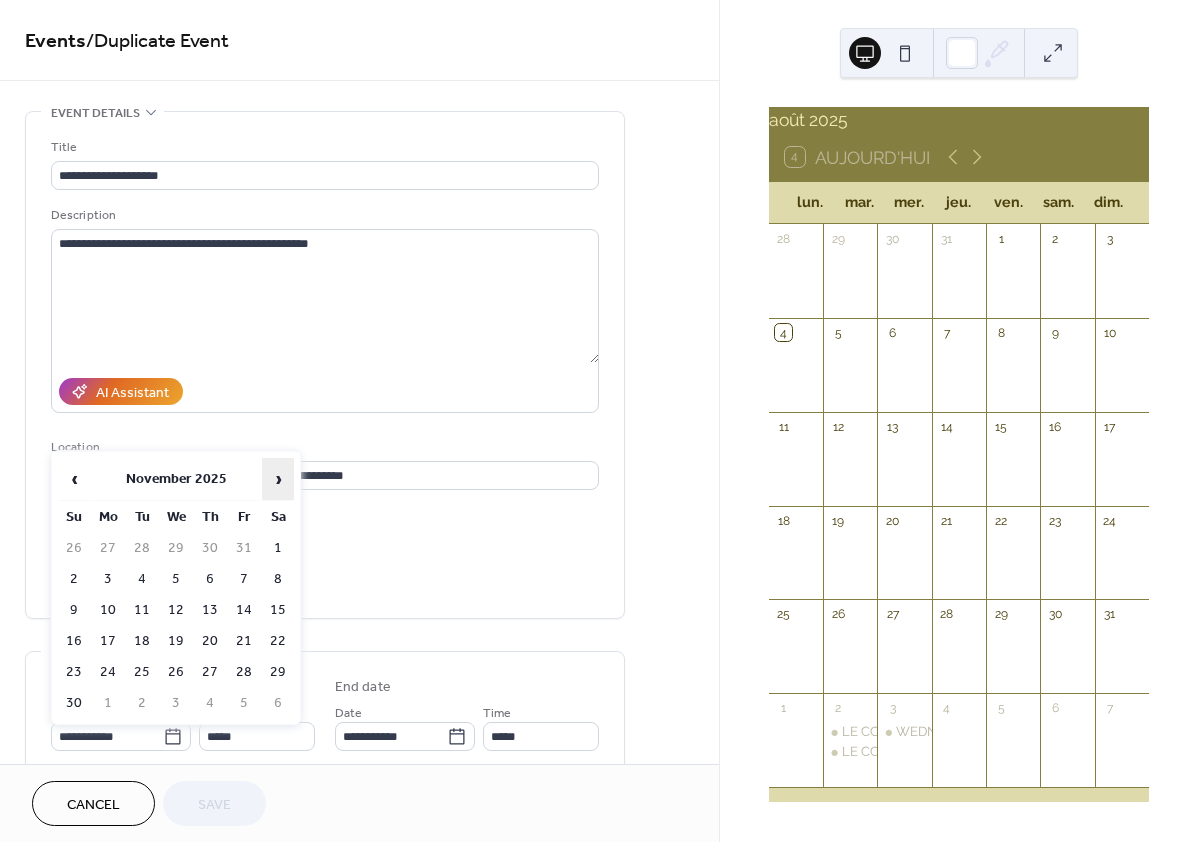 click on "›" at bounding box center (278, 479) 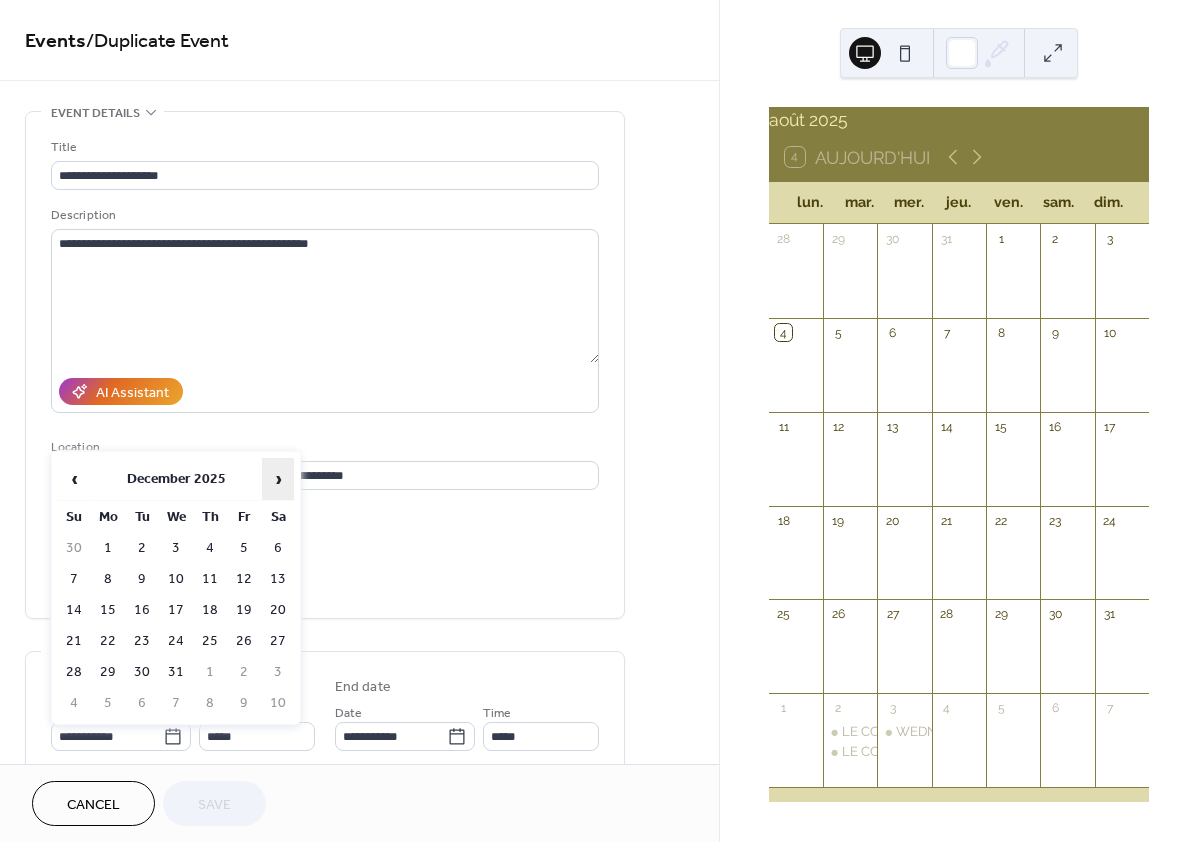 click on "›" at bounding box center (278, 479) 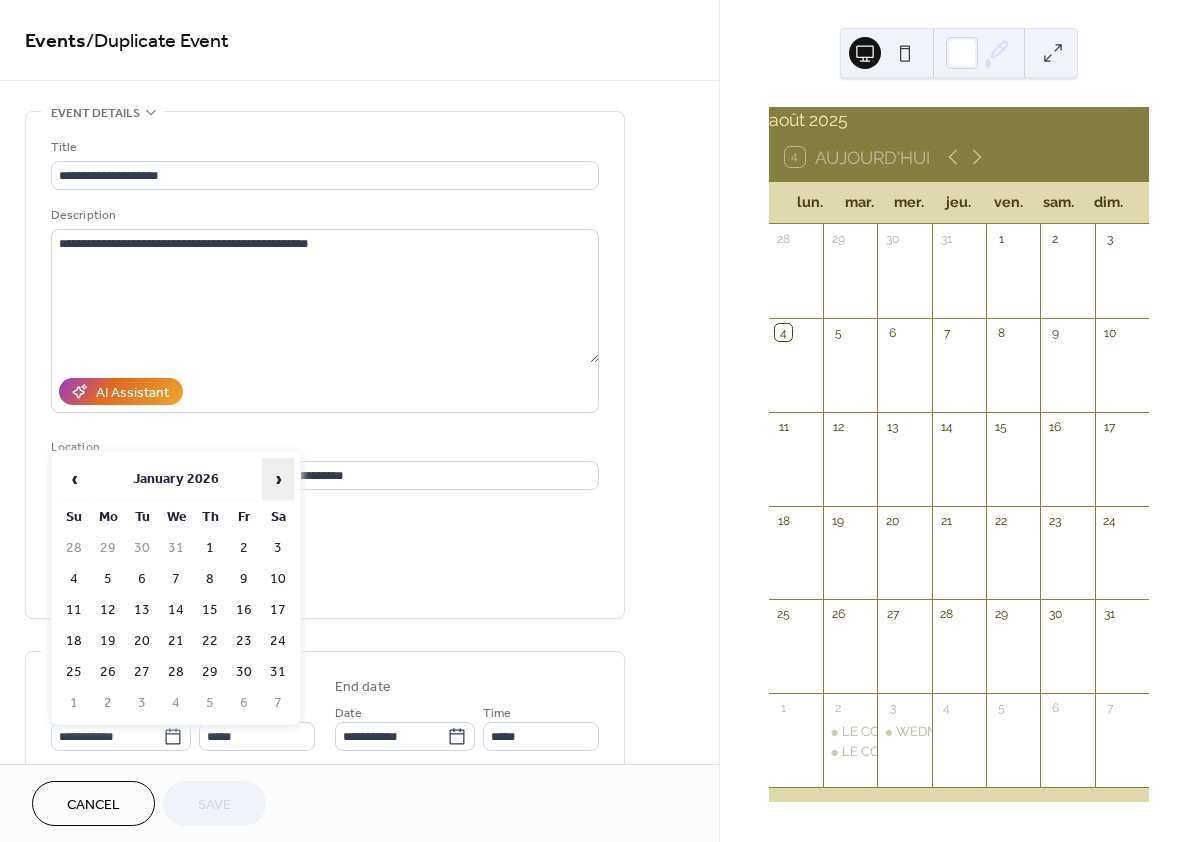 click on "›" at bounding box center [278, 479] 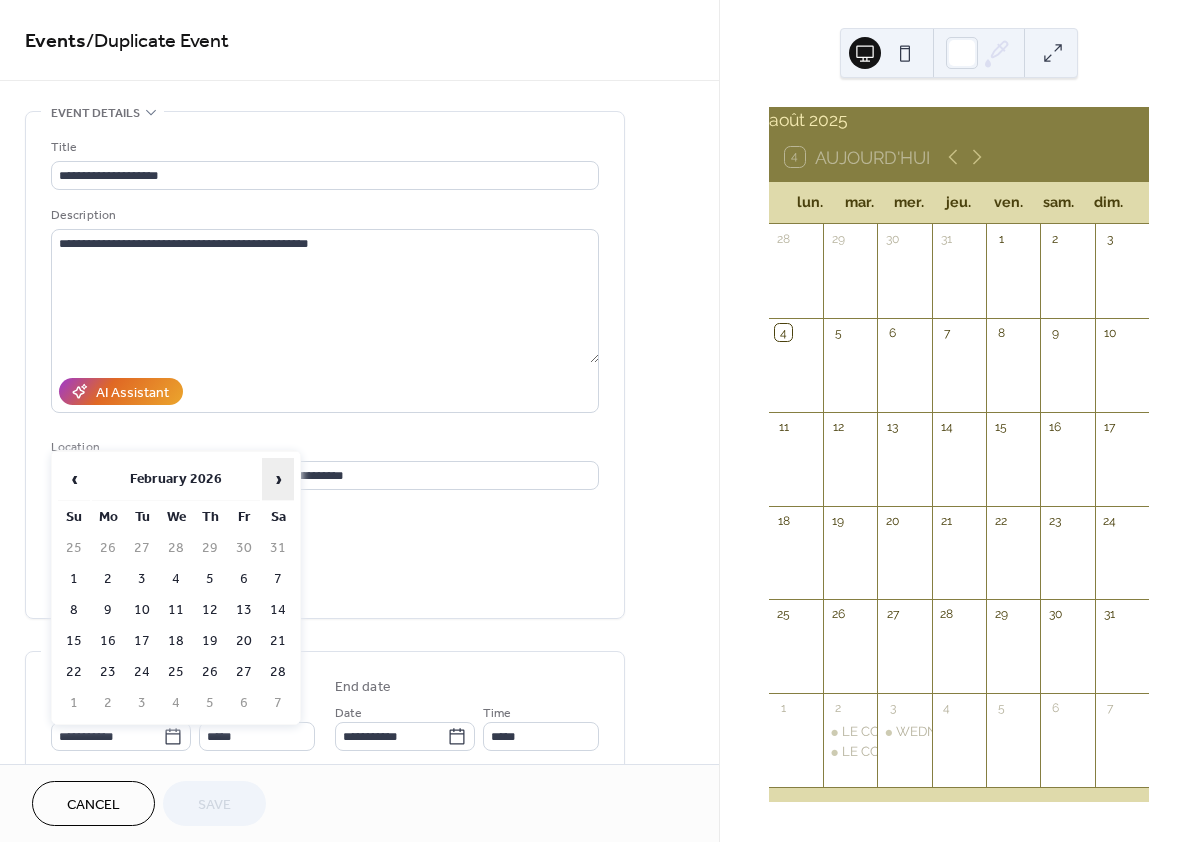 click on "›" at bounding box center [278, 479] 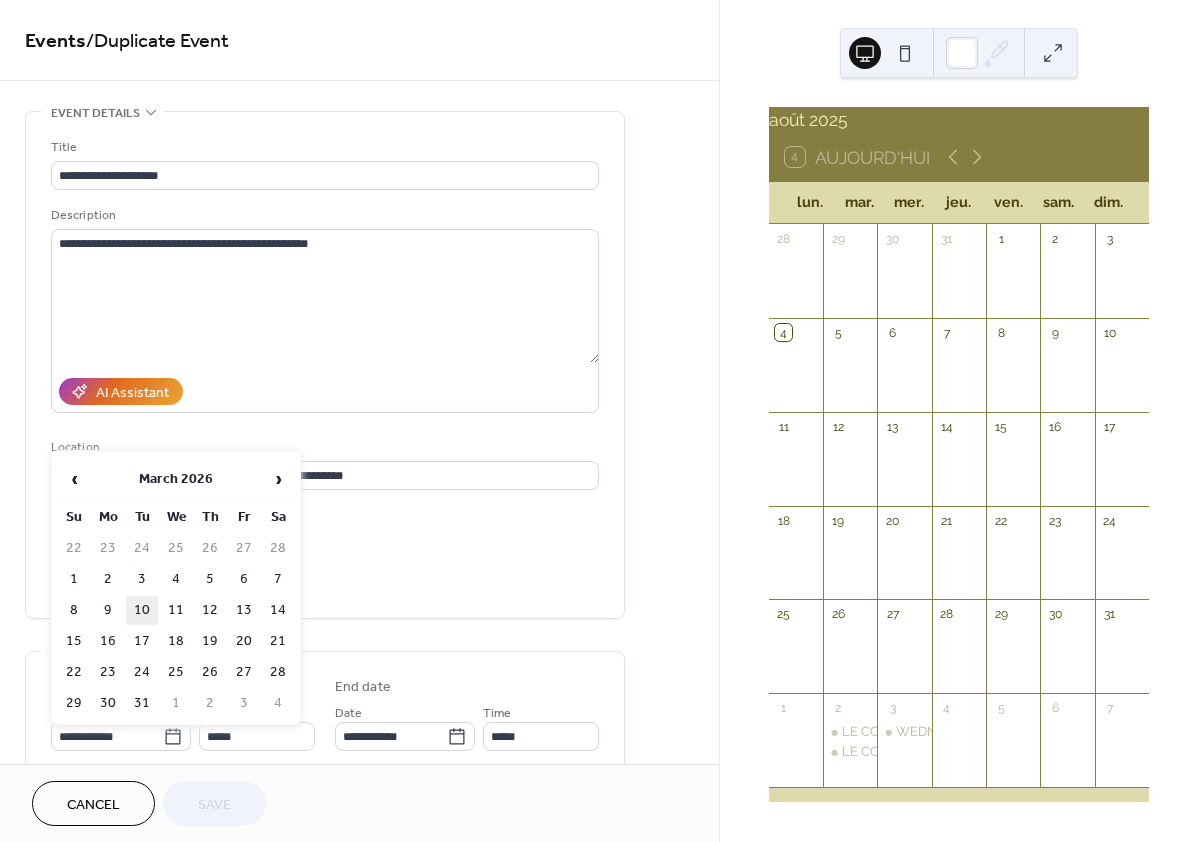 click on "10" at bounding box center [142, 610] 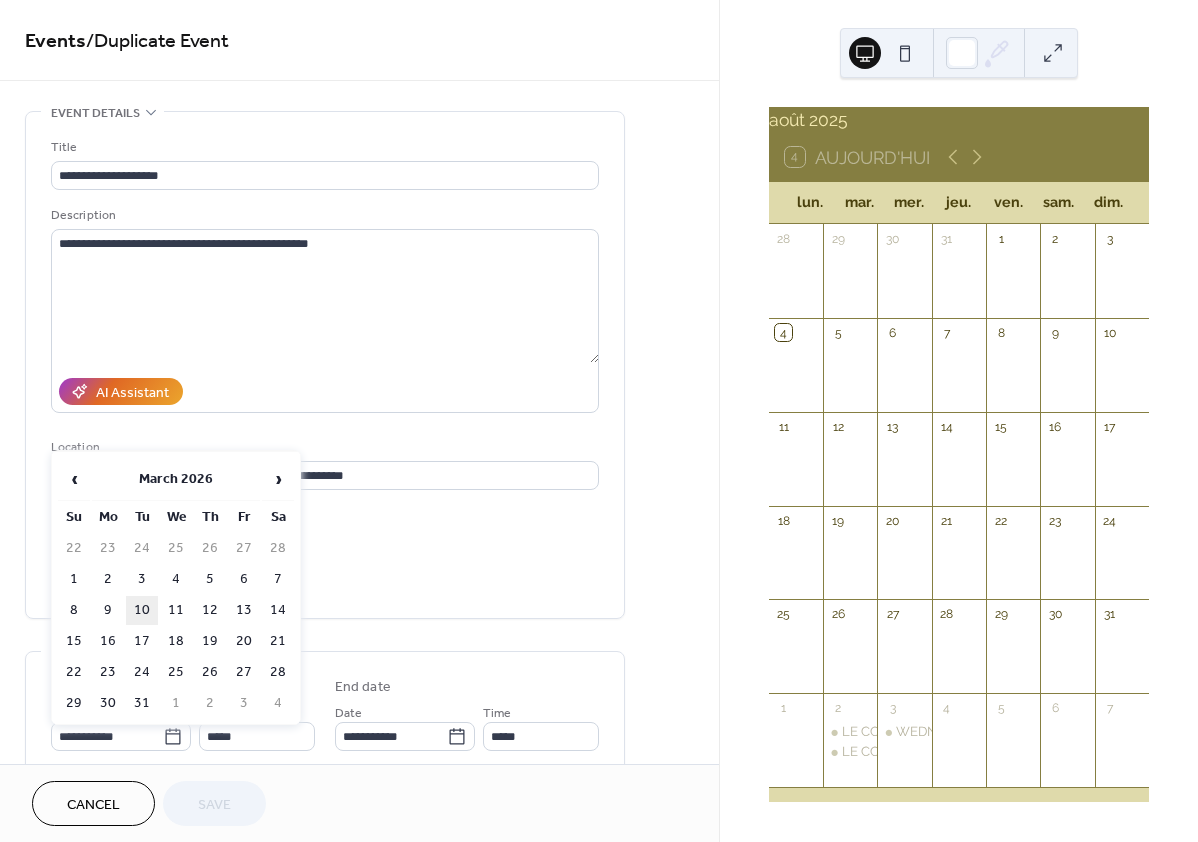 type on "**********" 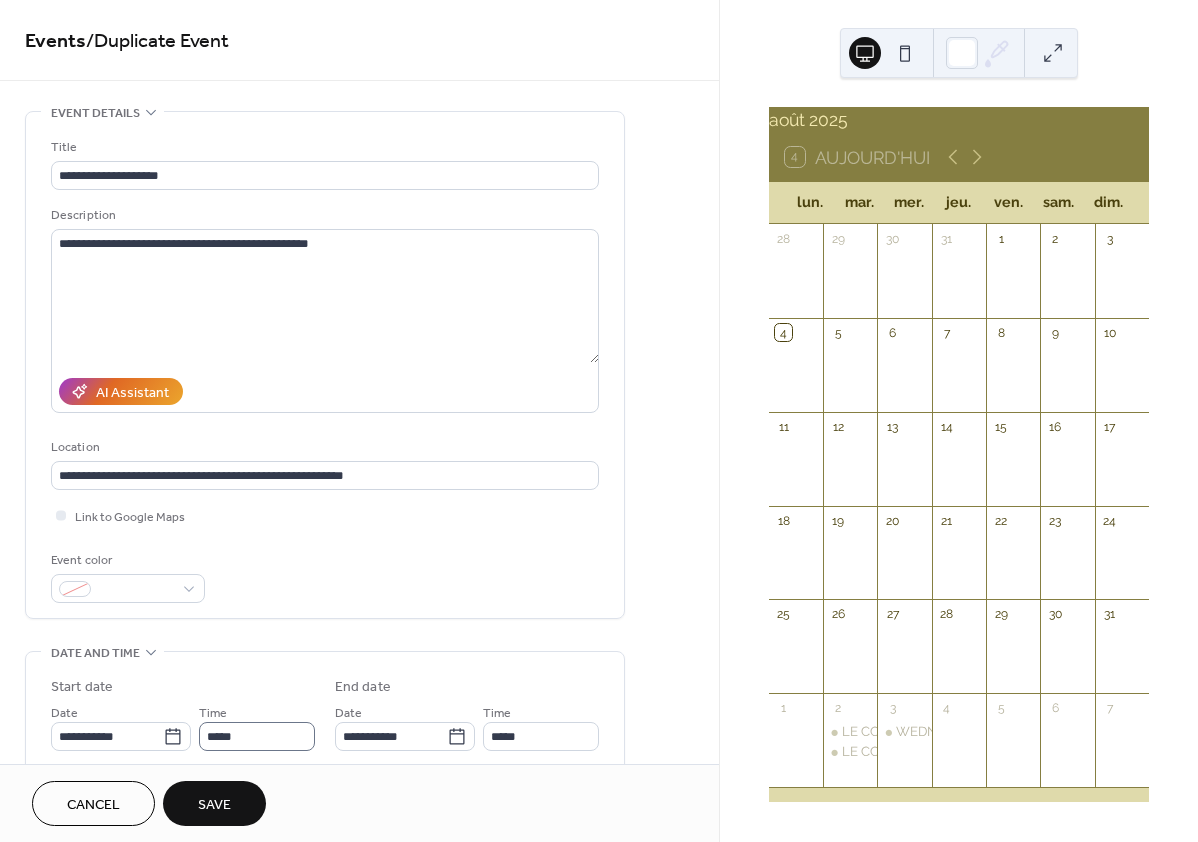 drag, startPoint x: 217, startPoint y: 803, endPoint x: 234, endPoint y: 754, distance: 51.86521 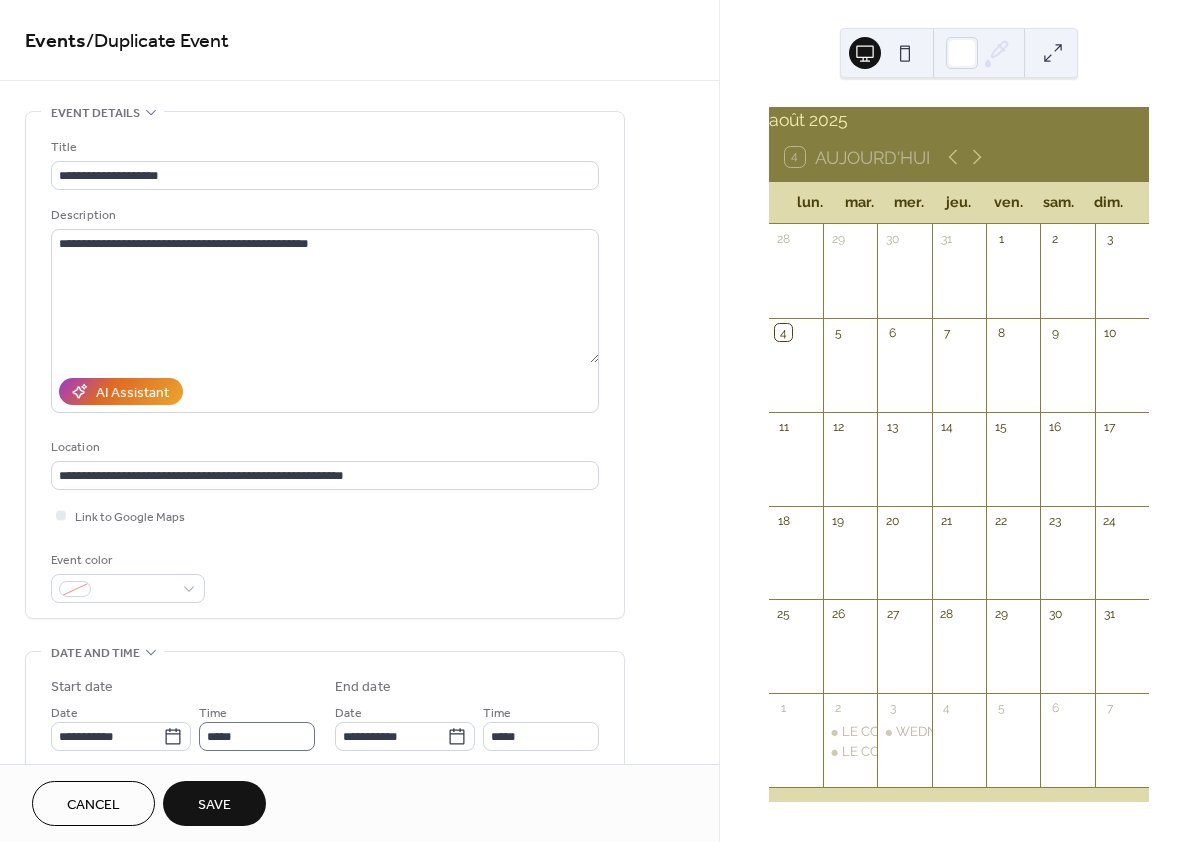 click on "Save" at bounding box center [214, 805] 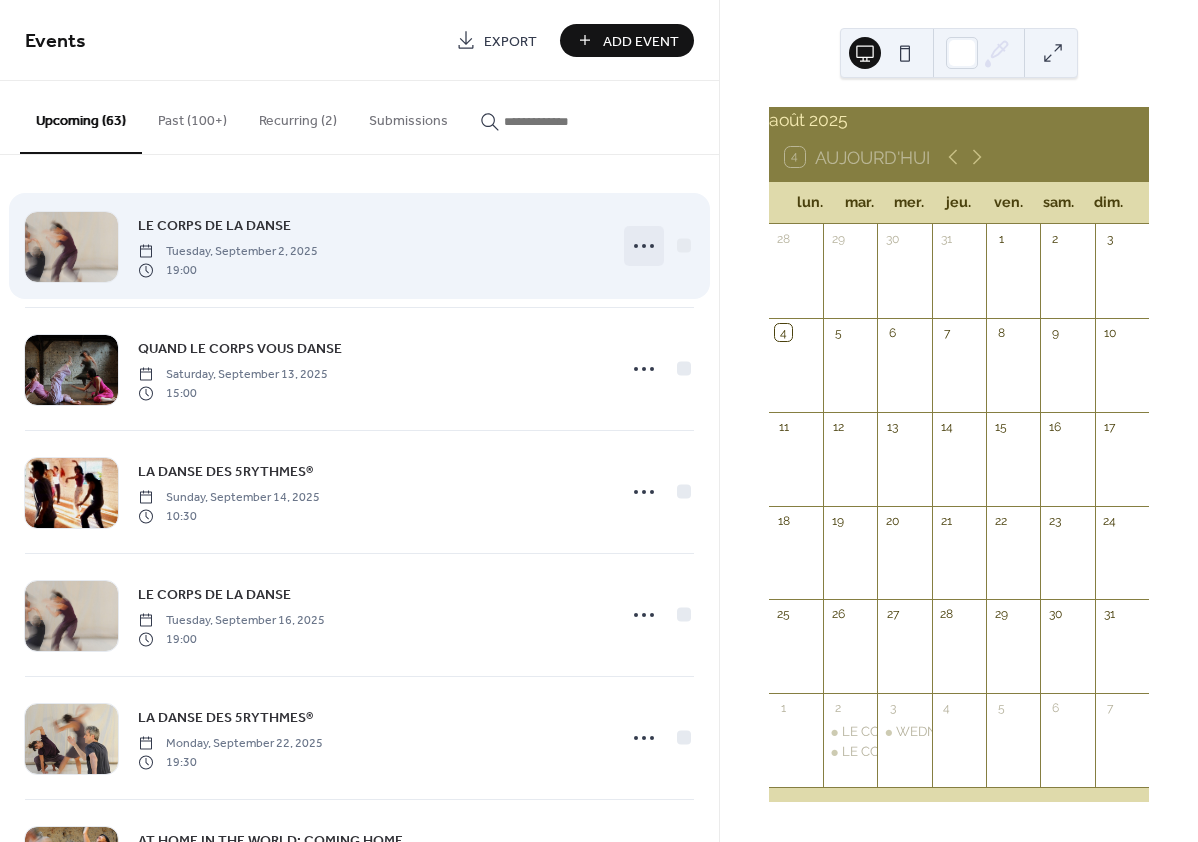 click 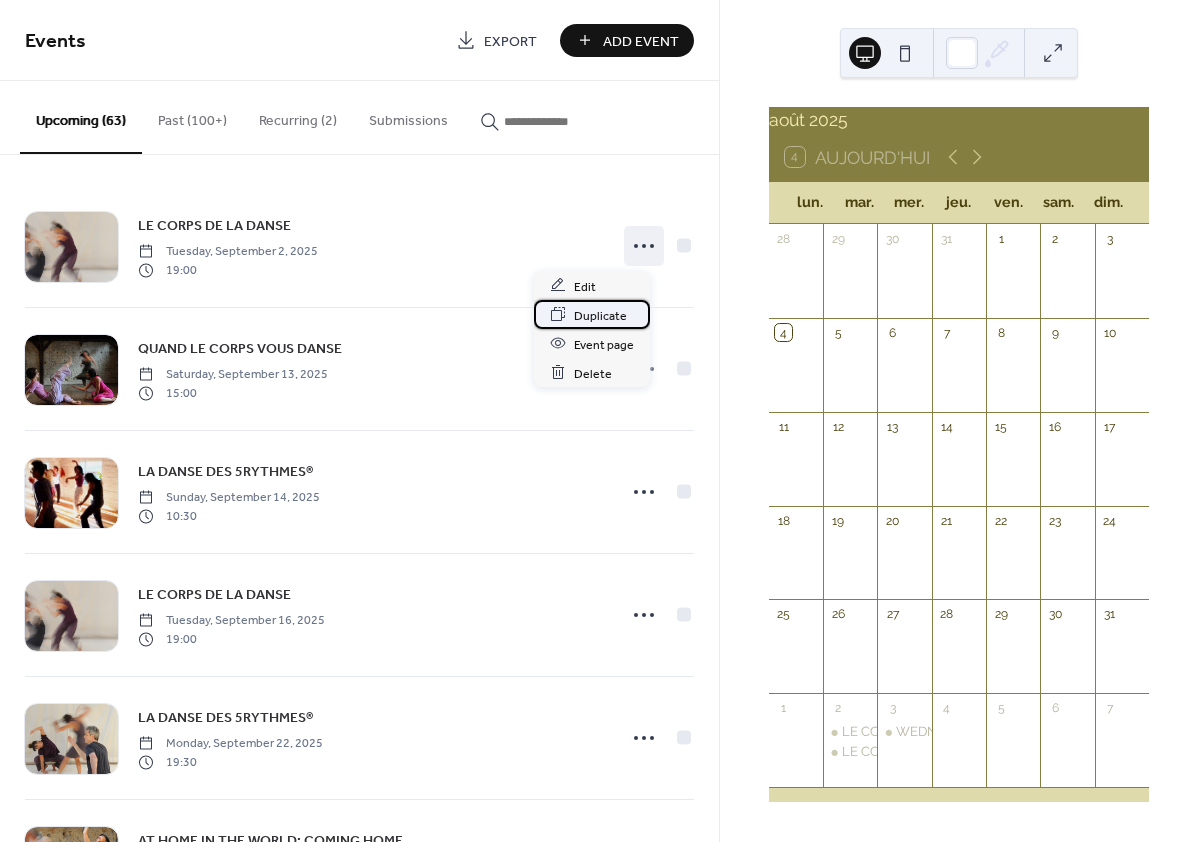 click on "Duplicate" at bounding box center (600, 315) 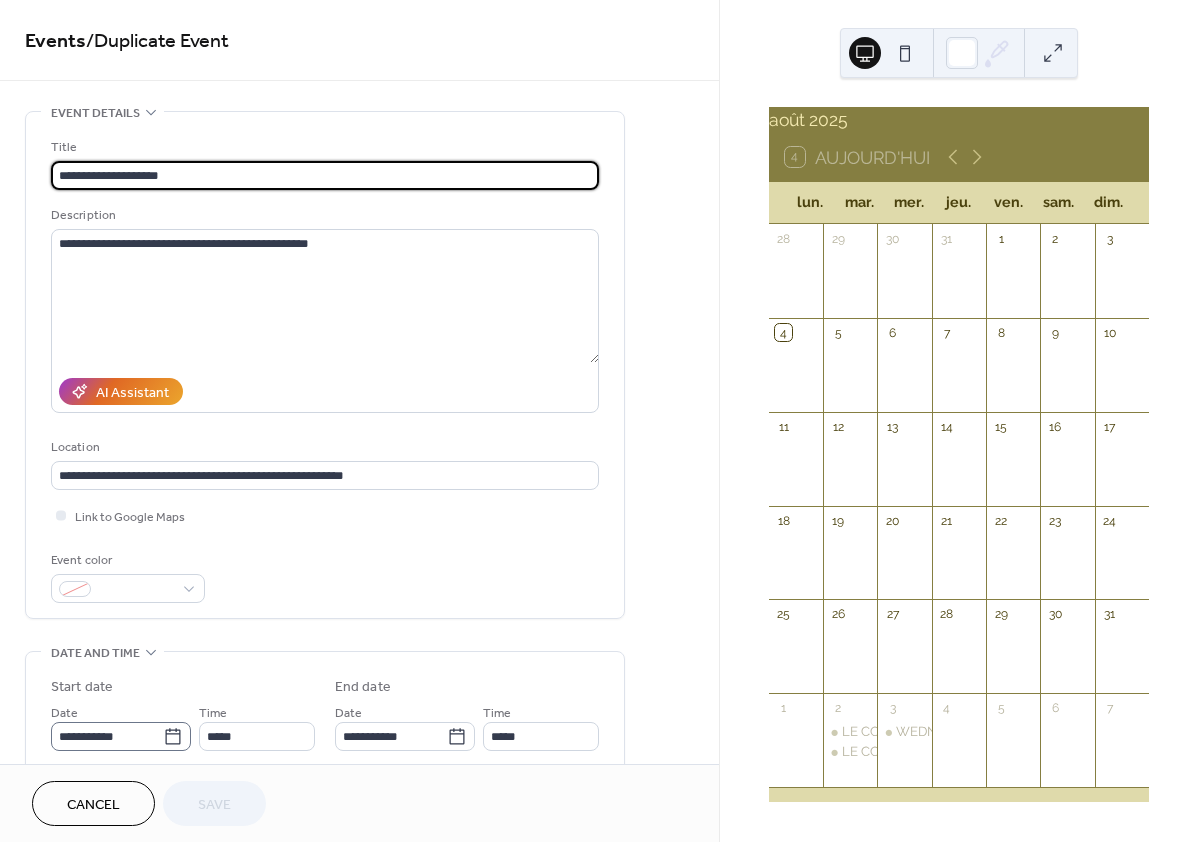 click 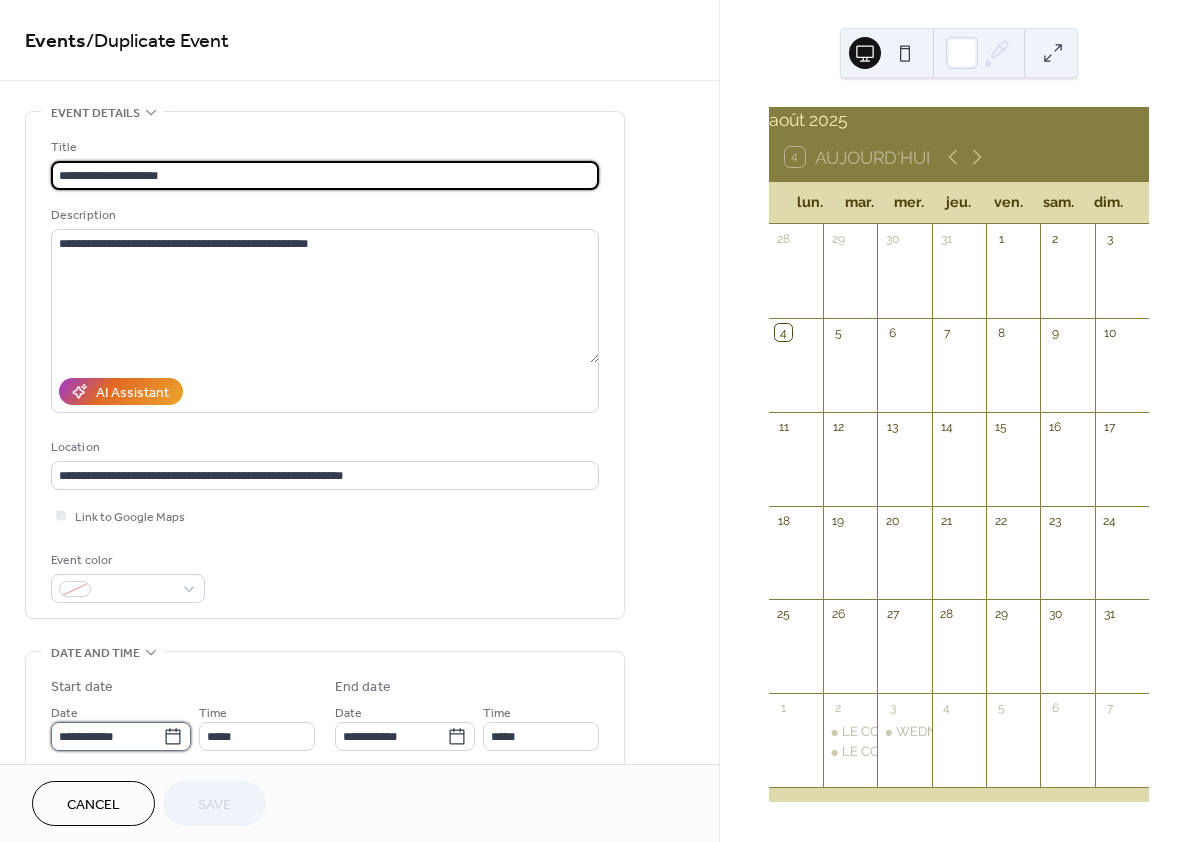 click on "**********" at bounding box center (107, 736) 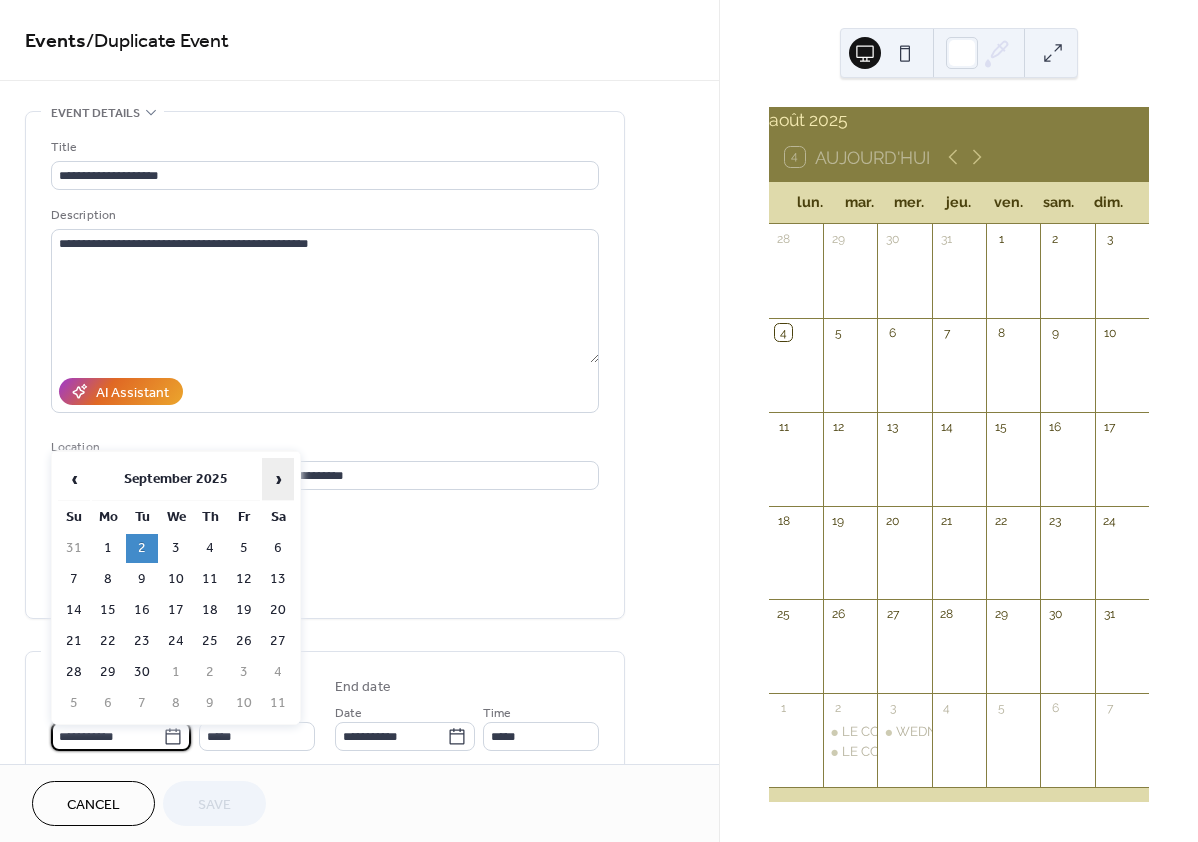 click on "›" at bounding box center (278, 479) 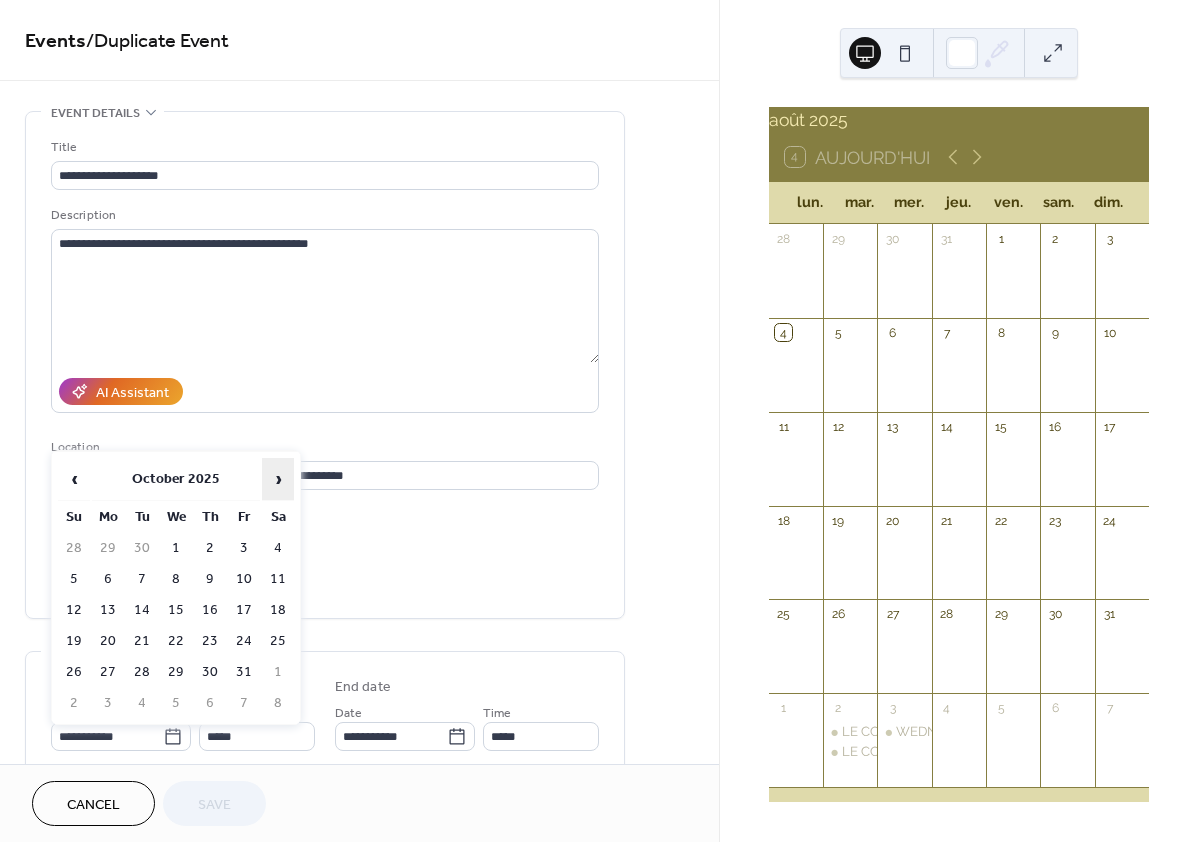 click on "›" at bounding box center [278, 479] 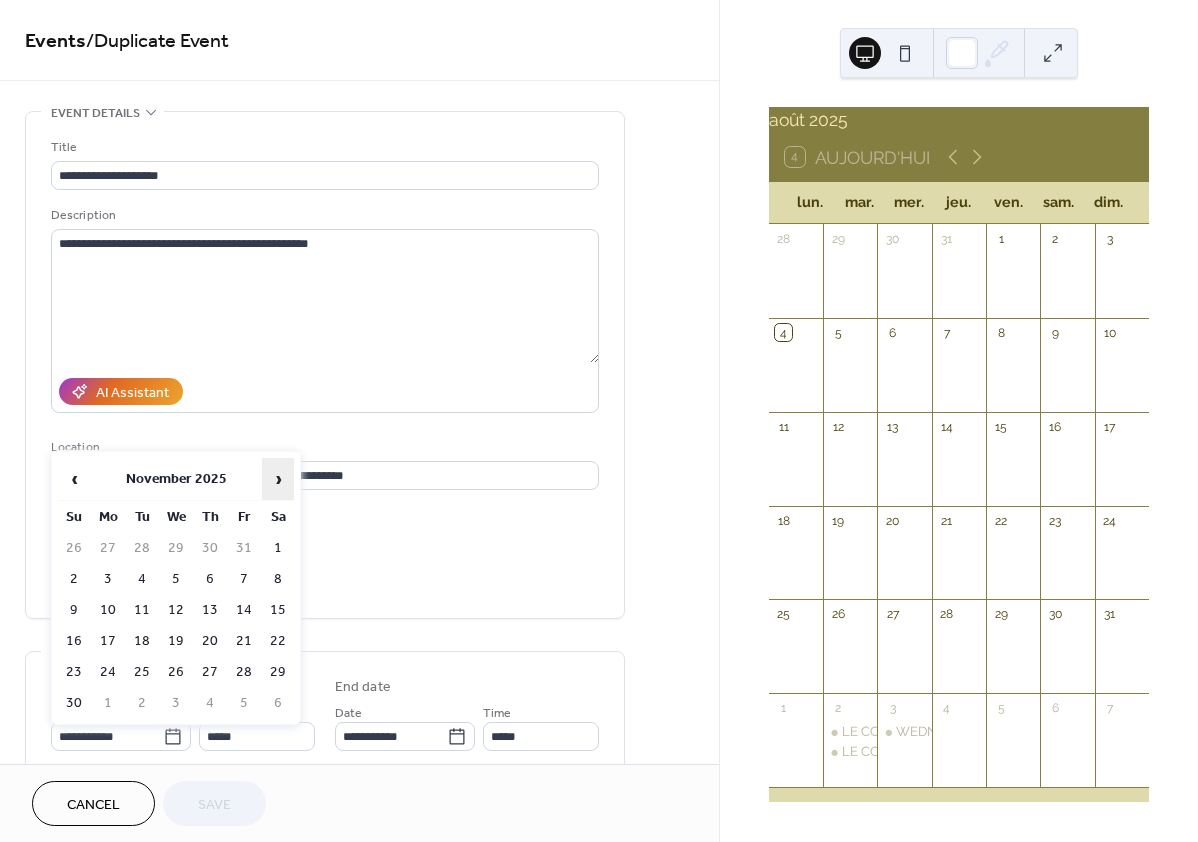 click on "›" at bounding box center (278, 479) 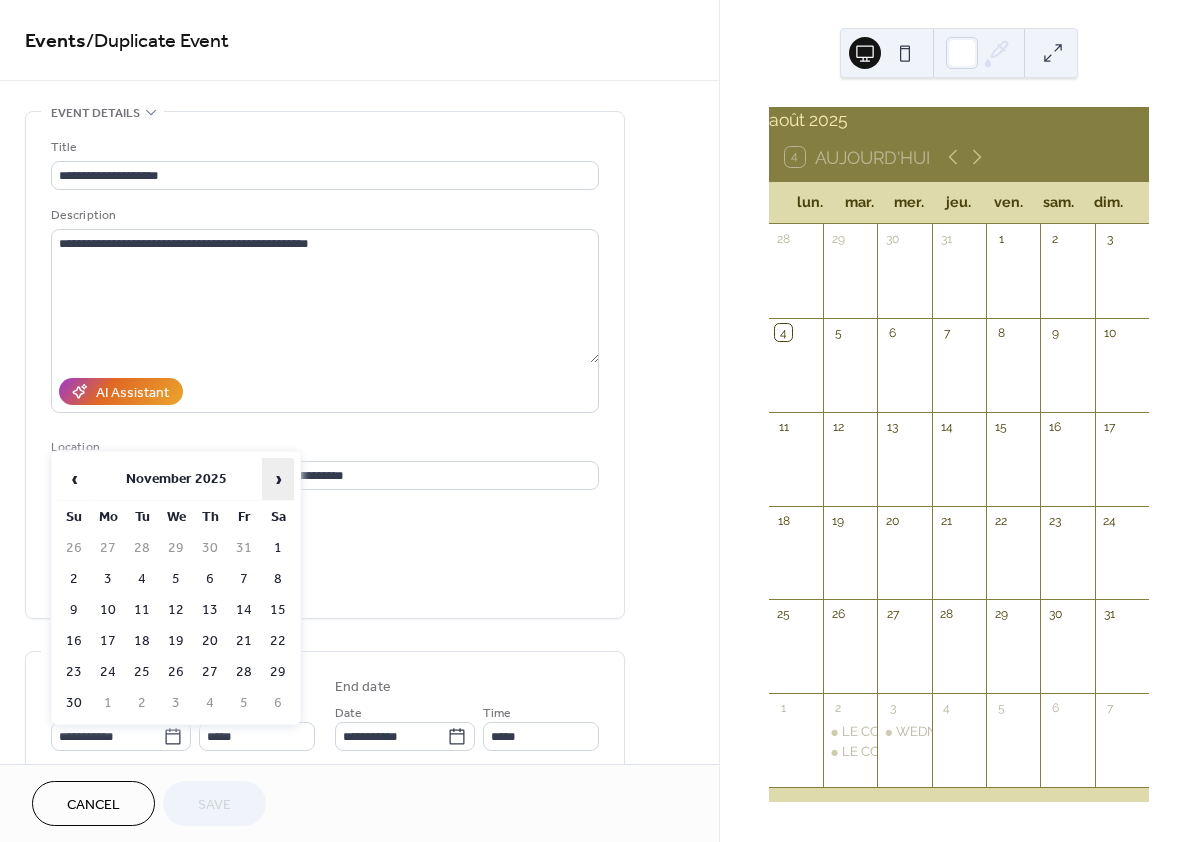 click on "›" at bounding box center (278, 479) 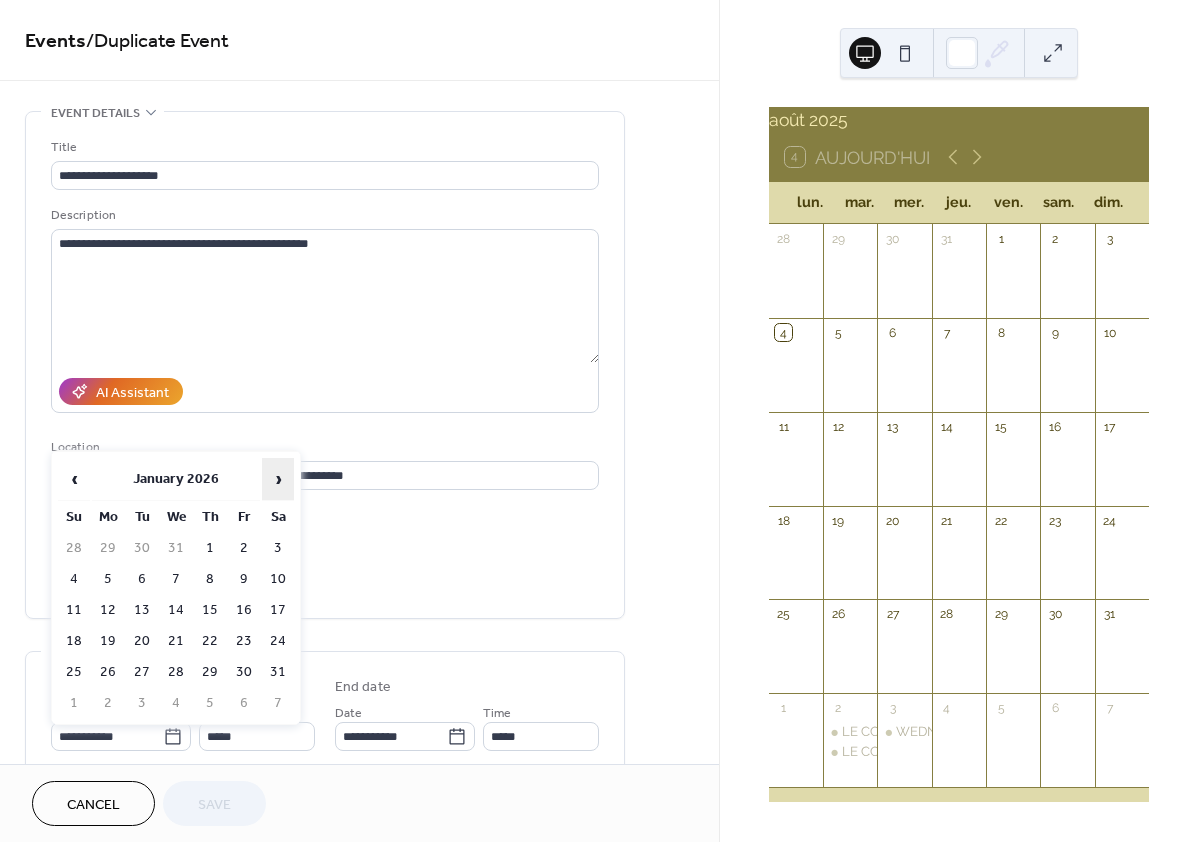 click on "›" at bounding box center (278, 479) 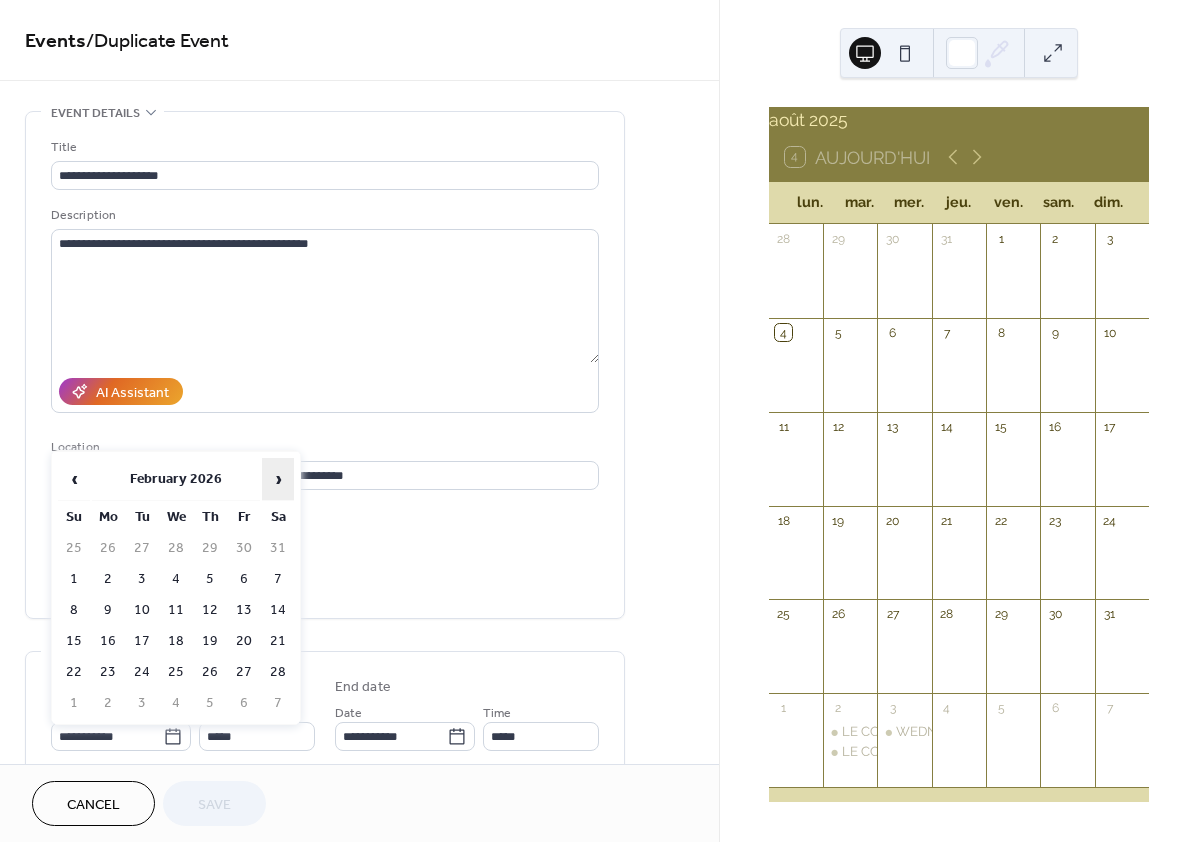 click on "›" at bounding box center [278, 479] 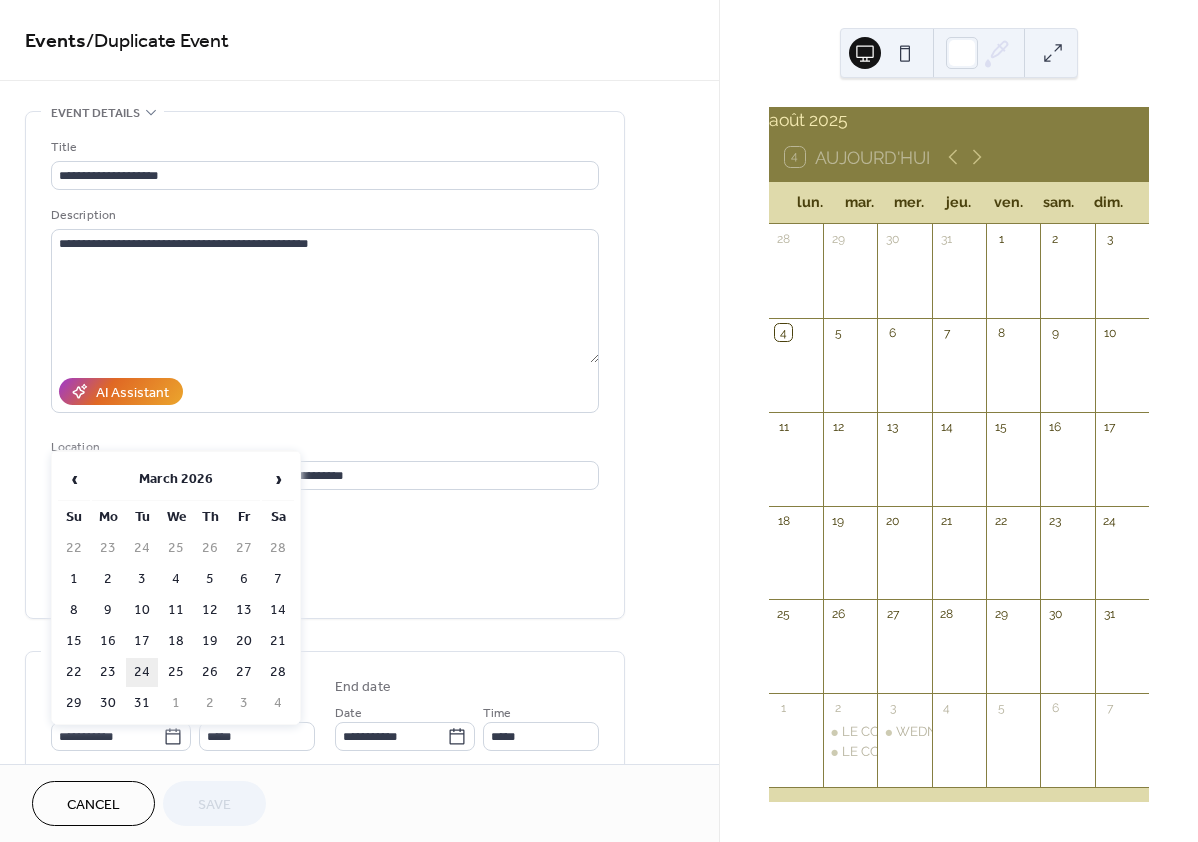 click on "24" at bounding box center [142, 672] 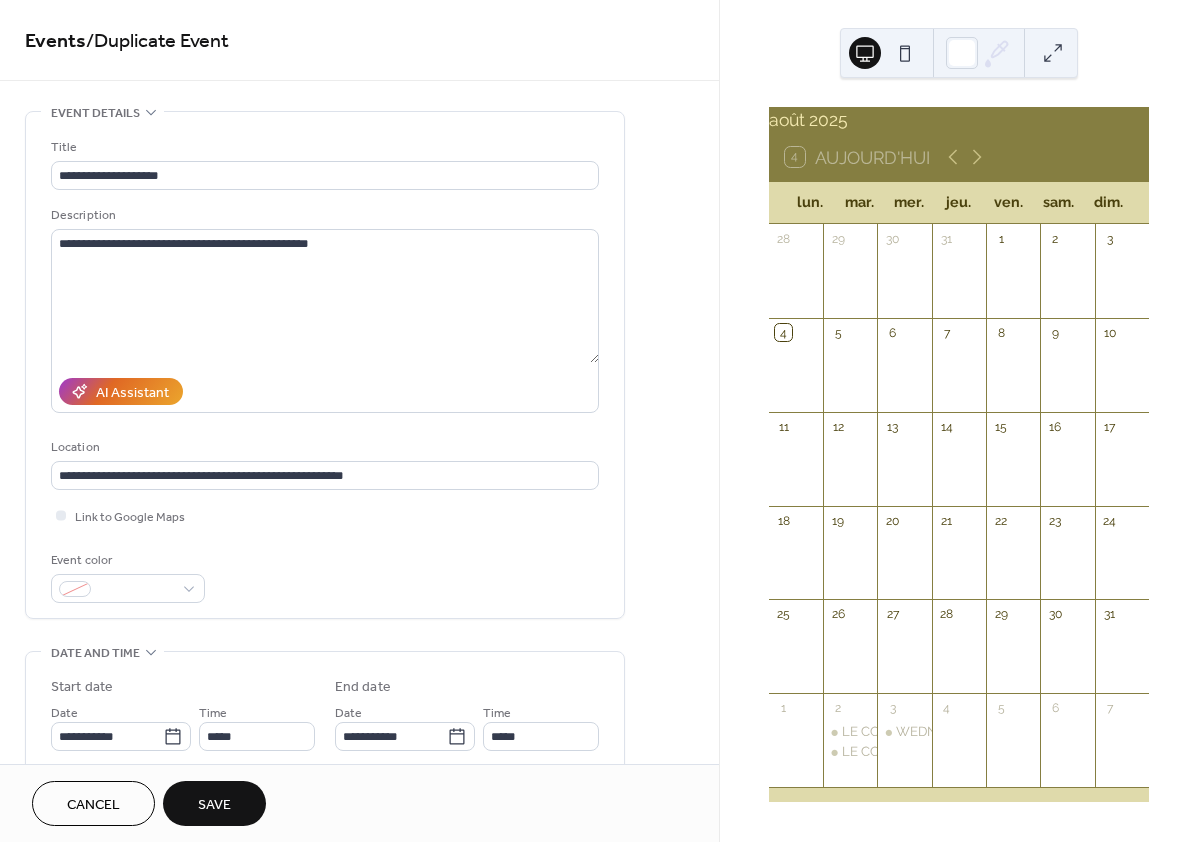 type on "**********" 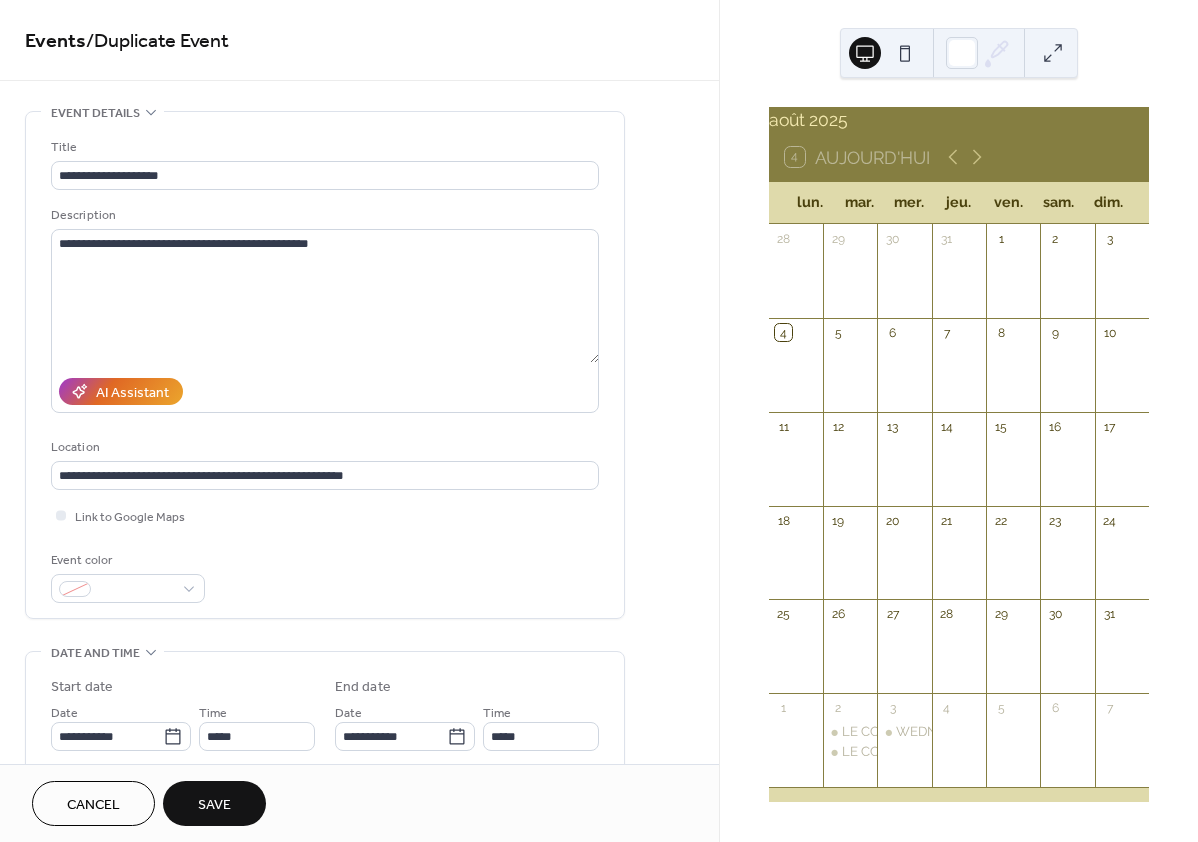type on "**********" 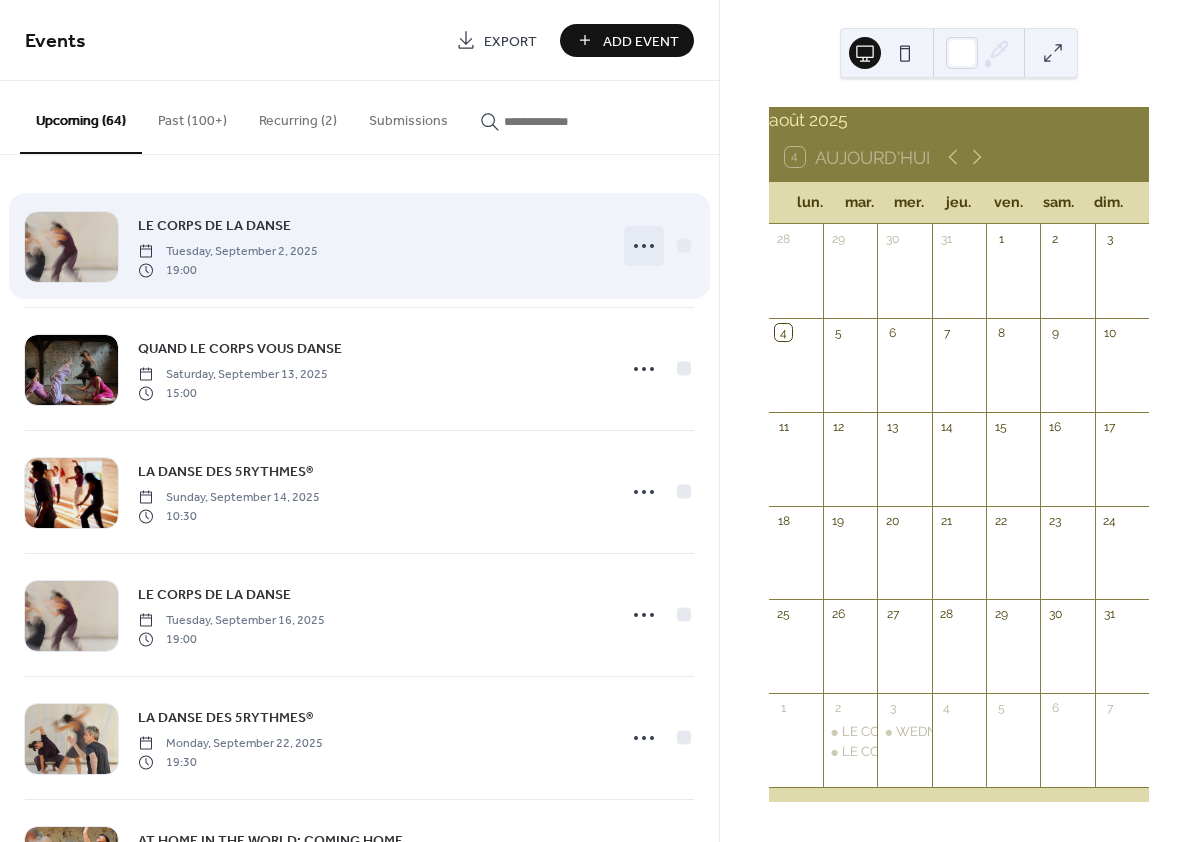 click 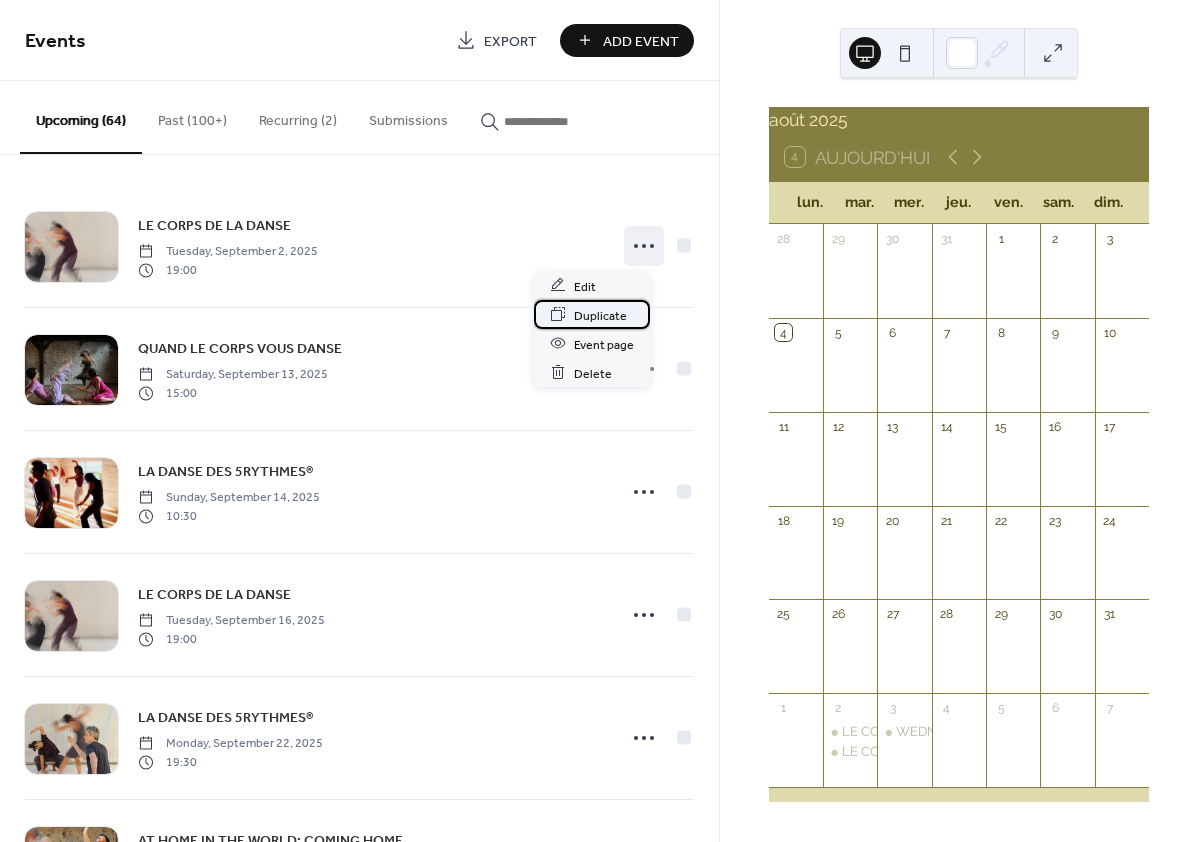 click on "Duplicate" at bounding box center (600, 315) 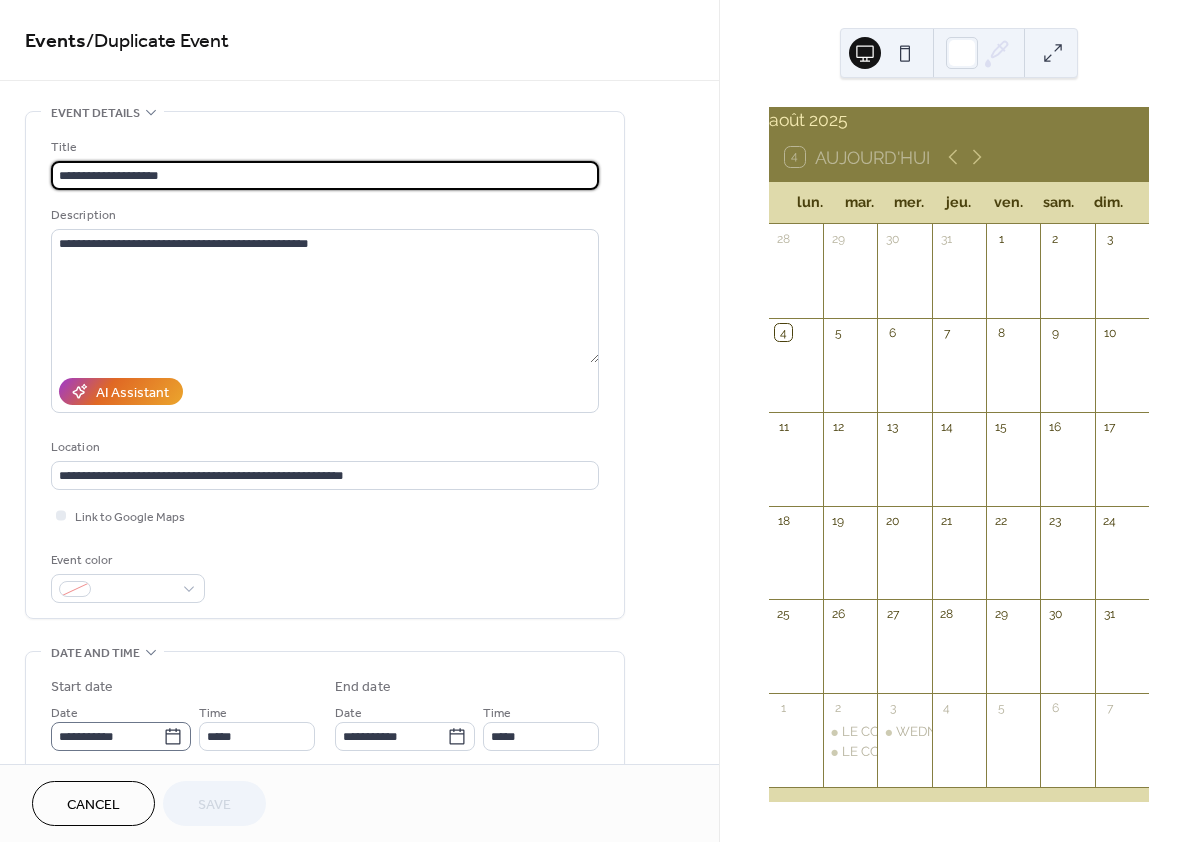 click 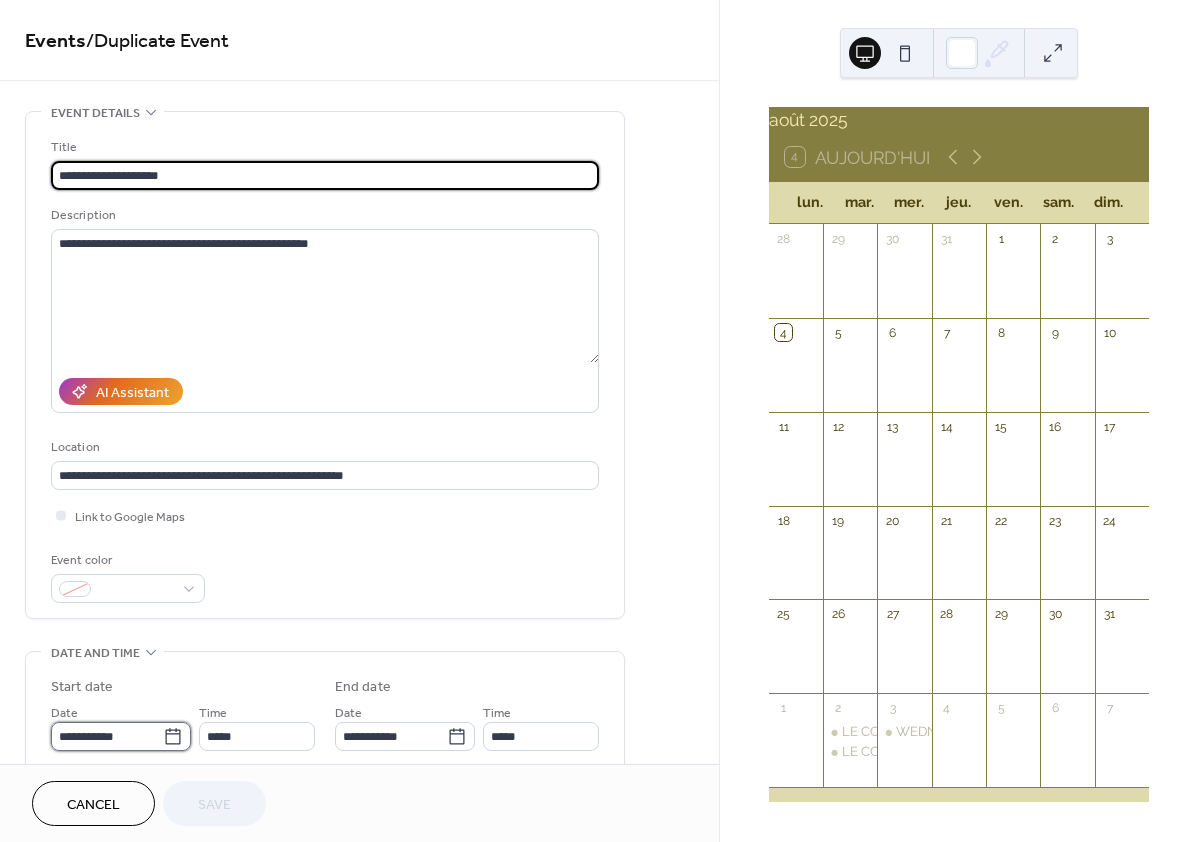click on "**********" at bounding box center [107, 736] 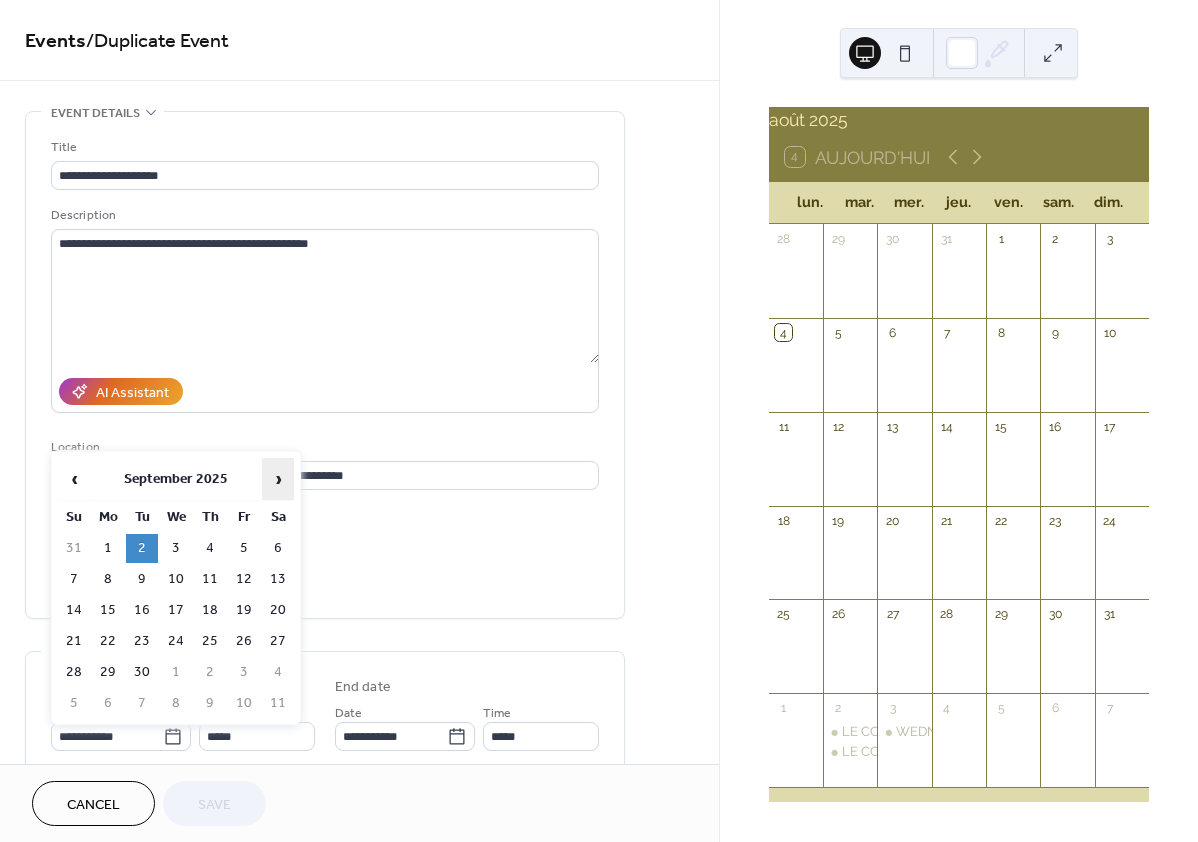 click on "›" at bounding box center (278, 479) 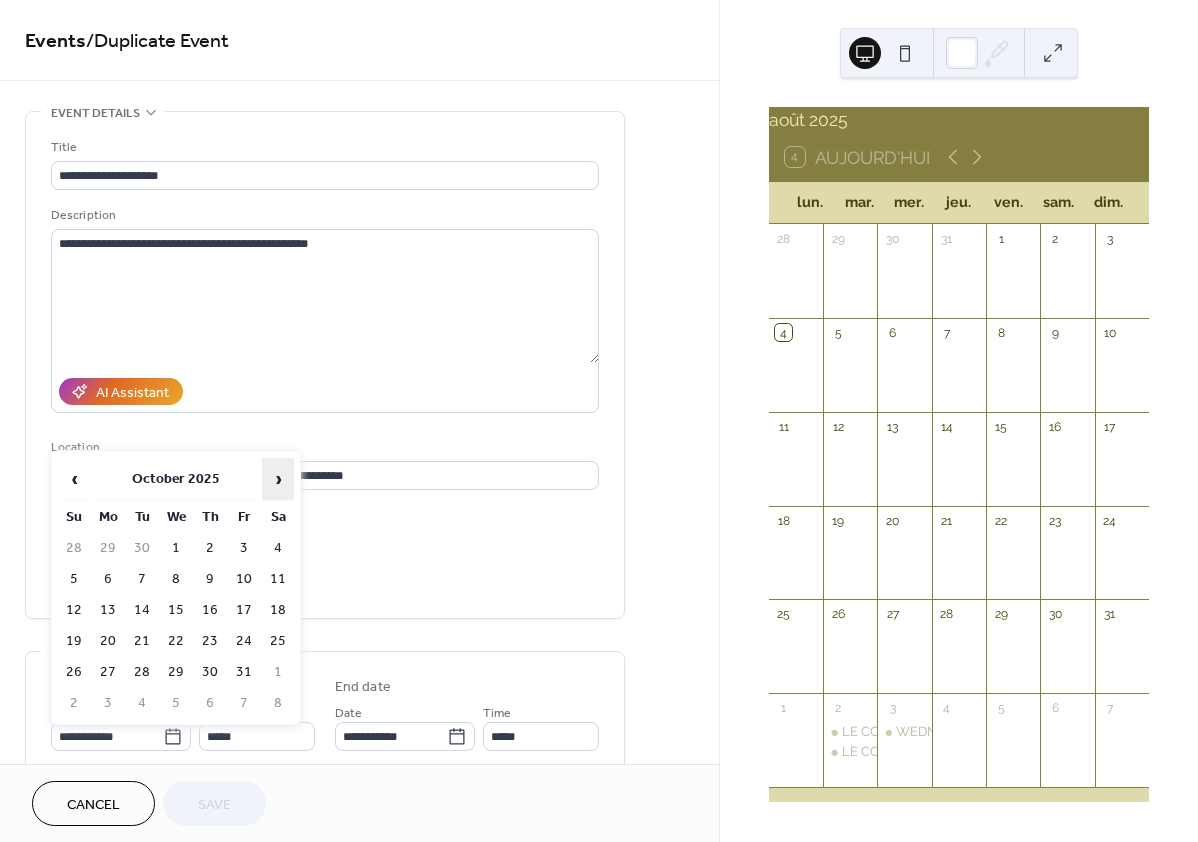 click on "›" at bounding box center (278, 479) 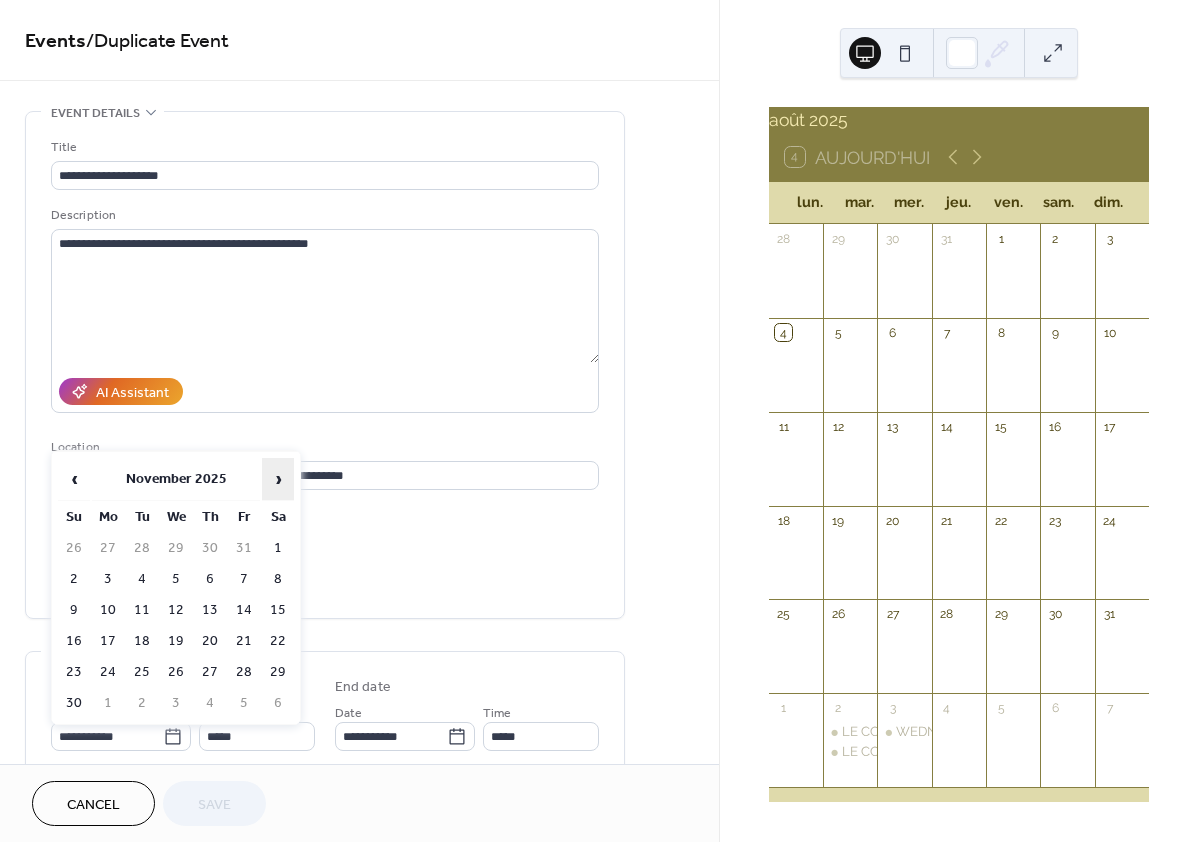 click on "›" at bounding box center [278, 479] 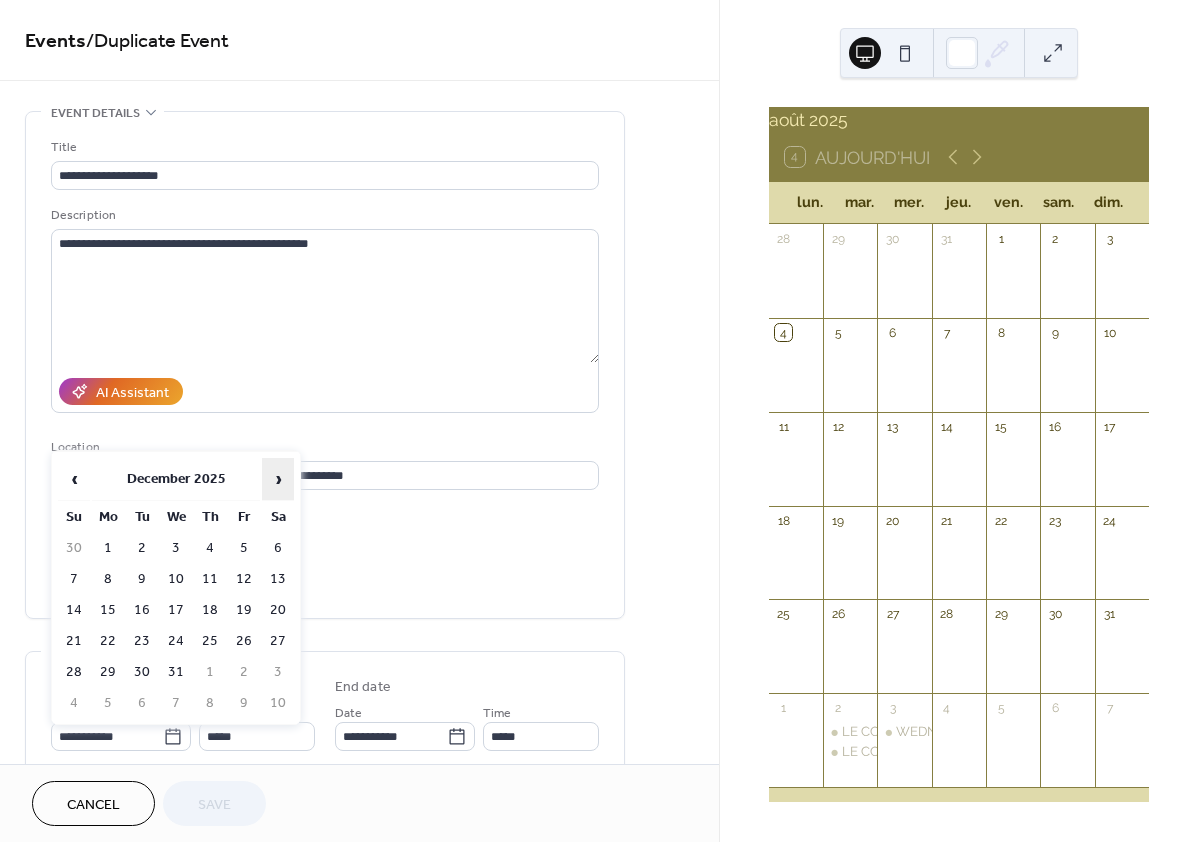 click on "›" at bounding box center [278, 479] 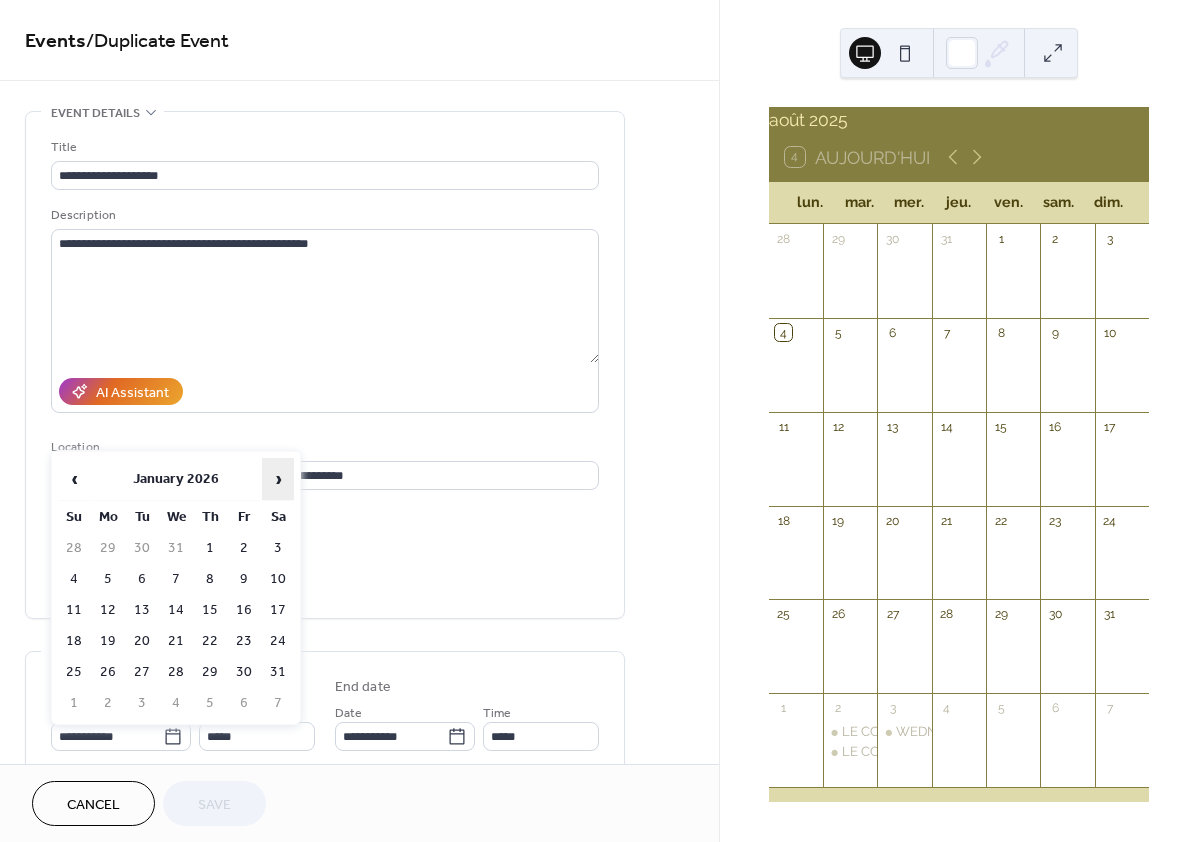 click on "›" at bounding box center (278, 479) 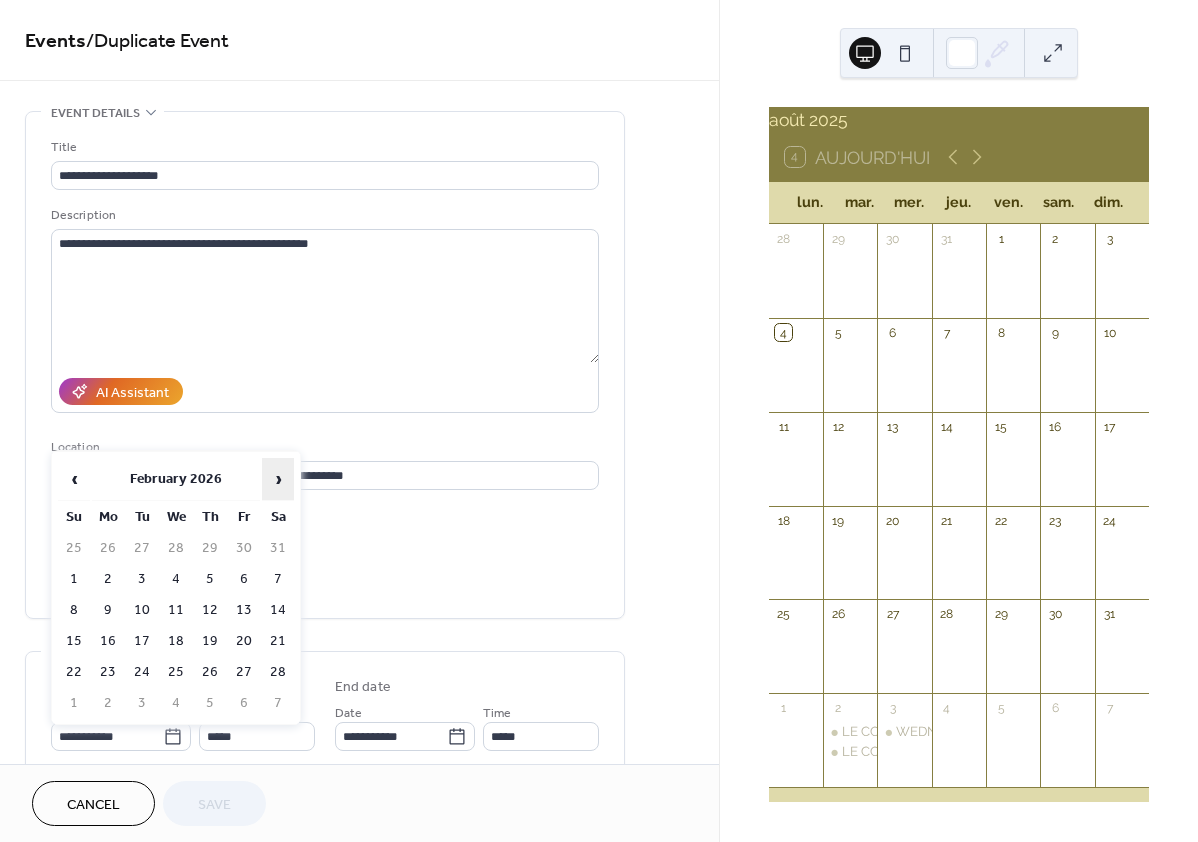 click on "›" at bounding box center [278, 479] 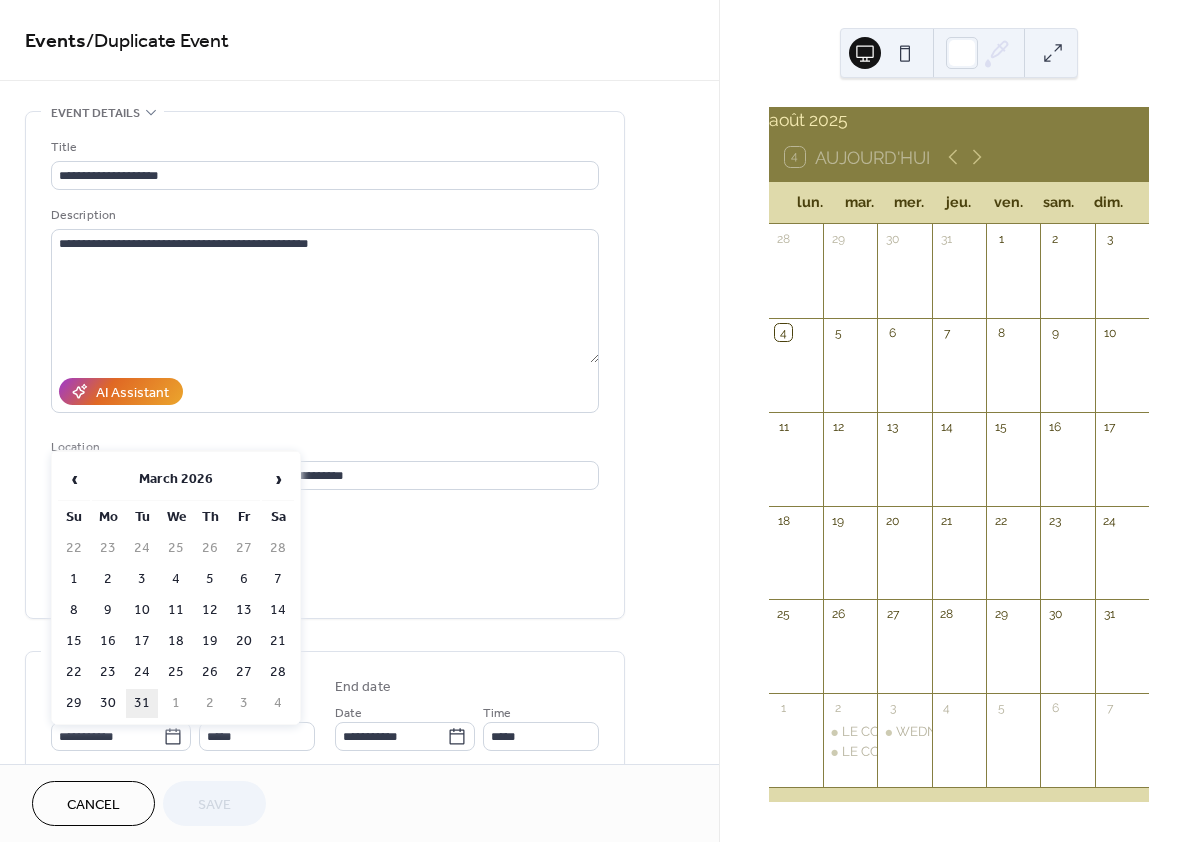 click on "31" at bounding box center [142, 703] 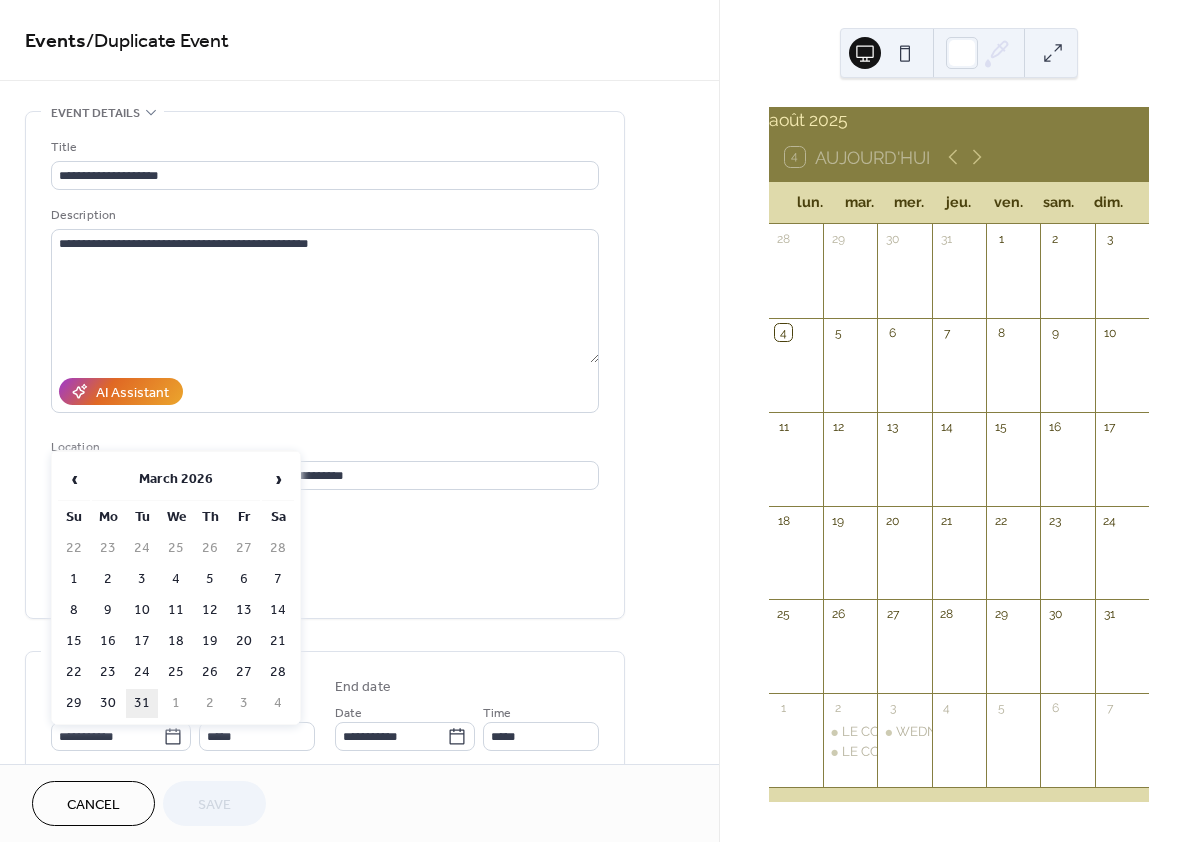 type on "**********" 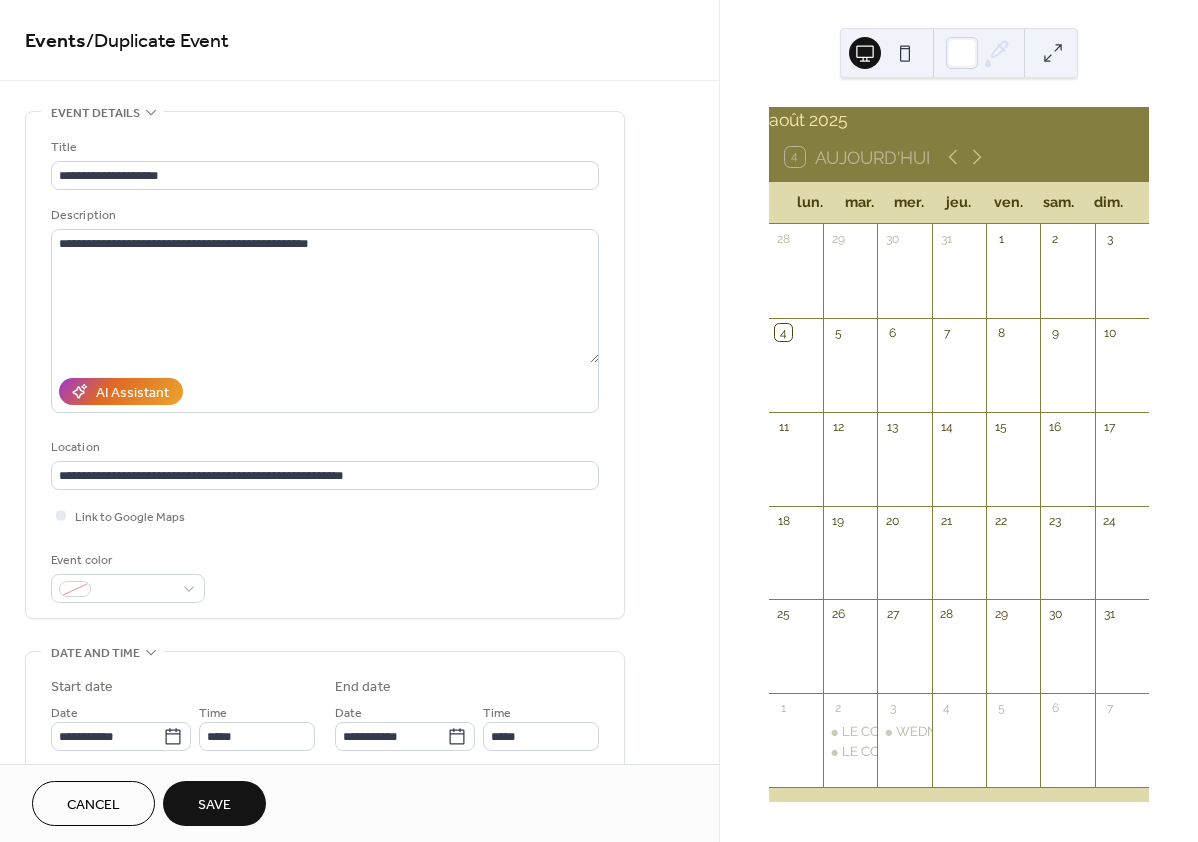 click on "Save" at bounding box center [214, 805] 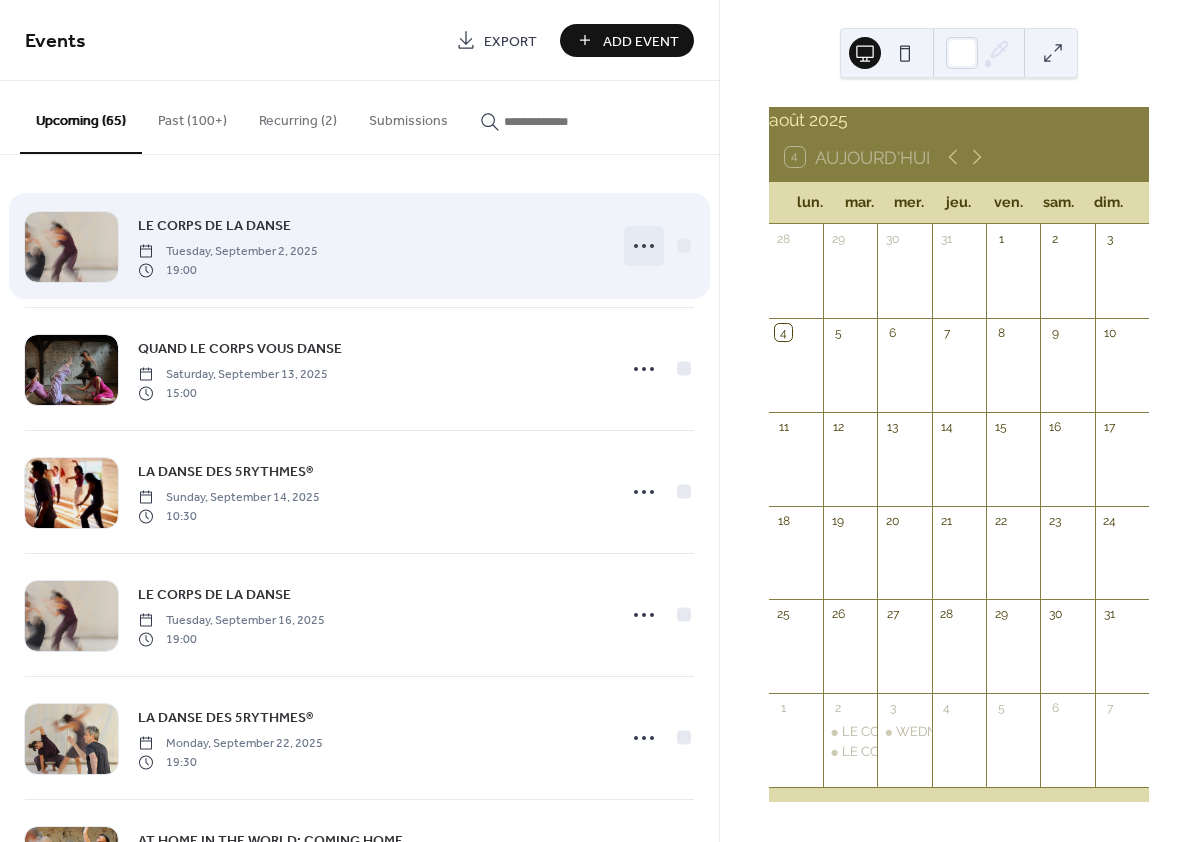 click 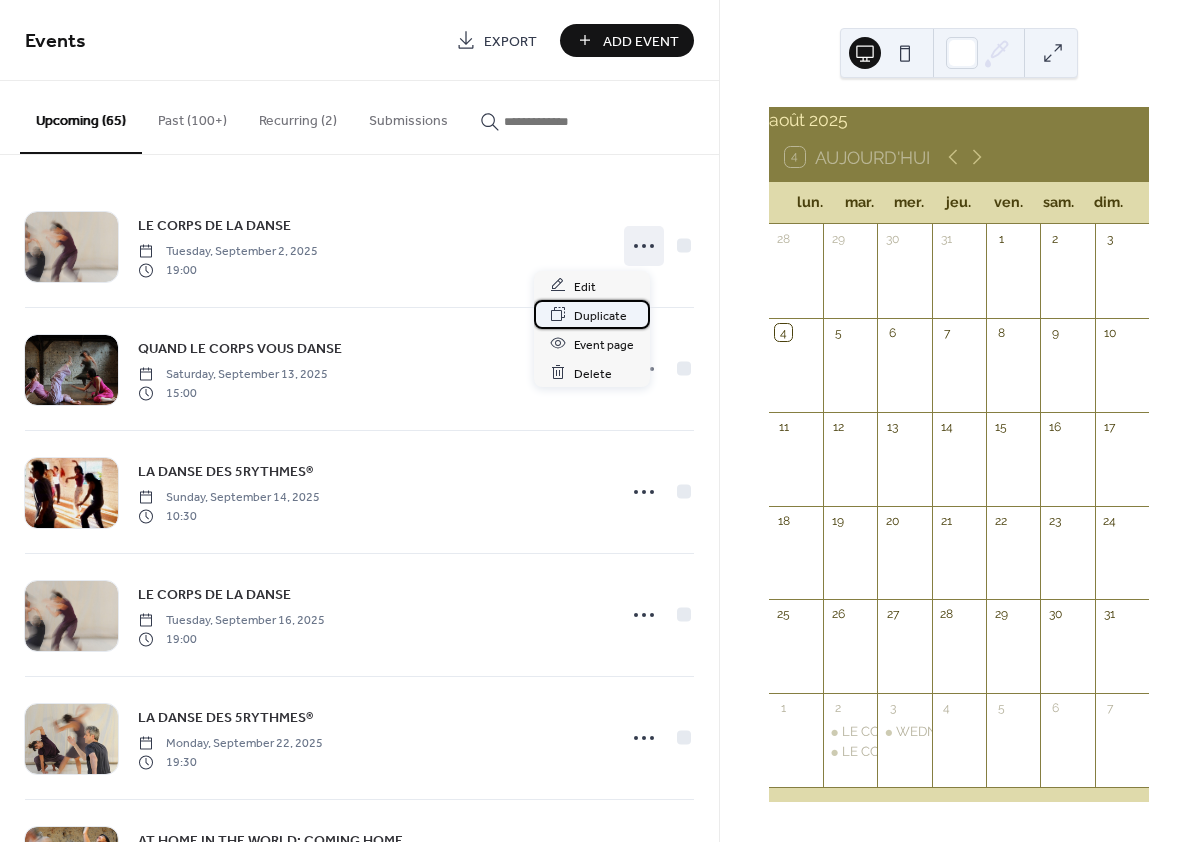 click on "Duplicate" at bounding box center (600, 315) 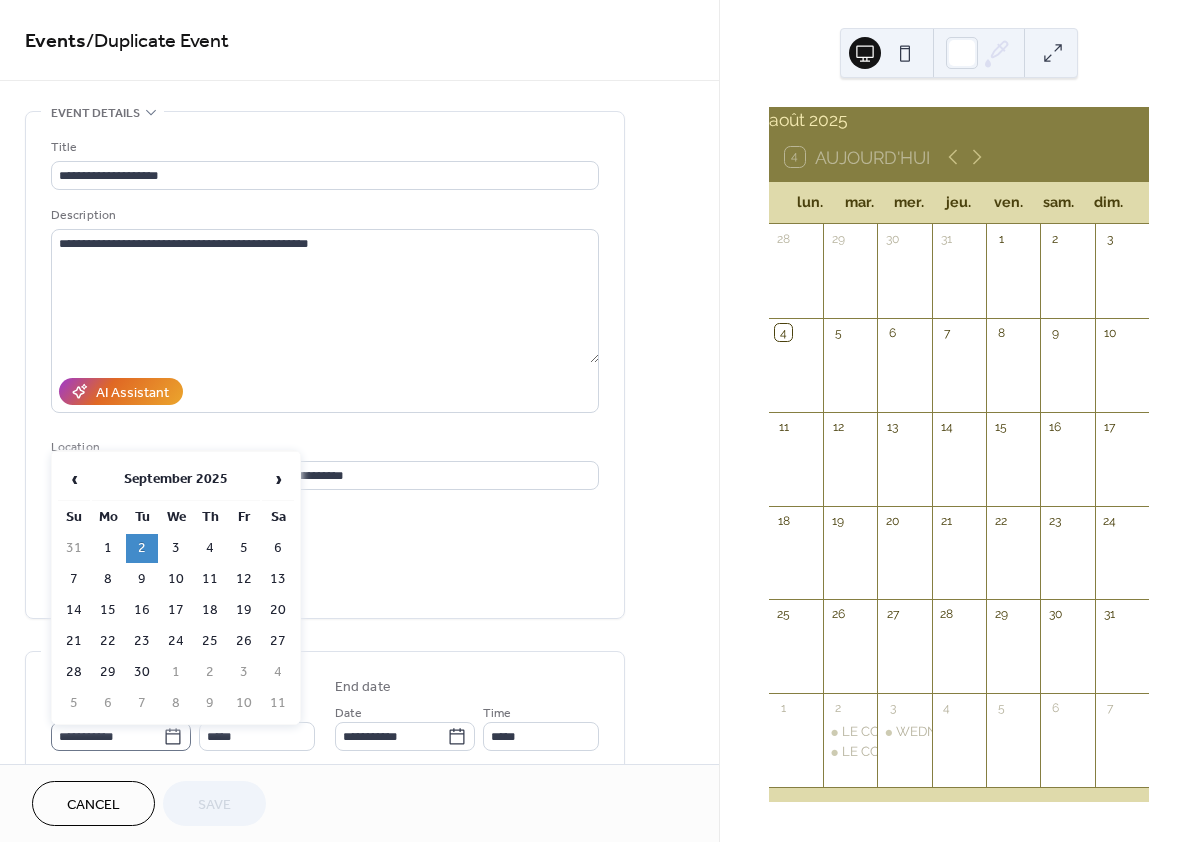 click 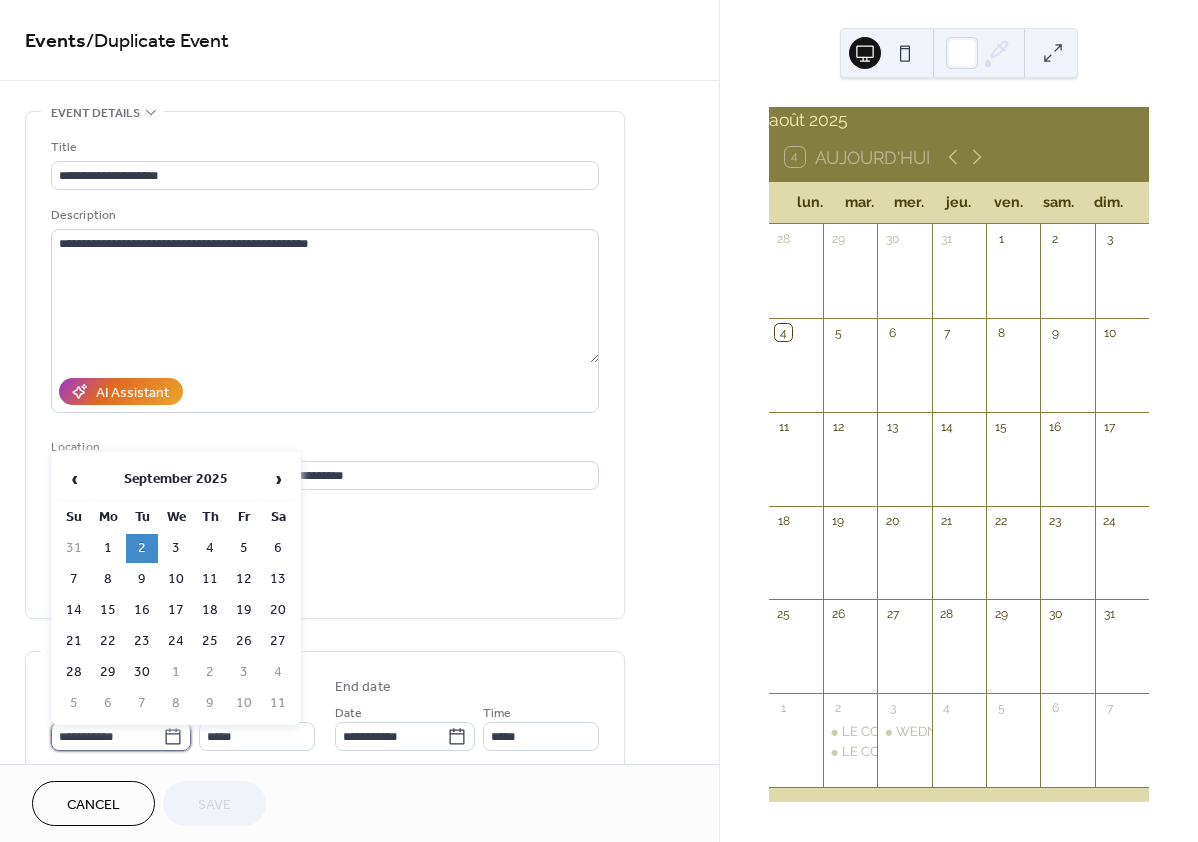 click on "**********" at bounding box center [107, 736] 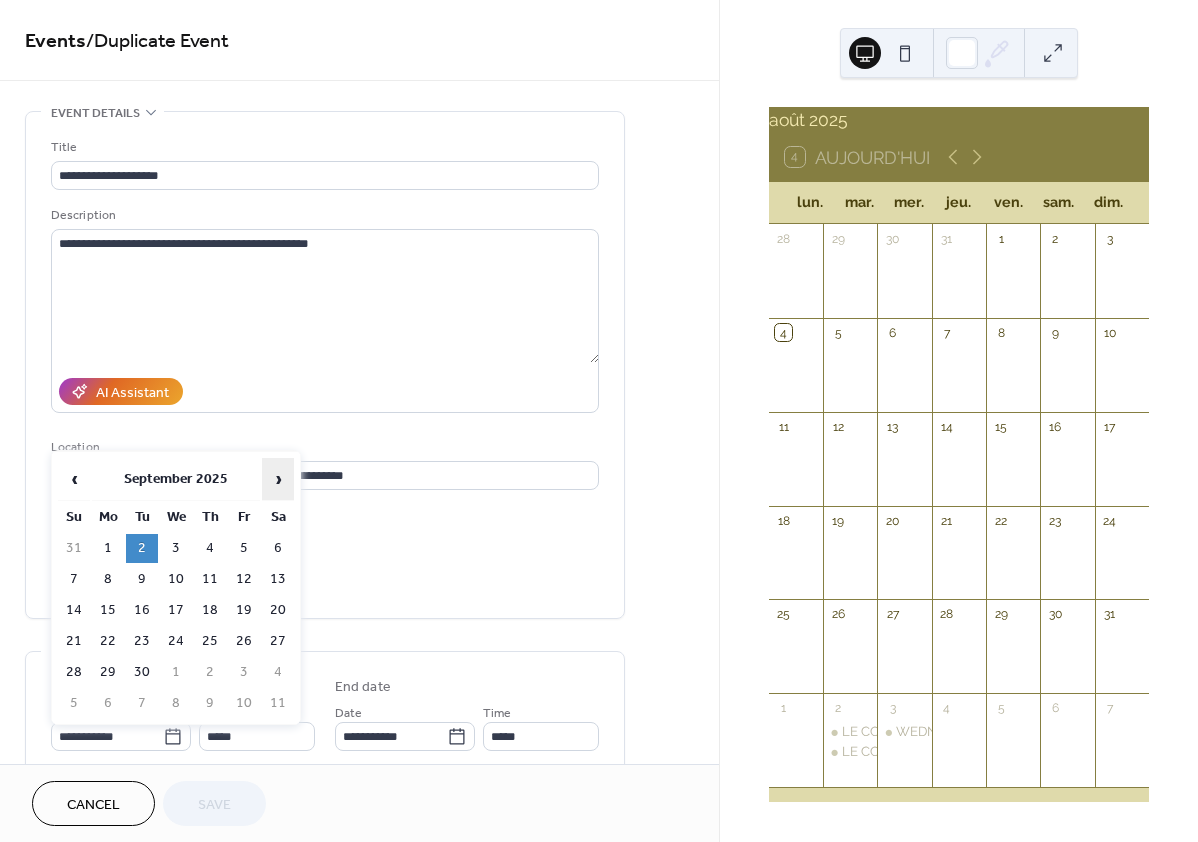 click on "›" at bounding box center [278, 479] 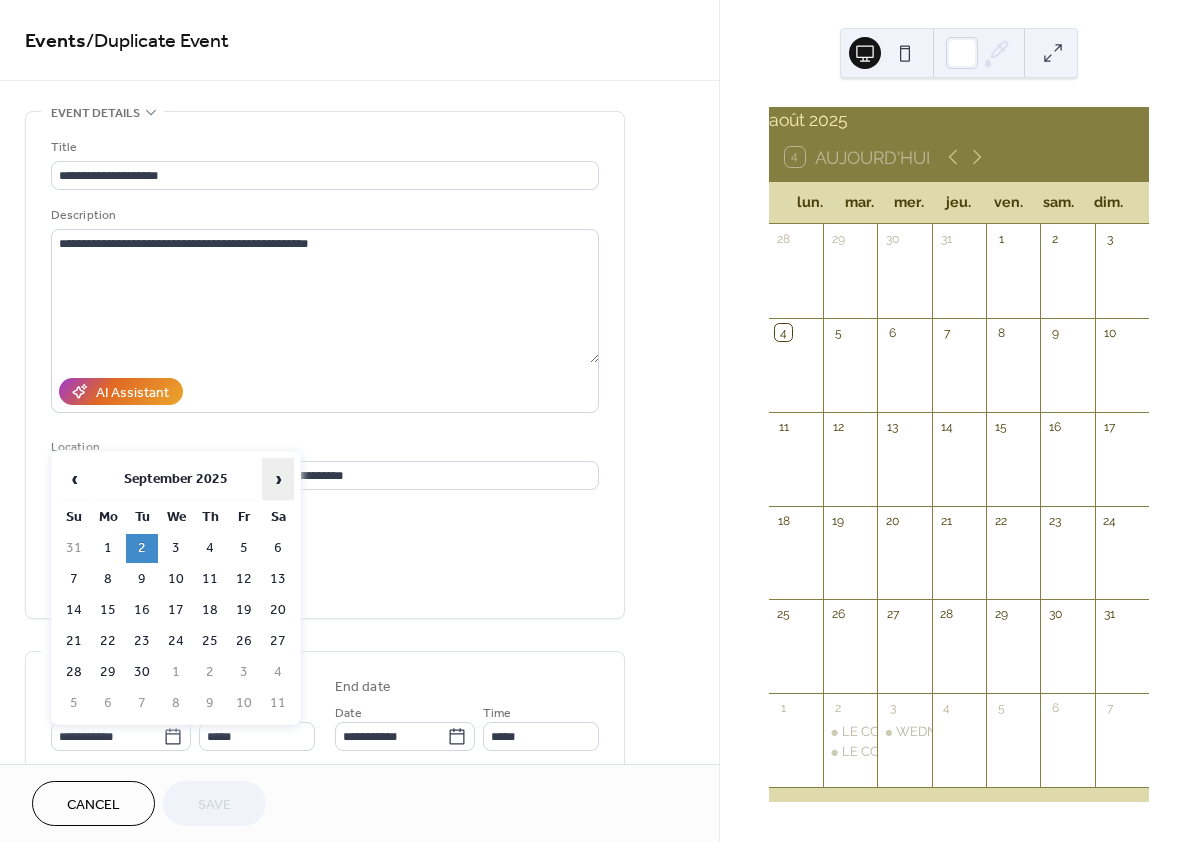 click on "›" at bounding box center (278, 479) 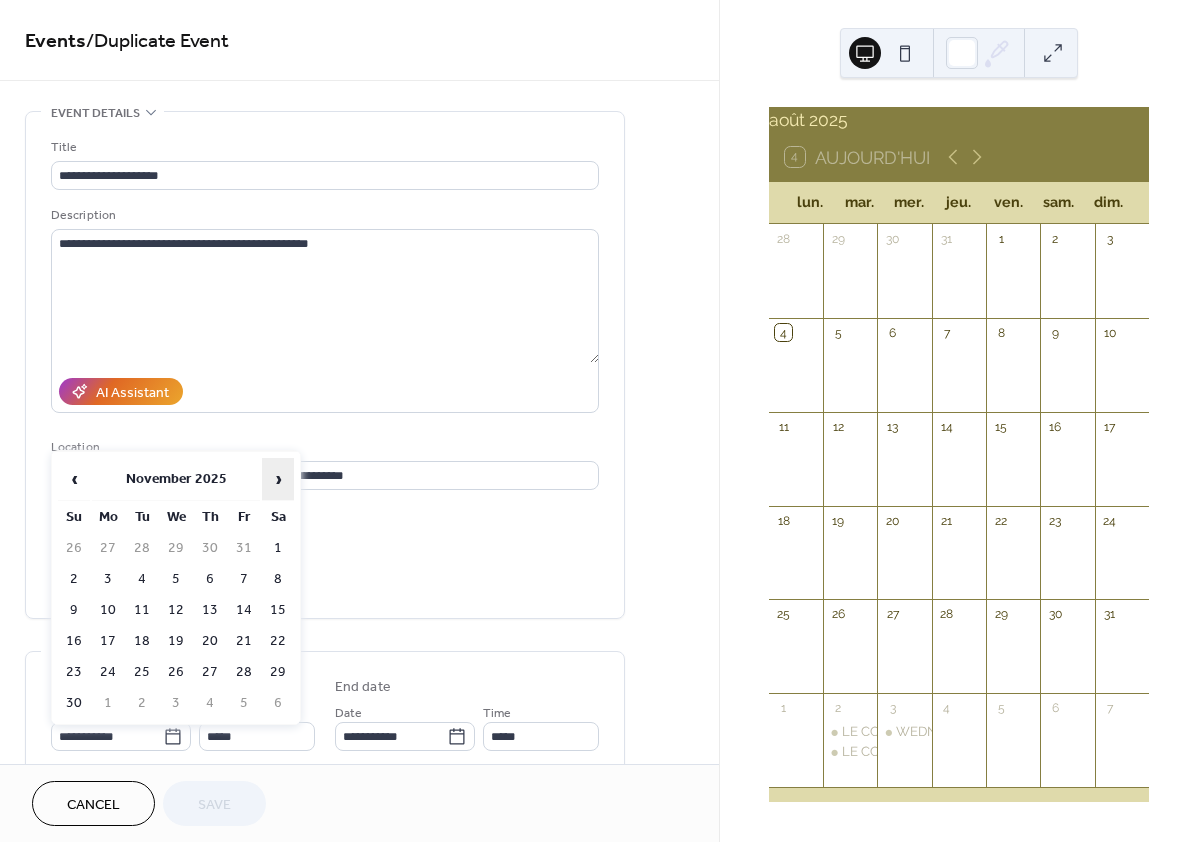 click on "›" at bounding box center (278, 479) 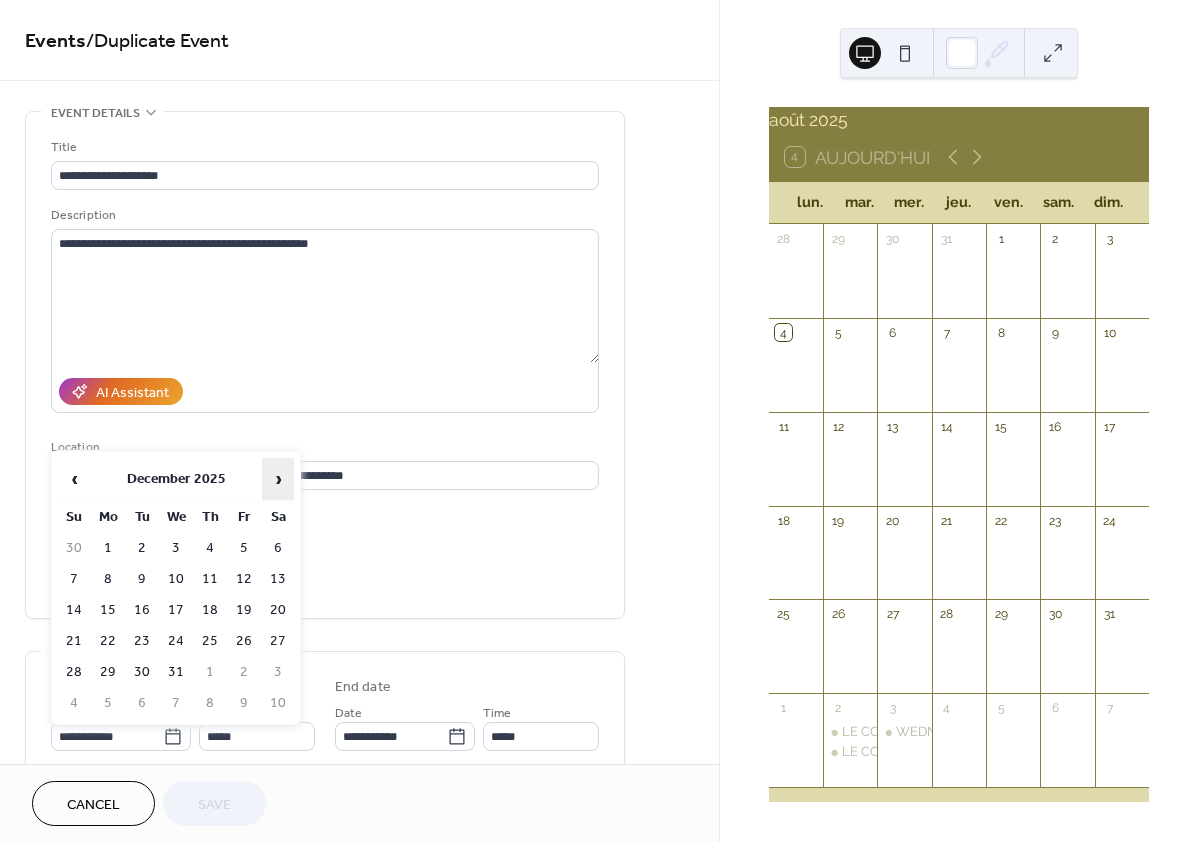 click on "›" at bounding box center (278, 479) 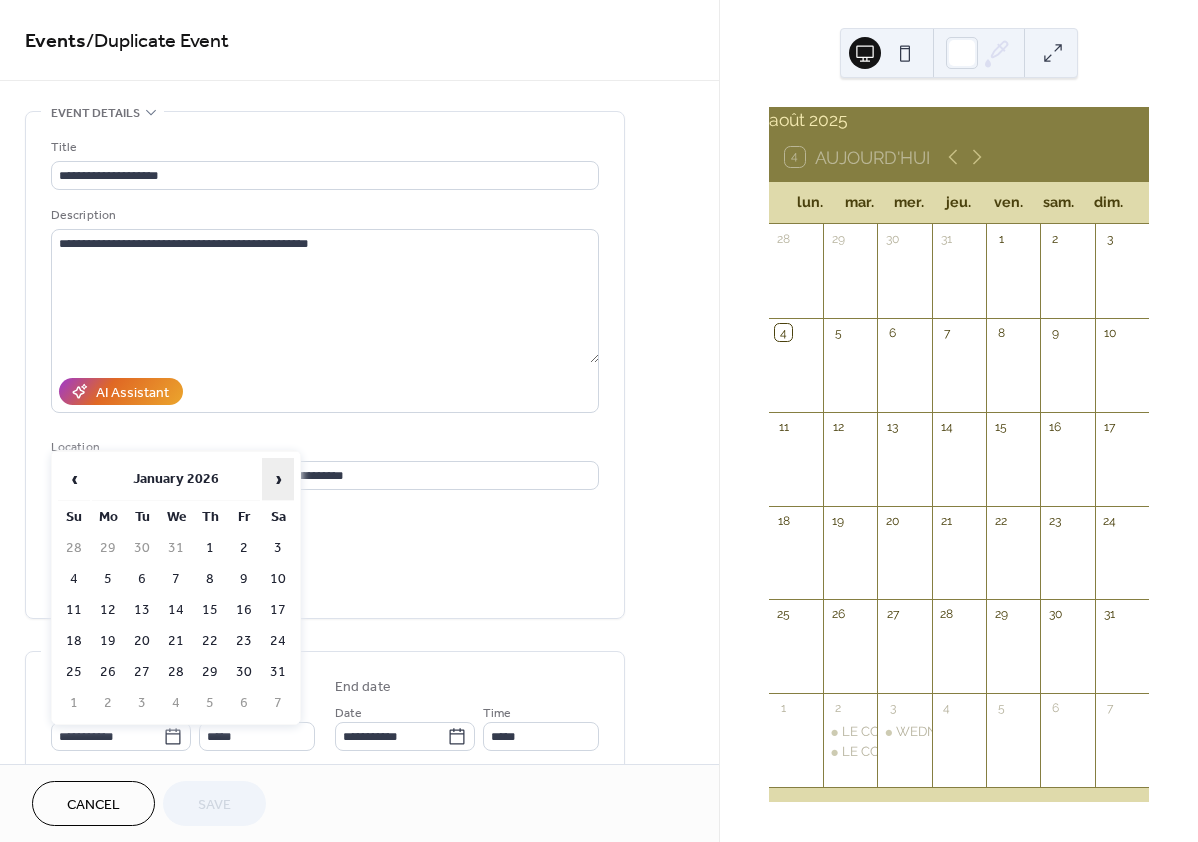 click on "›" at bounding box center (278, 479) 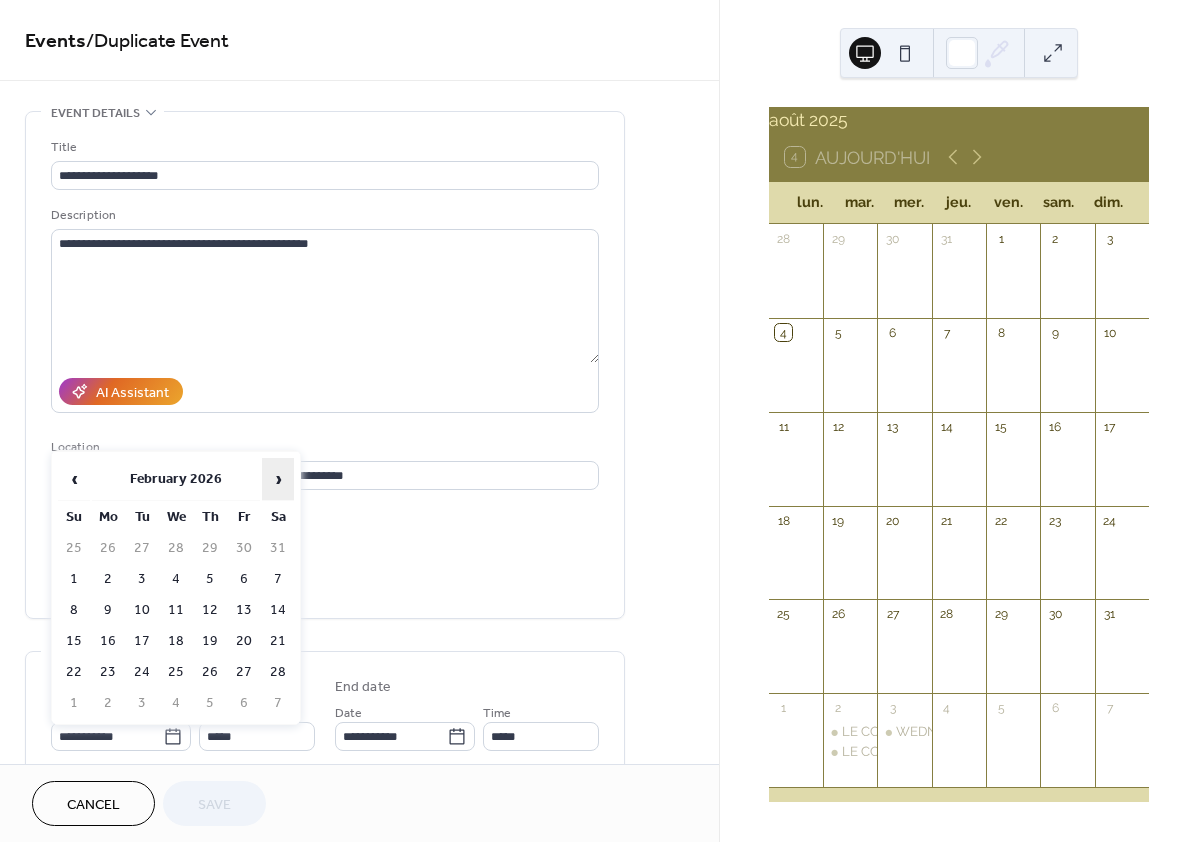 click on "›" at bounding box center (278, 479) 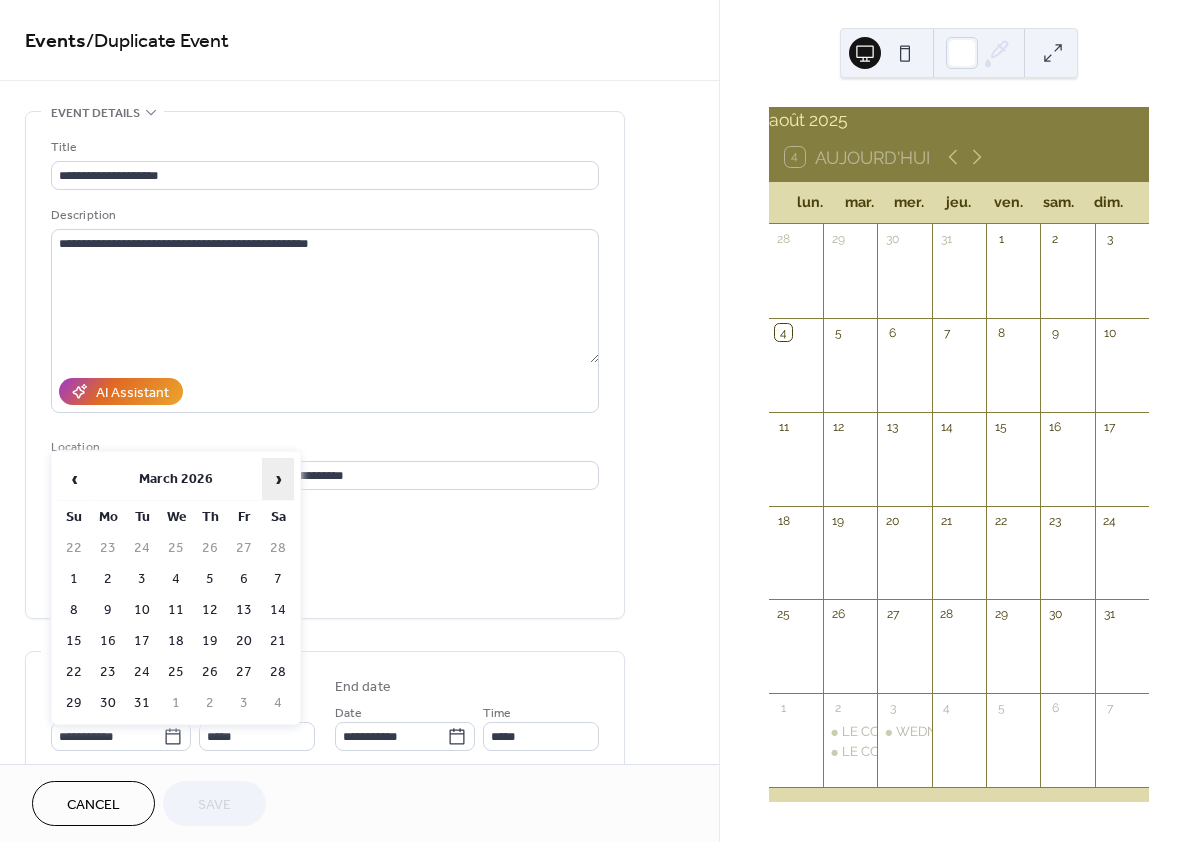 click on "›" at bounding box center (278, 479) 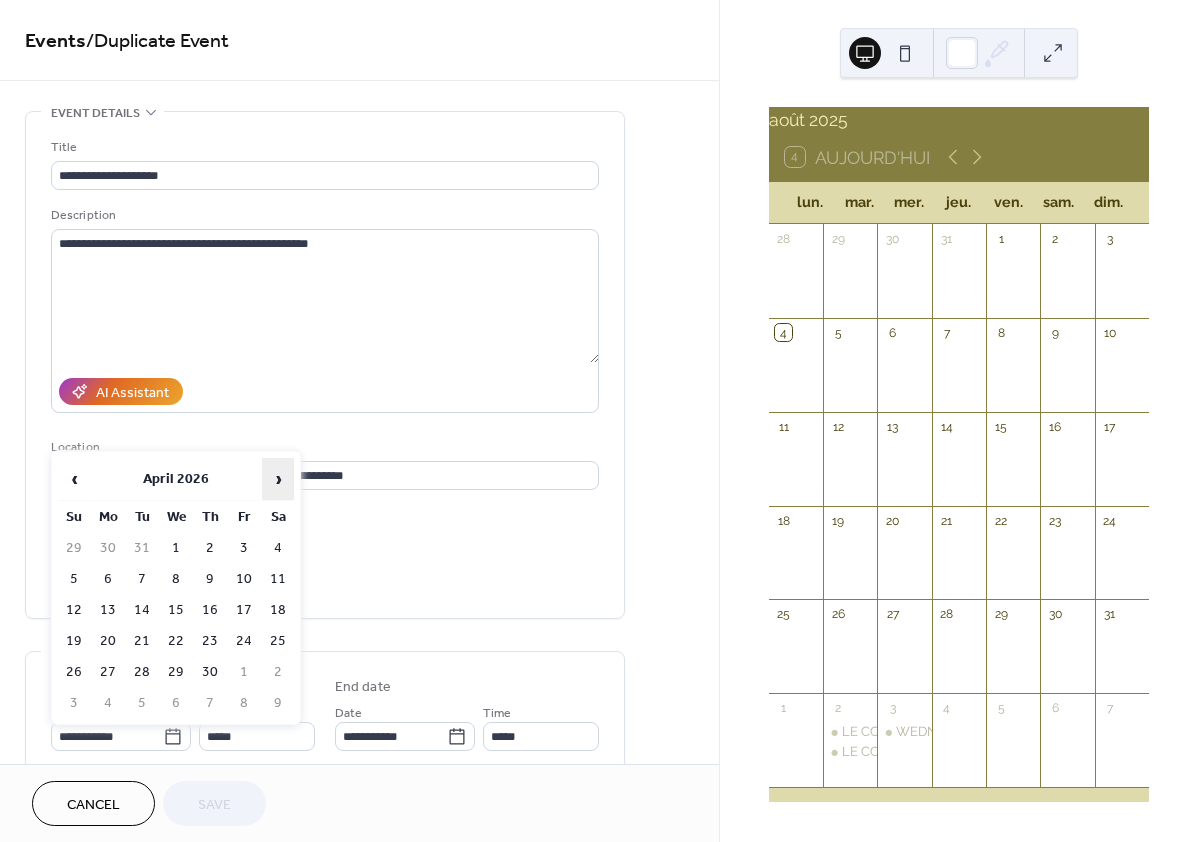 click on "›" at bounding box center (278, 479) 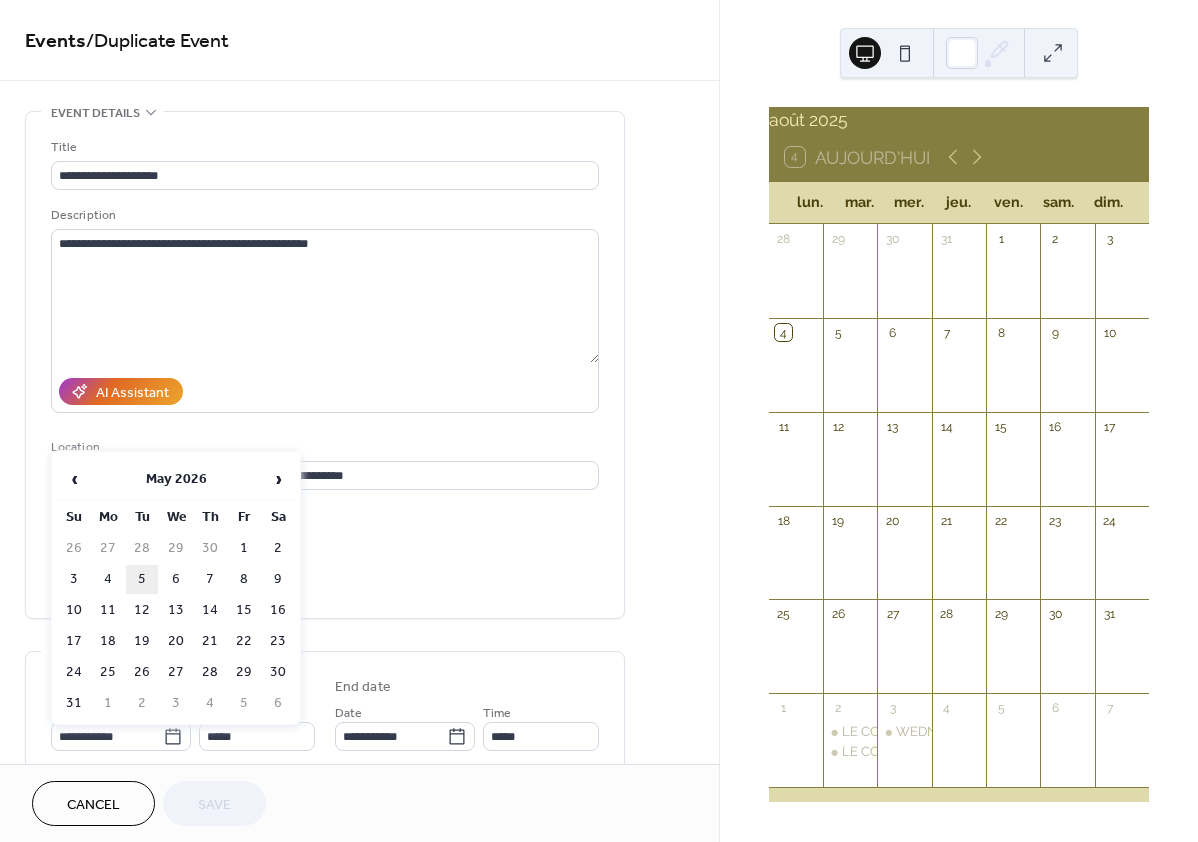 click on "5" at bounding box center [142, 579] 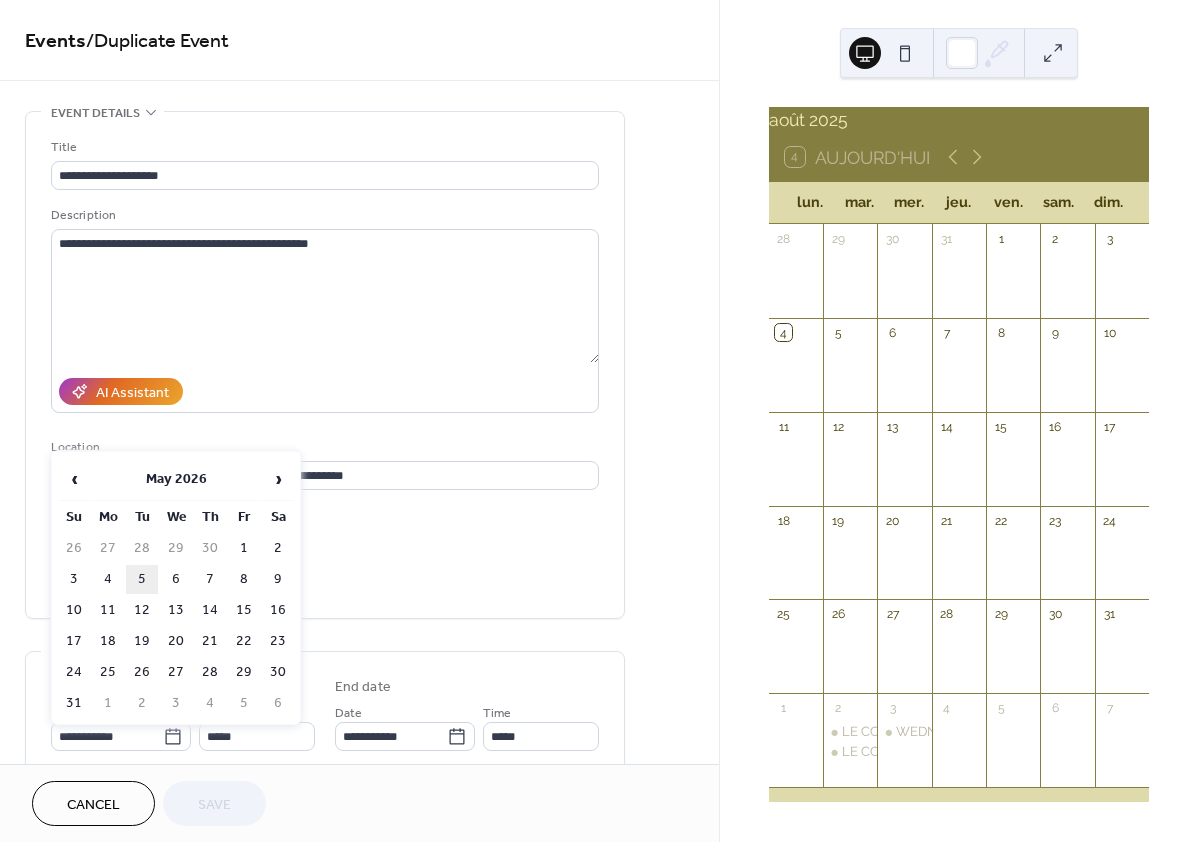 type on "**********" 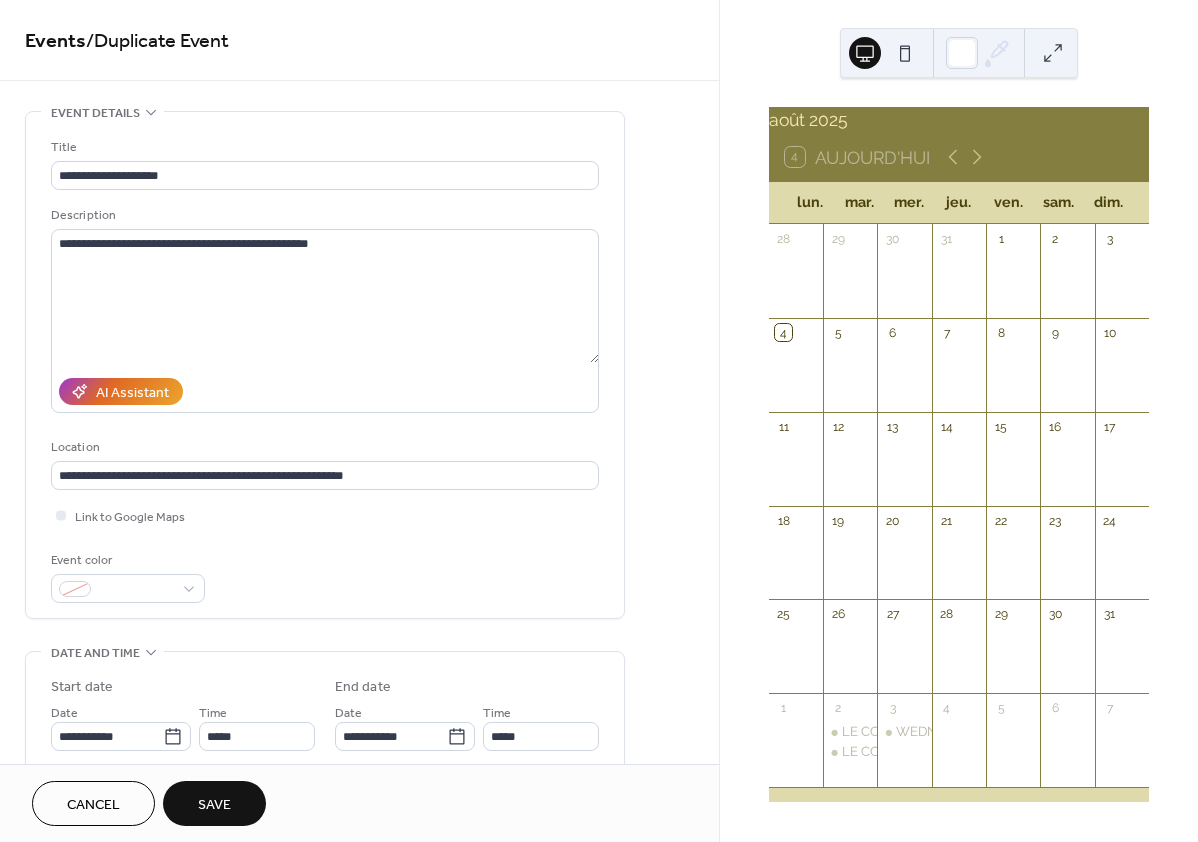 click on "Save" at bounding box center [214, 805] 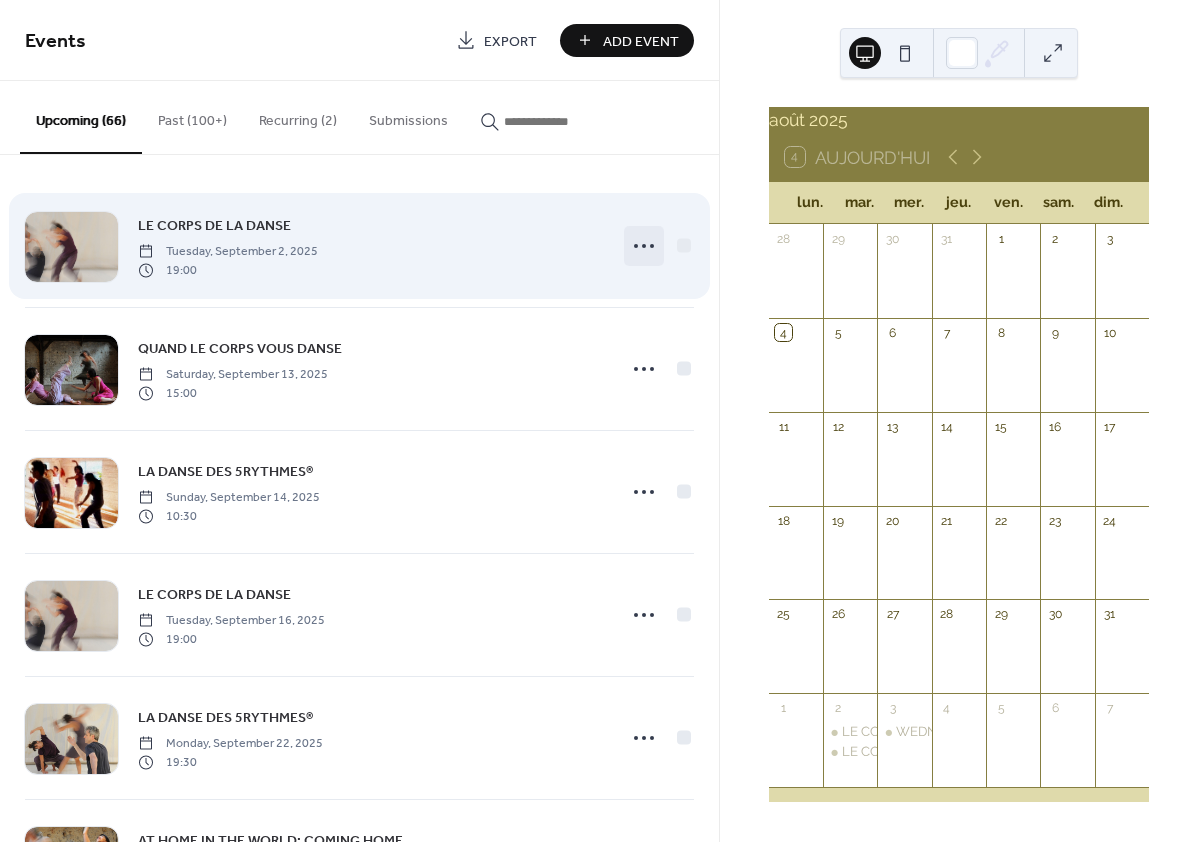 click 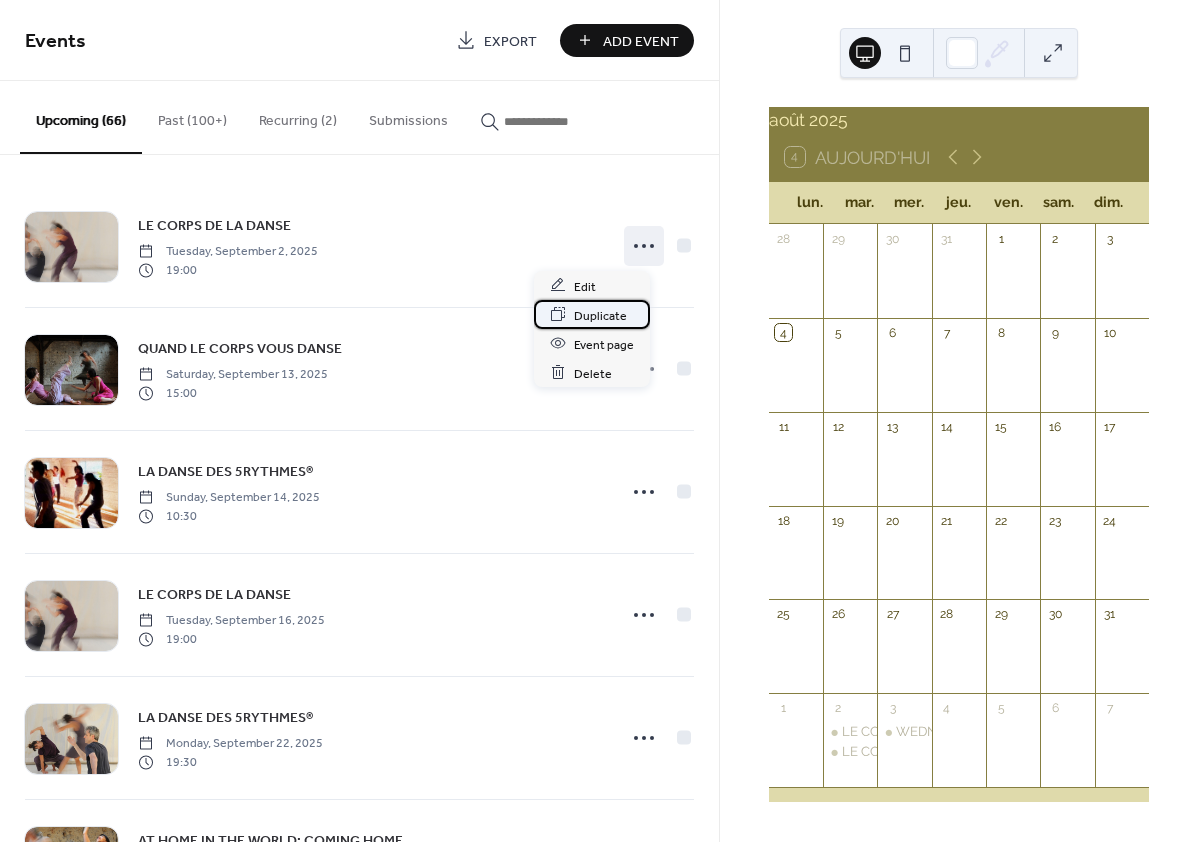 click on "Duplicate" at bounding box center (600, 315) 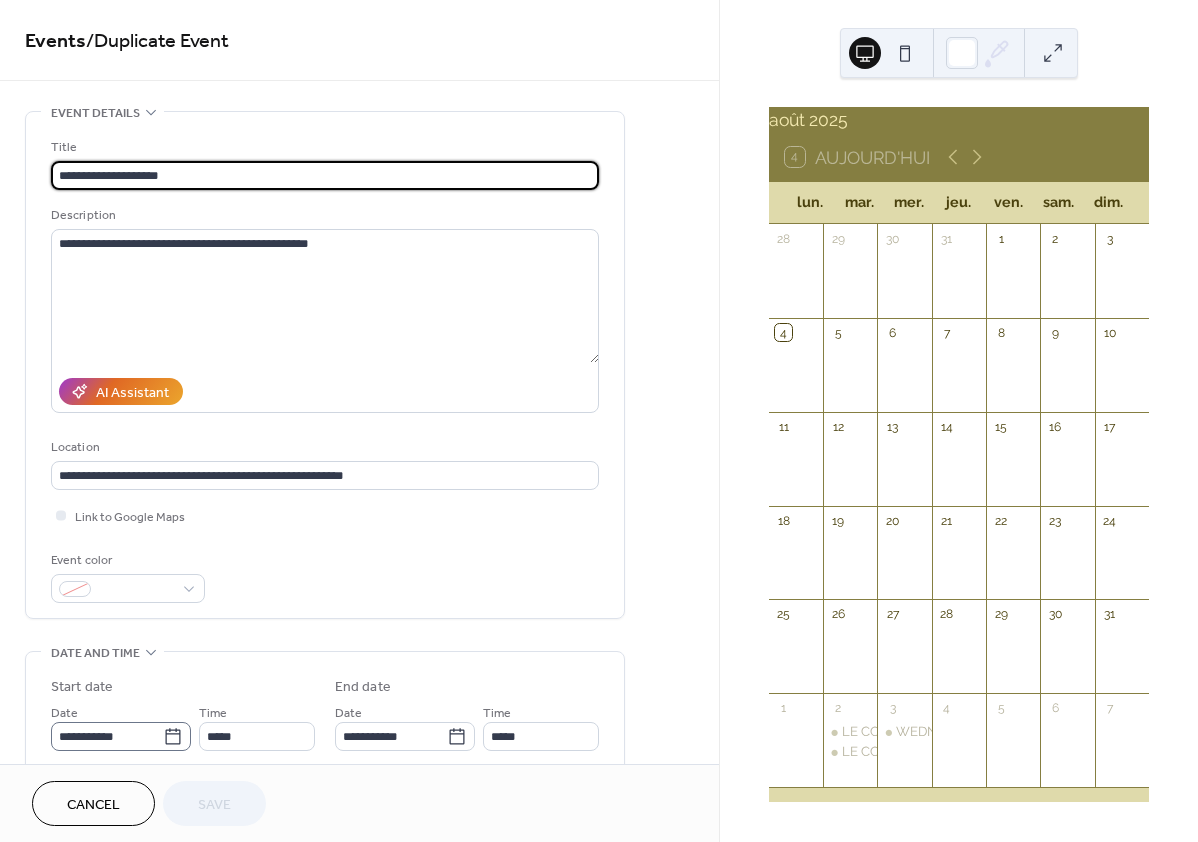 click 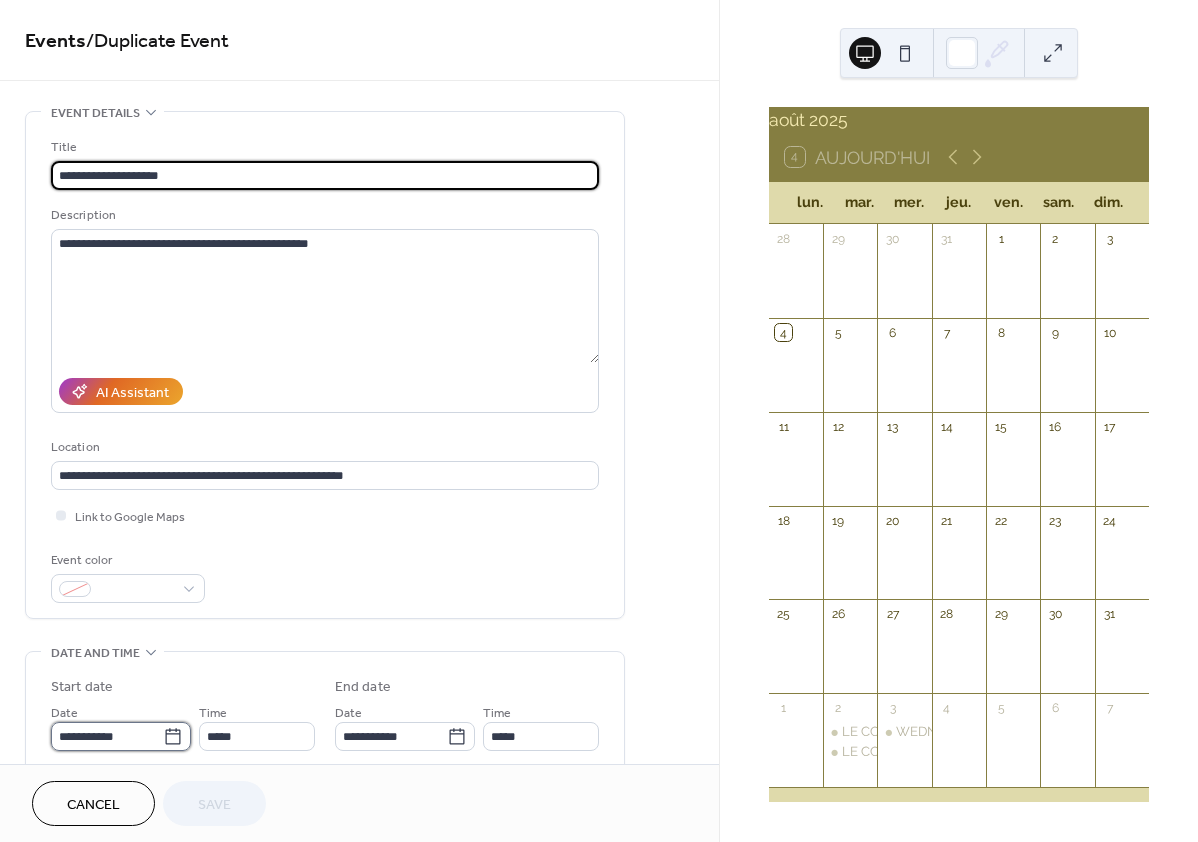 click on "**********" at bounding box center [107, 736] 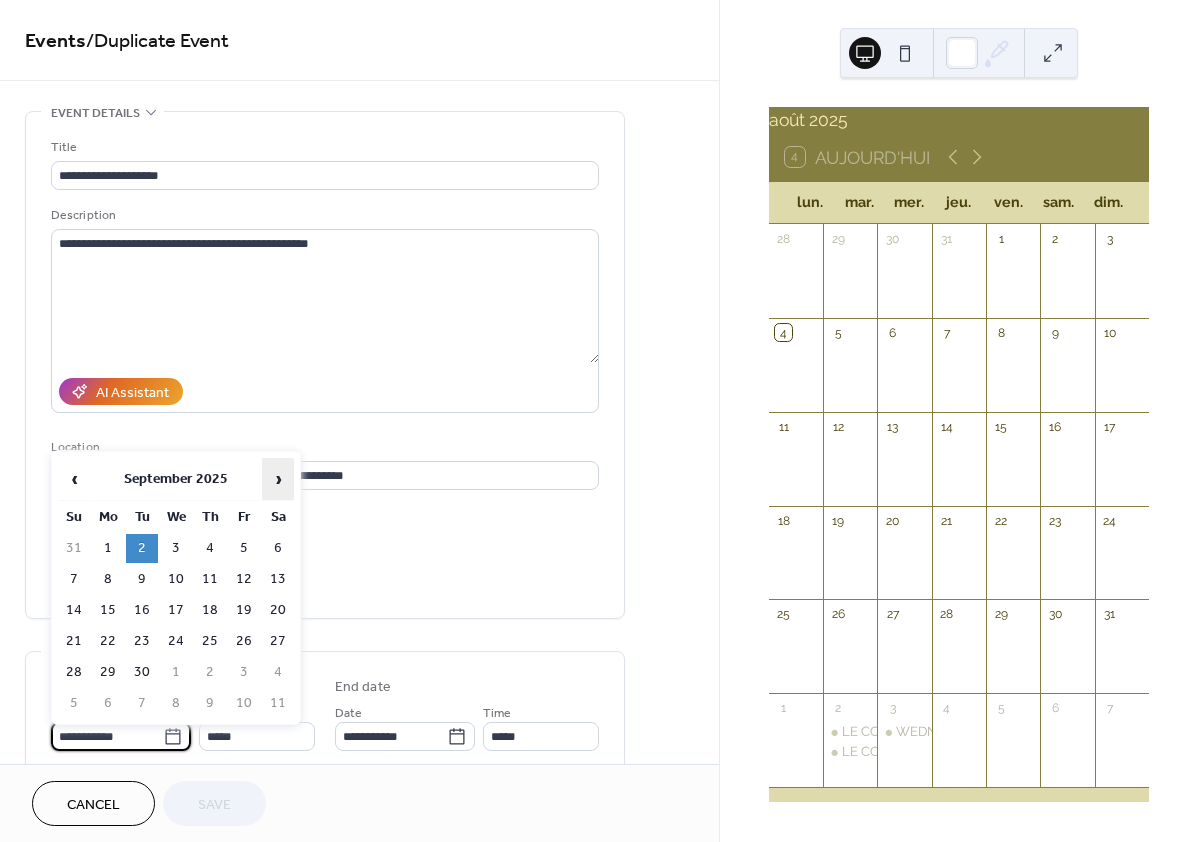 click on "›" at bounding box center (278, 479) 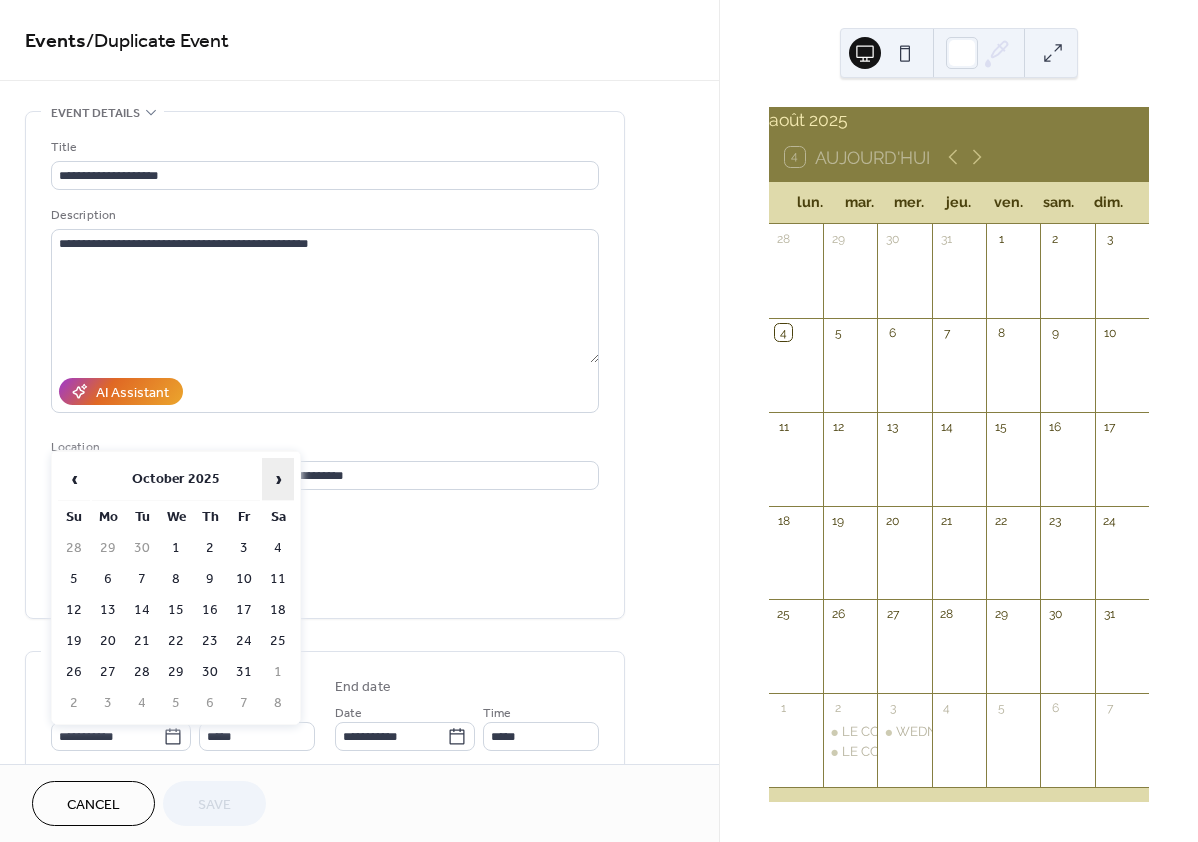 click on "›" at bounding box center [278, 479] 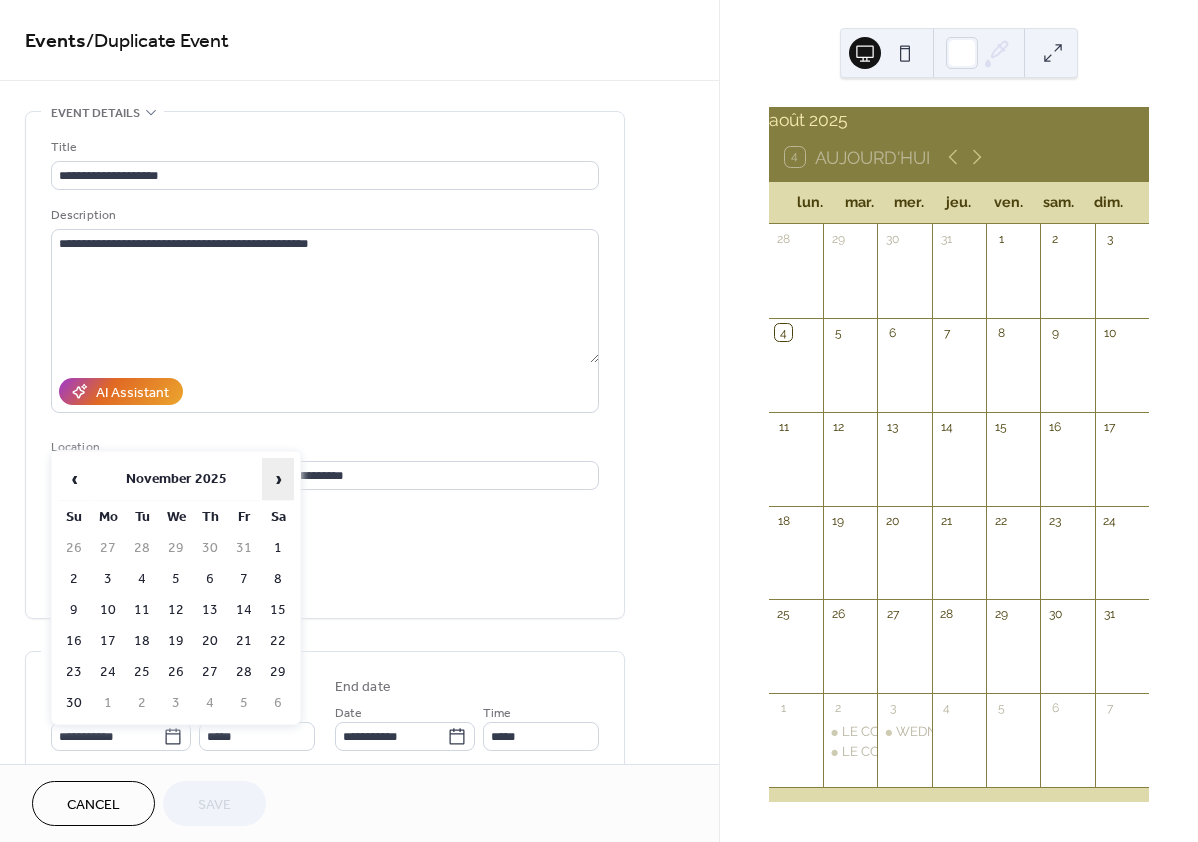 click on "›" at bounding box center [278, 479] 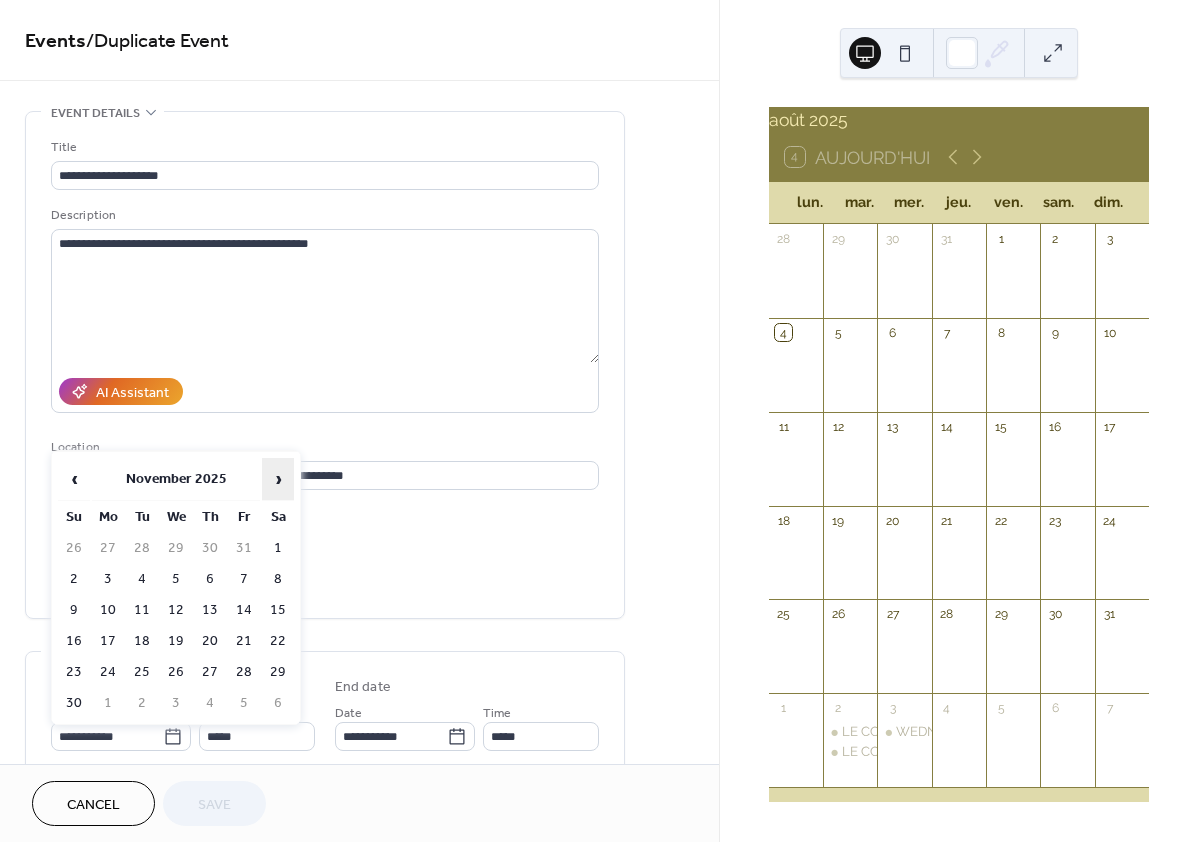 click on "›" at bounding box center [278, 479] 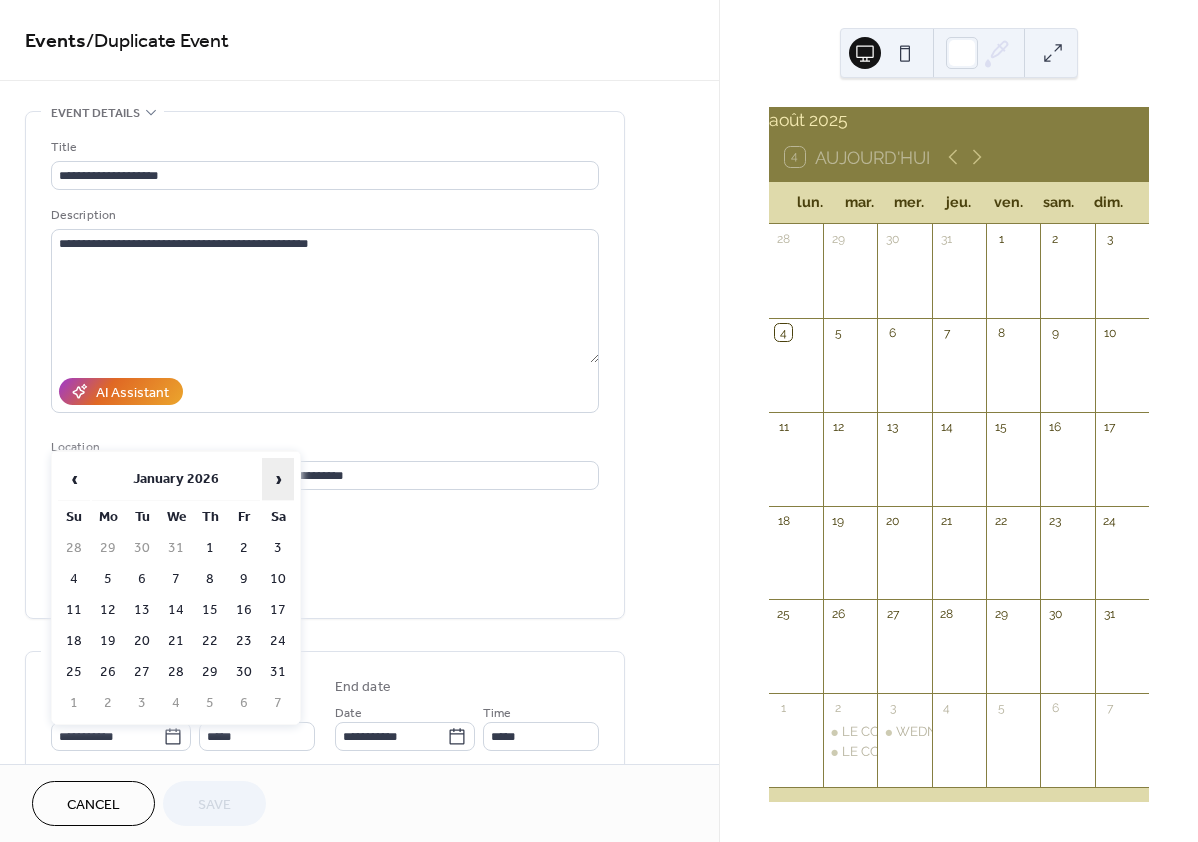 click on "›" at bounding box center [278, 479] 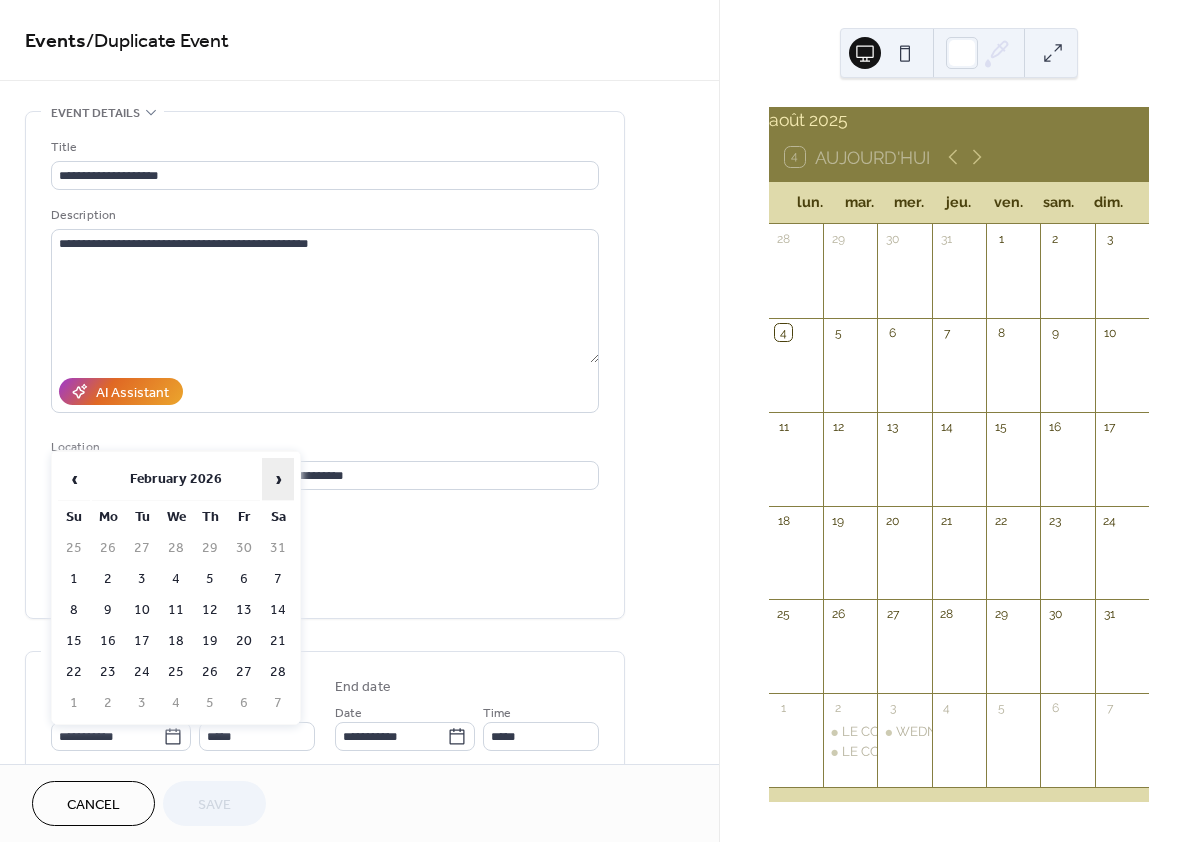 click on "›" at bounding box center [278, 479] 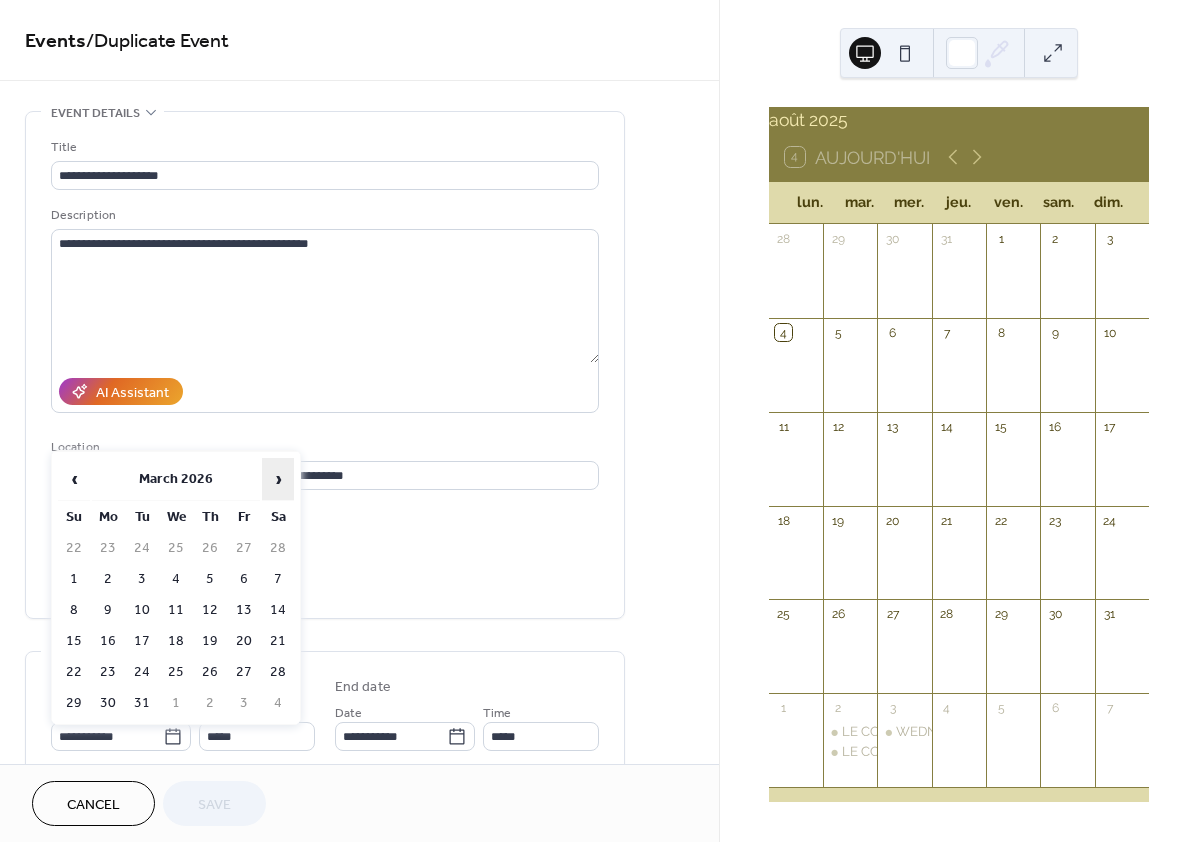 click on "›" at bounding box center (278, 479) 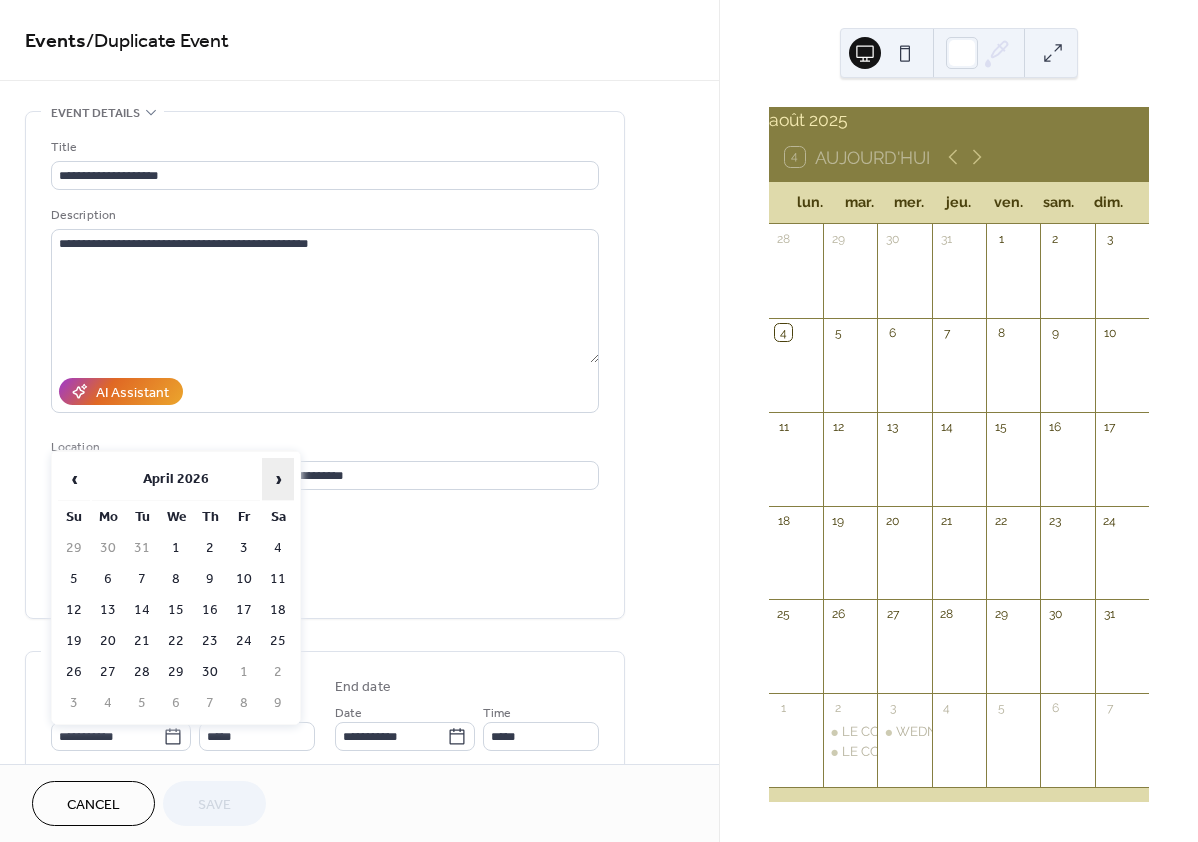 click on "›" at bounding box center (278, 479) 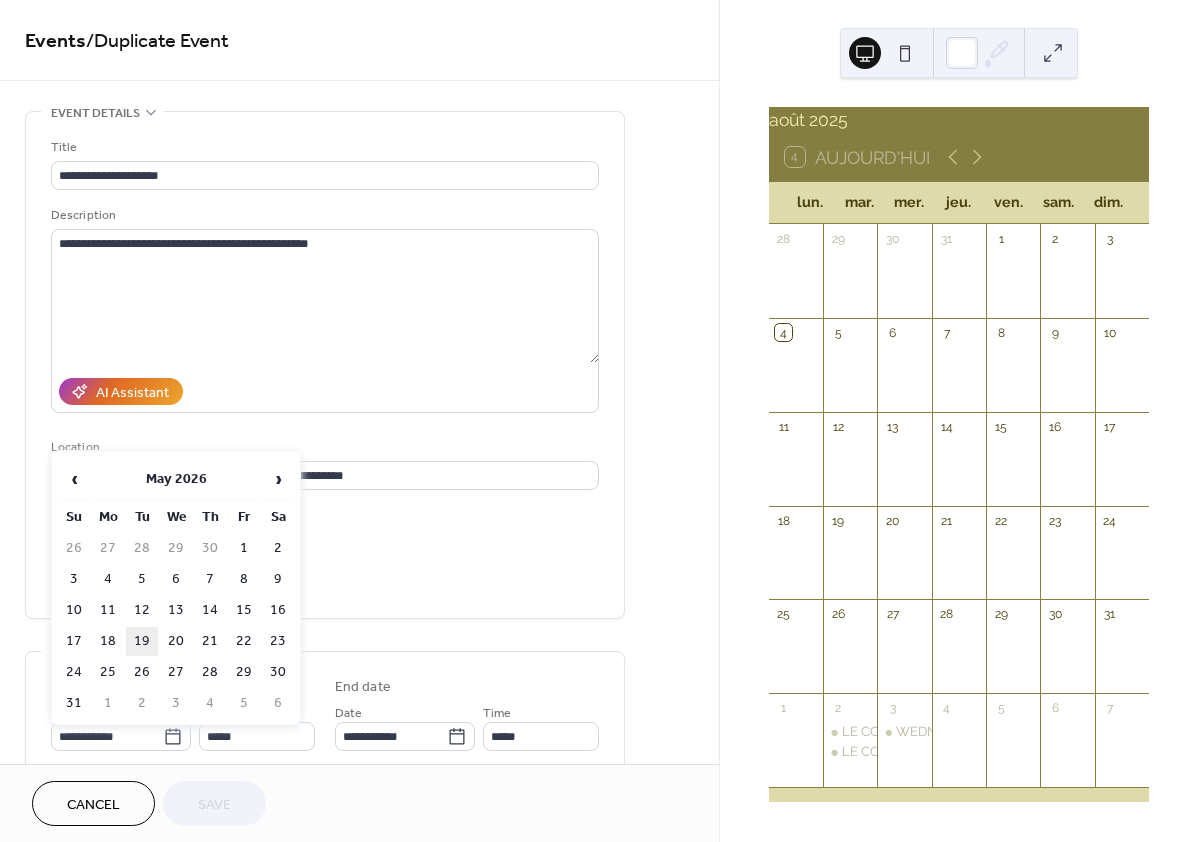 click on "19" at bounding box center (142, 641) 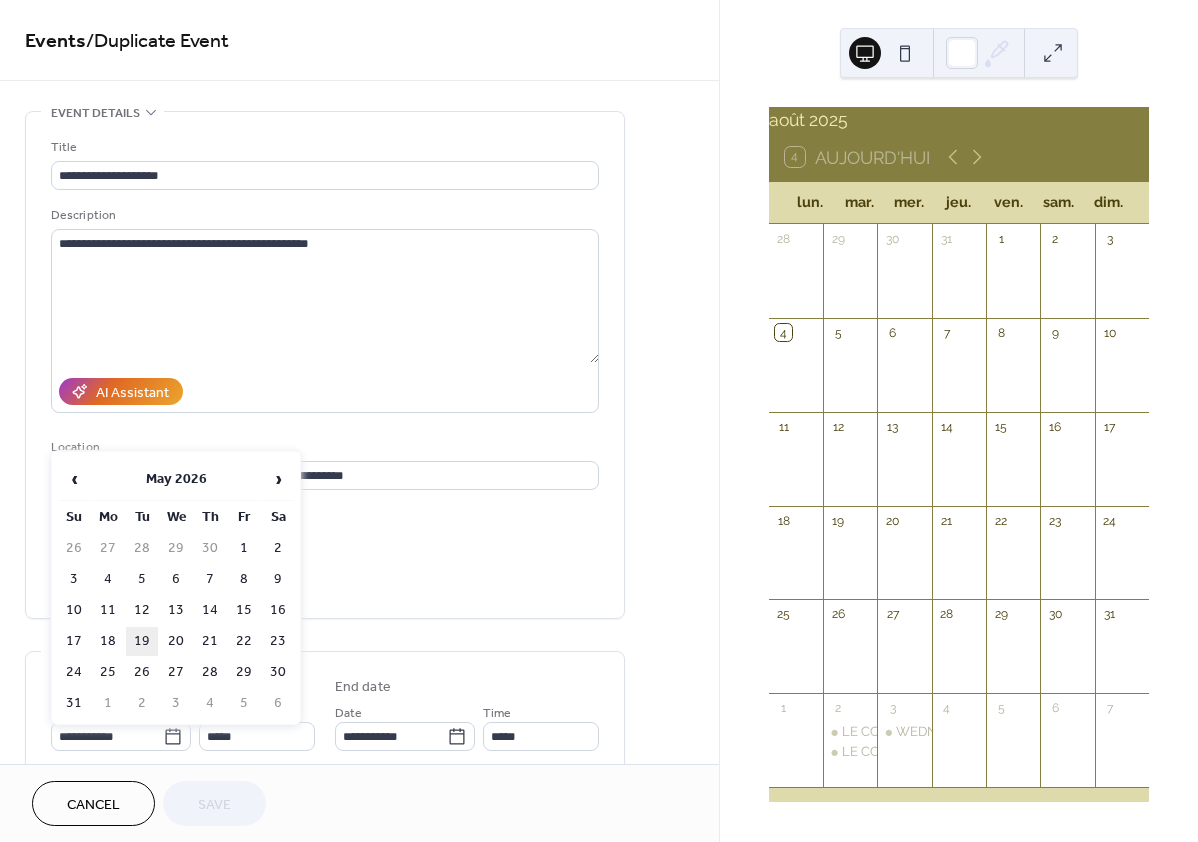 type on "**********" 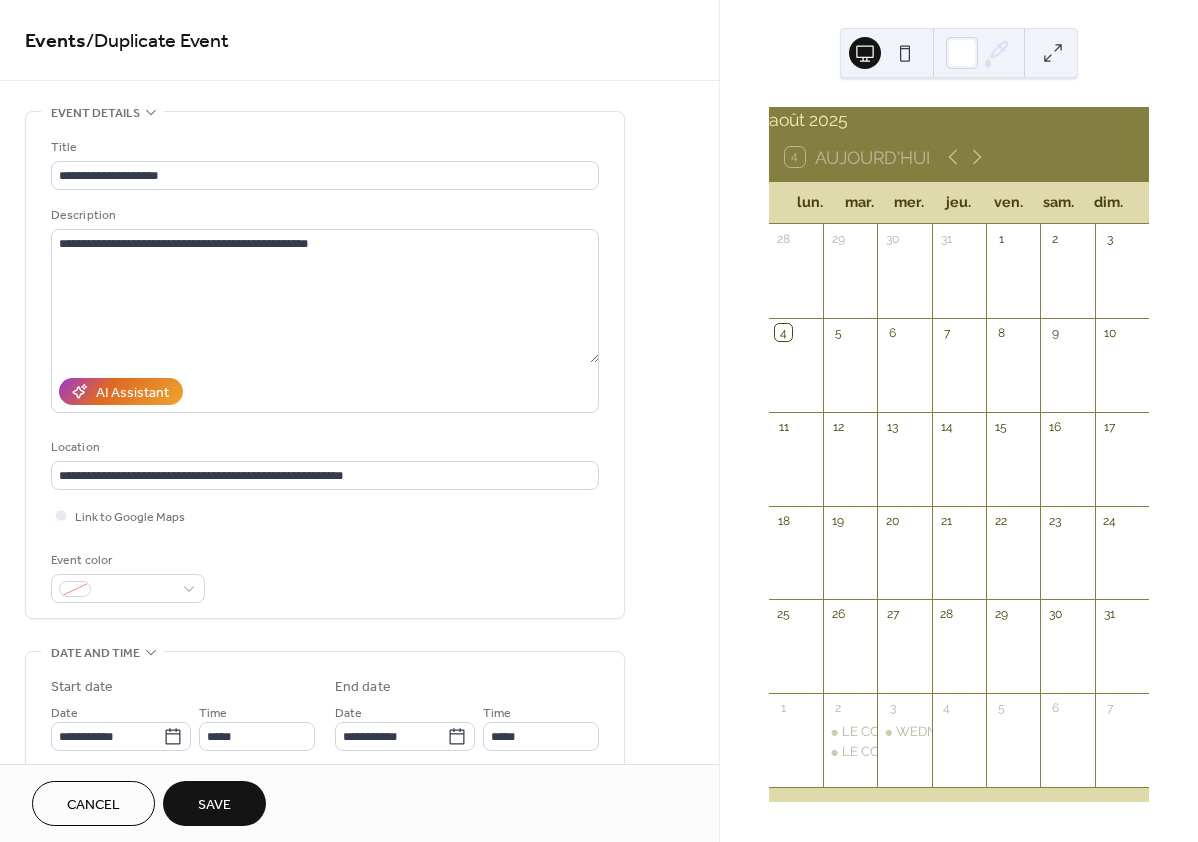 click on "Save" at bounding box center [214, 805] 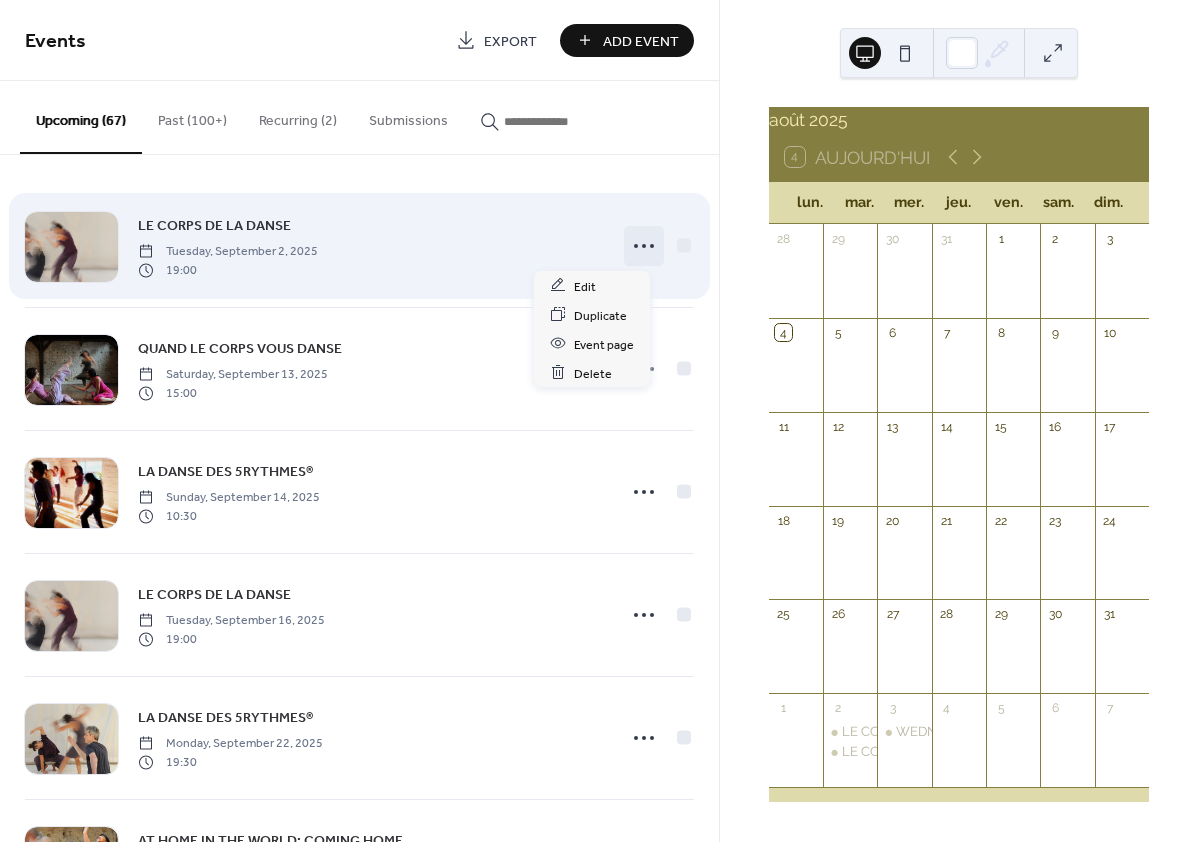 click 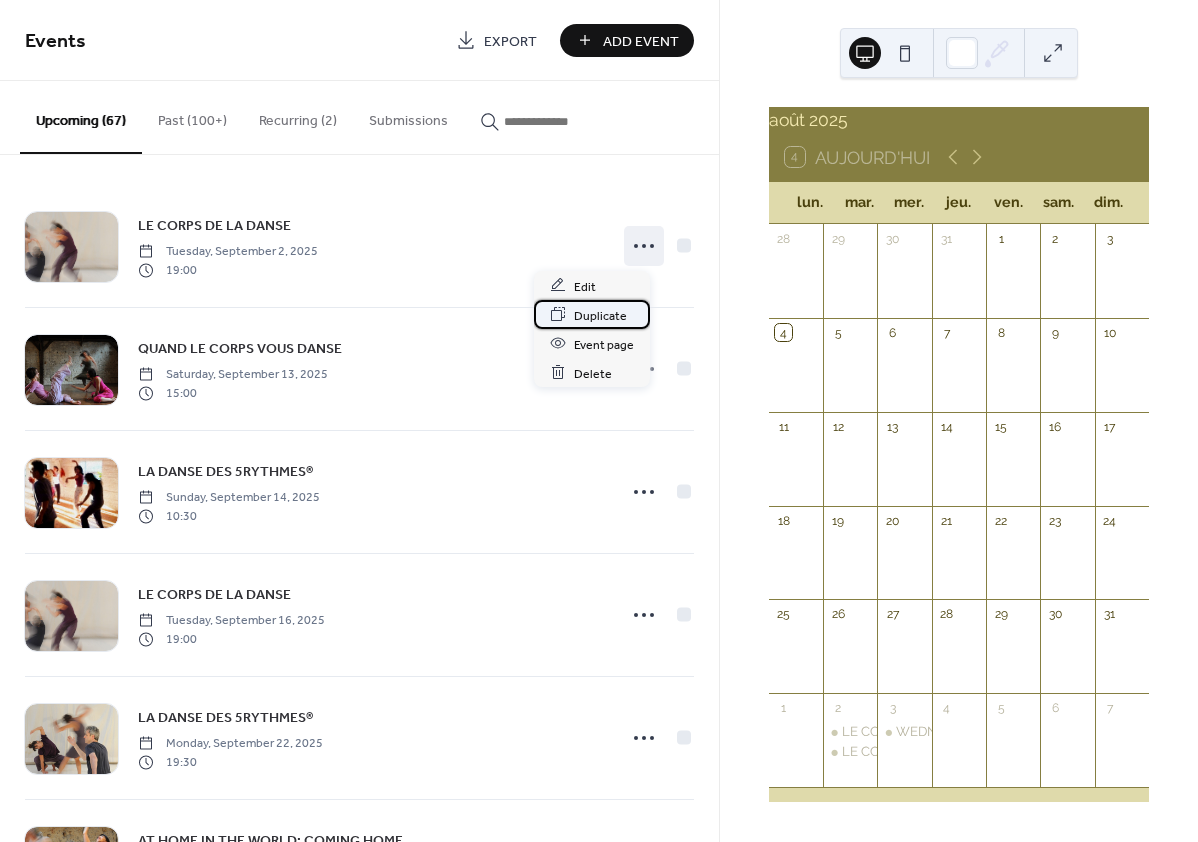 click on "Duplicate" at bounding box center (592, 314) 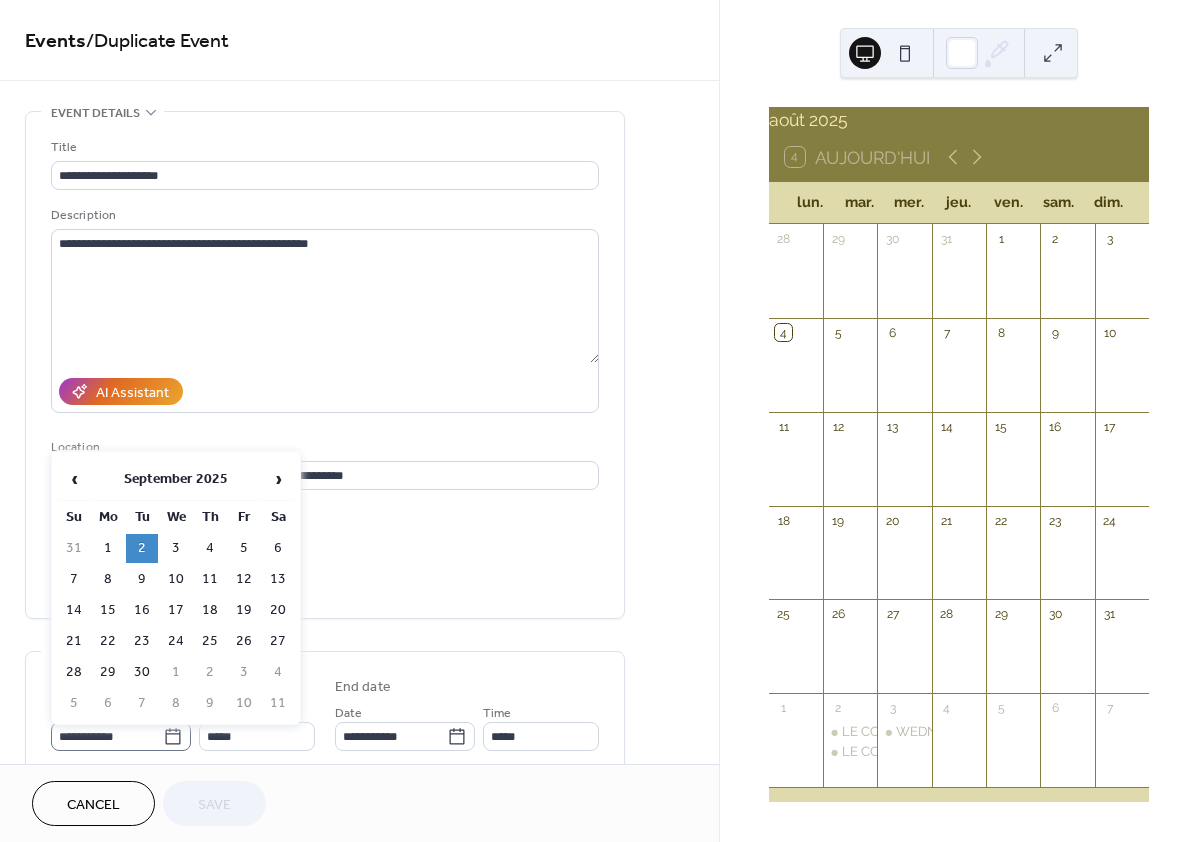 click 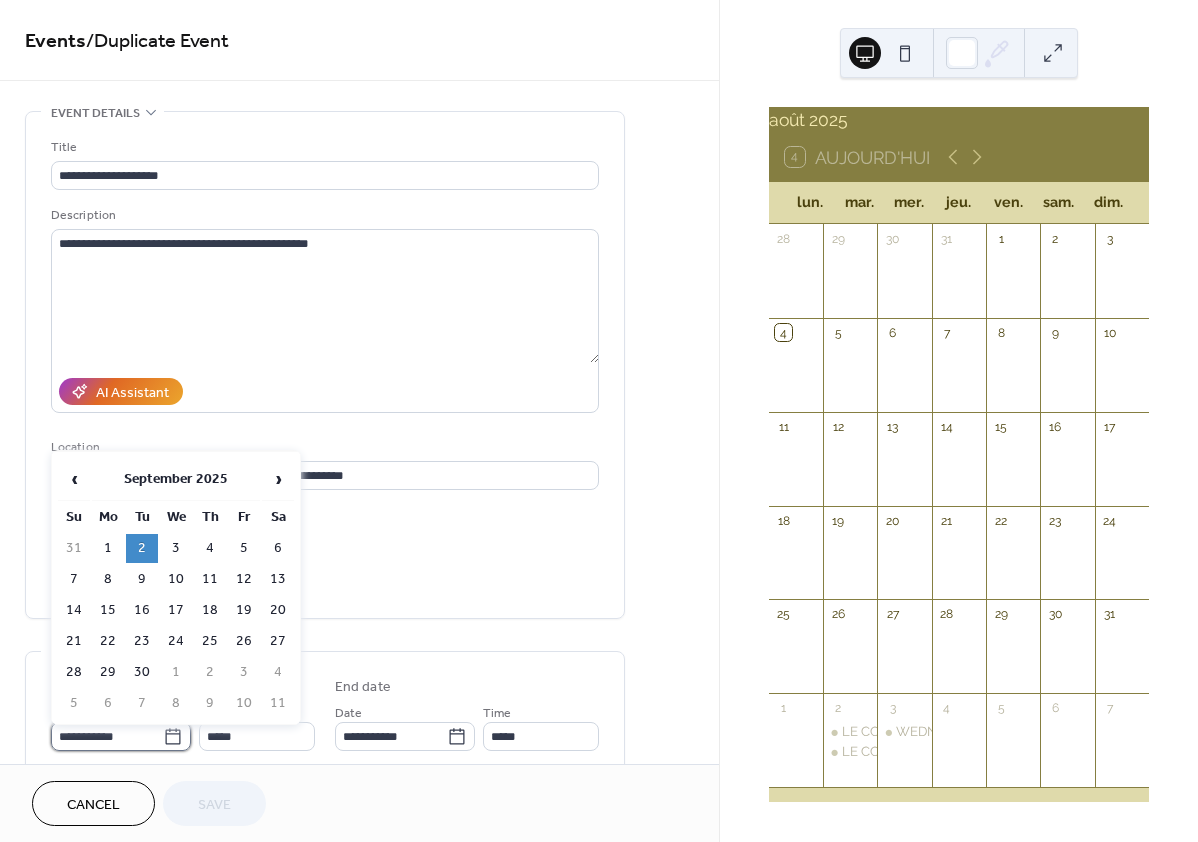 click on "**********" at bounding box center [107, 736] 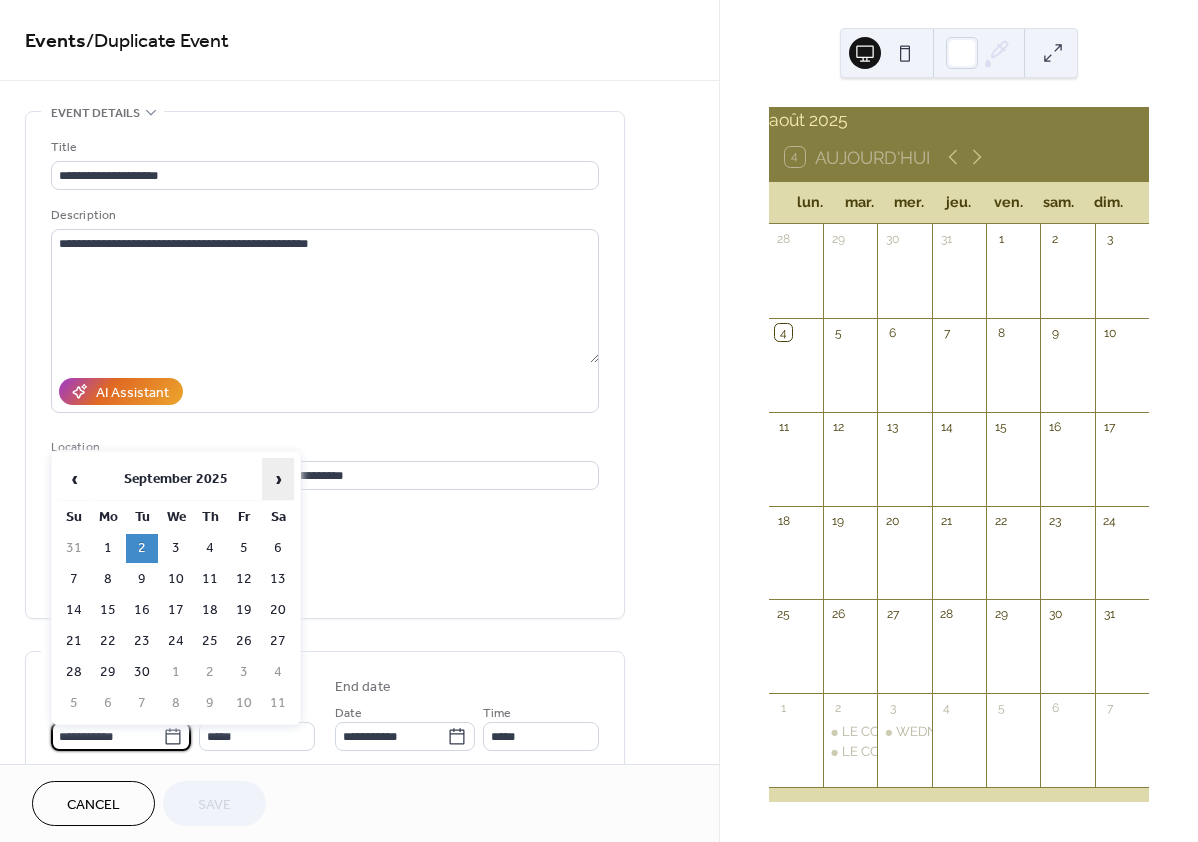 click on "›" at bounding box center (278, 479) 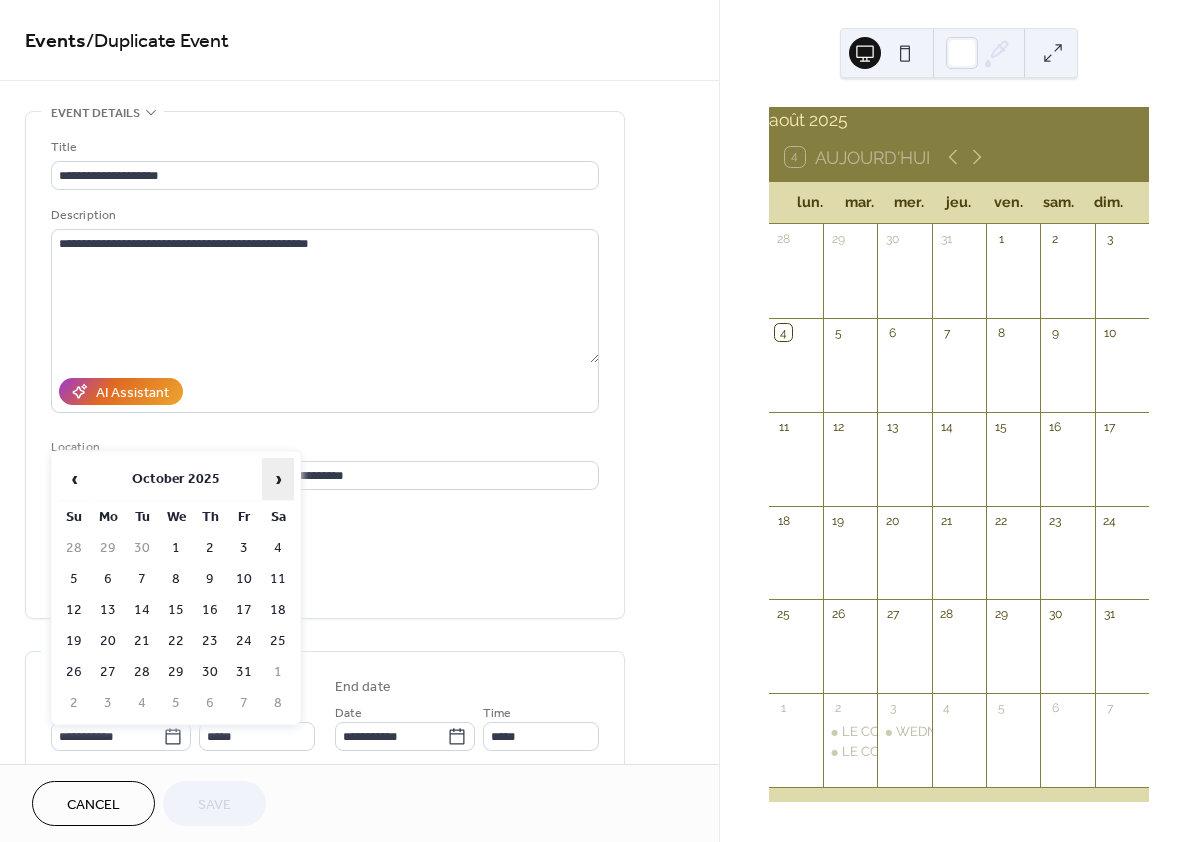 click on "›" at bounding box center (278, 479) 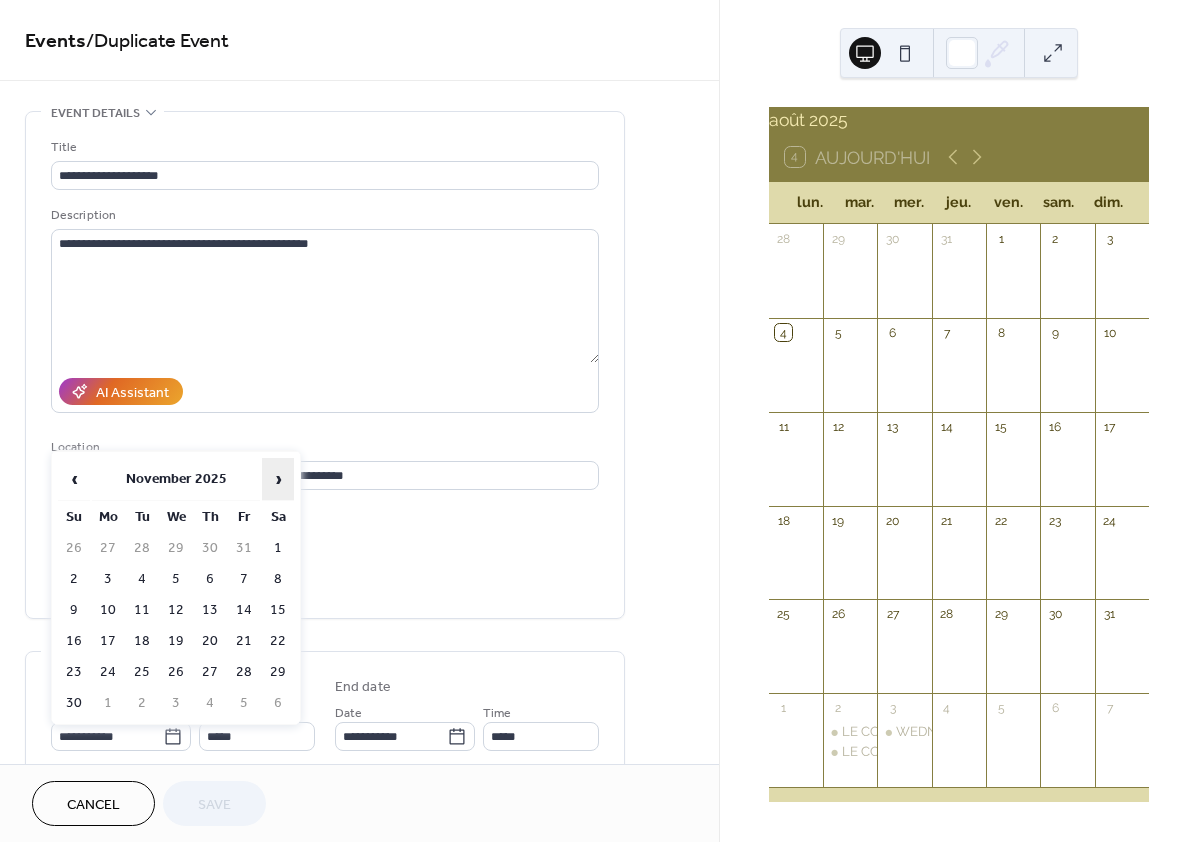 click on "›" at bounding box center (278, 479) 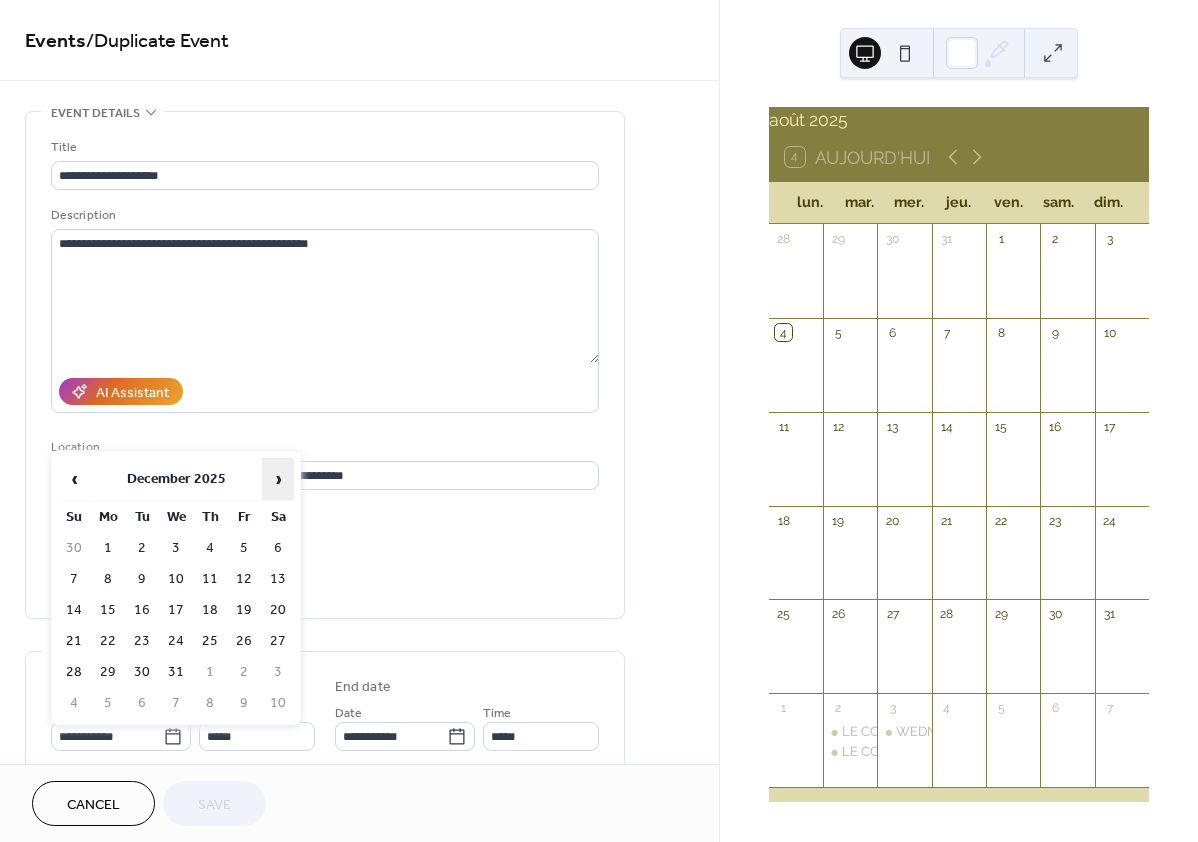 click on "›" at bounding box center (278, 479) 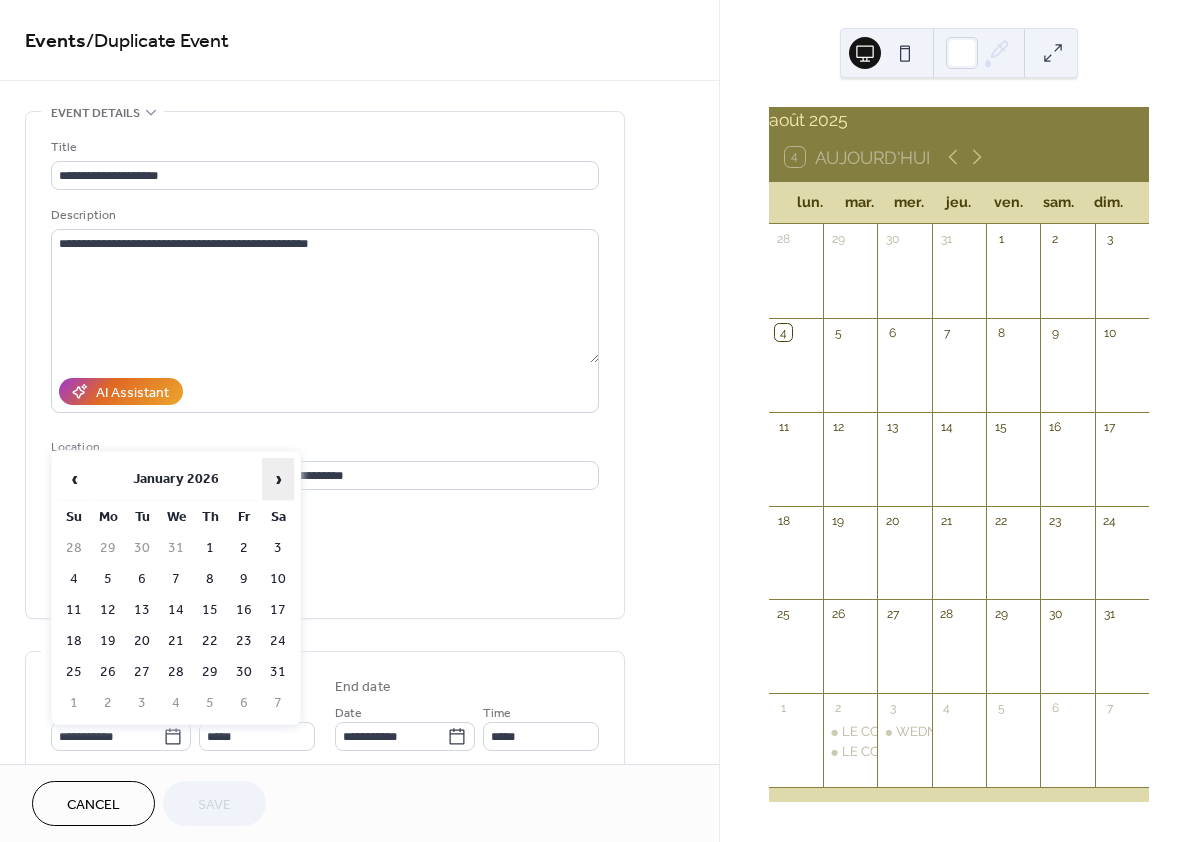 click on "›" at bounding box center (278, 479) 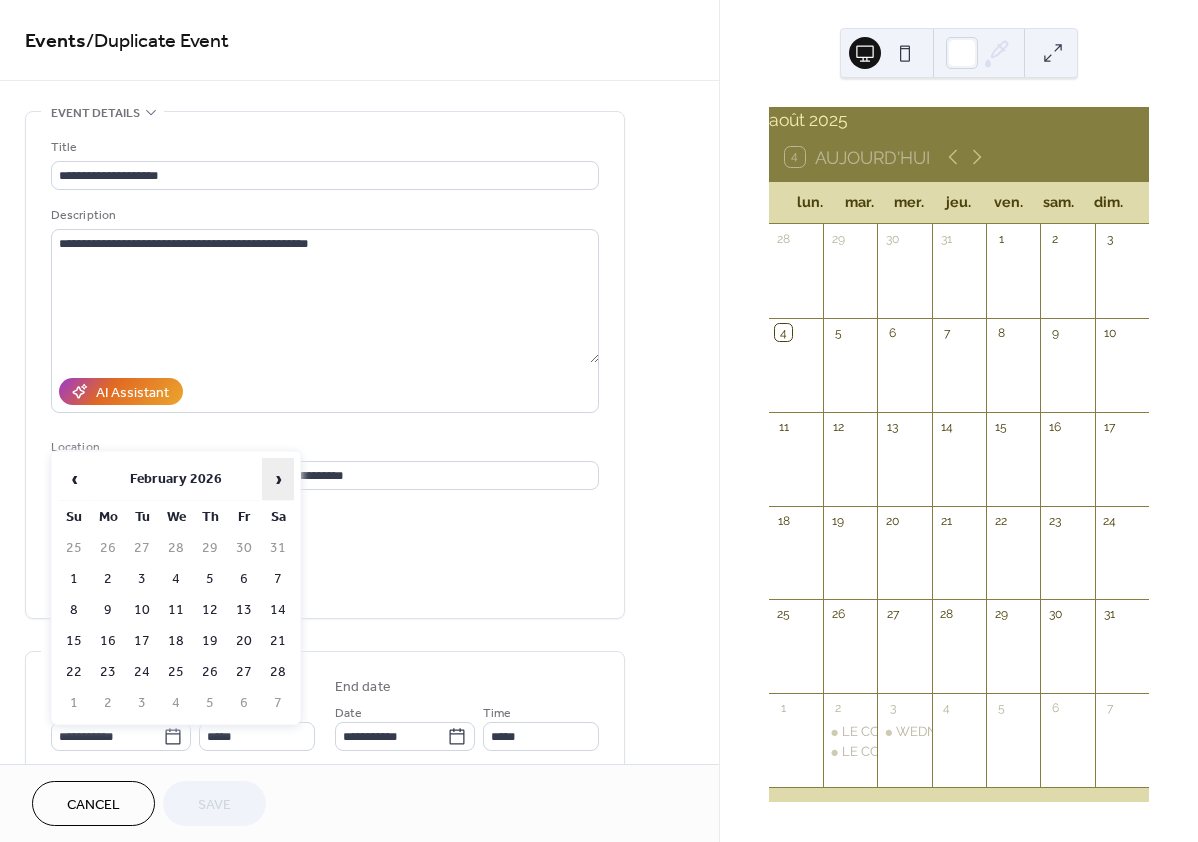 click on "›" at bounding box center [278, 479] 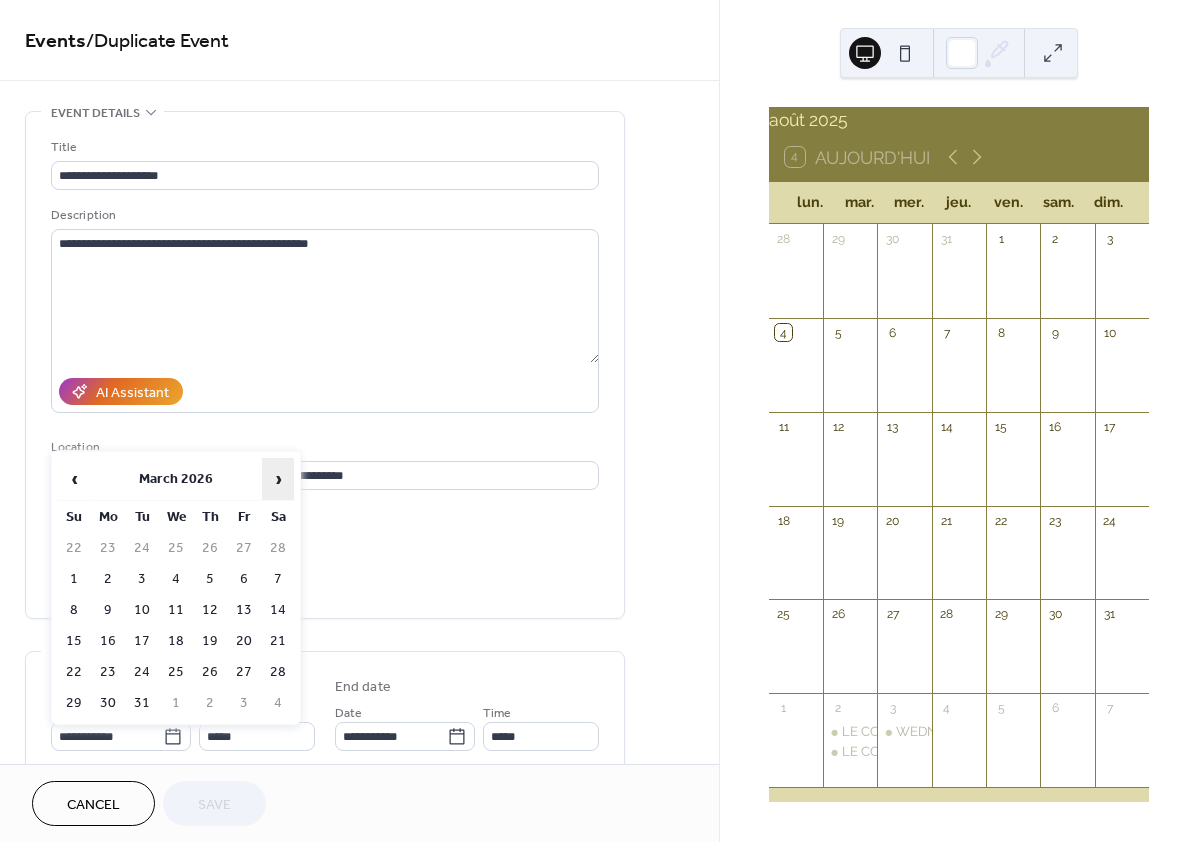 click on "›" at bounding box center [278, 479] 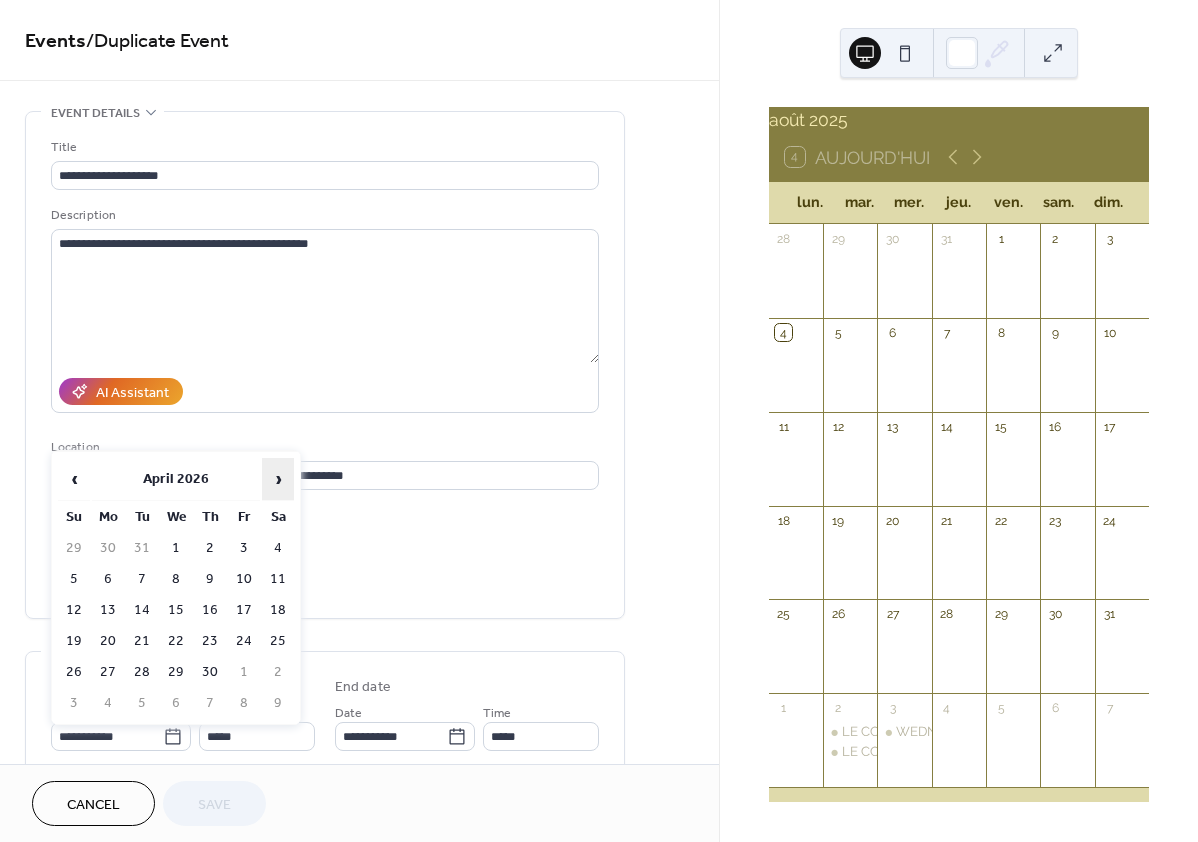 click on "›" at bounding box center [278, 479] 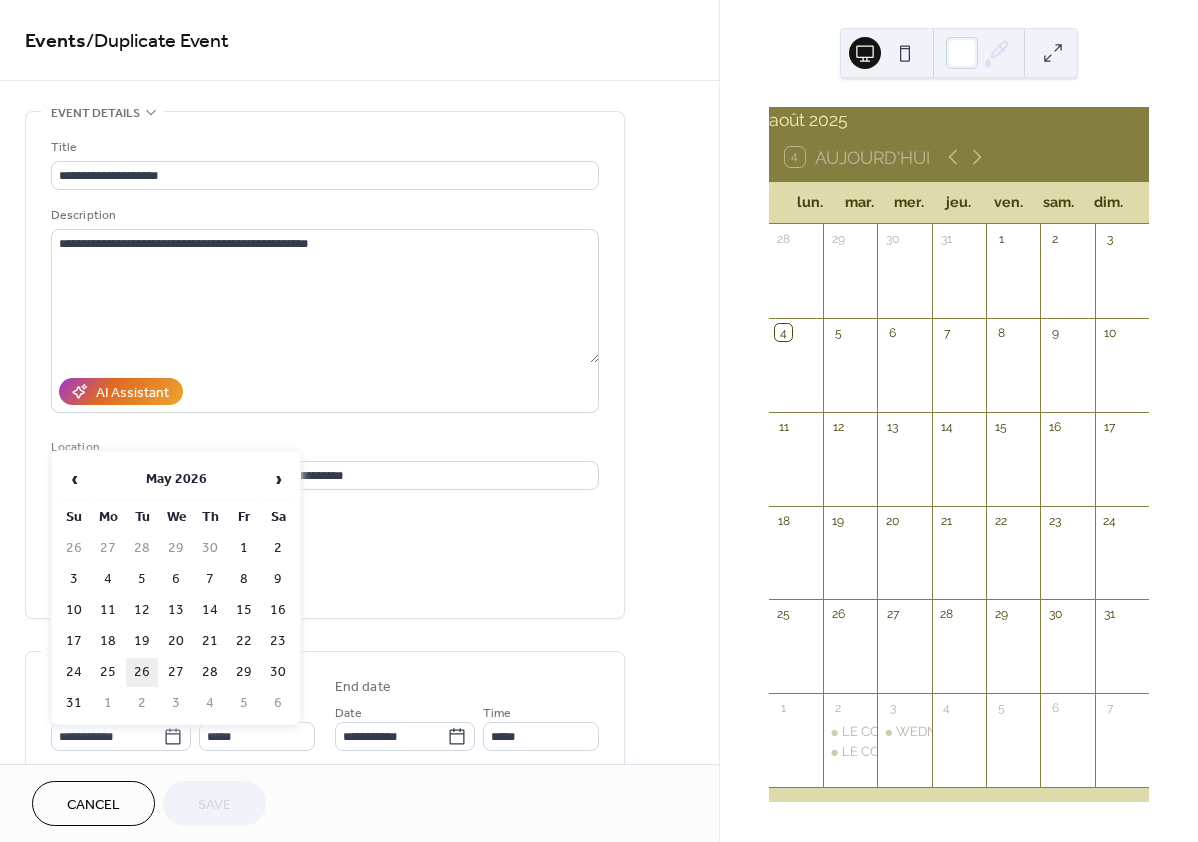click on "26" at bounding box center (142, 672) 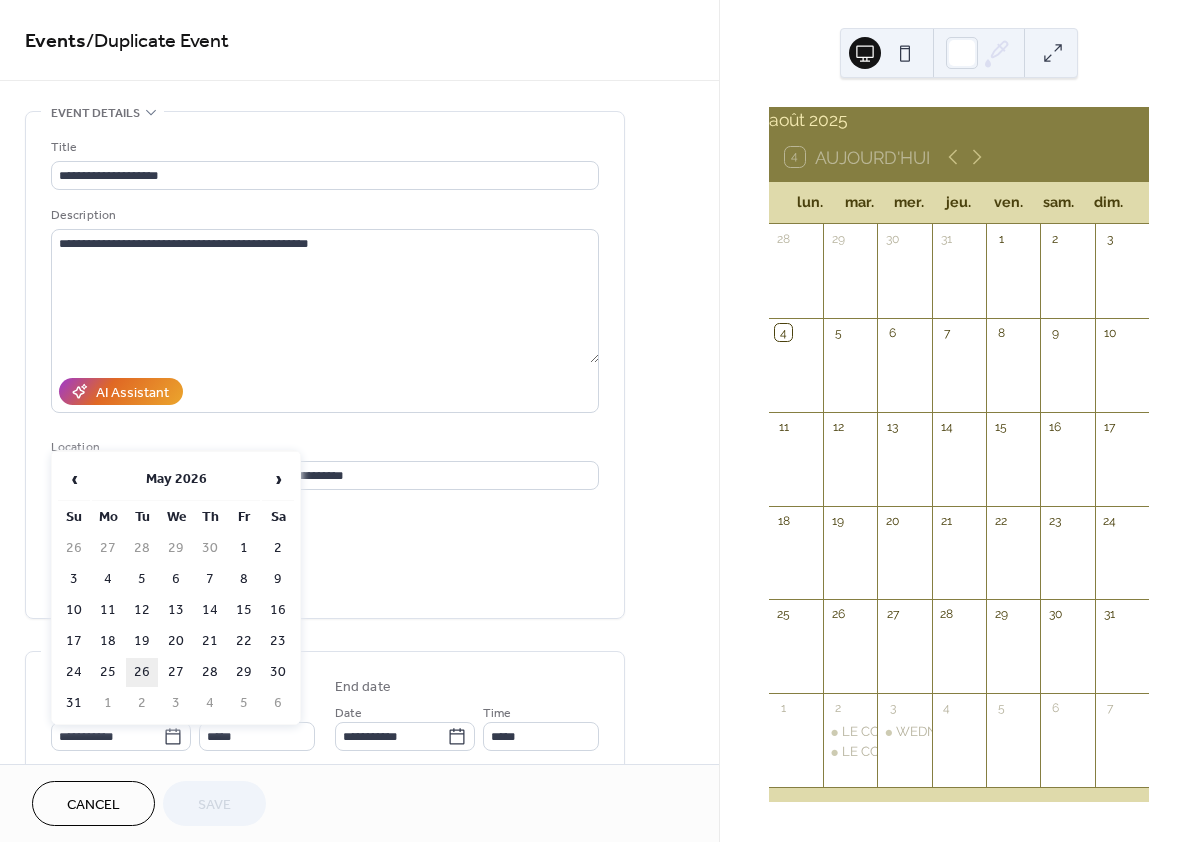 type on "**********" 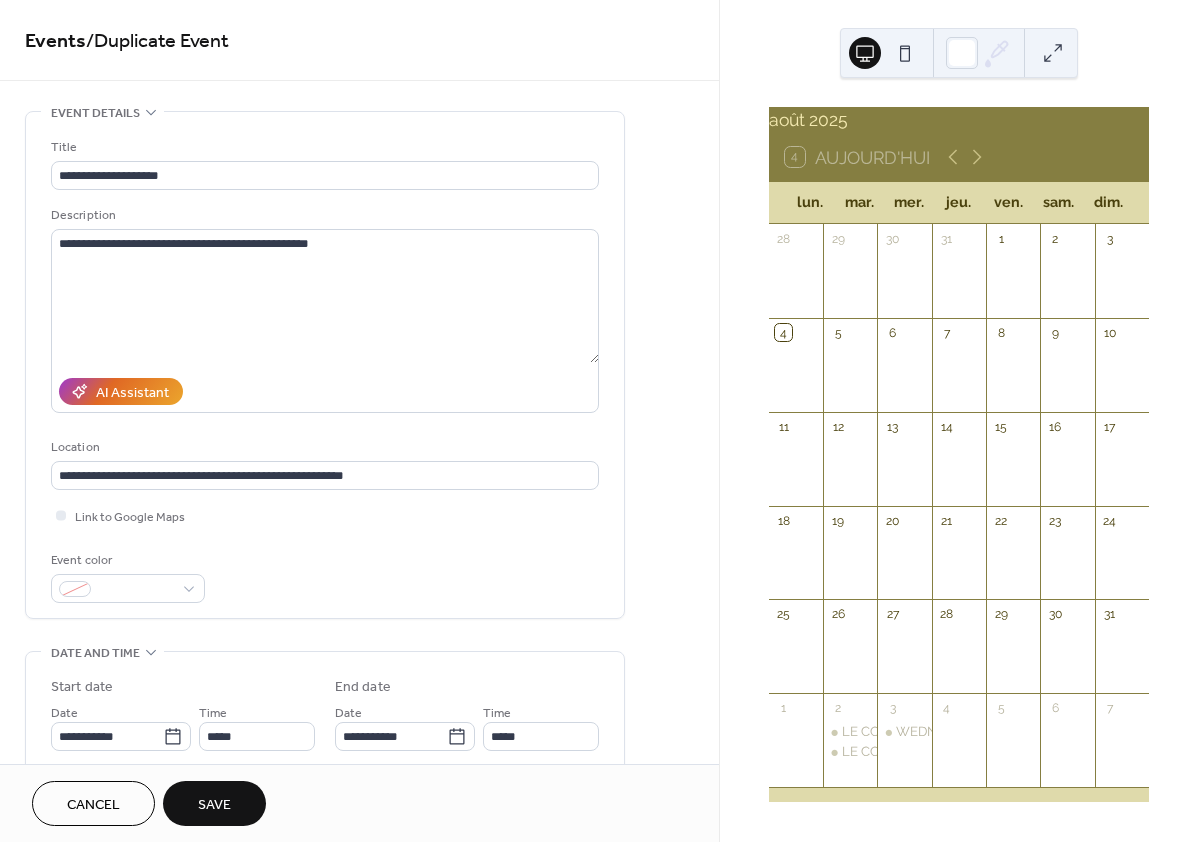 click on "Save" at bounding box center [214, 805] 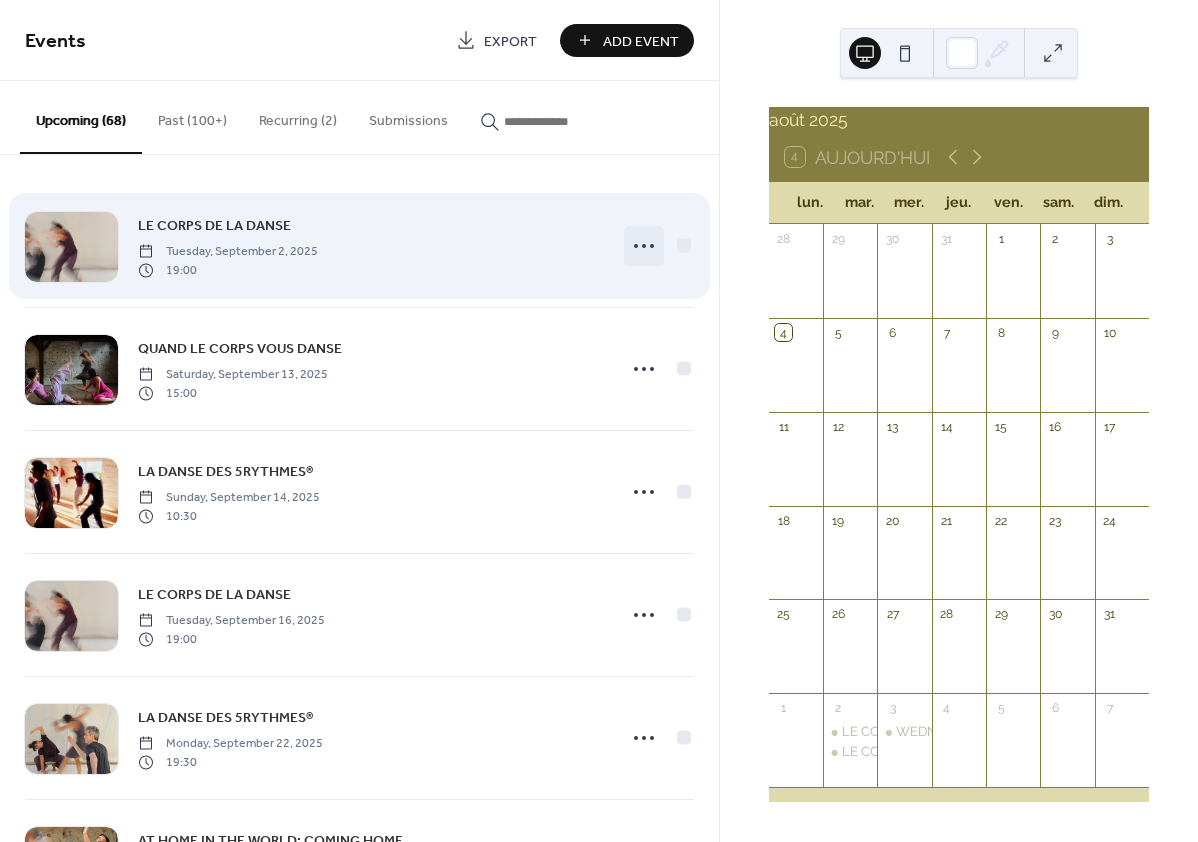 click 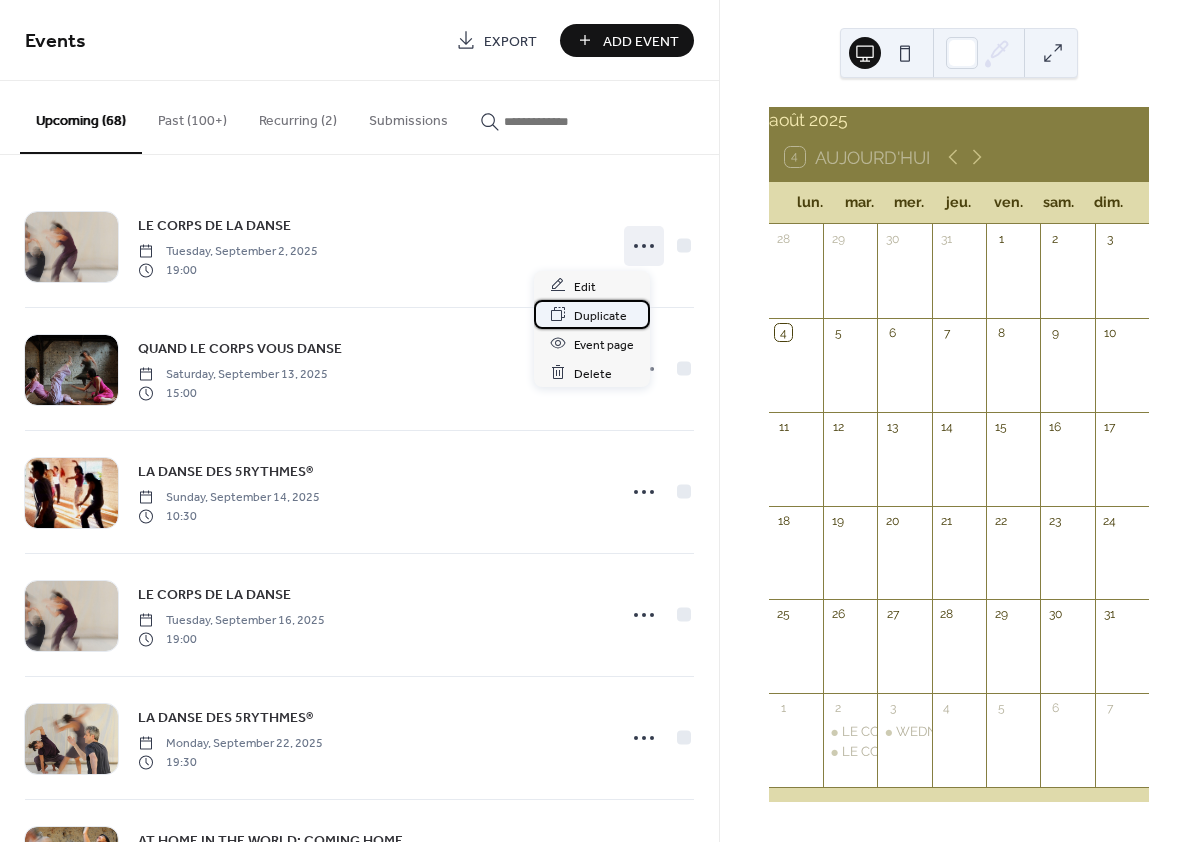 click on "Duplicate" at bounding box center [592, 314] 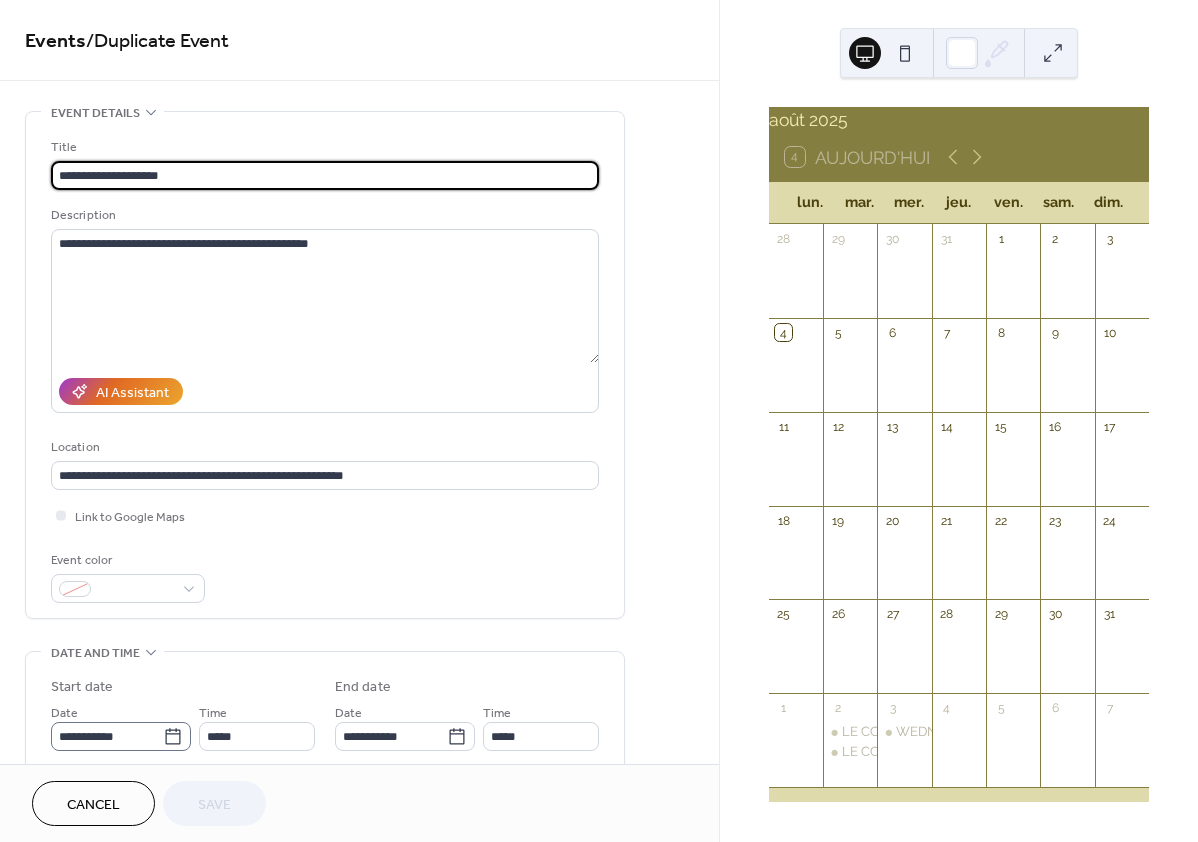 click 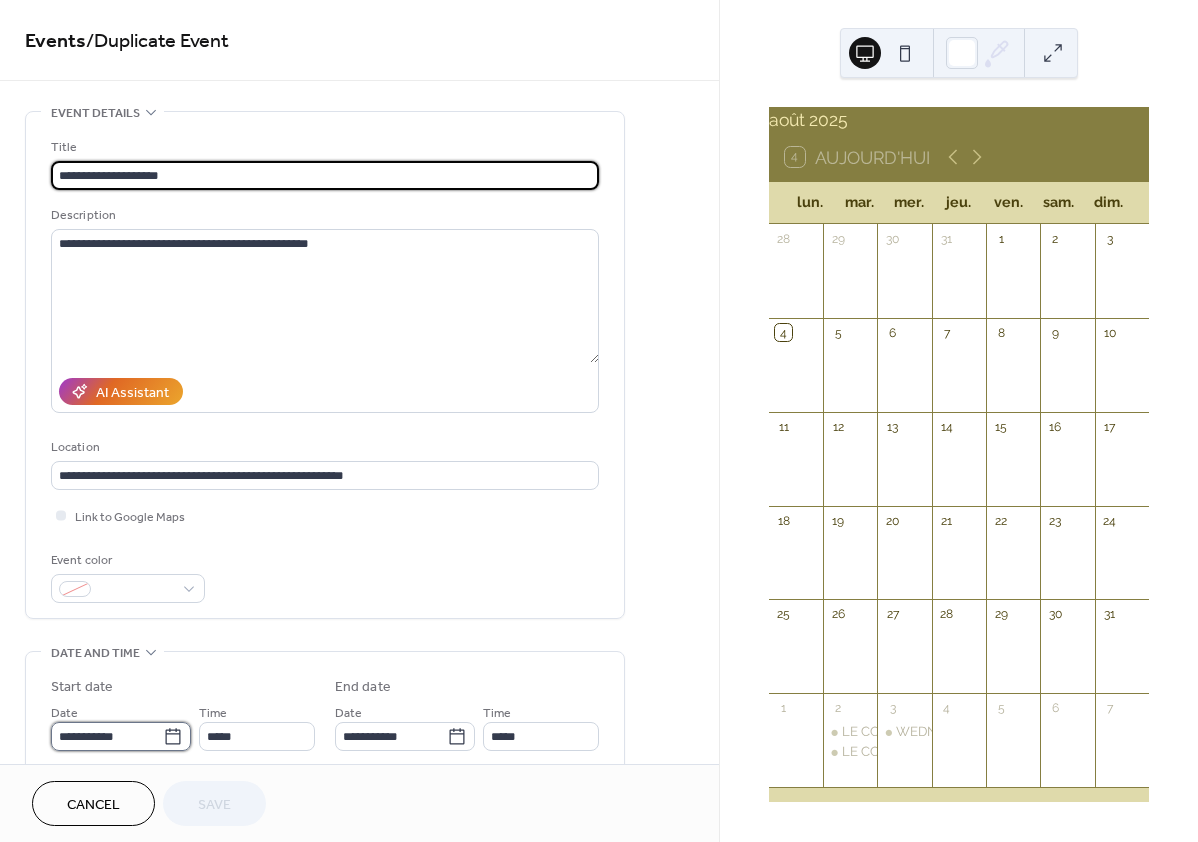 click on "**********" at bounding box center [107, 736] 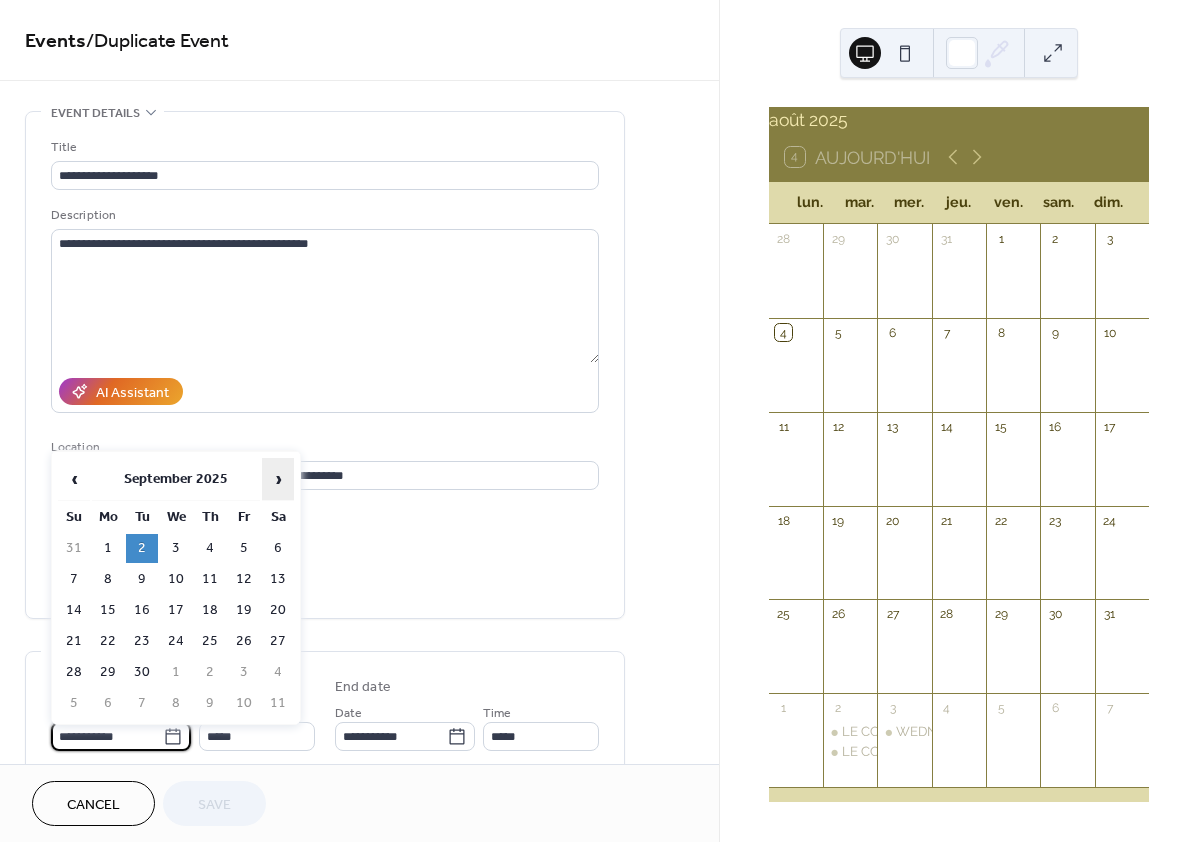 click on "›" at bounding box center [278, 479] 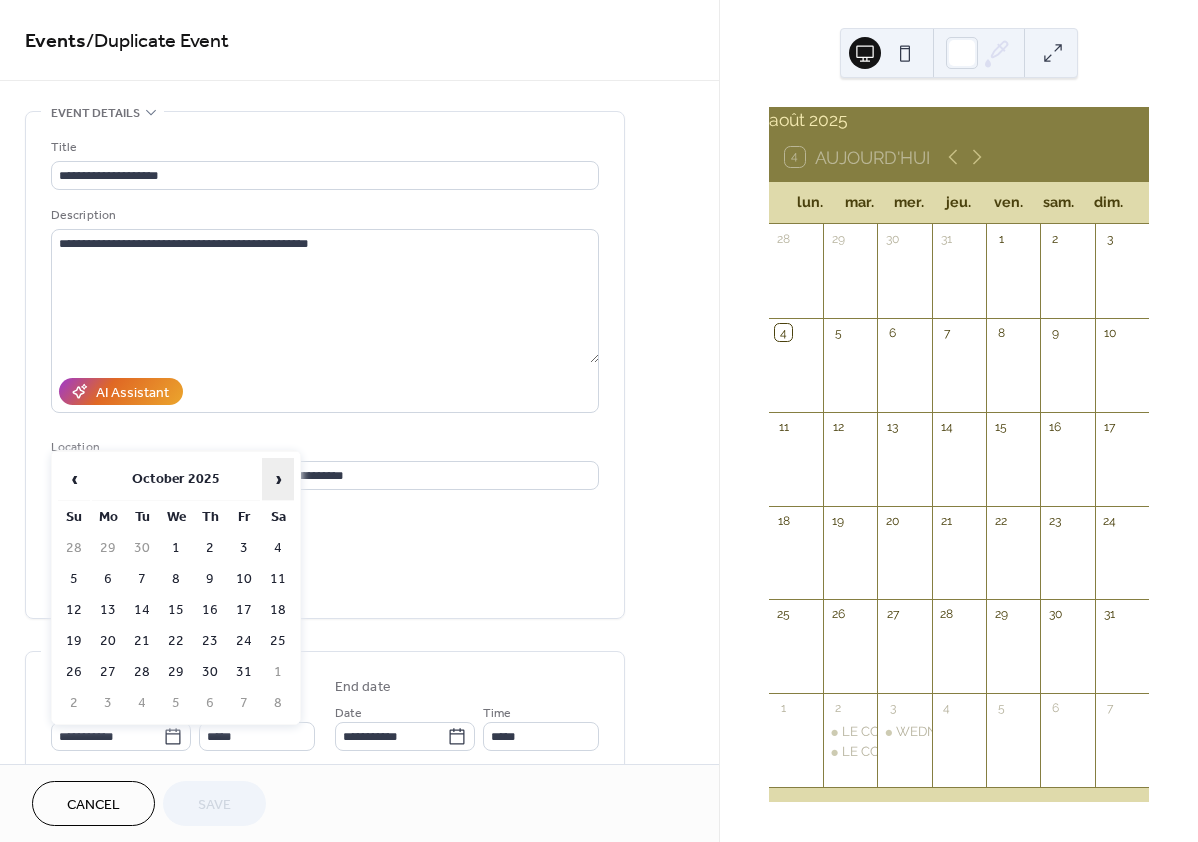 click on "›" at bounding box center [278, 479] 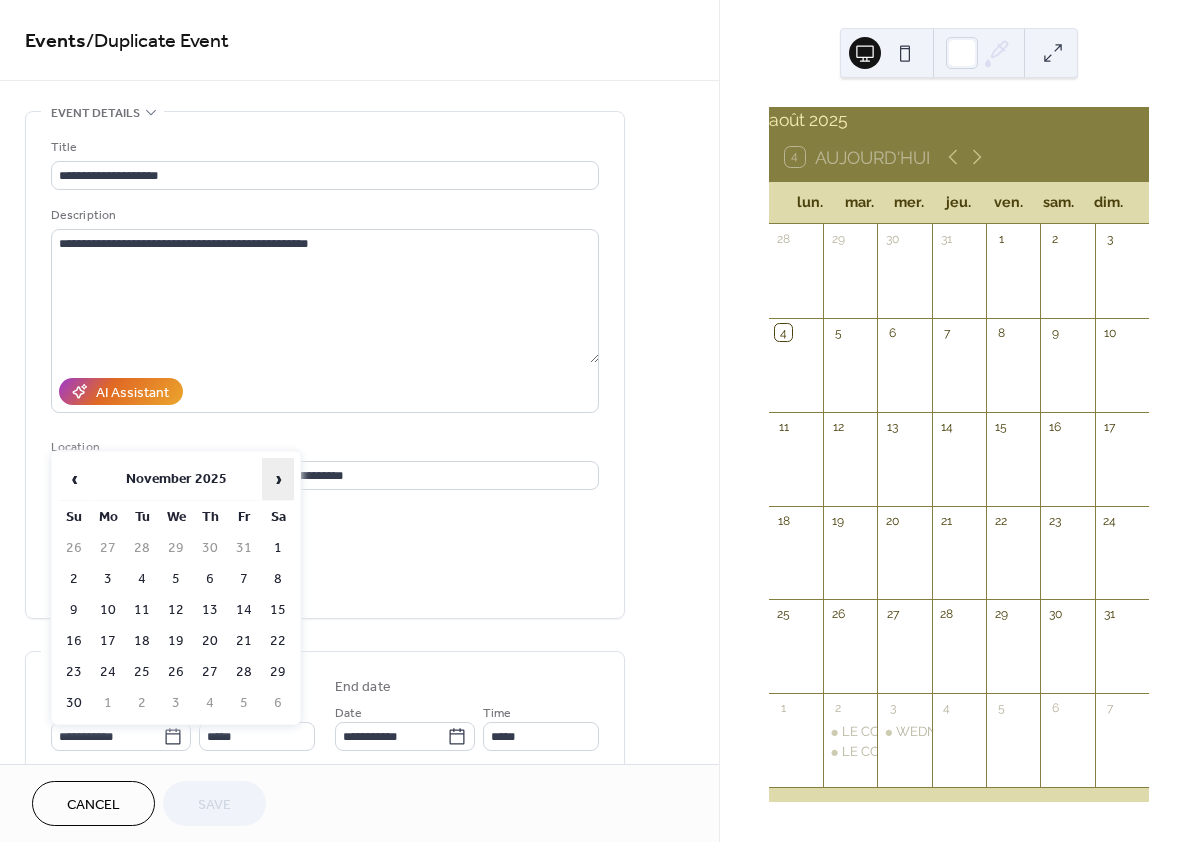 click on "›" at bounding box center [278, 479] 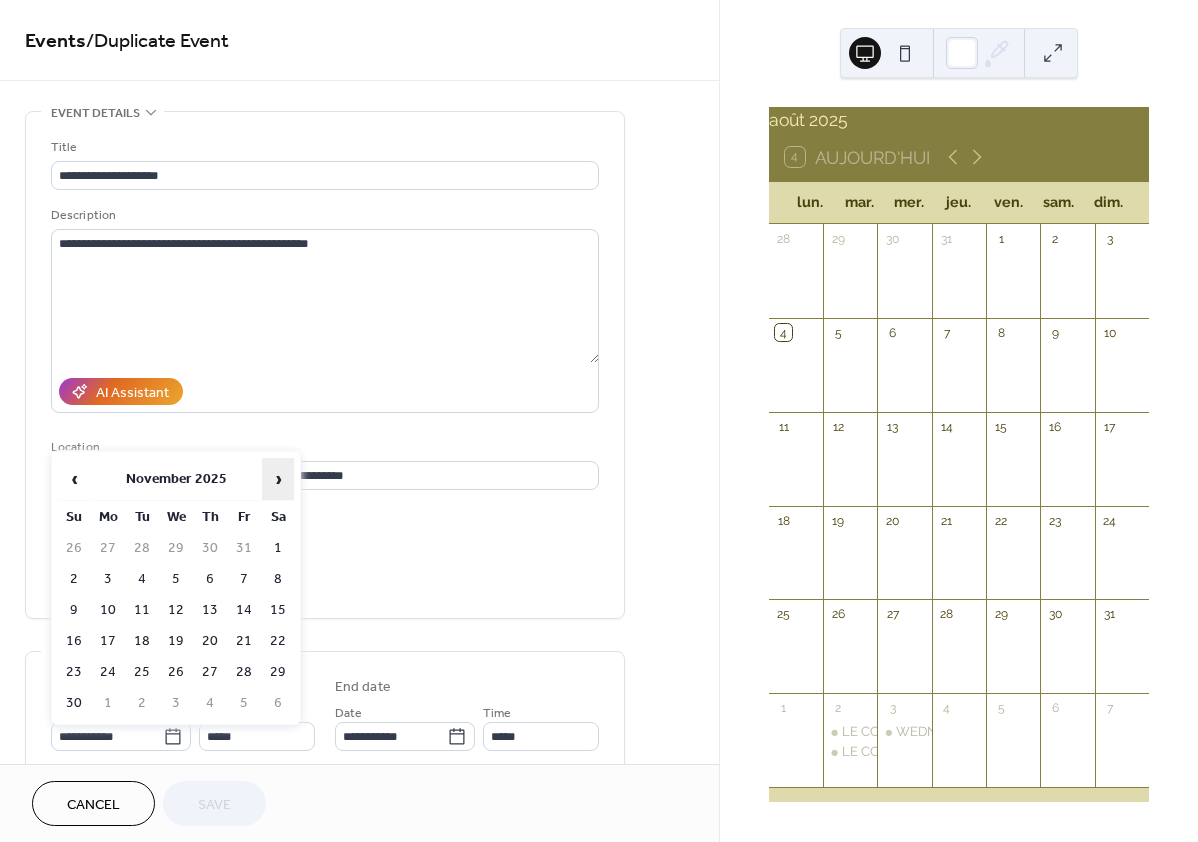click on "›" at bounding box center [278, 479] 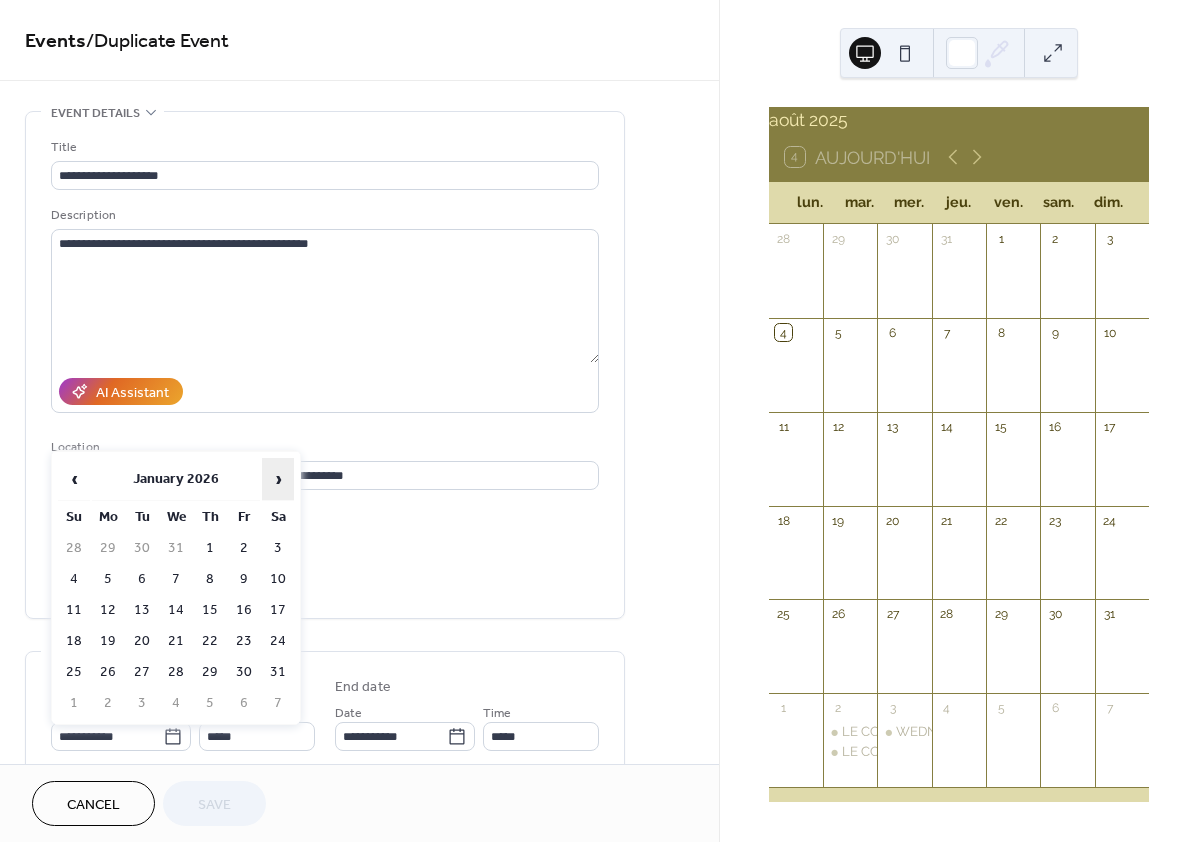 click on "›" at bounding box center (278, 479) 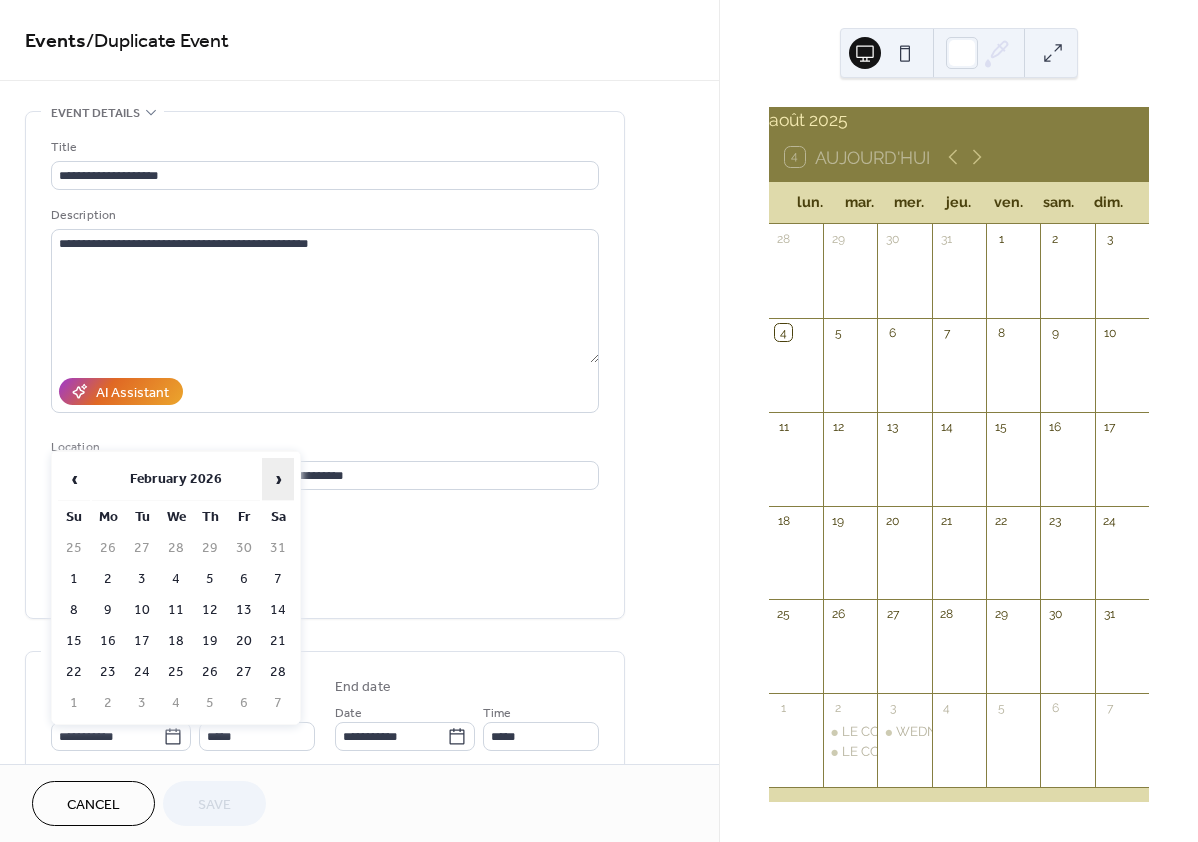 click on "›" at bounding box center [278, 479] 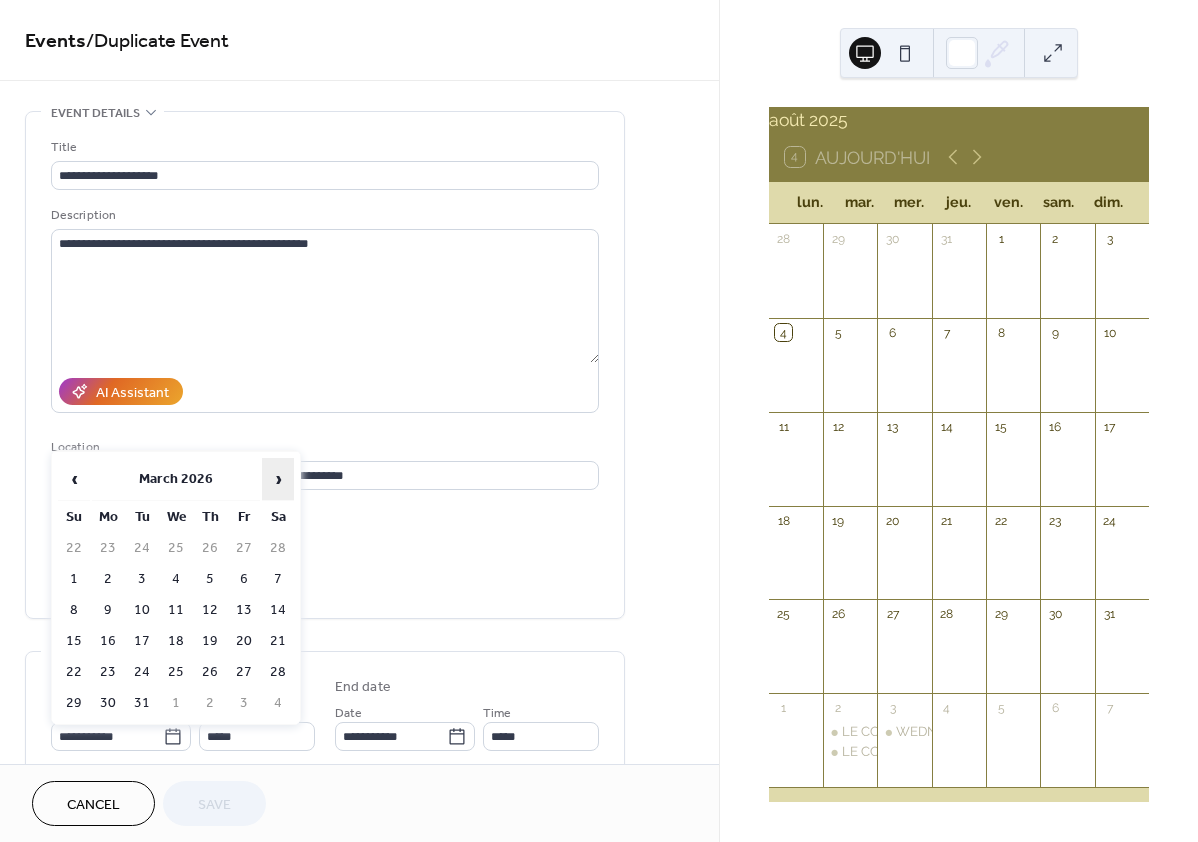 click on "›" at bounding box center (278, 479) 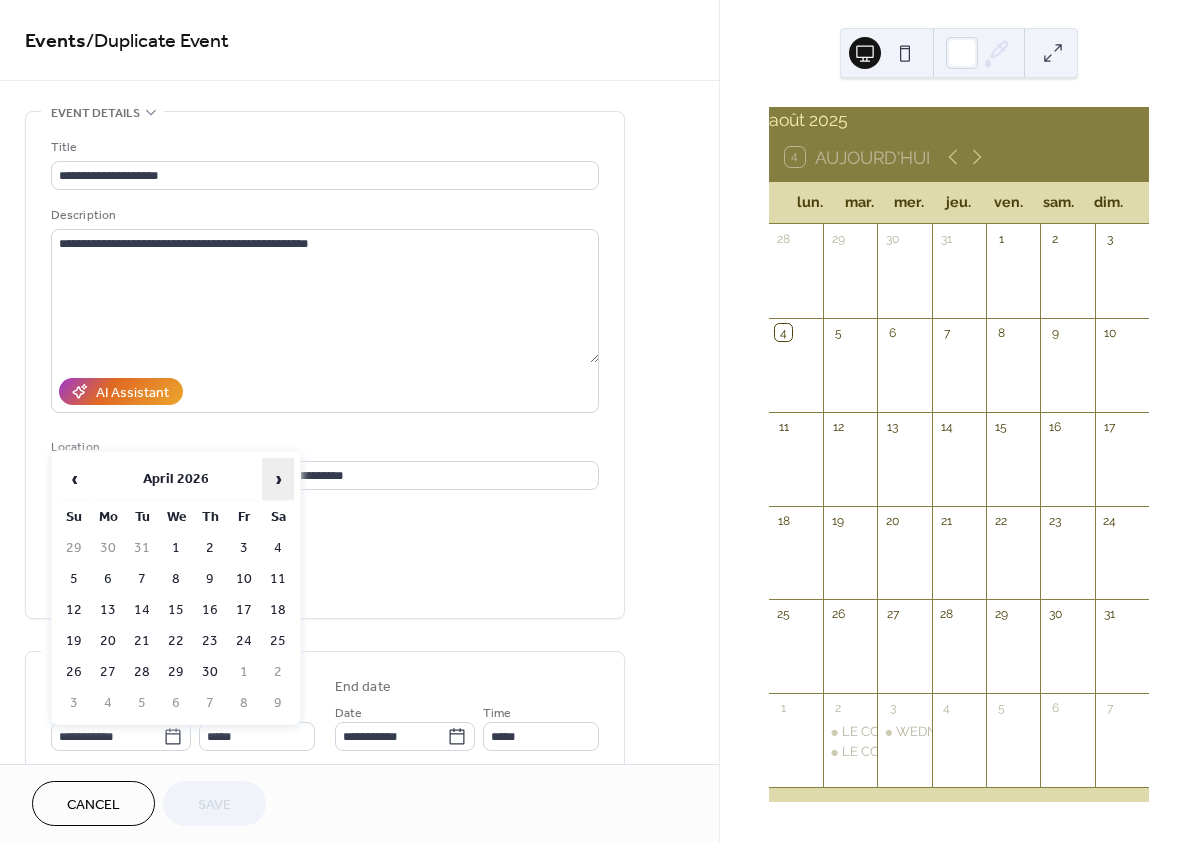click on "›" at bounding box center [278, 479] 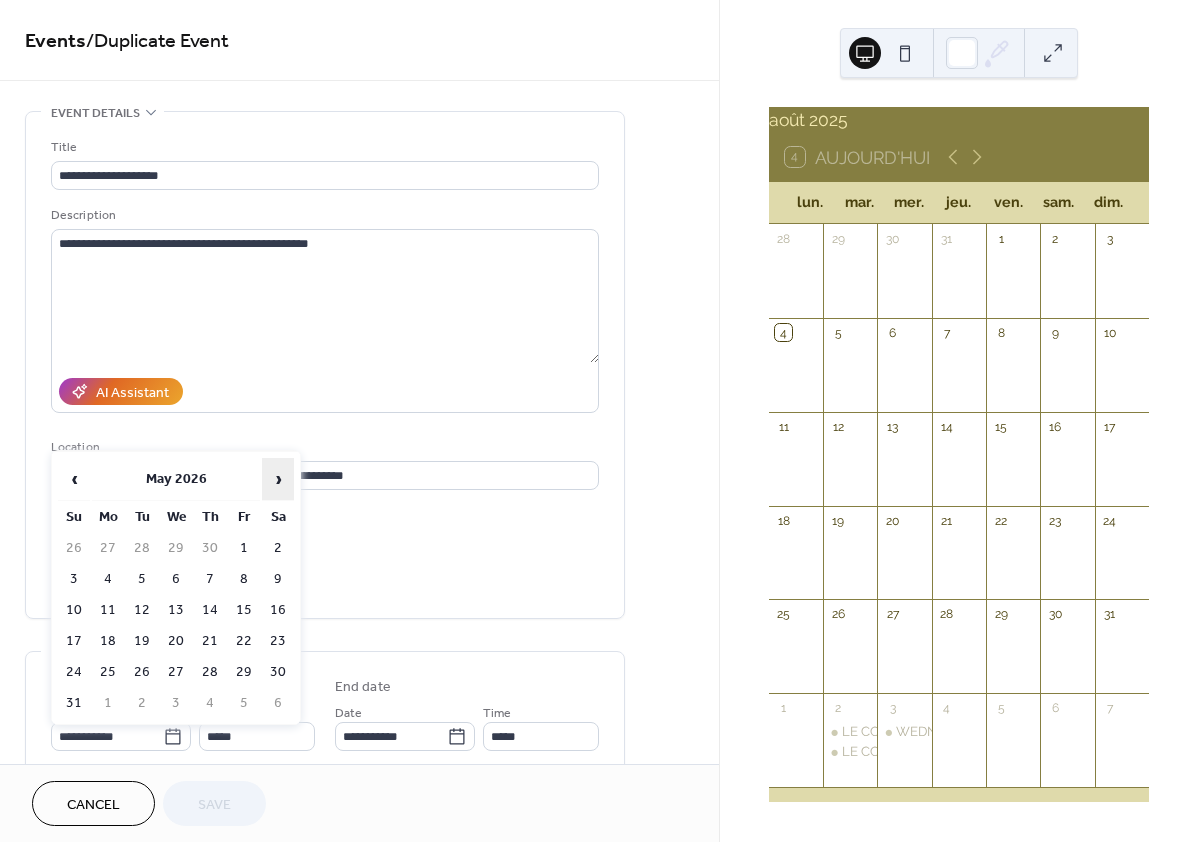 click on "›" at bounding box center [278, 479] 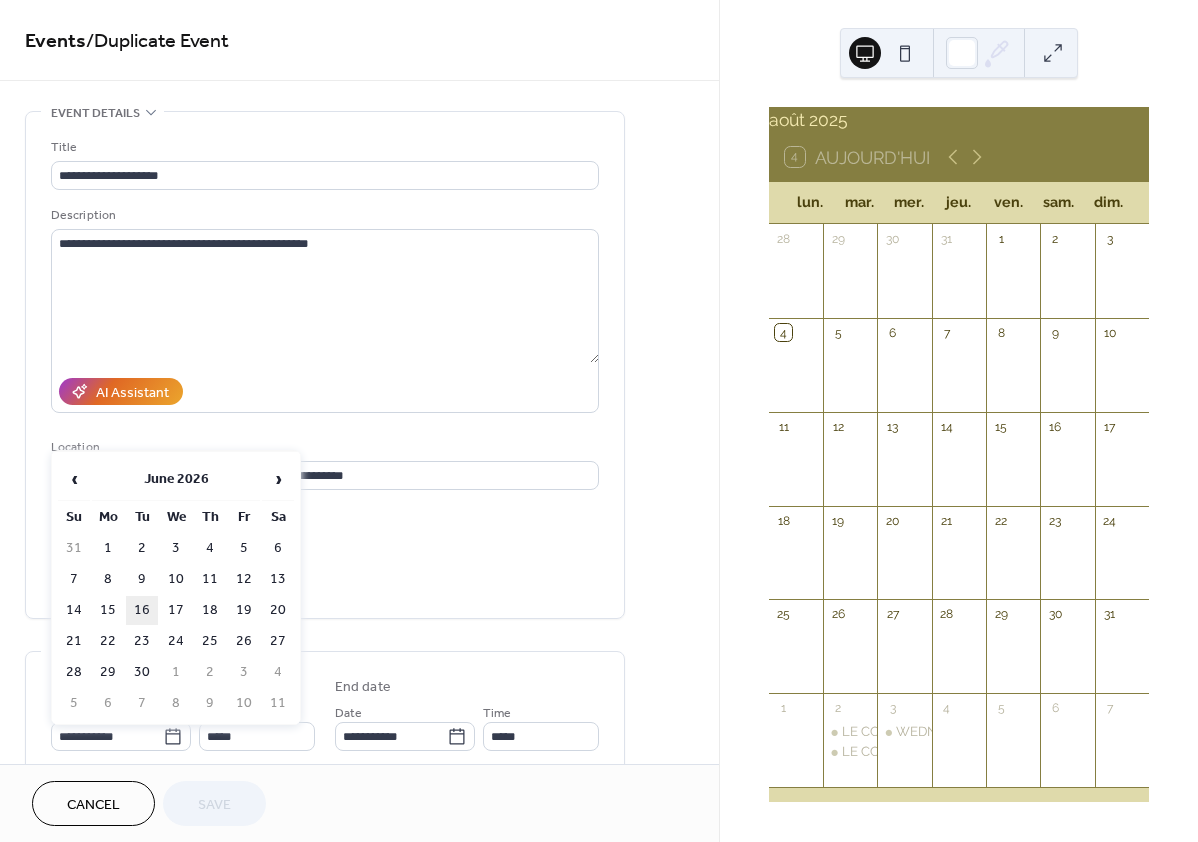 click on "16" at bounding box center (142, 610) 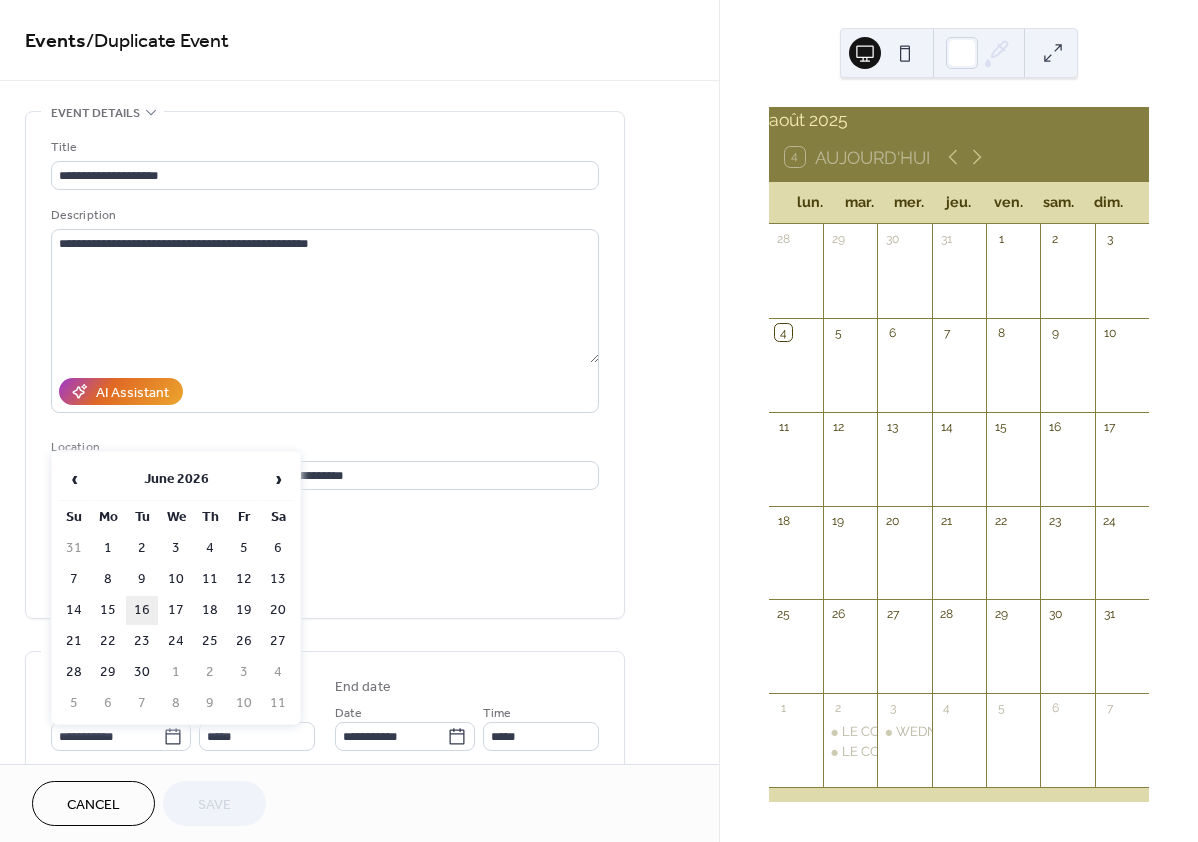 type on "**********" 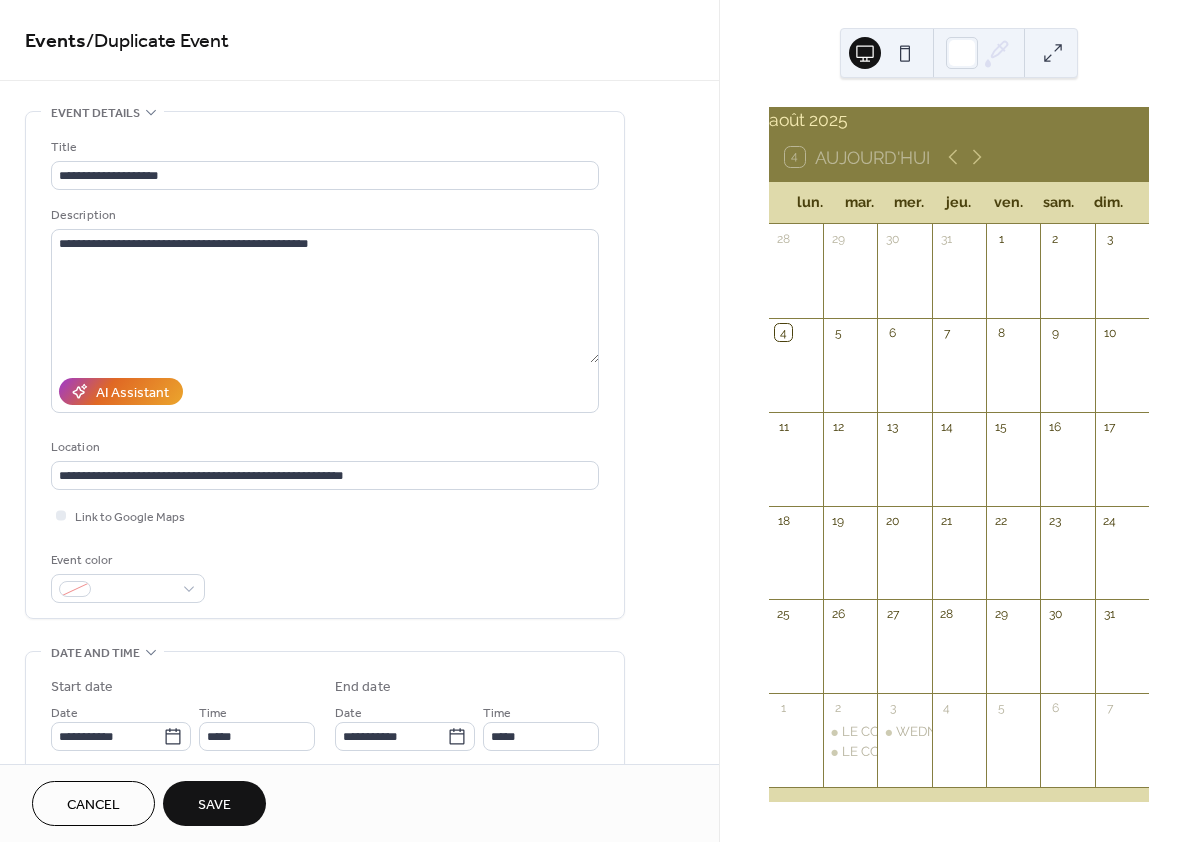 click on "Save" at bounding box center (214, 805) 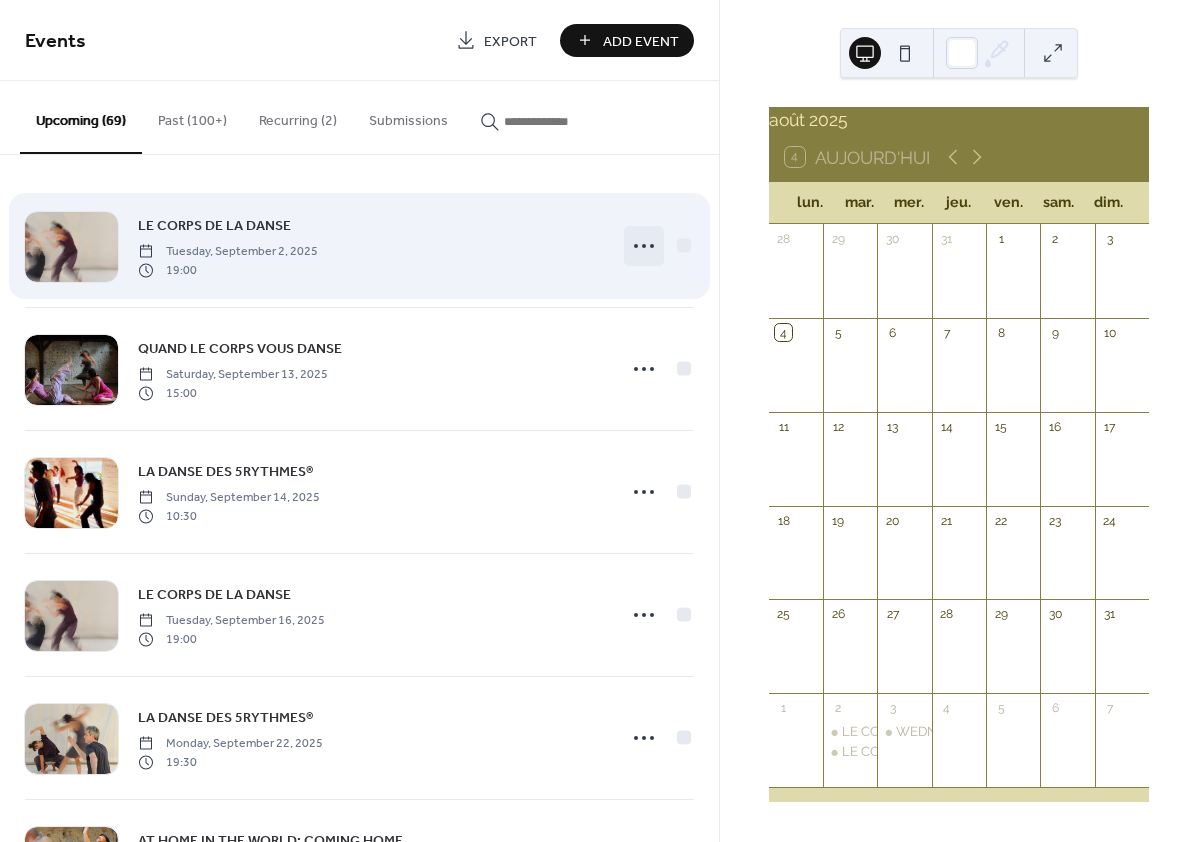 click 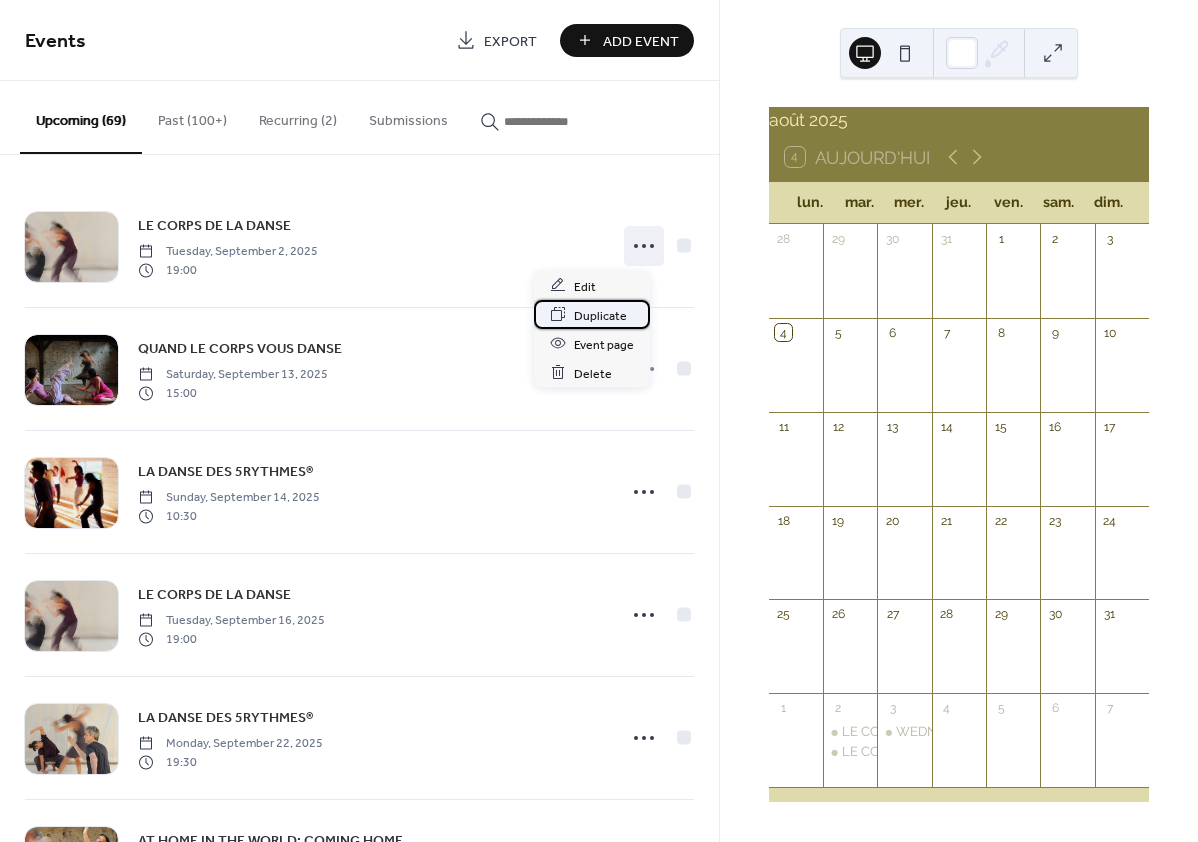 click on "Duplicate" at bounding box center [600, 315] 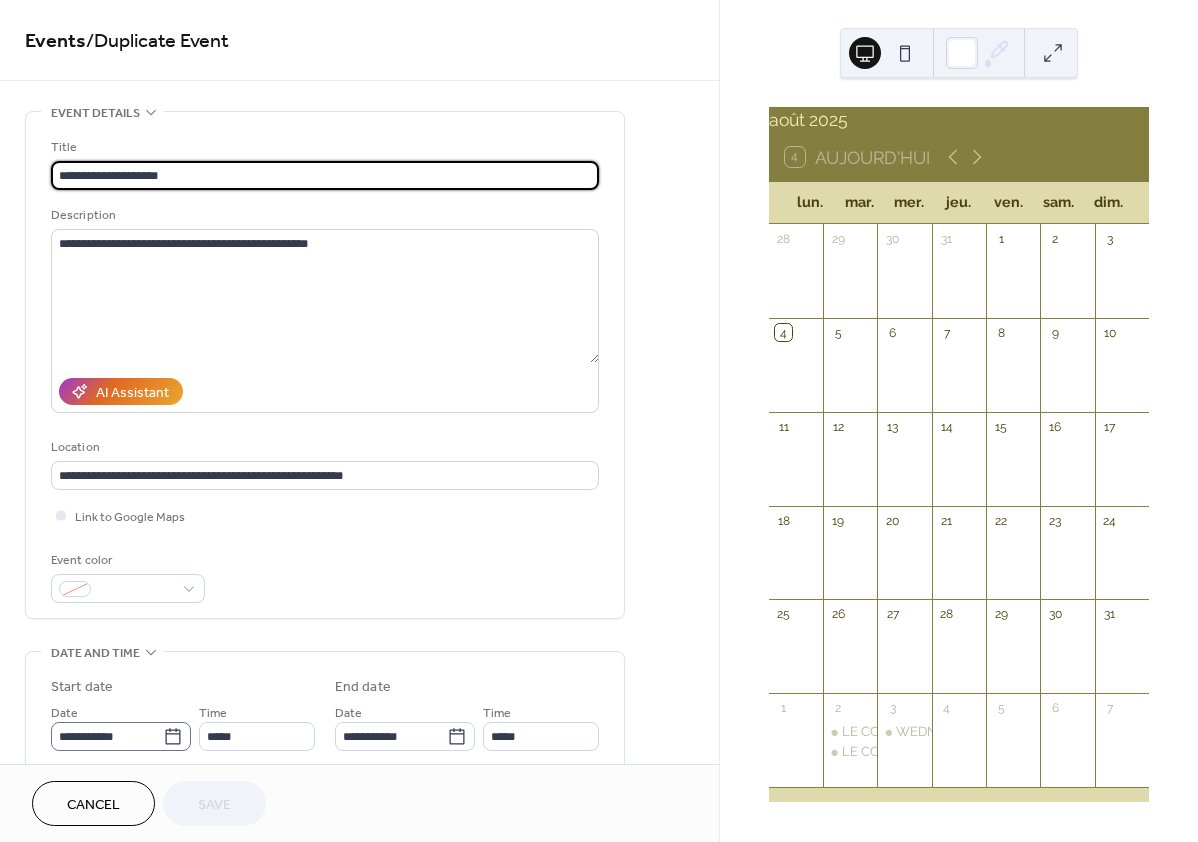 click 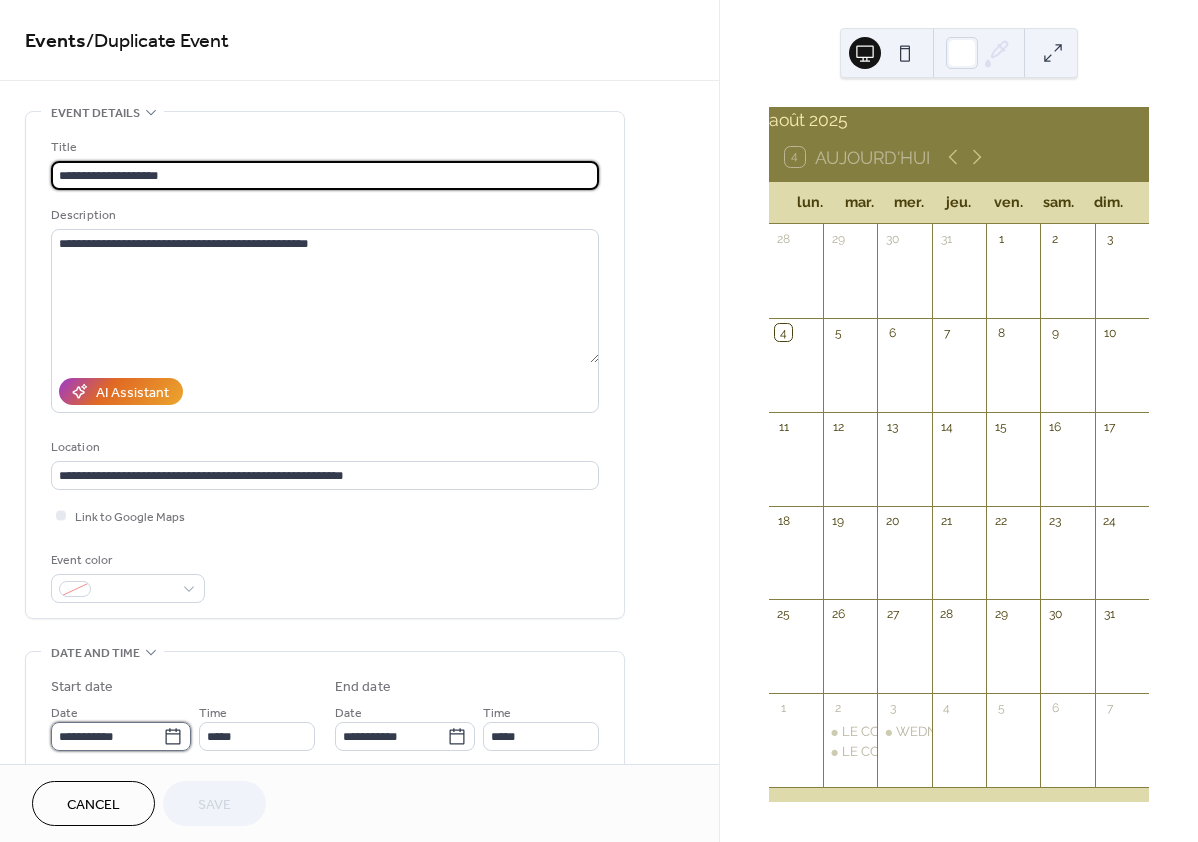 click on "**********" at bounding box center [107, 736] 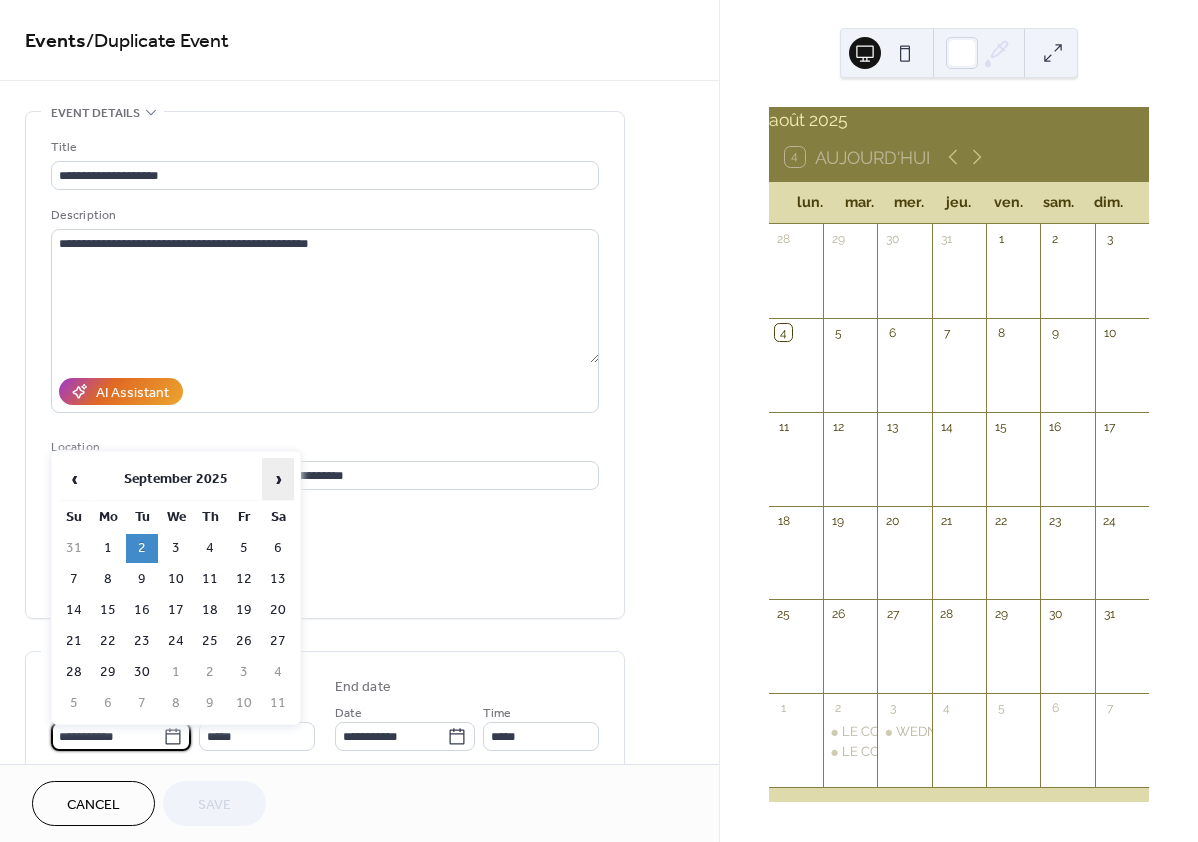 click on "›" at bounding box center (278, 479) 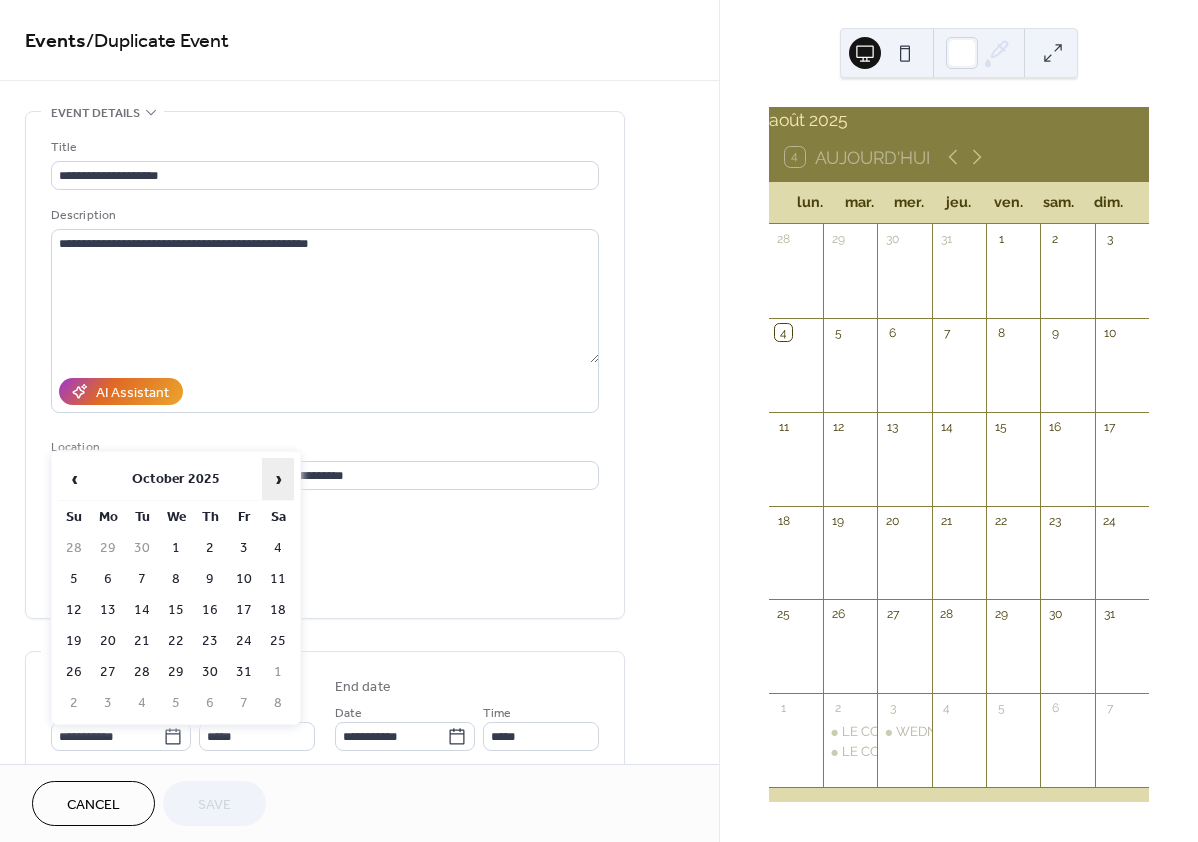 click on "›" at bounding box center (278, 479) 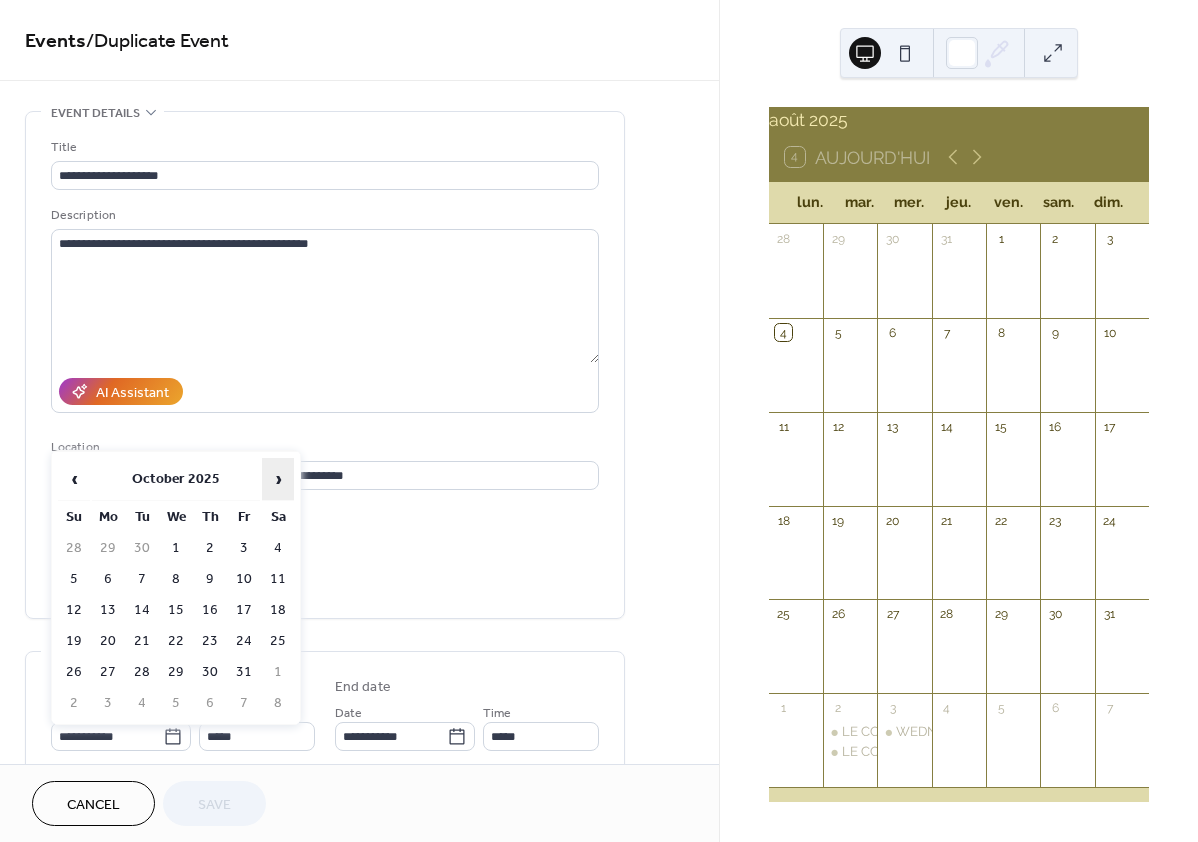 click on "›" at bounding box center [278, 479] 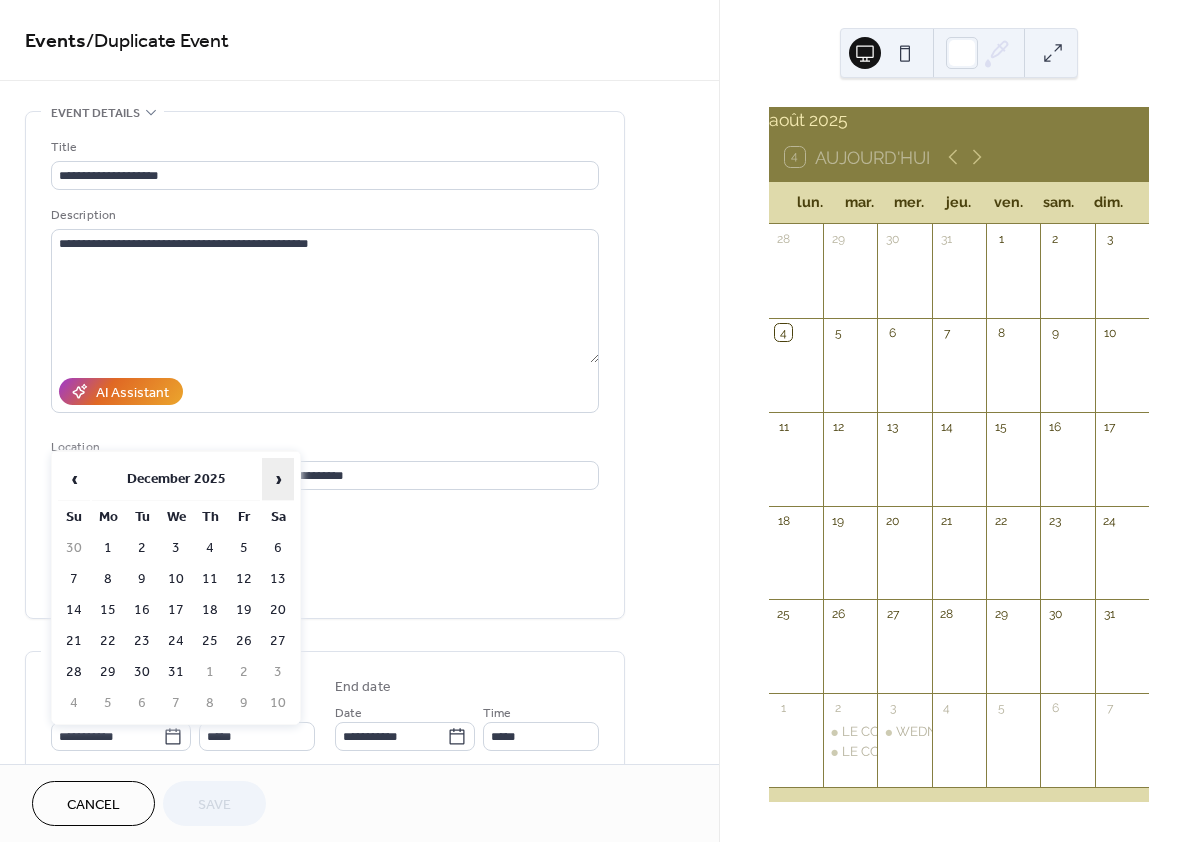 click on "›" at bounding box center [278, 479] 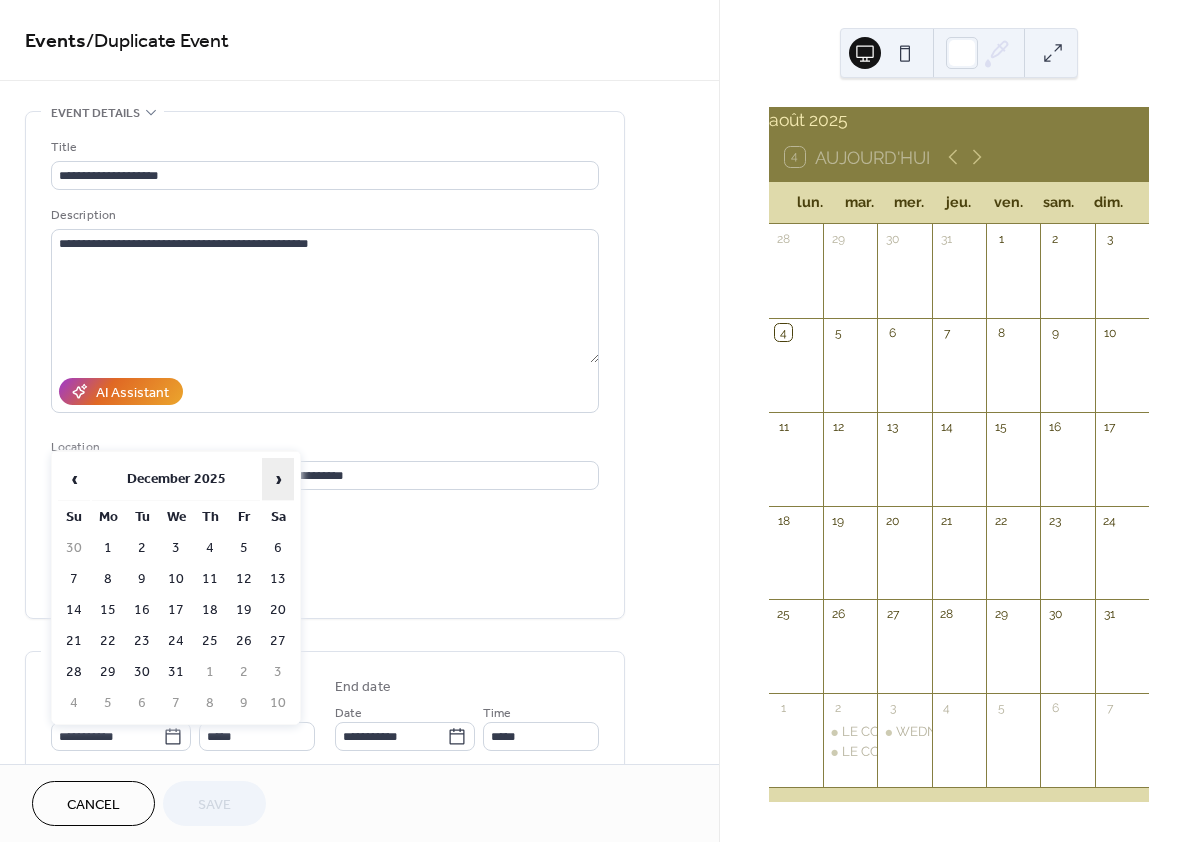 click on "›" at bounding box center (278, 479) 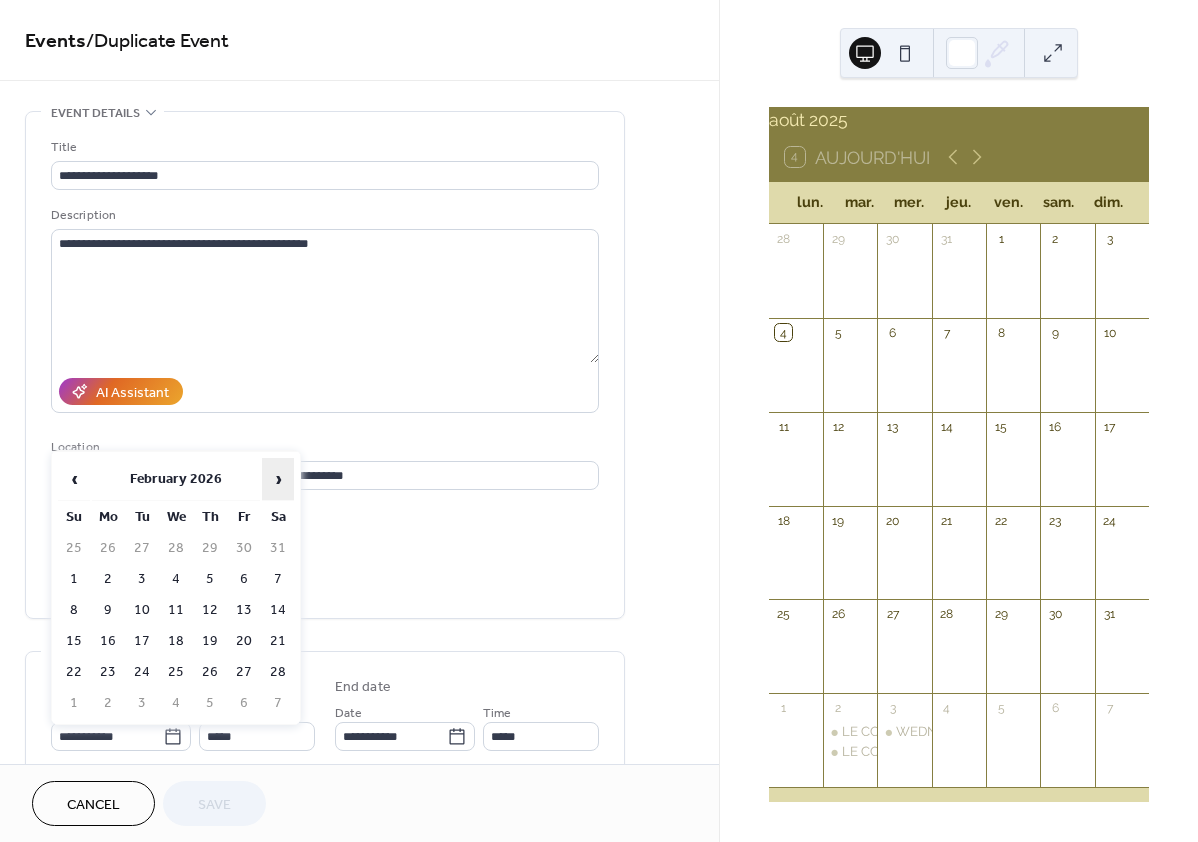 click on "›" at bounding box center (278, 479) 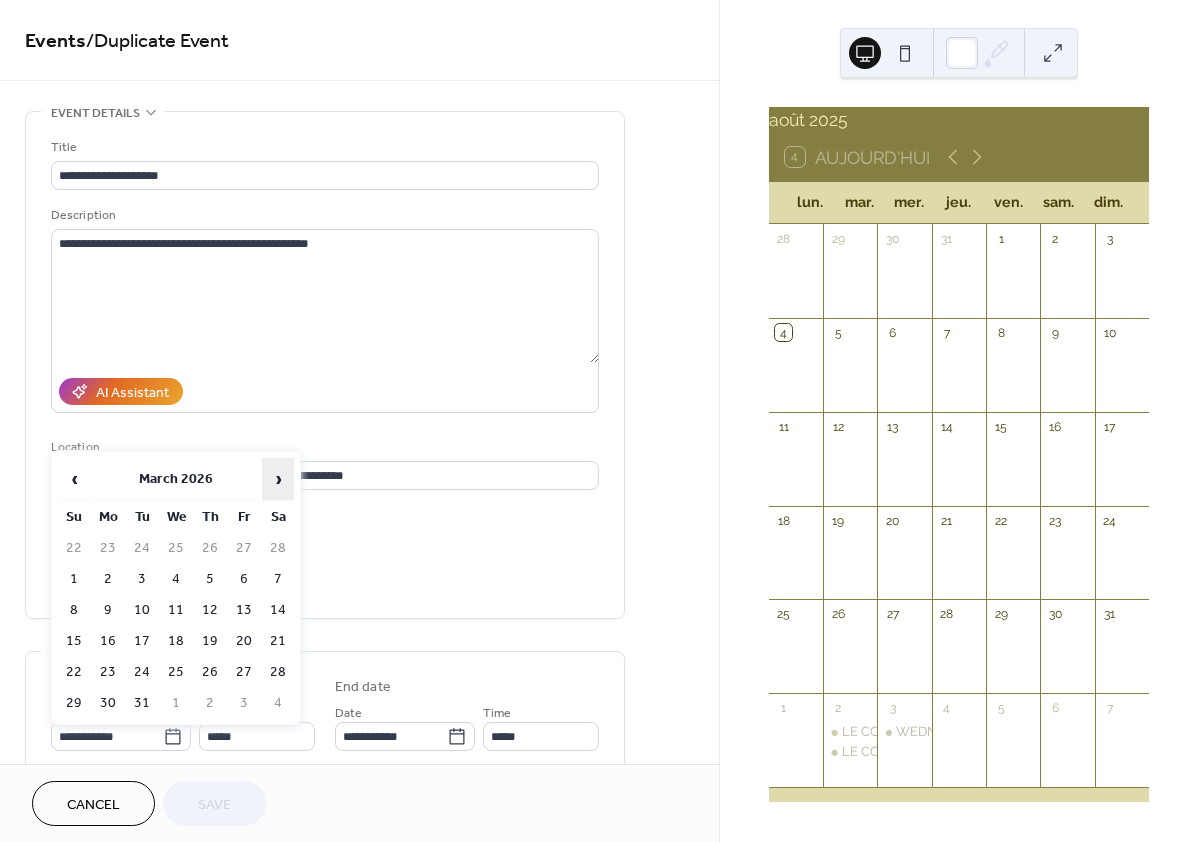 click on "›" at bounding box center [278, 479] 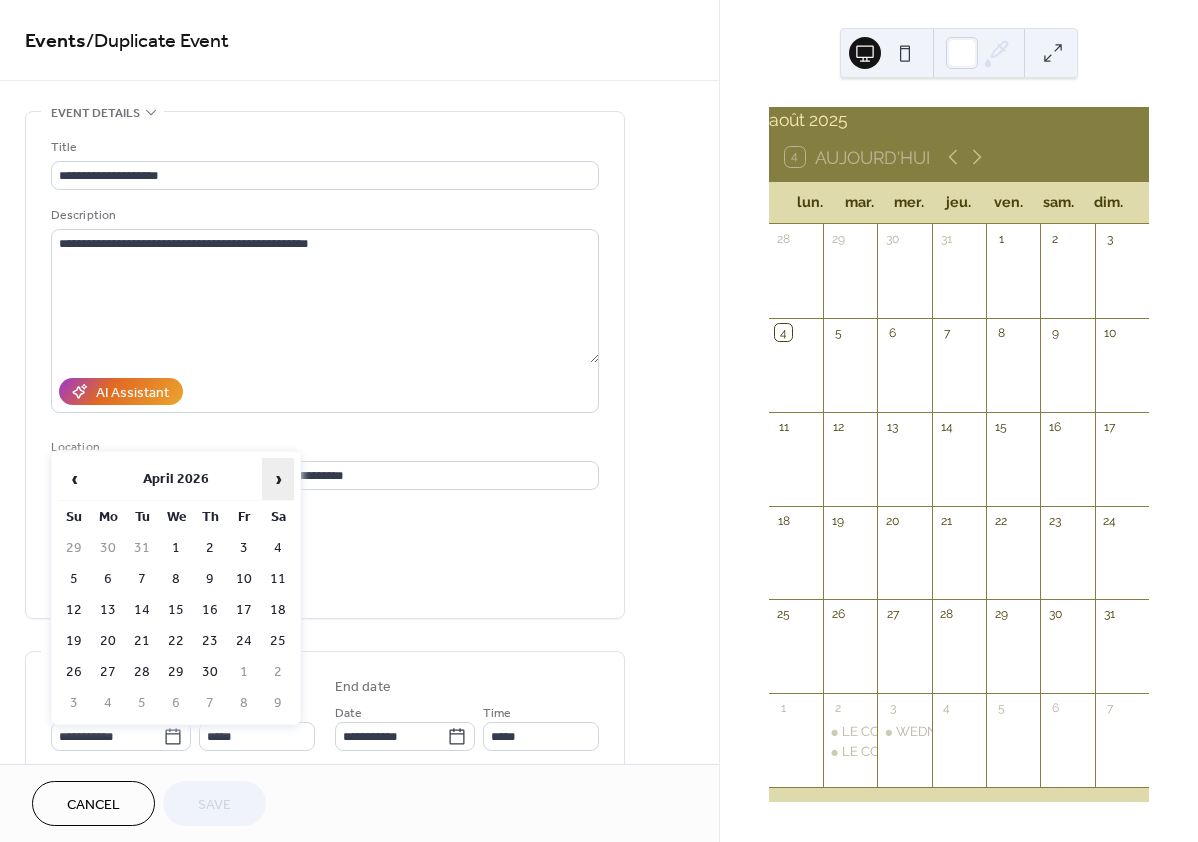 click on "›" at bounding box center [278, 479] 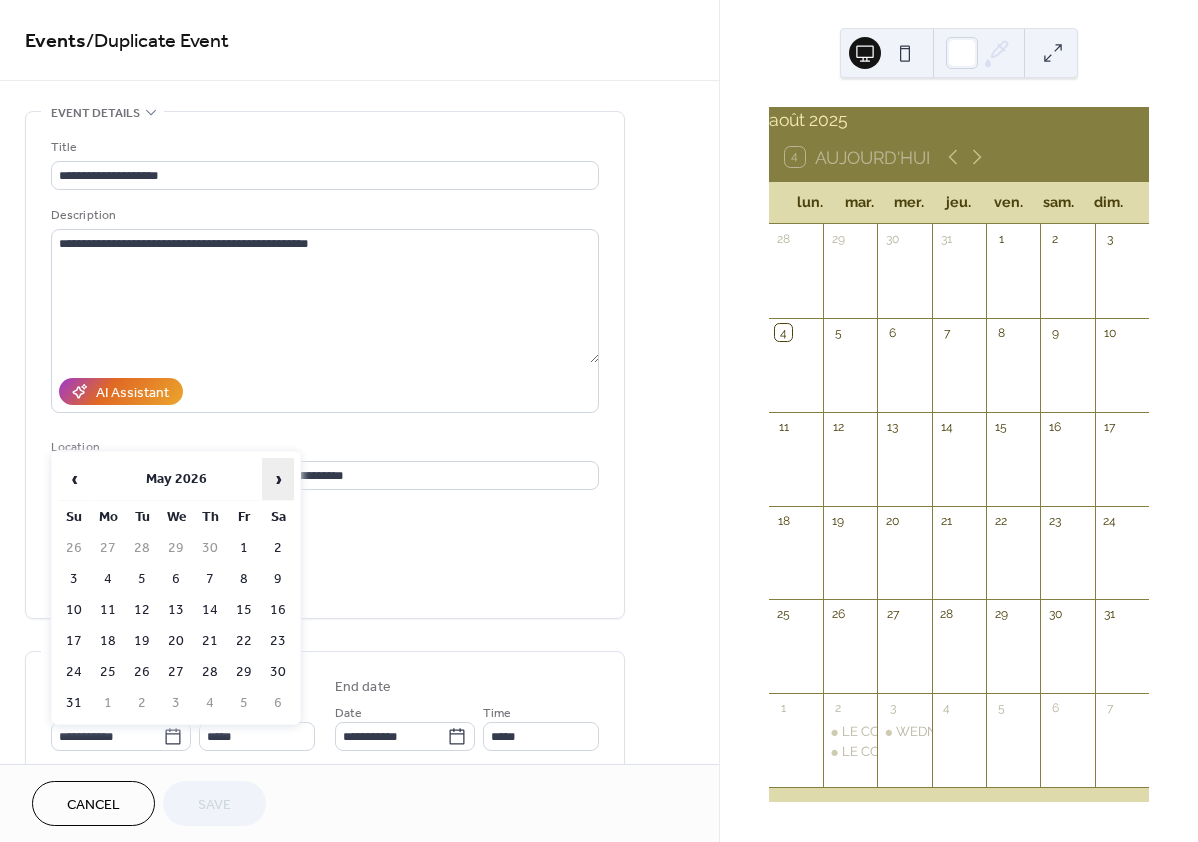 click on "›" at bounding box center (278, 479) 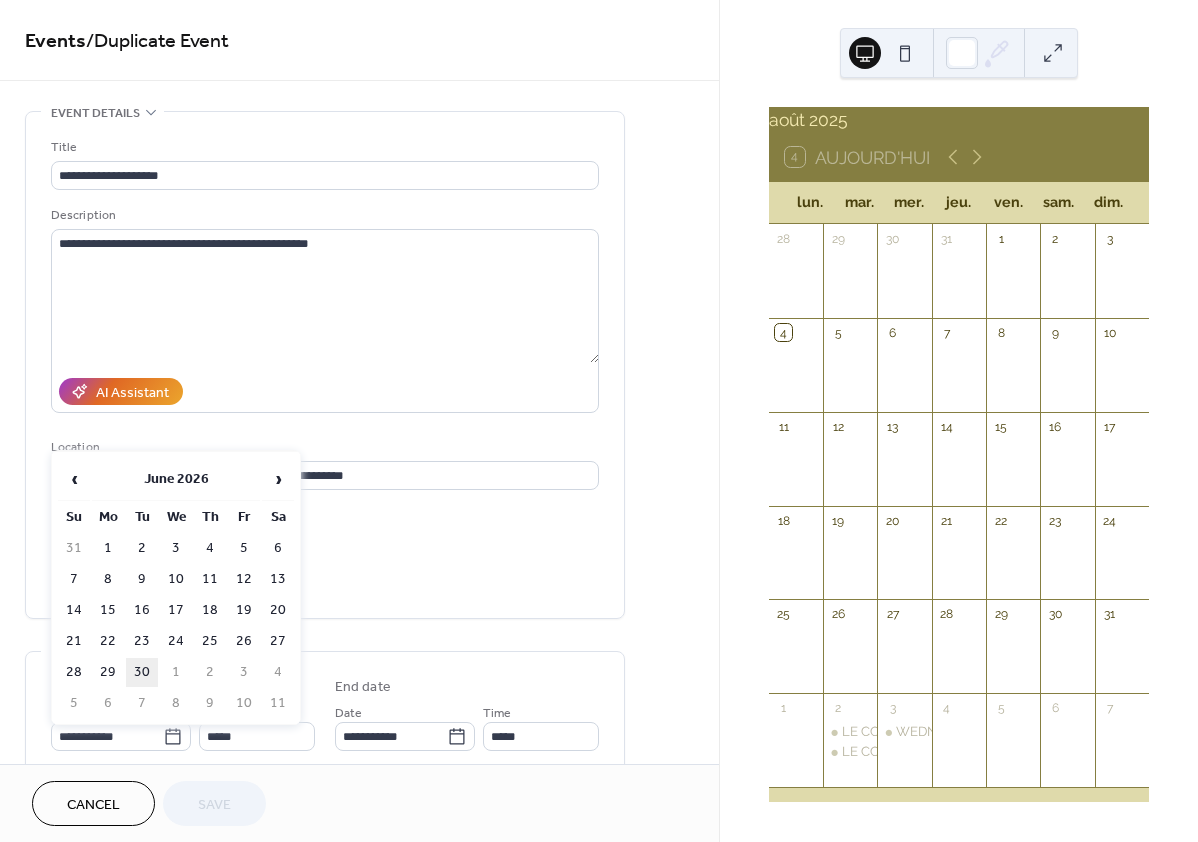 click on "30" at bounding box center (142, 672) 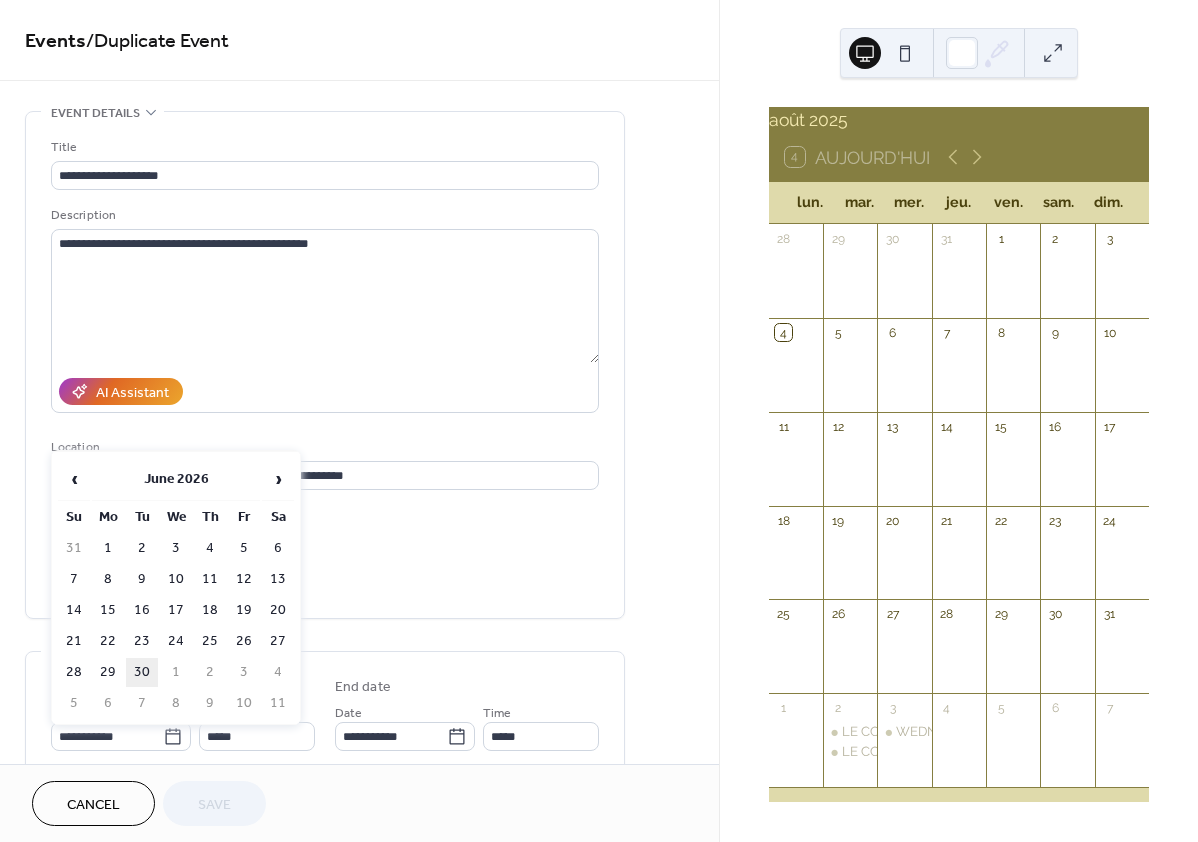 type on "**********" 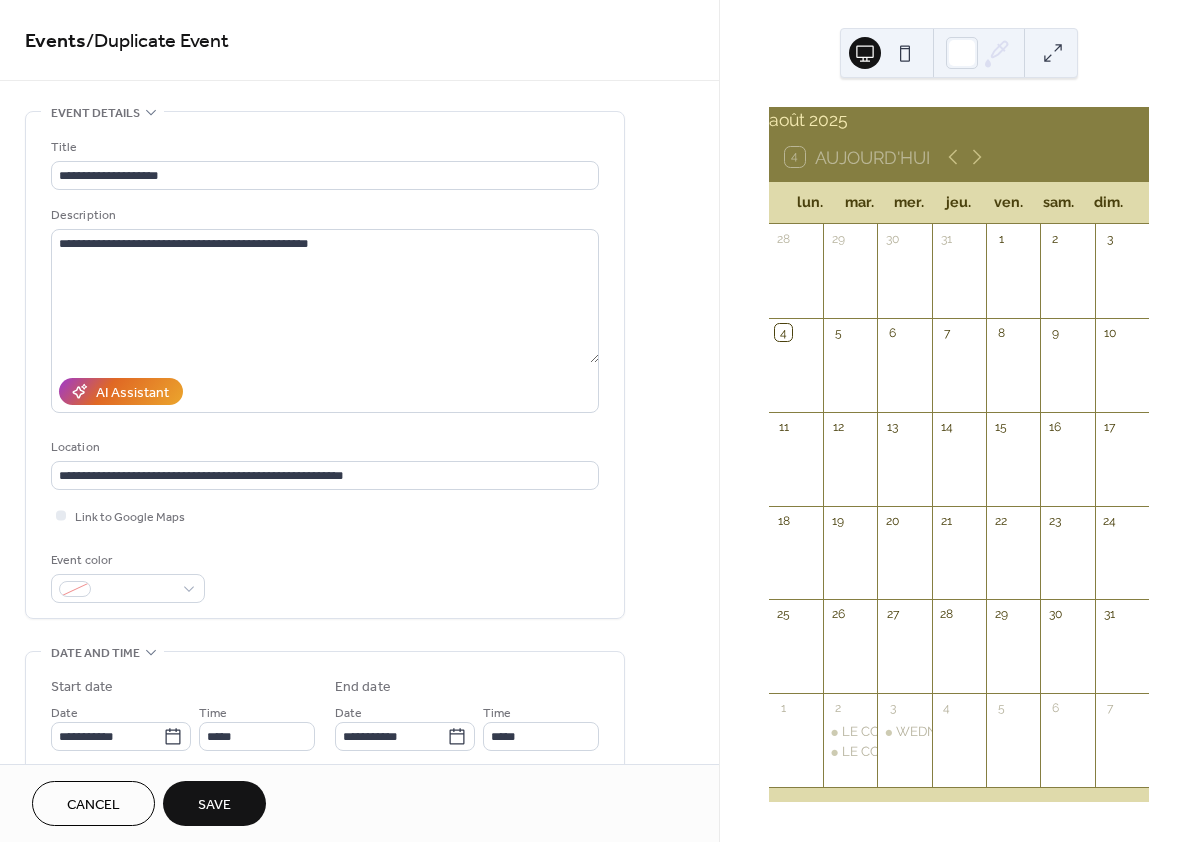click on "Save" at bounding box center [214, 805] 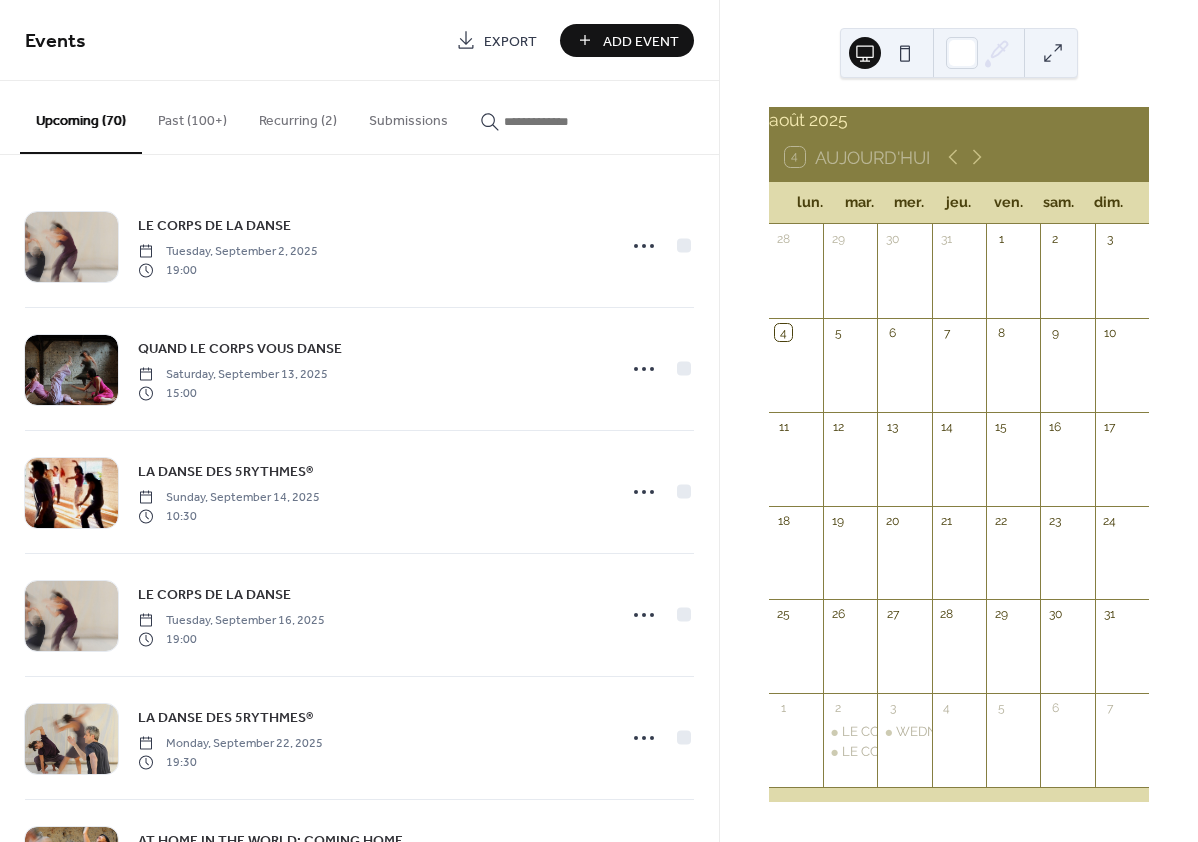 click on "Recurring (2)" at bounding box center [298, 116] 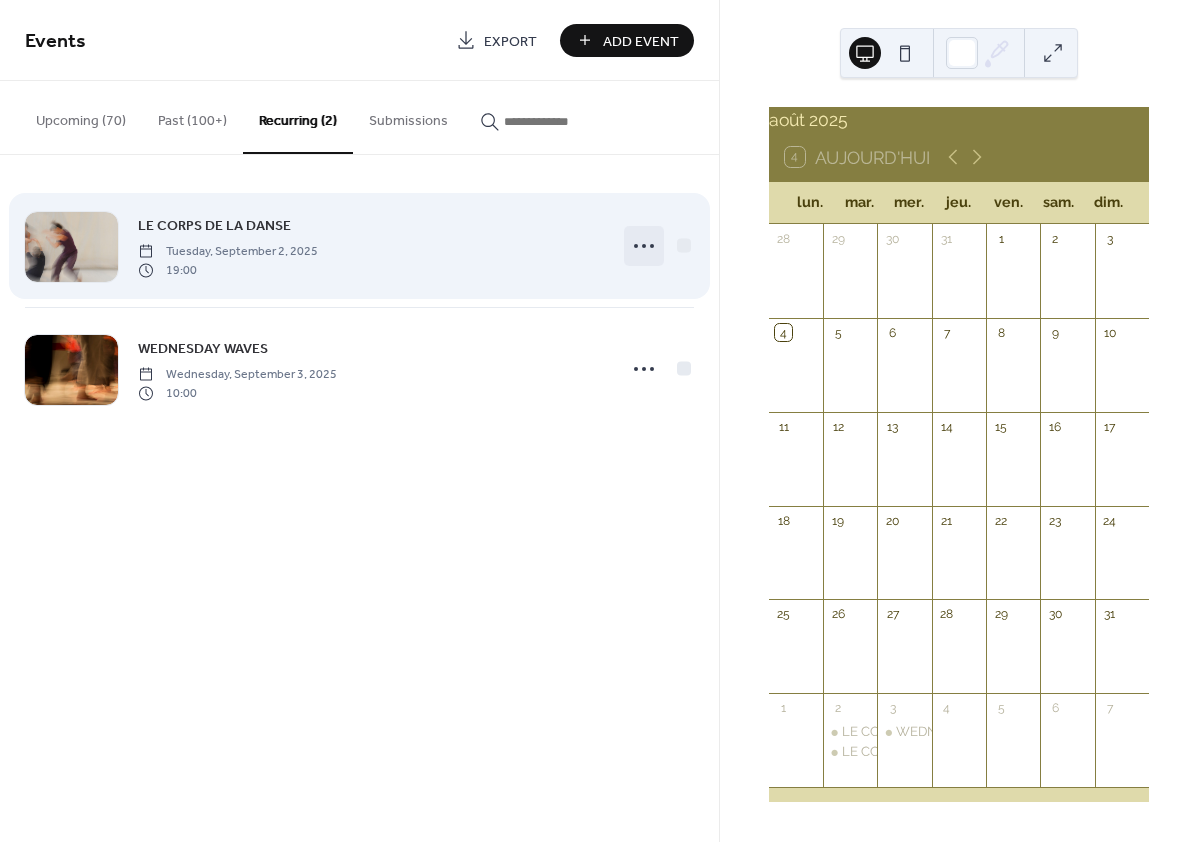 click 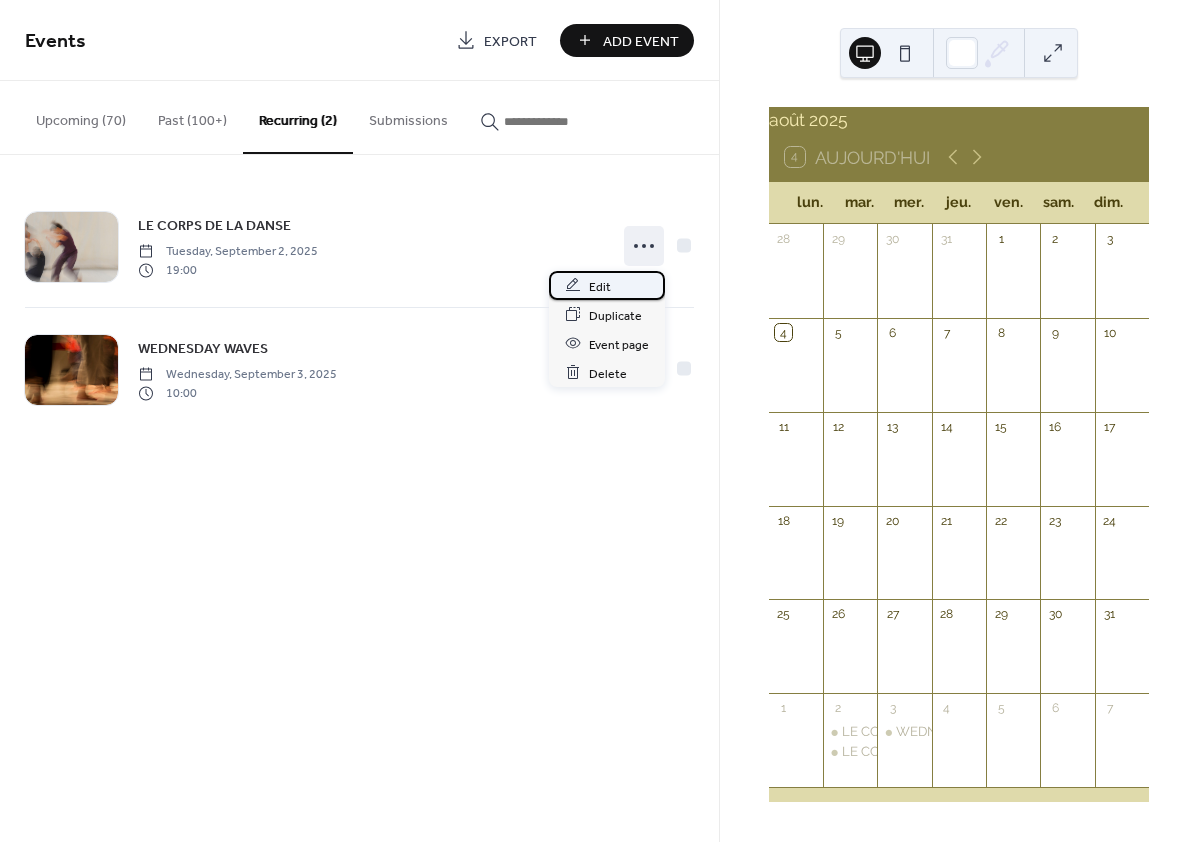 click on "Edit" at bounding box center [600, 286] 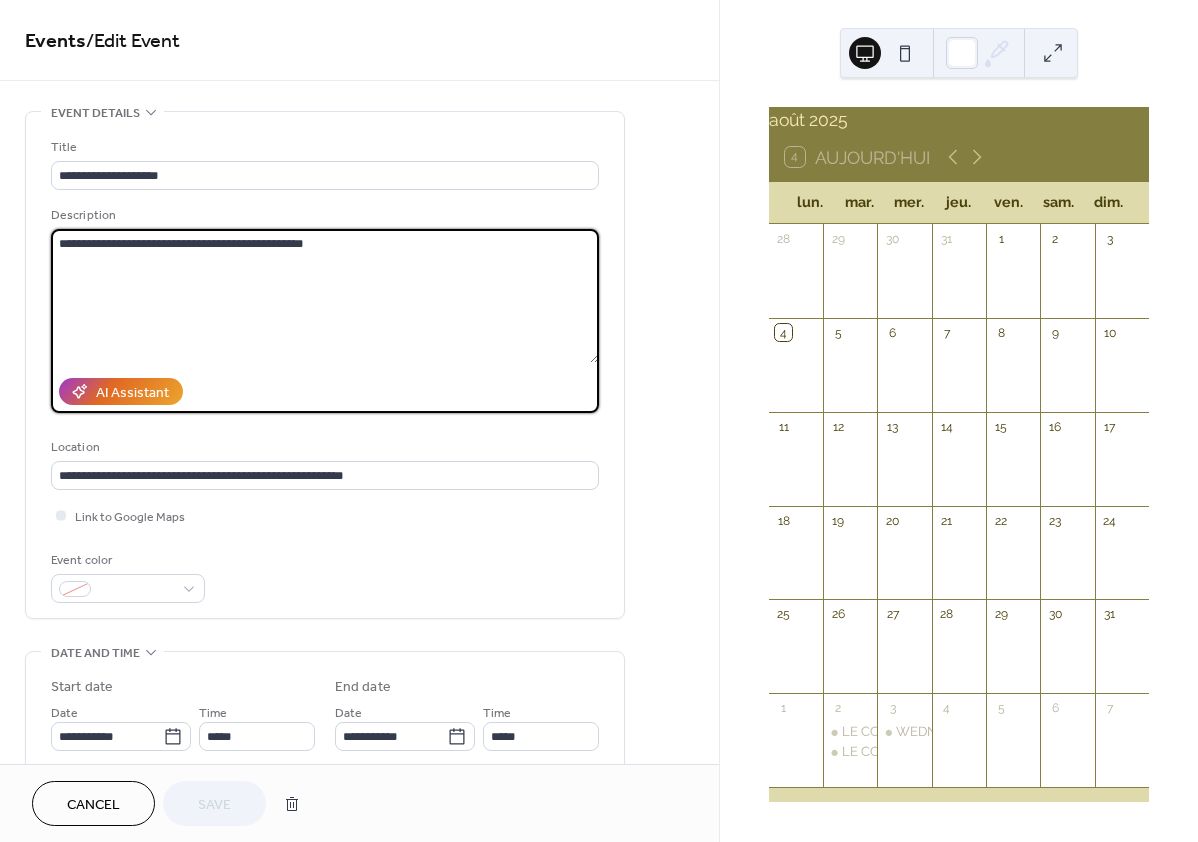 drag, startPoint x: 213, startPoint y: 248, endPoint x: -30, endPoint y: 248, distance: 243 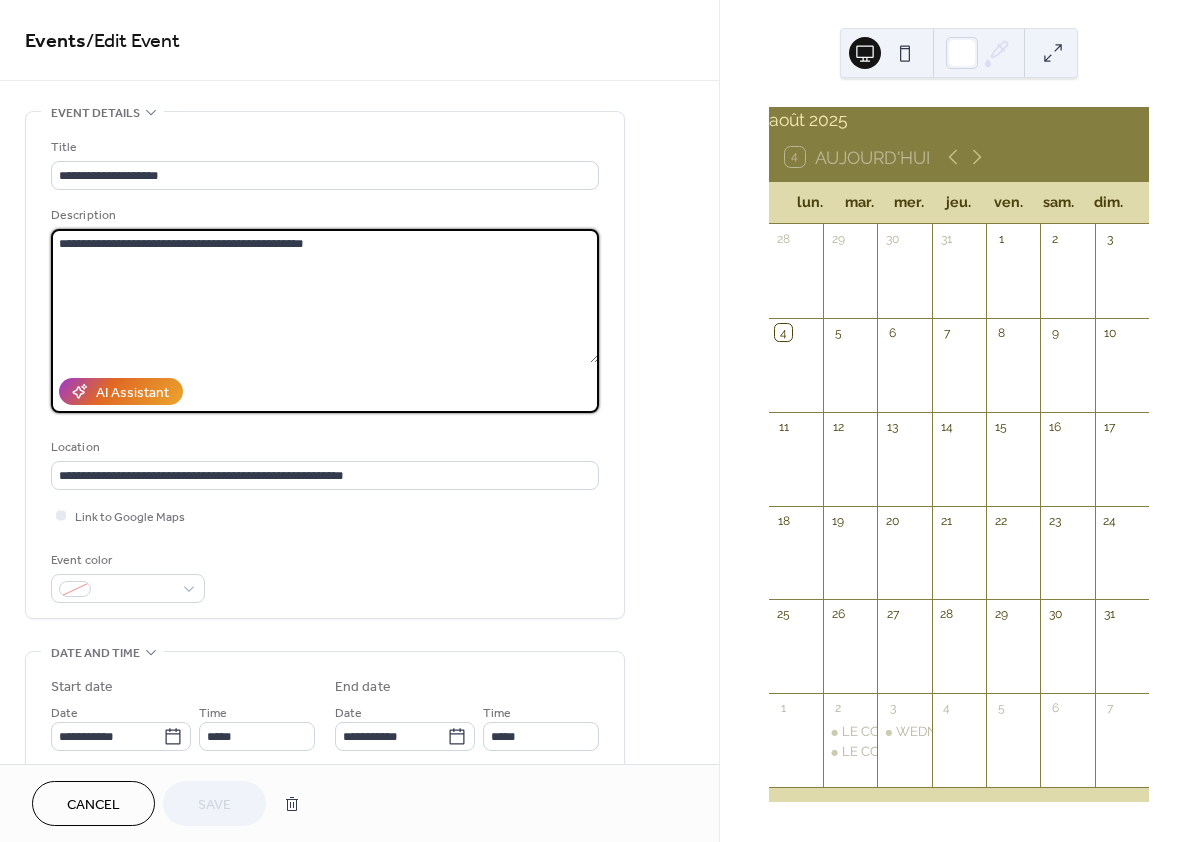 click on "**********" at bounding box center [325, 296] 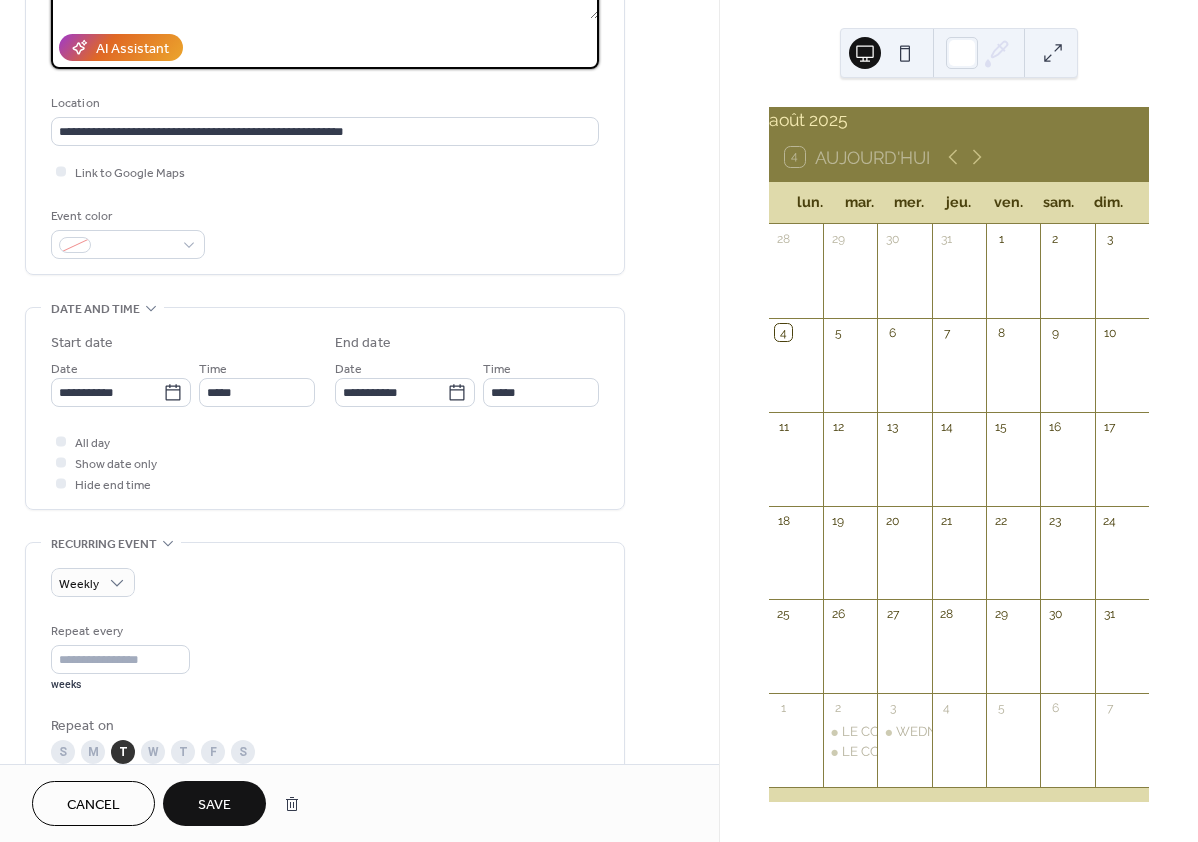 scroll, scrollTop: 352, scrollLeft: 0, axis: vertical 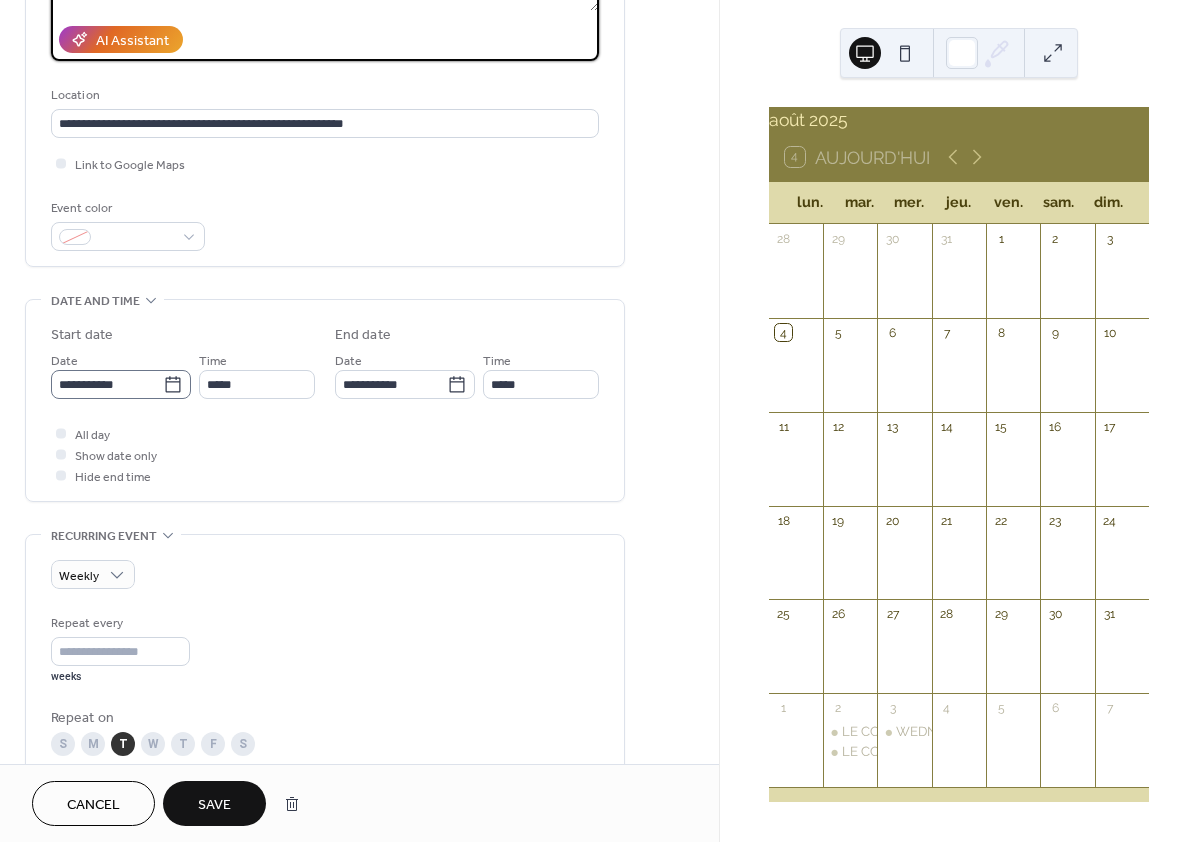 type on "**********" 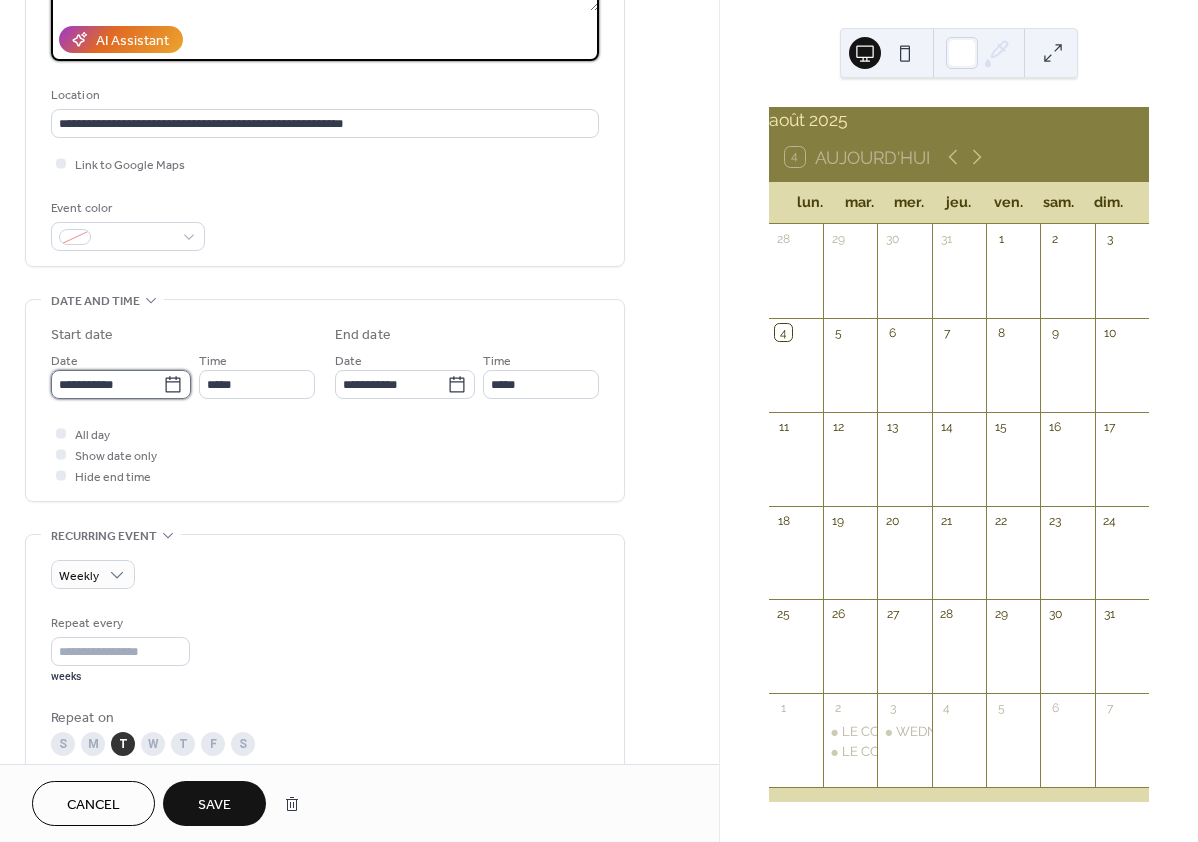 click on "**********" at bounding box center (107, 384) 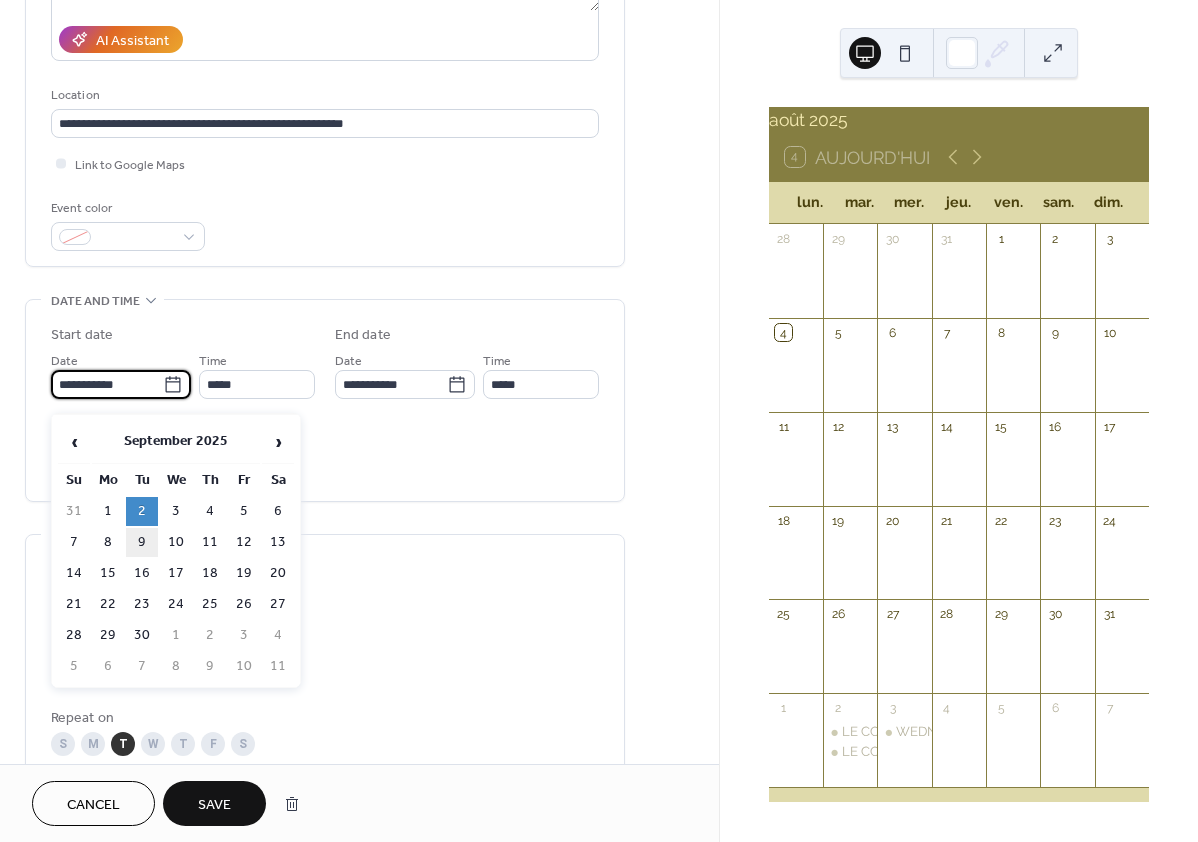 click on "9" at bounding box center (142, 542) 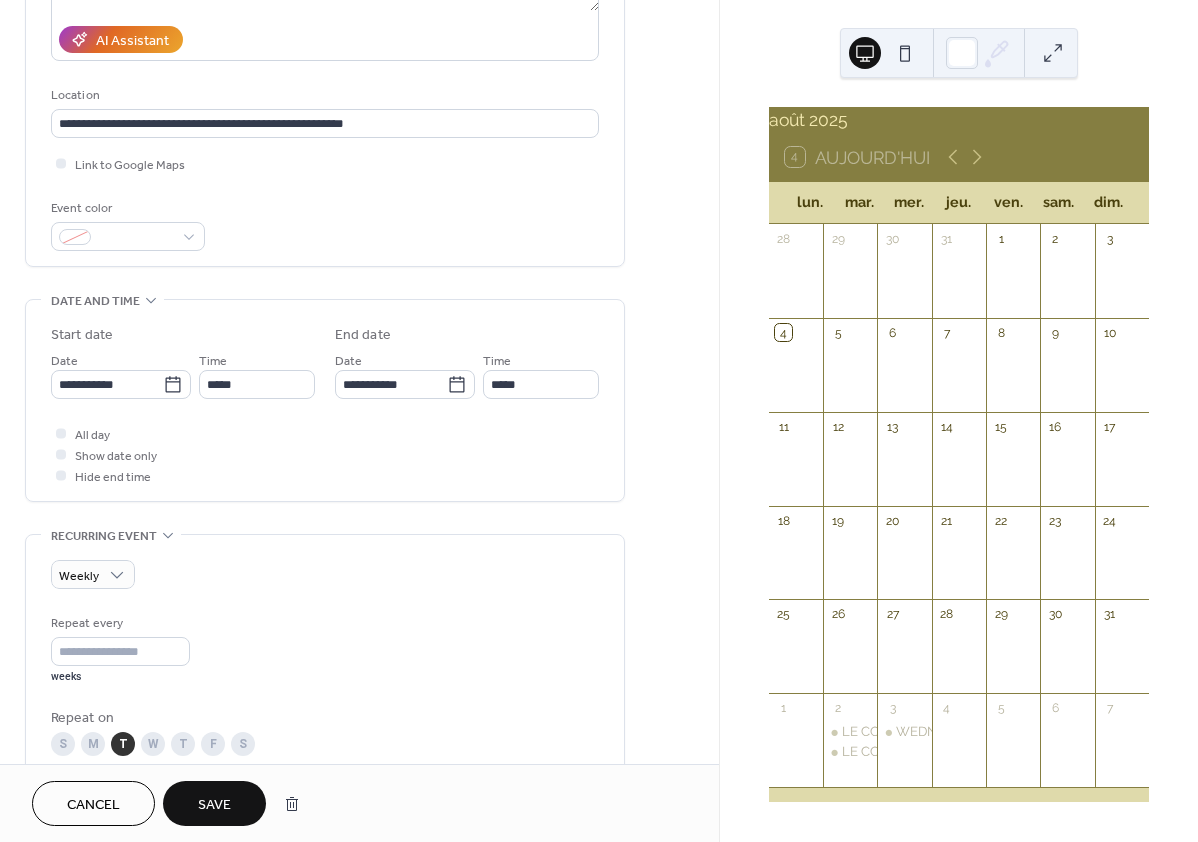 type on "**********" 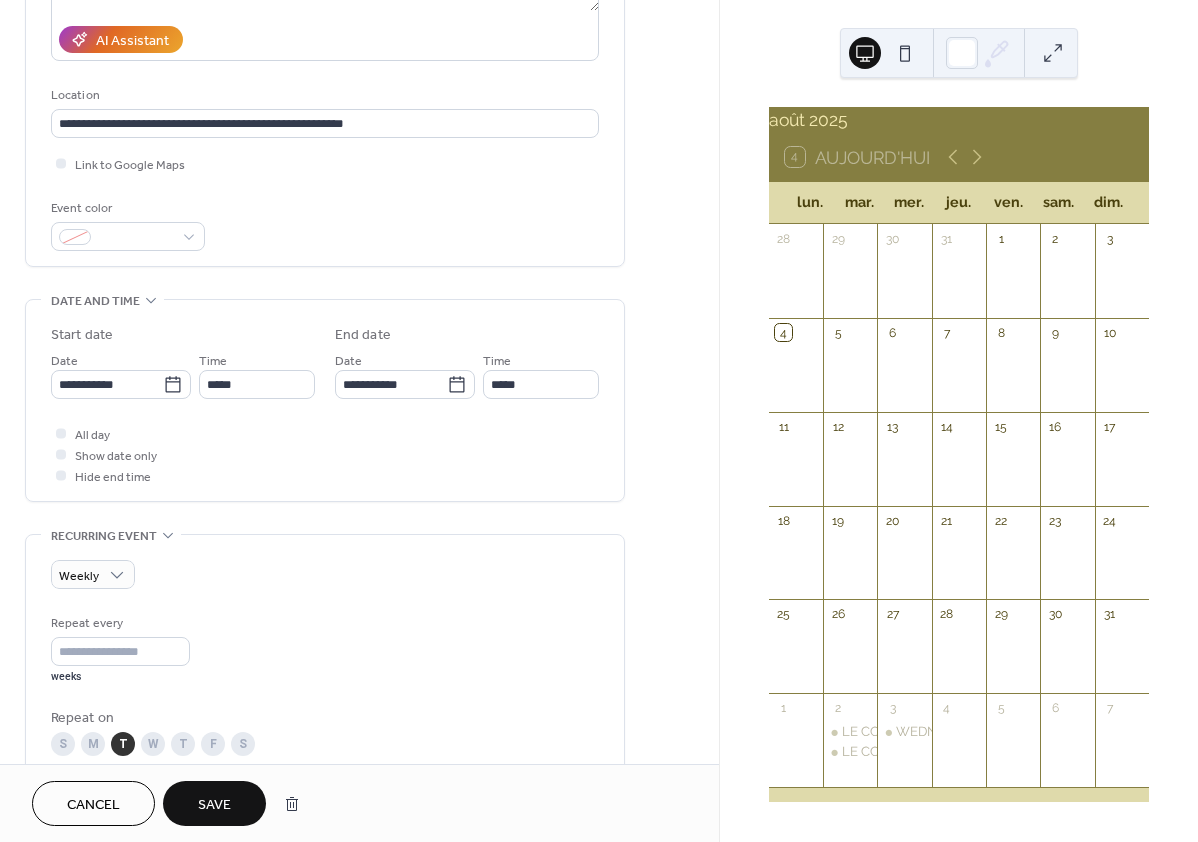 type on "**********" 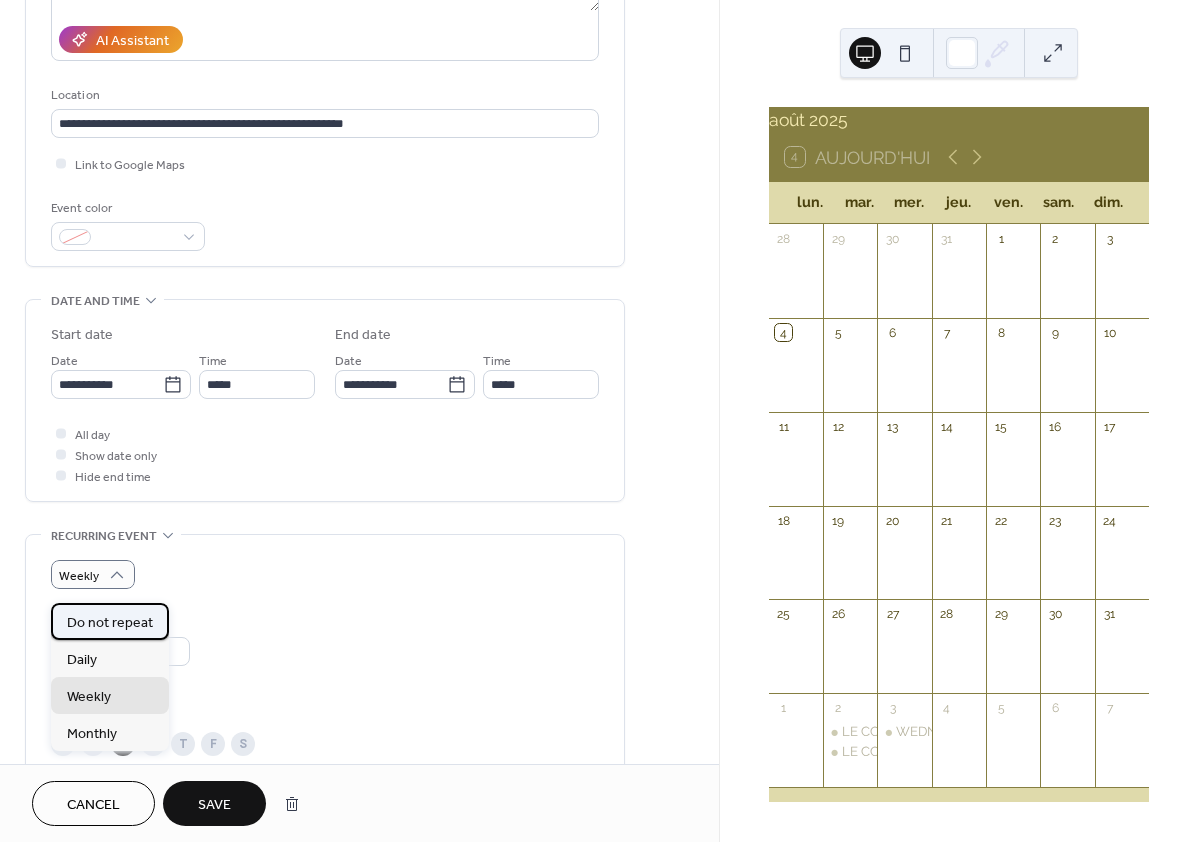 click on "Do not repeat" at bounding box center (110, 622) 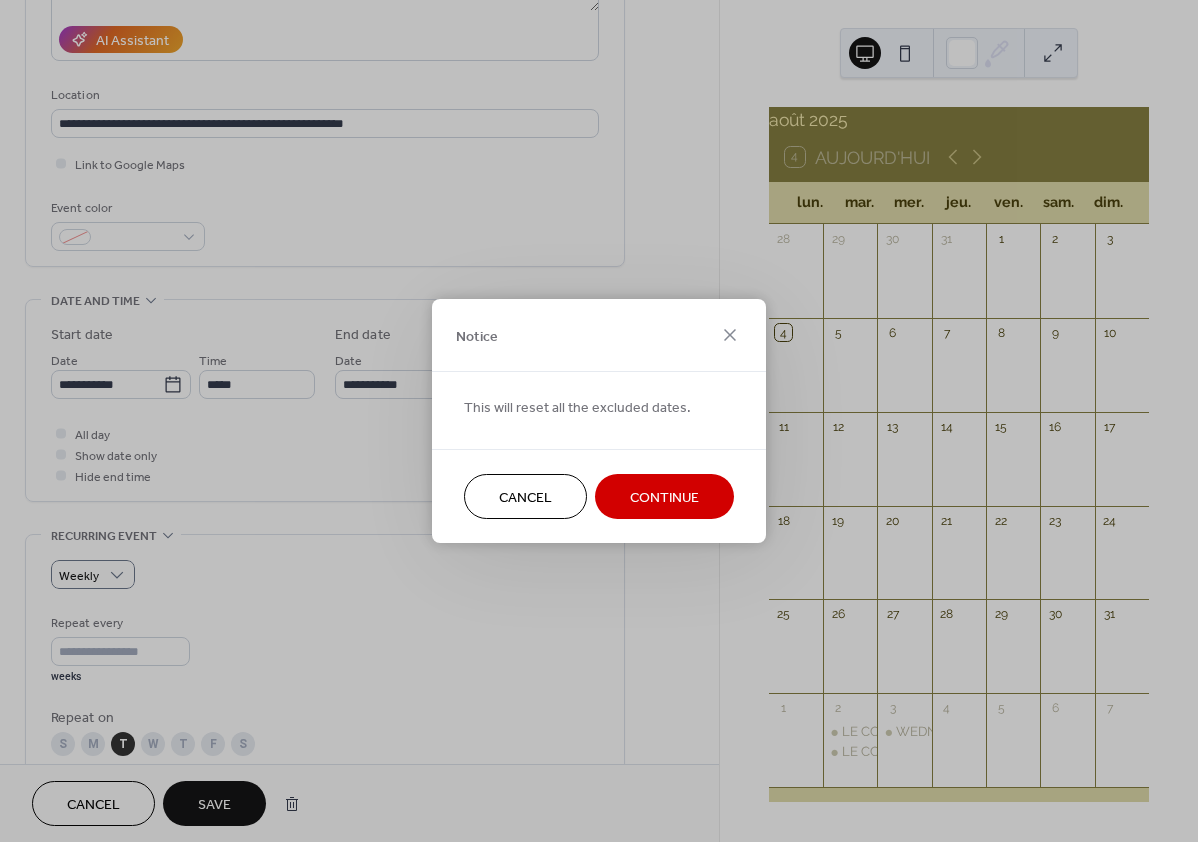 click on "Continue" at bounding box center (664, 498) 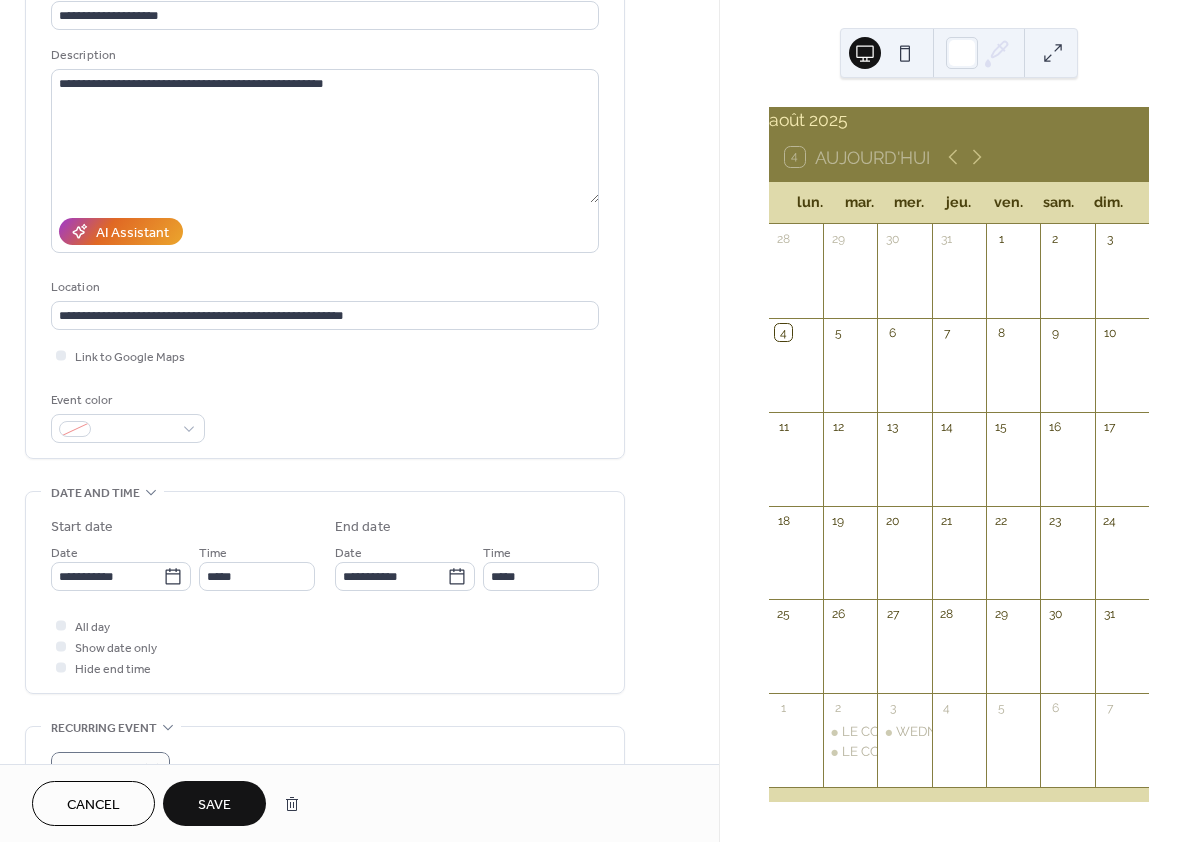 scroll, scrollTop: 55, scrollLeft: 0, axis: vertical 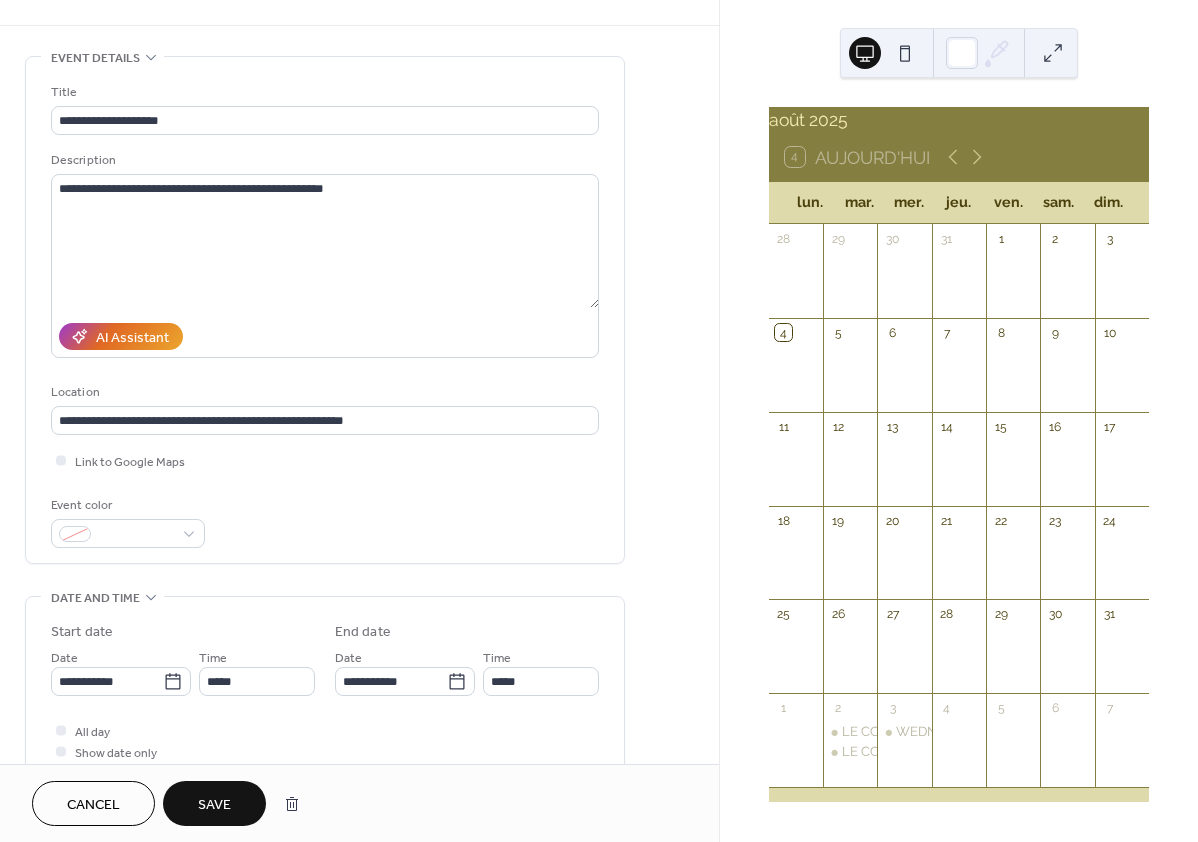 click on "Save" at bounding box center (214, 805) 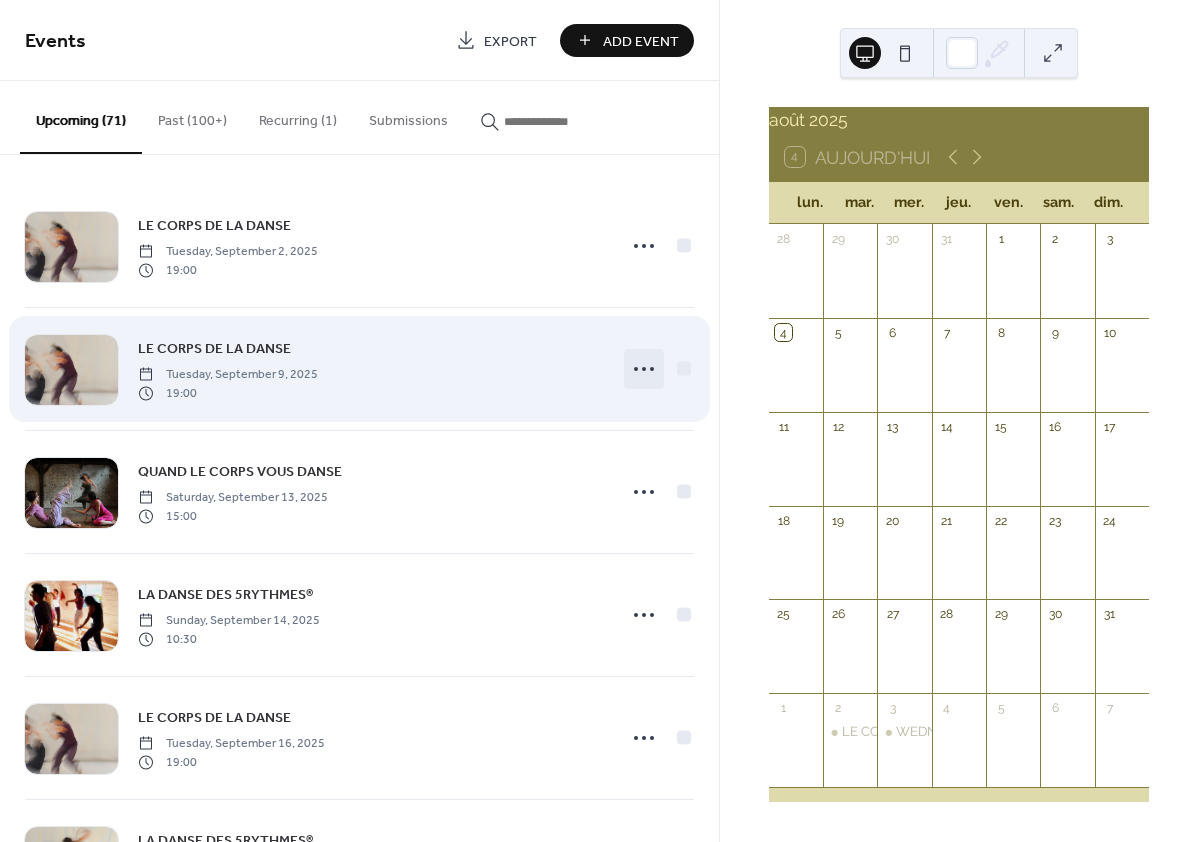 click 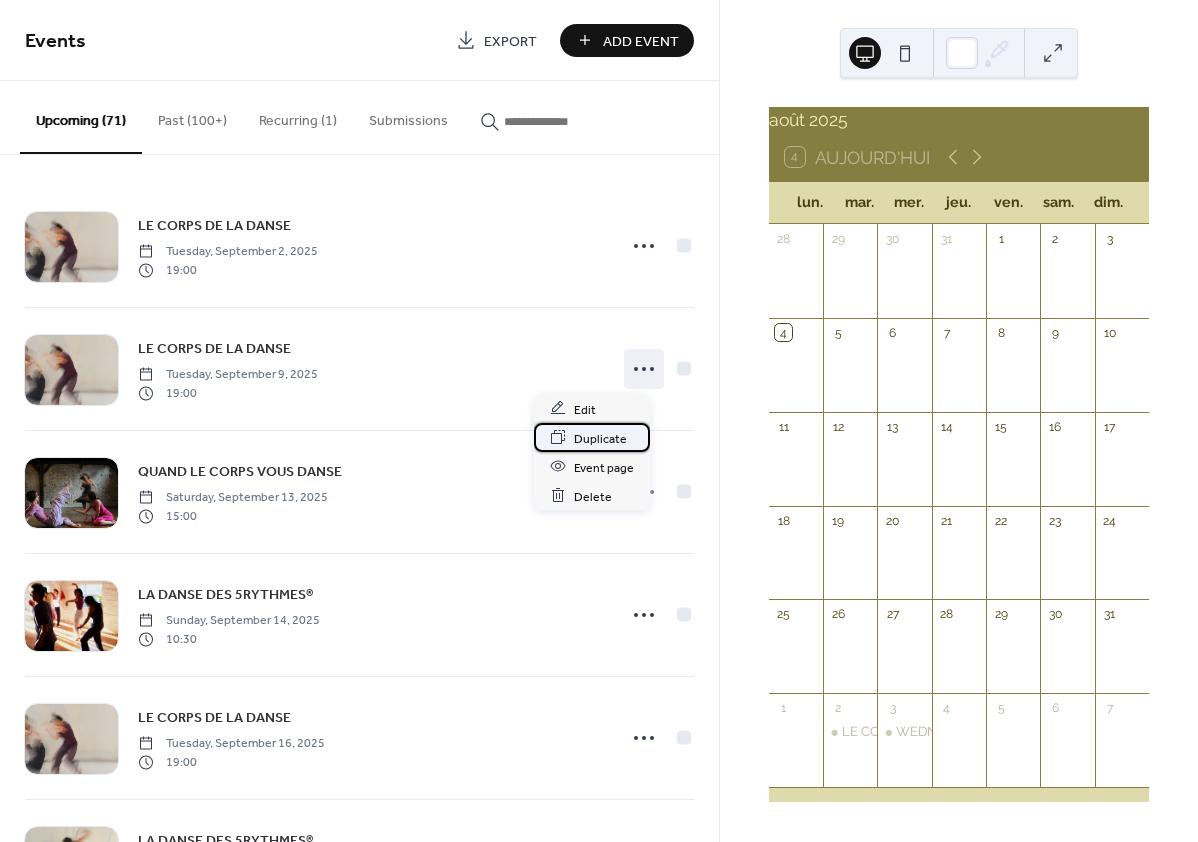 click on "Duplicate" at bounding box center (600, 438) 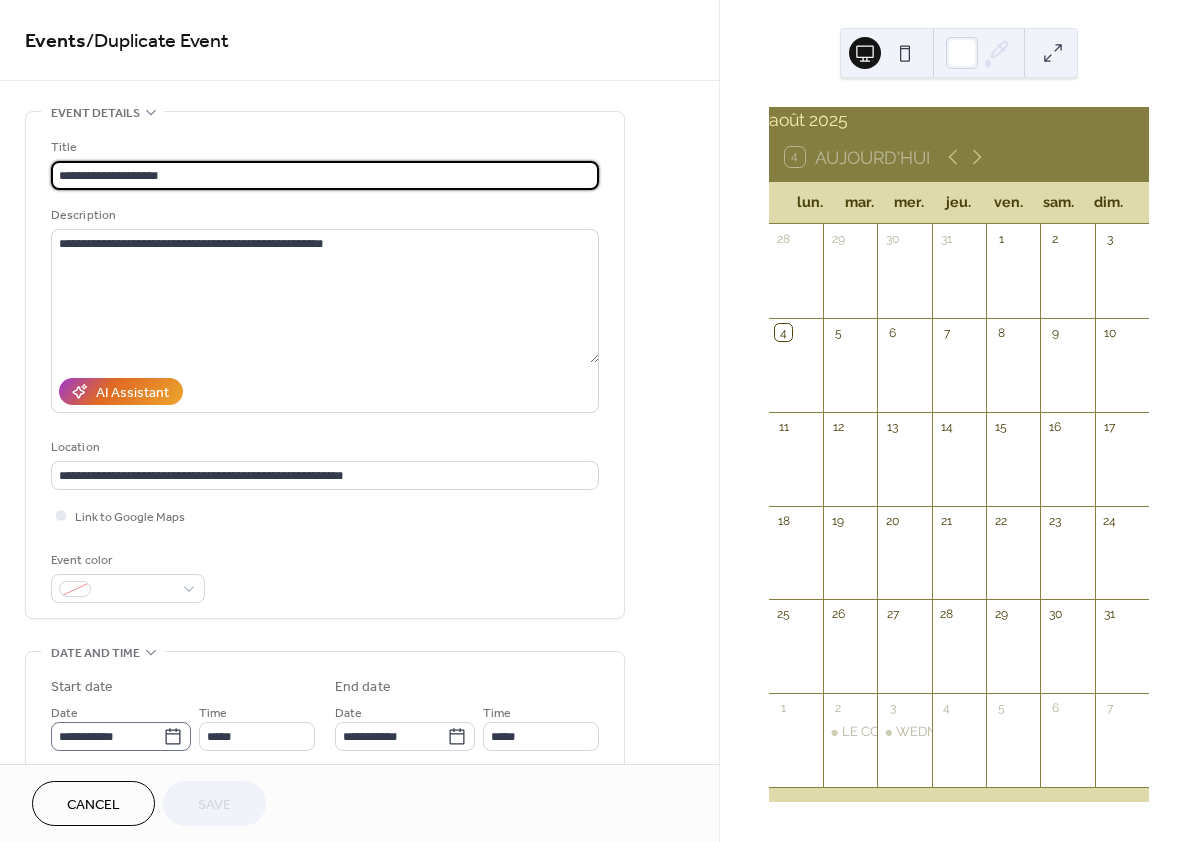 click 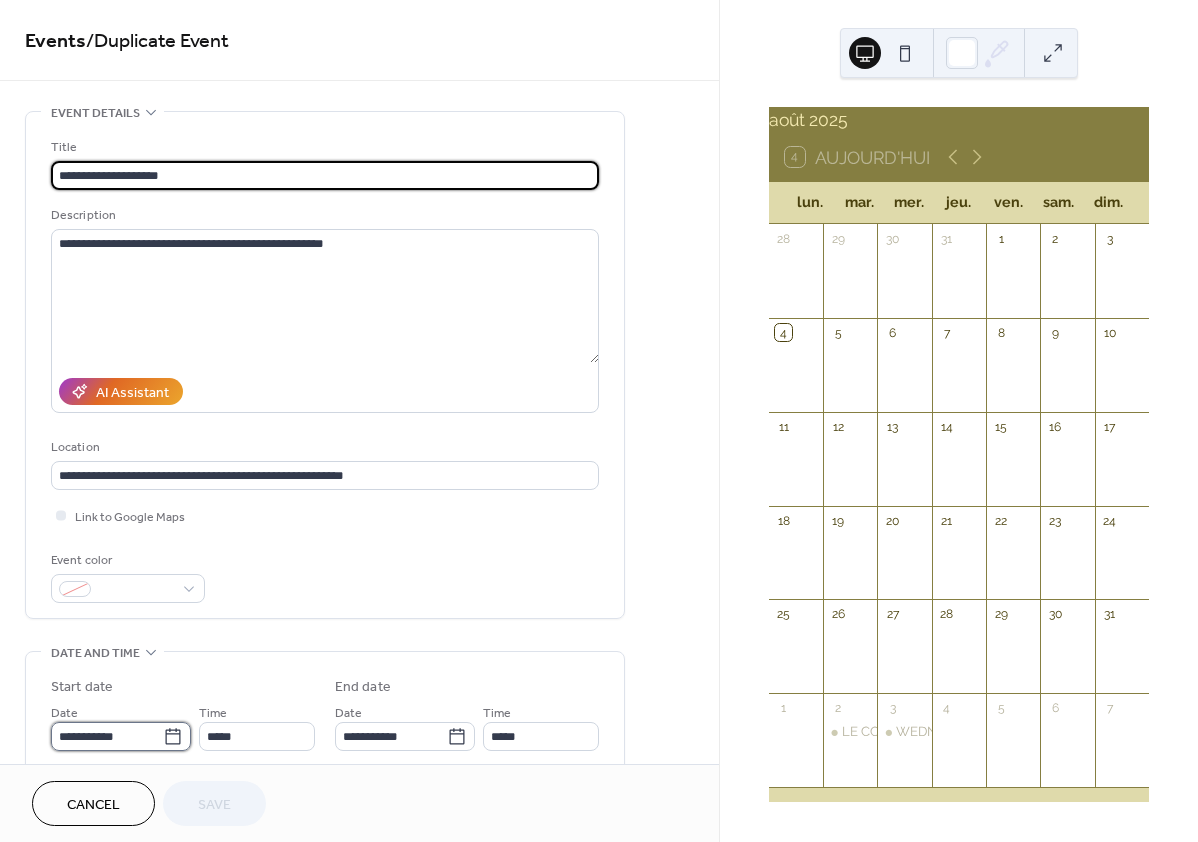 click on "**********" at bounding box center (107, 736) 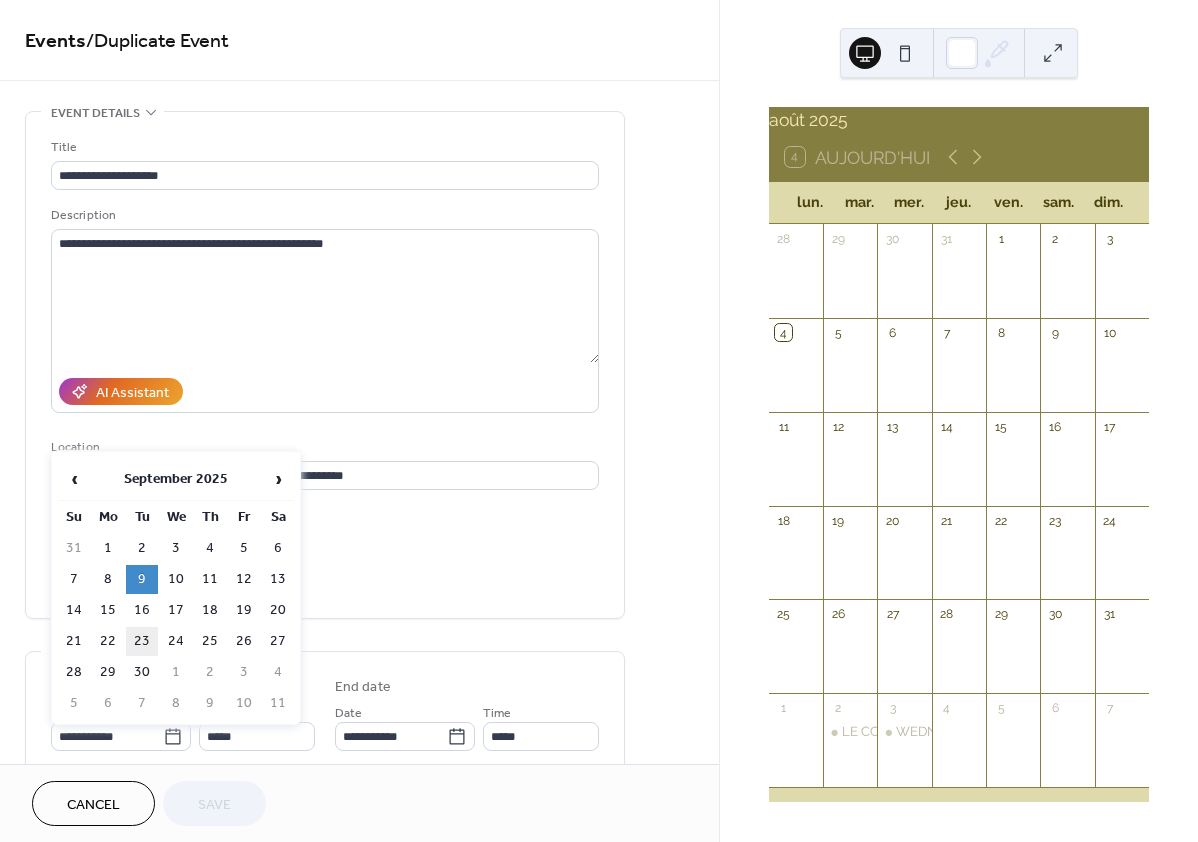 click on "23" at bounding box center [142, 641] 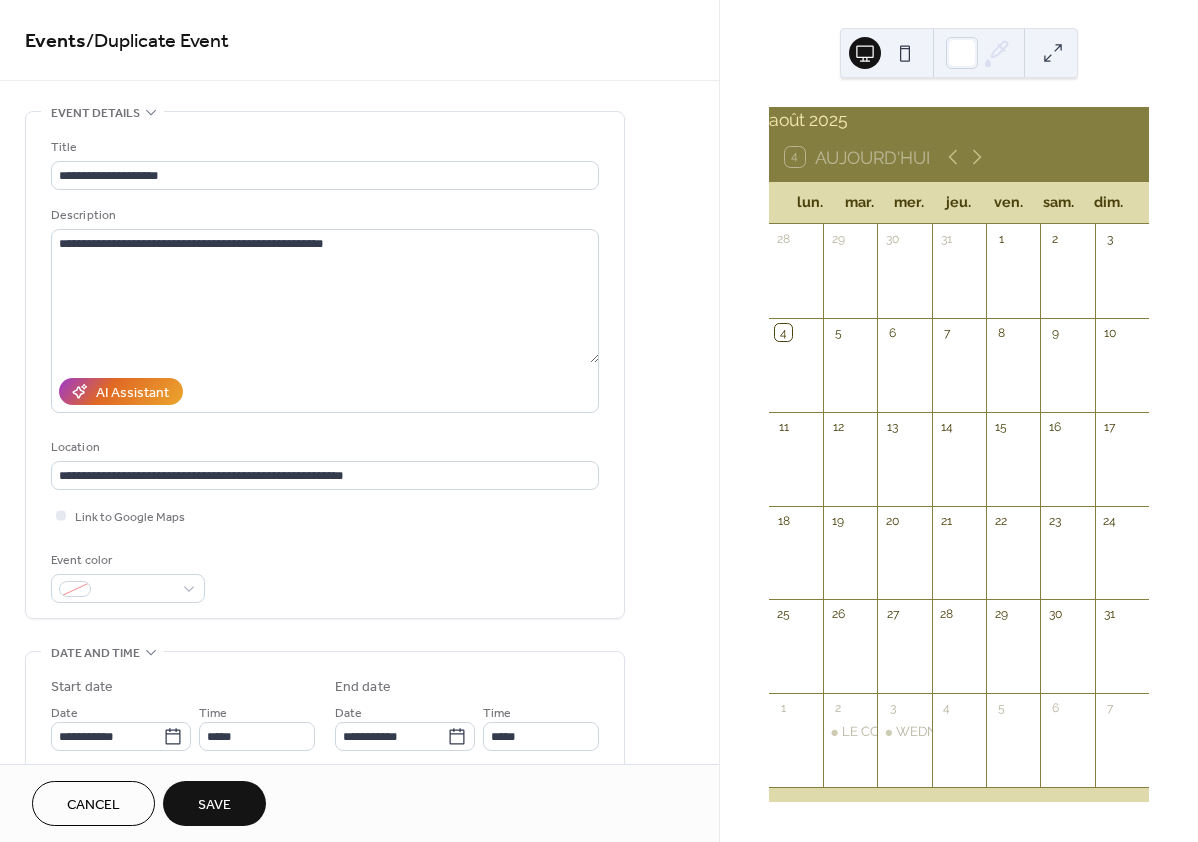 click on "Save" at bounding box center (214, 805) 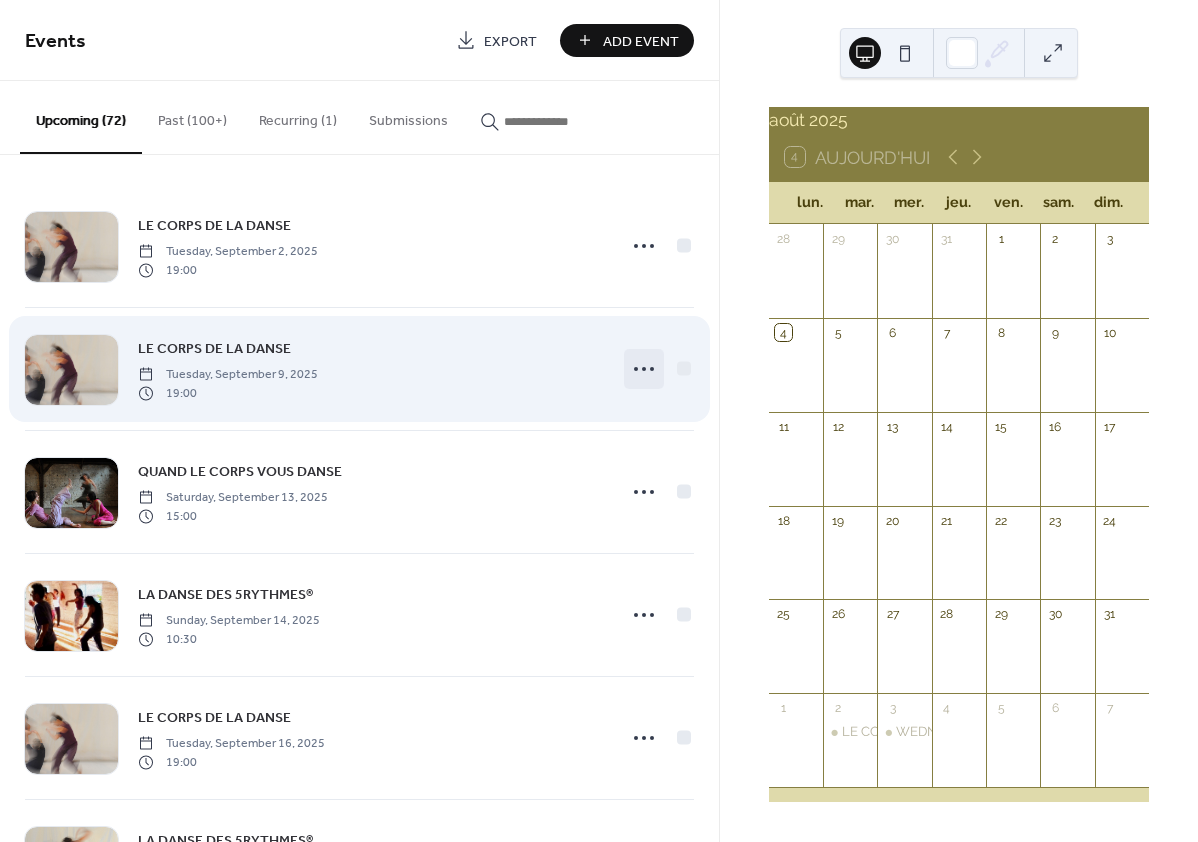 click 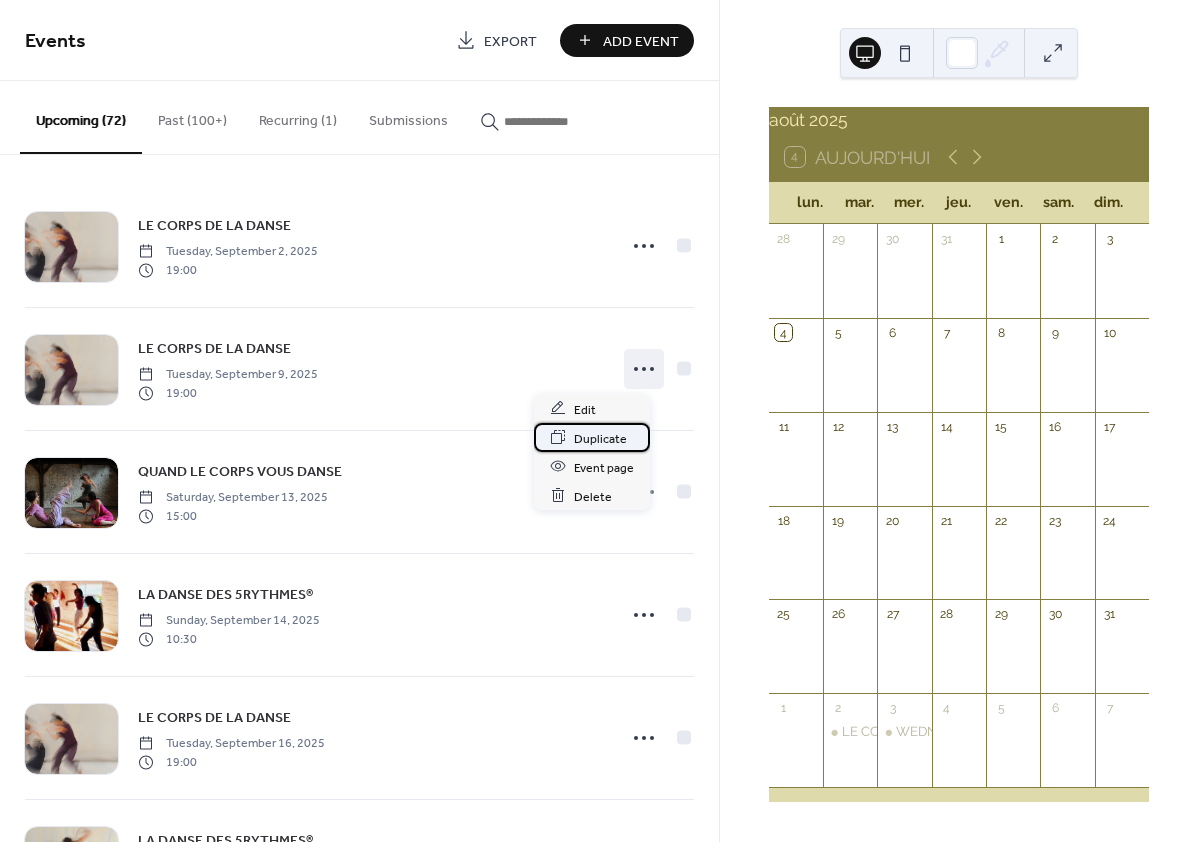 click on "Duplicate" at bounding box center [600, 438] 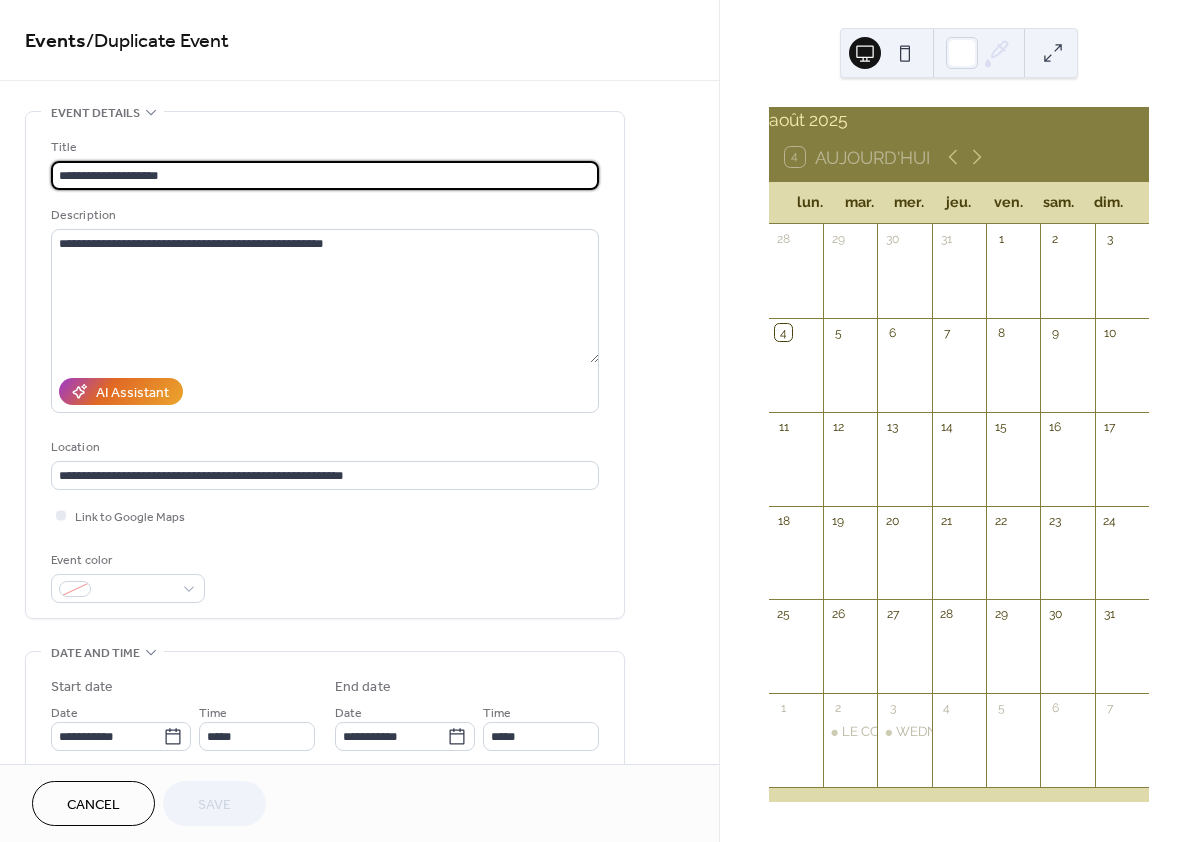 click 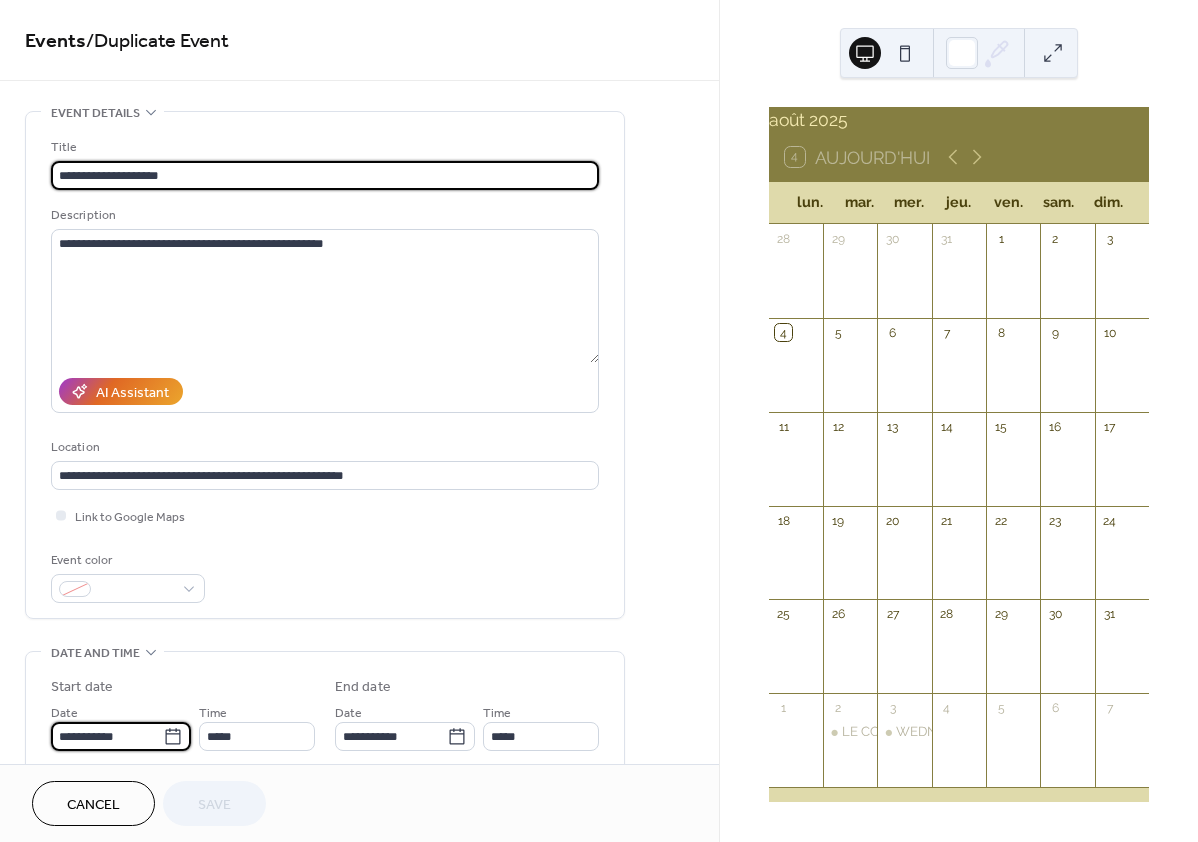 click on "**********" at bounding box center (107, 736) 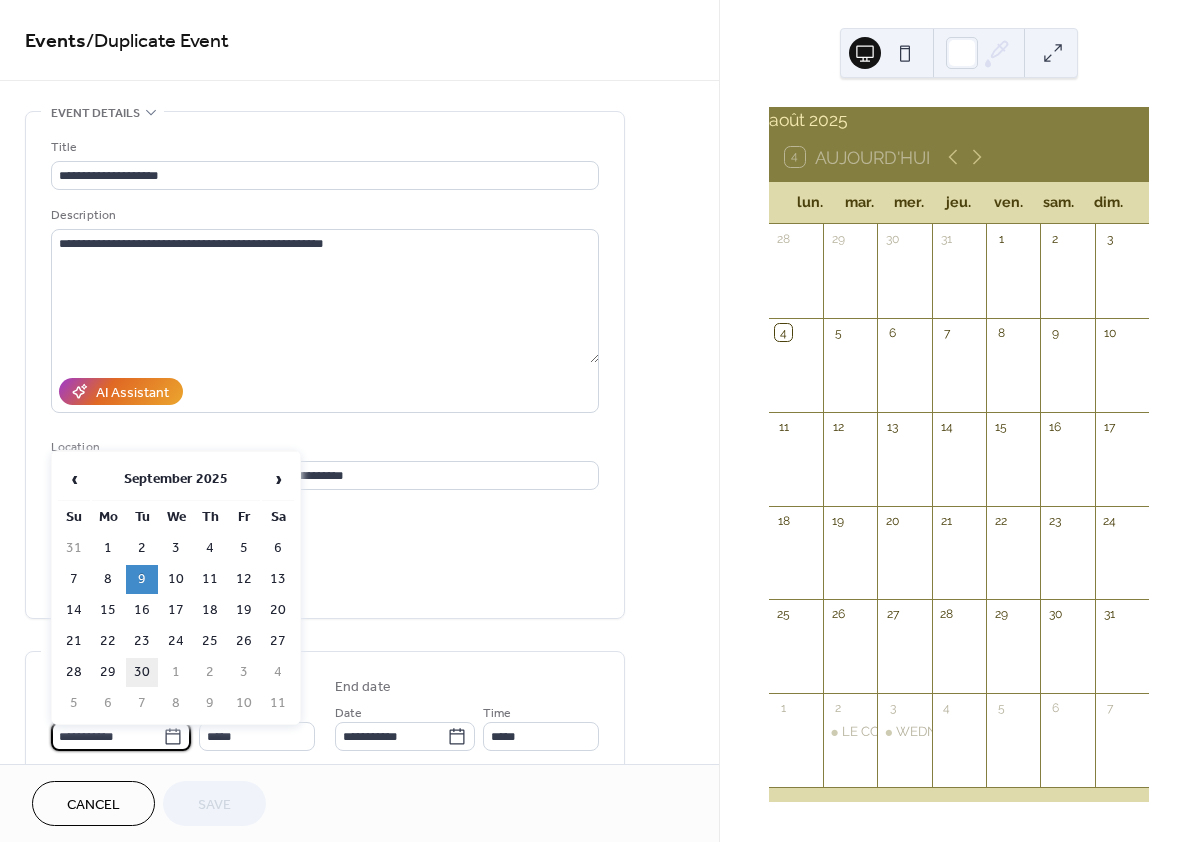 click on "30" at bounding box center (142, 672) 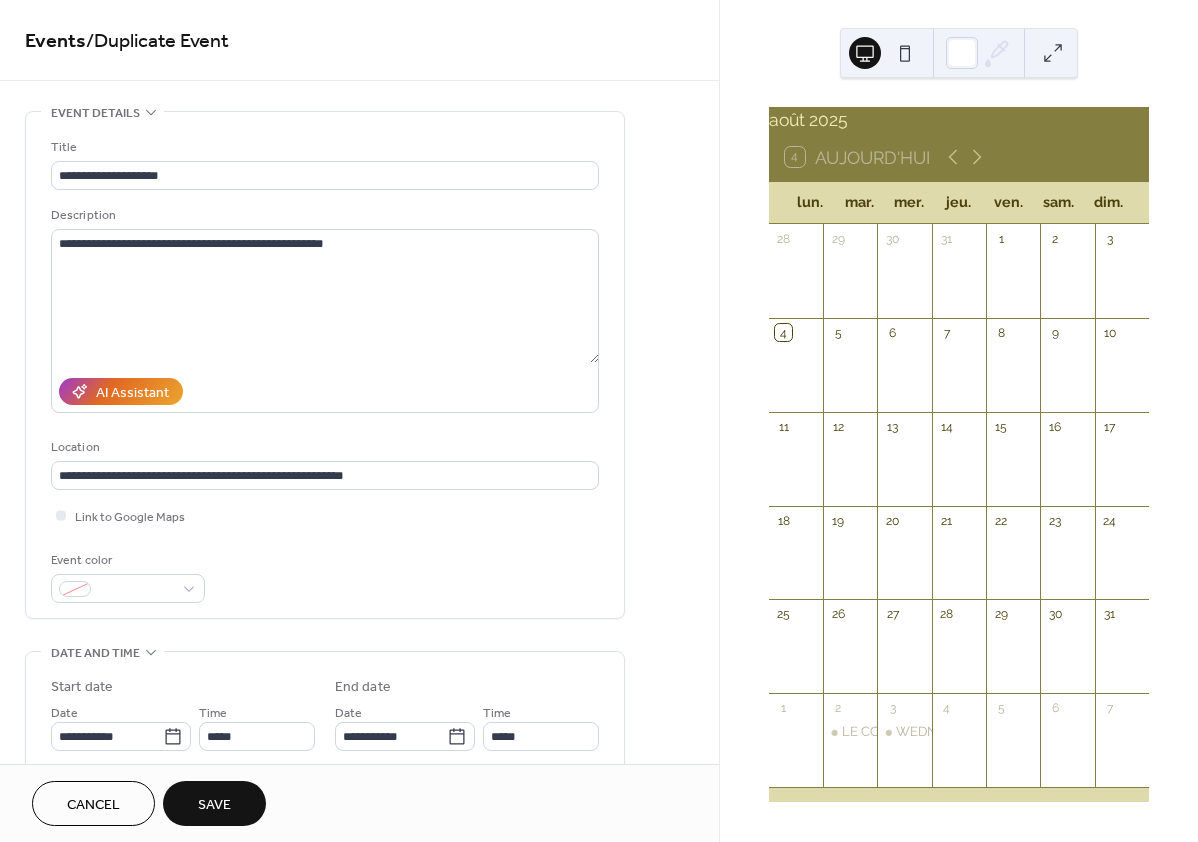 click on "Save" at bounding box center [214, 805] 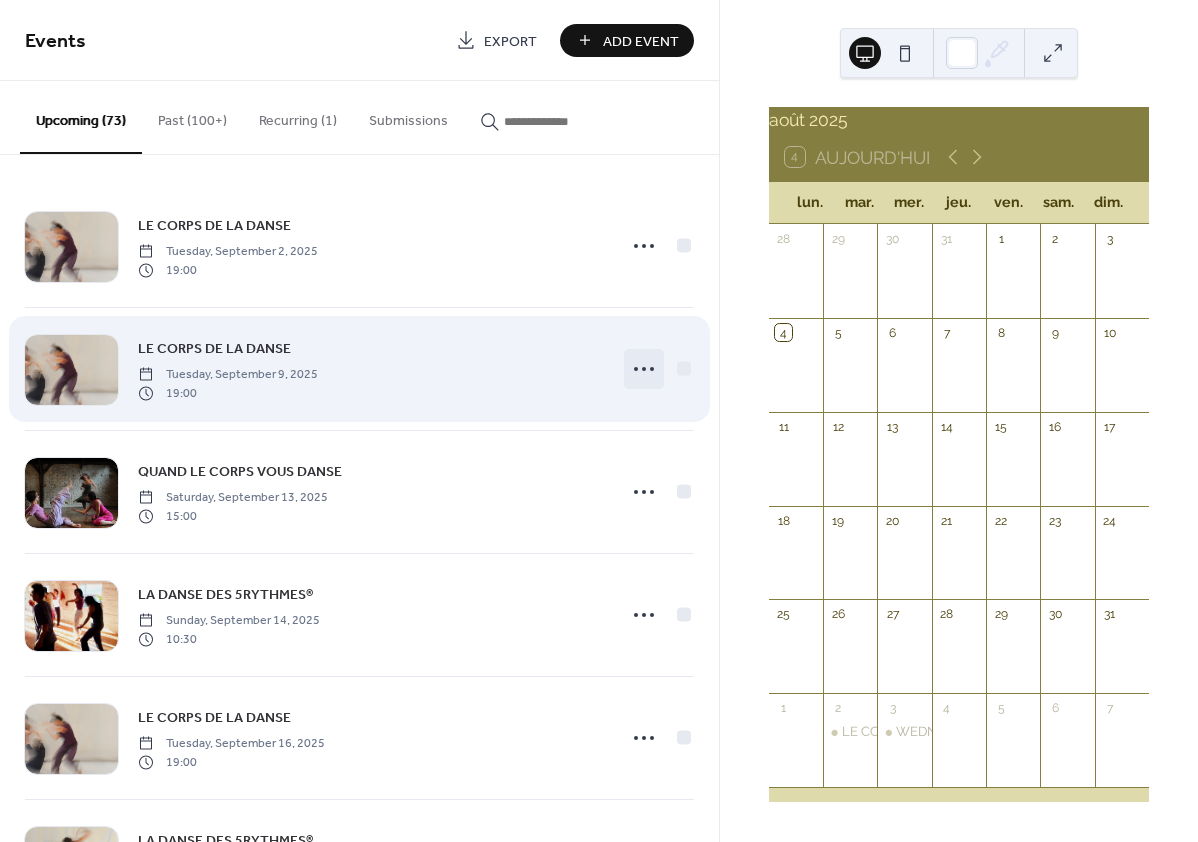 click 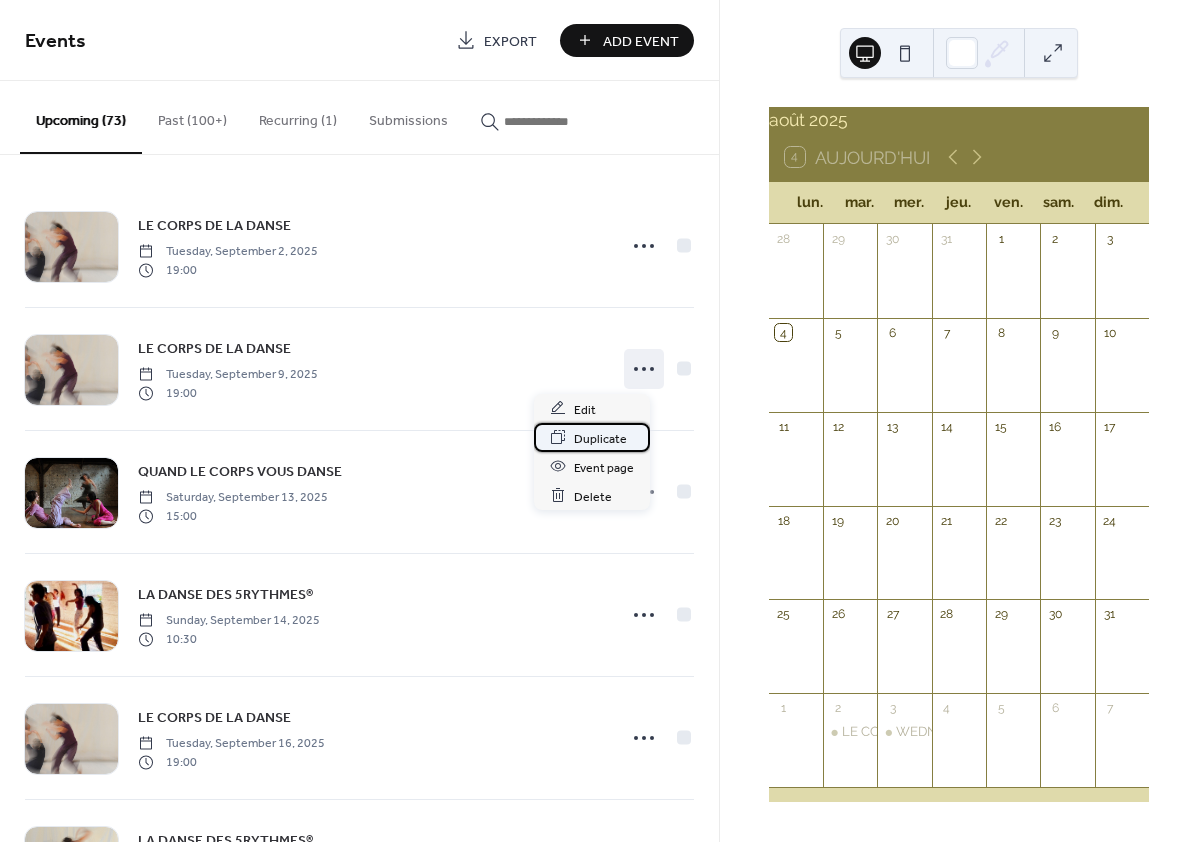 click on "Duplicate" at bounding box center [600, 438] 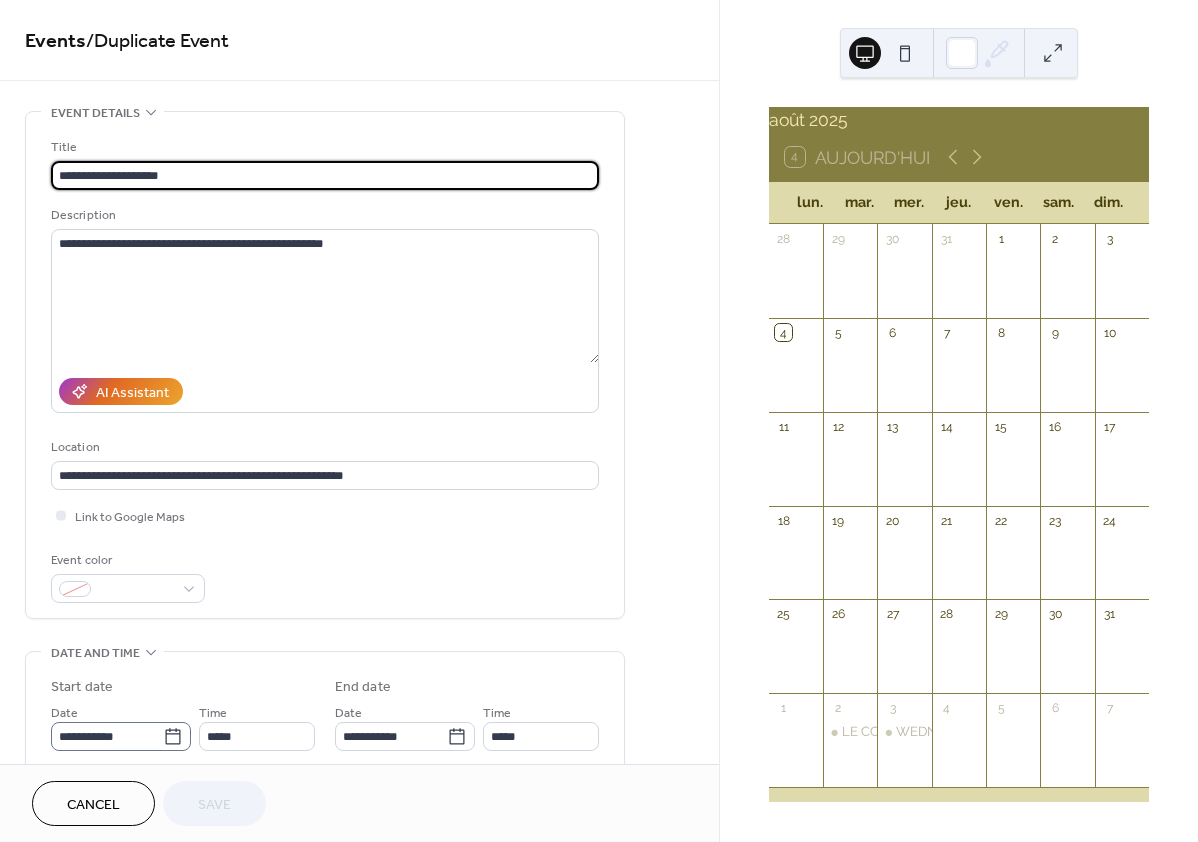 click 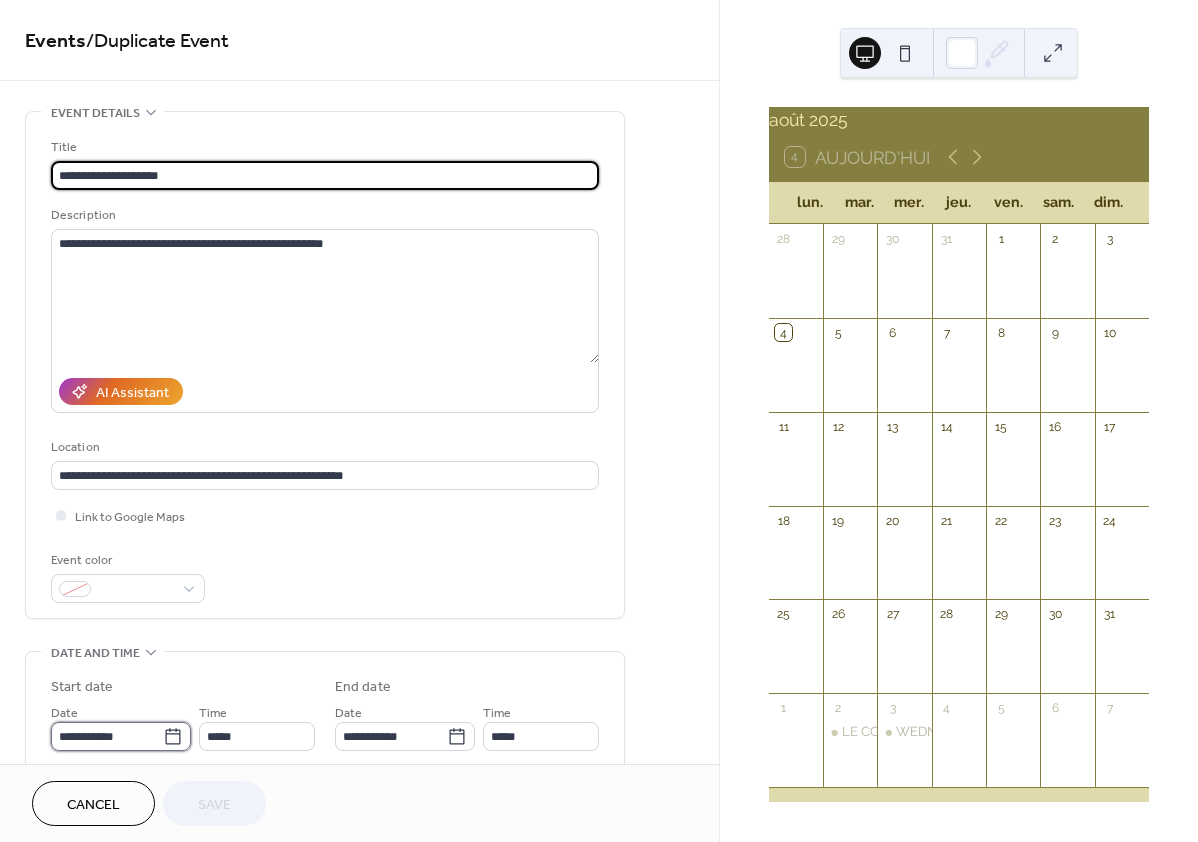 click on "**********" at bounding box center [107, 736] 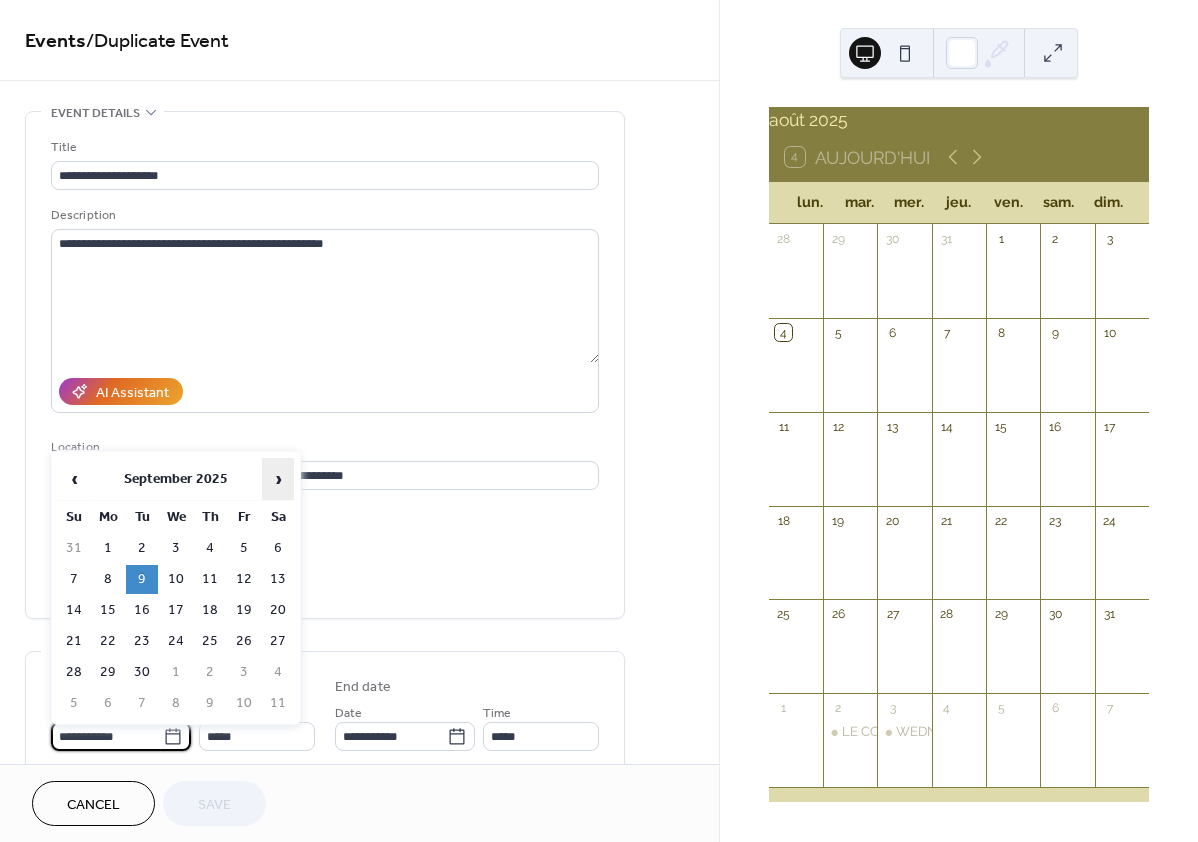 click on "›" at bounding box center (278, 479) 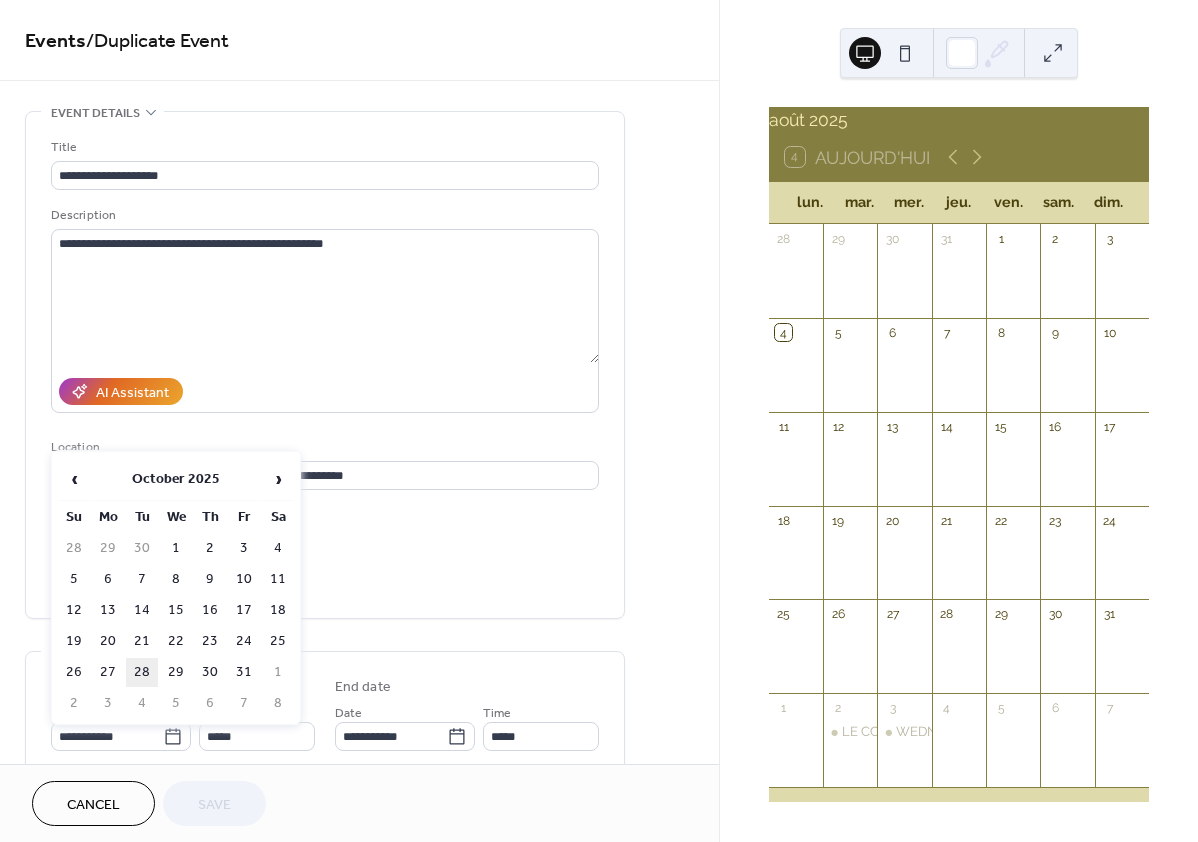 click on "28" at bounding box center [142, 672] 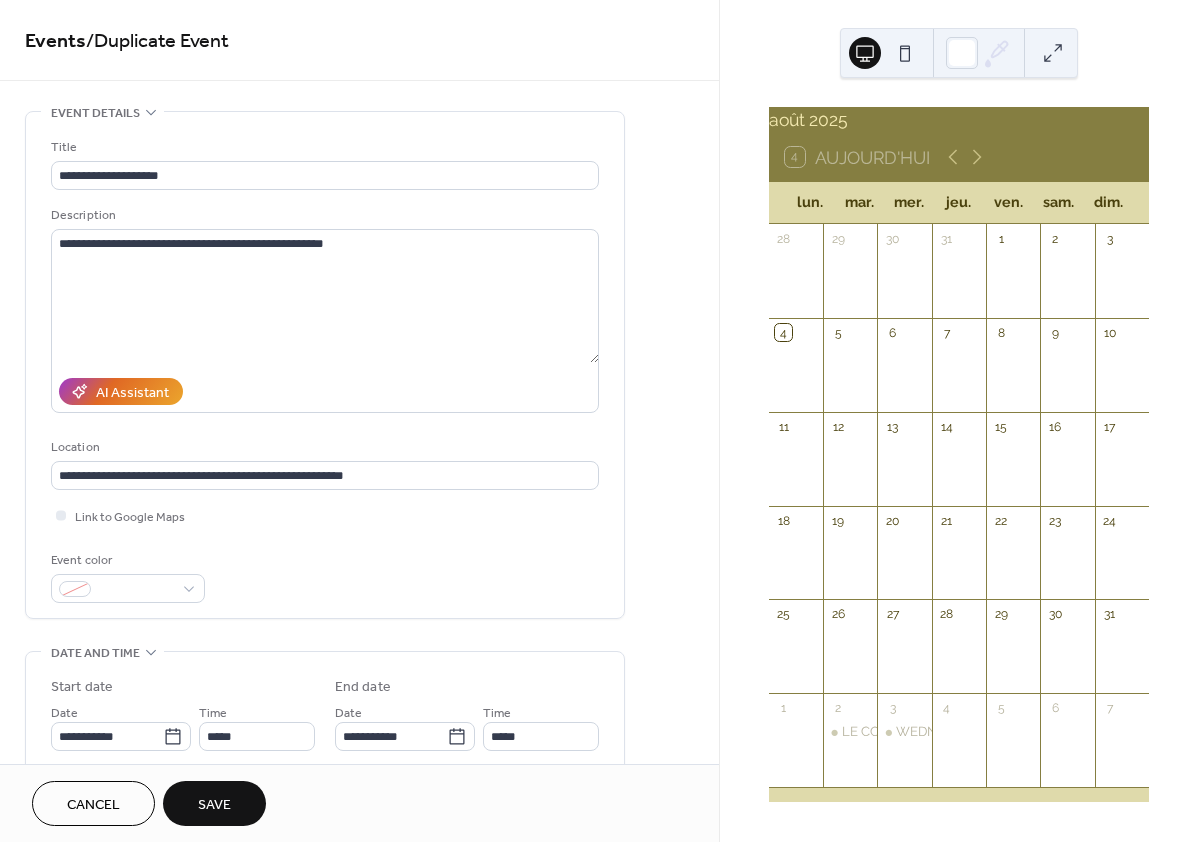 click on "Save" at bounding box center [214, 805] 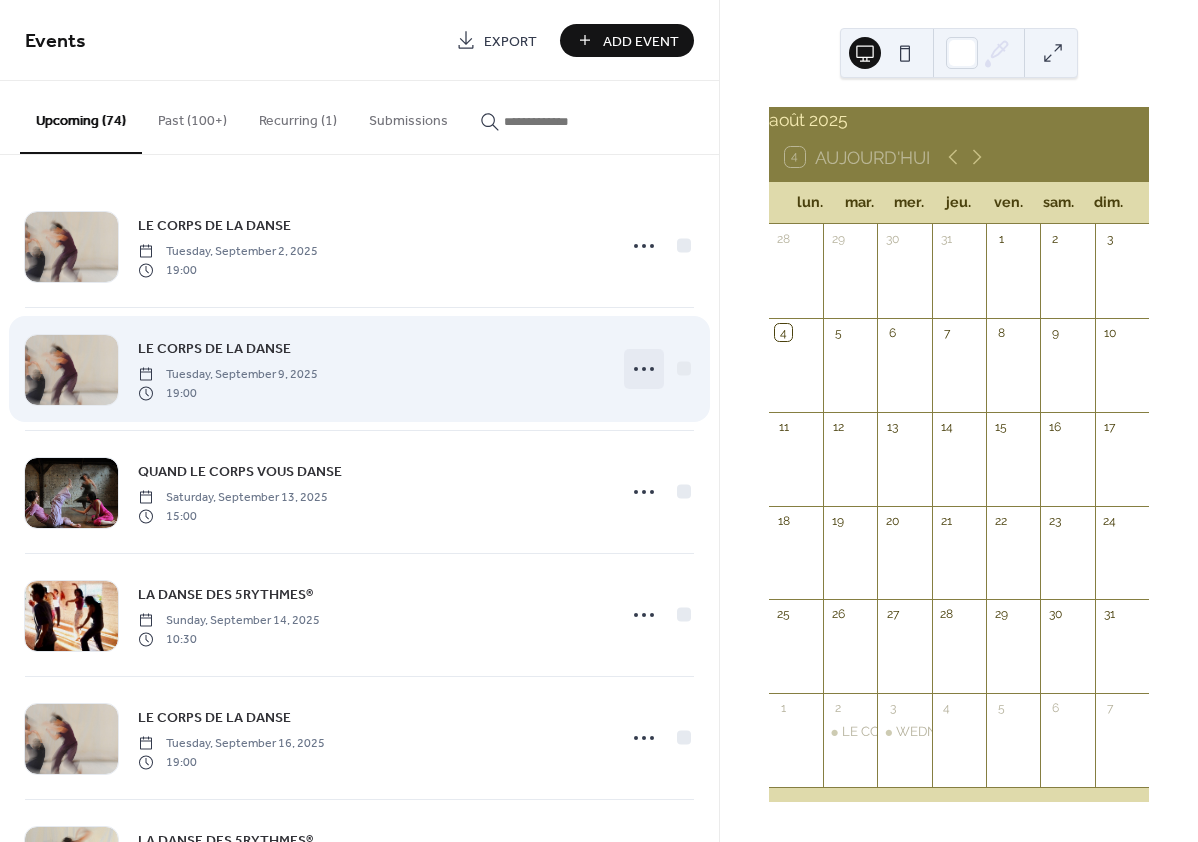 click 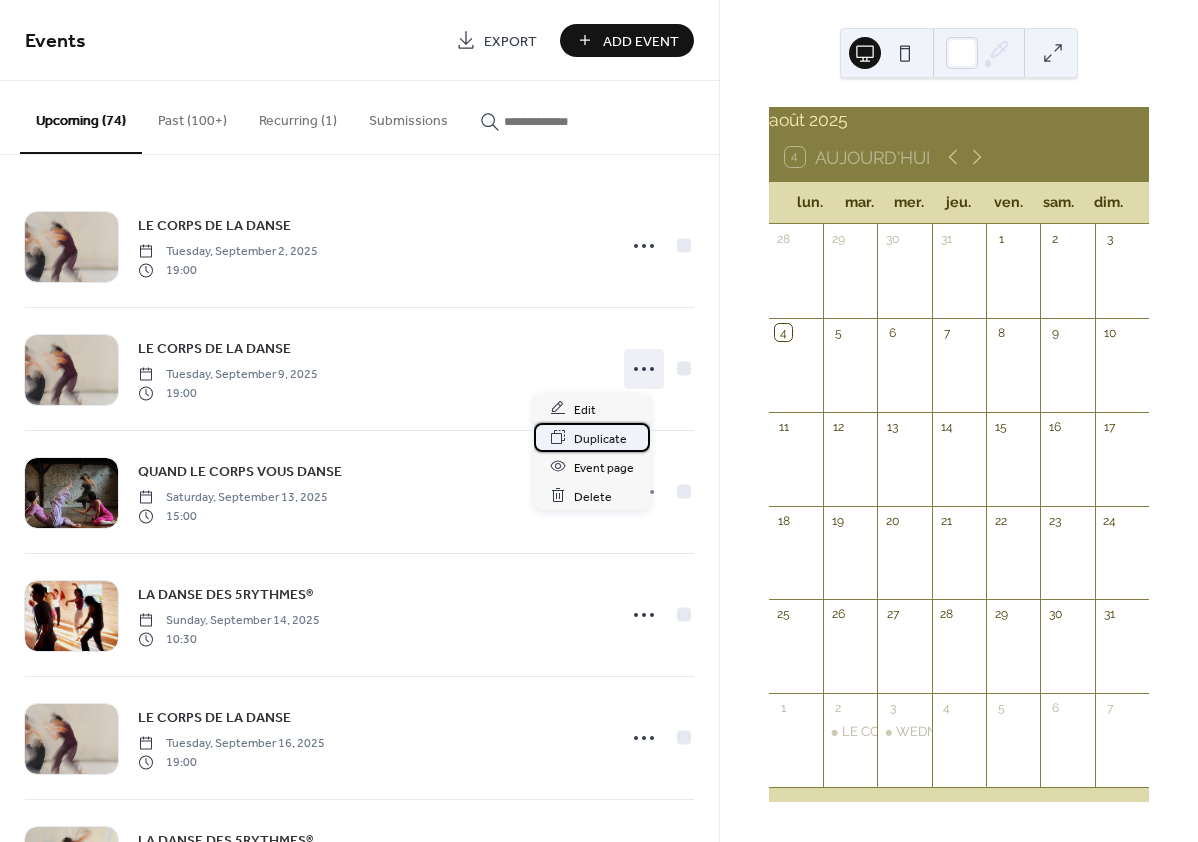 click on "Duplicate" at bounding box center [600, 438] 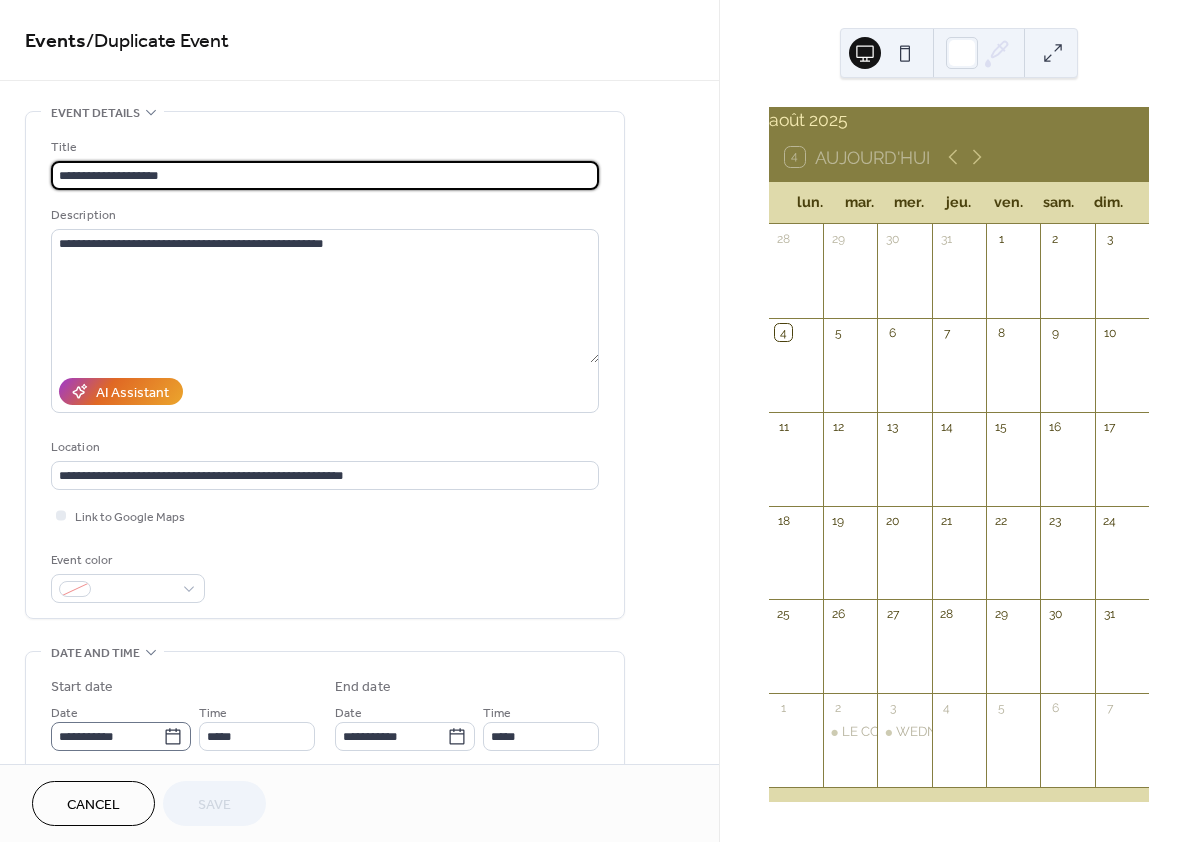 click 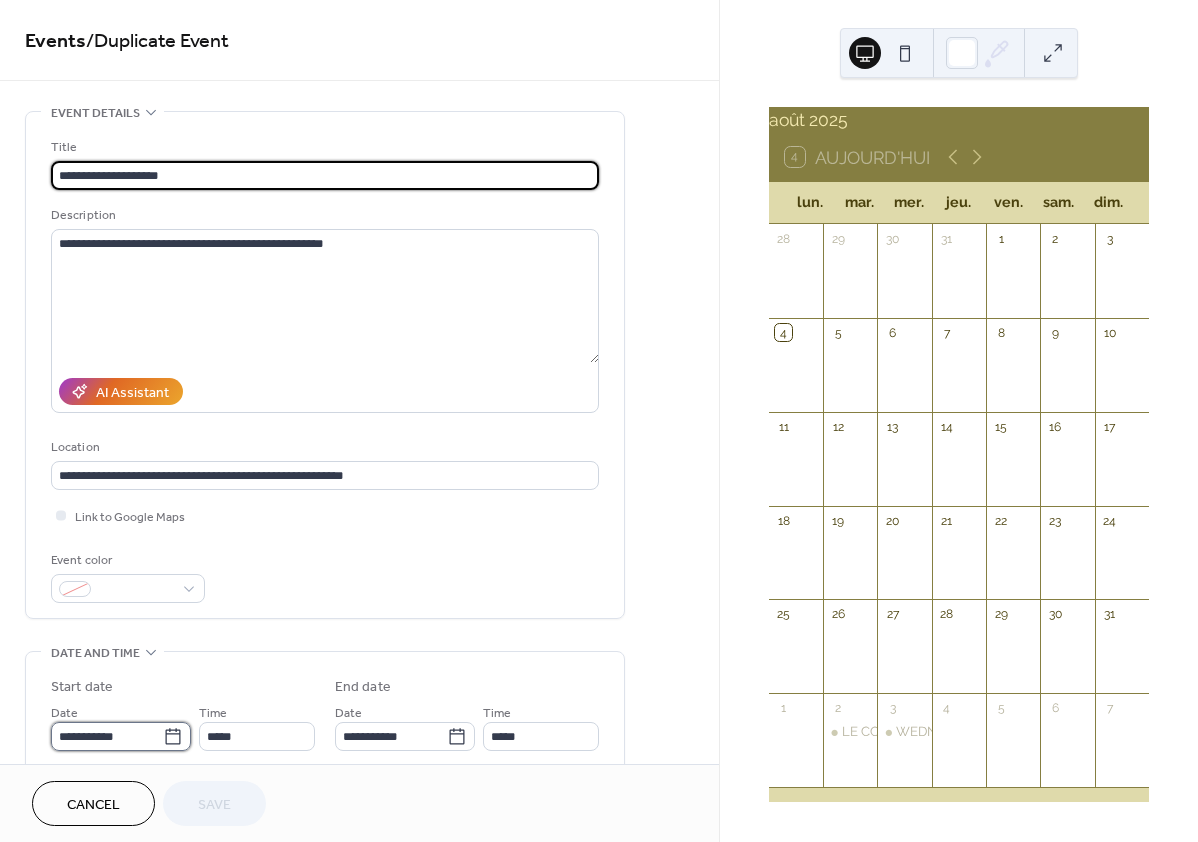 click on "**********" at bounding box center (107, 736) 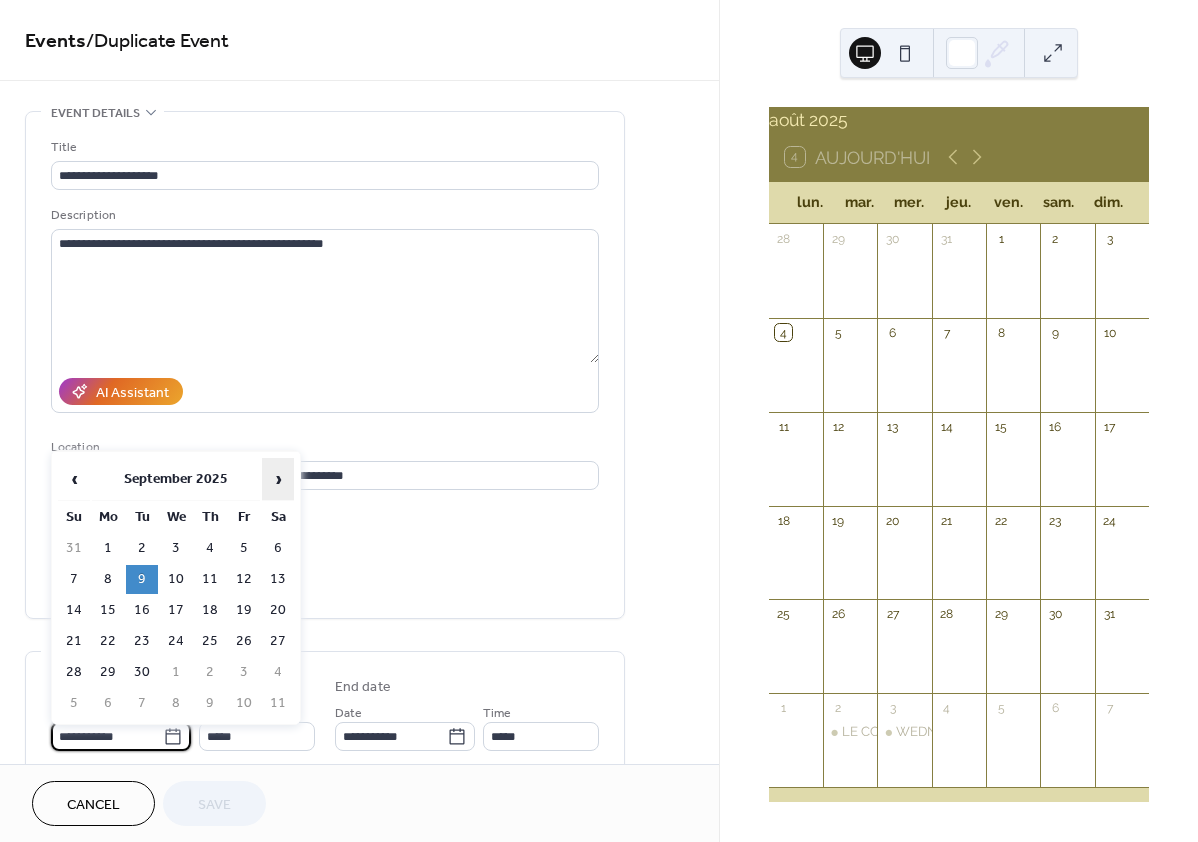 click on "›" at bounding box center [278, 479] 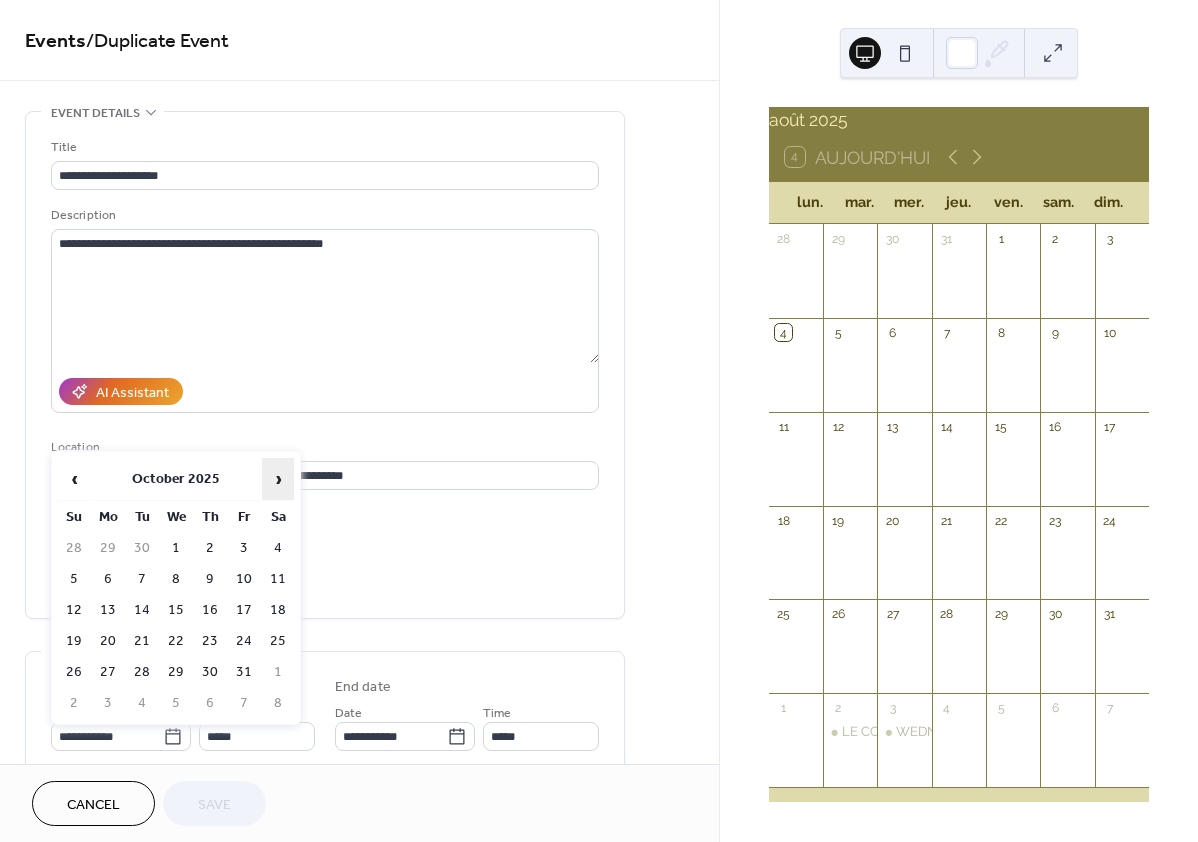 click on "›" at bounding box center (278, 479) 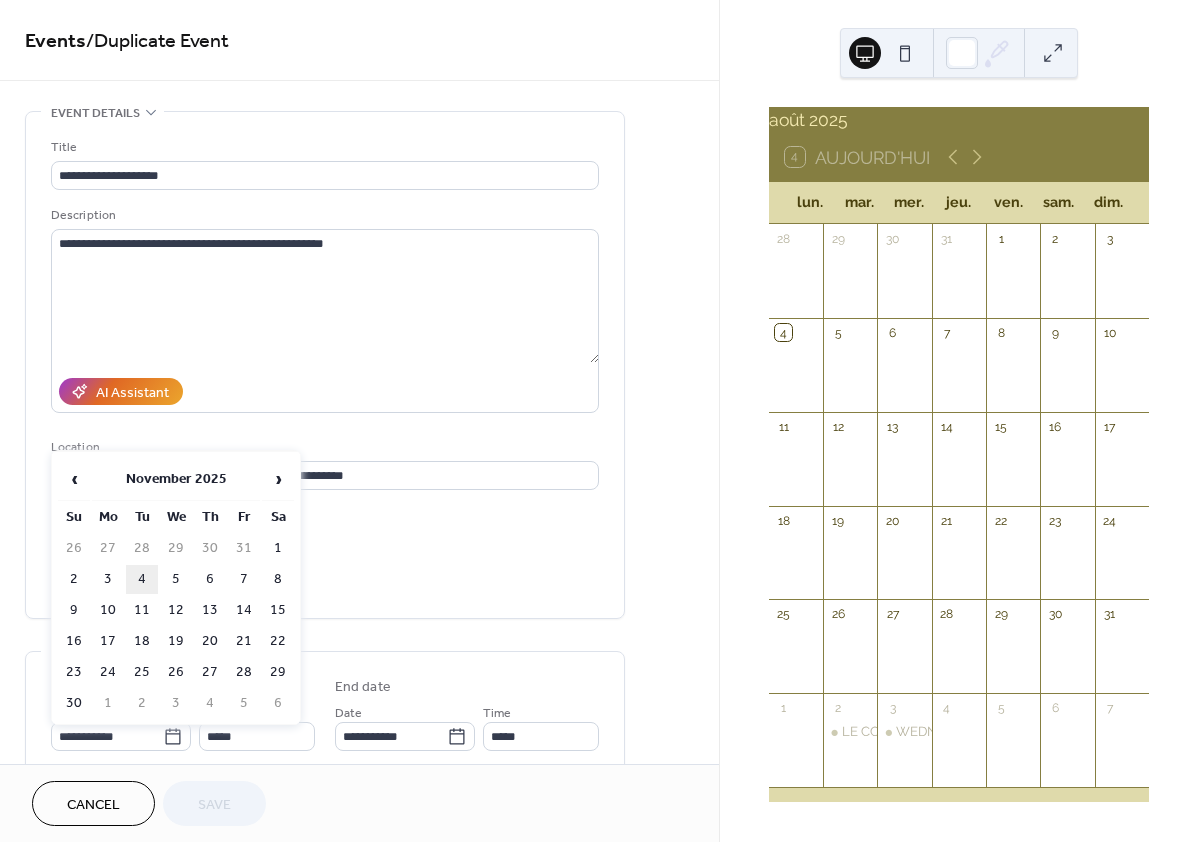 click on "4" at bounding box center (142, 579) 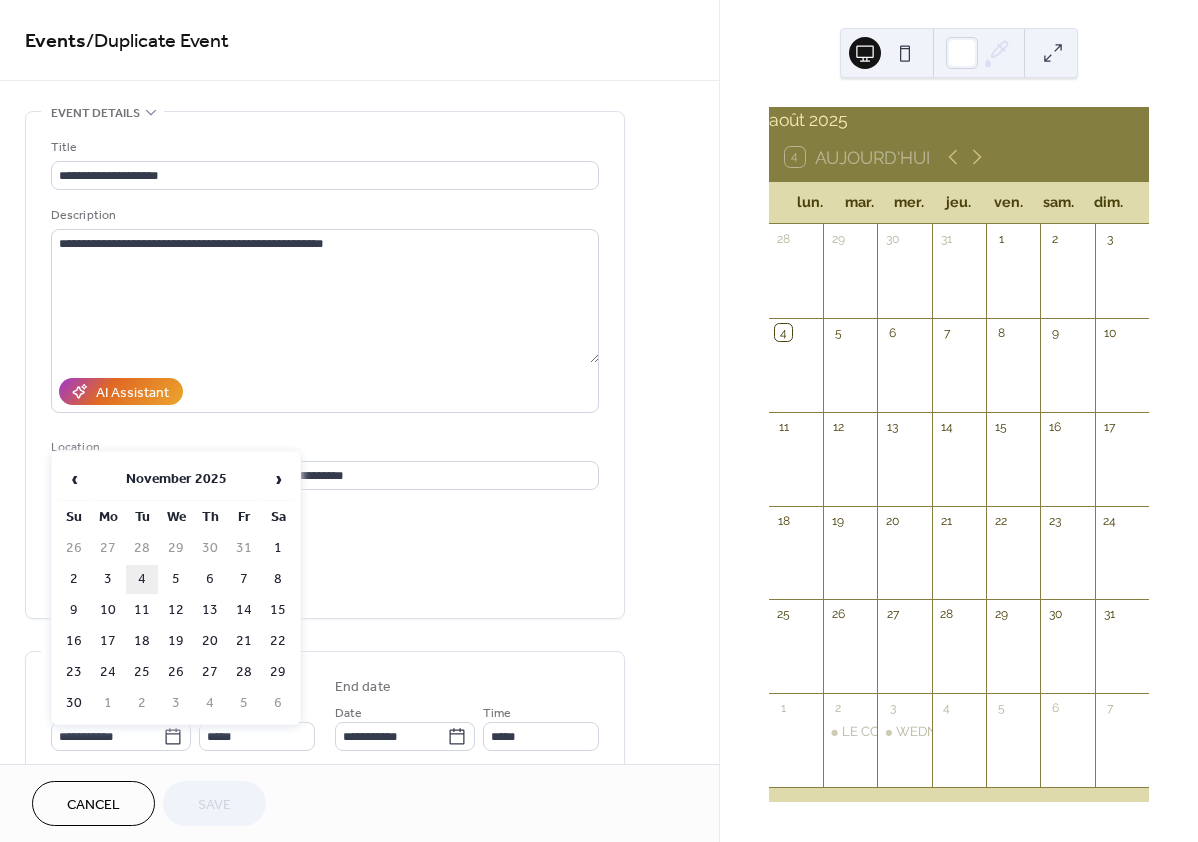 type on "**********" 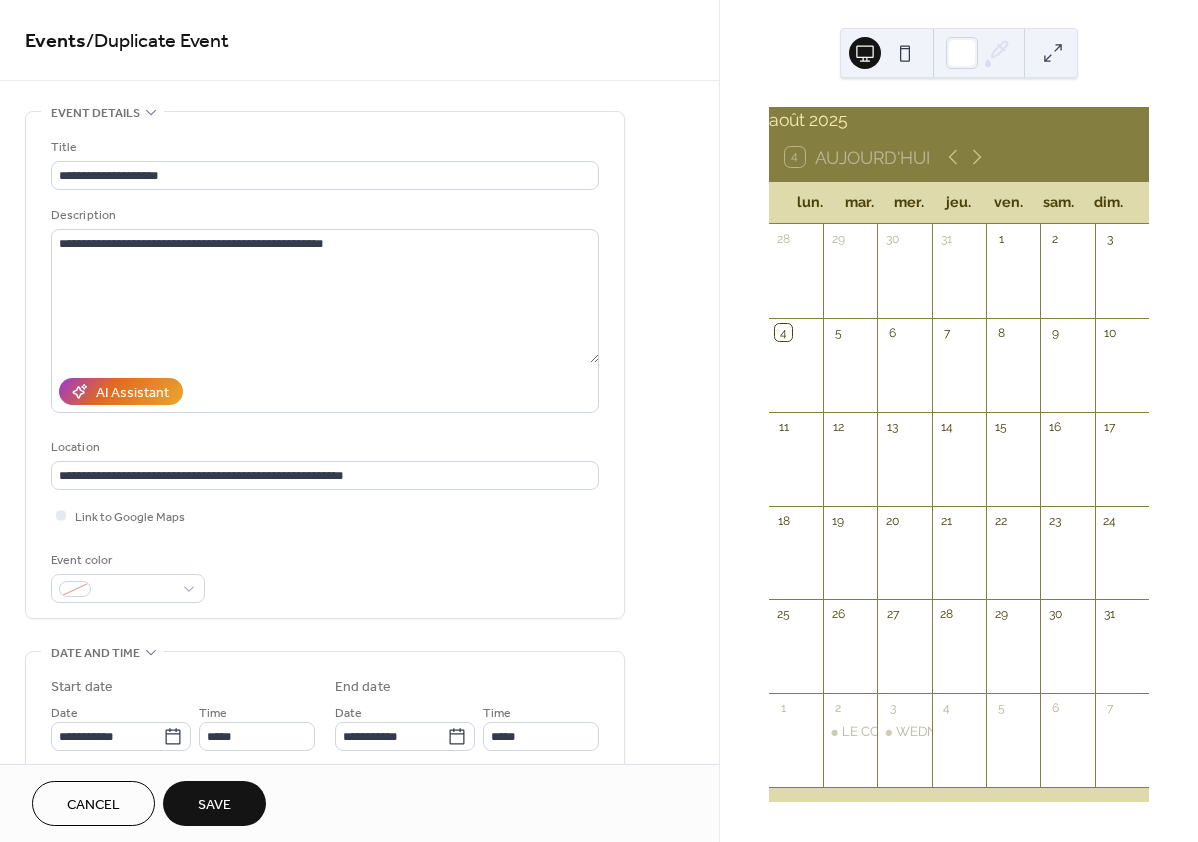 click on "Save" at bounding box center [214, 805] 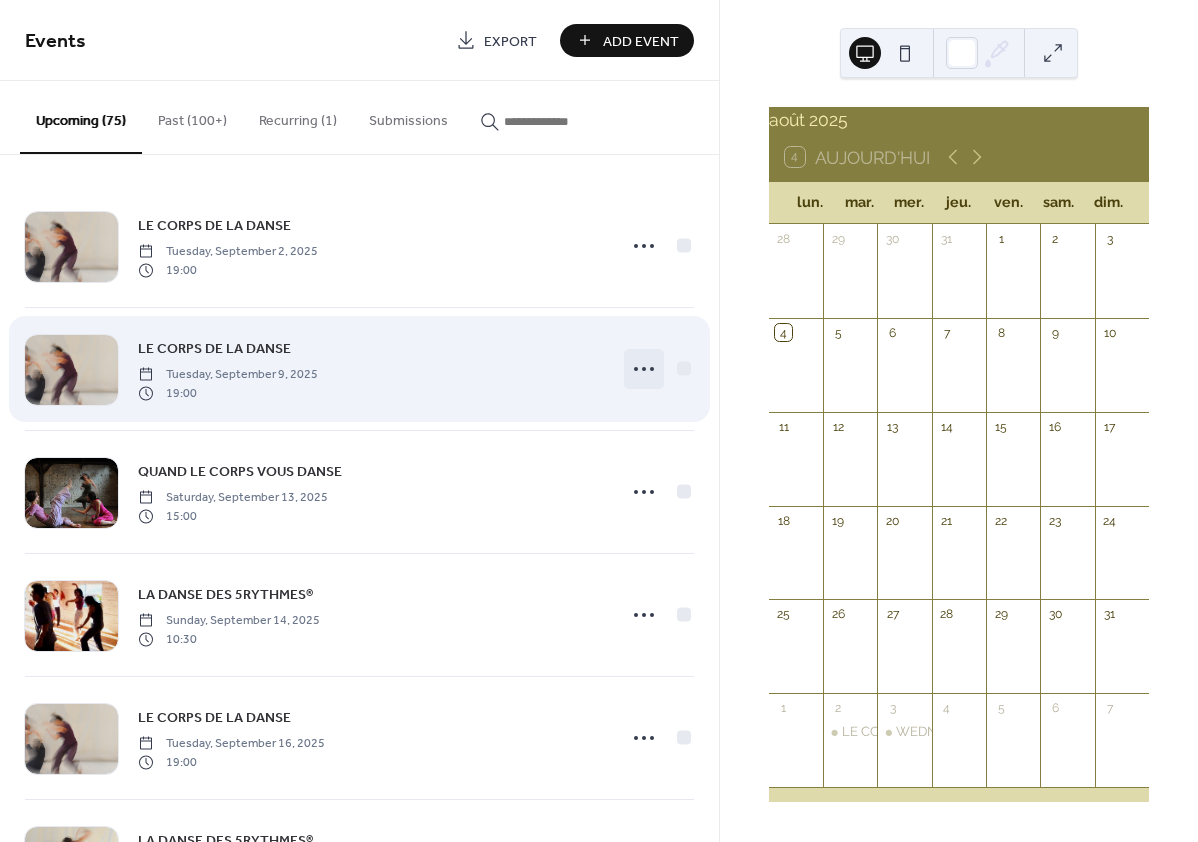 click 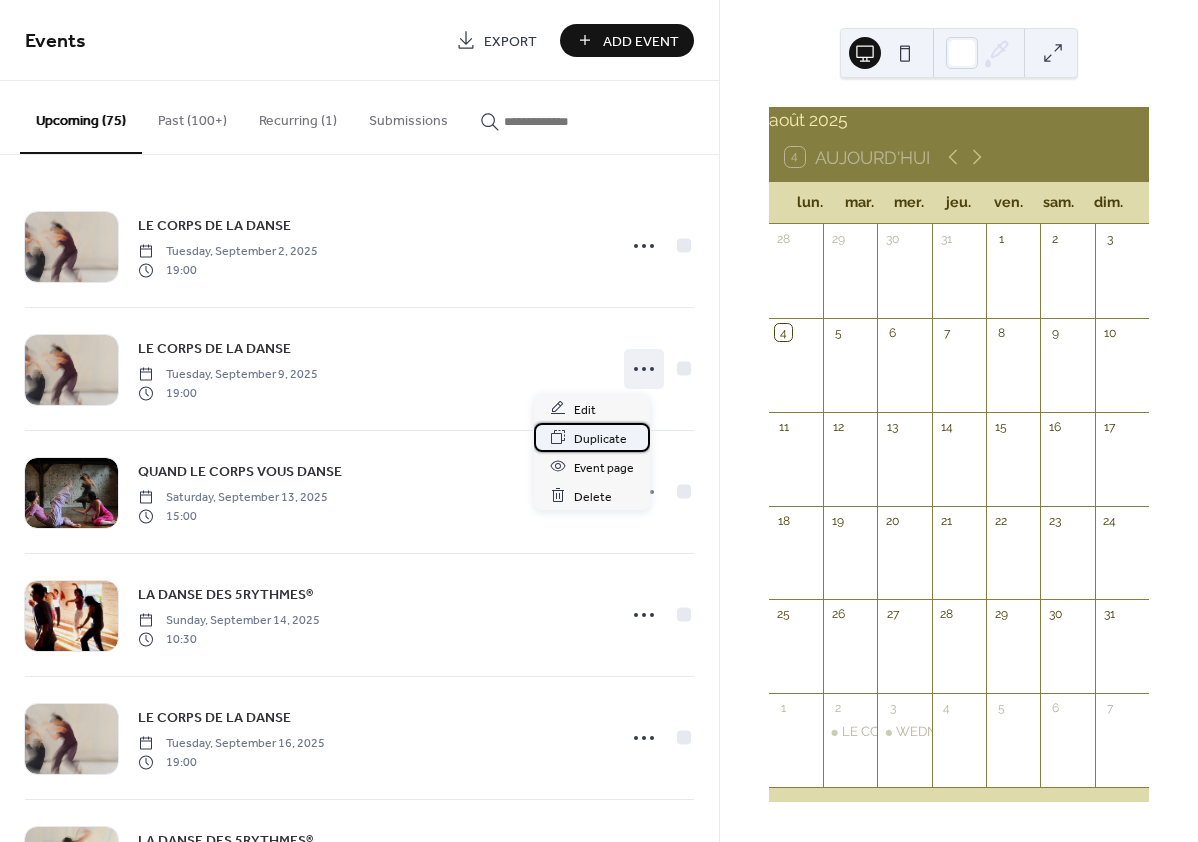 click on "Duplicate" at bounding box center (600, 438) 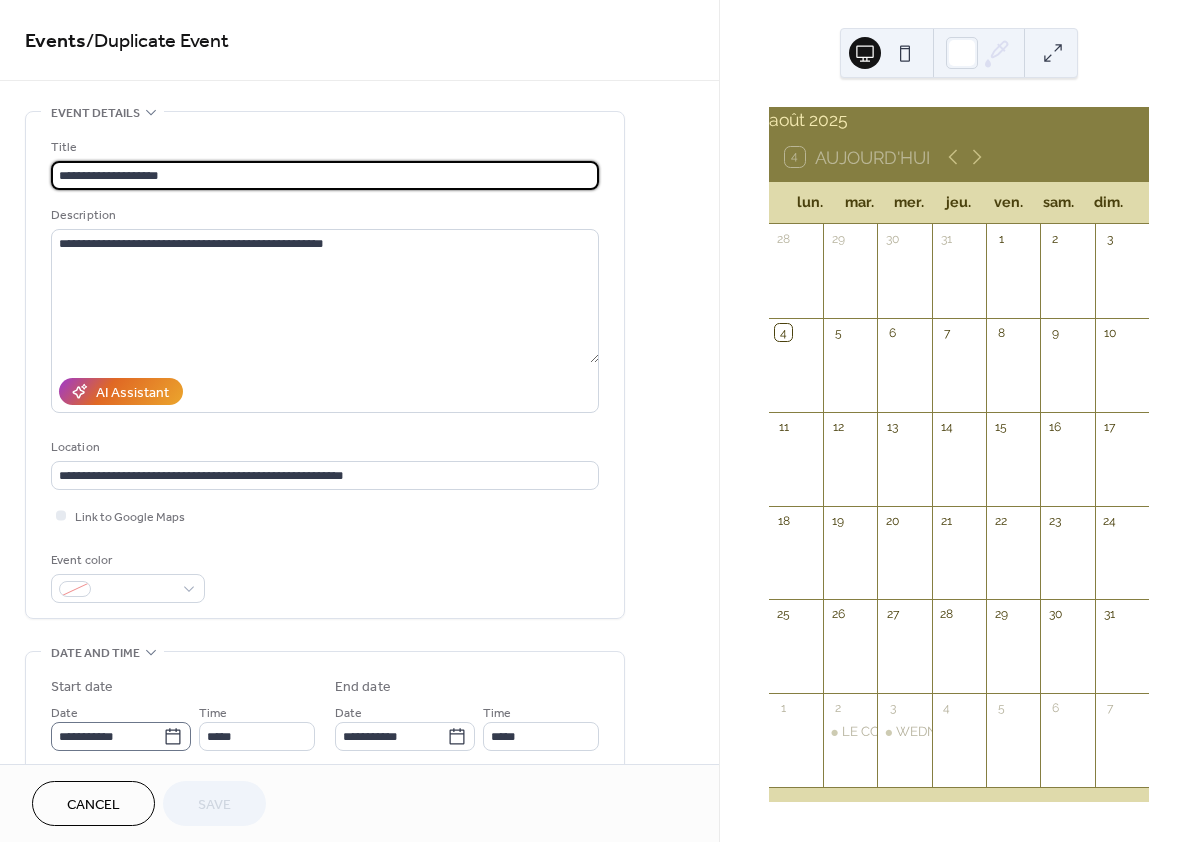 click 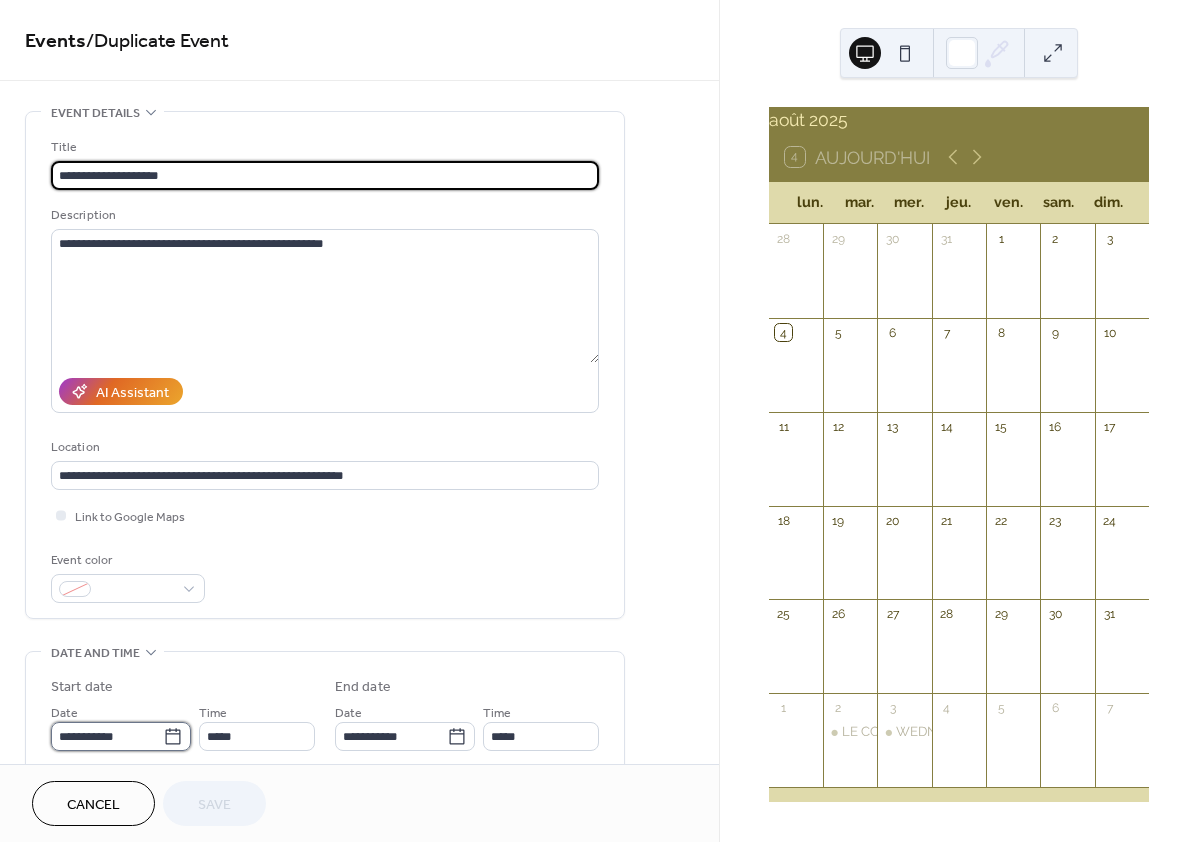 click on "**********" at bounding box center [107, 736] 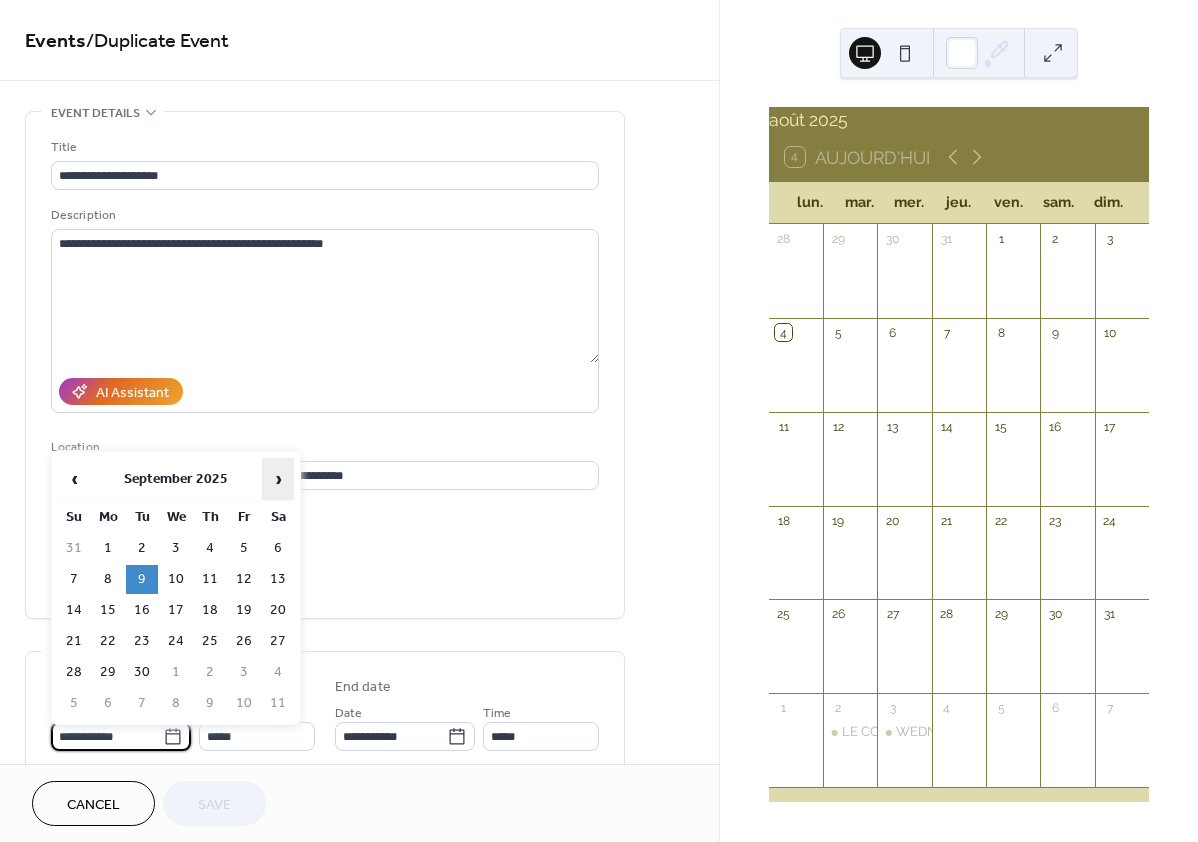 click on "›" at bounding box center (278, 479) 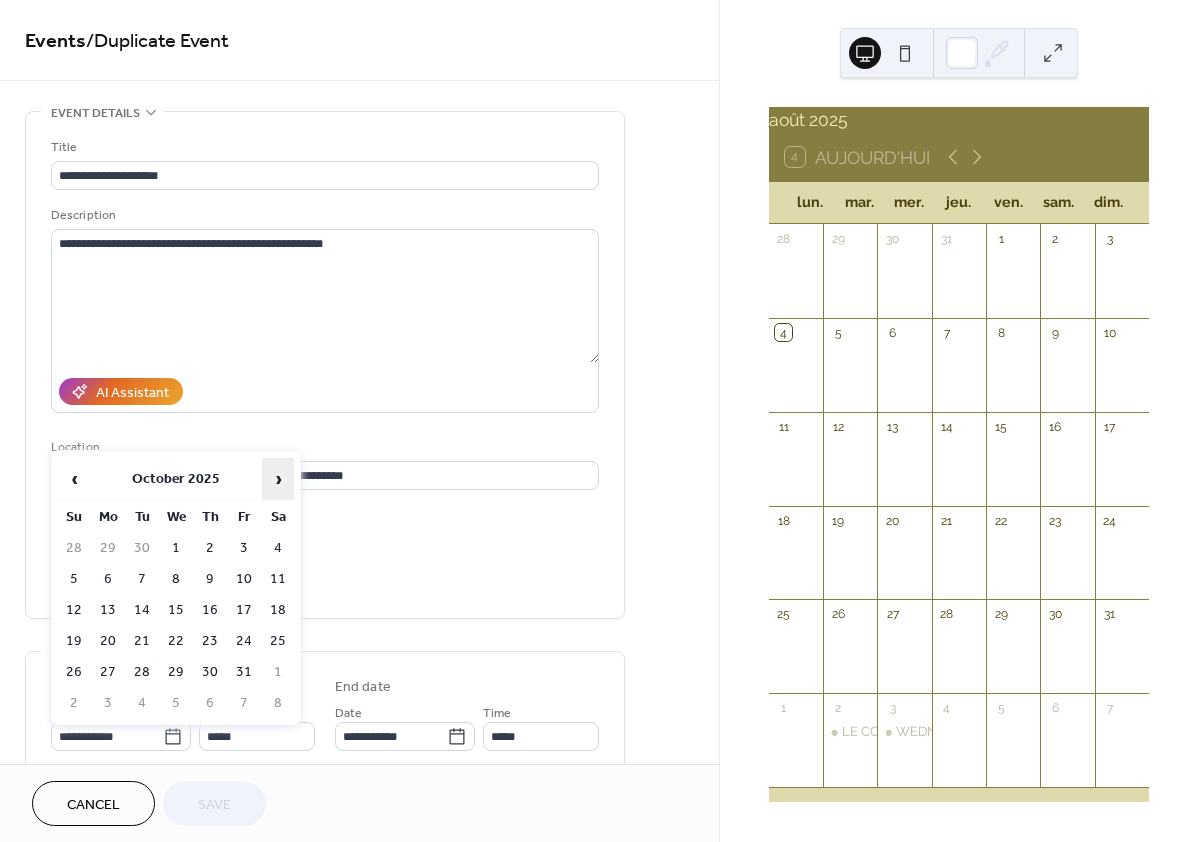 click on "›" at bounding box center (278, 479) 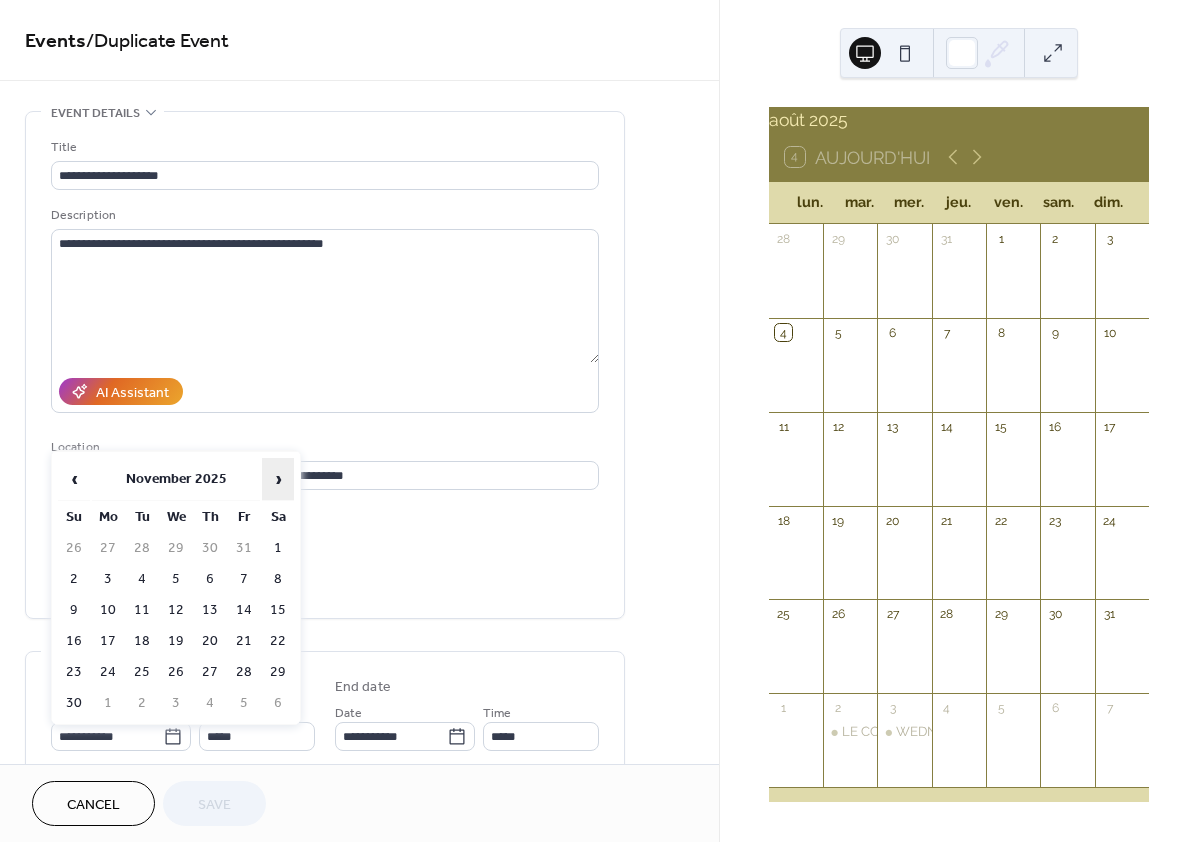 click on "›" at bounding box center (278, 479) 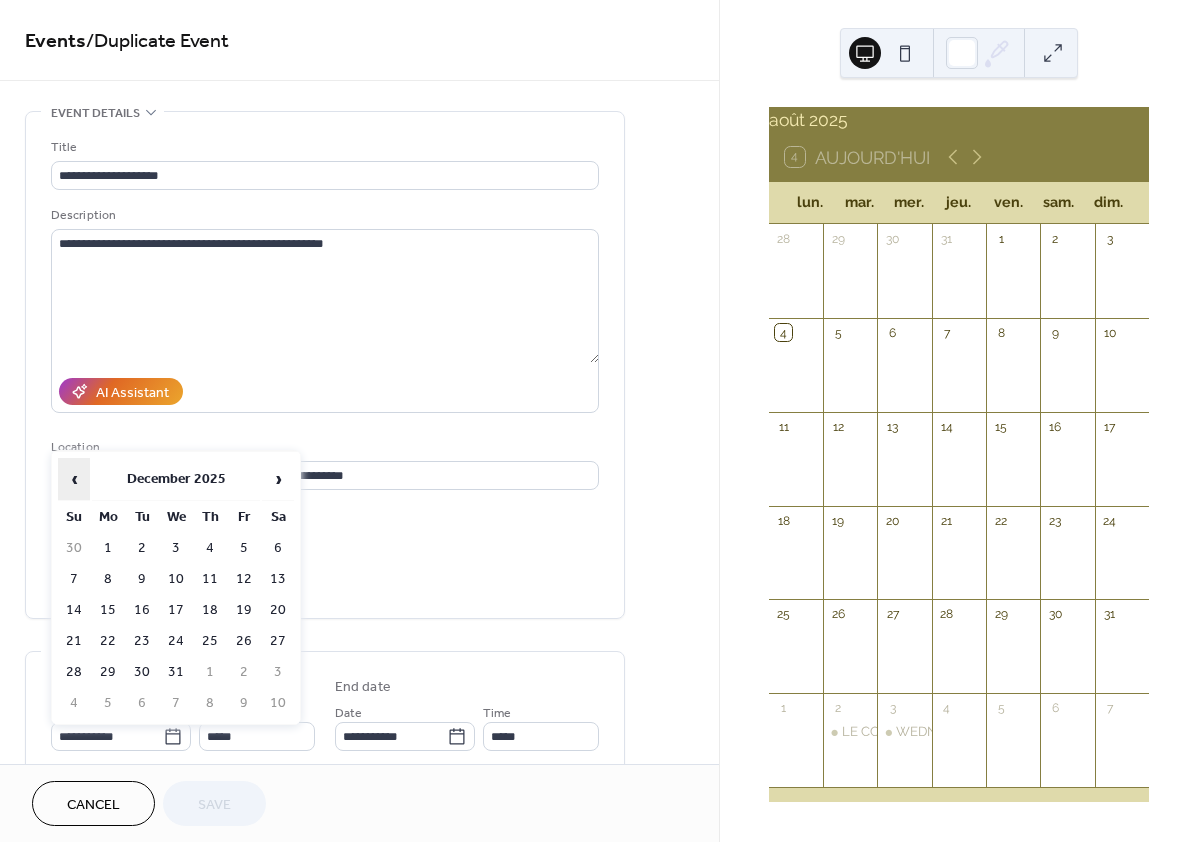 click on "‹" at bounding box center [74, 479] 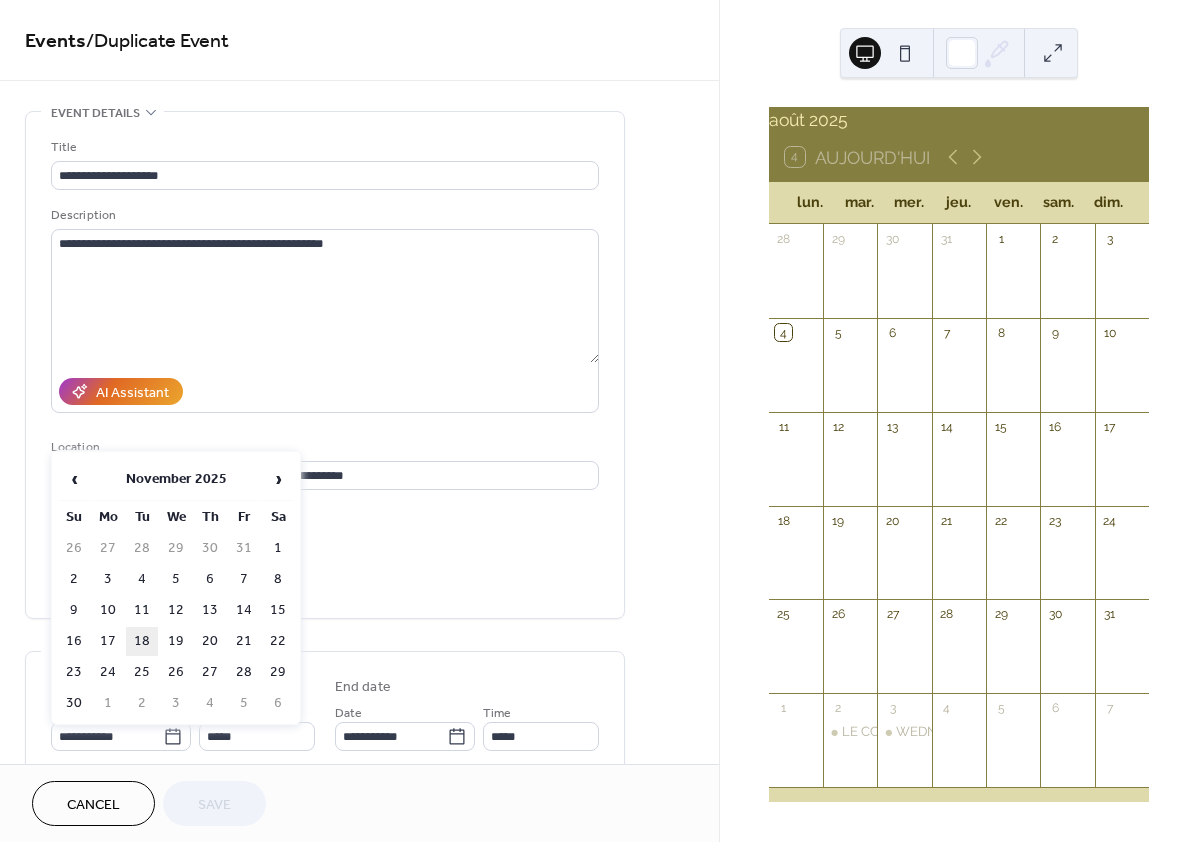 click on "18" at bounding box center (142, 641) 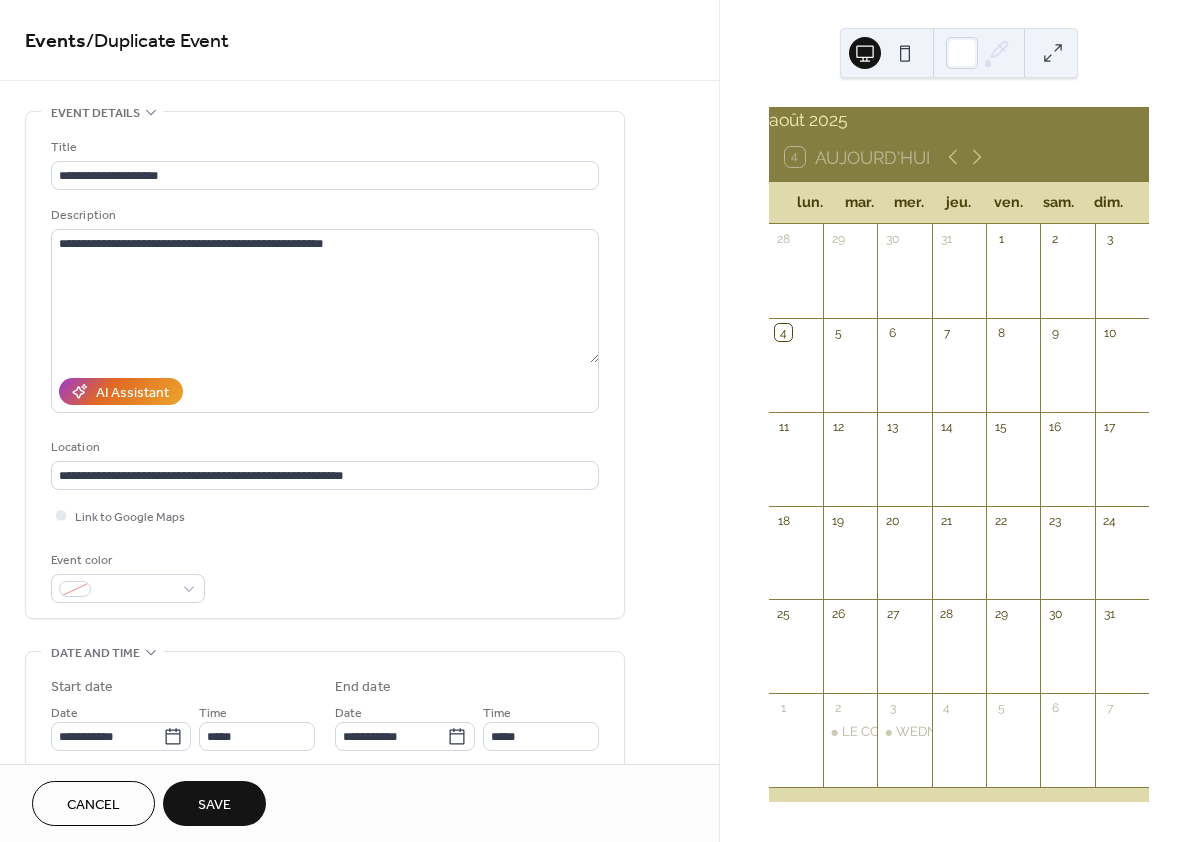 type on "**********" 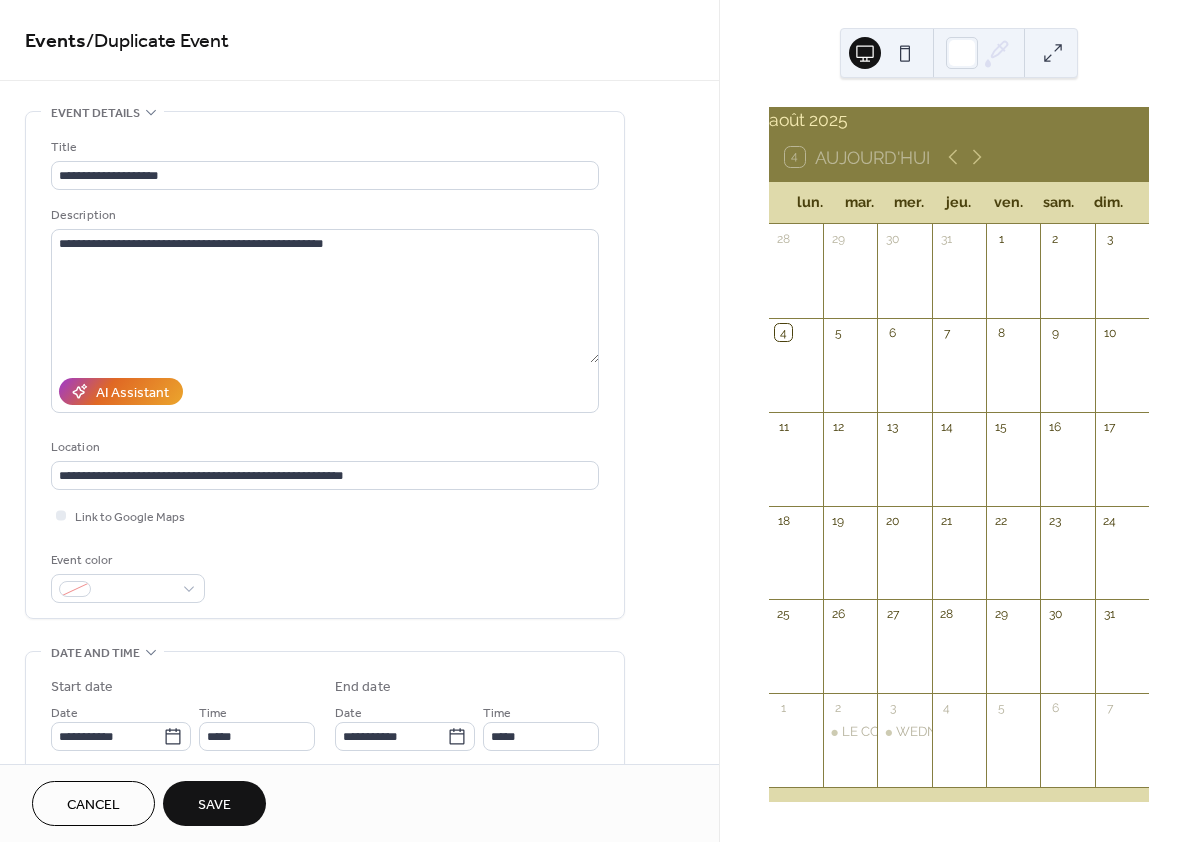 type on "**********" 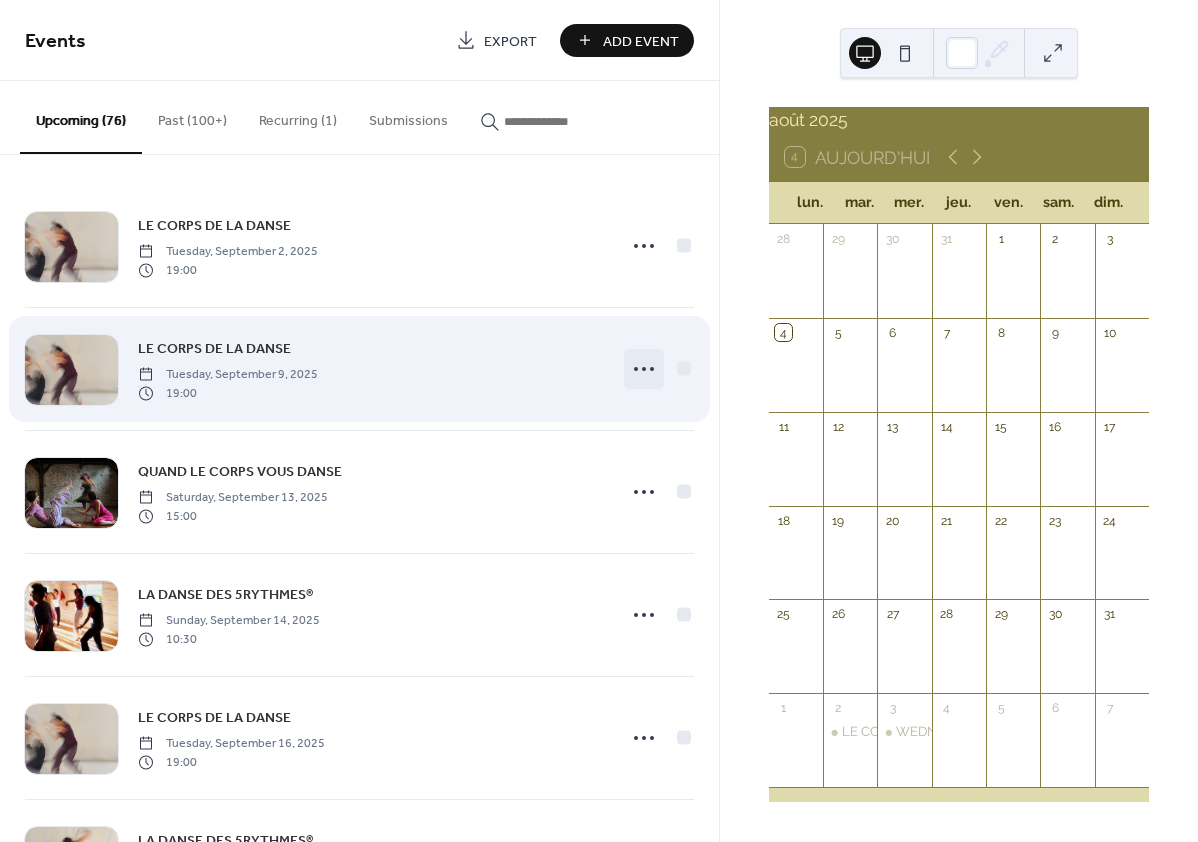 click 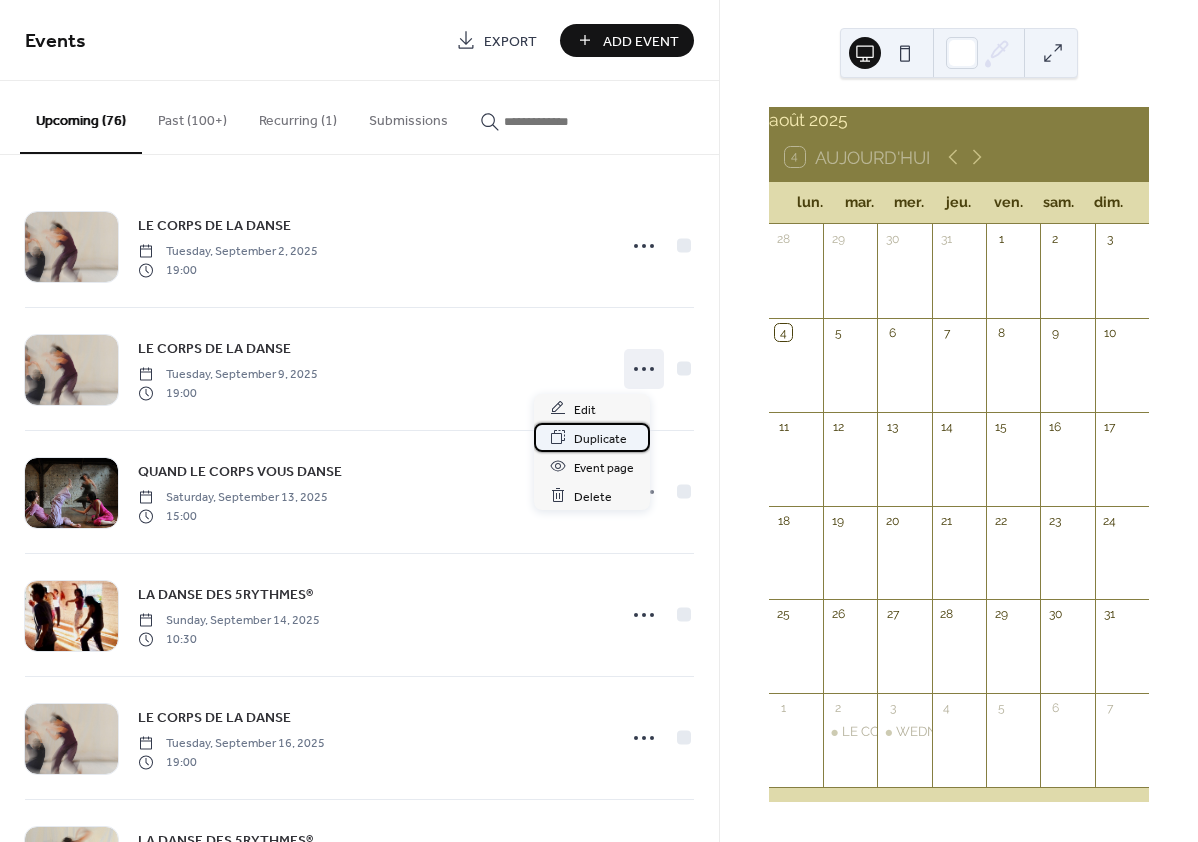 click on "Duplicate" at bounding box center [600, 438] 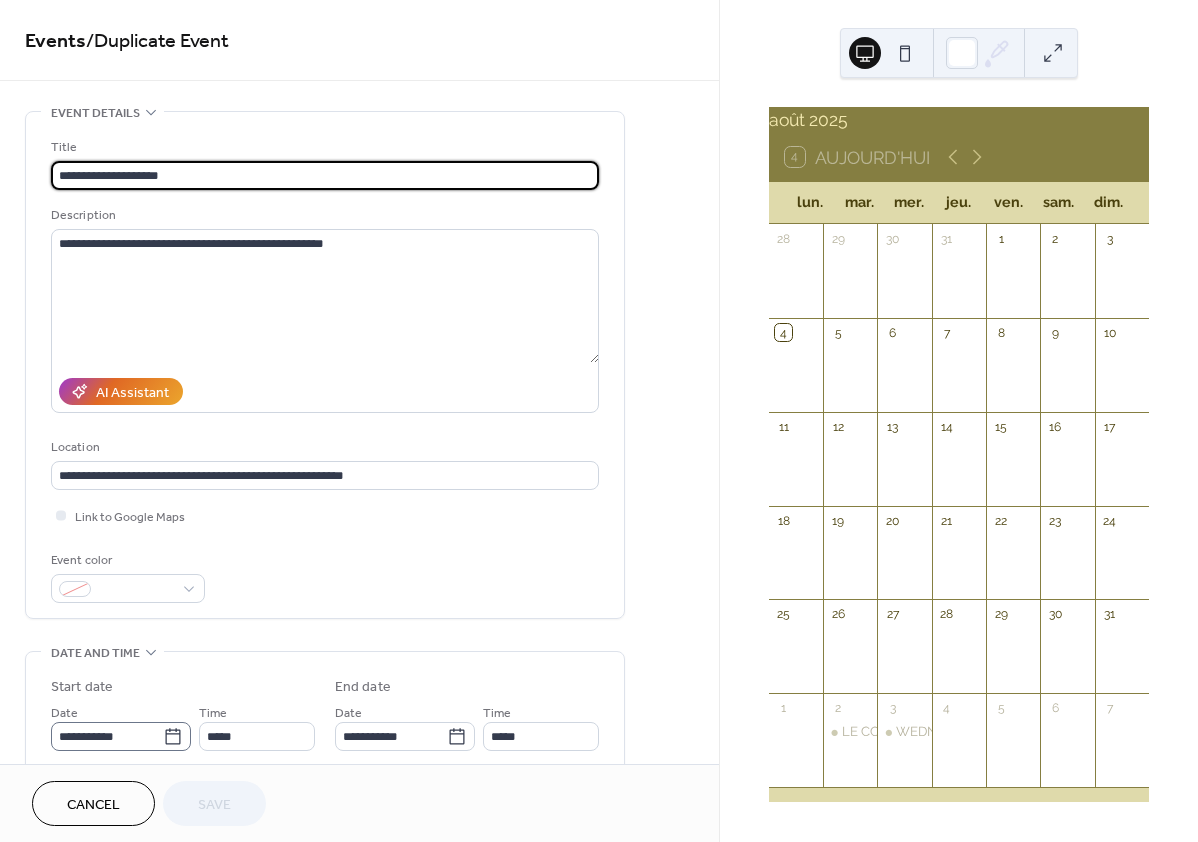 click 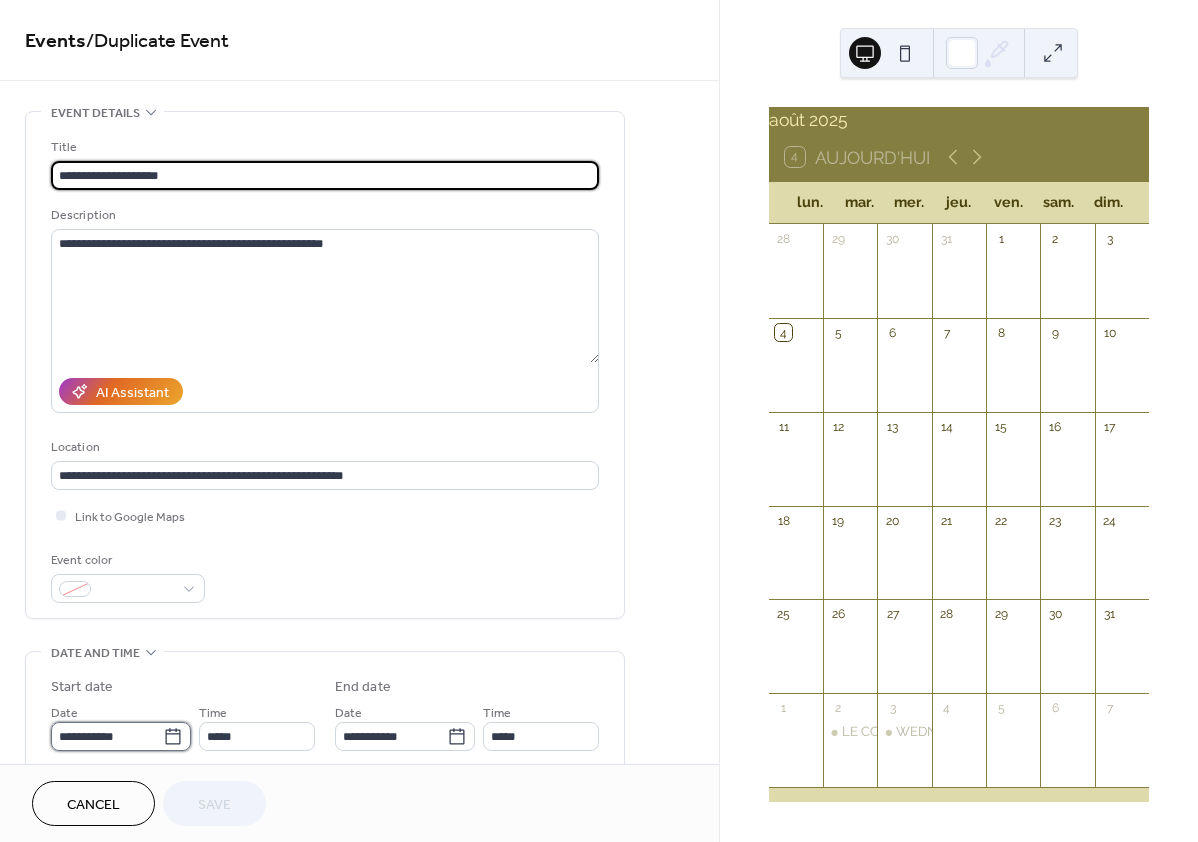 click on "**********" at bounding box center (107, 736) 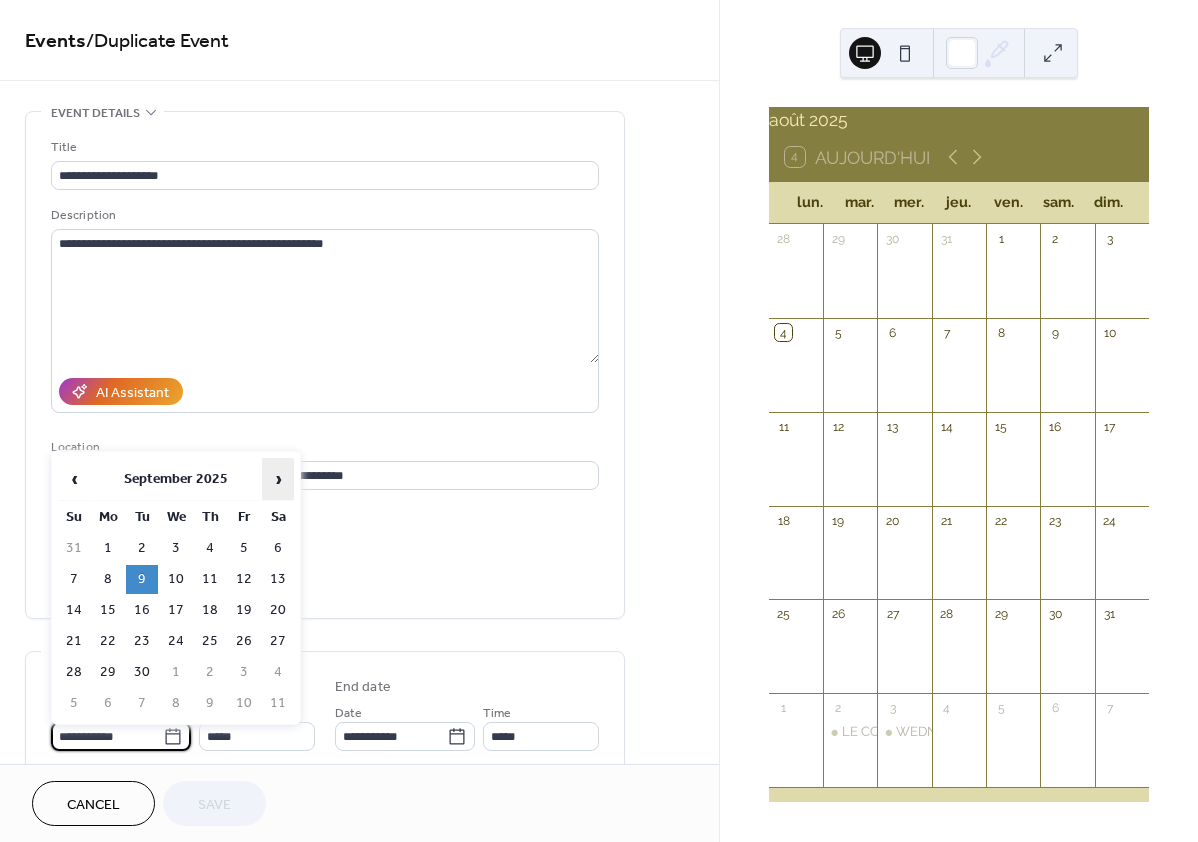 click on "›" at bounding box center (278, 479) 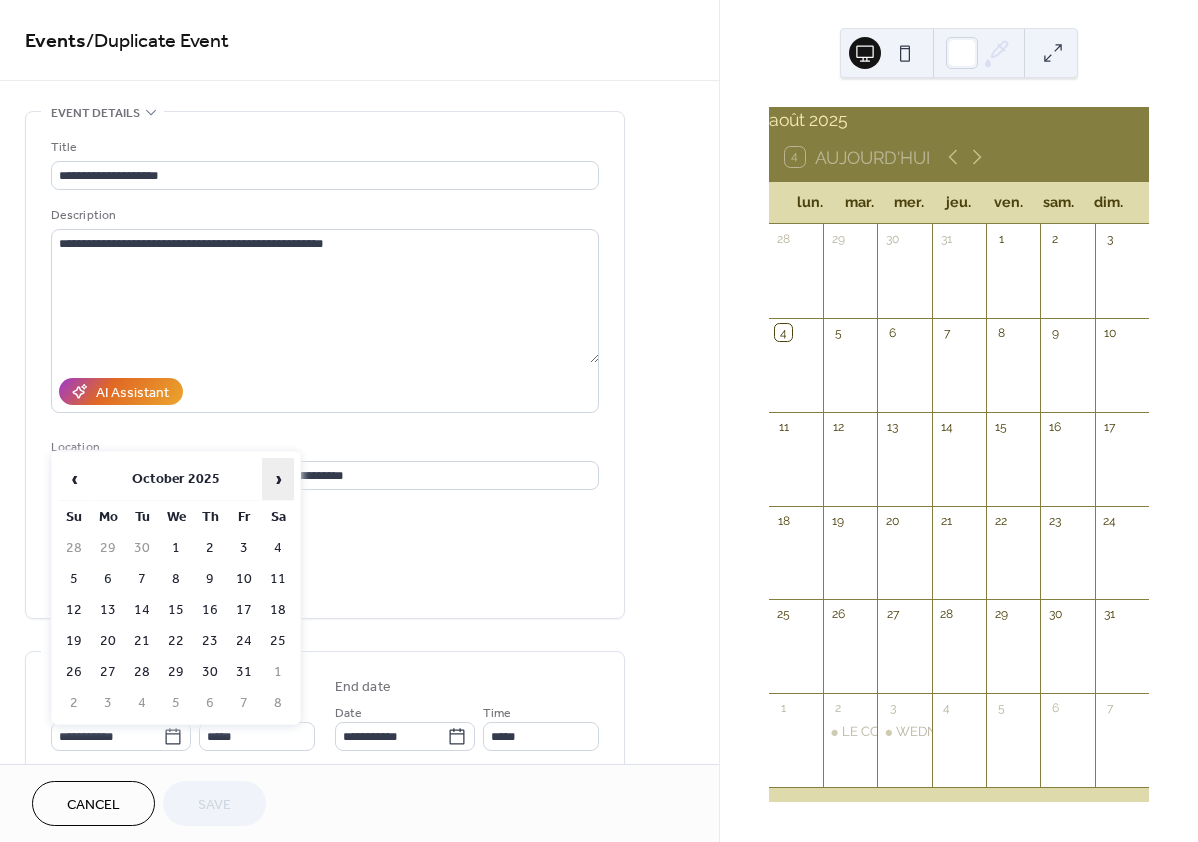 click on "›" at bounding box center (278, 479) 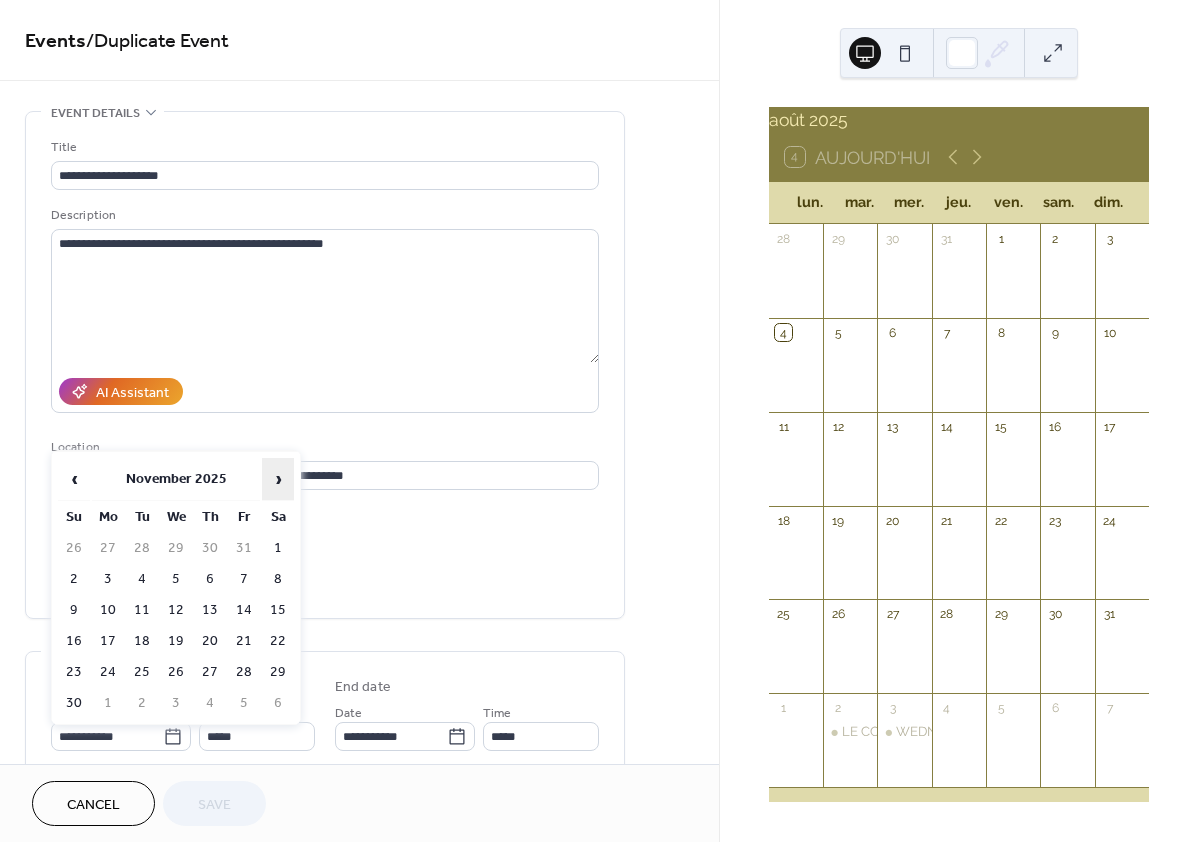 click on "›" at bounding box center [278, 479] 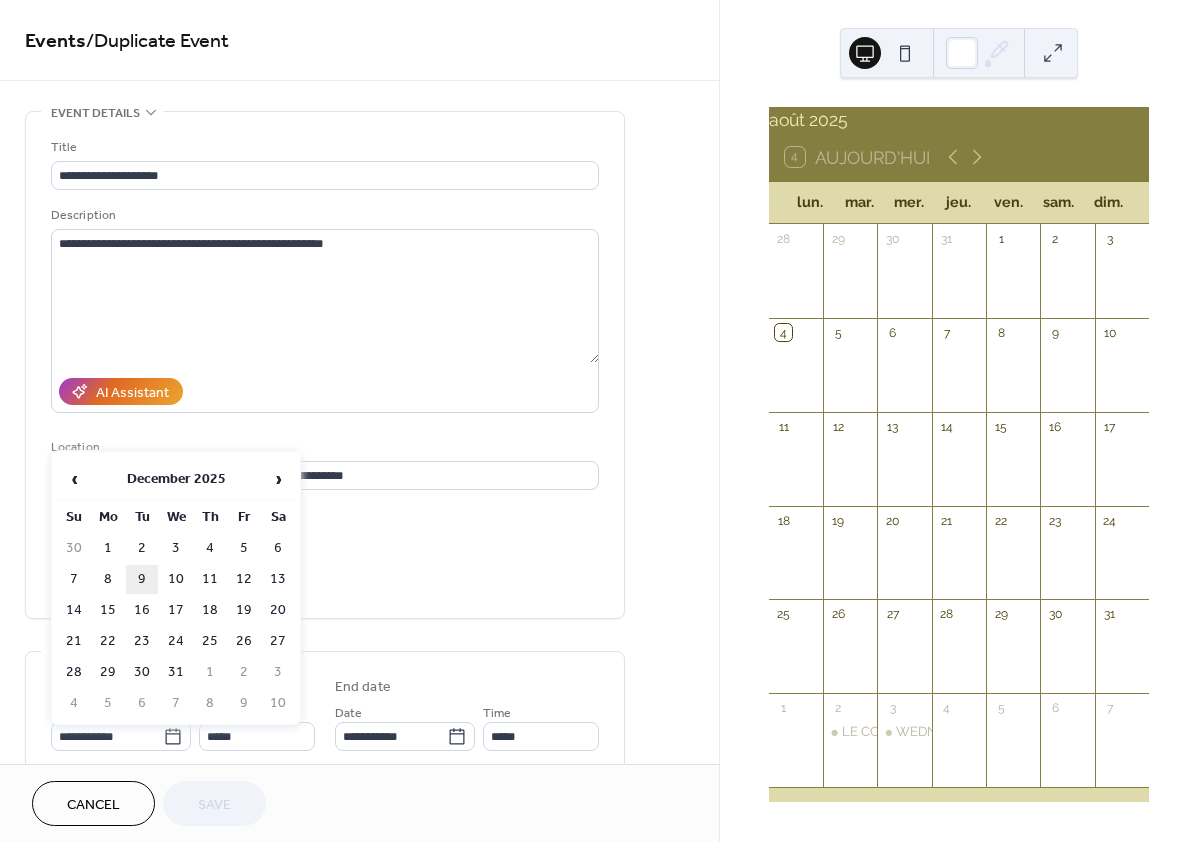 click on "9" at bounding box center (142, 579) 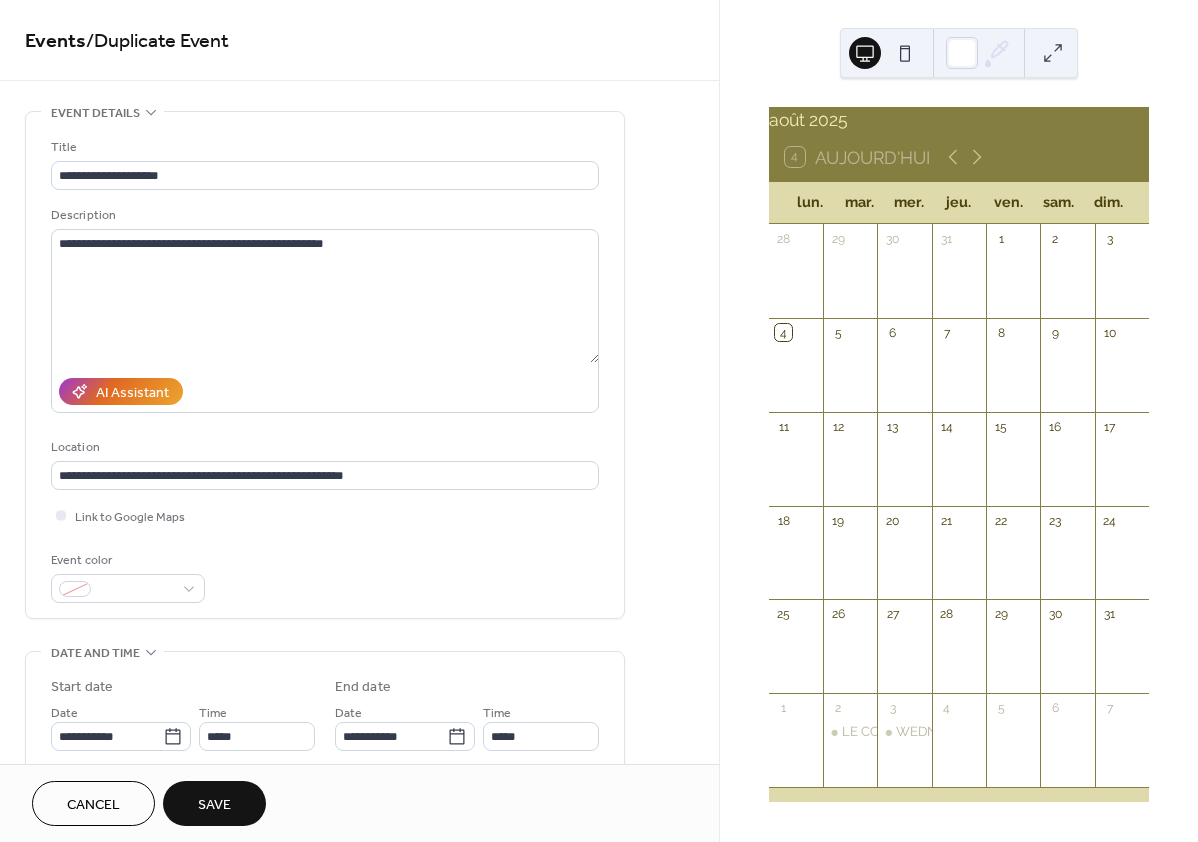 type on "**********" 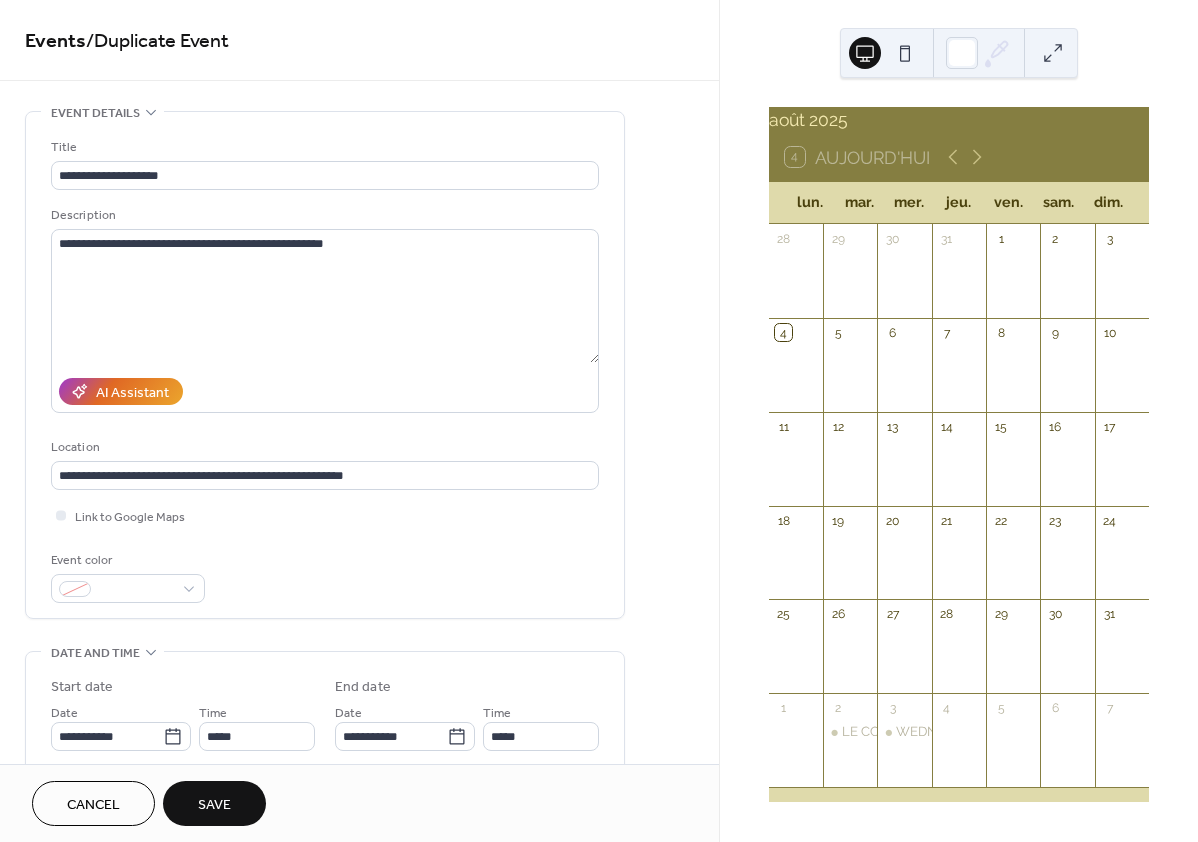 type on "**********" 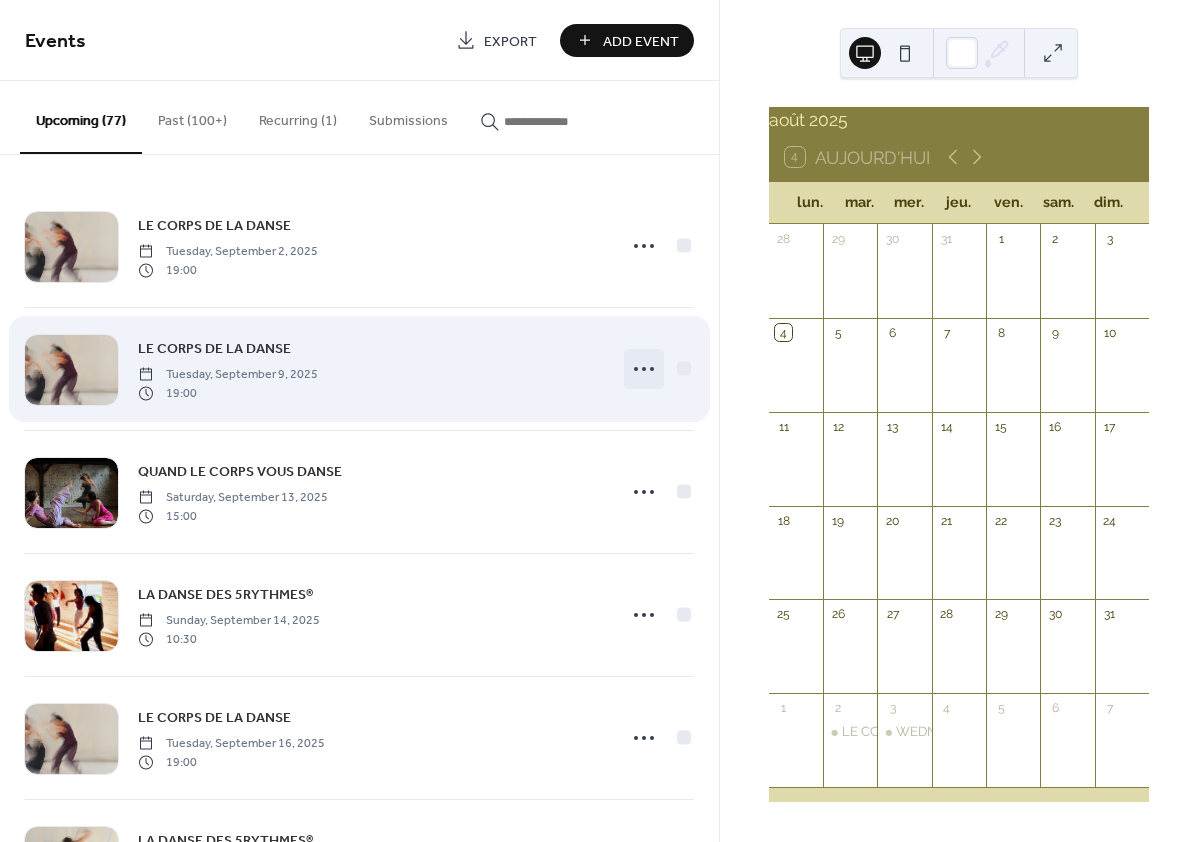 click 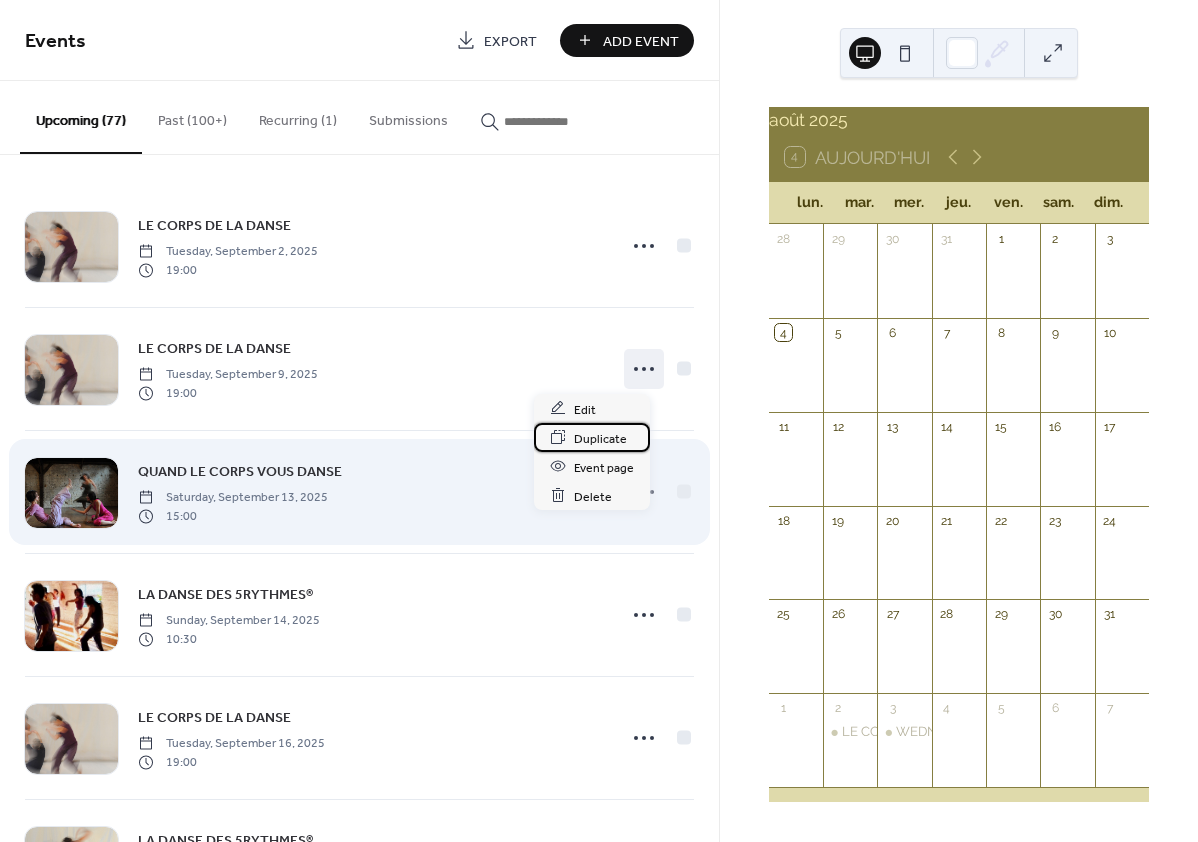 click on "Duplicate" at bounding box center (600, 438) 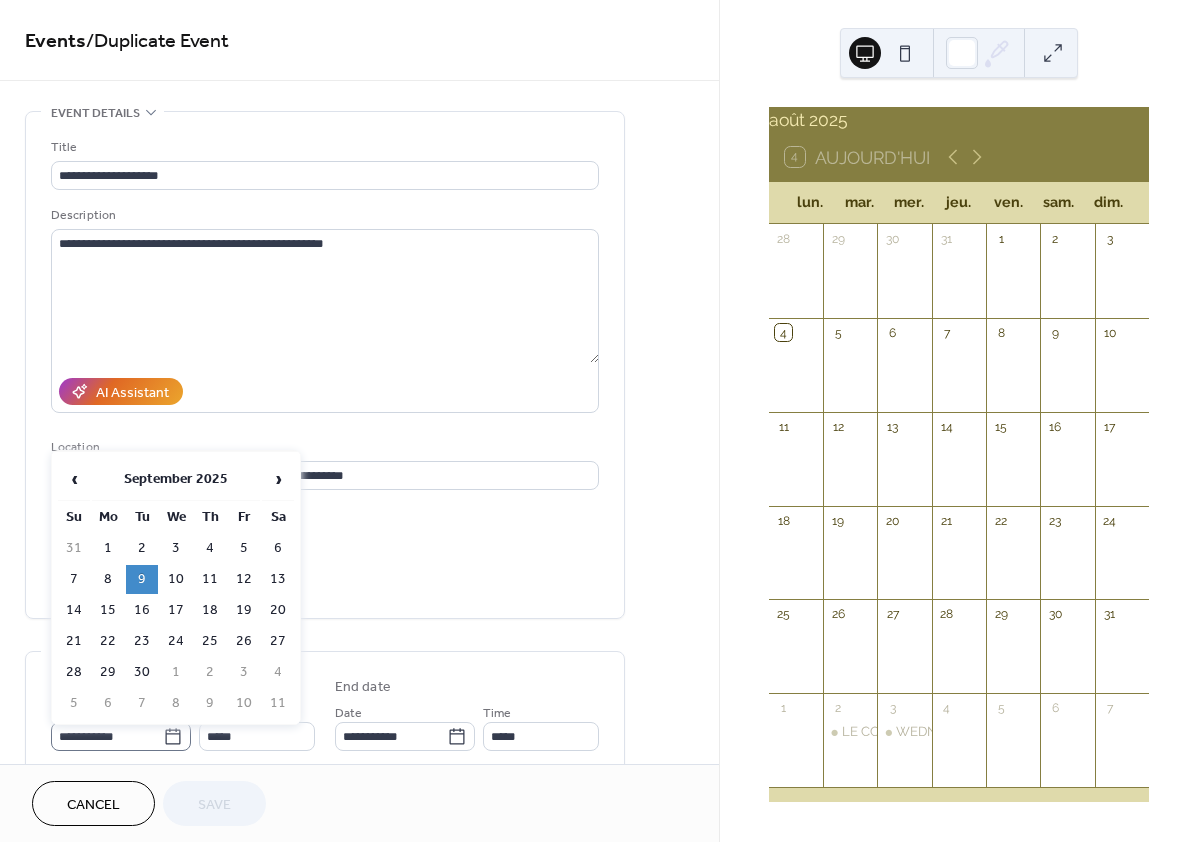 click 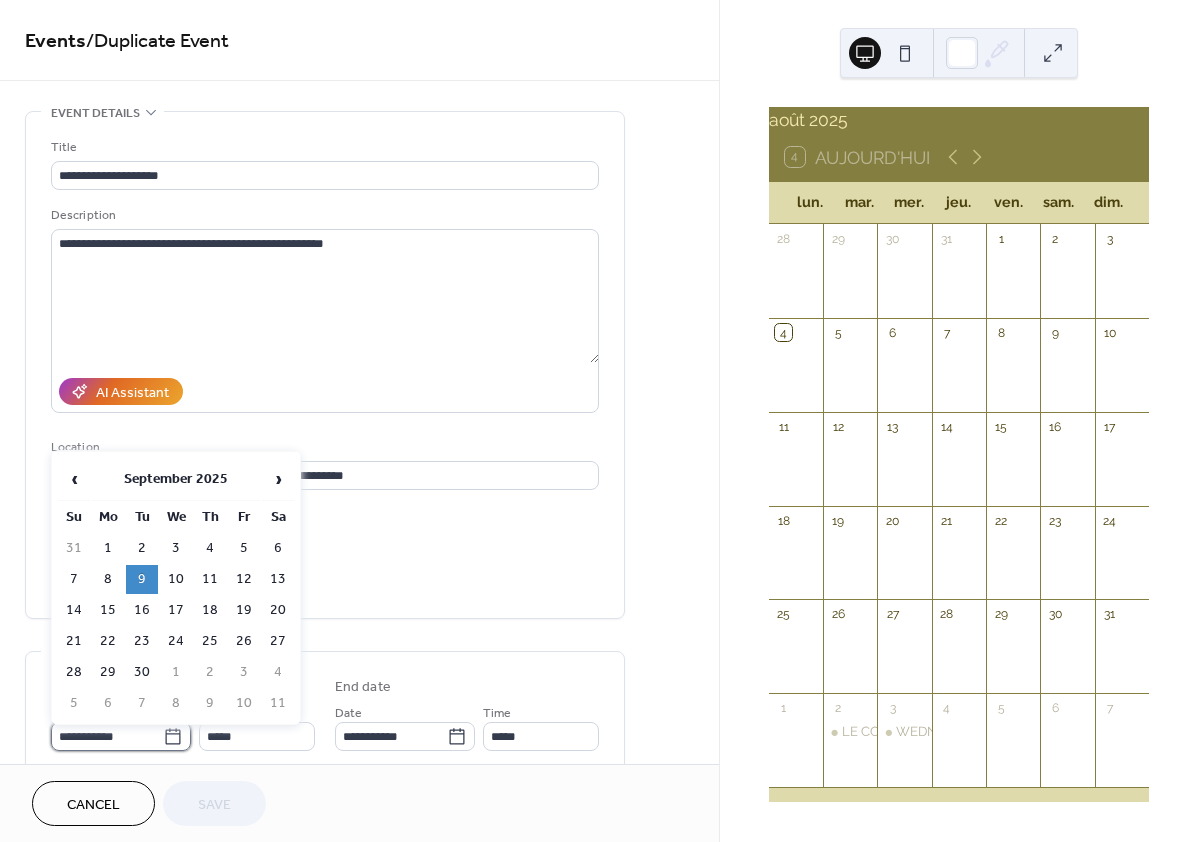 click on "**********" at bounding box center (107, 736) 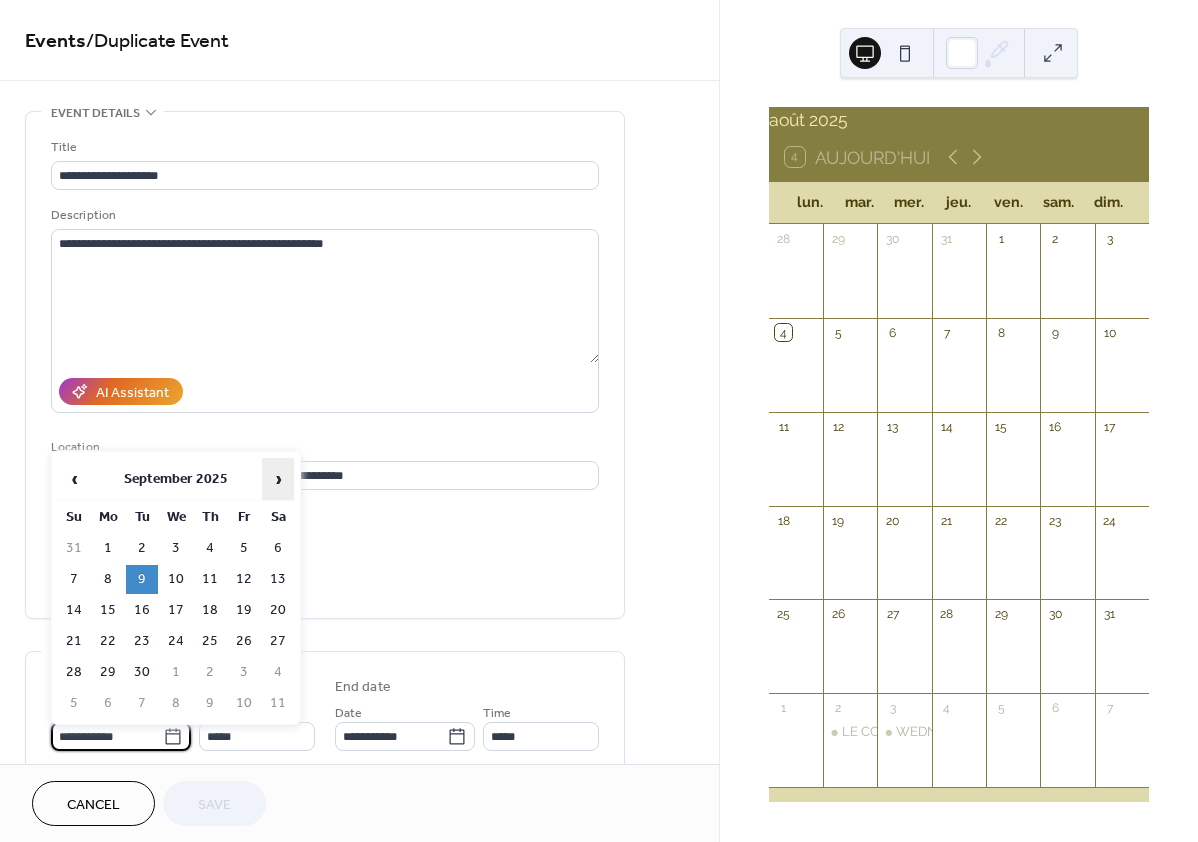 click on "›" at bounding box center (278, 479) 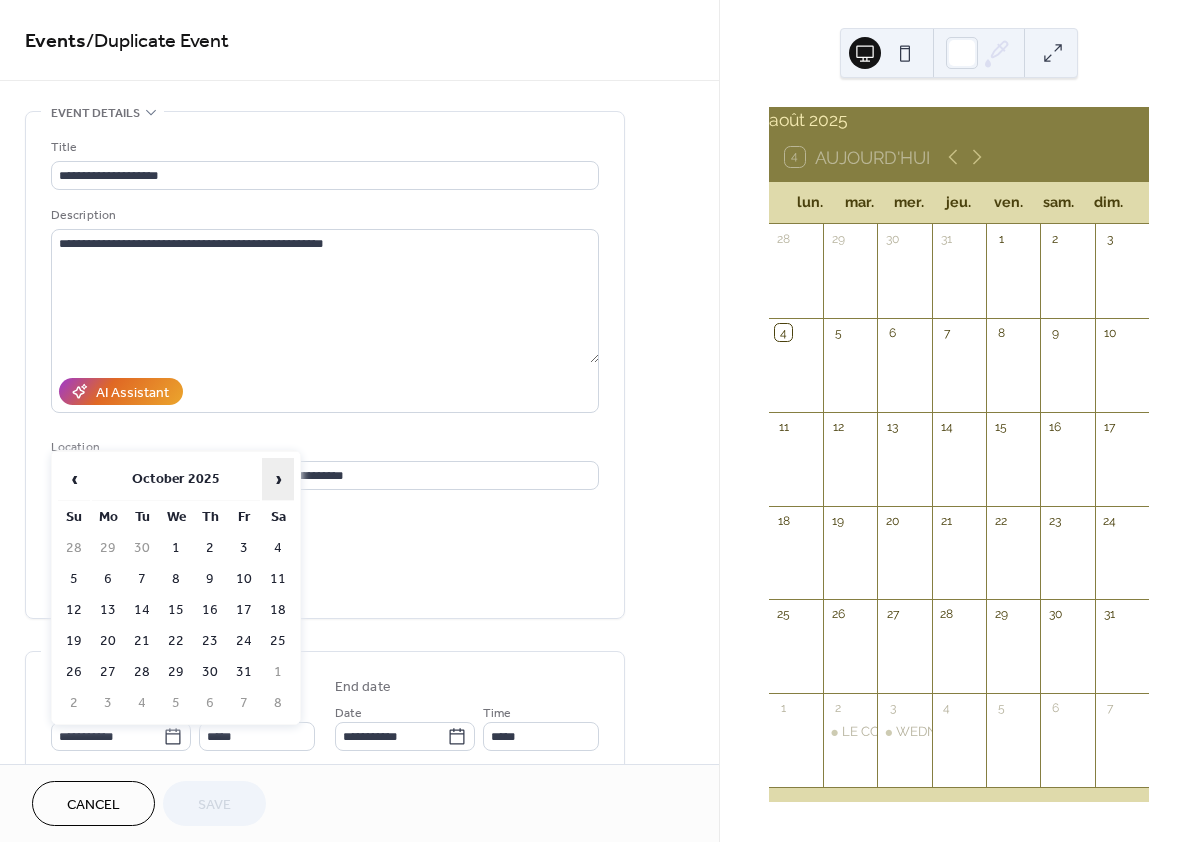 click on "›" at bounding box center (278, 479) 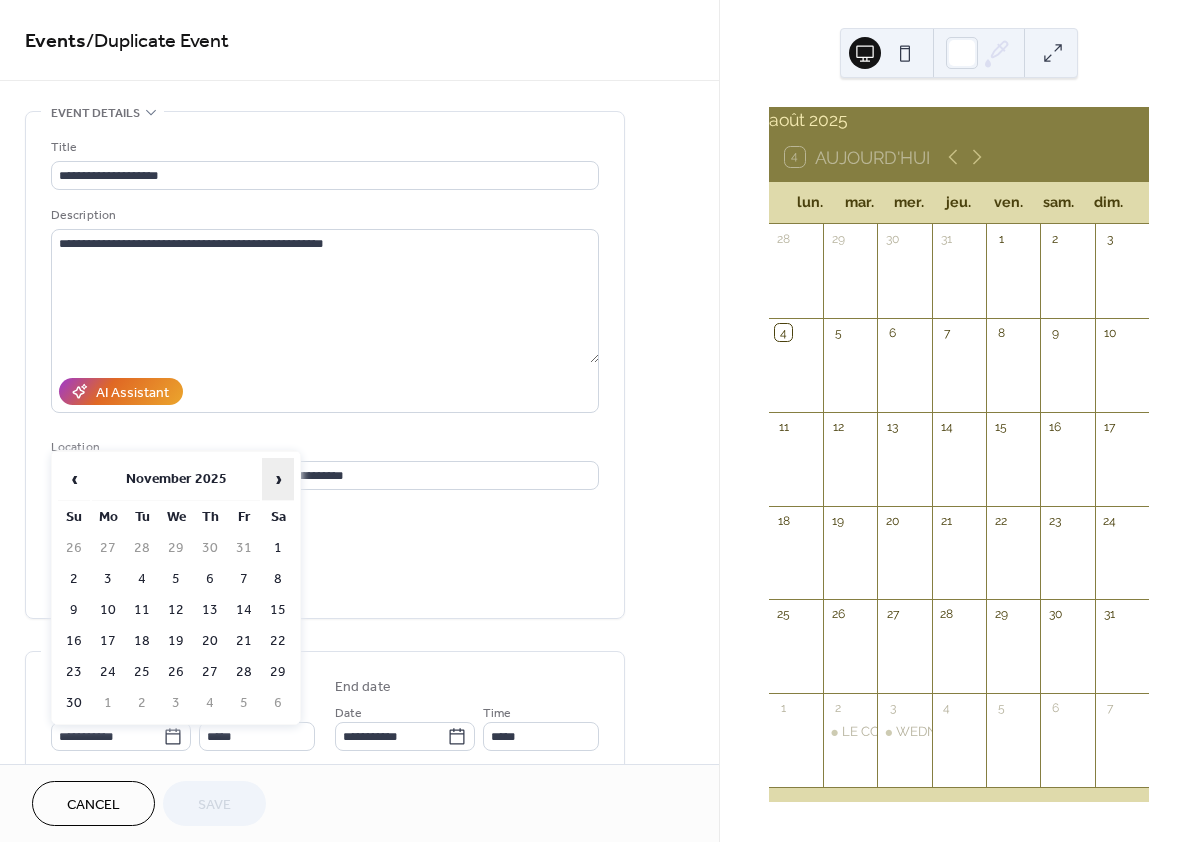 click on "›" at bounding box center (278, 479) 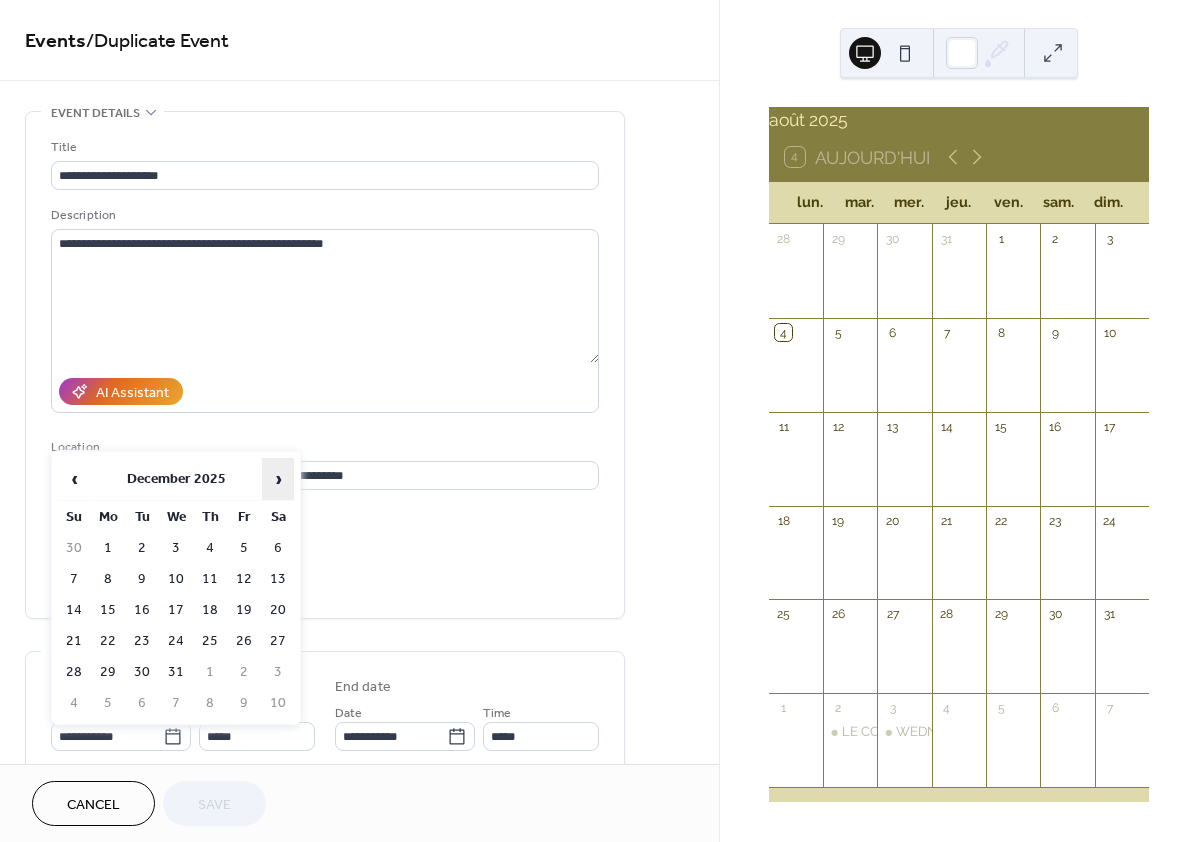 click on "›" at bounding box center (278, 479) 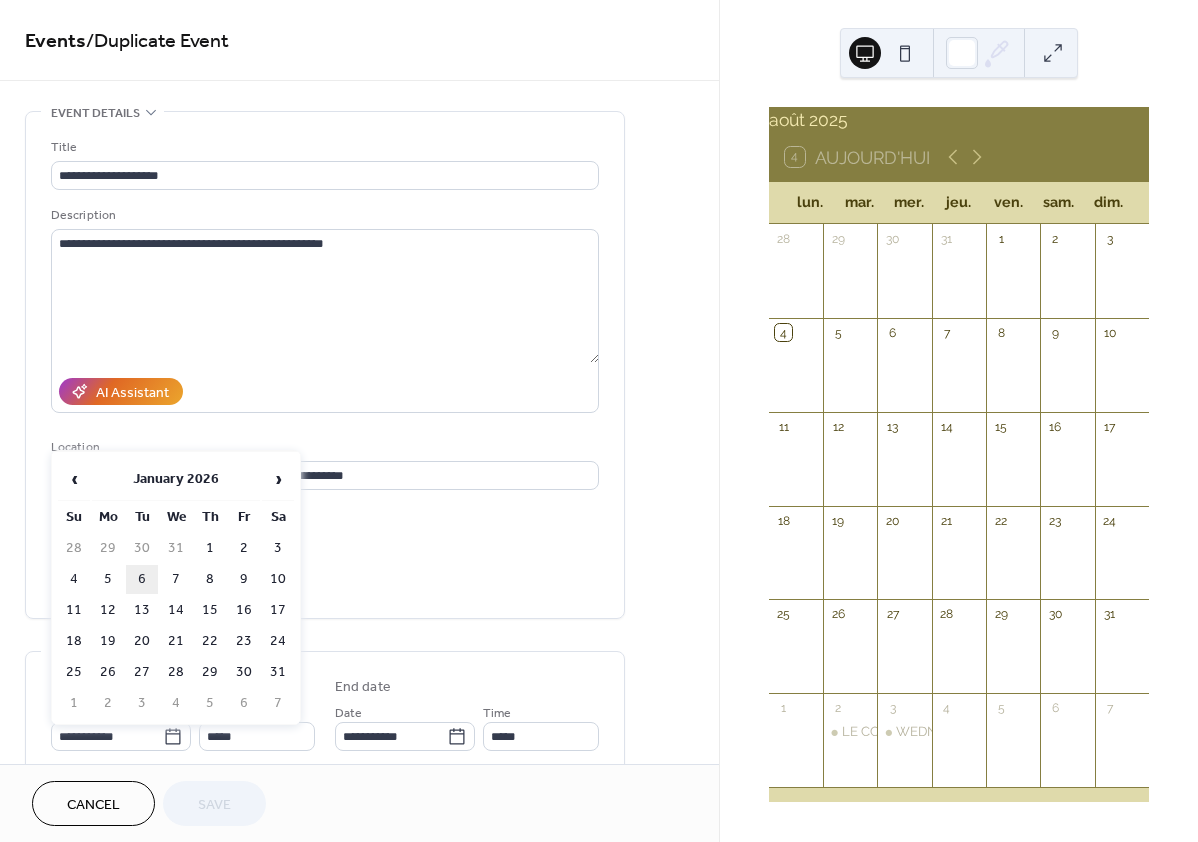 click on "6" at bounding box center (142, 579) 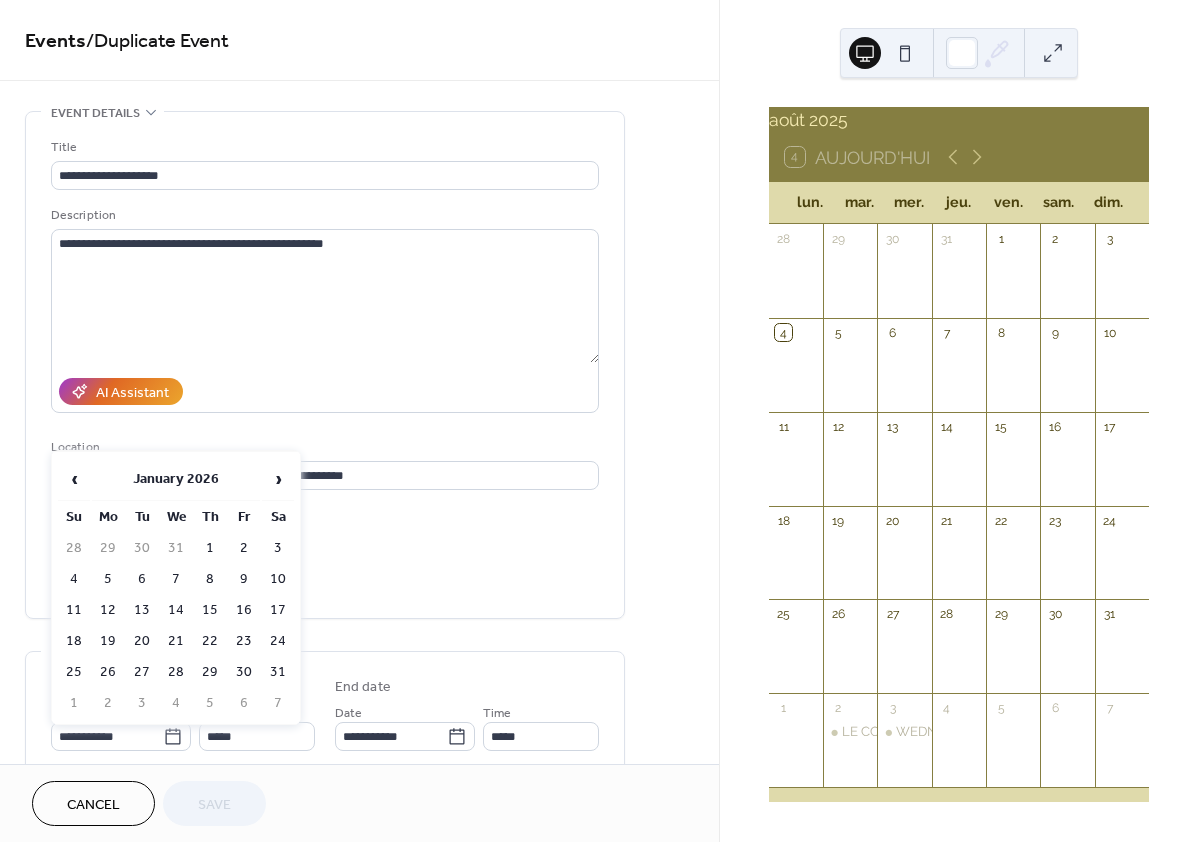 type on "**********" 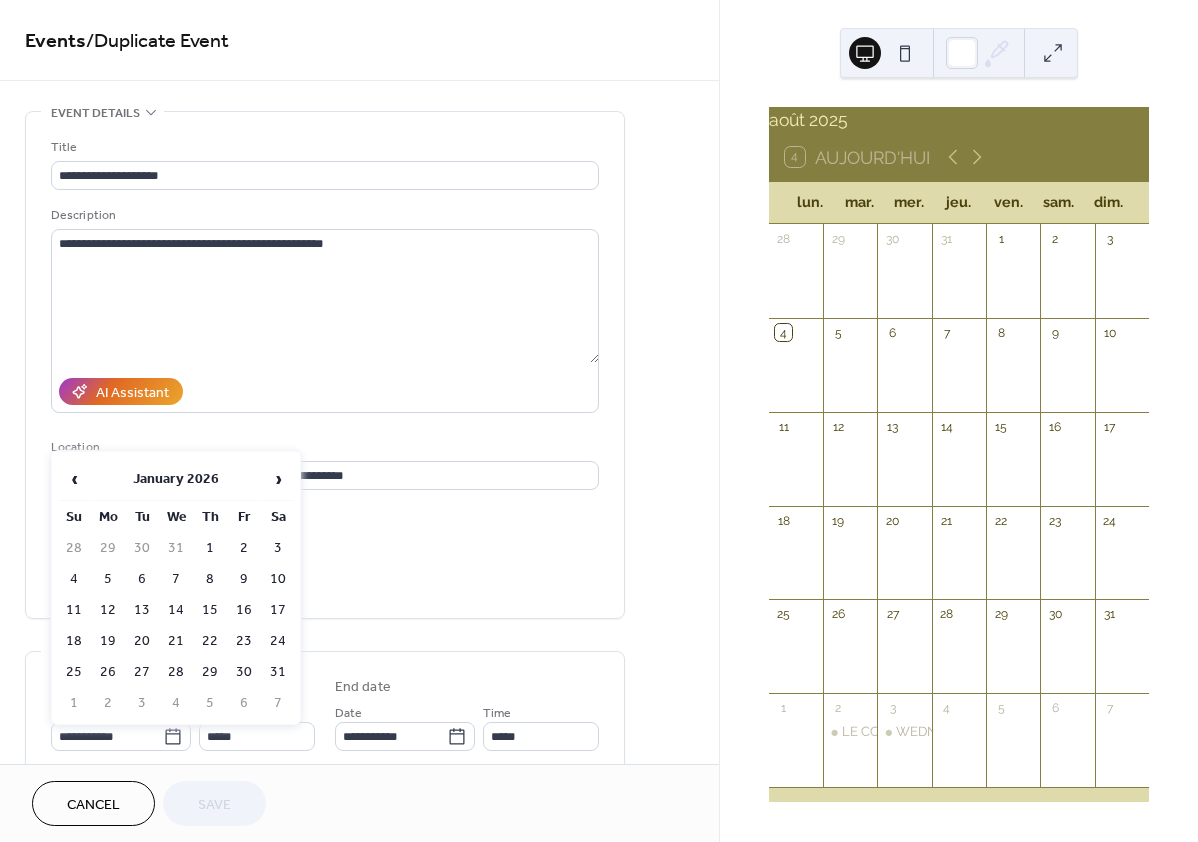 type on "**********" 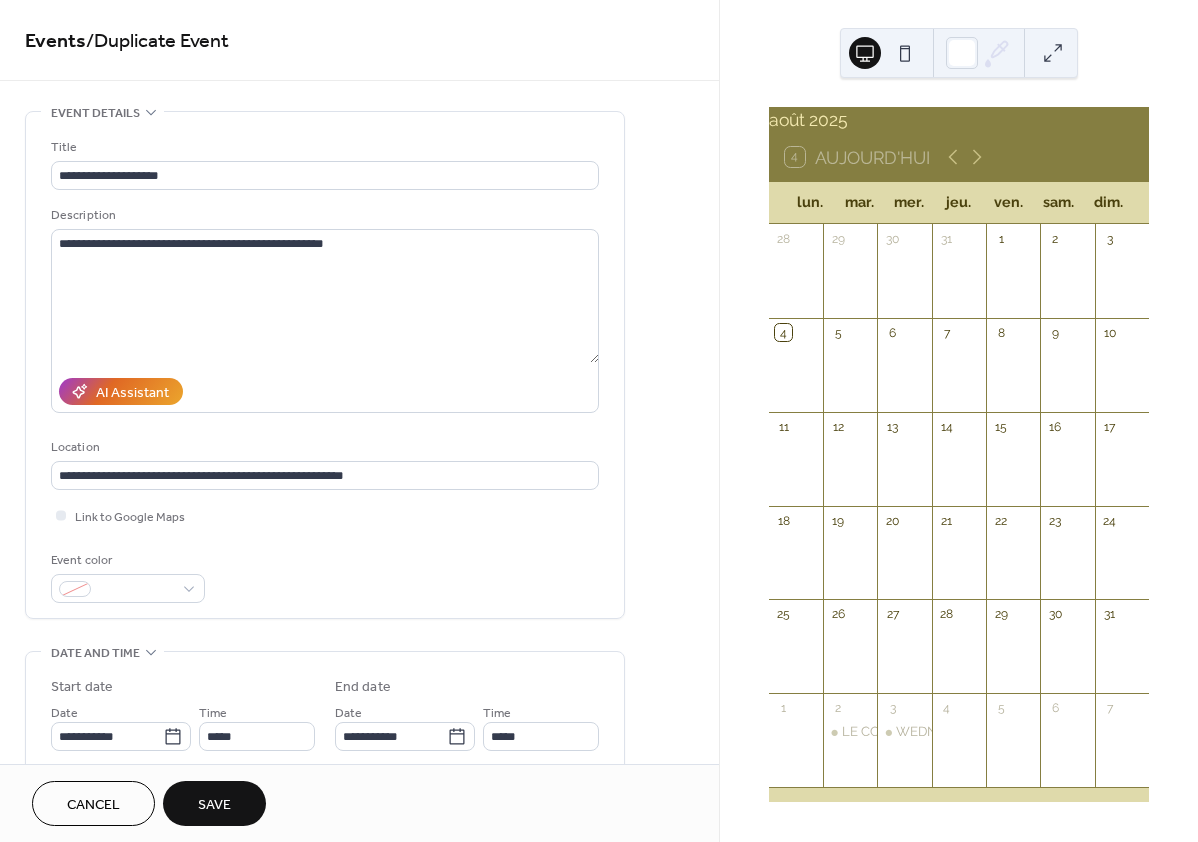 click on "Save" at bounding box center (214, 805) 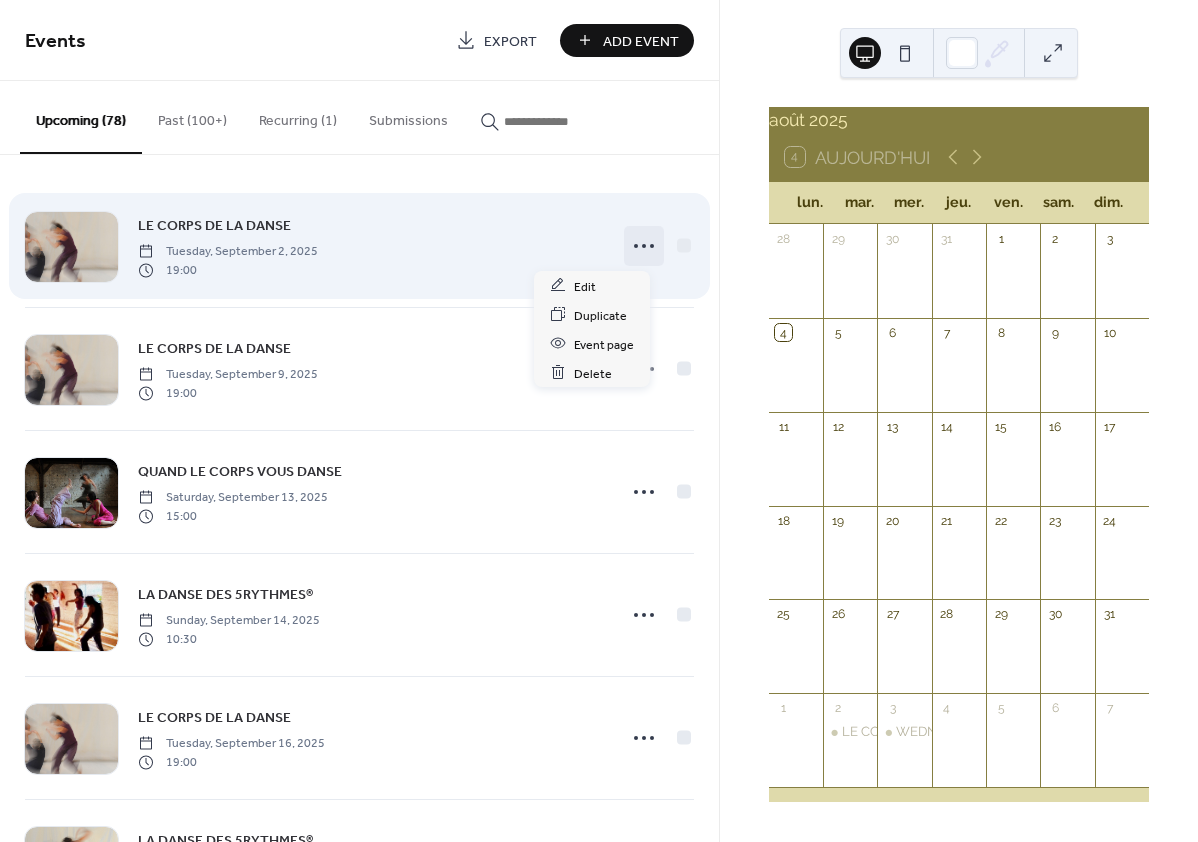 click 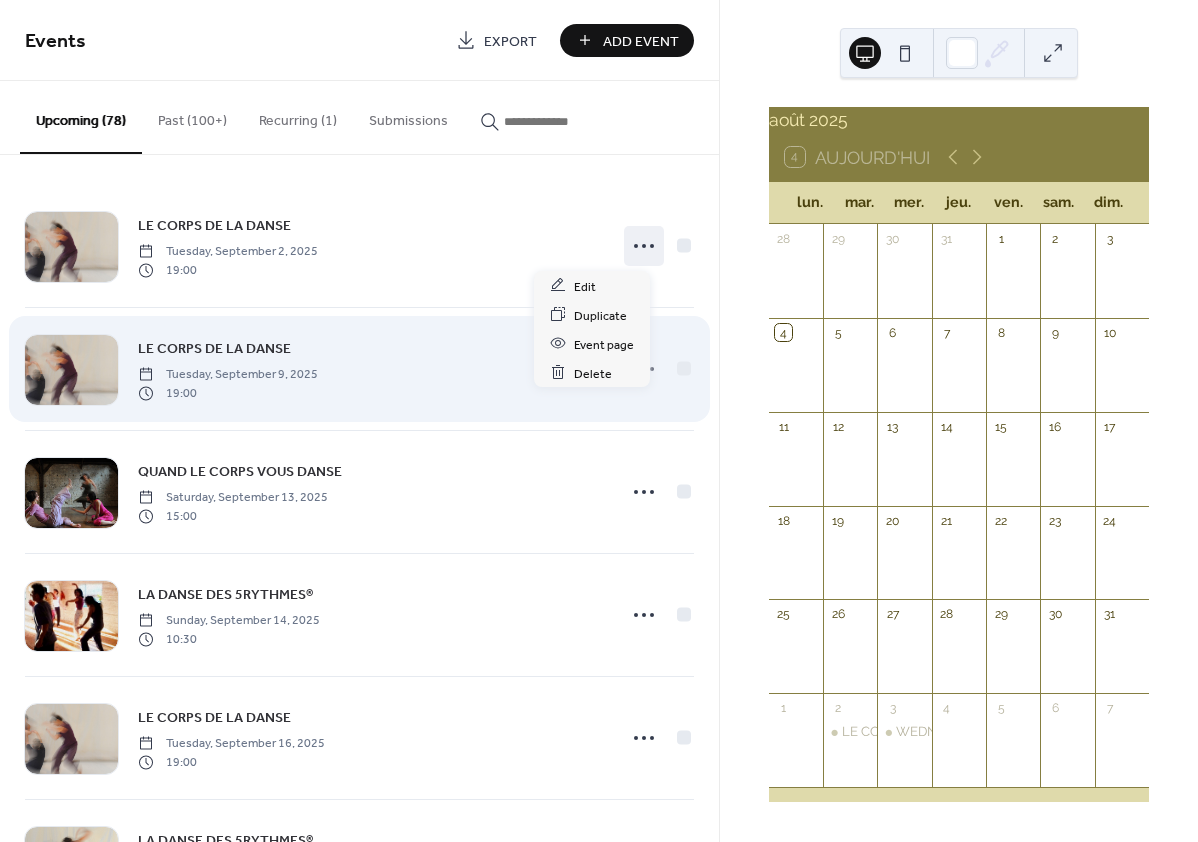 click on "LE CORPS DE LA DANSE Tuesday, [MONTH] [DAY], [YEAR] 19:00" at bounding box center (370, 369) 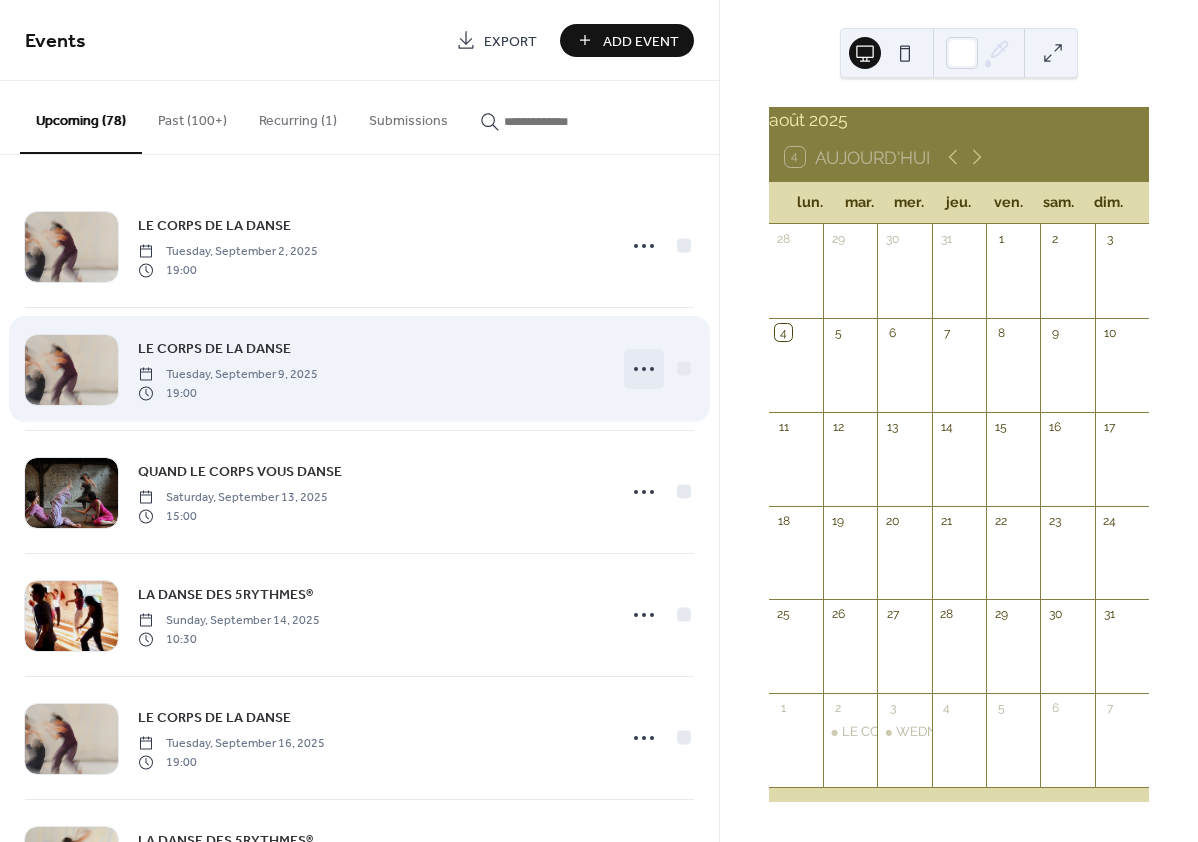 click 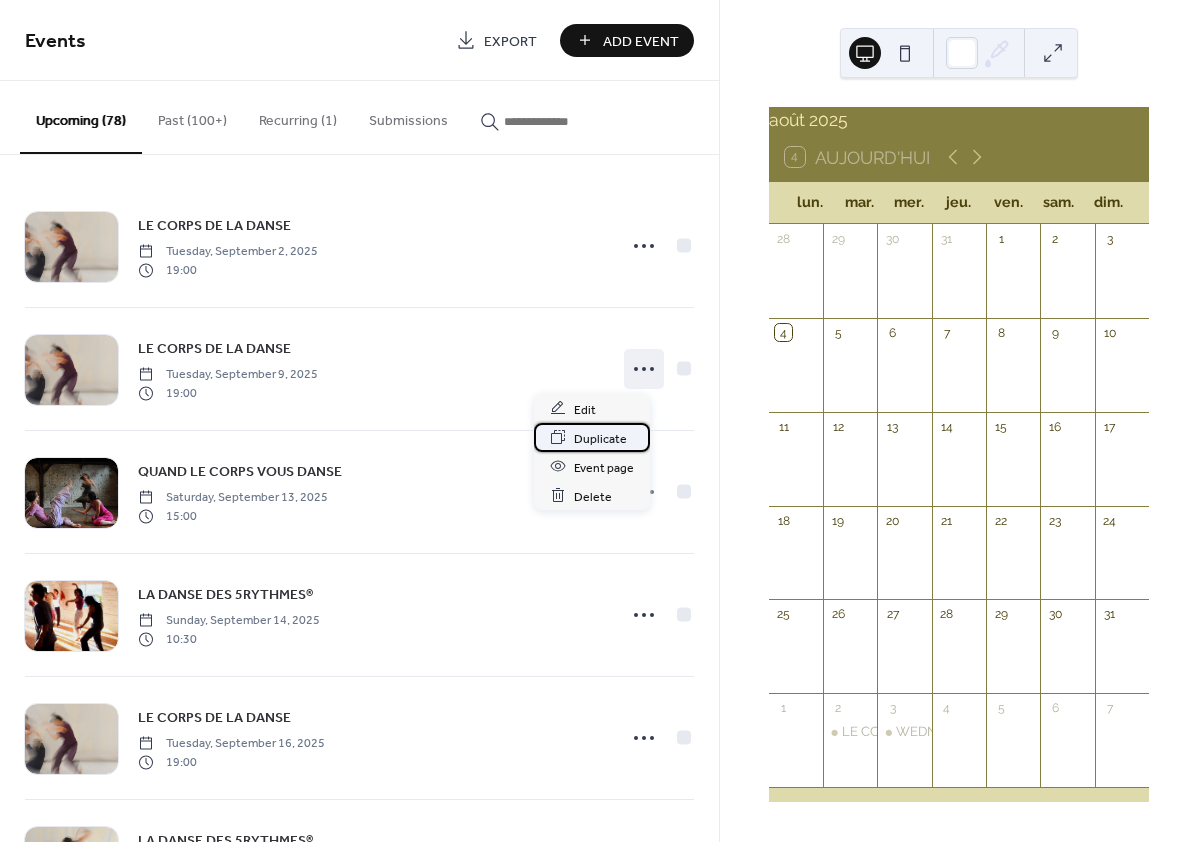 click on "Duplicate" at bounding box center (600, 438) 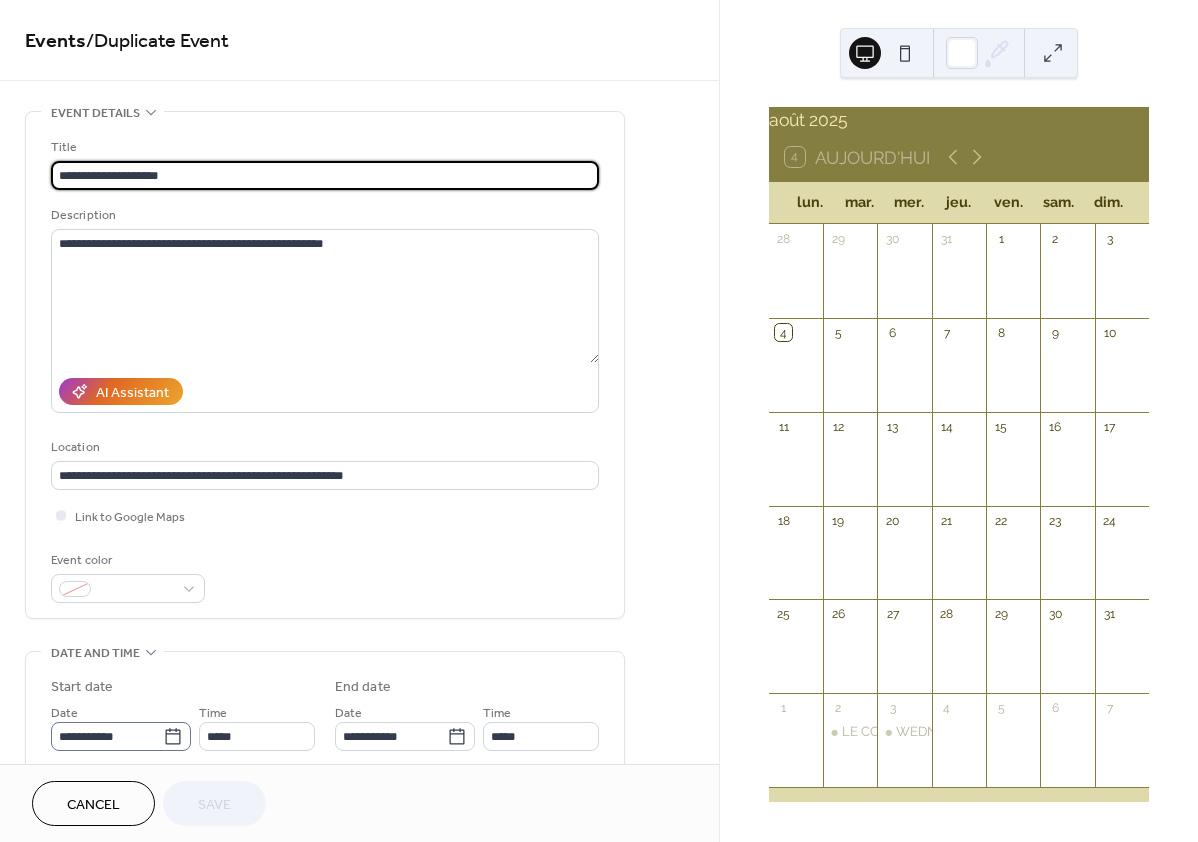 click 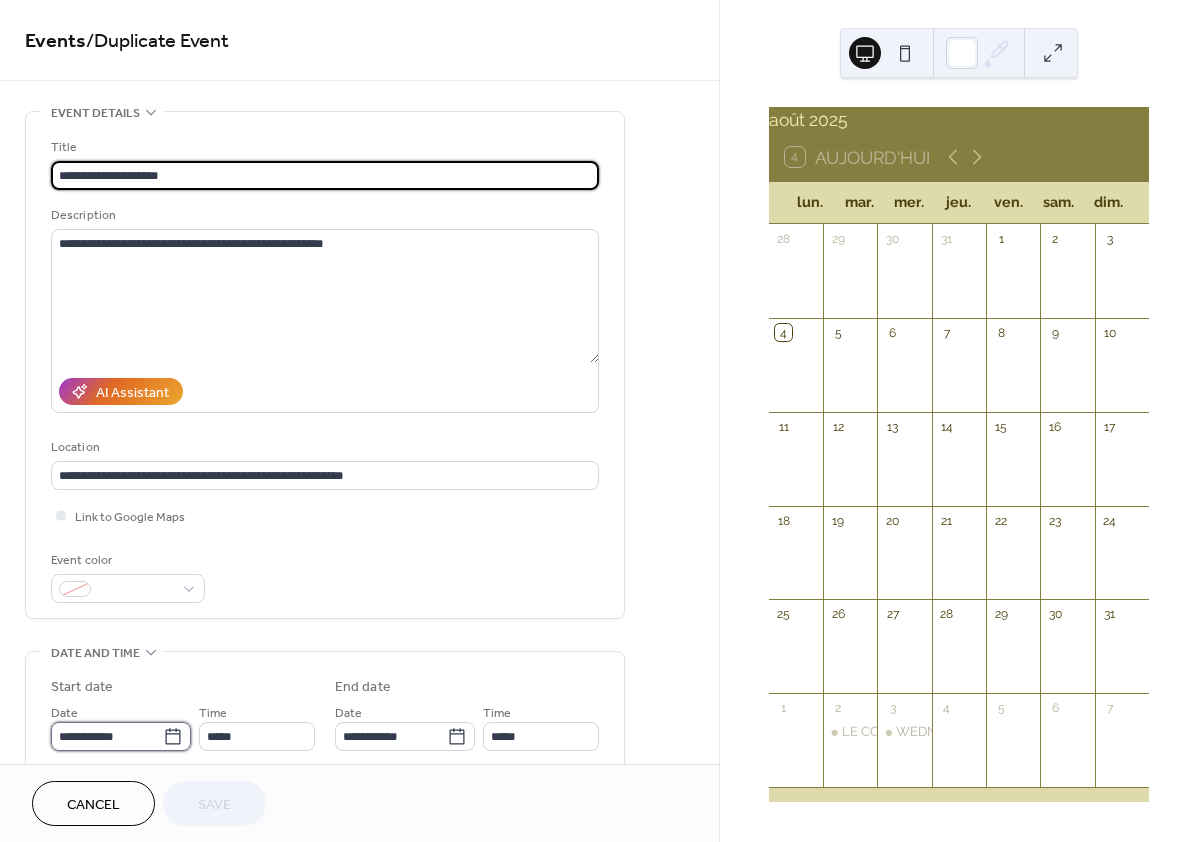 click on "**********" at bounding box center (107, 736) 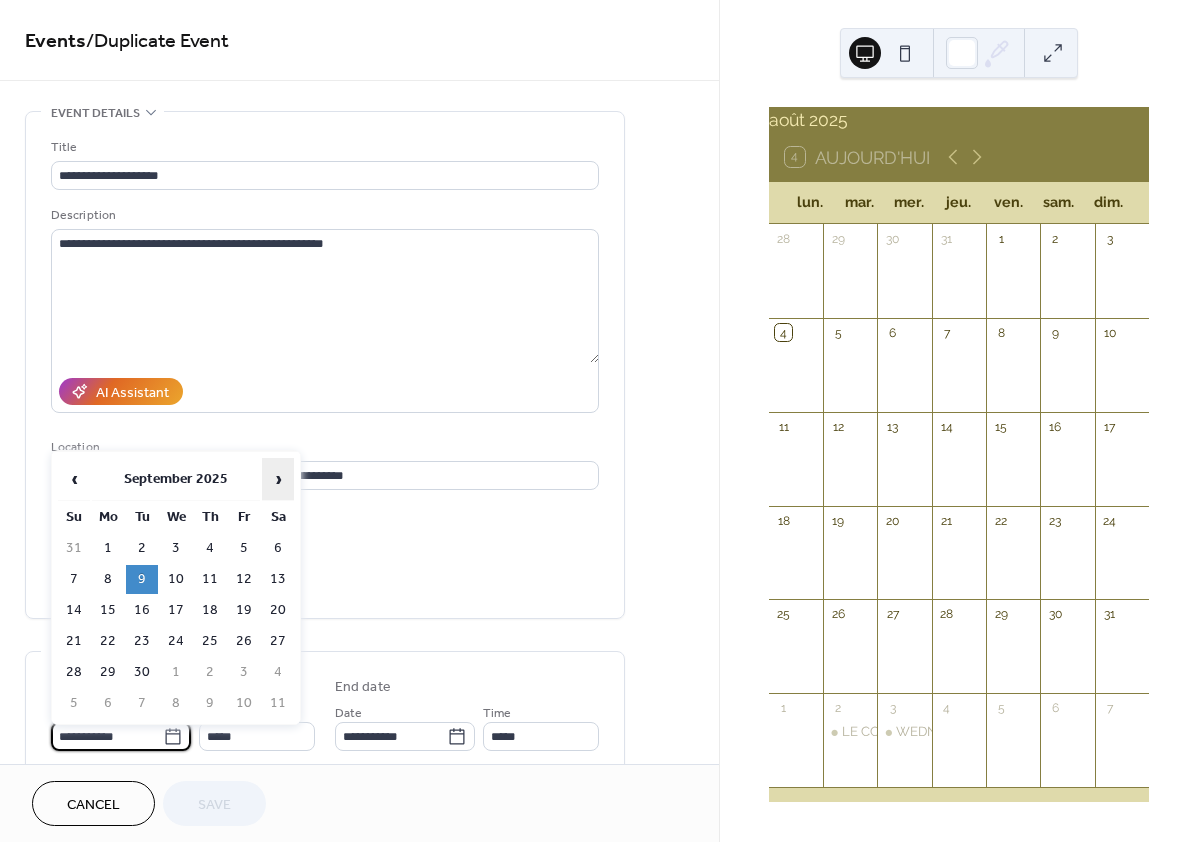 click on "›" at bounding box center (278, 479) 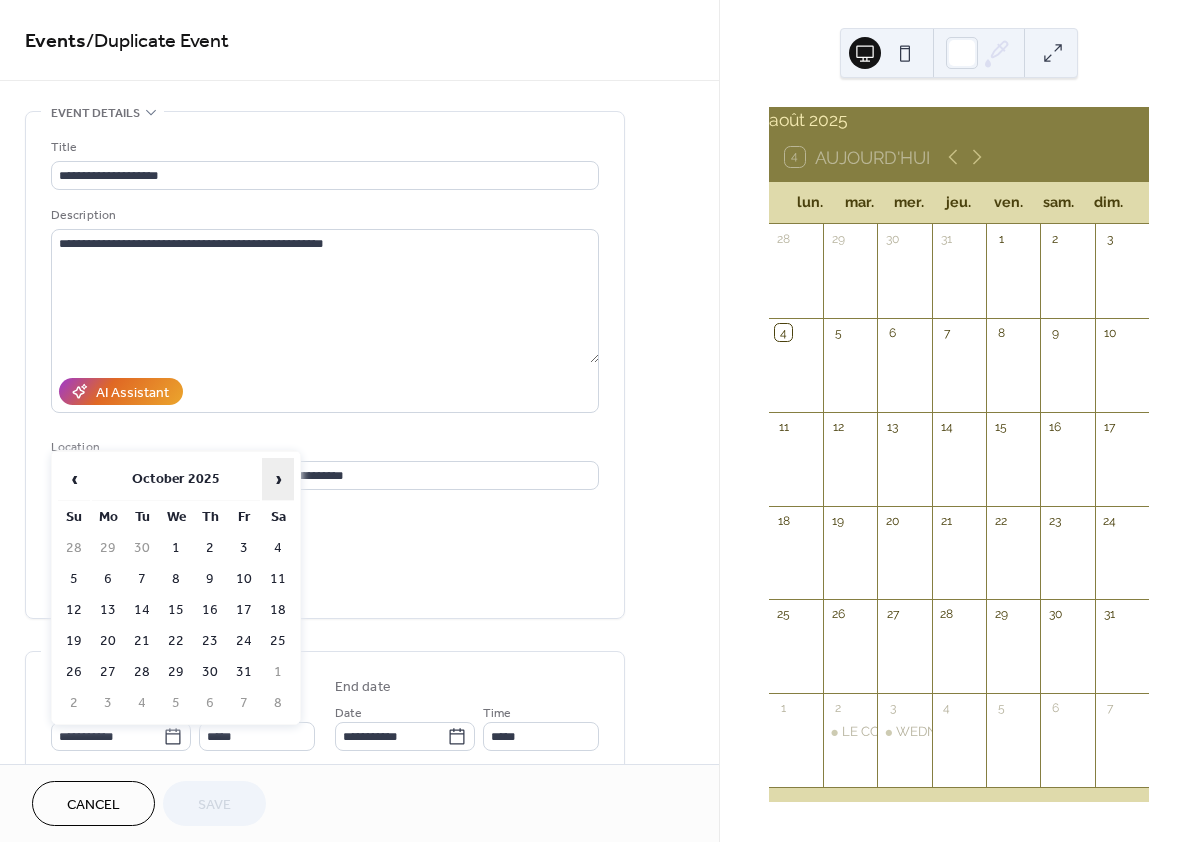 click on "›" at bounding box center [278, 479] 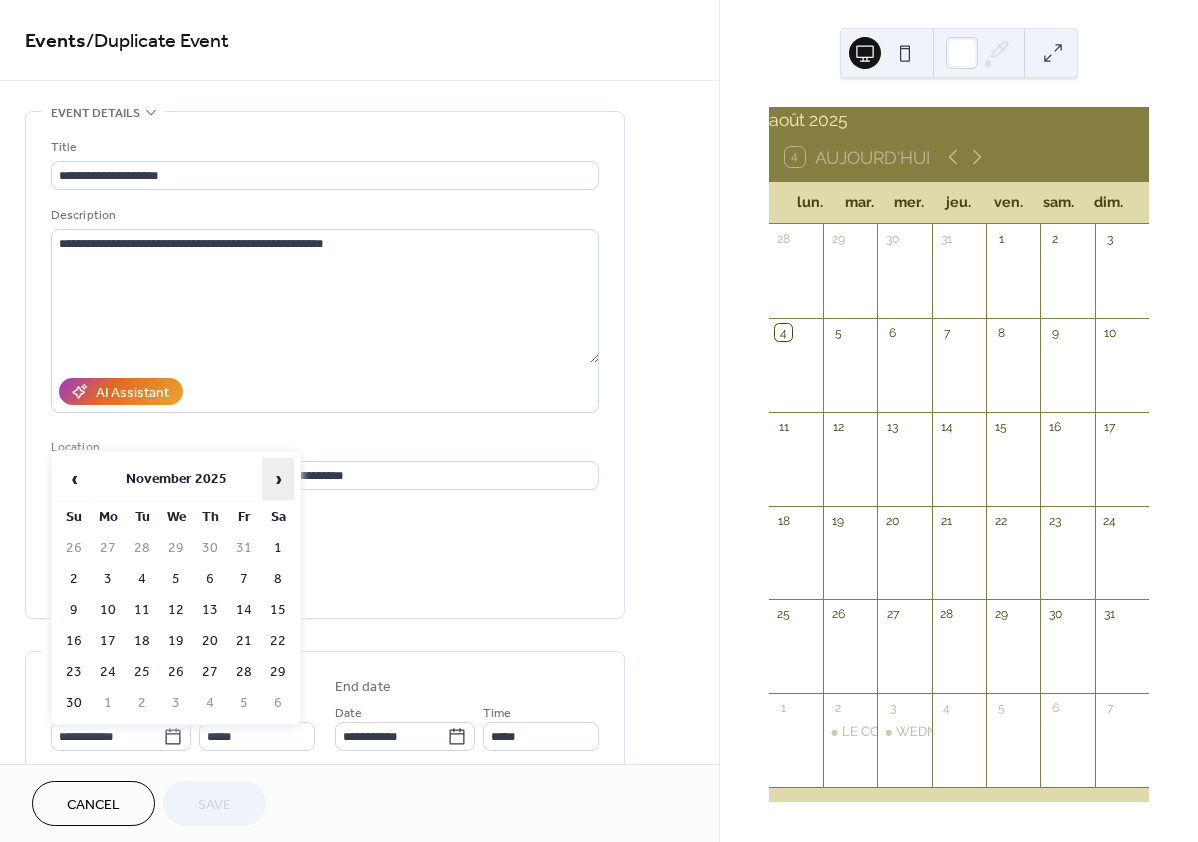 click on "›" at bounding box center (278, 479) 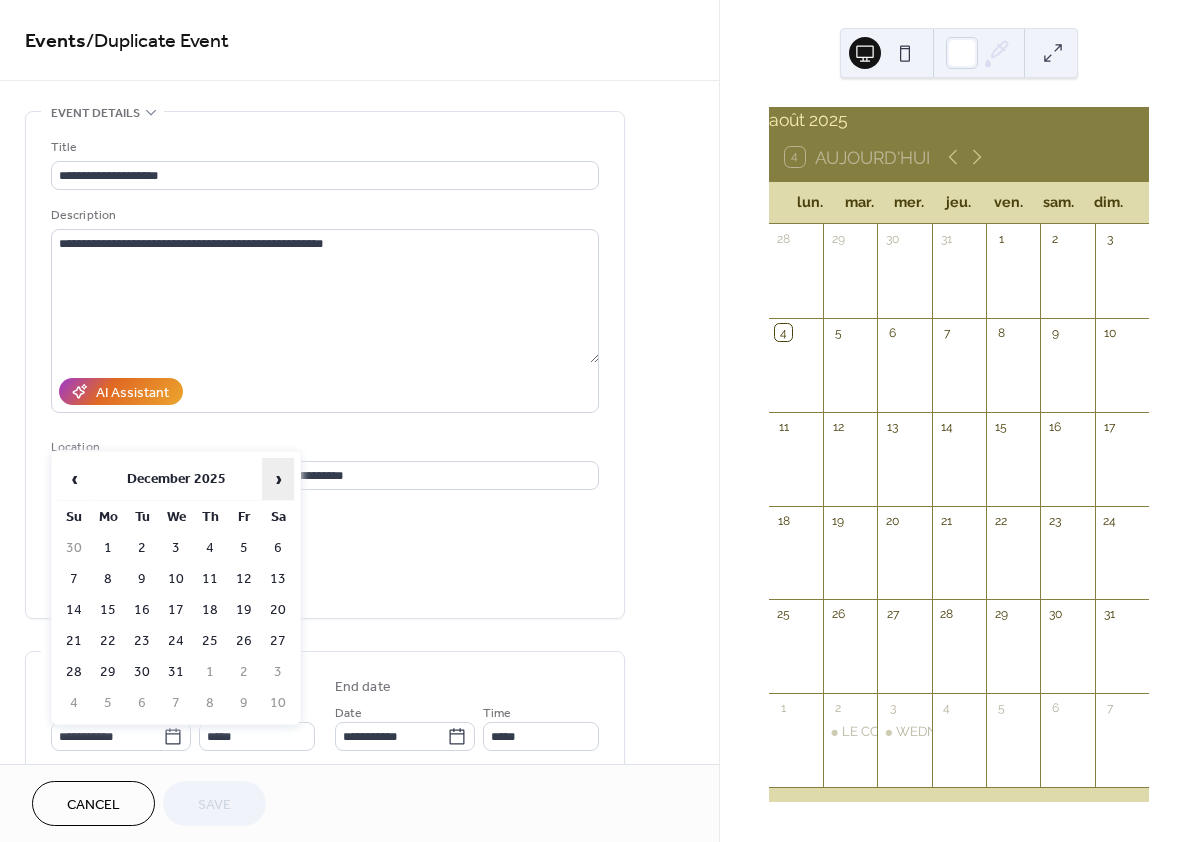 click on "›" at bounding box center [278, 479] 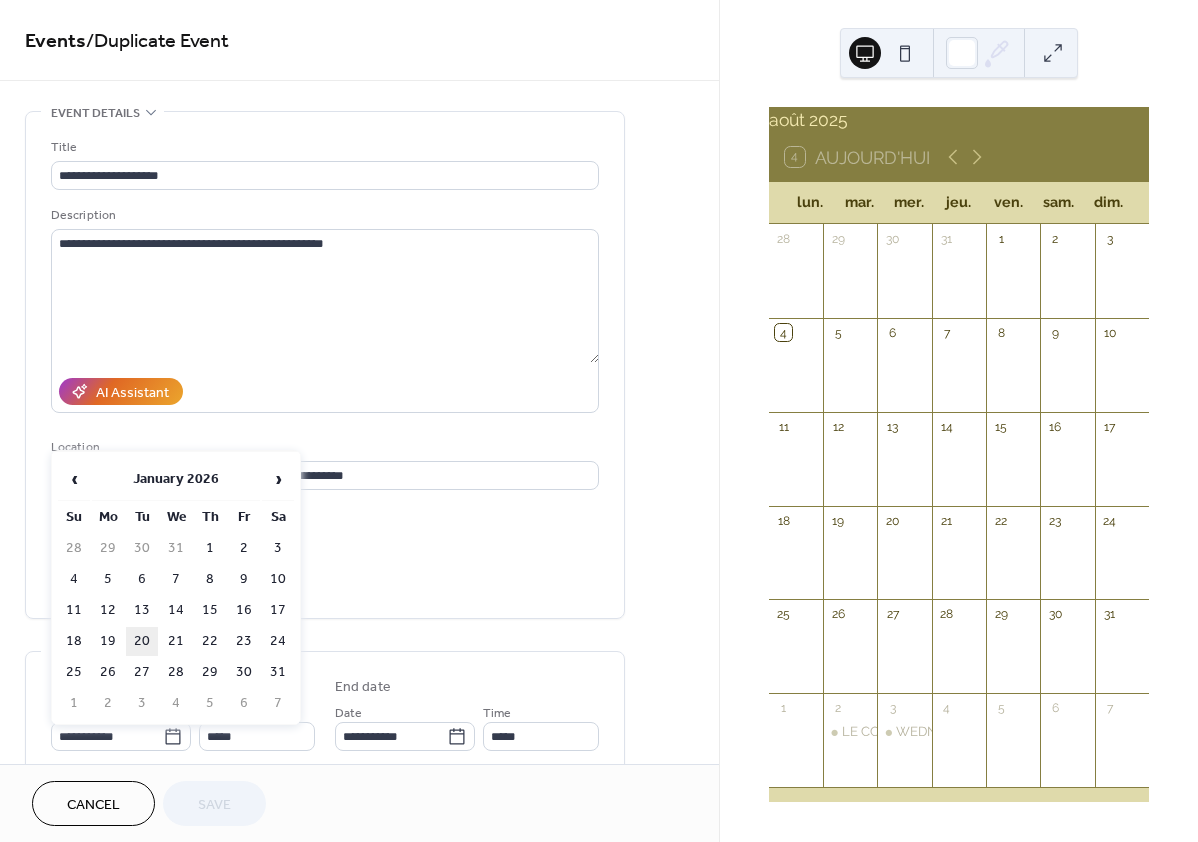 click on "20" at bounding box center (142, 641) 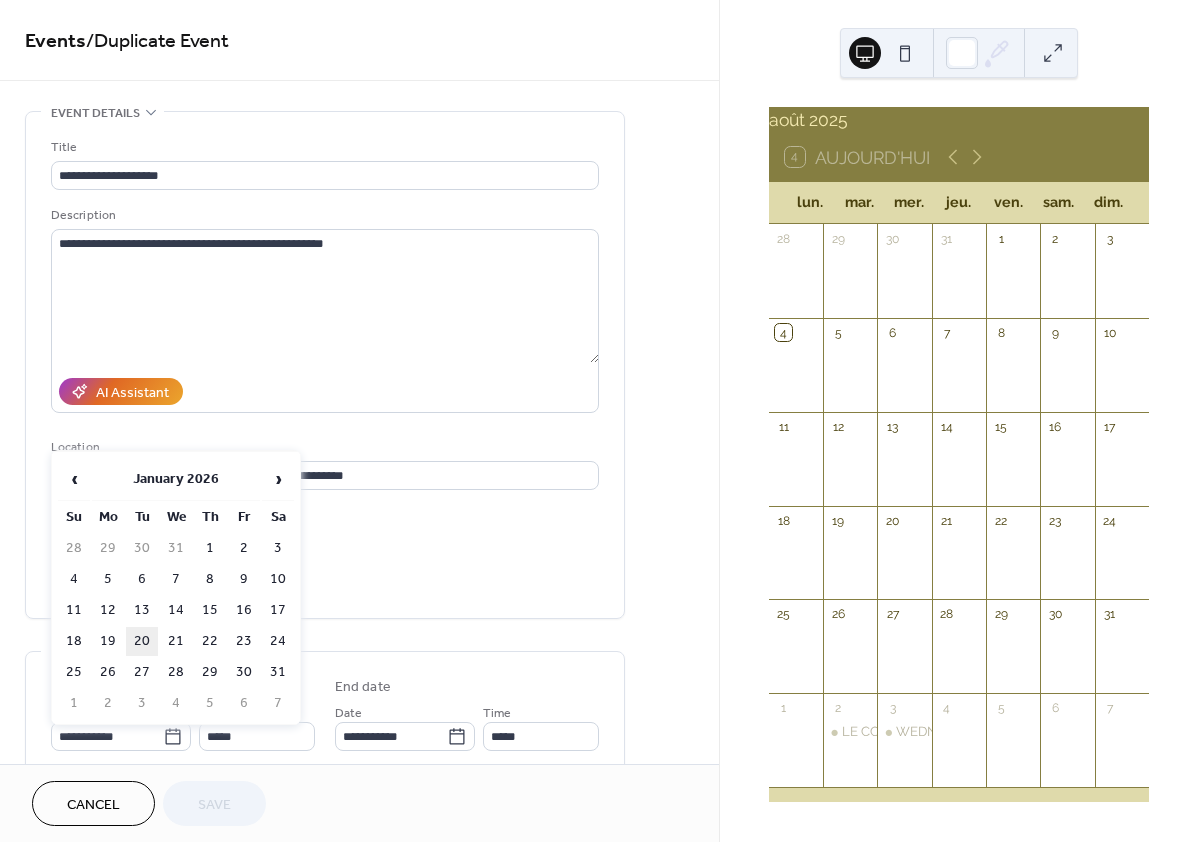 type on "**********" 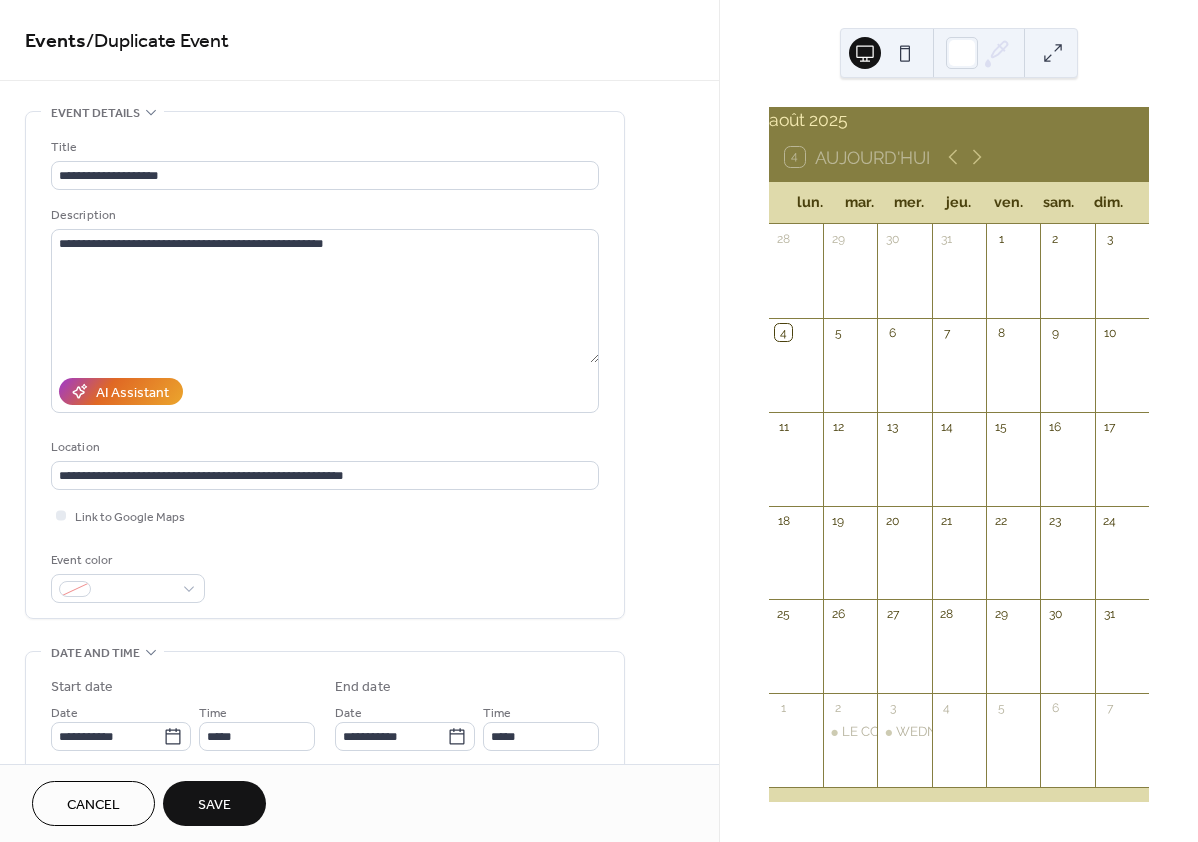 click on "Save" at bounding box center [214, 805] 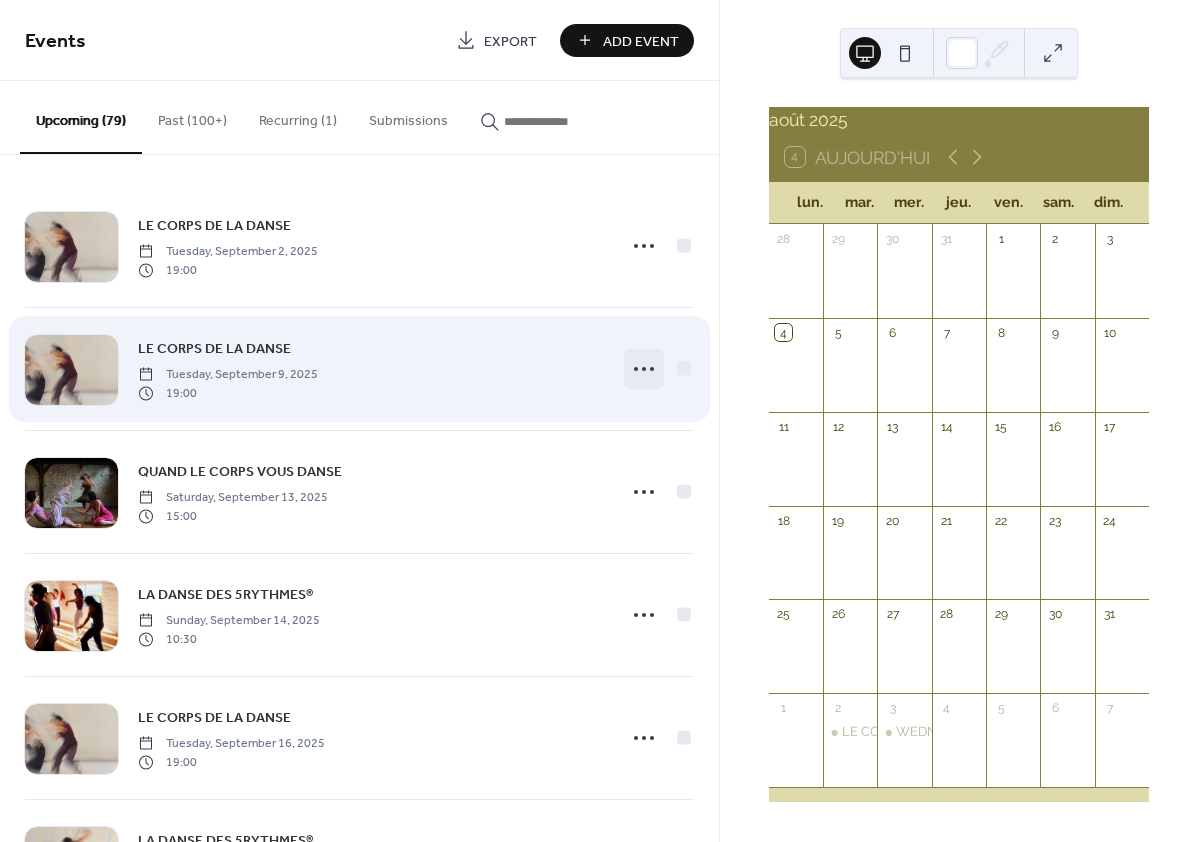 click 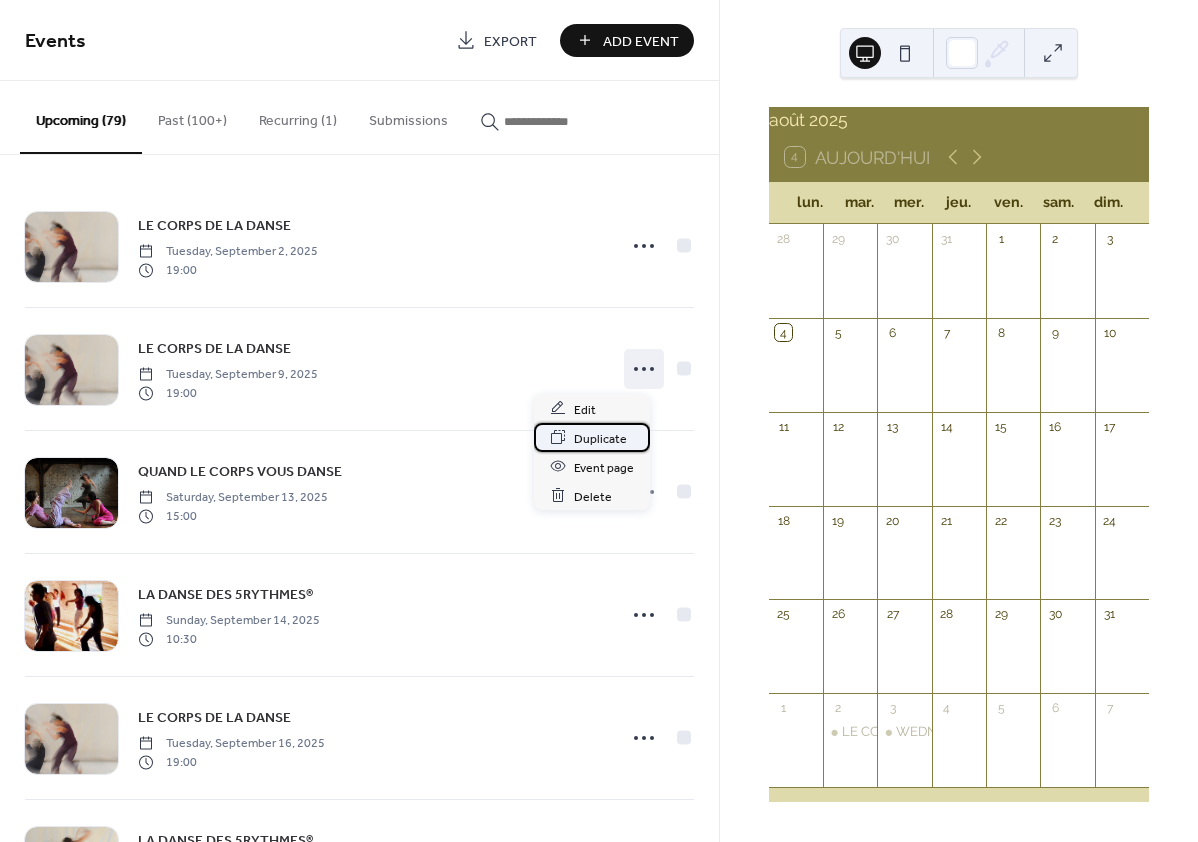 click on "Duplicate" at bounding box center [600, 438] 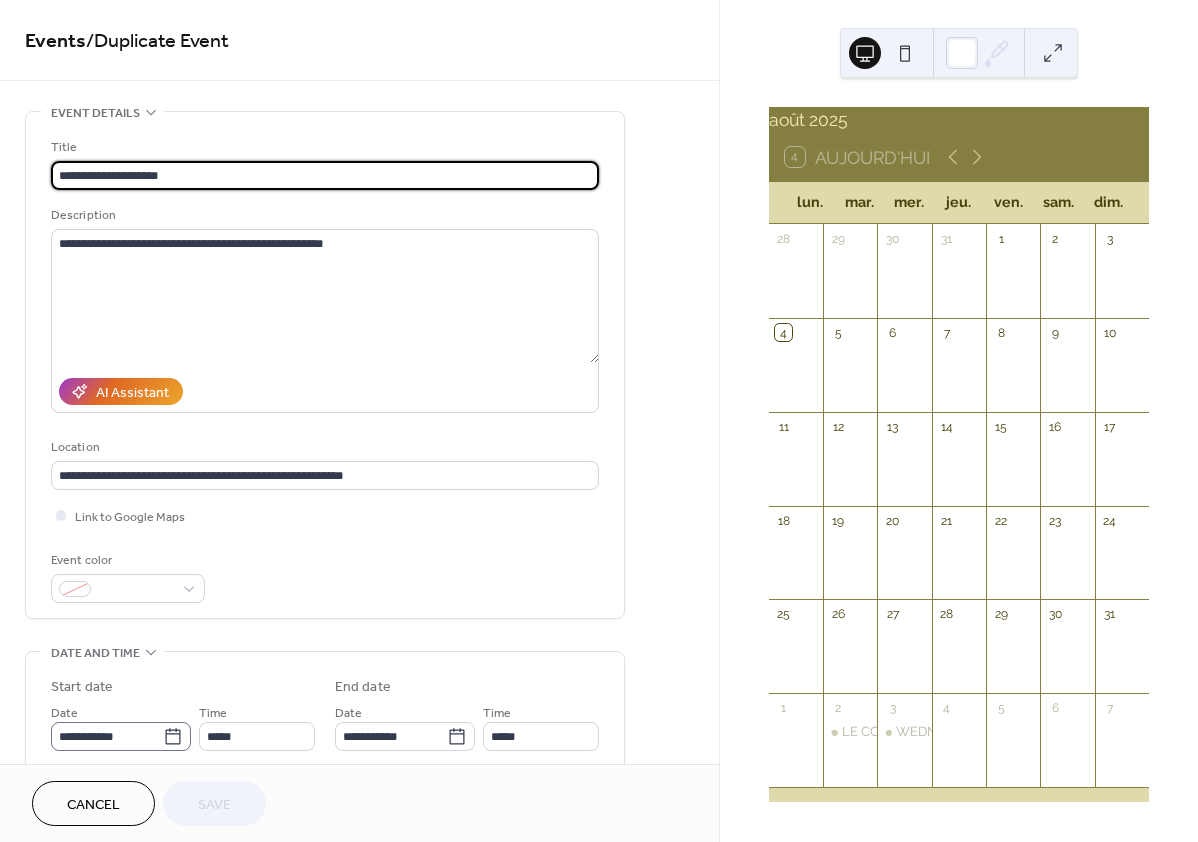 click 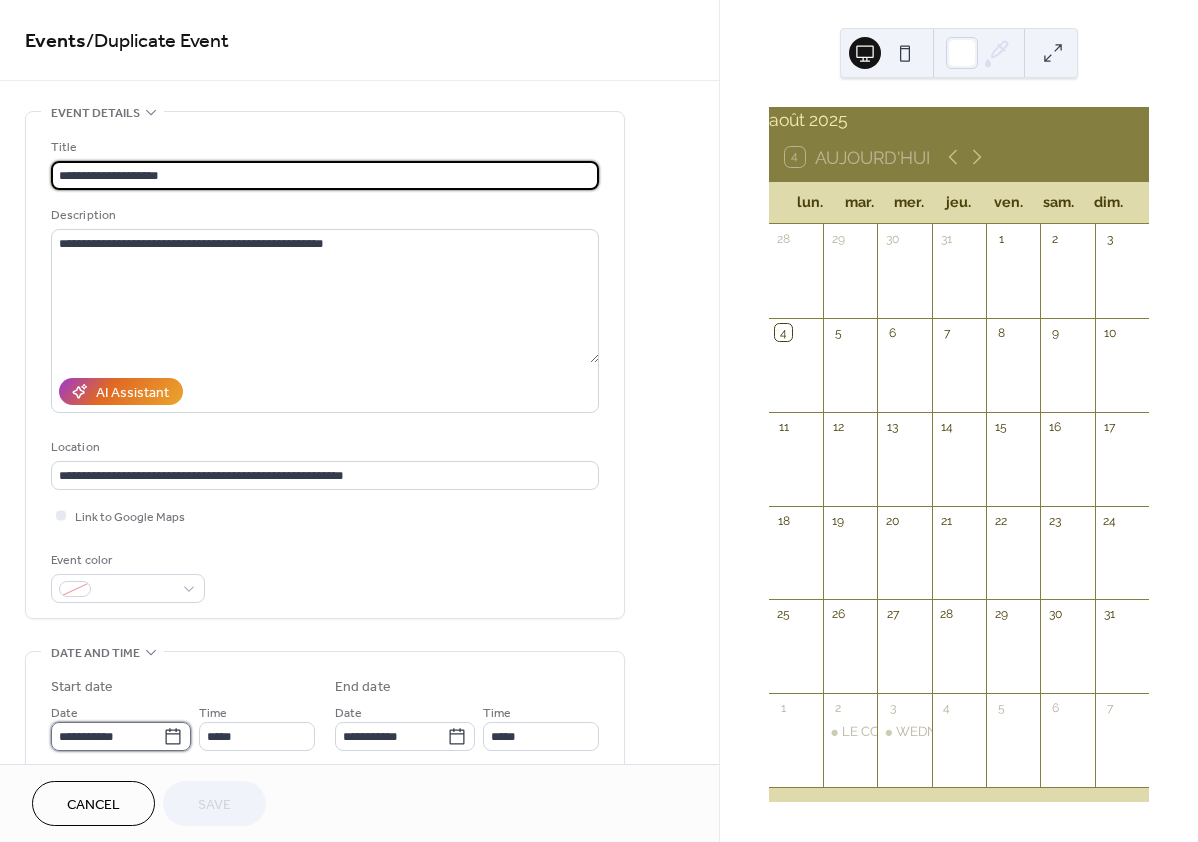 click on "**********" at bounding box center [107, 736] 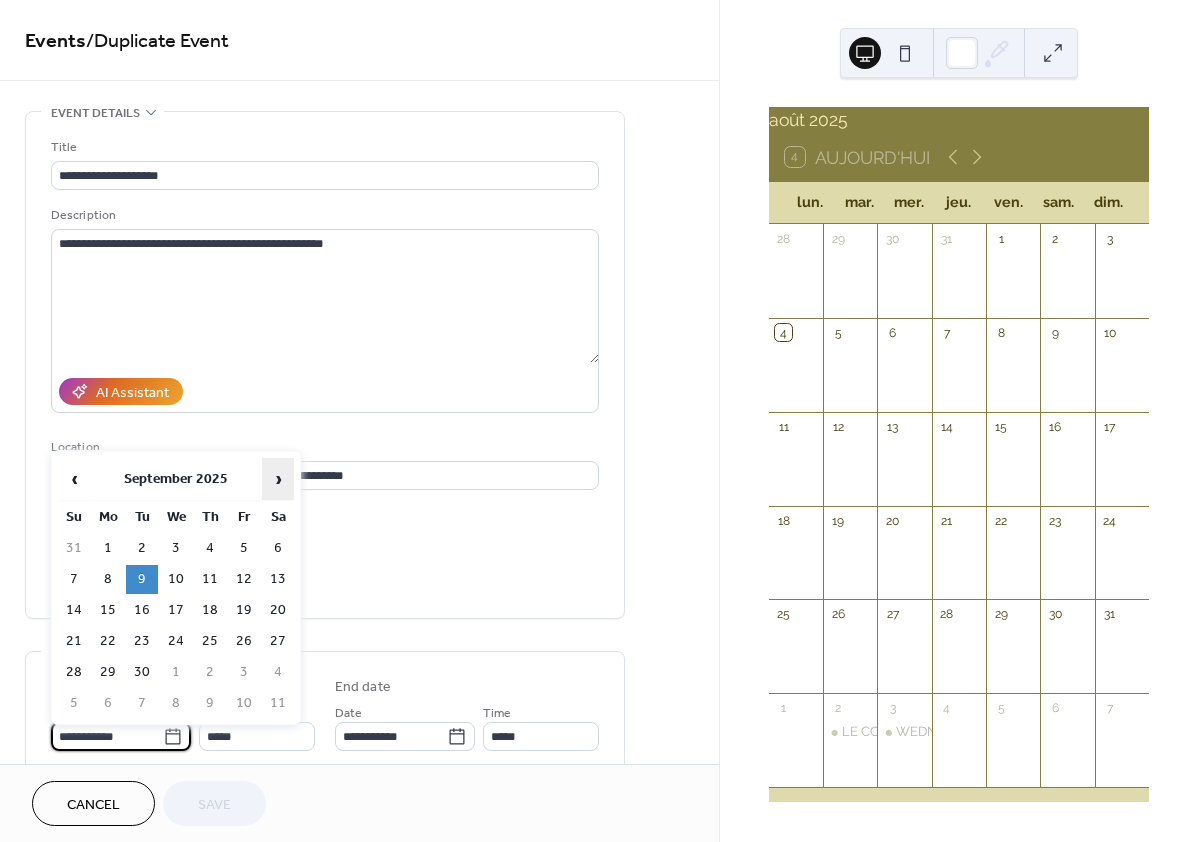 click on "›" at bounding box center (278, 479) 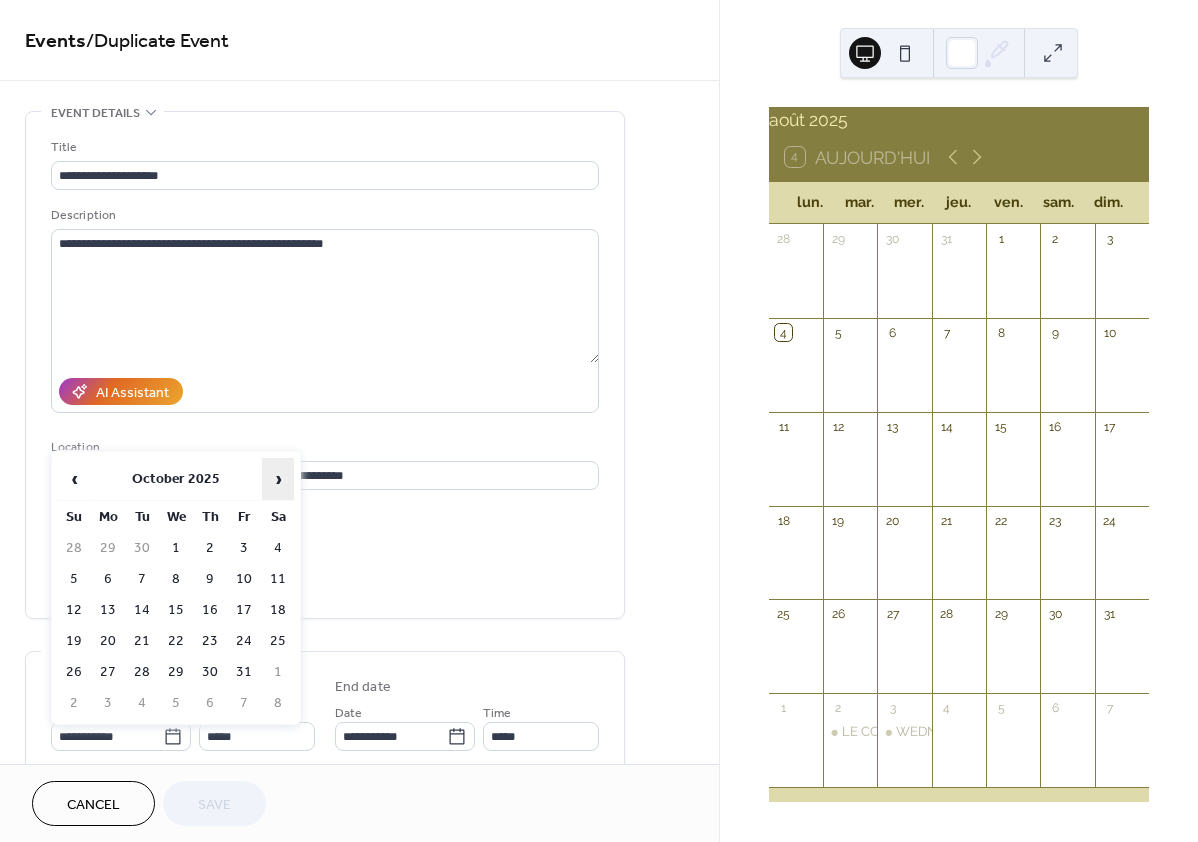 click on "›" at bounding box center [278, 479] 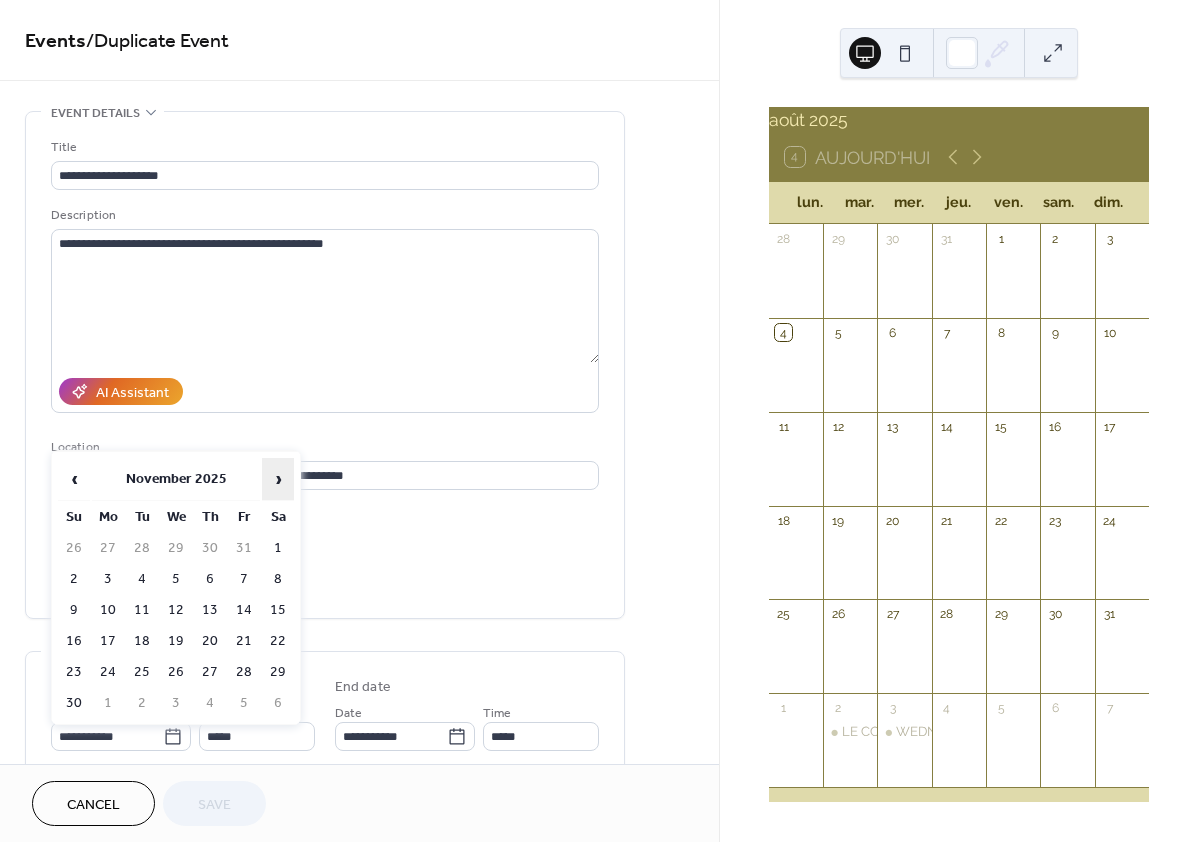 click on "›" at bounding box center [278, 479] 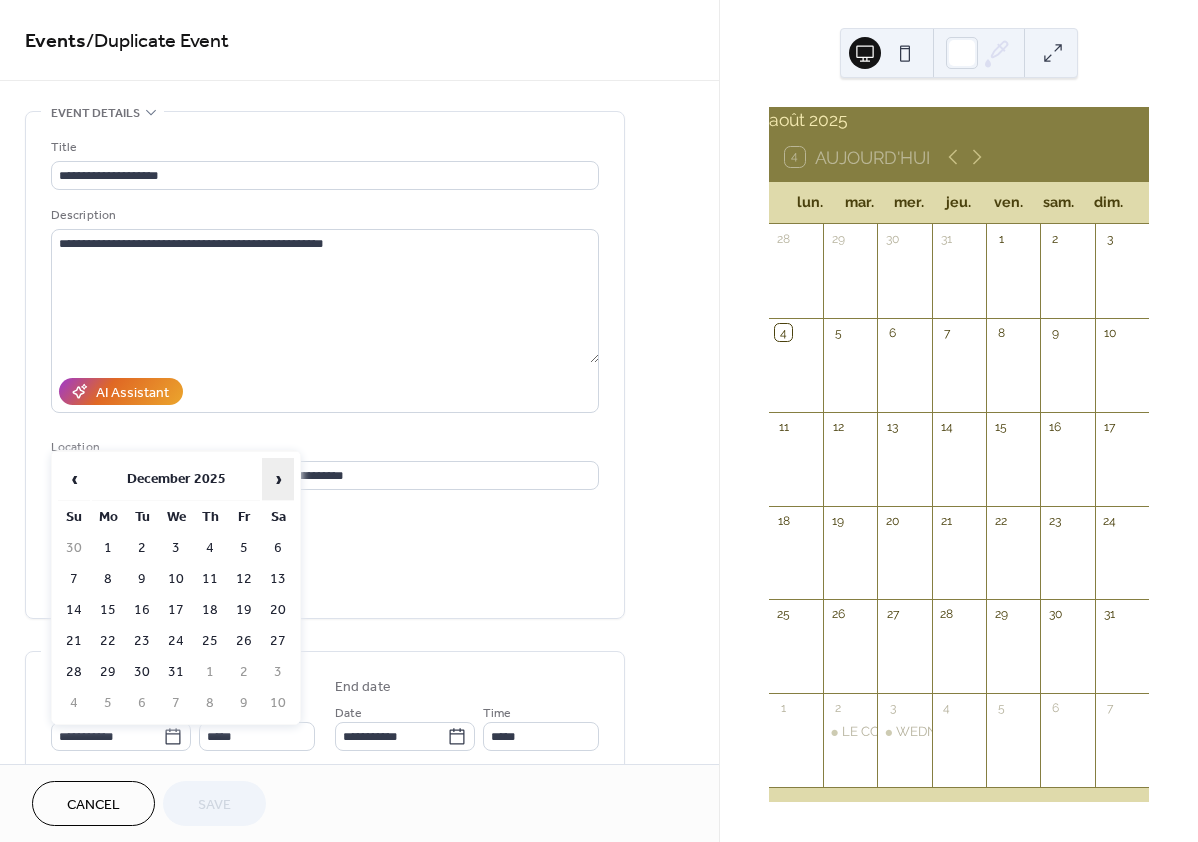 click on "›" at bounding box center (278, 479) 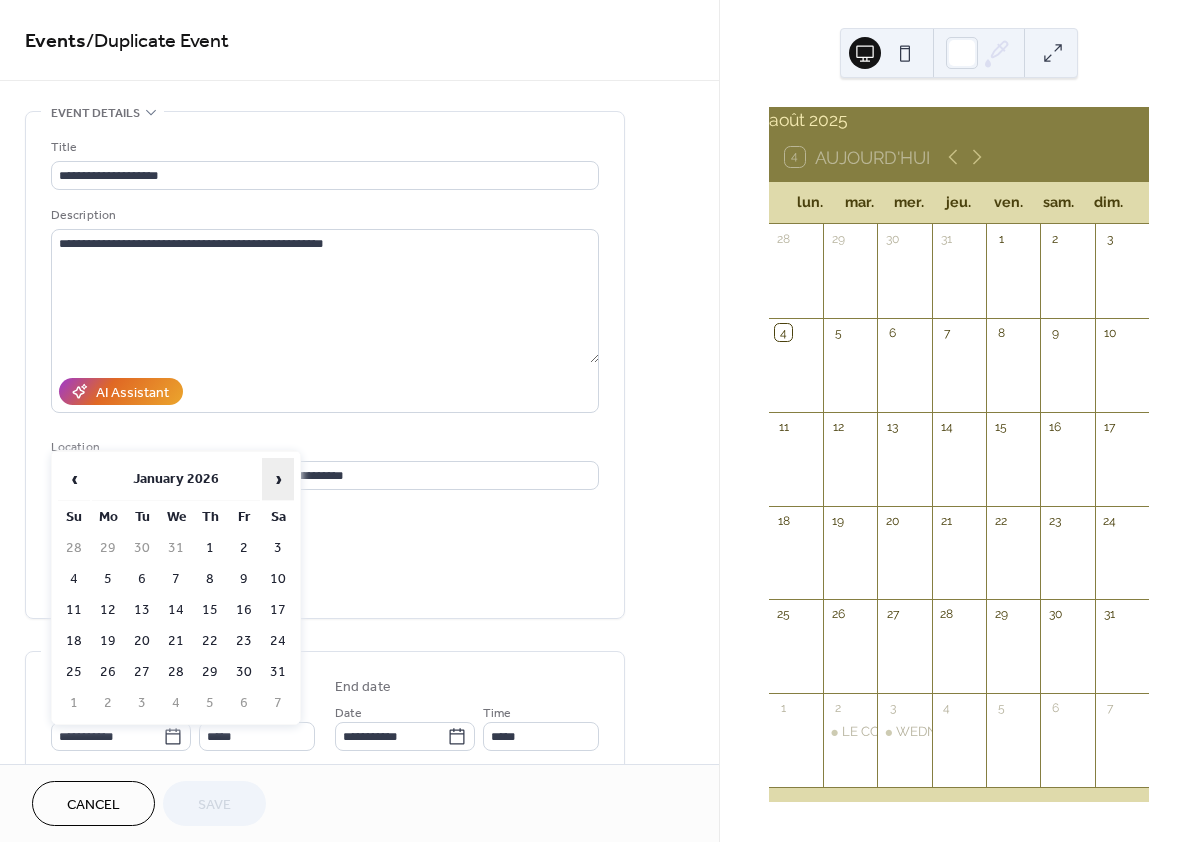 click on "›" at bounding box center (278, 479) 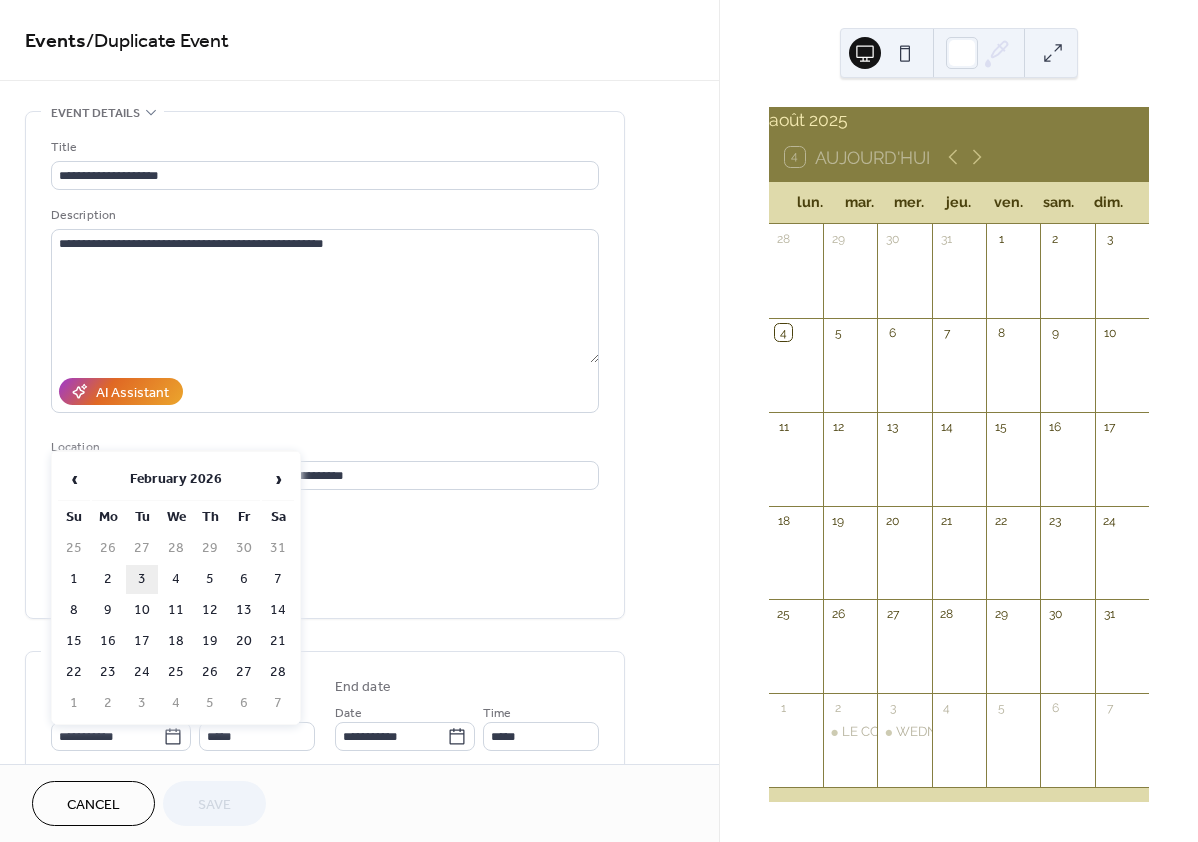 click on "3" at bounding box center [142, 579] 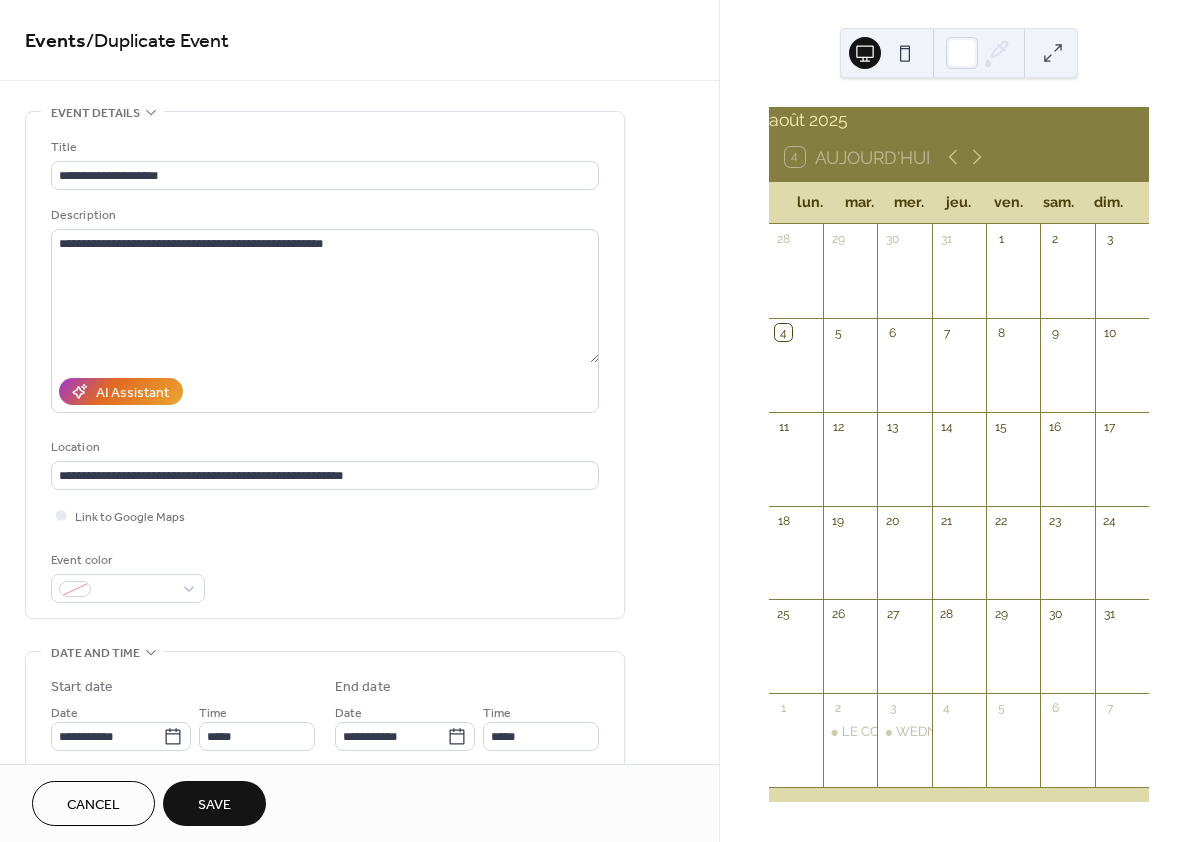 type on "**********" 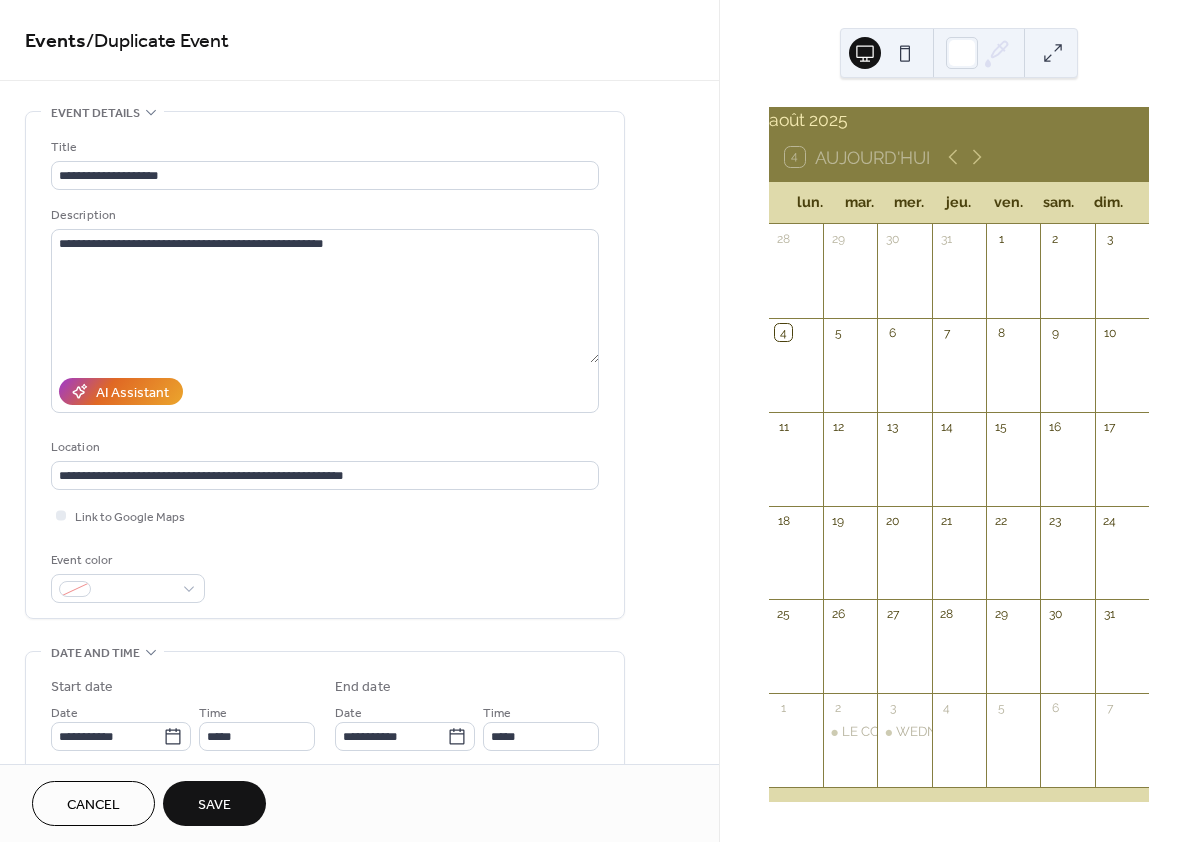 type on "**********" 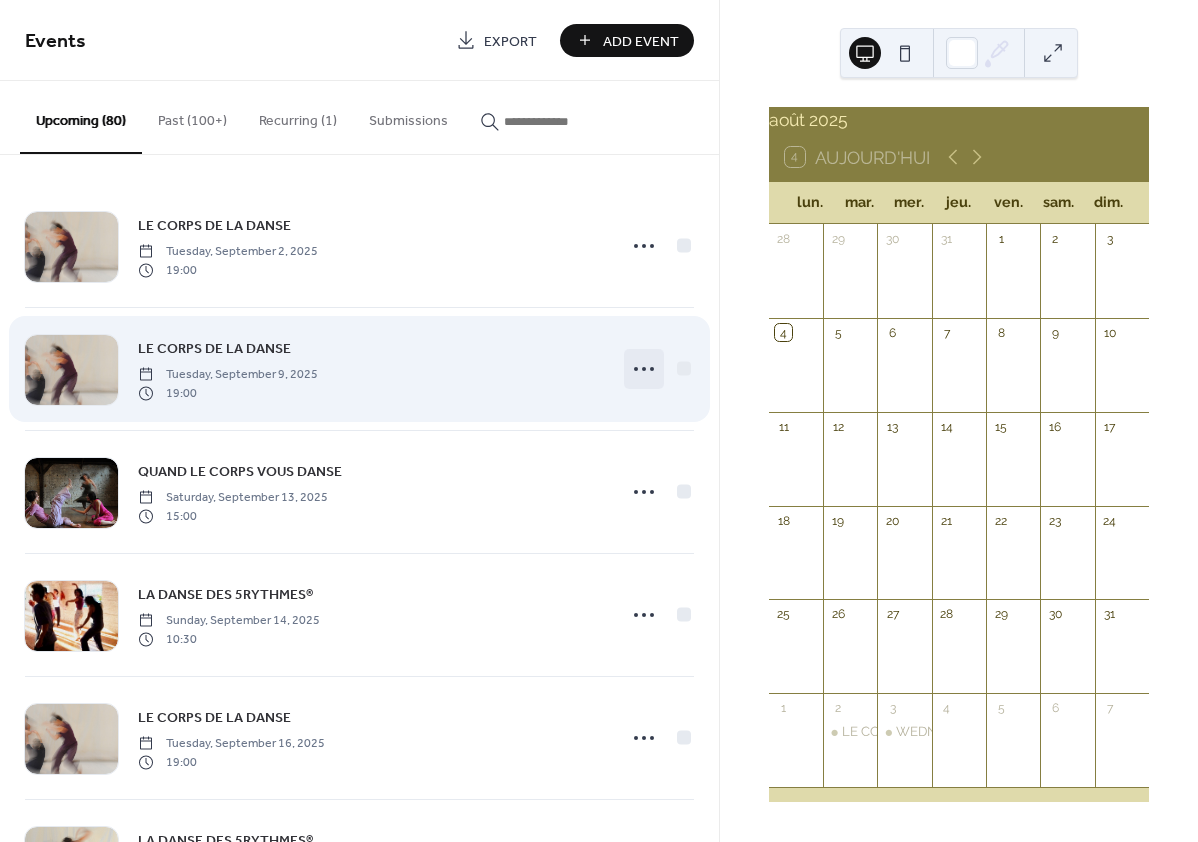 click 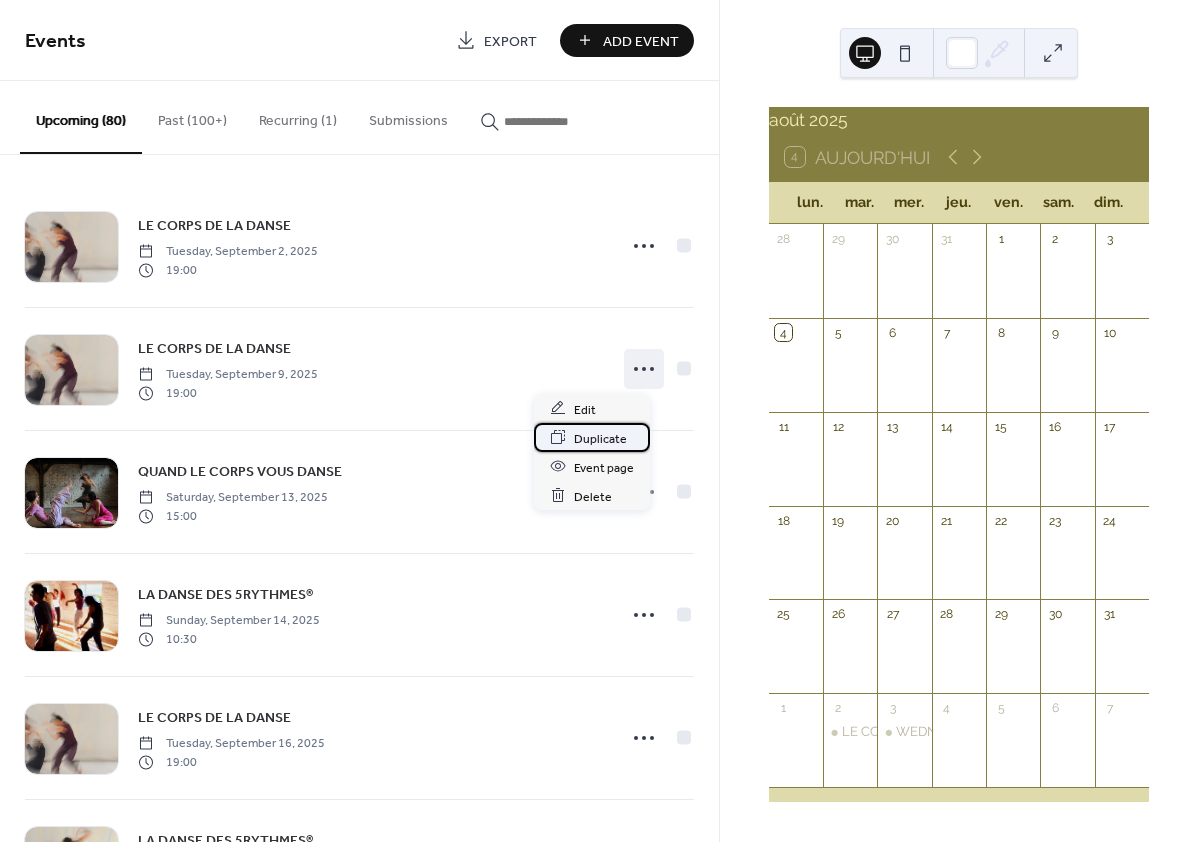 click on "Duplicate" at bounding box center [600, 438] 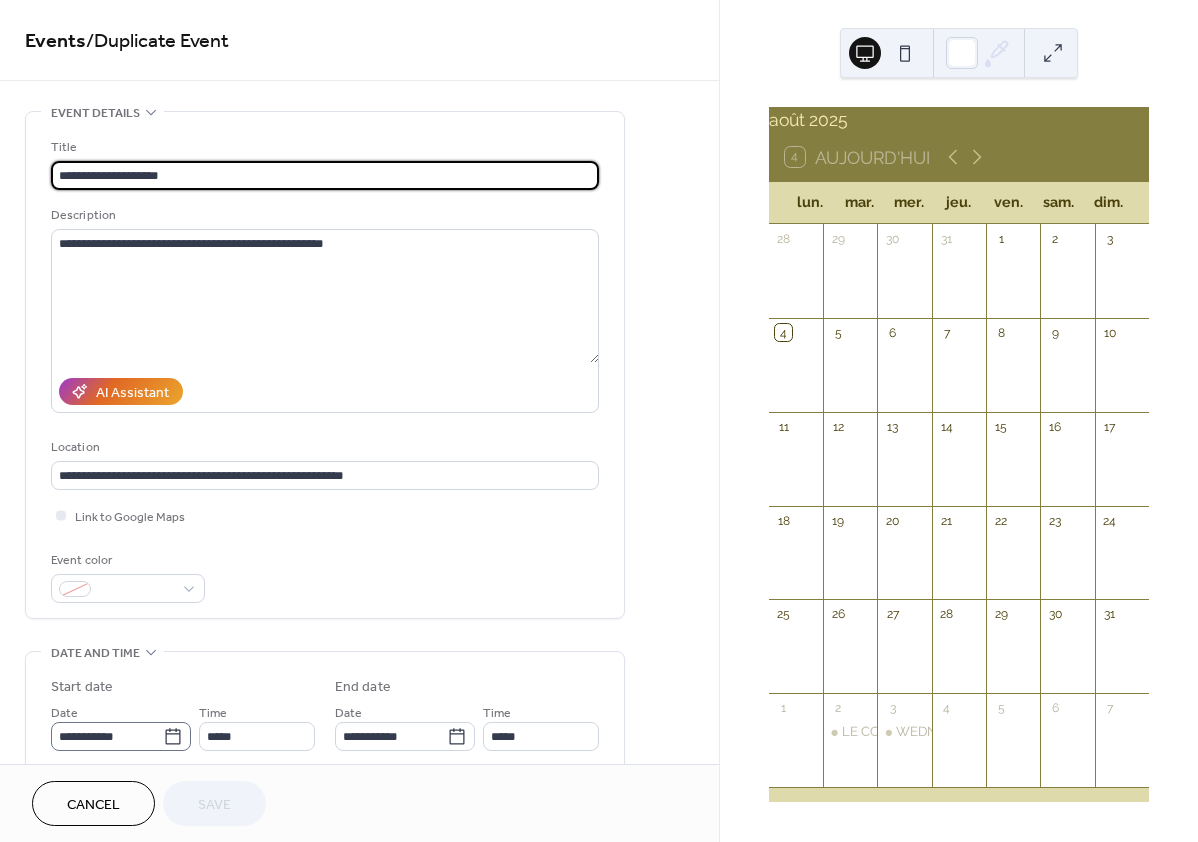 click 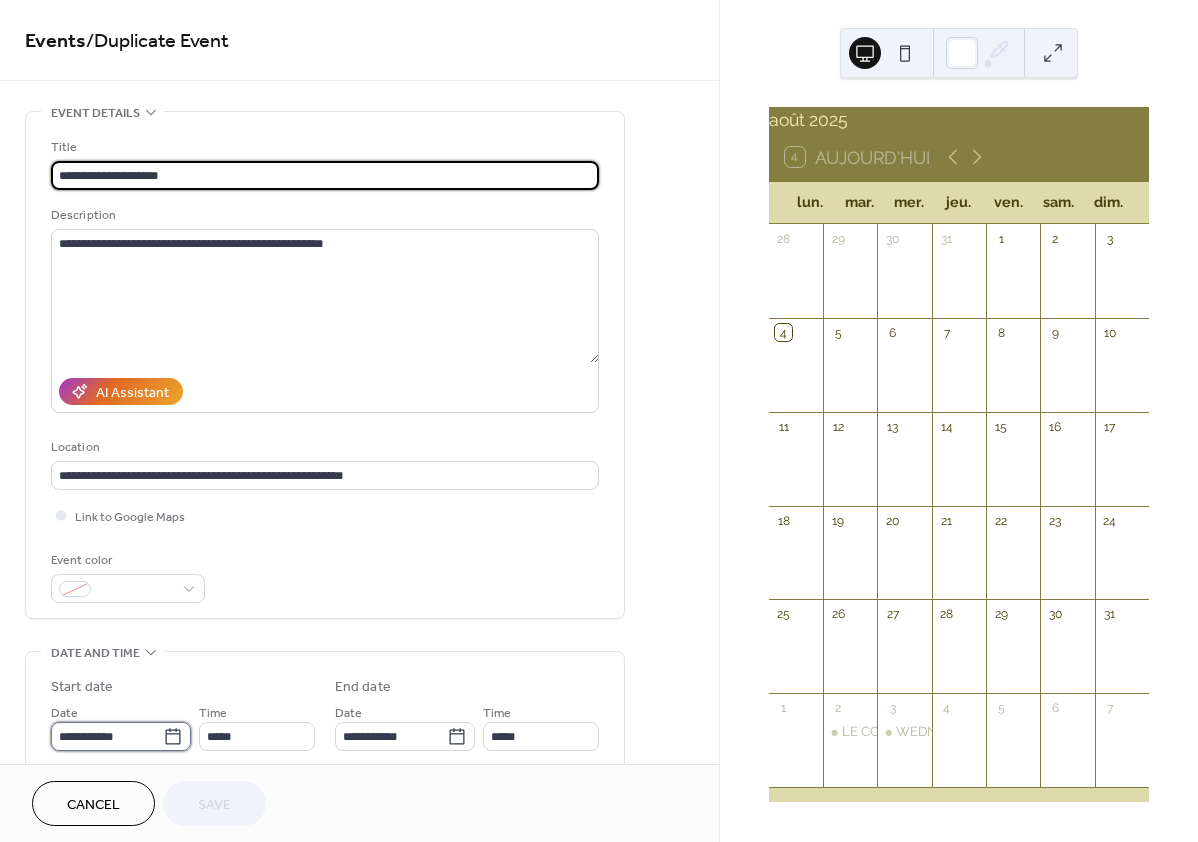 click on "**********" at bounding box center [107, 736] 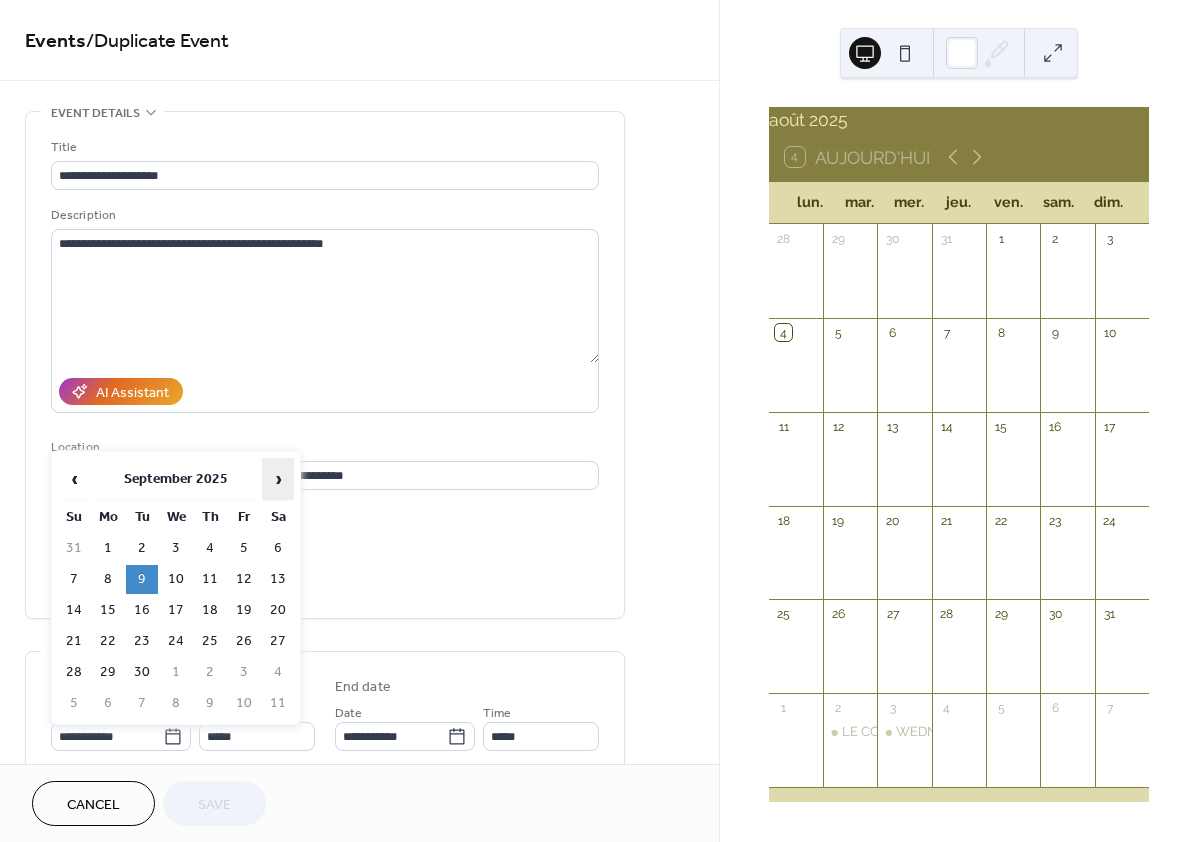 click on "›" at bounding box center (278, 479) 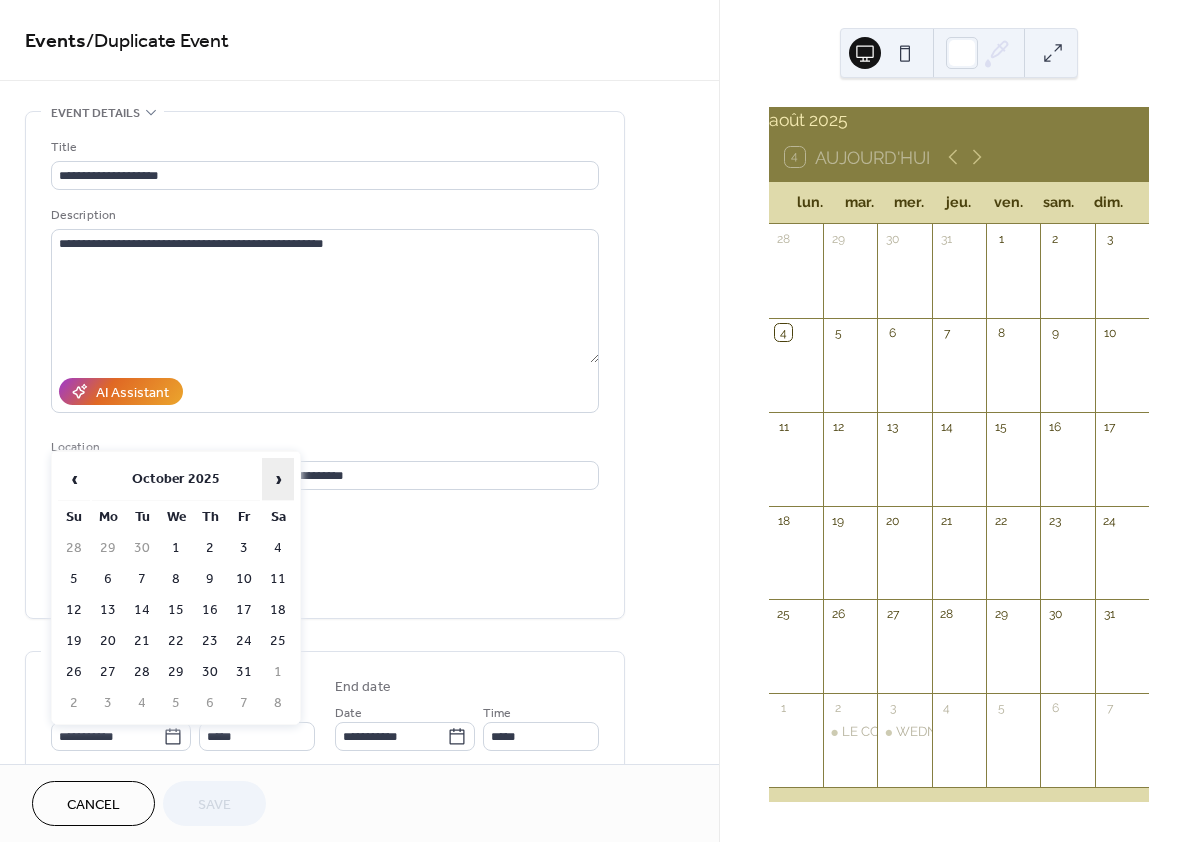 click on "›" at bounding box center [278, 479] 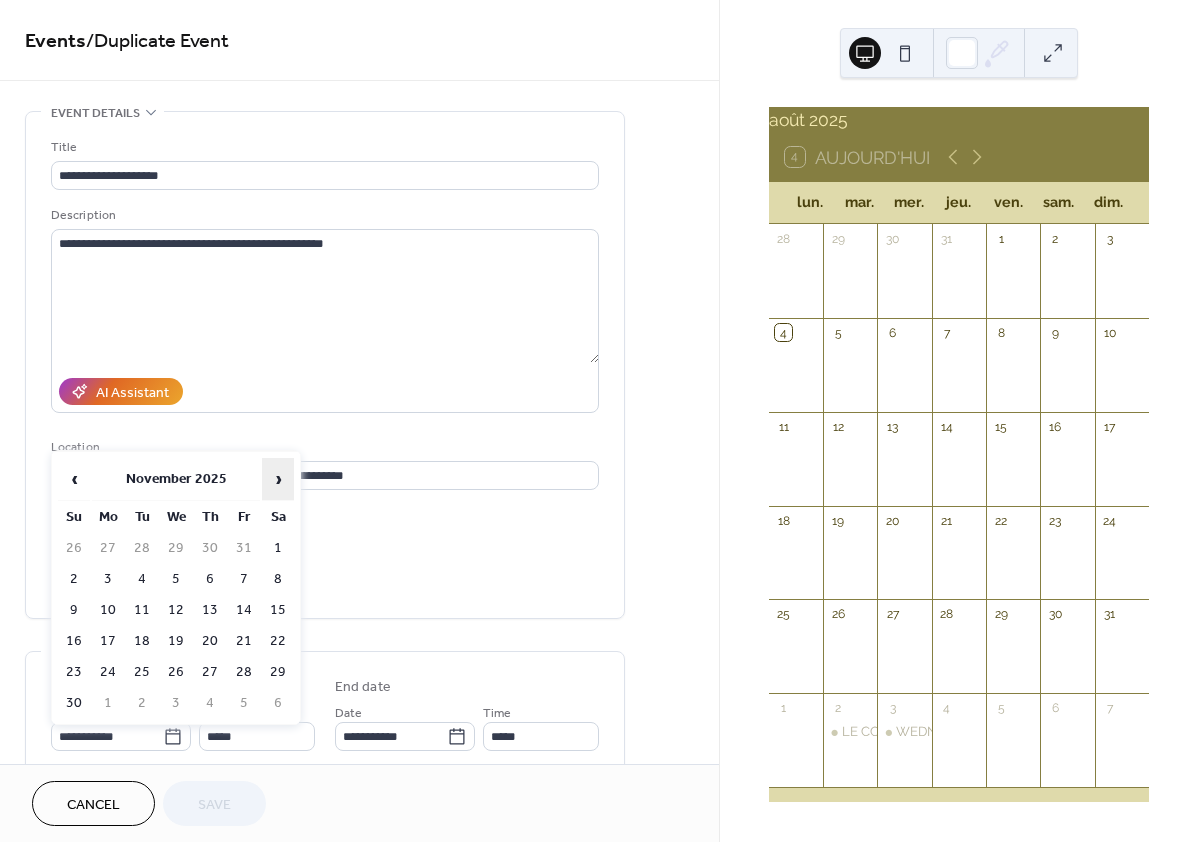 click on "›" at bounding box center (278, 479) 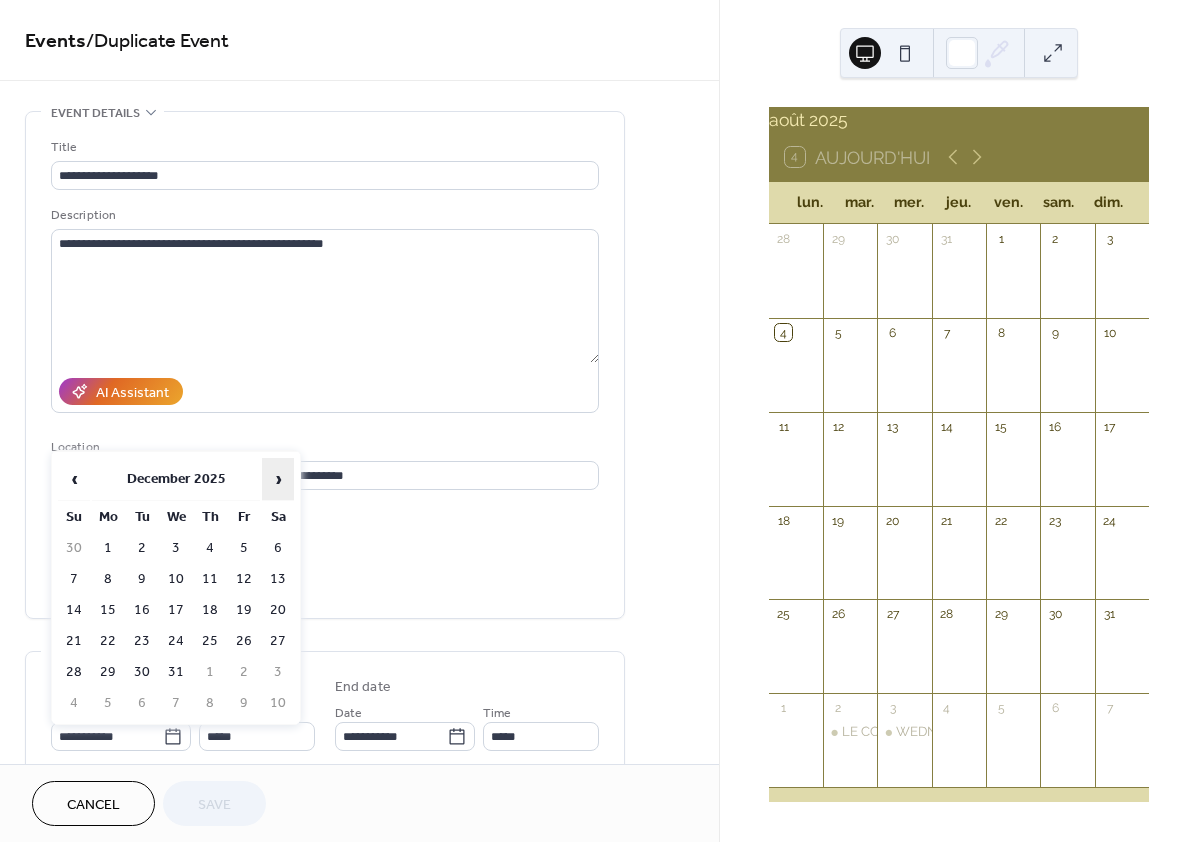 click on "›" at bounding box center (278, 479) 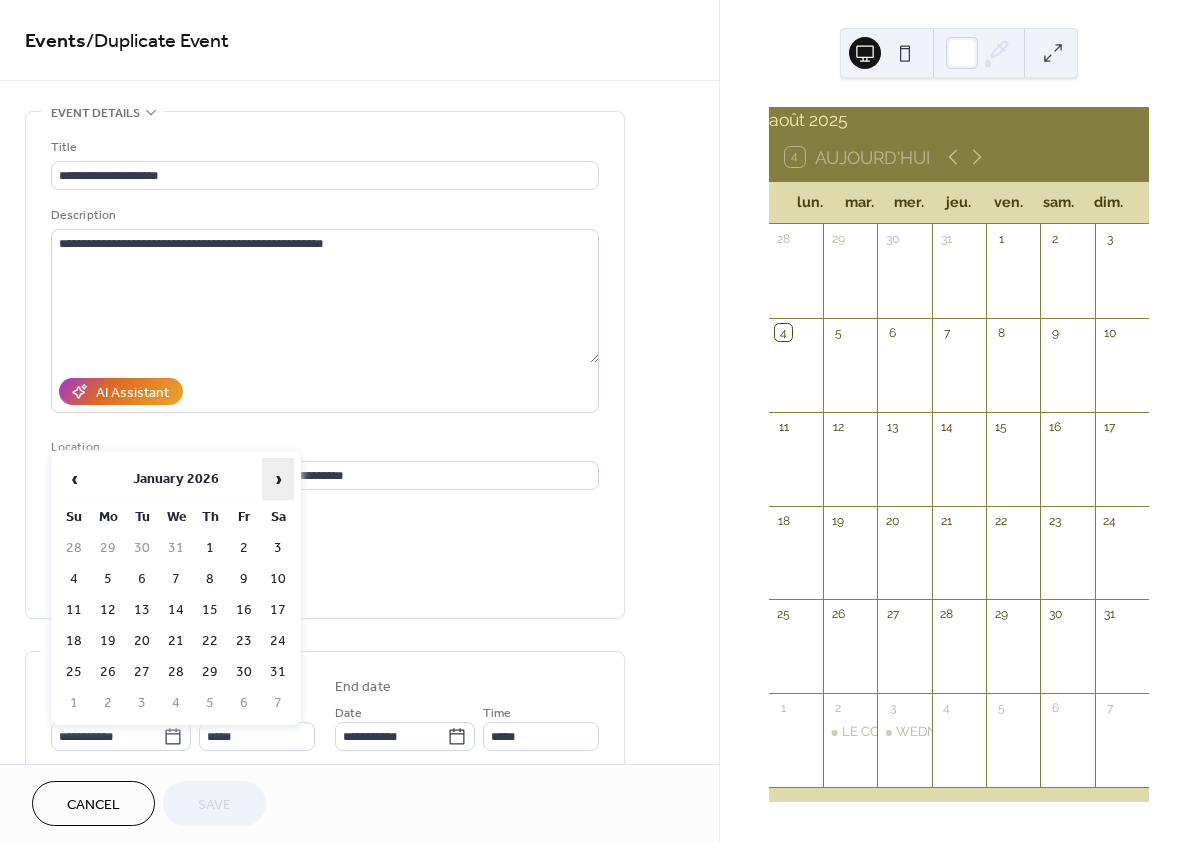 click on "›" at bounding box center [278, 479] 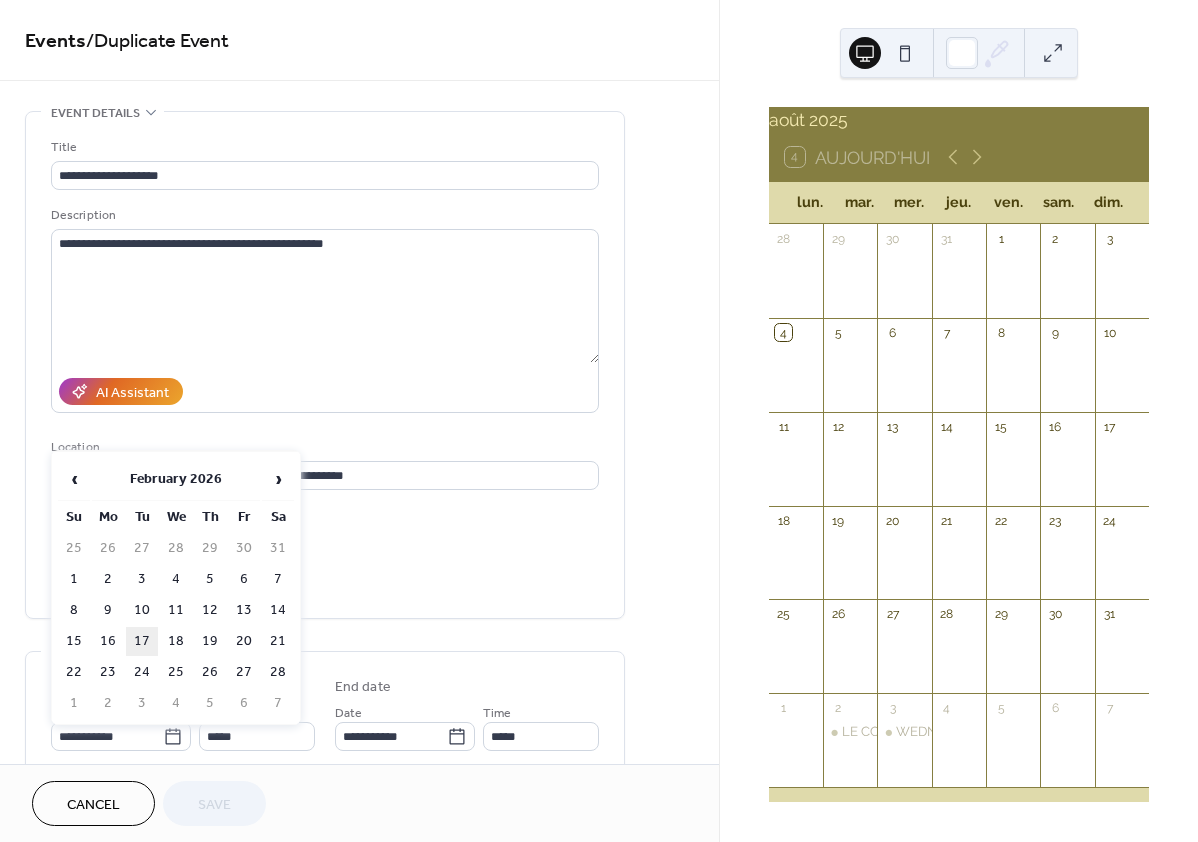 click on "17" at bounding box center (142, 641) 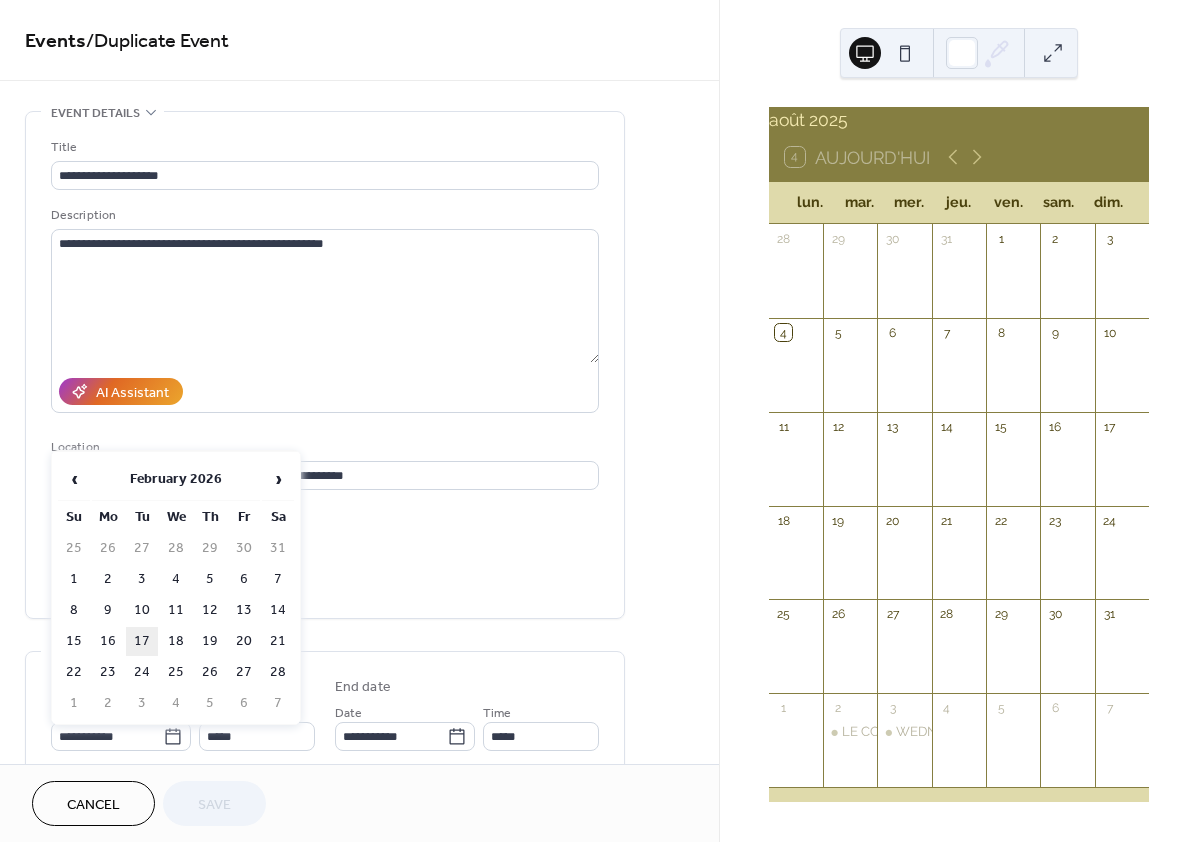 type on "**********" 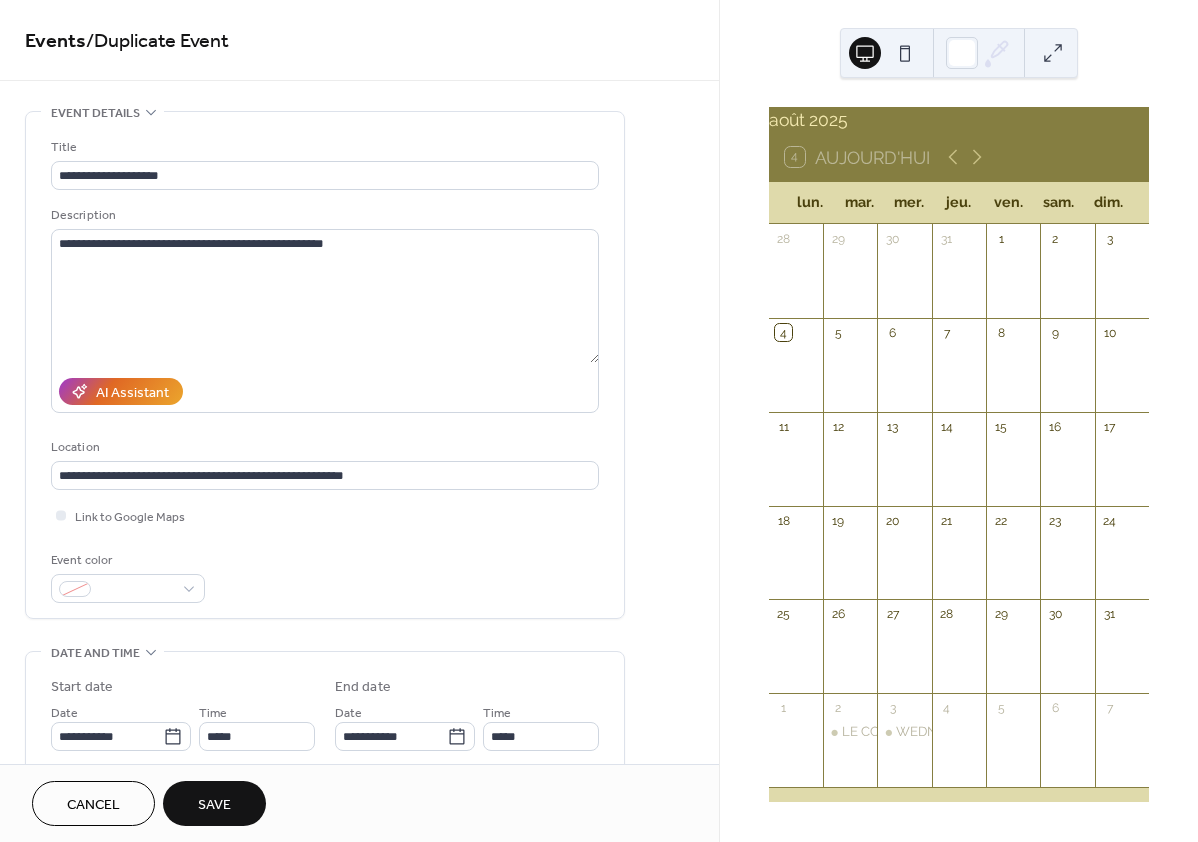 click on "Save" at bounding box center [214, 805] 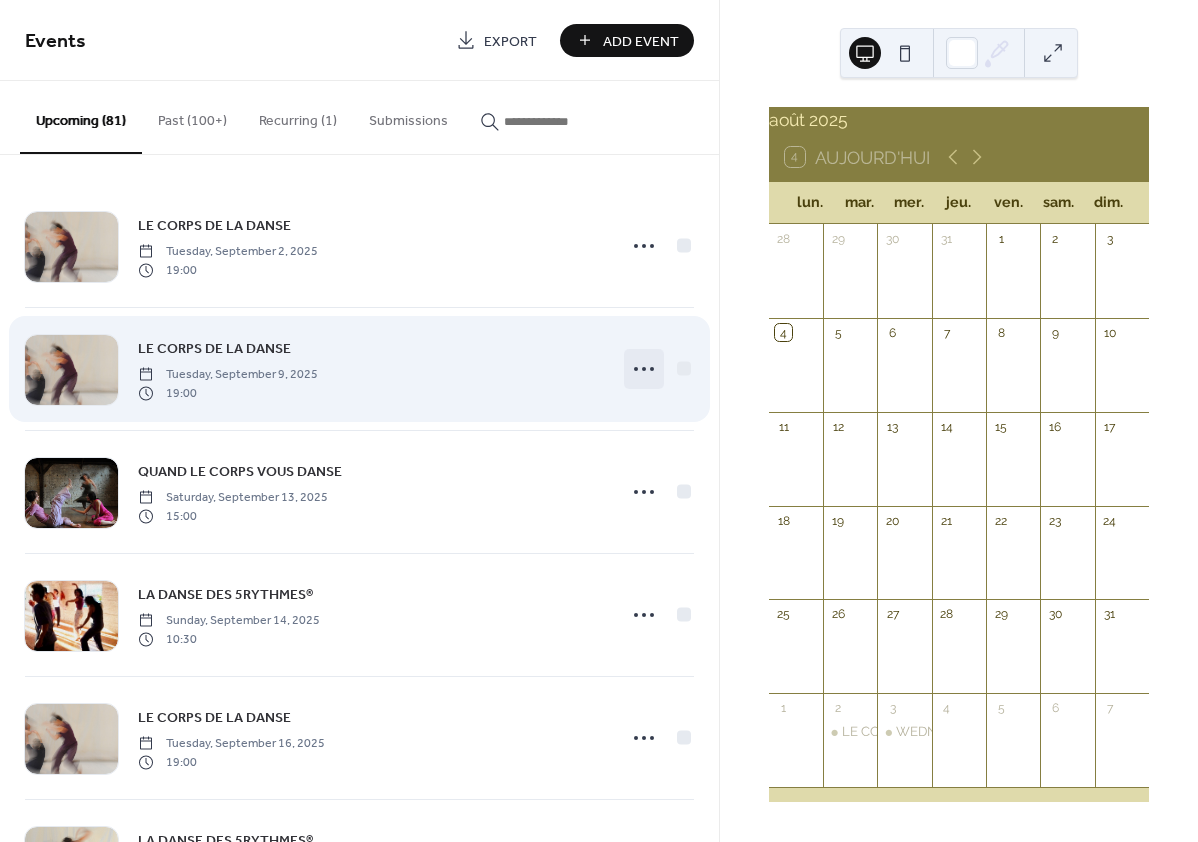 click 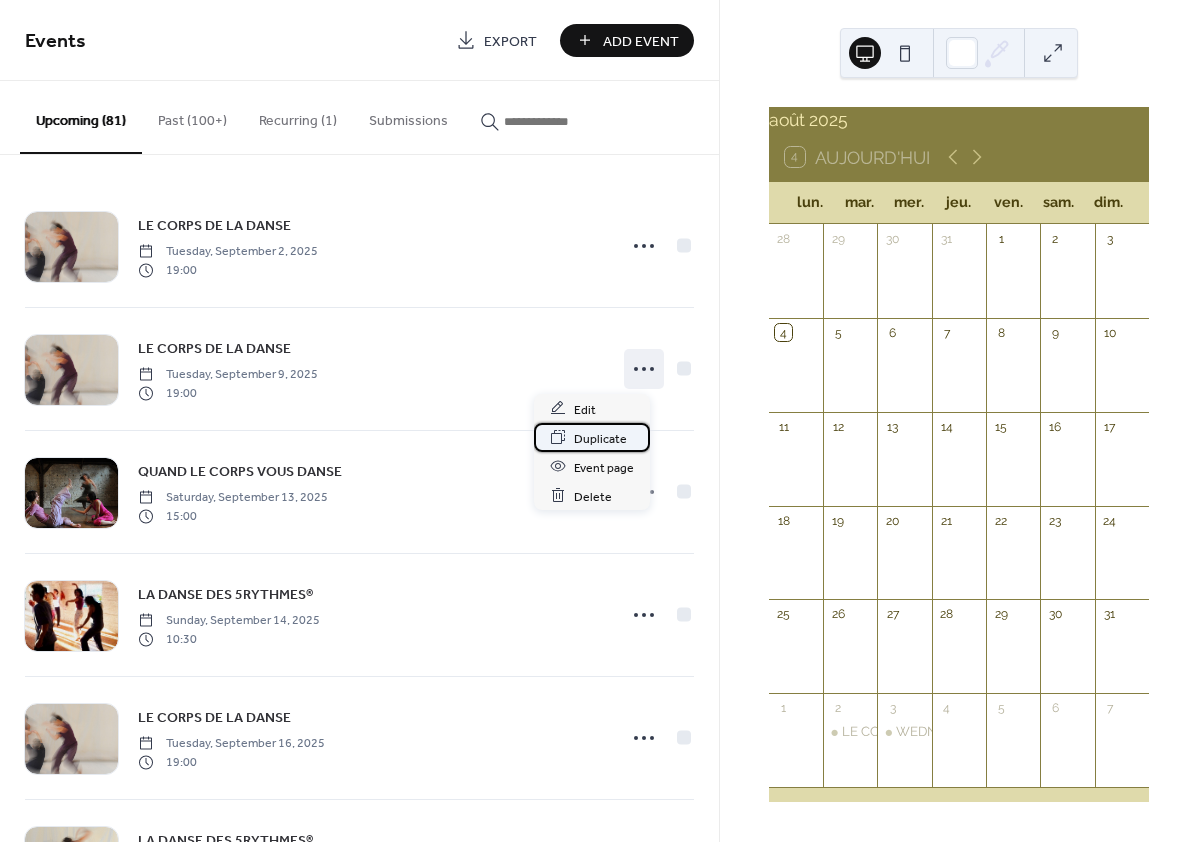 click on "Duplicate" at bounding box center (600, 438) 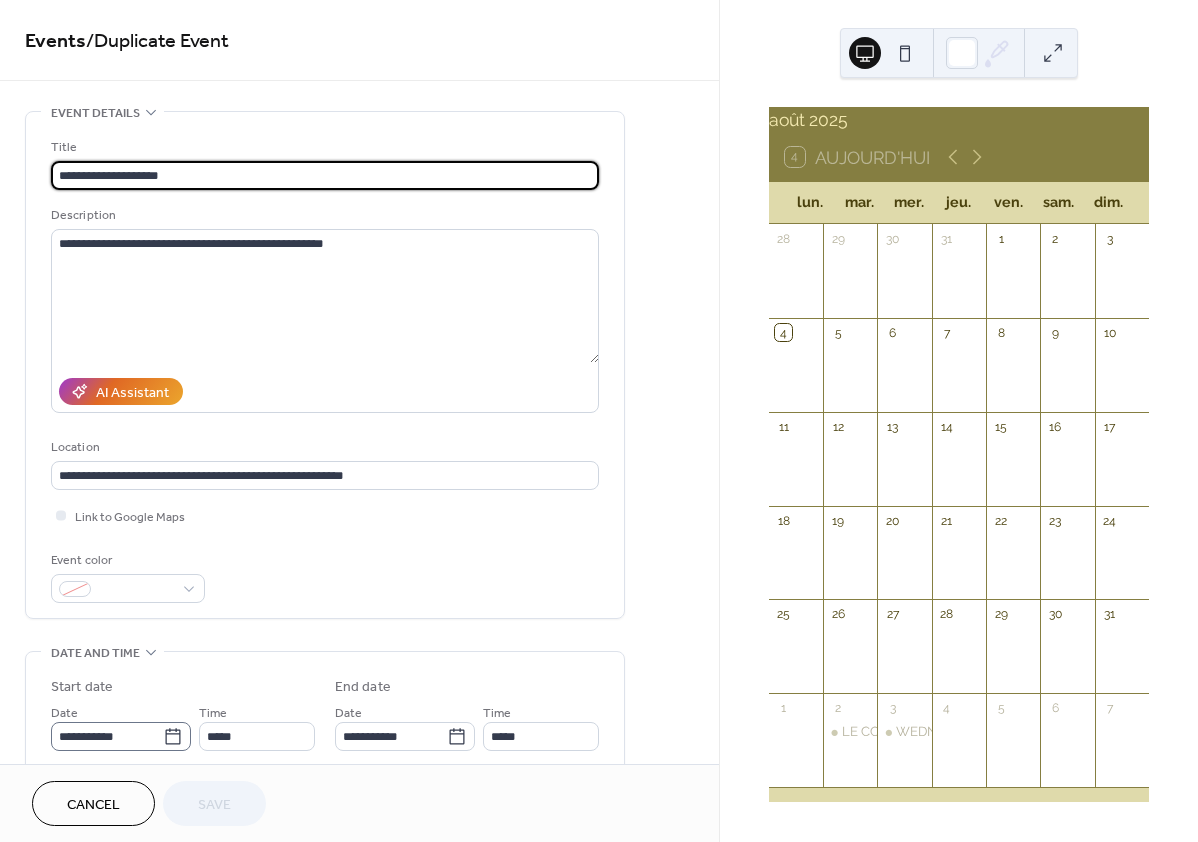 click 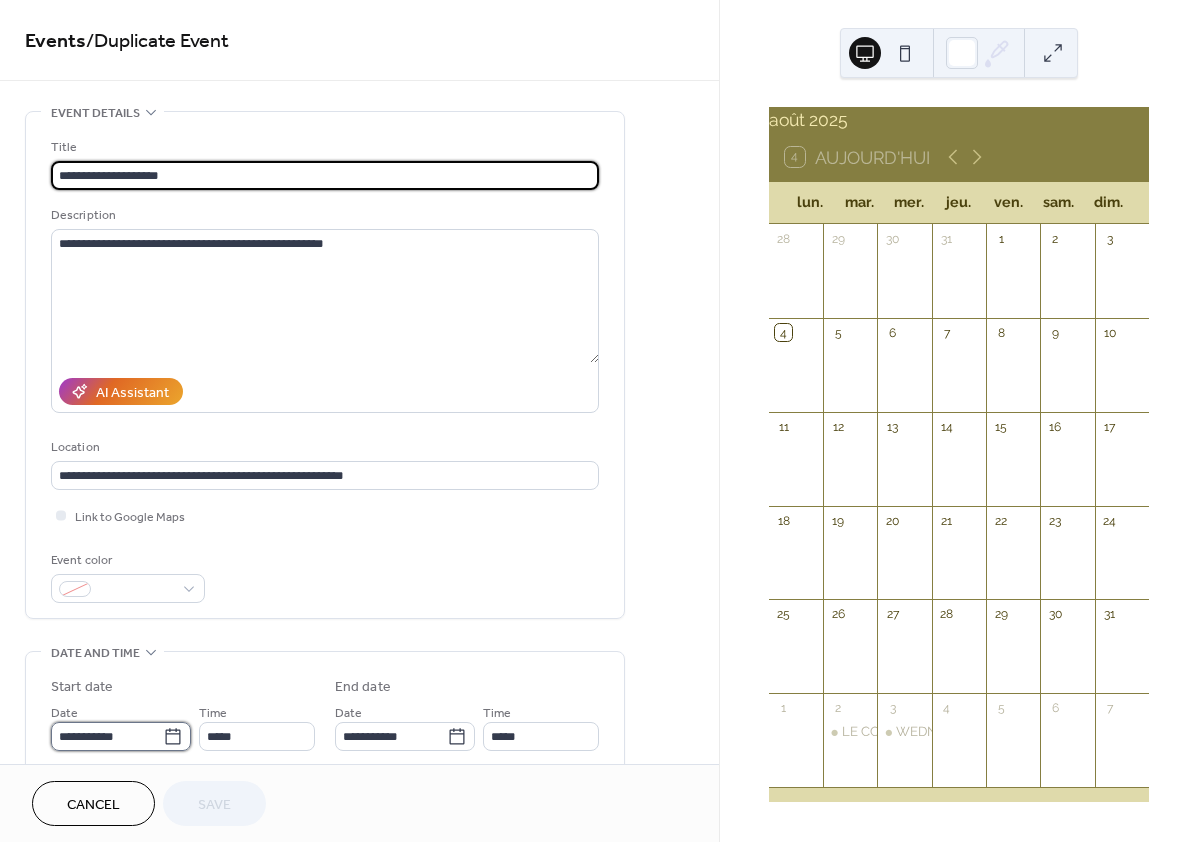 click on "**********" at bounding box center (107, 736) 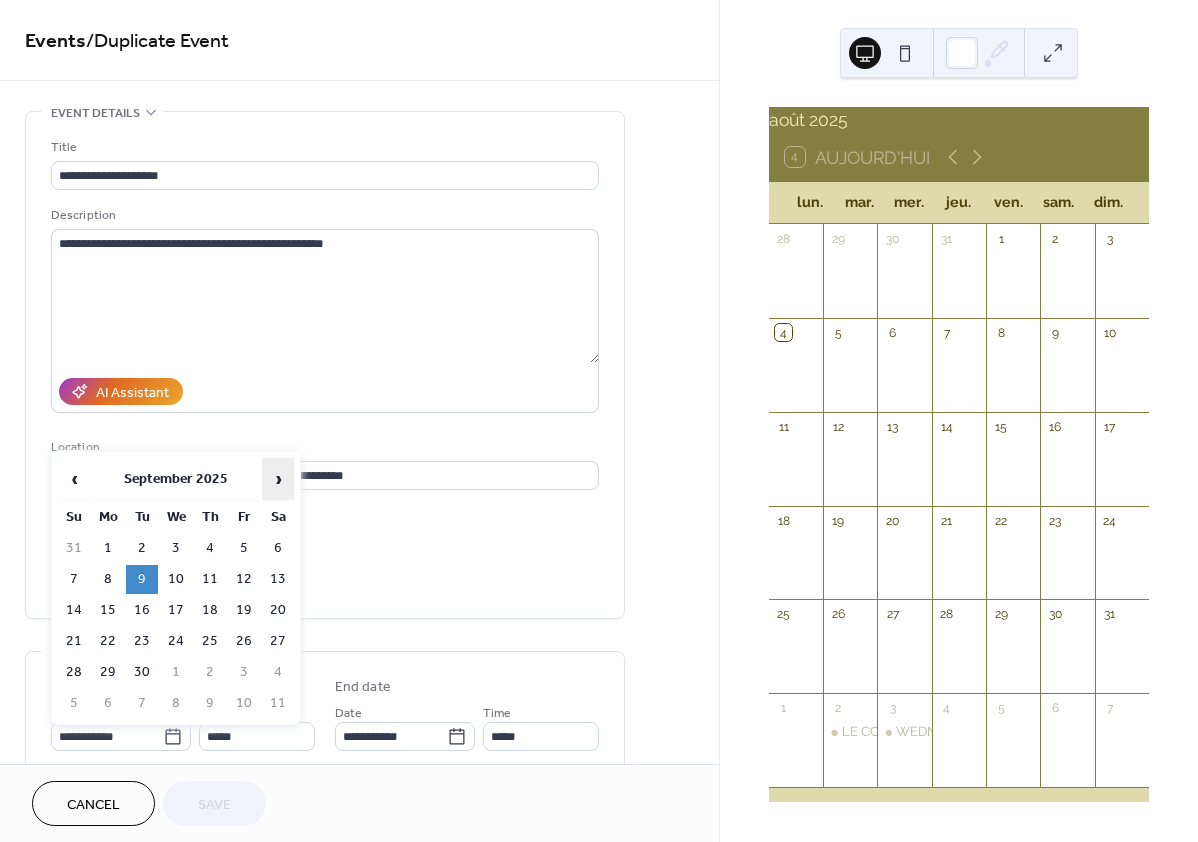 click on "›" at bounding box center (278, 479) 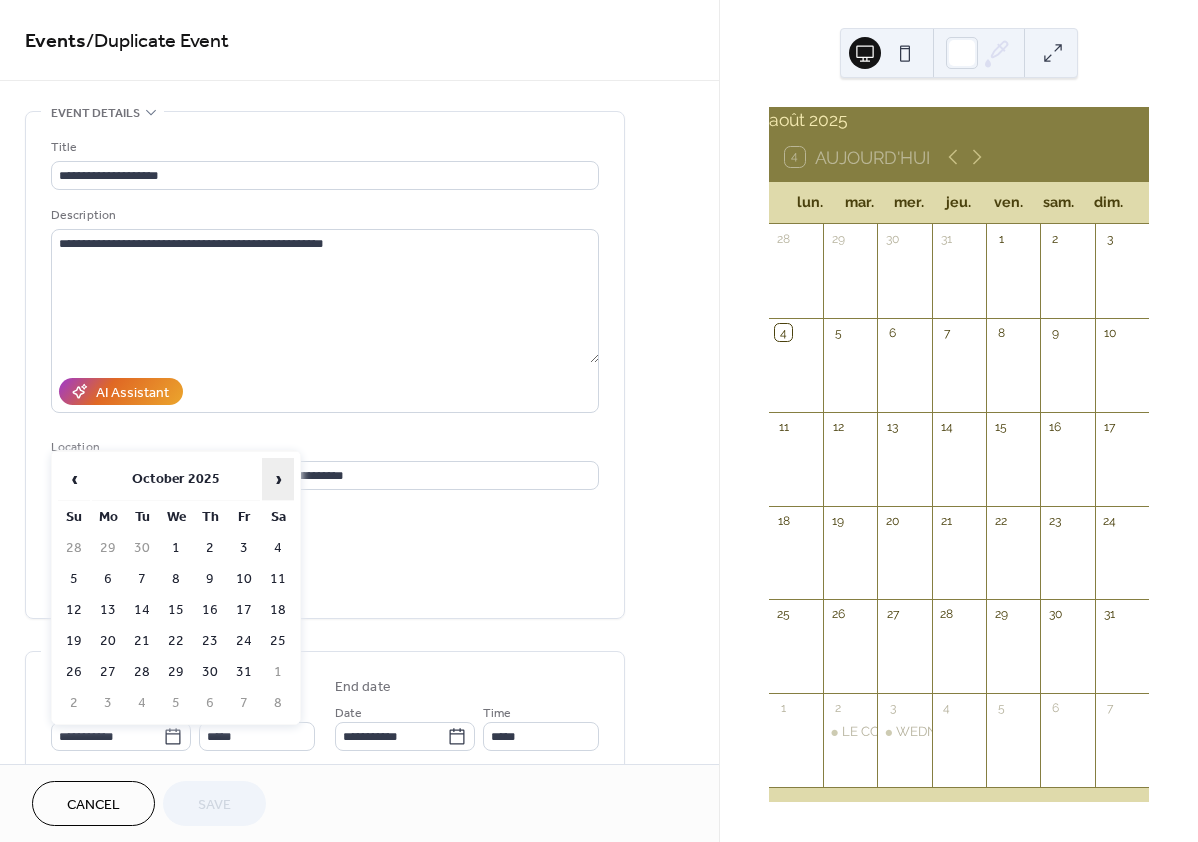 click on "›" at bounding box center [278, 479] 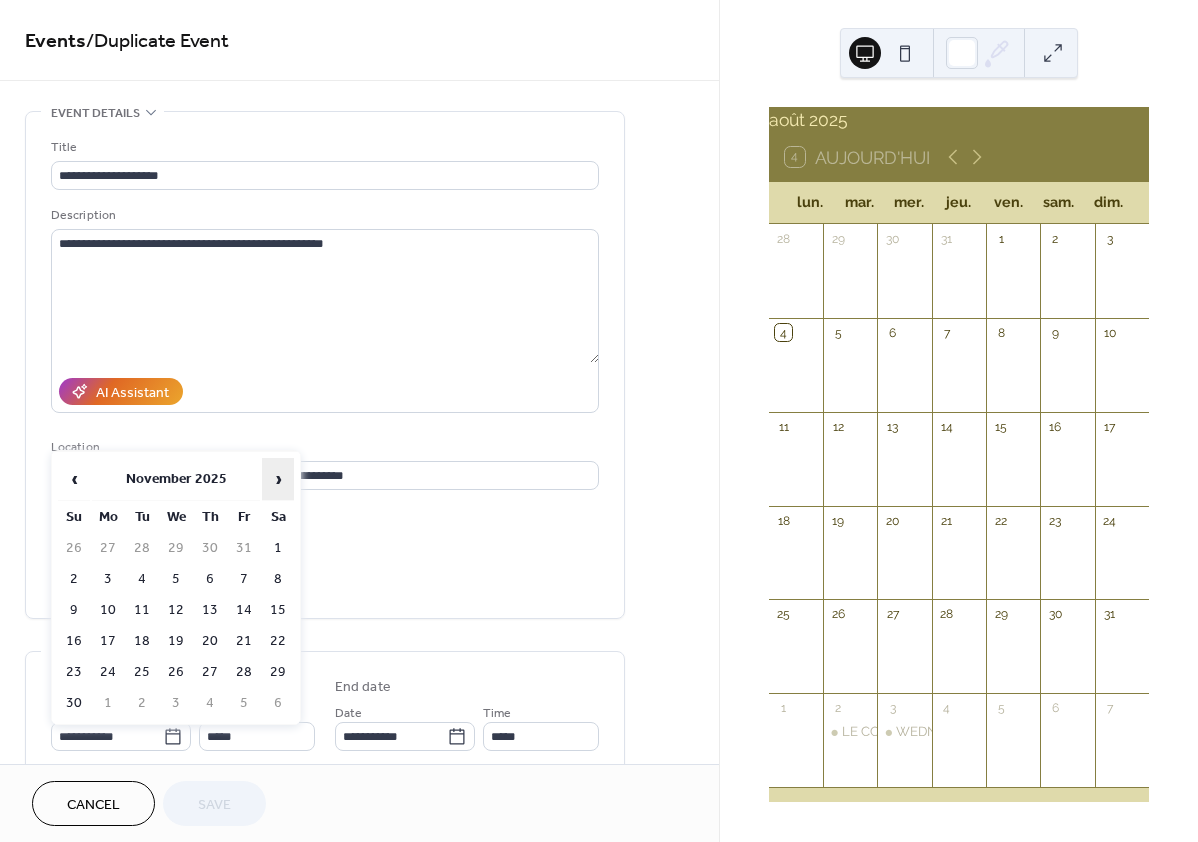 click on "›" at bounding box center [278, 479] 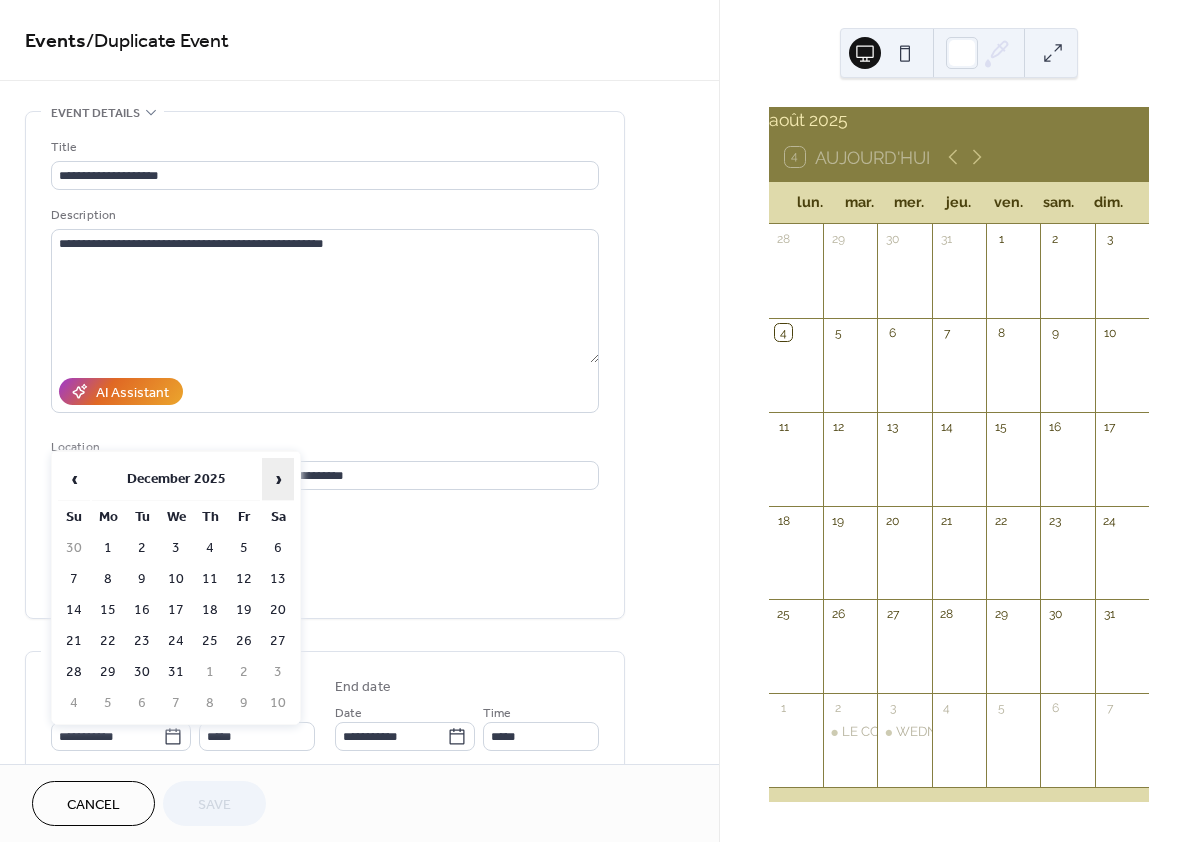 click on "›" at bounding box center [278, 479] 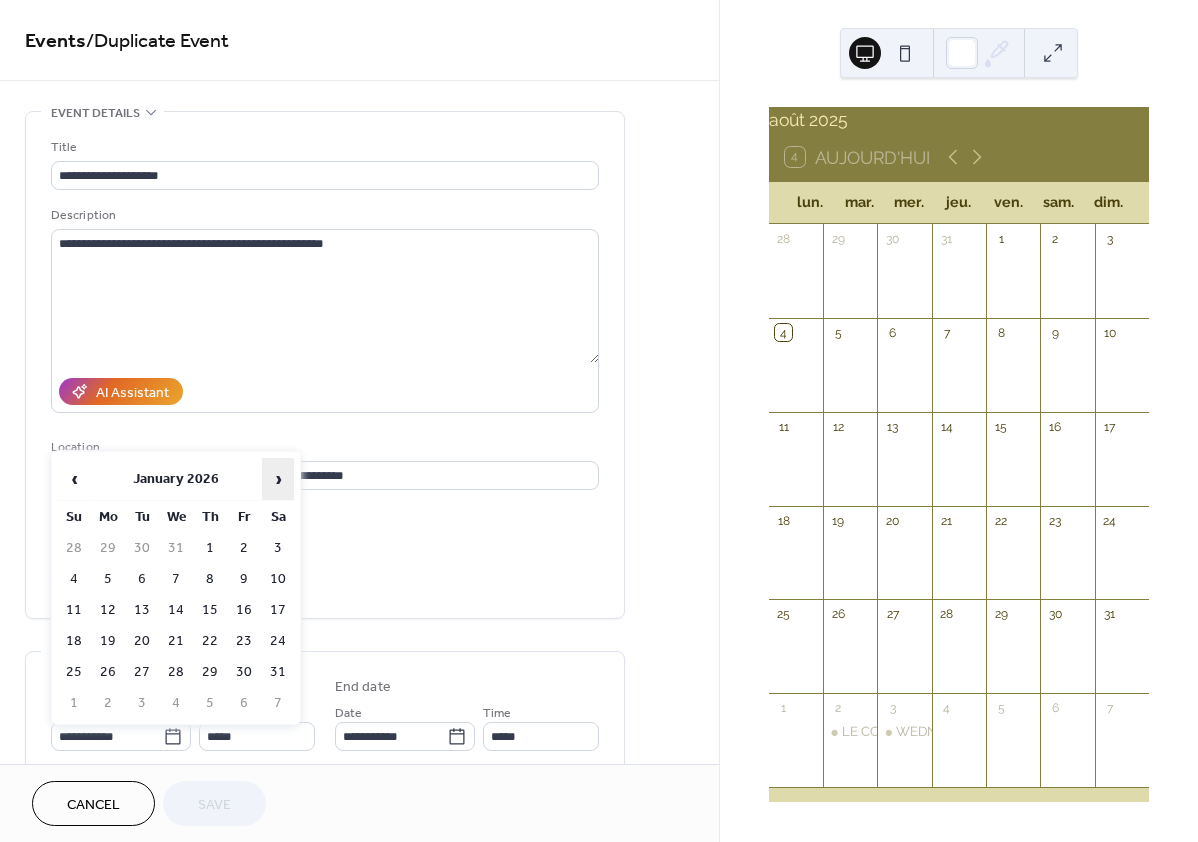click on "›" at bounding box center [278, 479] 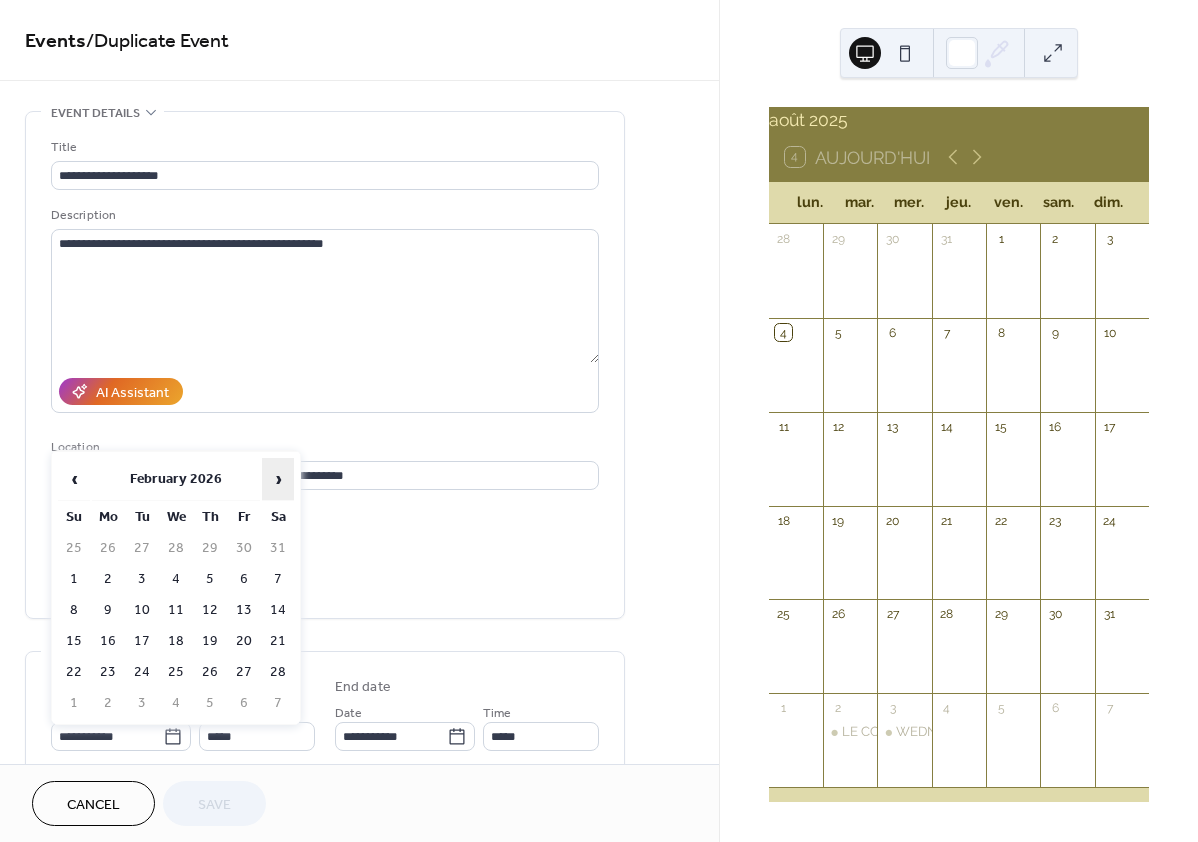 click on "›" at bounding box center (278, 479) 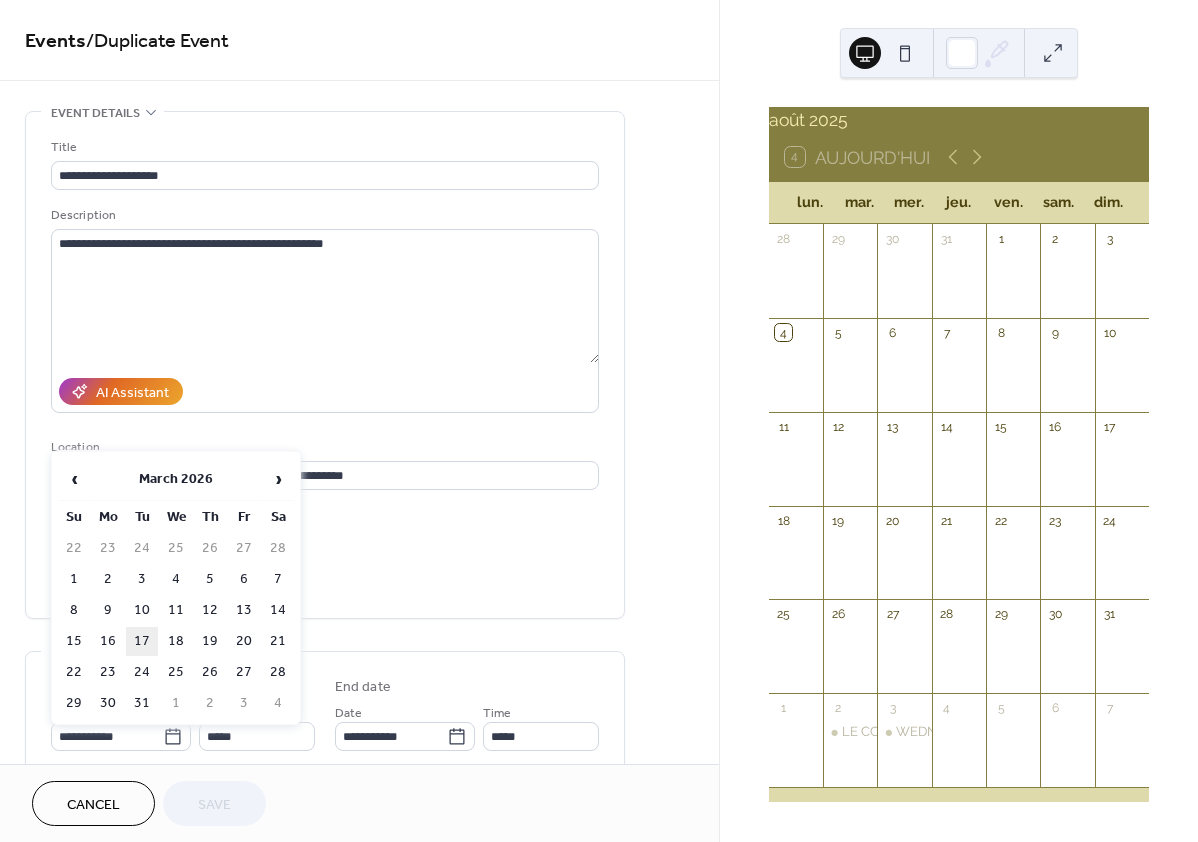 click on "17" at bounding box center [142, 641] 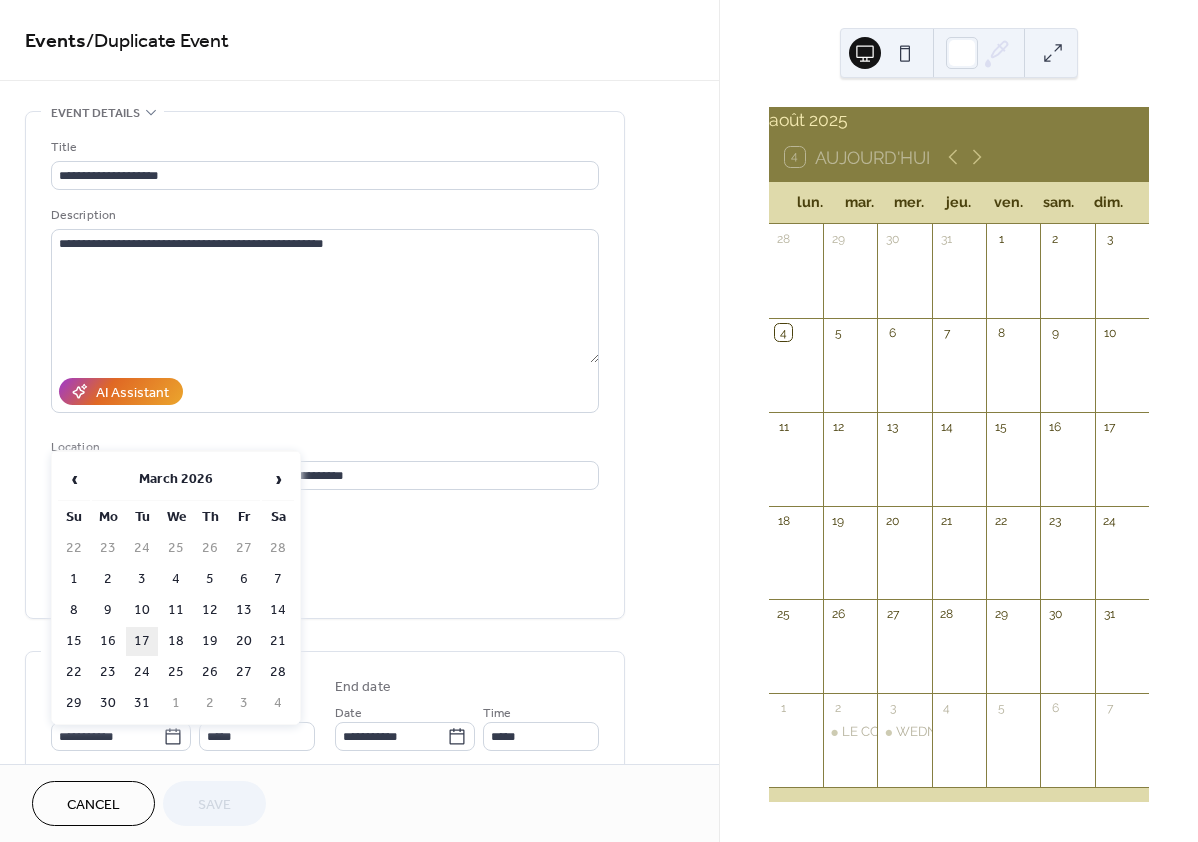 type on "**********" 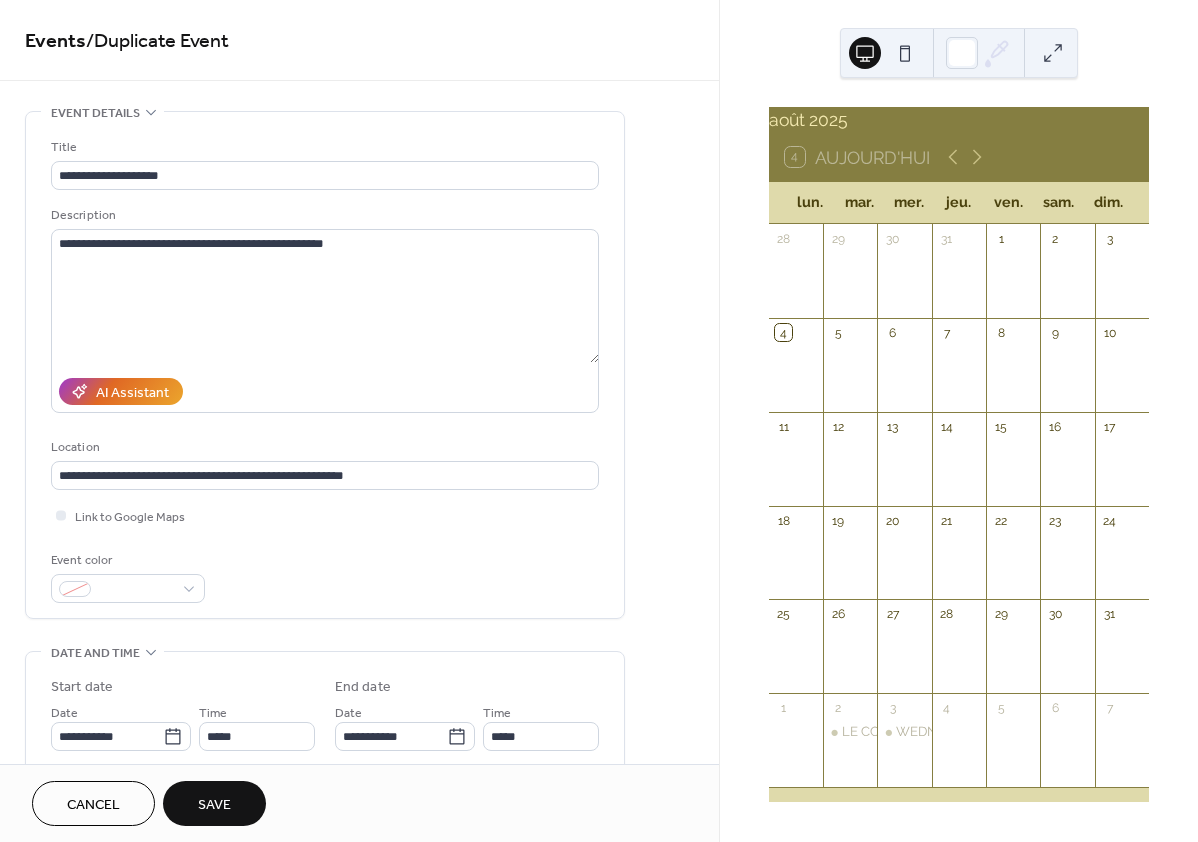 click on "Save" at bounding box center (214, 805) 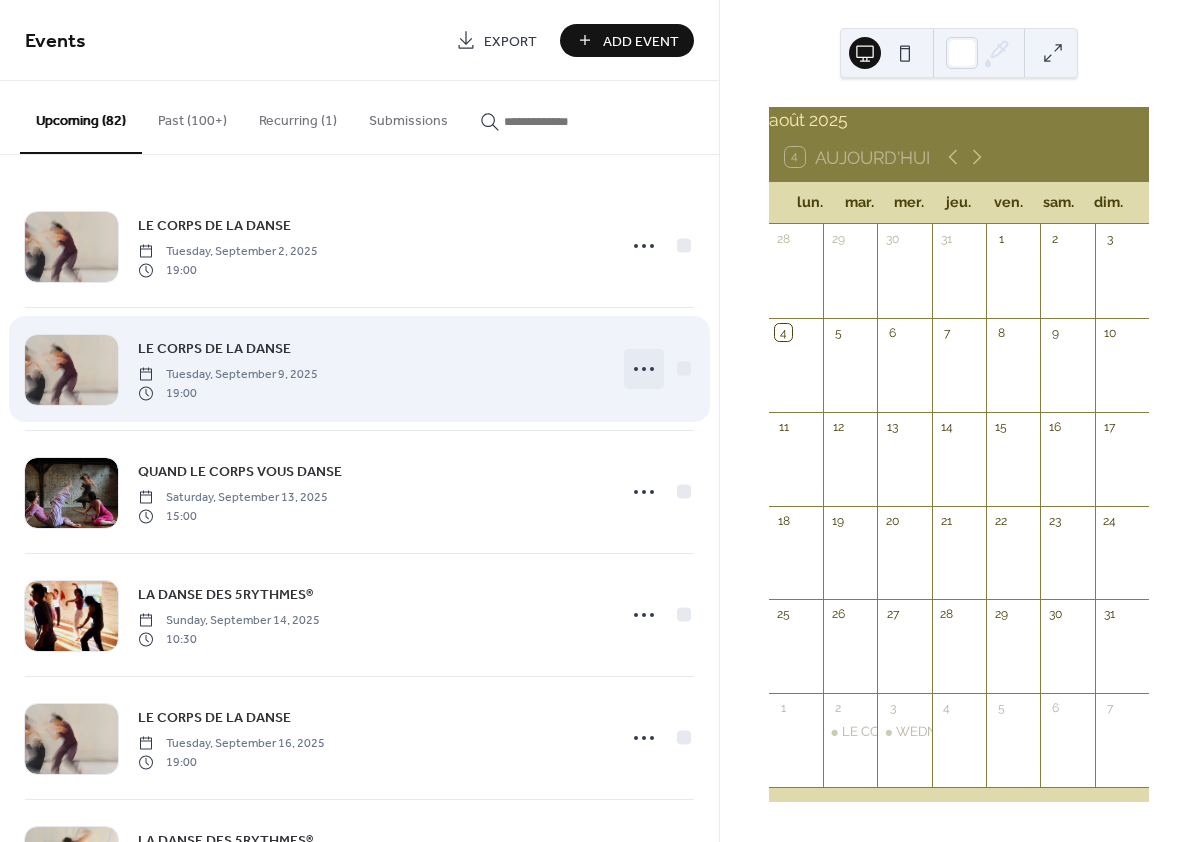 click 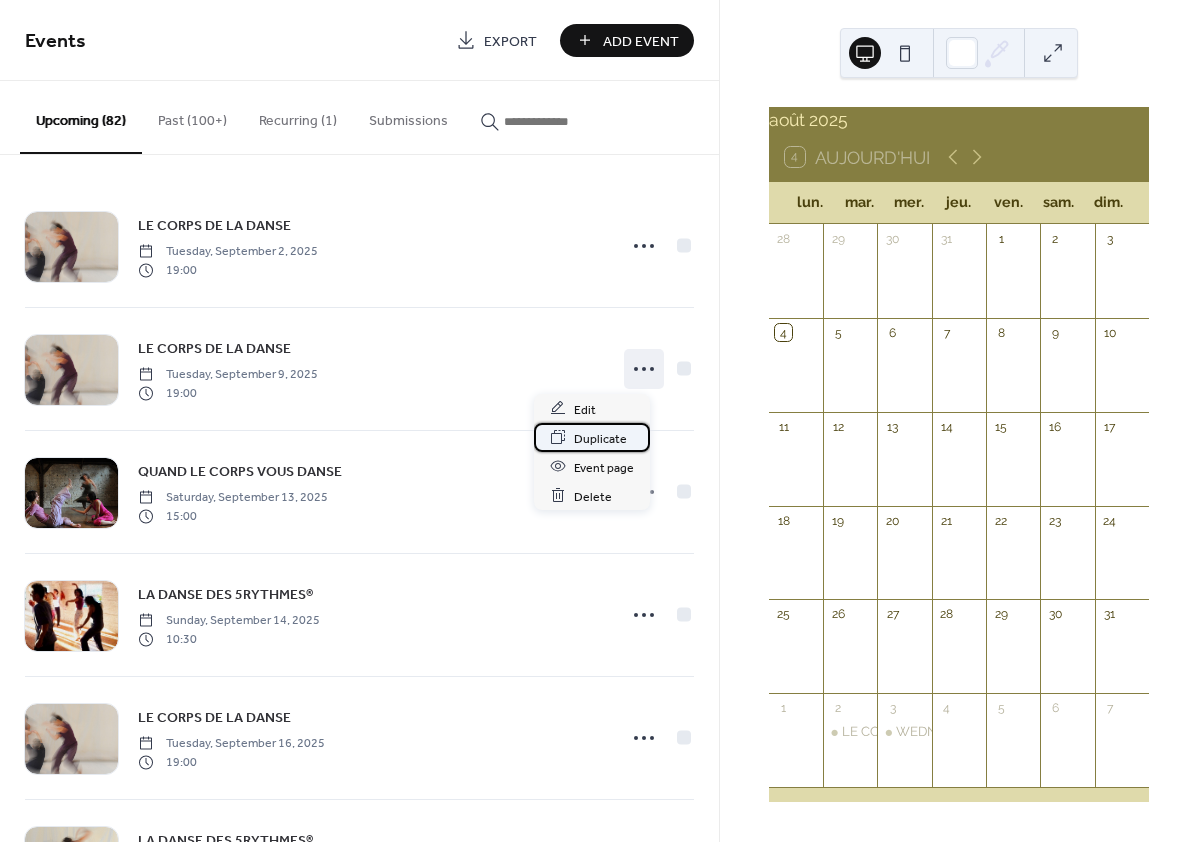 click on "Duplicate" at bounding box center (600, 438) 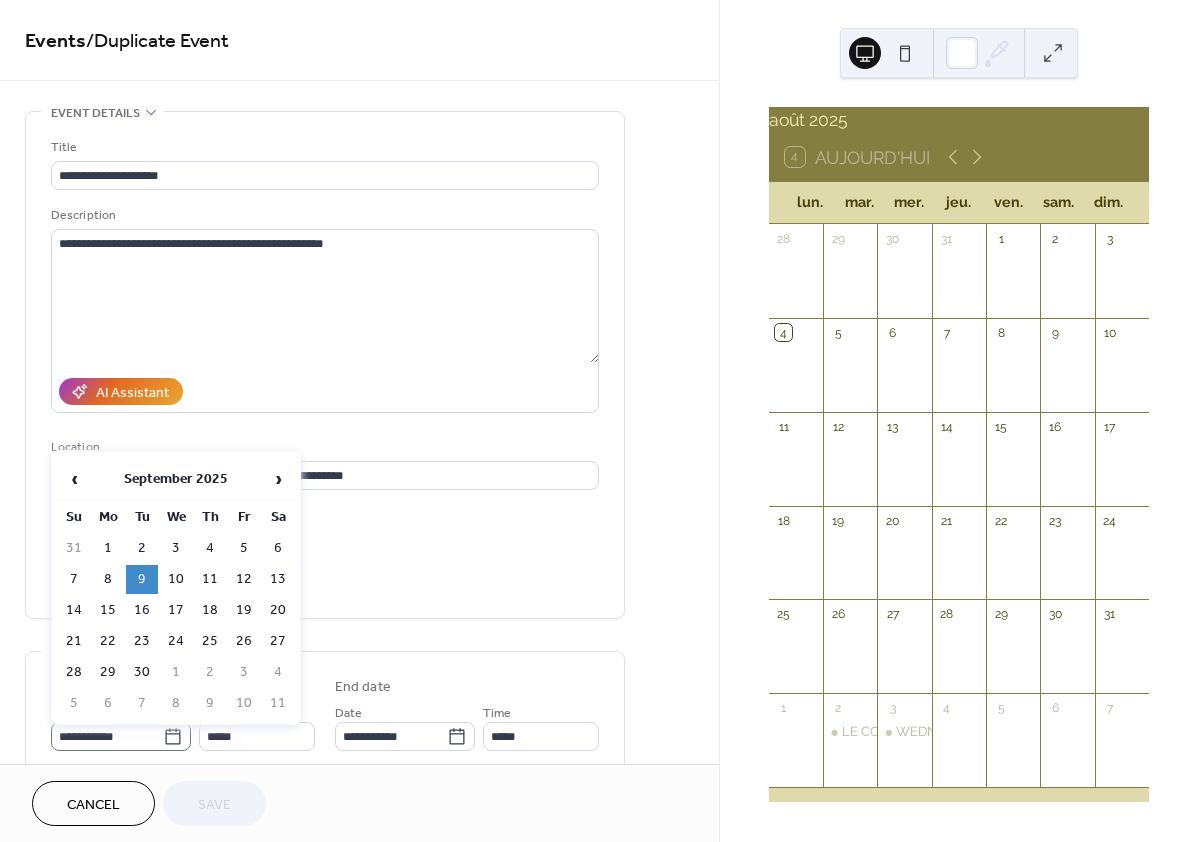 click 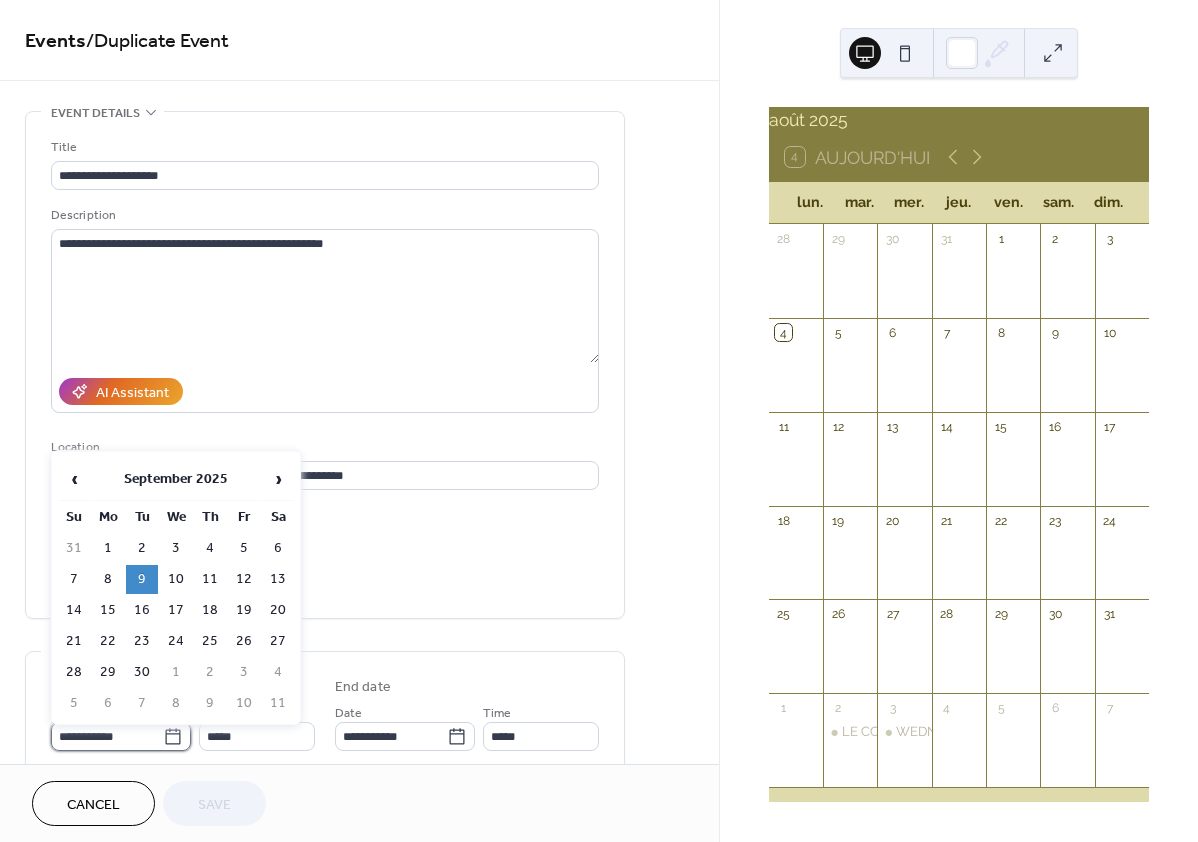 click on "**********" at bounding box center [107, 736] 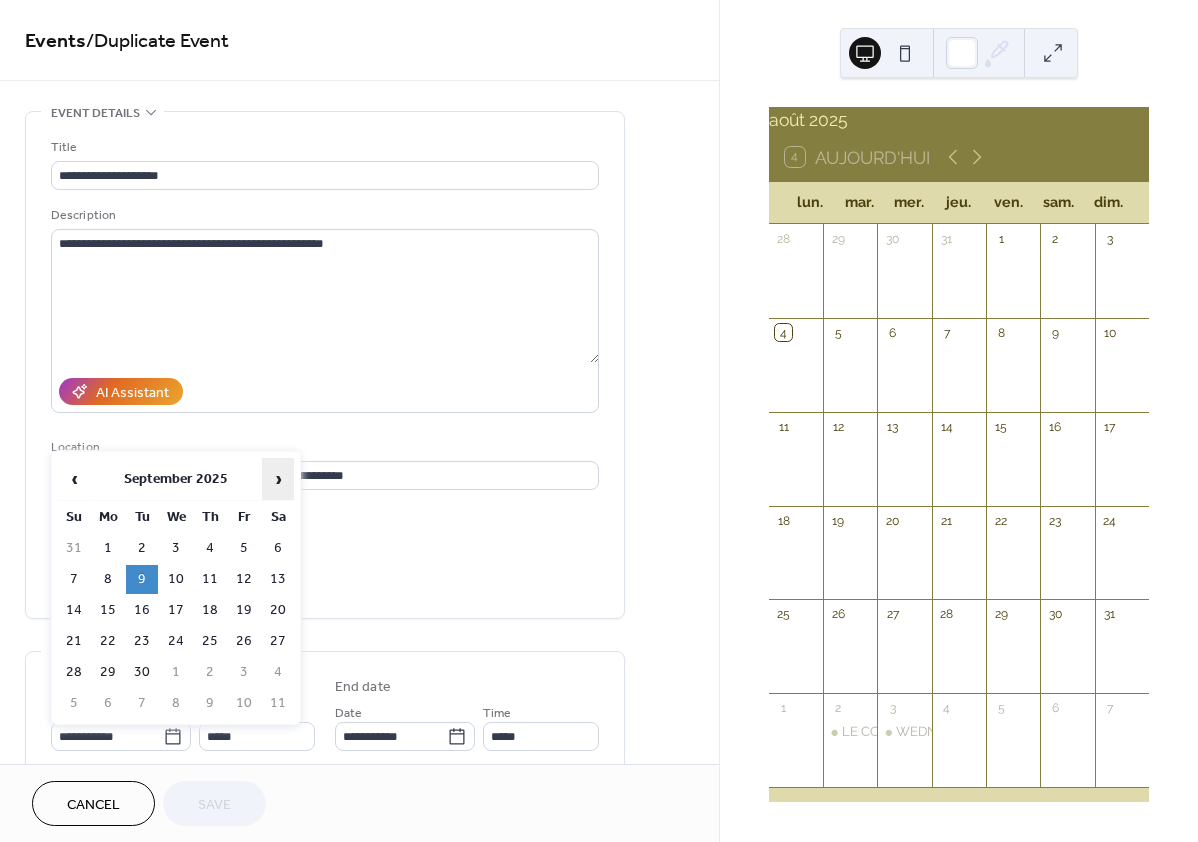 click on "›" at bounding box center [278, 479] 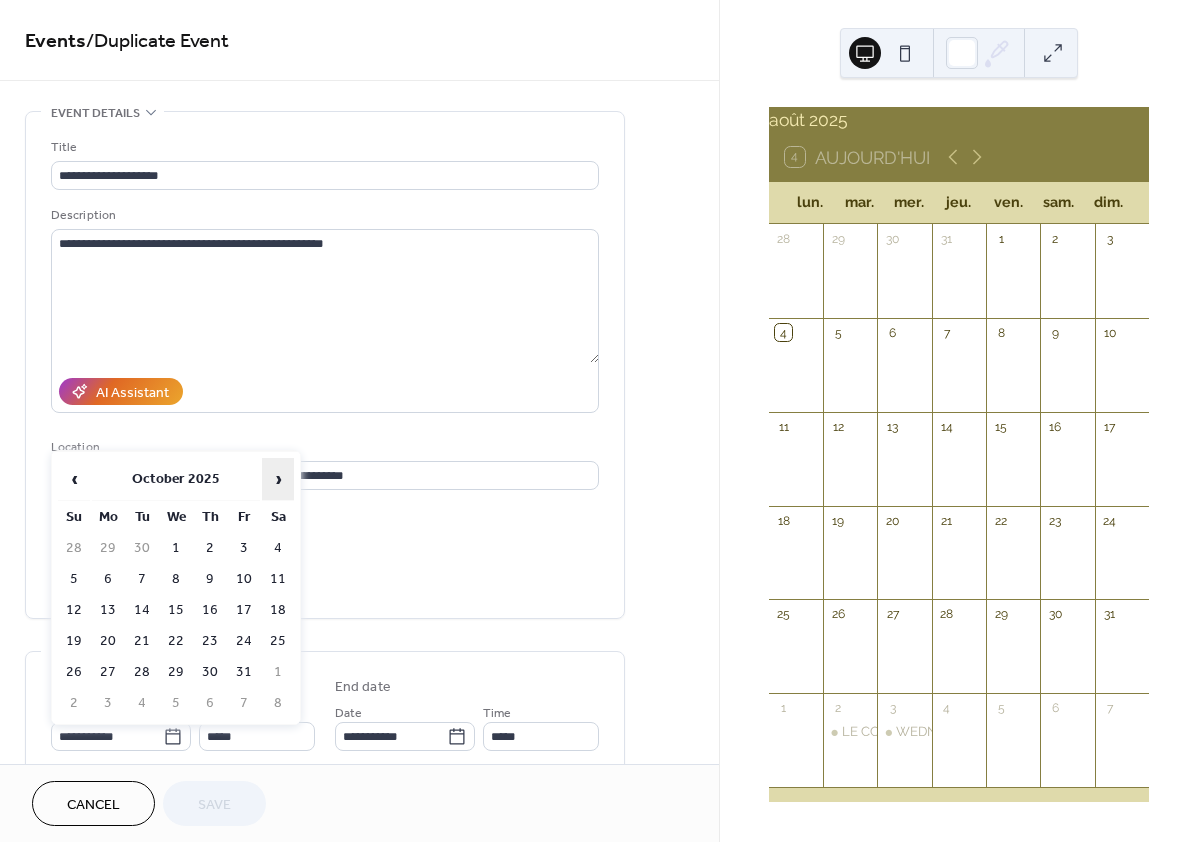 click on "›" at bounding box center [278, 479] 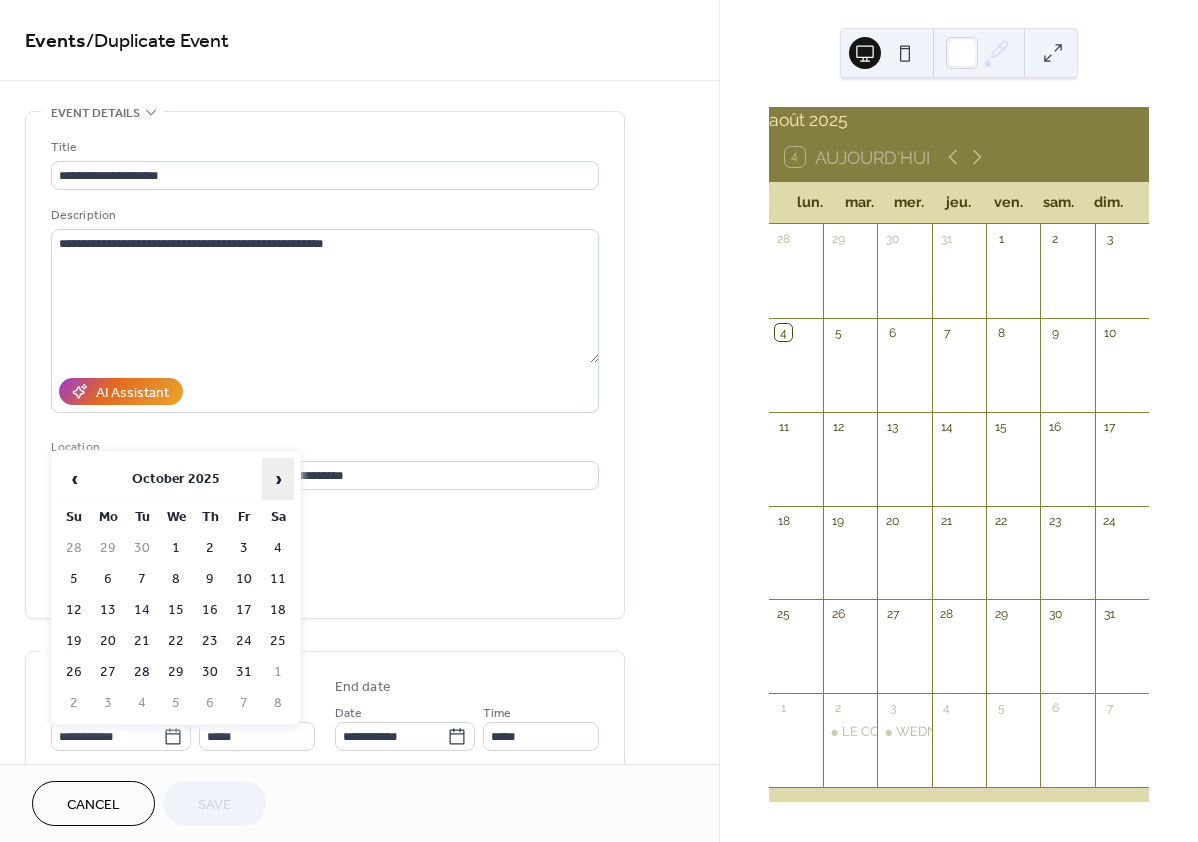 click on "›" at bounding box center [278, 479] 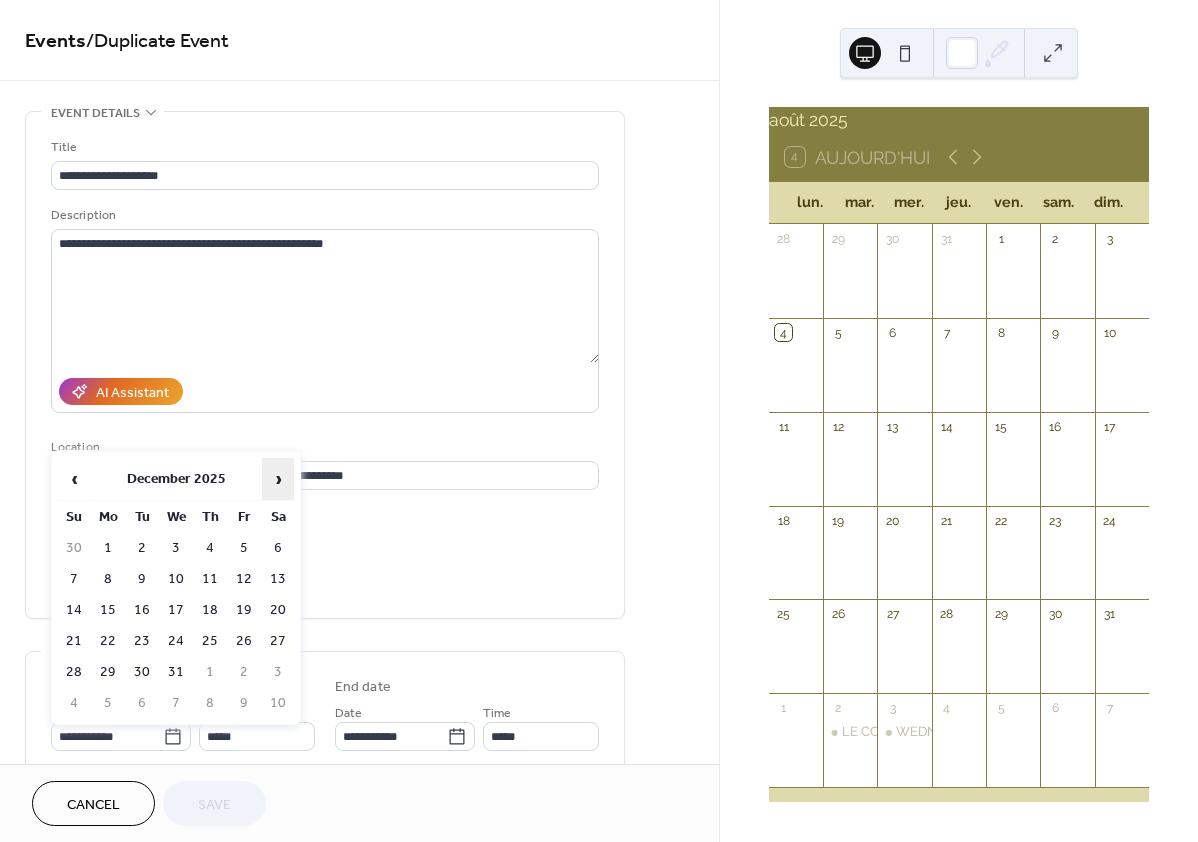 click on "›" at bounding box center [278, 479] 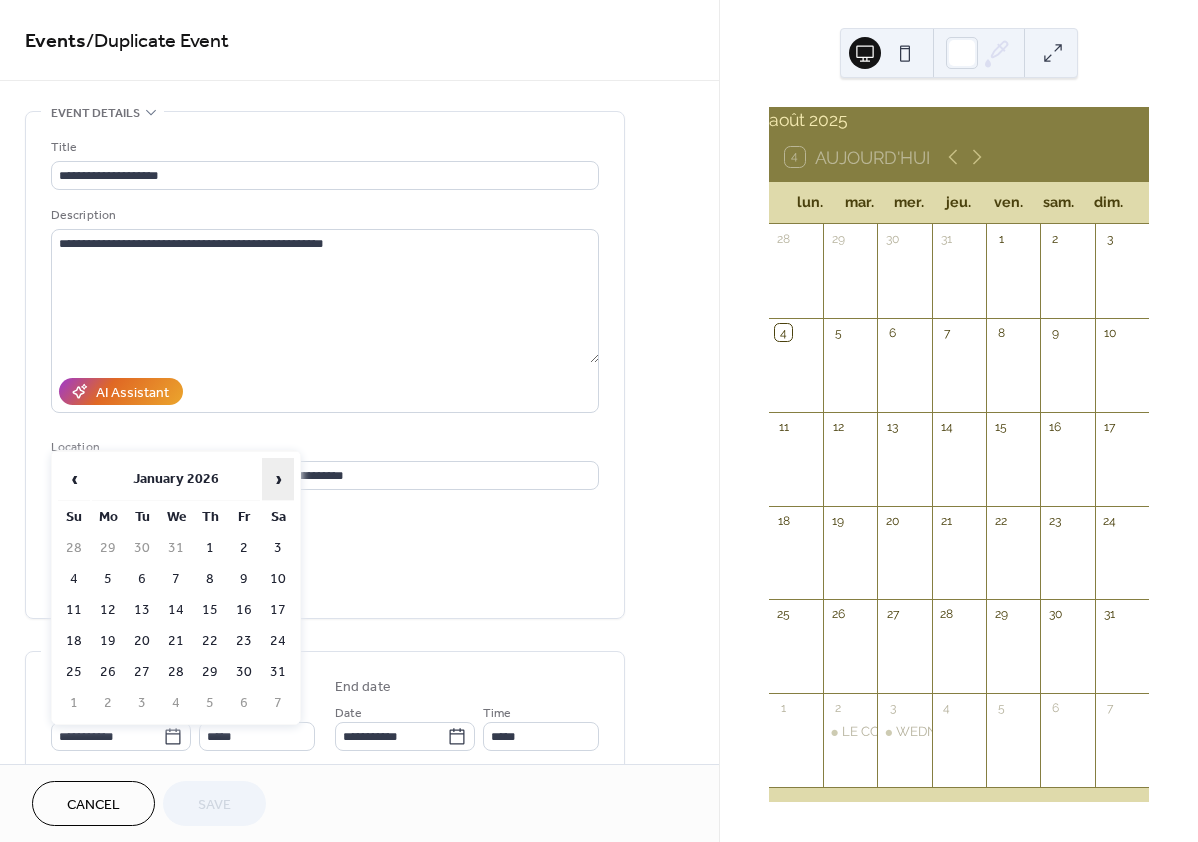 click on "›" at bounding box center [278, 479] 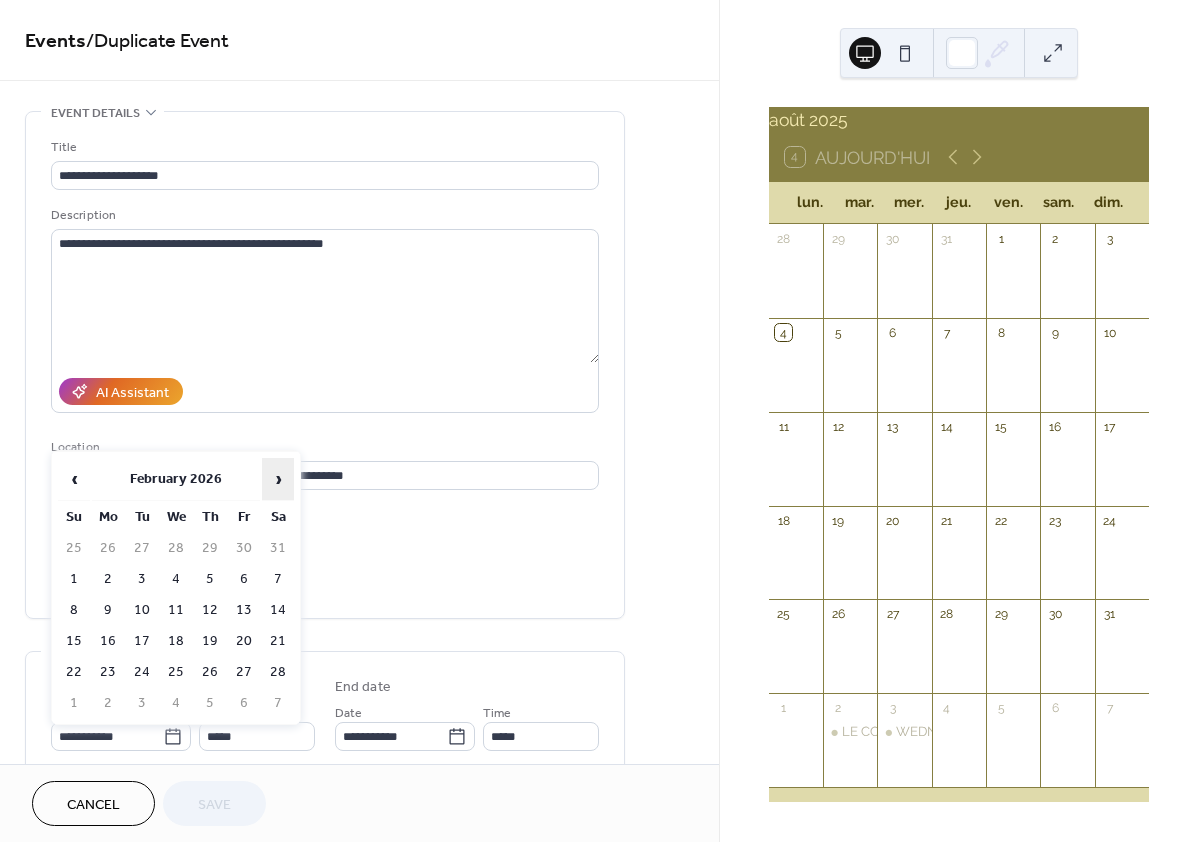 click on "›" at bounding box center [278, 479] 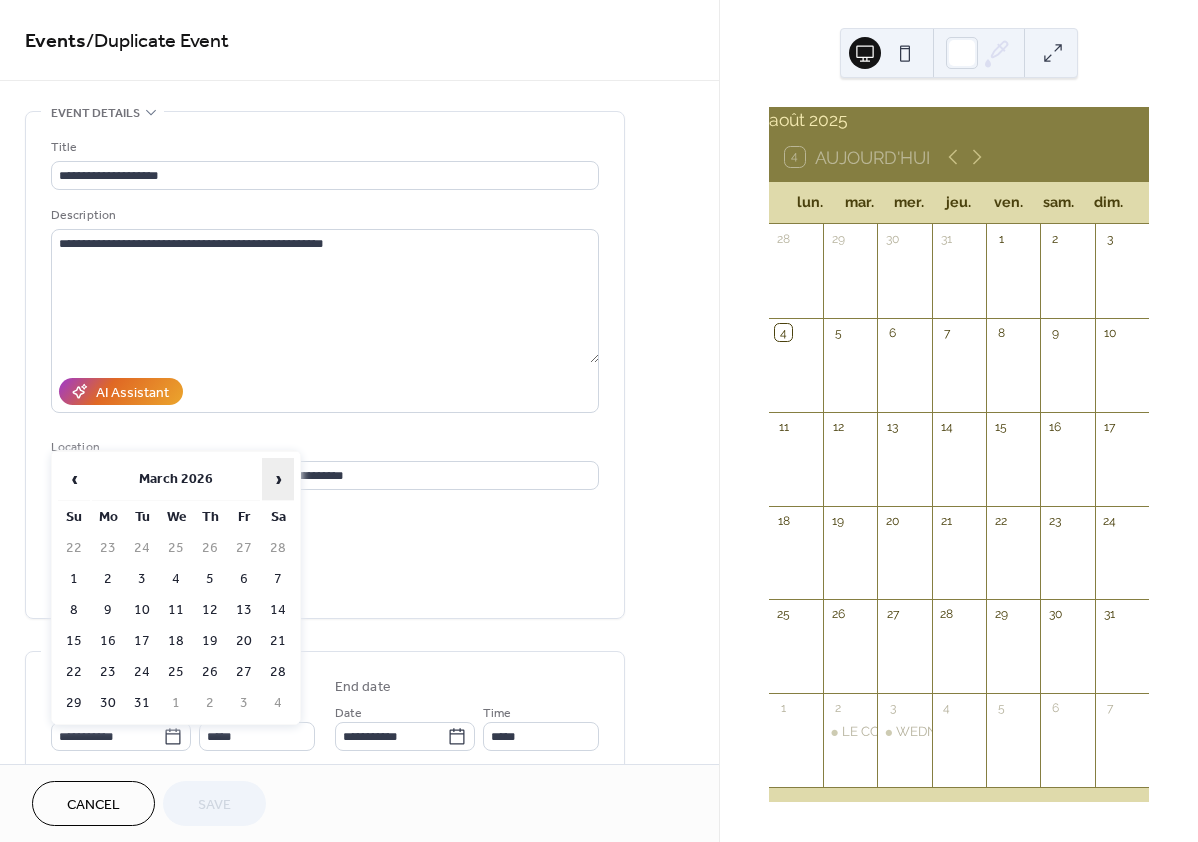 click on "›" at bounding box center (278, 479) 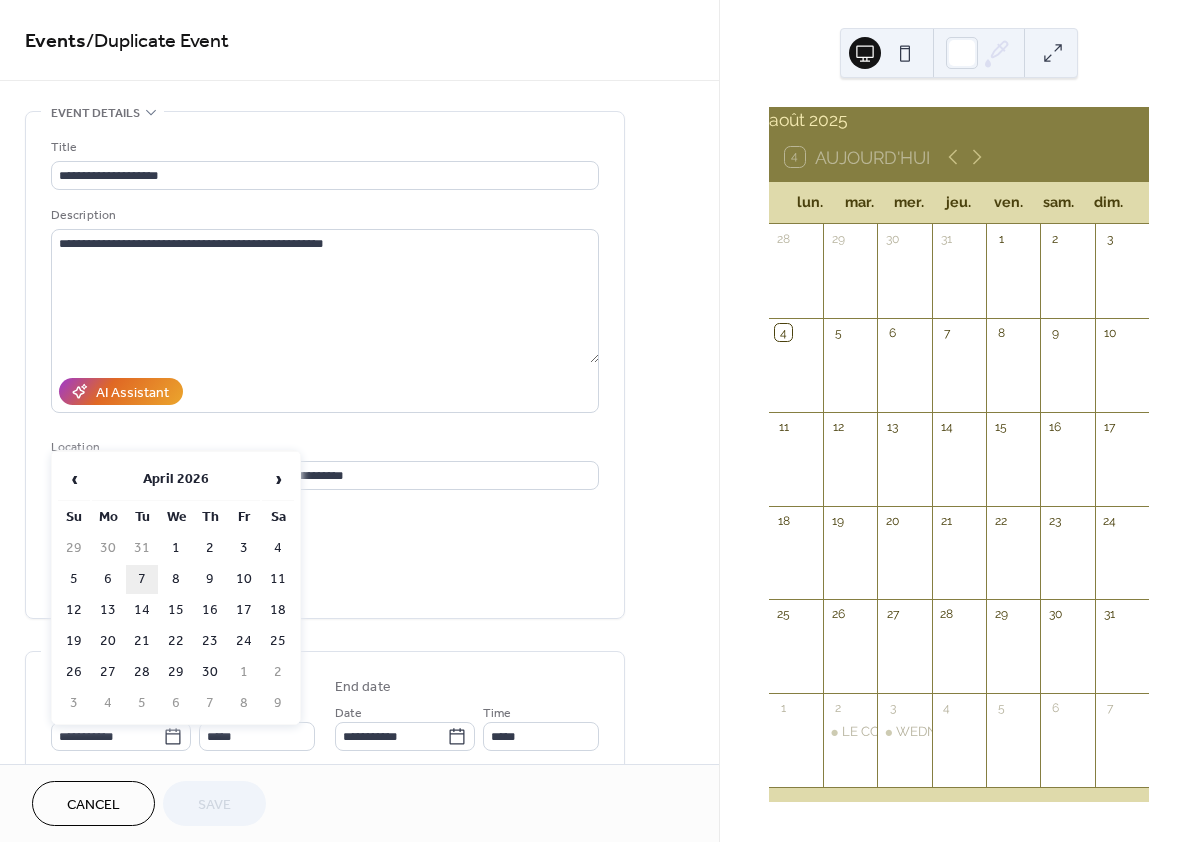 click on "7" at bounding box center [142, 579] 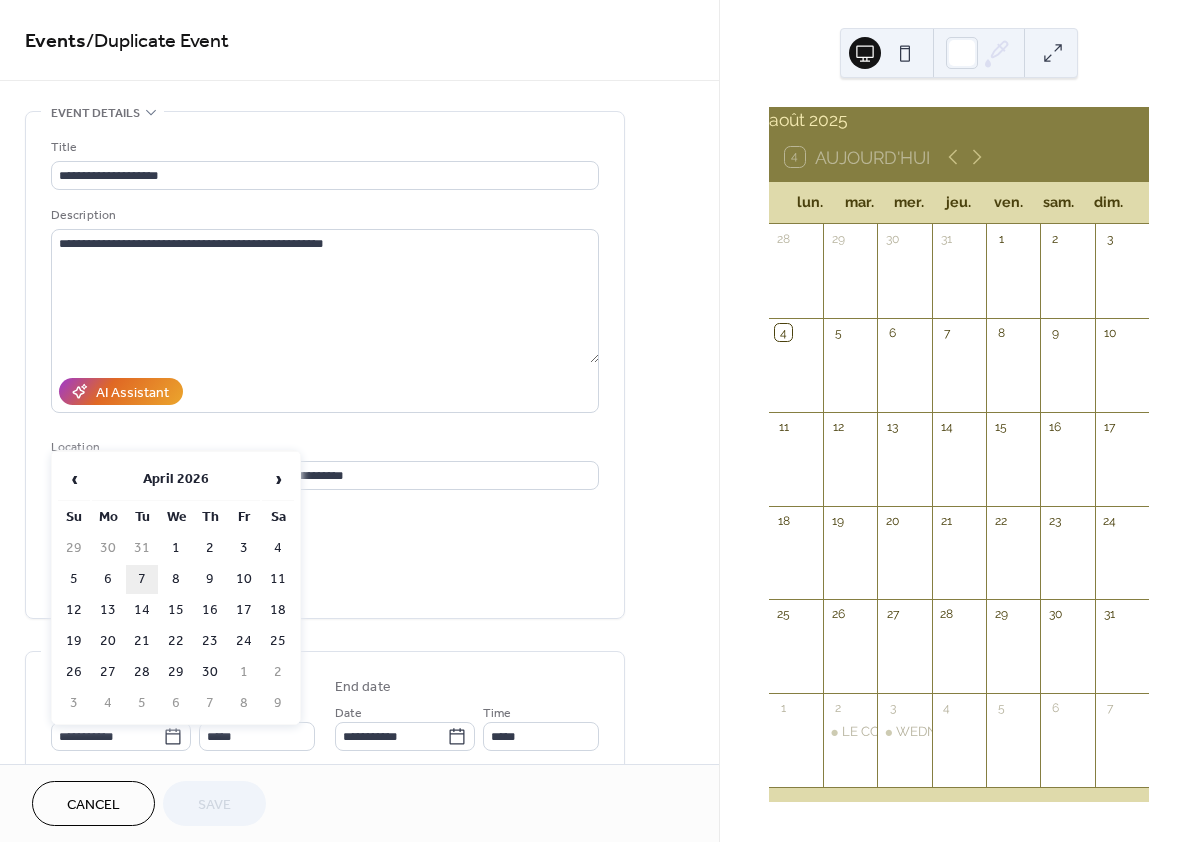 type on "**********" 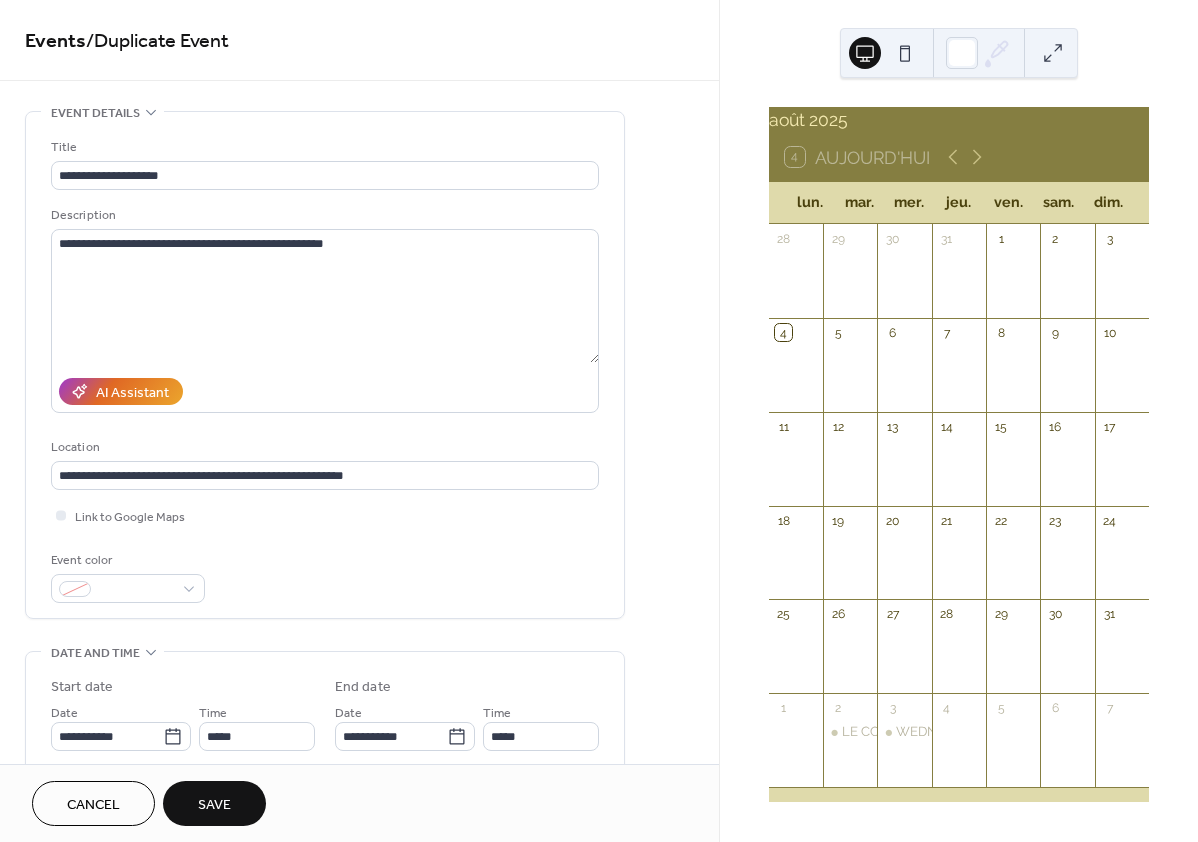 click on "Save" at bounding box center (214, 805) 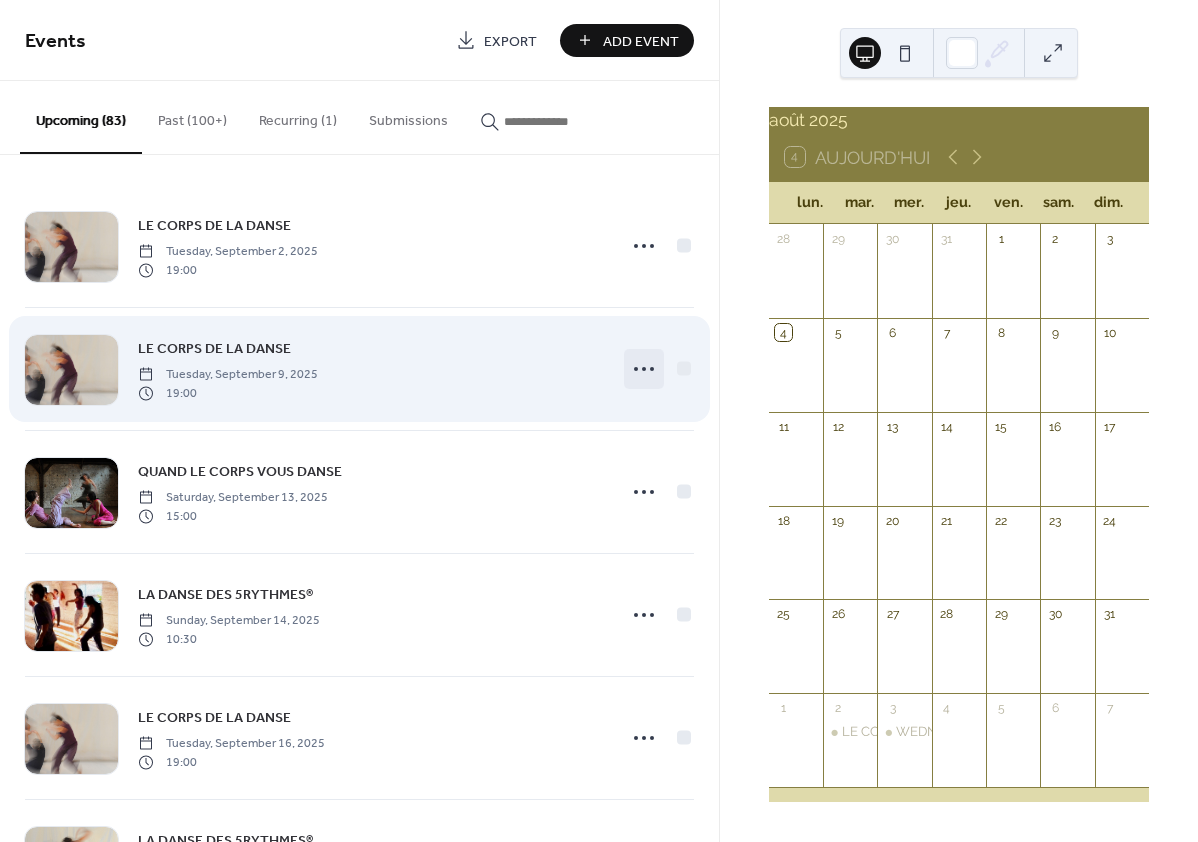 click 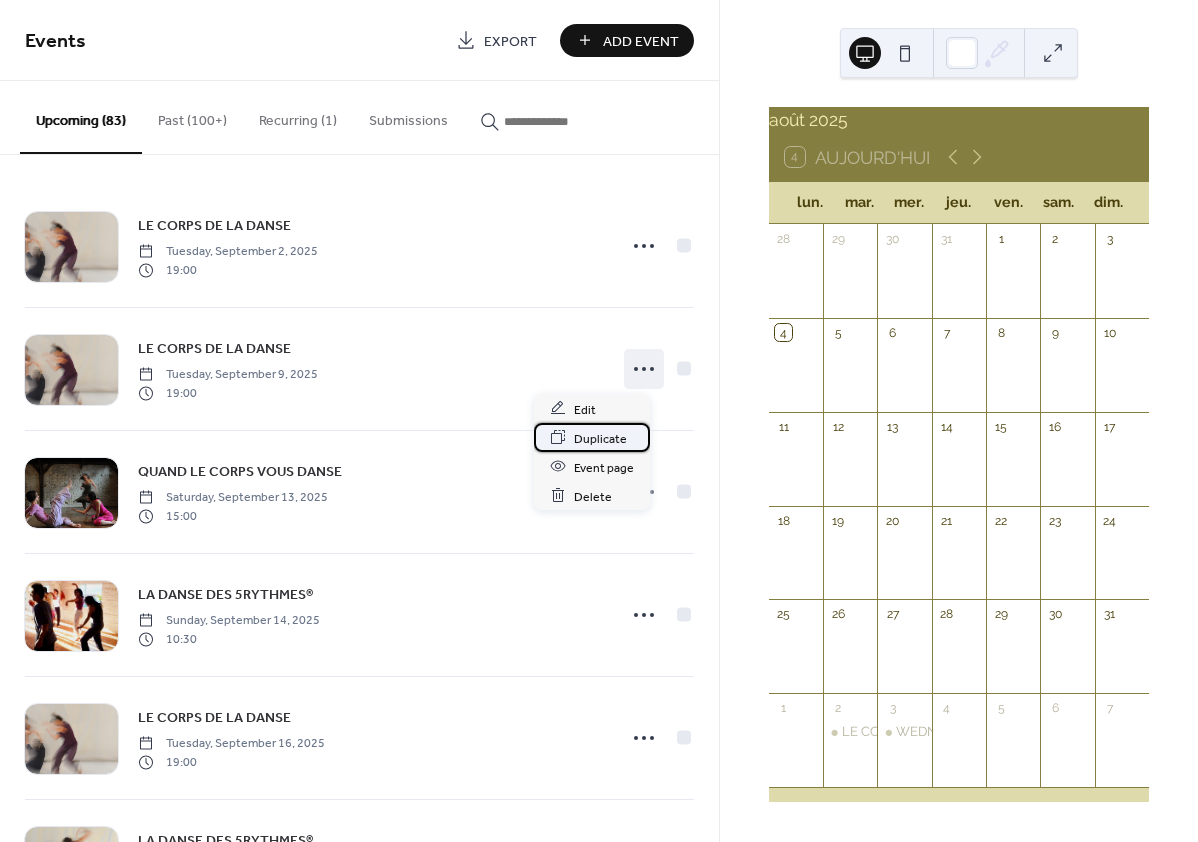 click on "Duplicate" at bounding box center [600, 438] 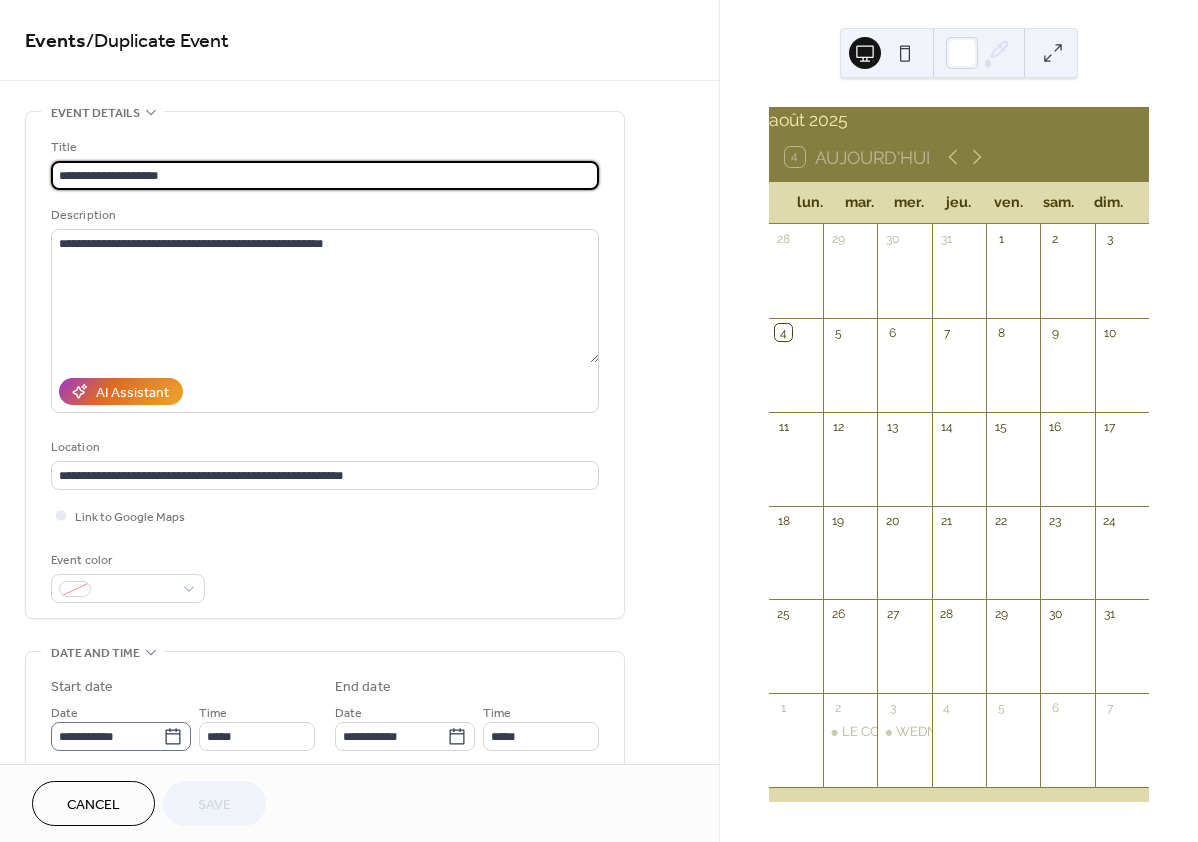 click 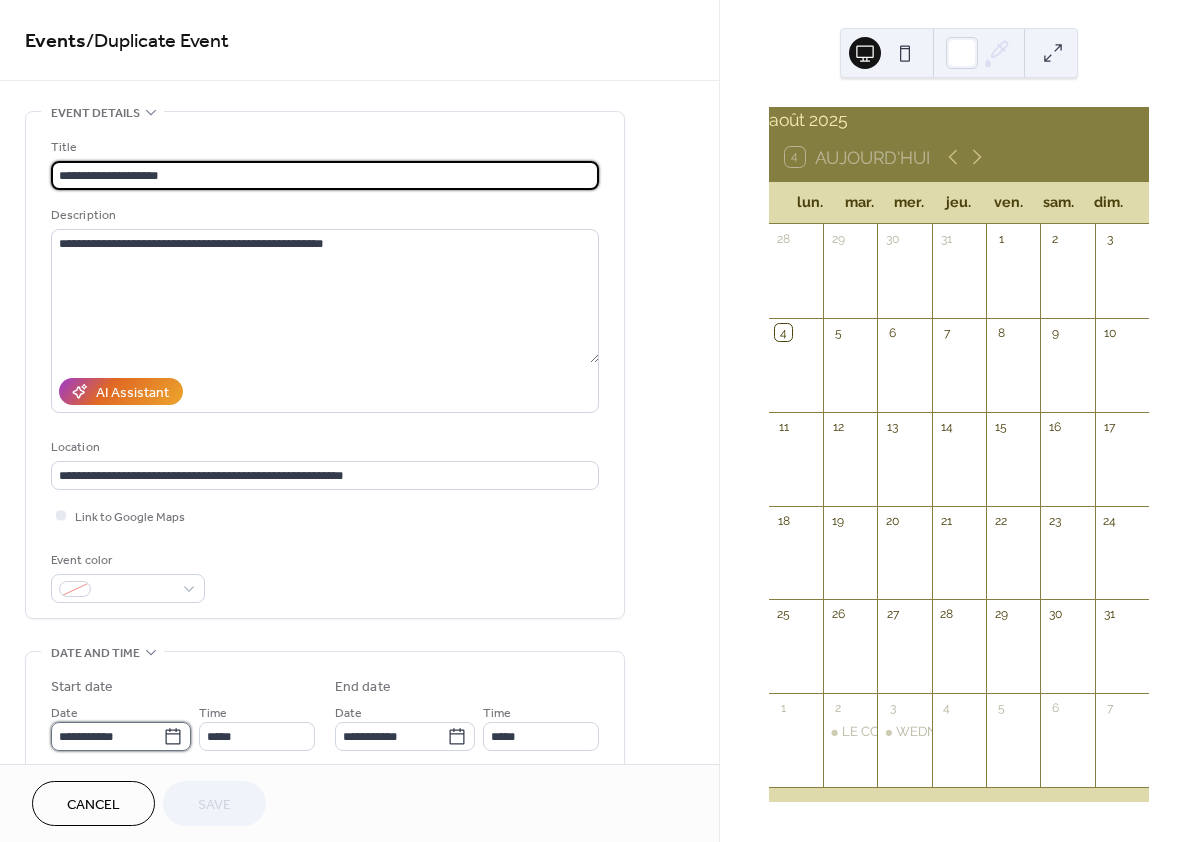 click on "**********" at bounding box center (107, 736) 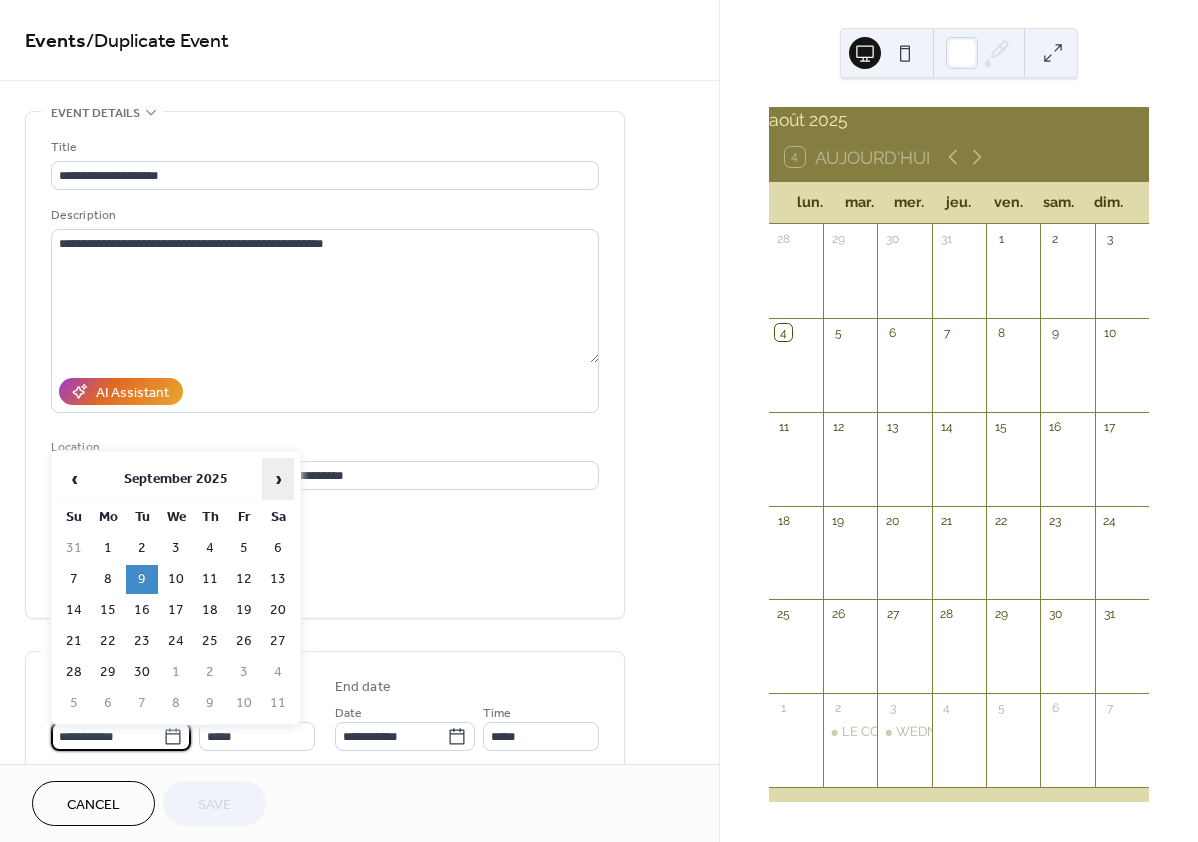 click on "›" at bounding box center (278, 479) 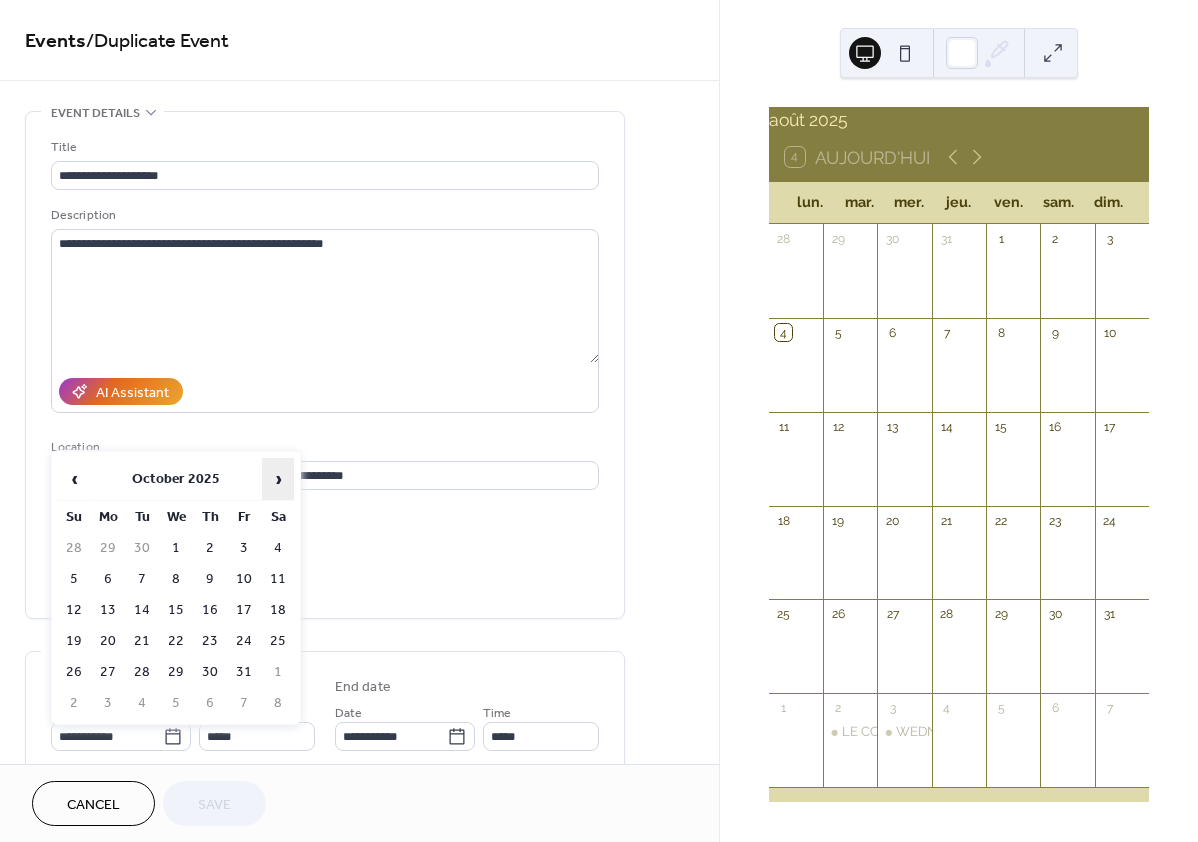 click on "›" at bounding box center [278, 479] 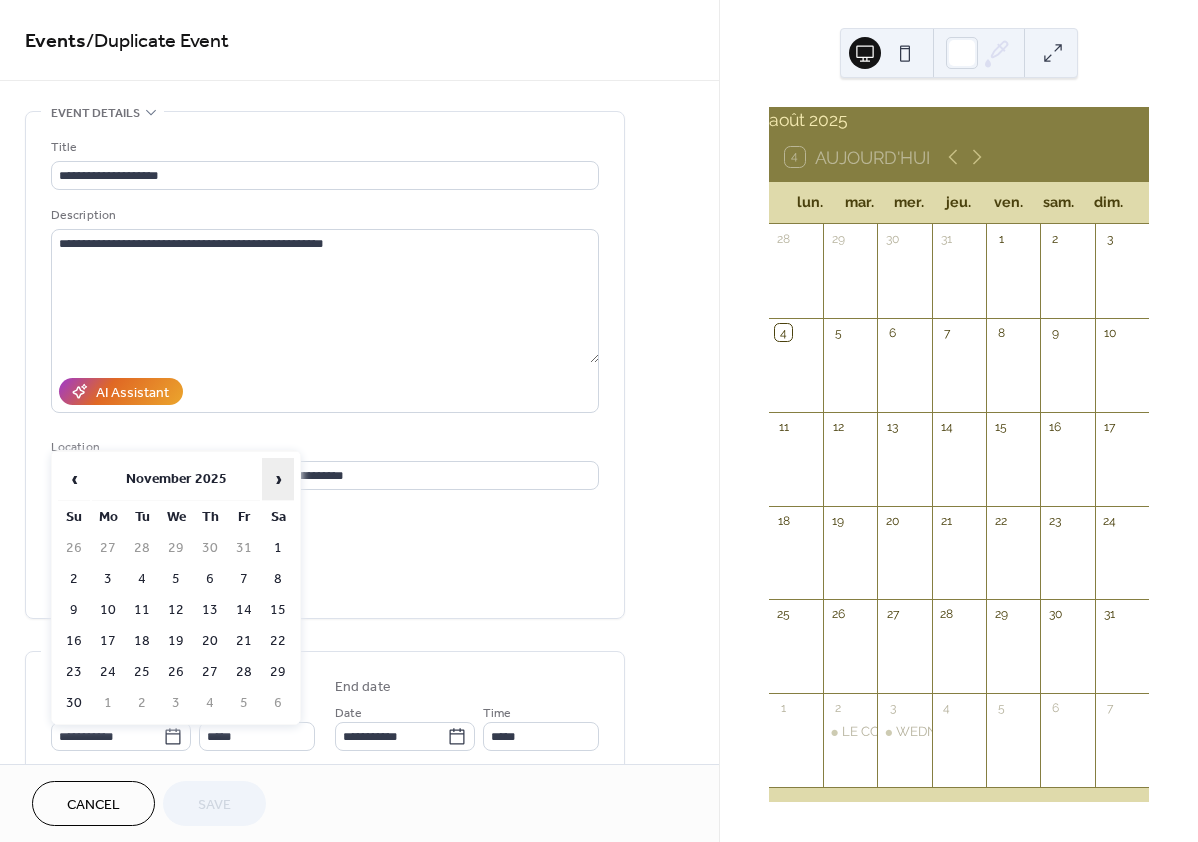 click on "›" at bounding box center [278, 479] 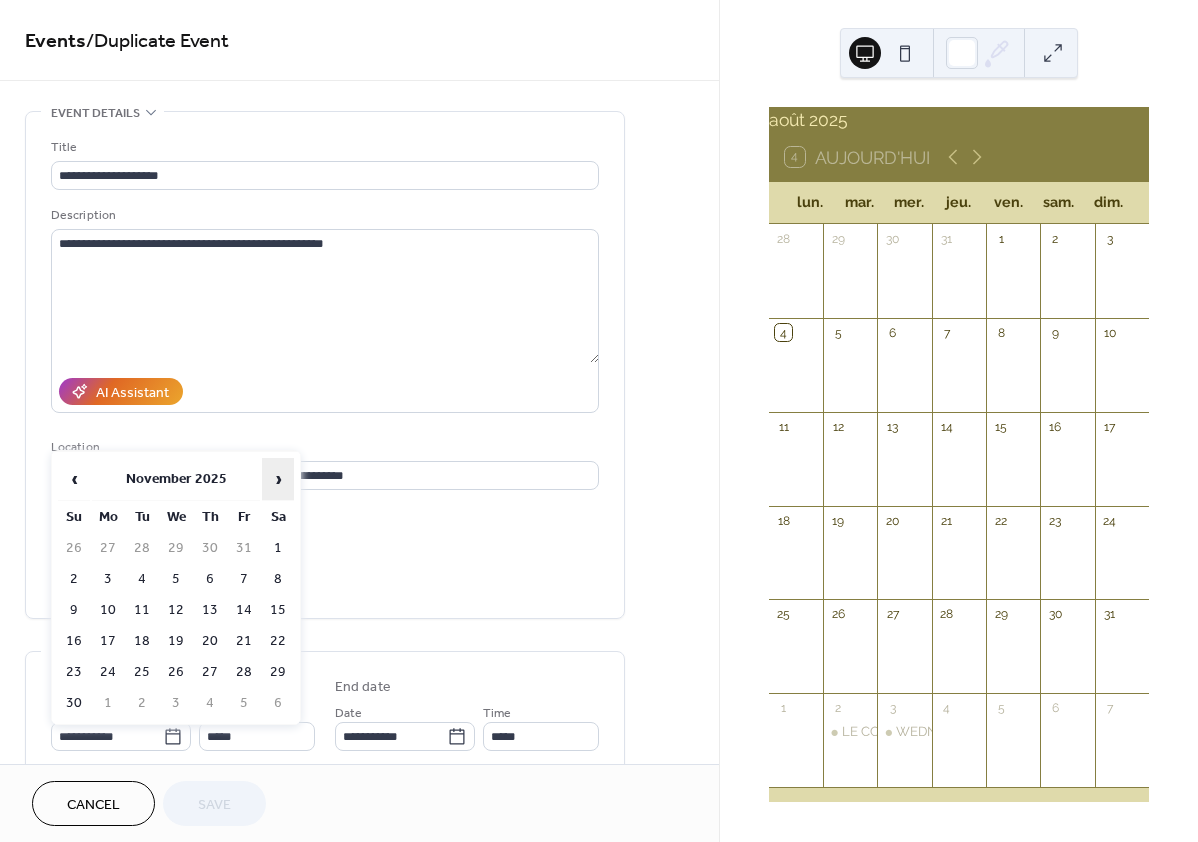click on "›" at bounding box center [278, 479] 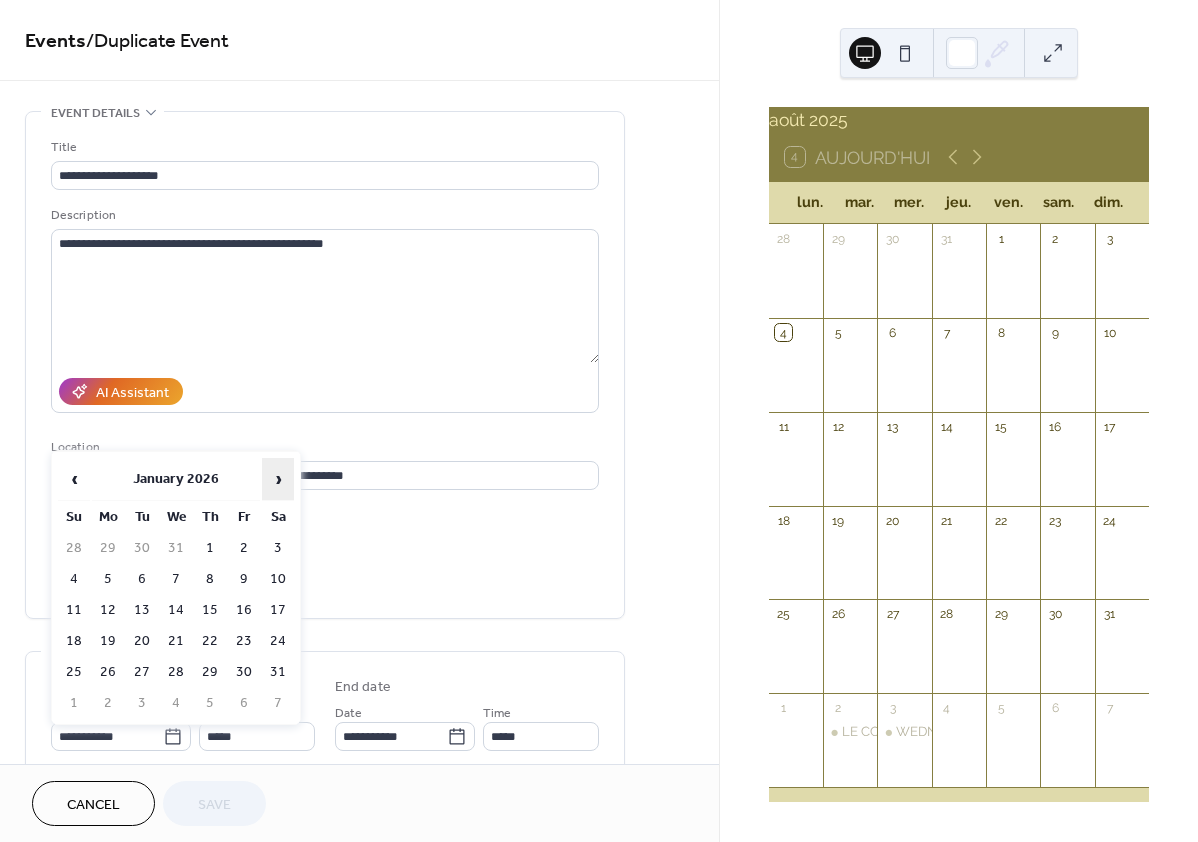 click on "›" at bounding box center [278, 479] 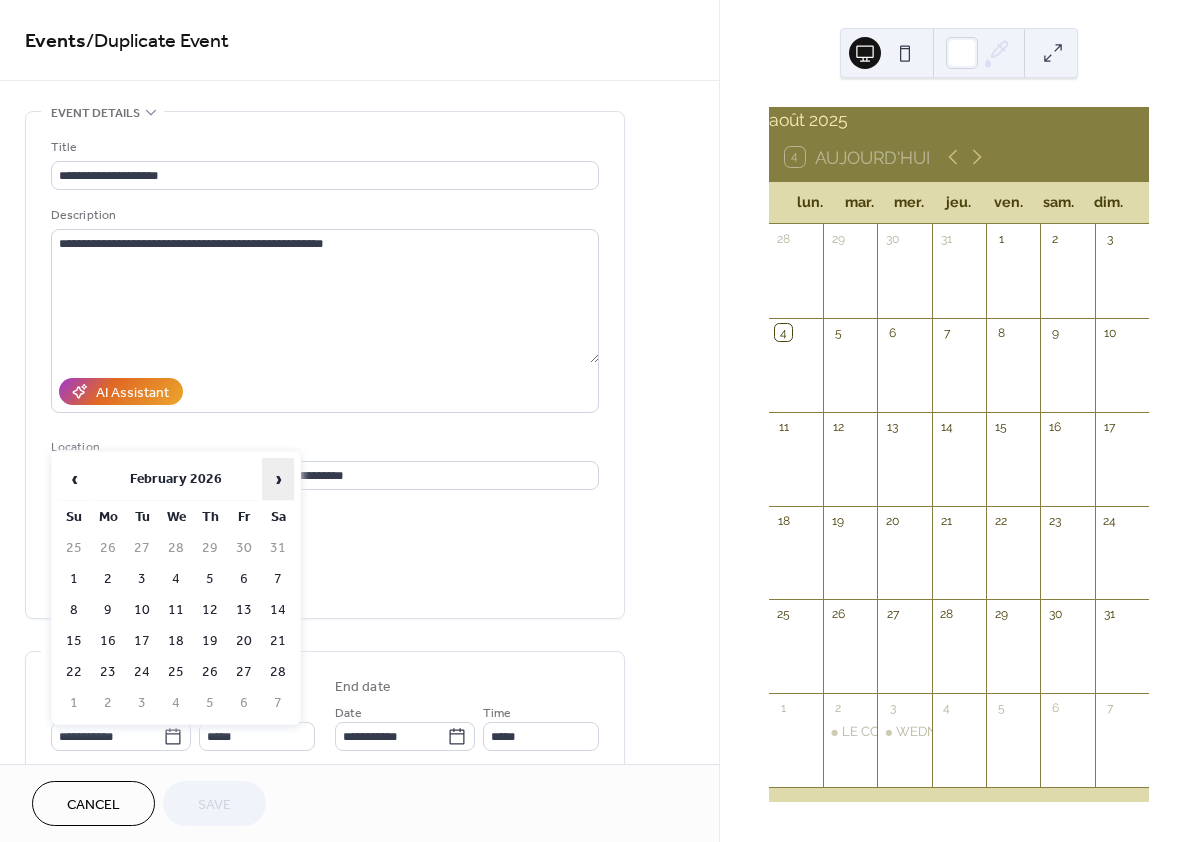 click on "›" at bounding box center [278, 479] 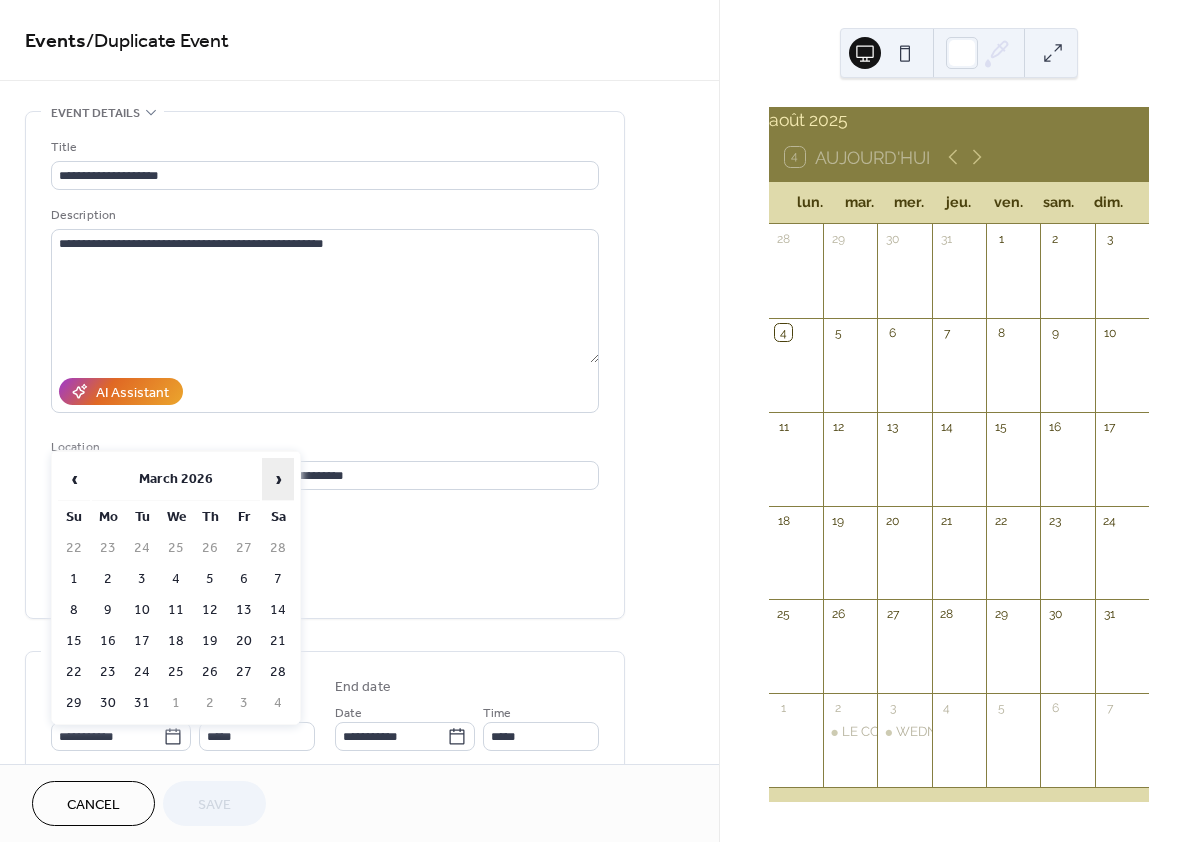 click on "›" at bounding box center [278, 479] 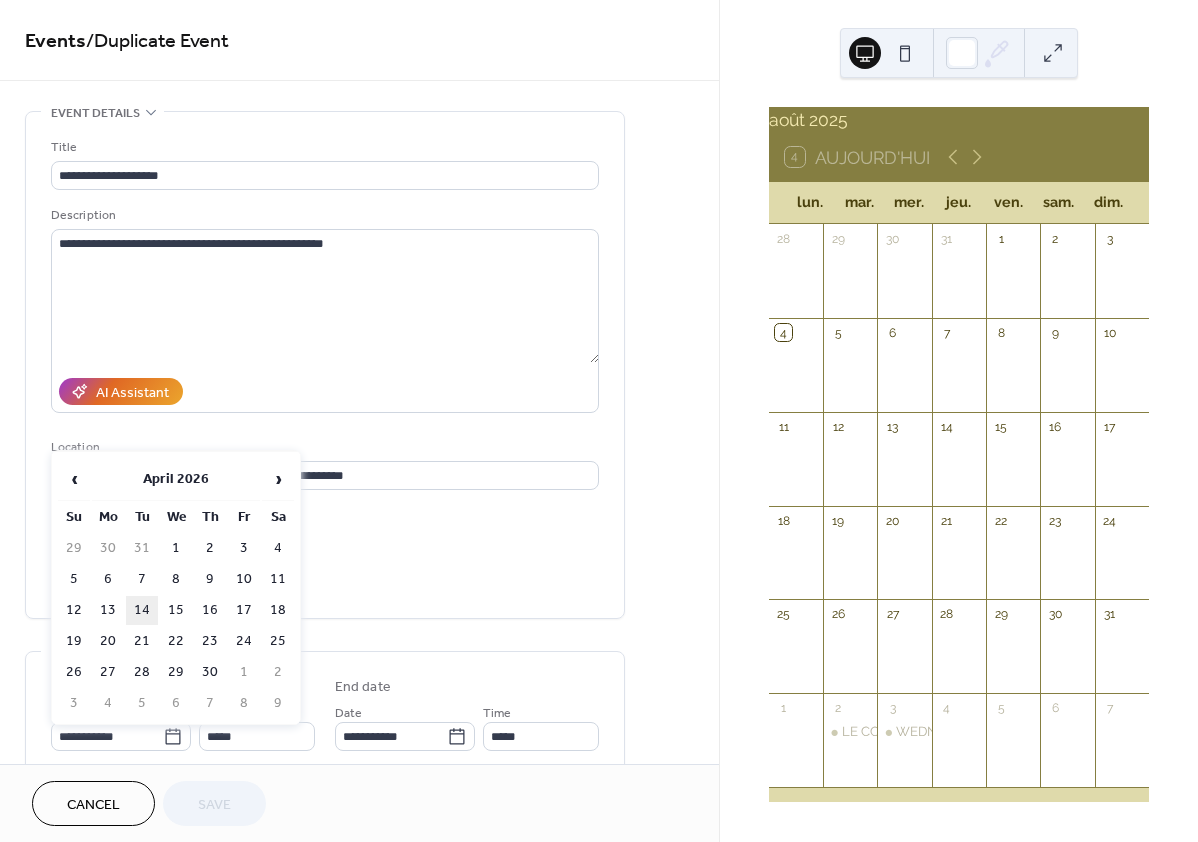 click on "14" at bounding box center (142, 610) 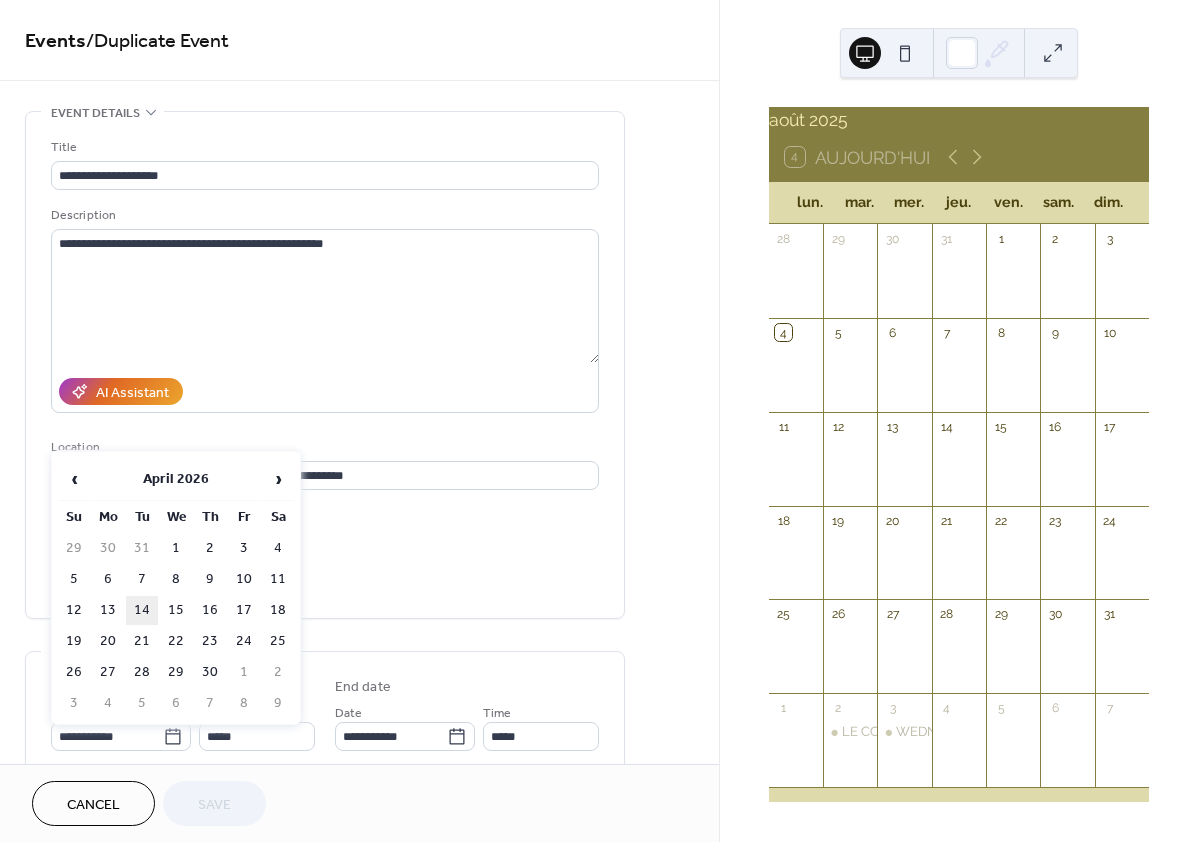 type on "**********" 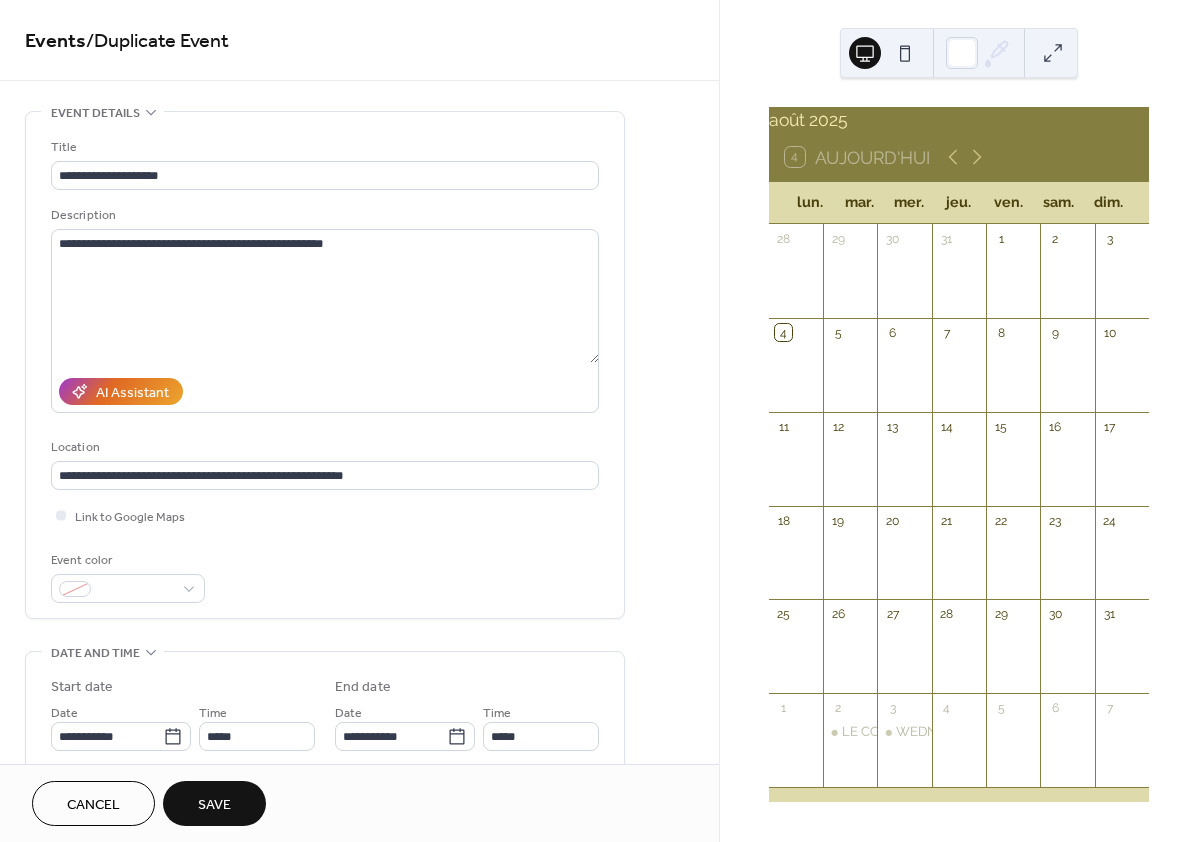 click on "Save" at bounding box center (214, 805) 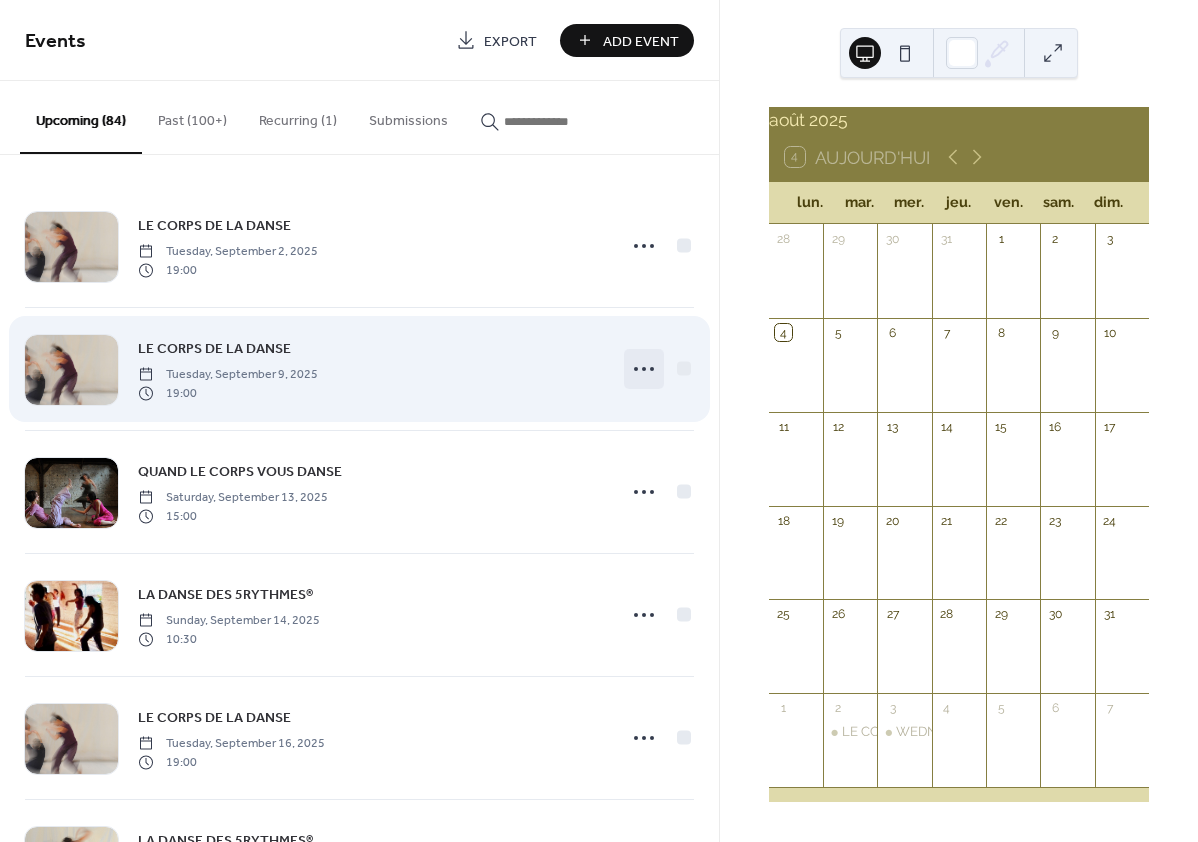 click 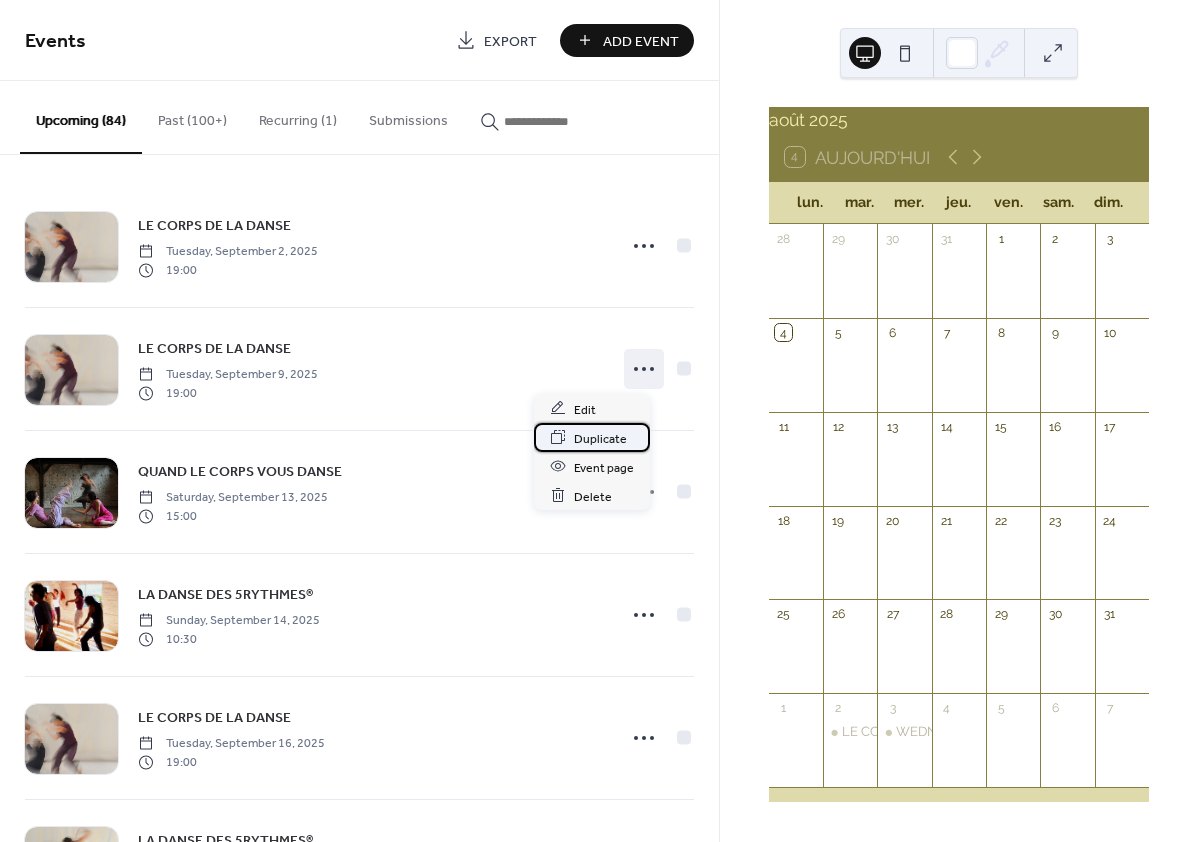 click on "Duplicate" at bounding box center [600, 438] 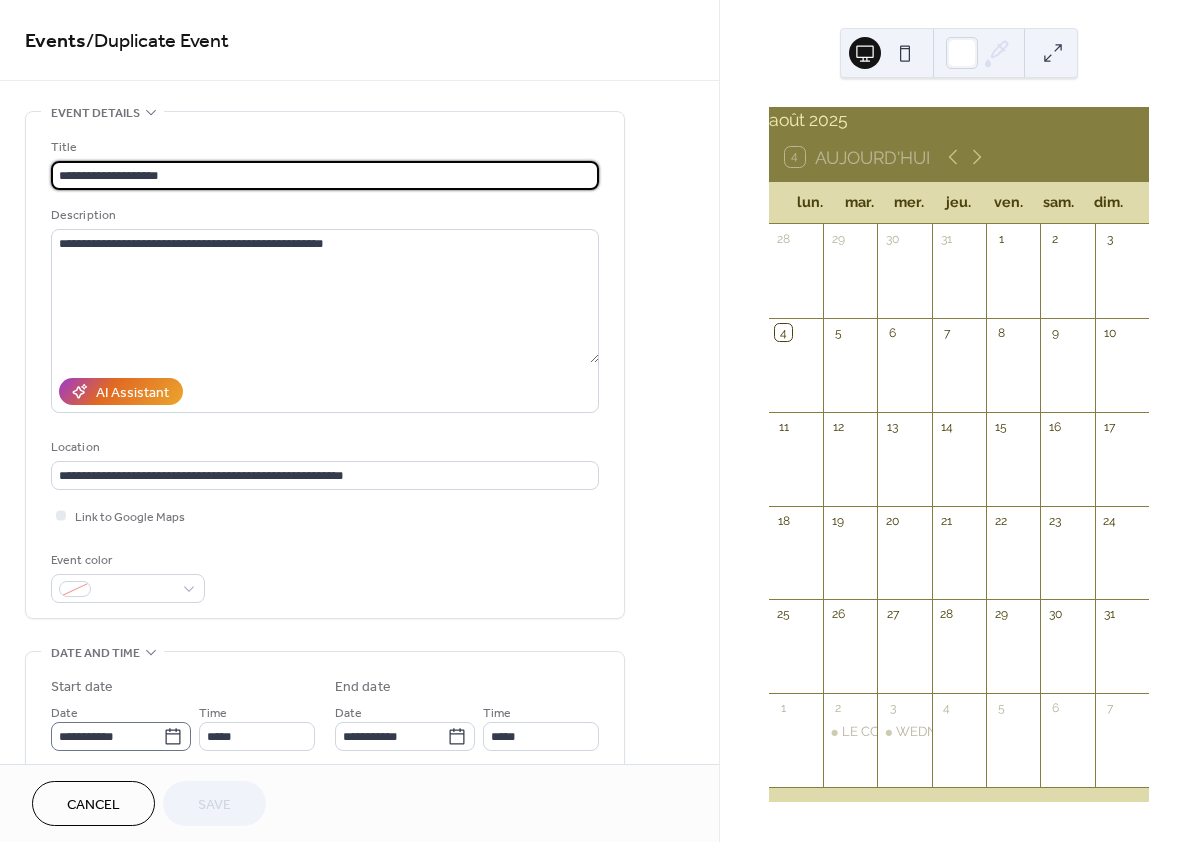 click 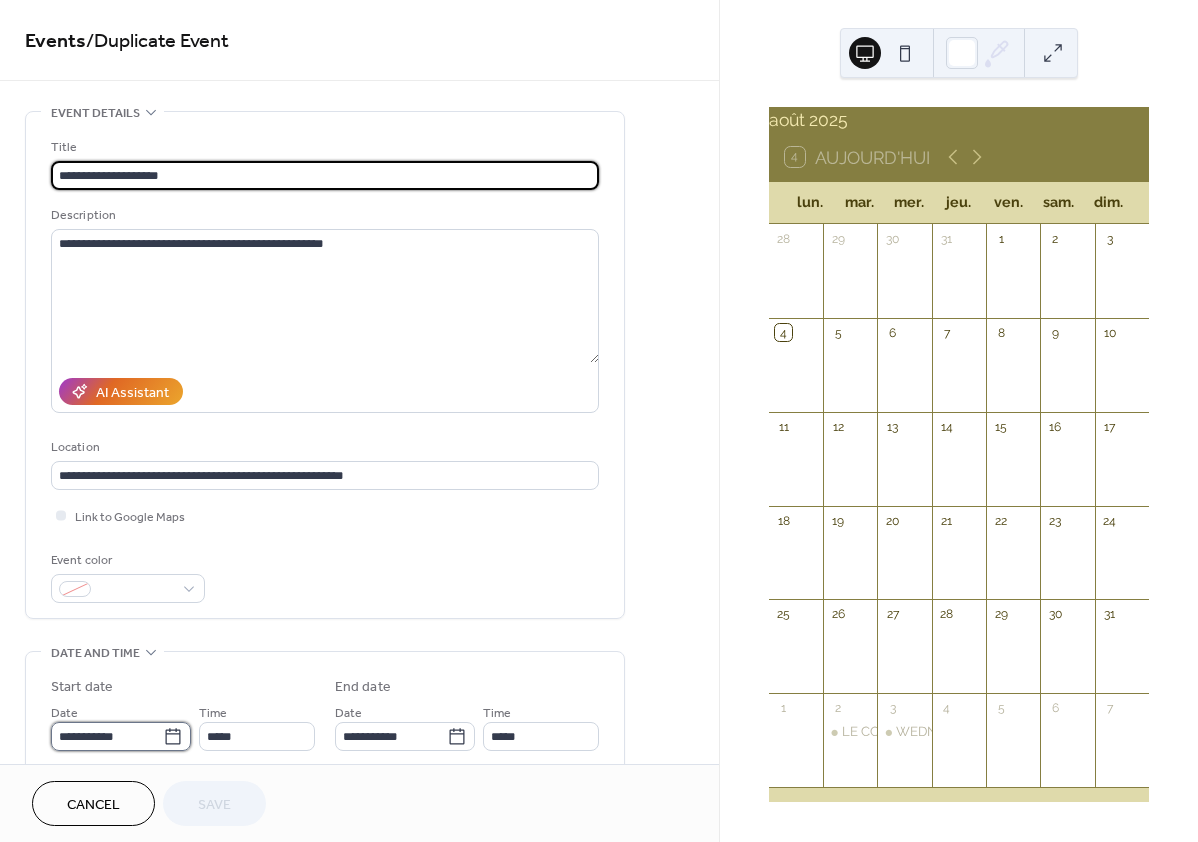 click on "**********" at bounding box center (107, 736) 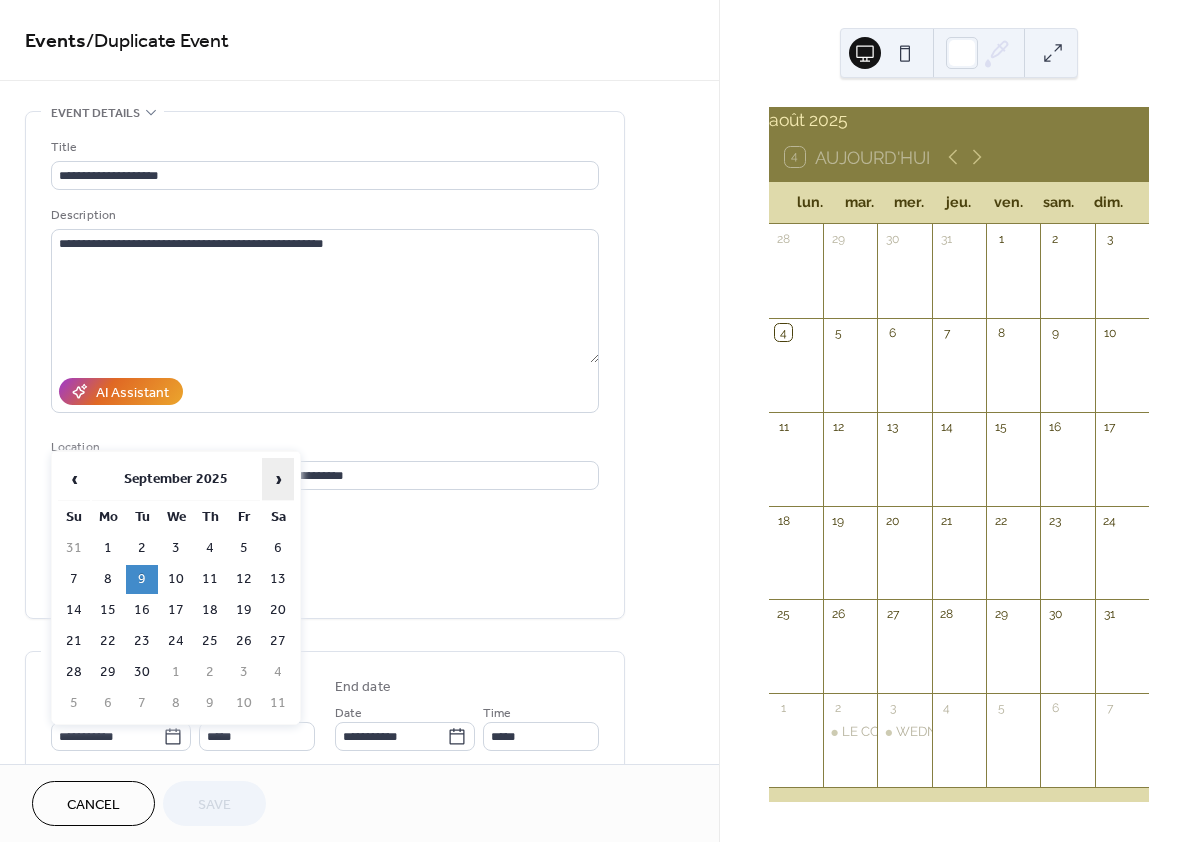 click on "›" at bounding box center (278, 479) 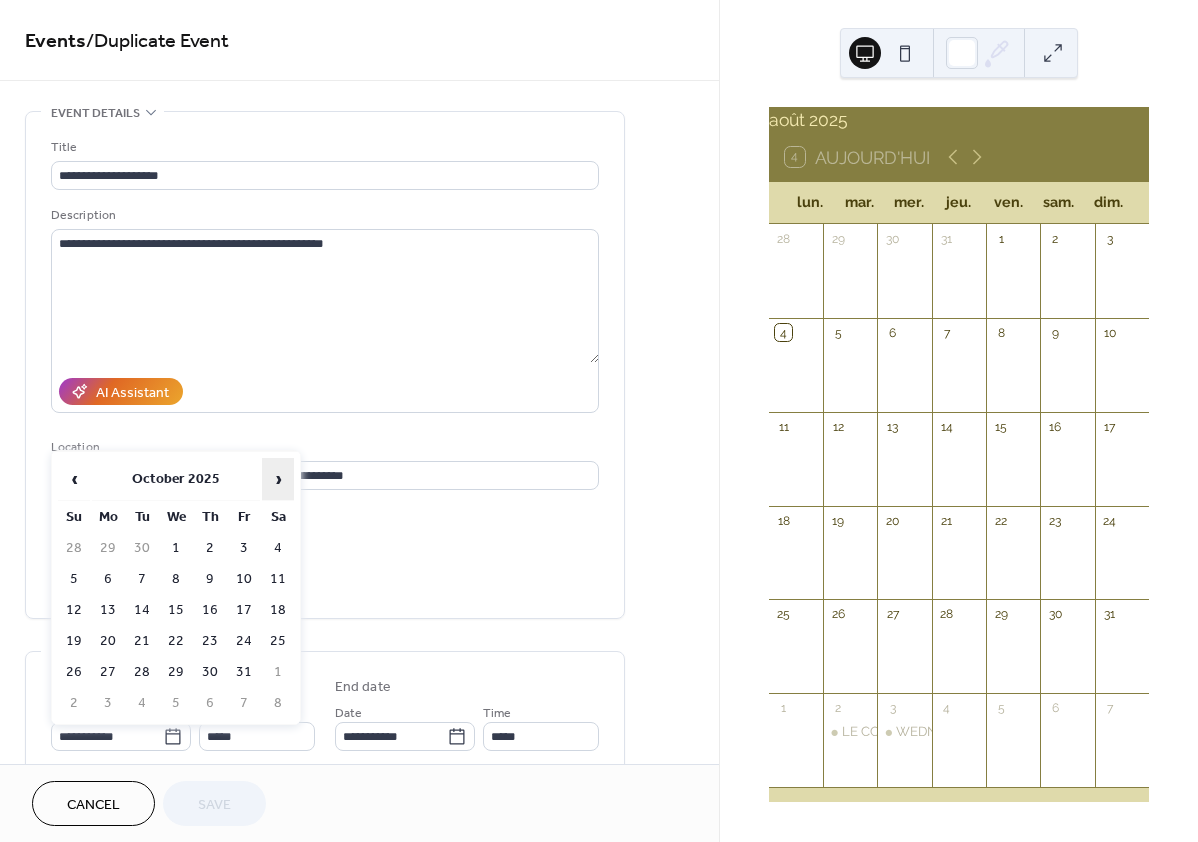 click on "›" at bounding box center (278, 479) 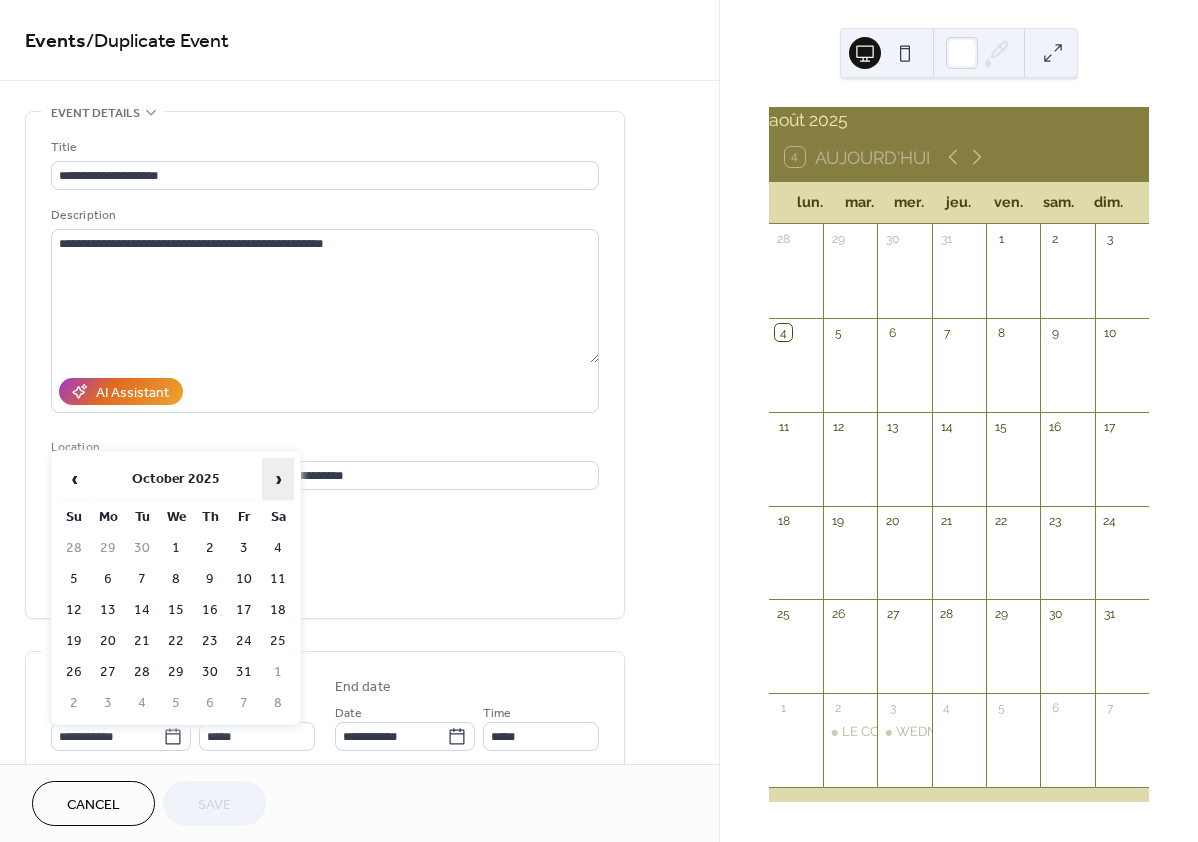 click on "›" at bounding box center [278, 479] 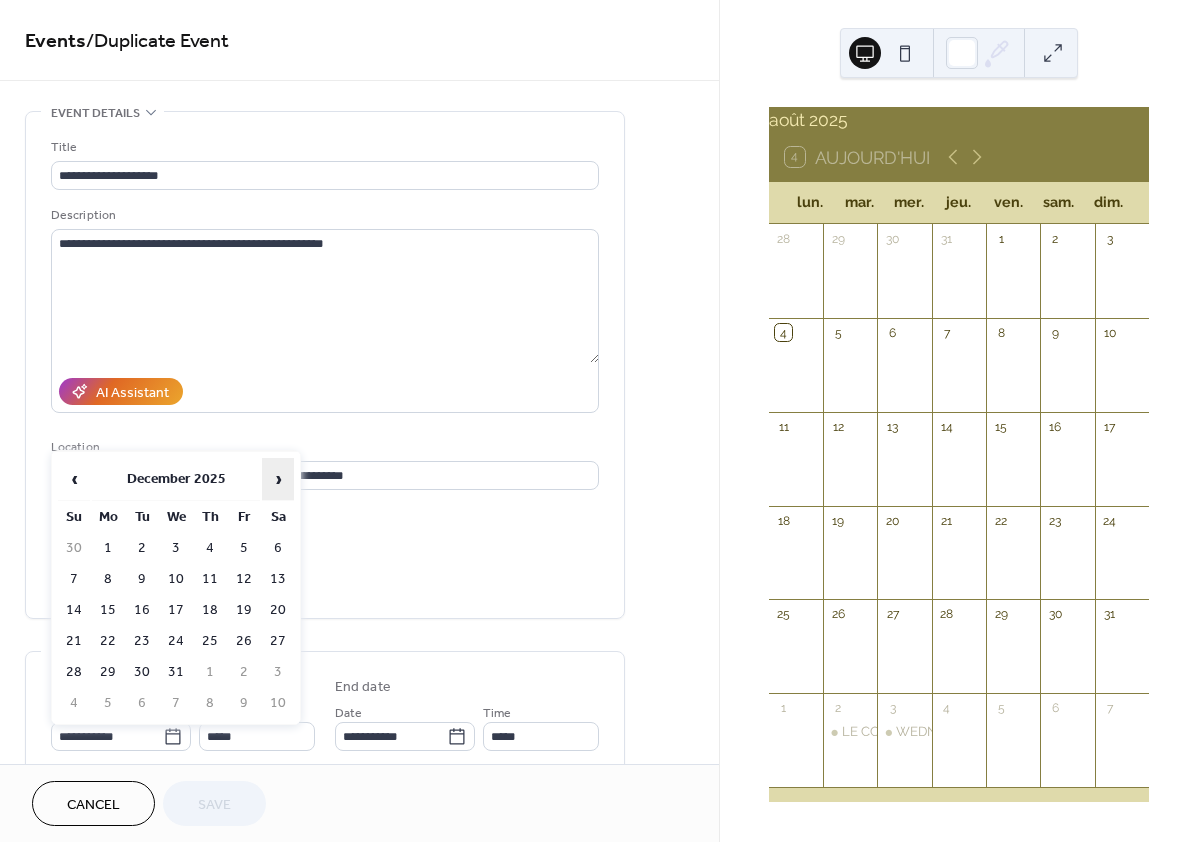 click on "›" at bounding box center [278, 479] 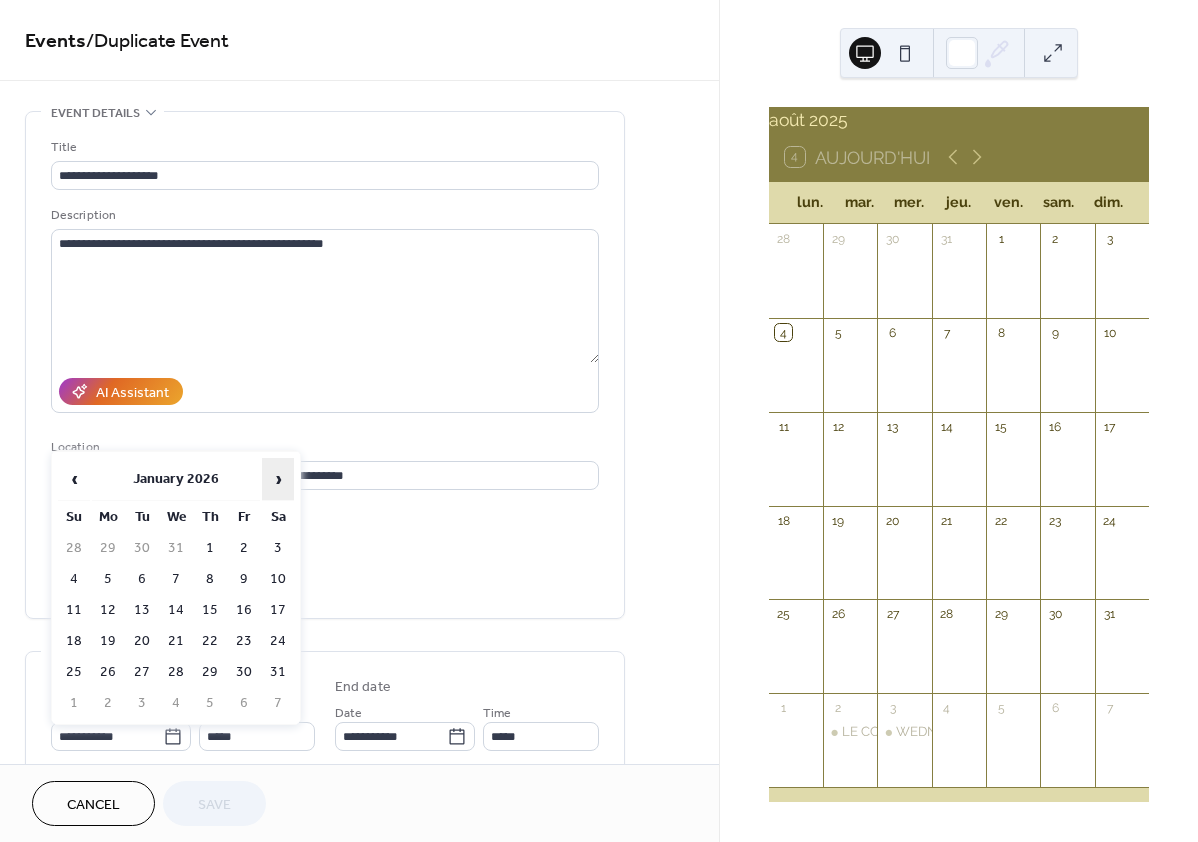 click on "›" at bounding box center [278, 479] 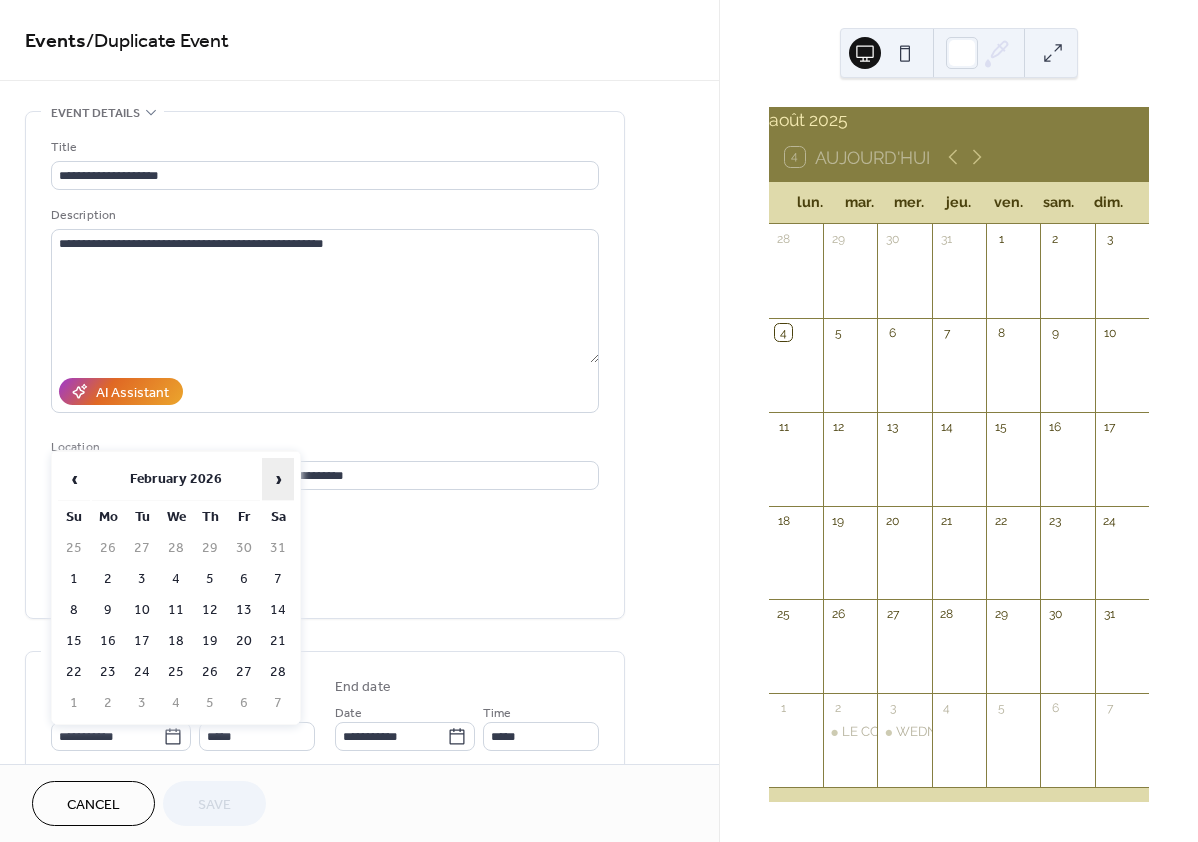 click on "›" at bounding box center [278, 479] 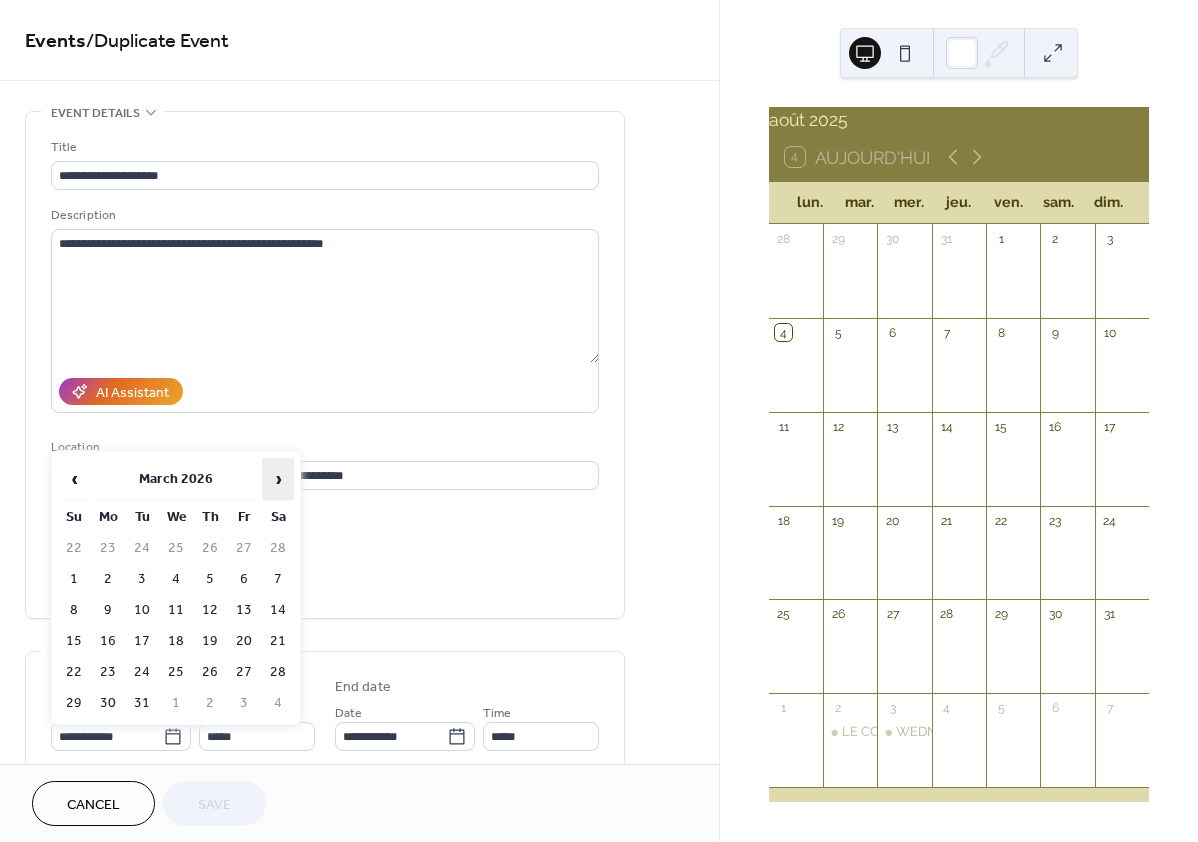 click on "›" at bounding box center [278, 479] 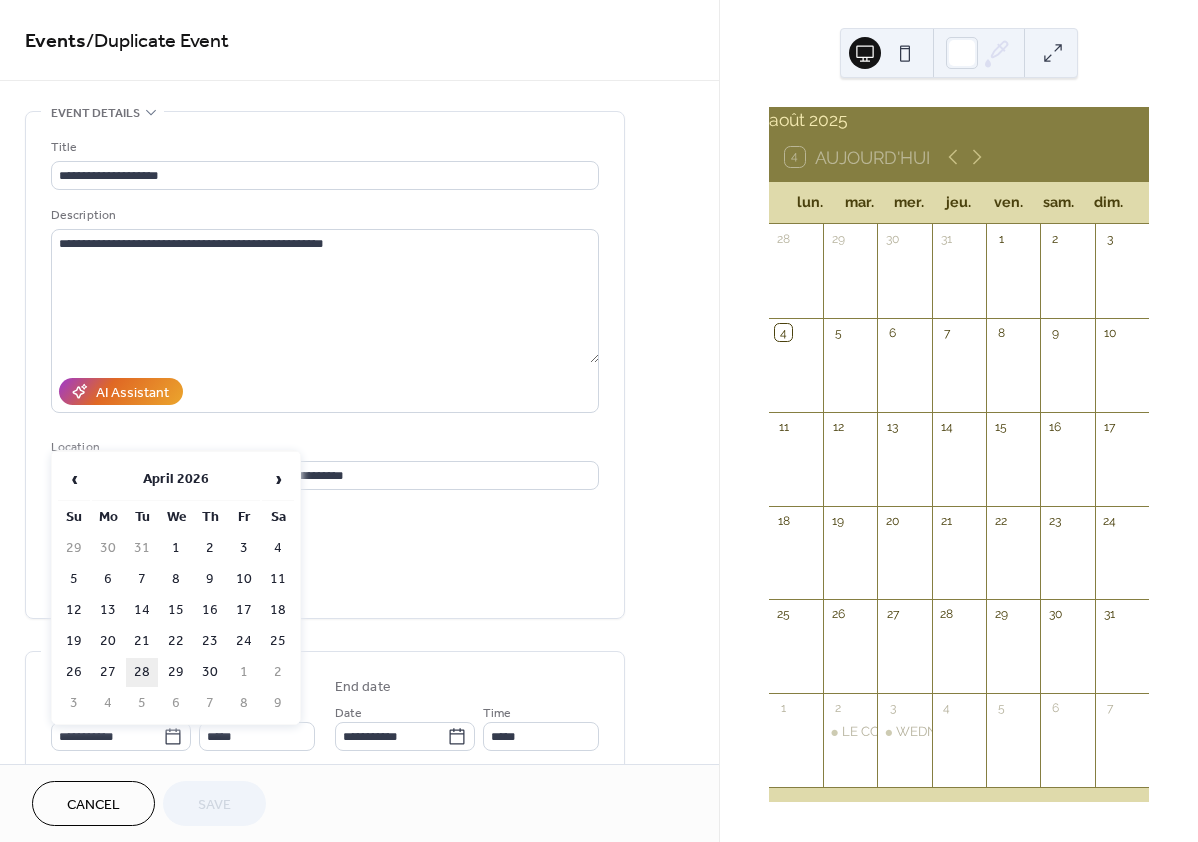 click on "28" at bounding box center [142, 672] 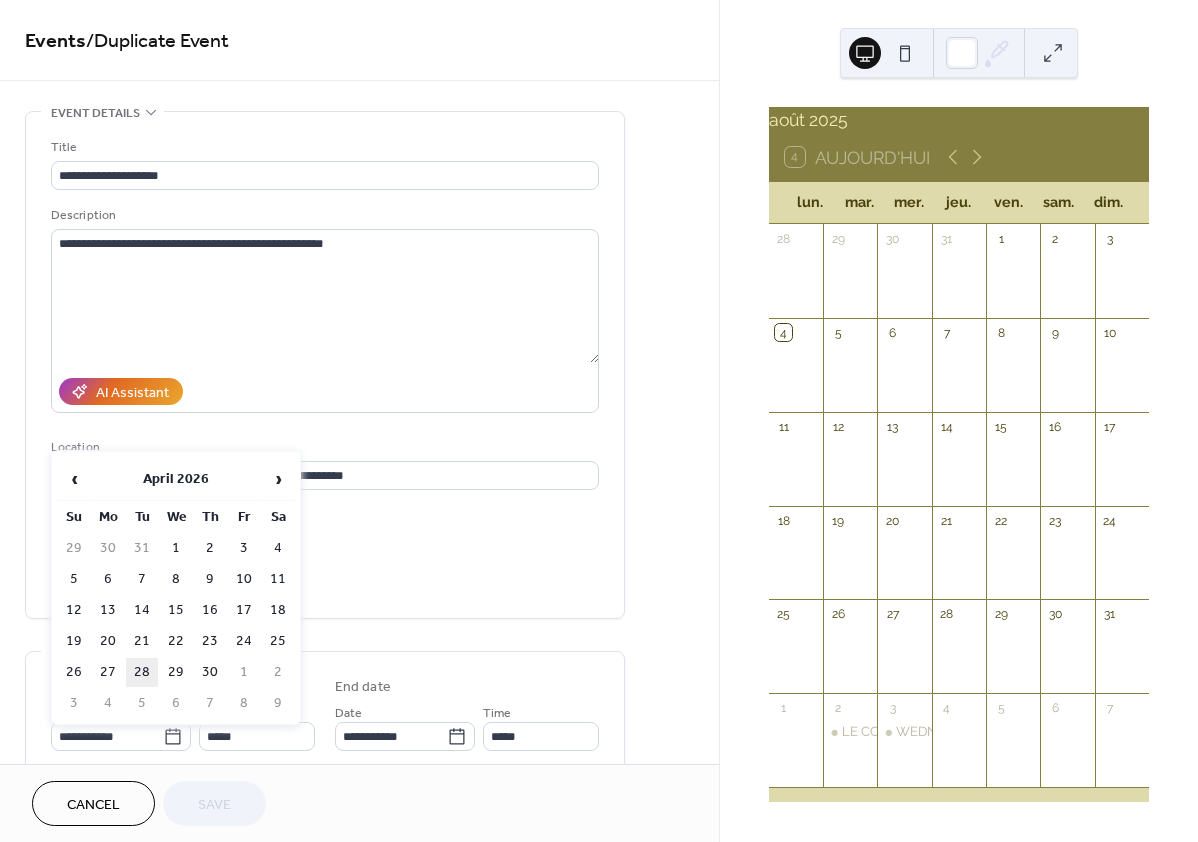 type on "**********" 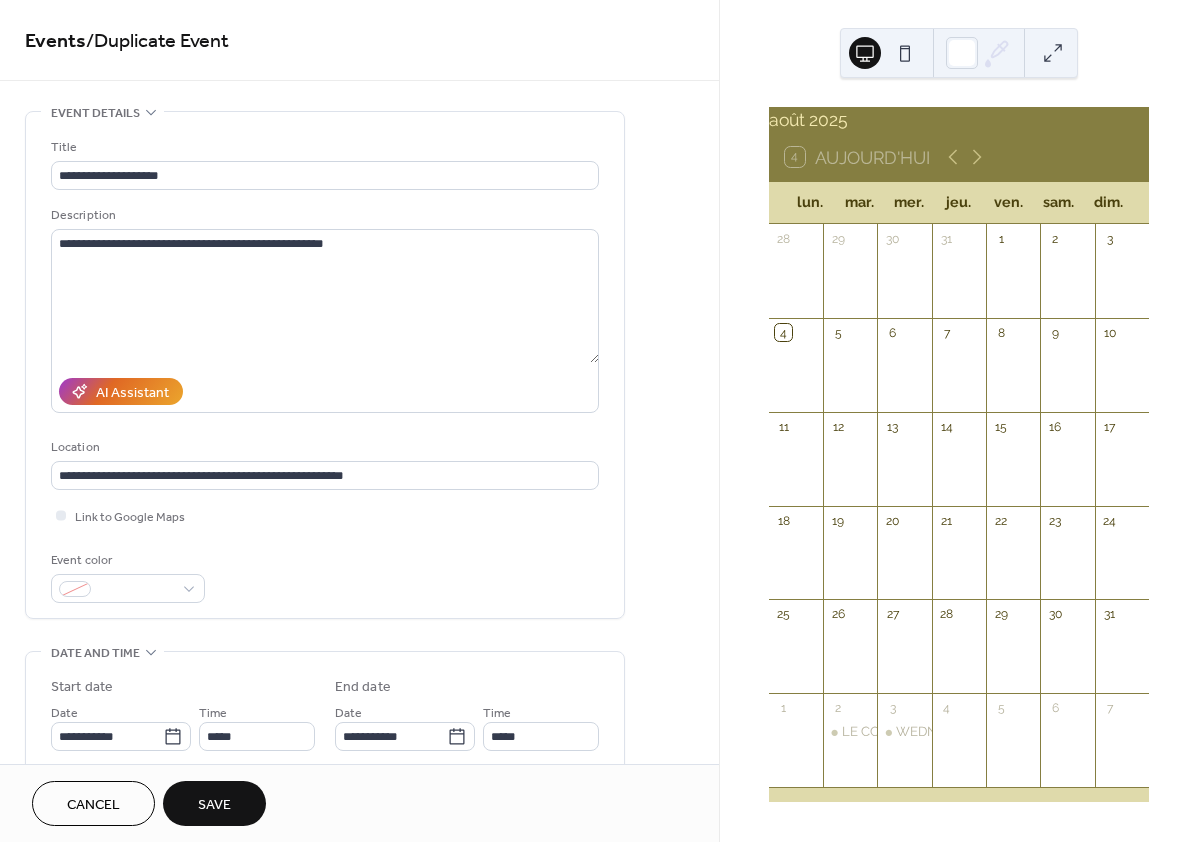 drag, startPoint x: 209, startPoint y: 800, endPoint x: 244, endPoint y: 769, distance: 46.75468 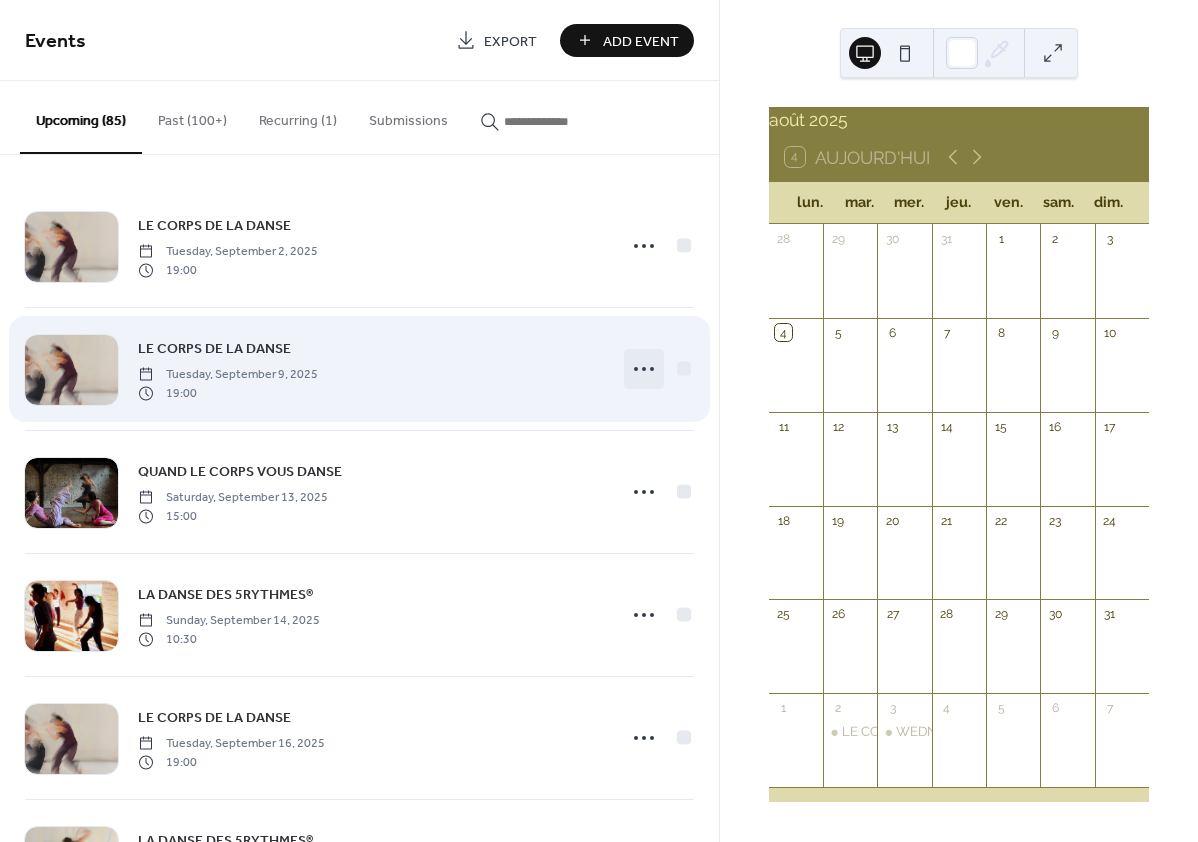 click 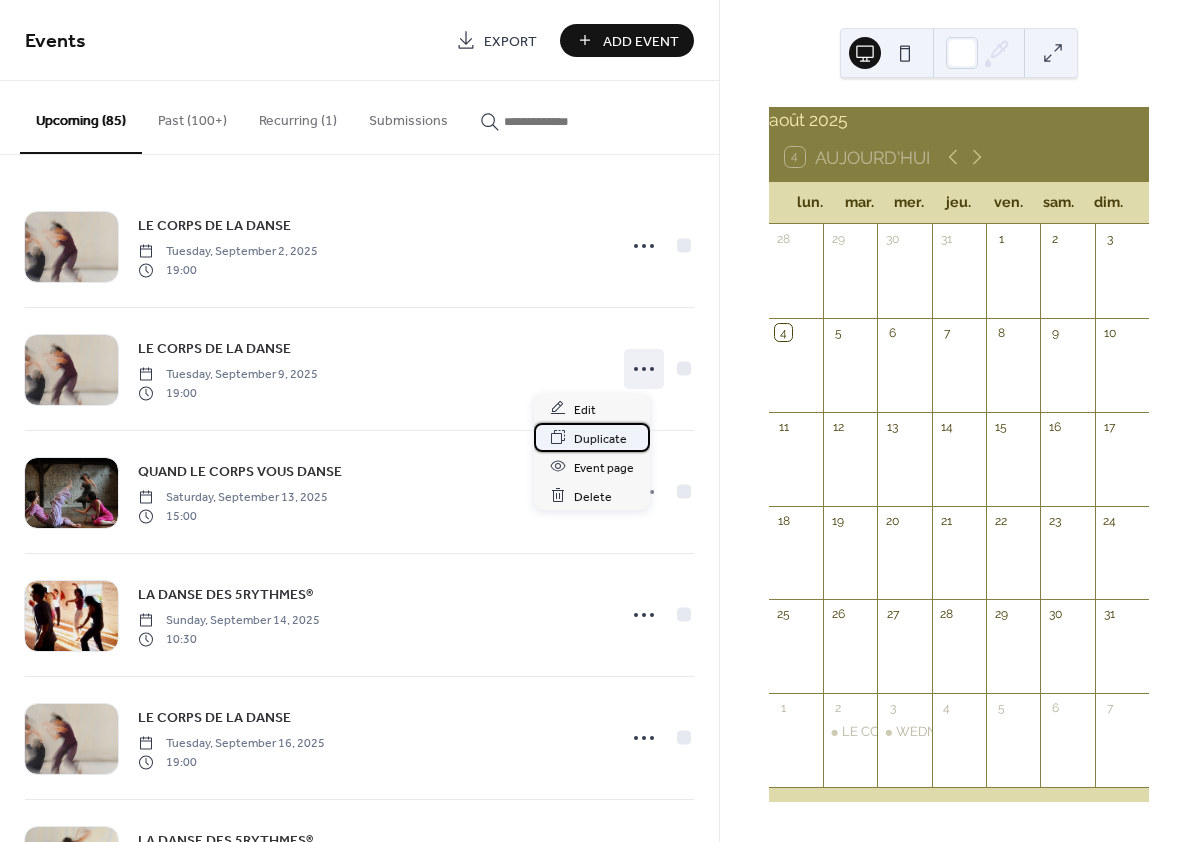 click on "Duplicate" at bounding box center [600, 438] 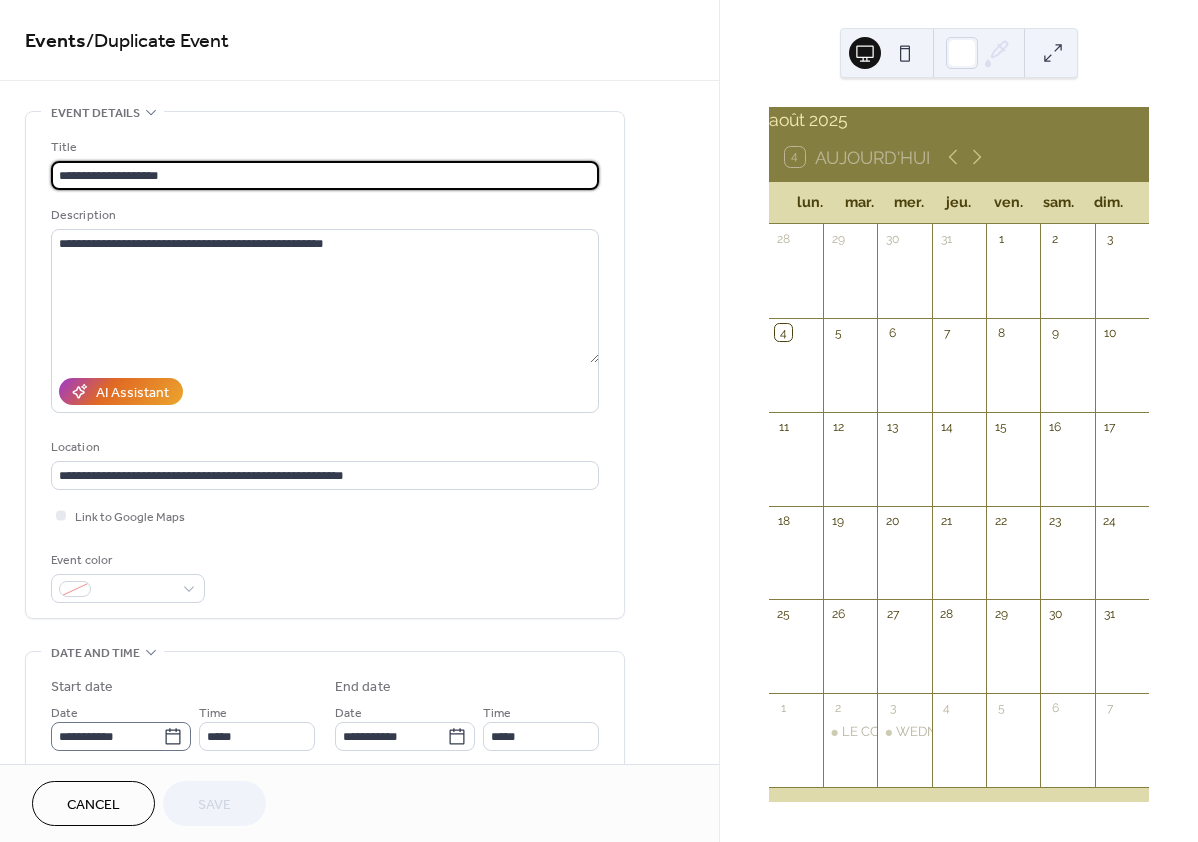 click 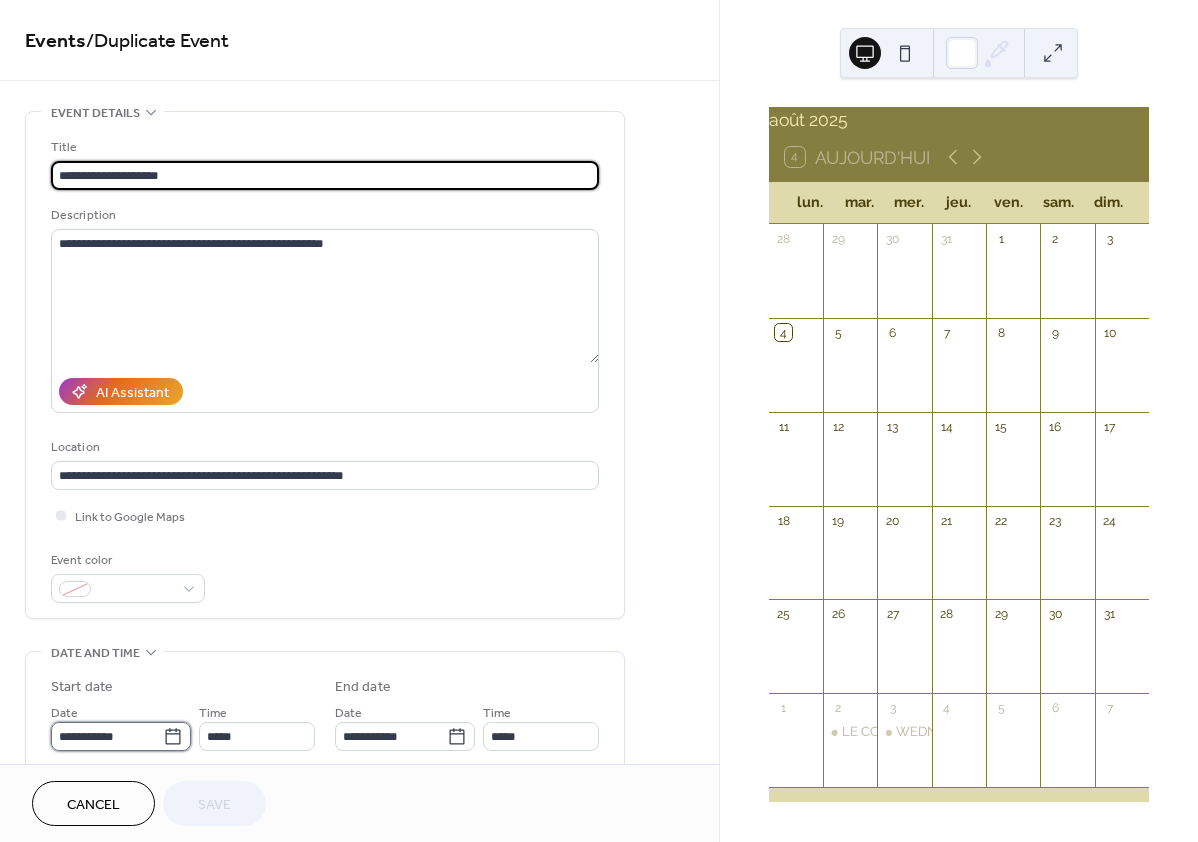 click on "**********" at bounding box center [107, 736] 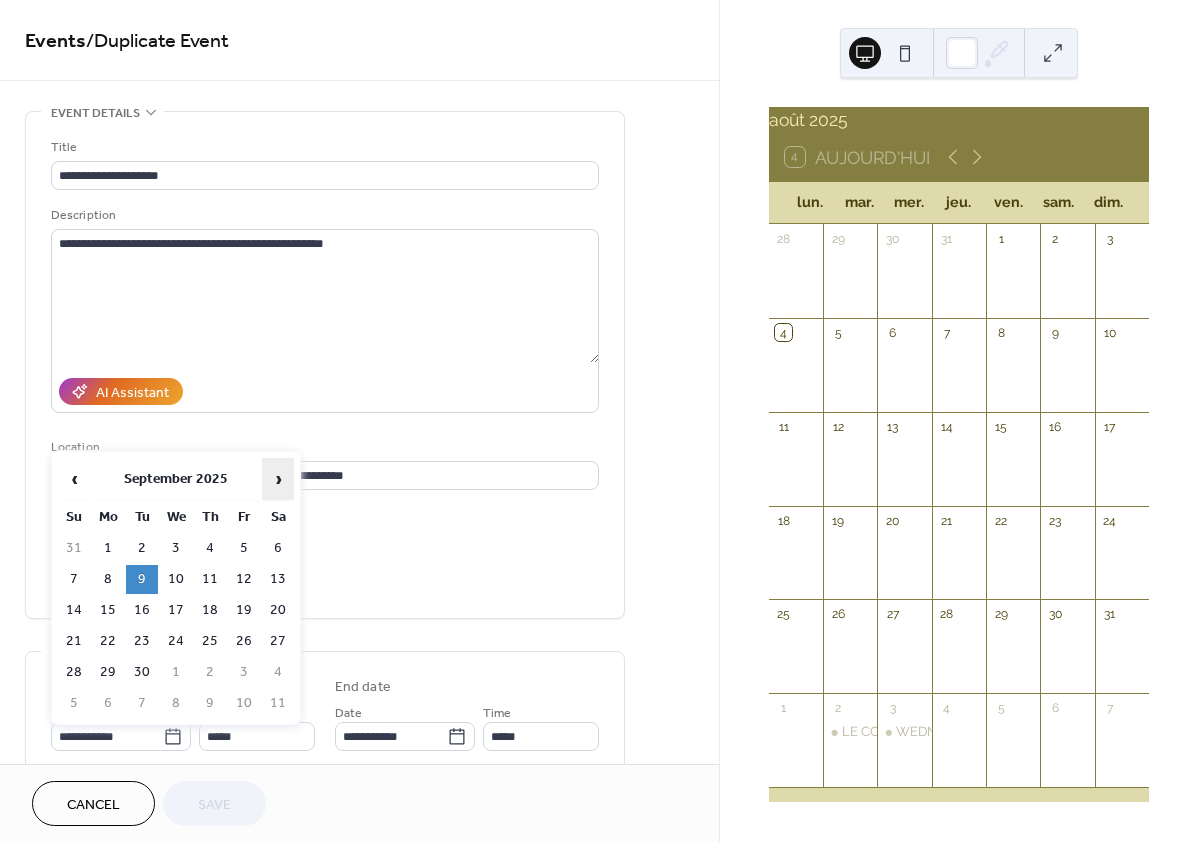 click on "›" at bounding box center [278, 479] 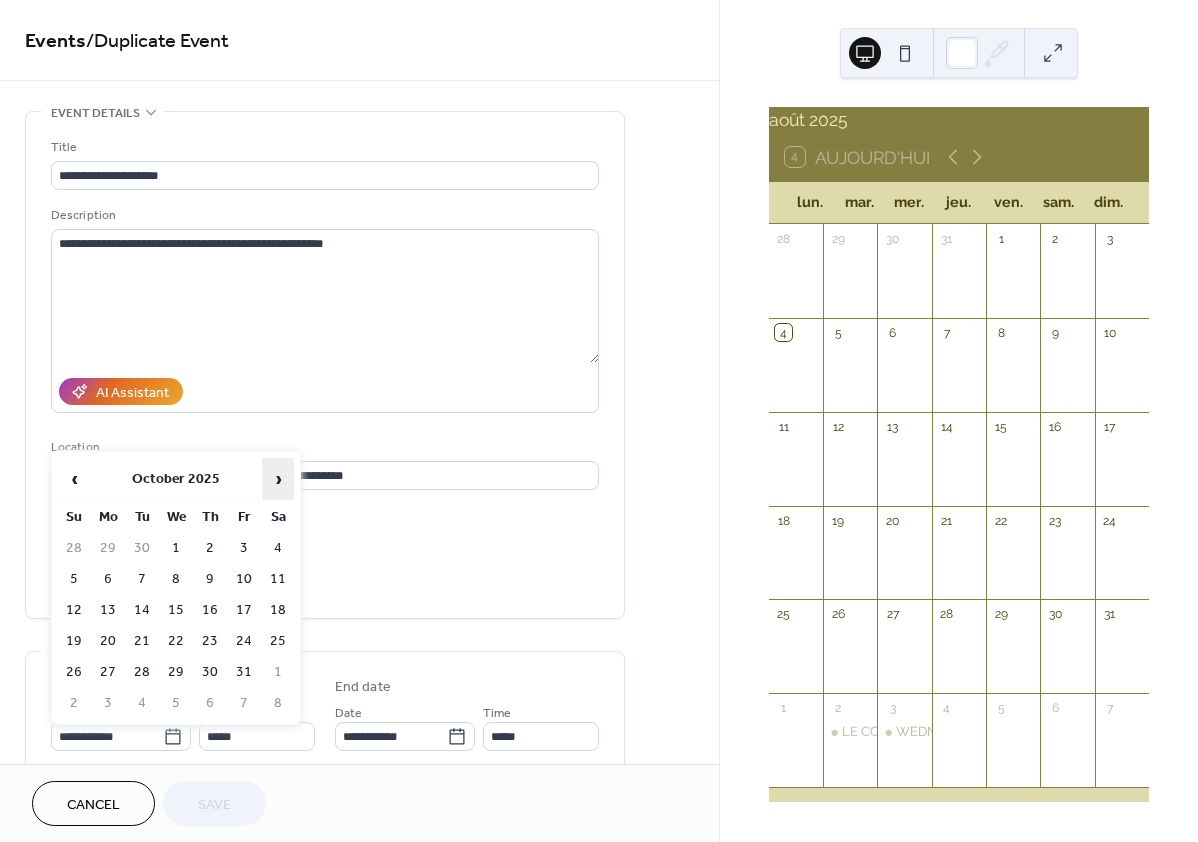click on "›" at bounding box center (278, 479) 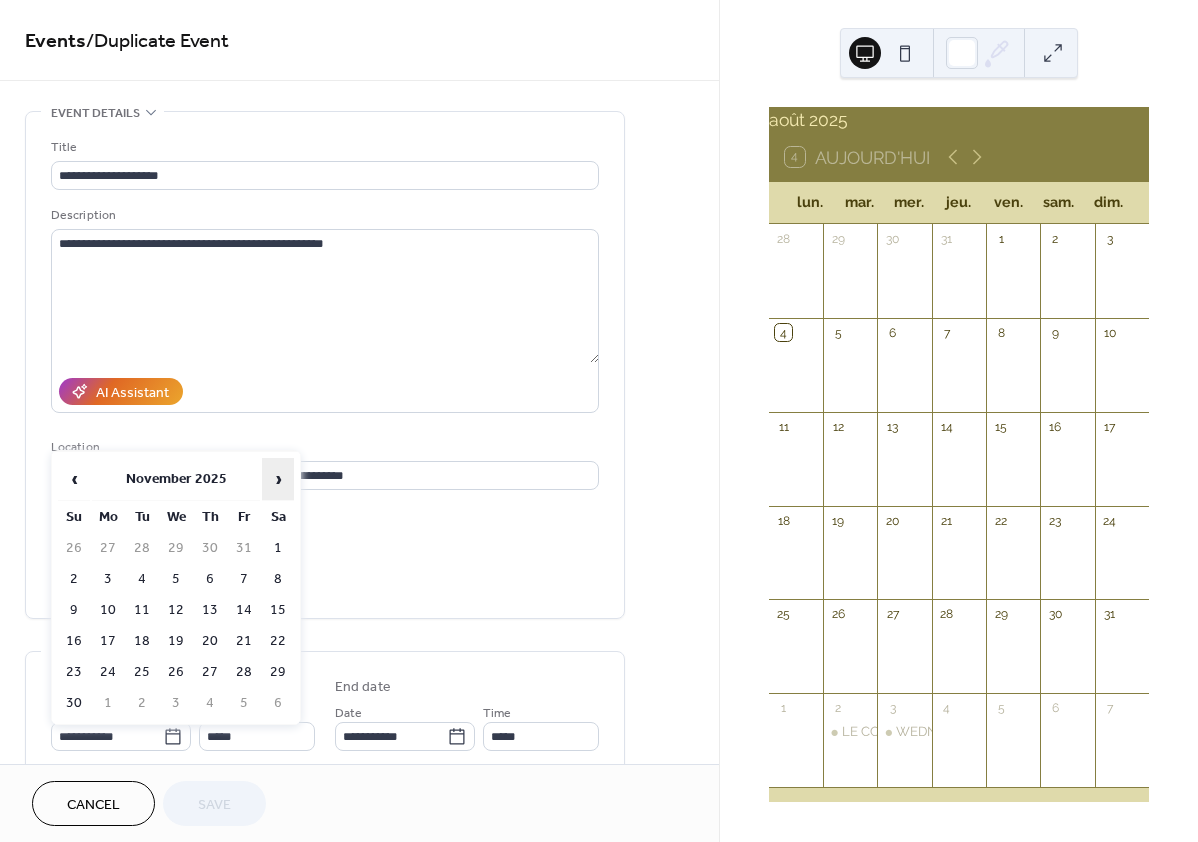 click on "›" at bounding box center [278, 479] 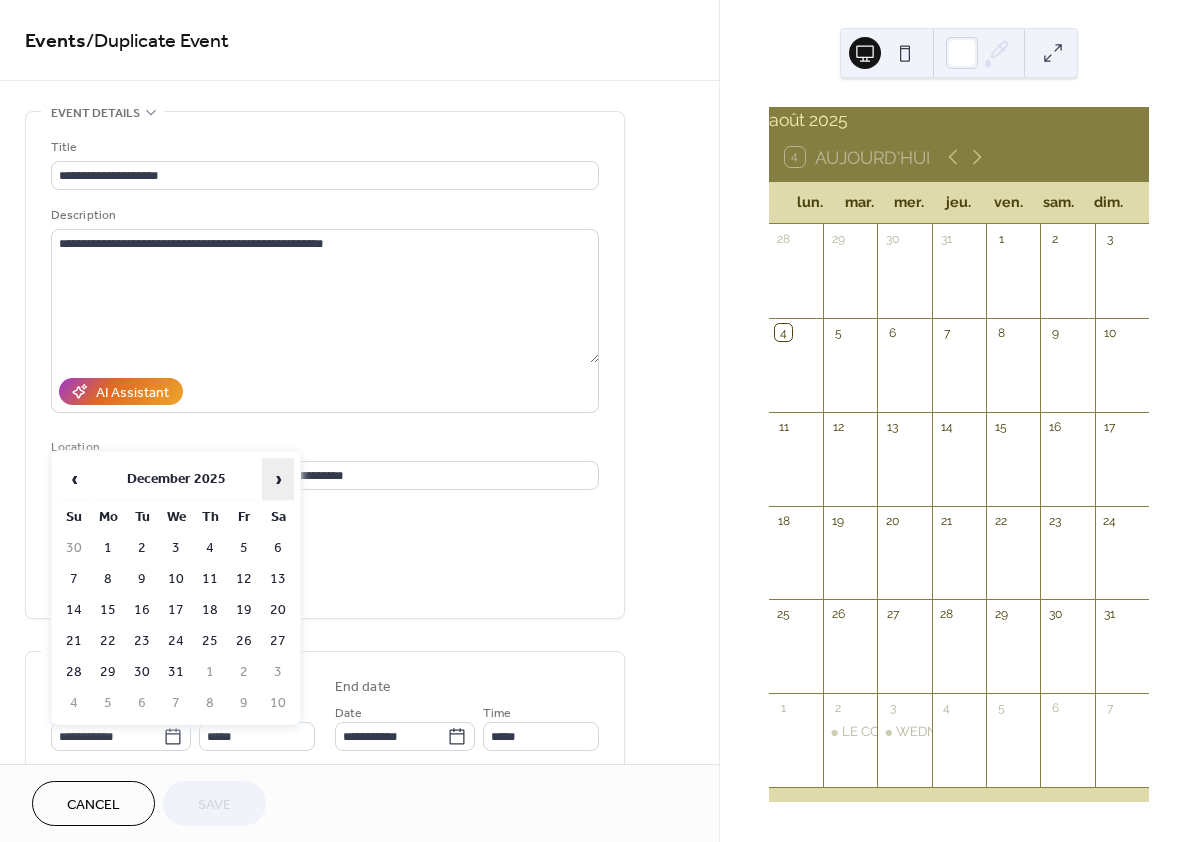 click on "›" at bounding box center (278, 479) 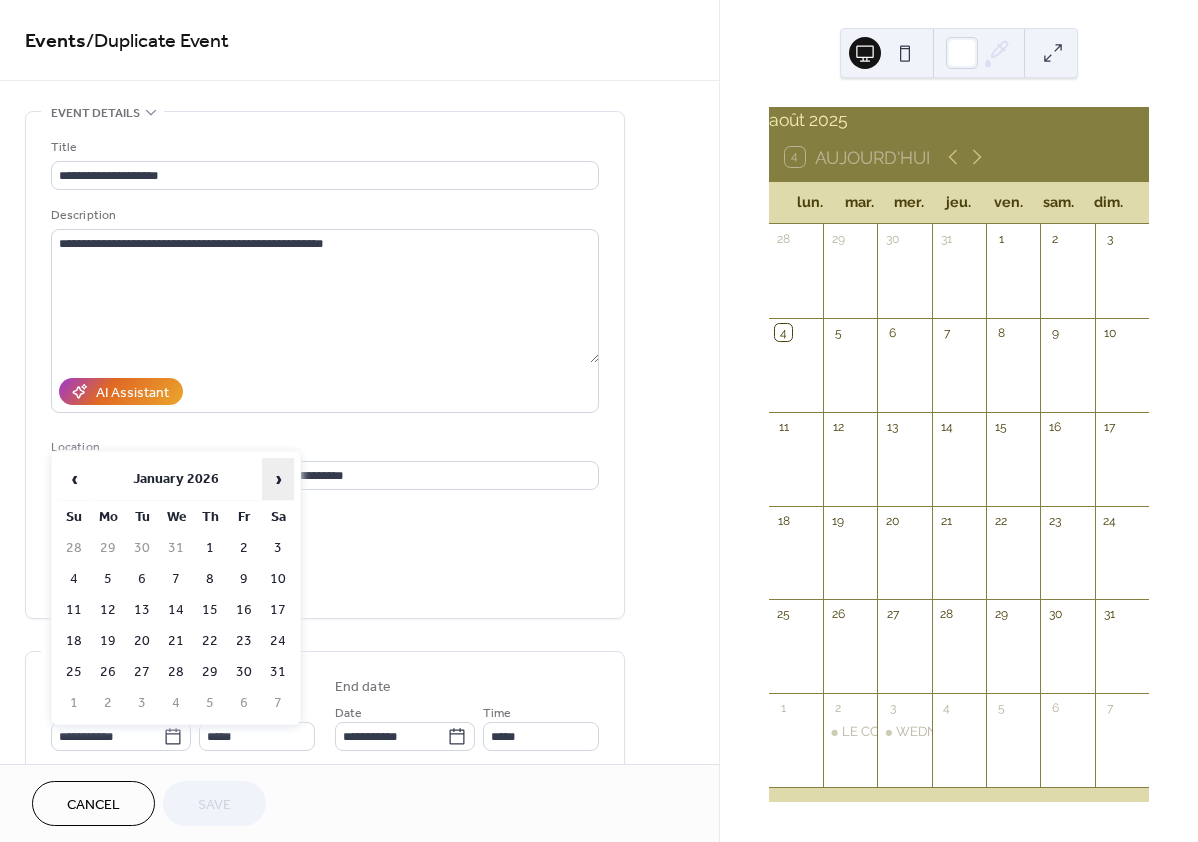 click on "›" at bounding box center [278, 479] 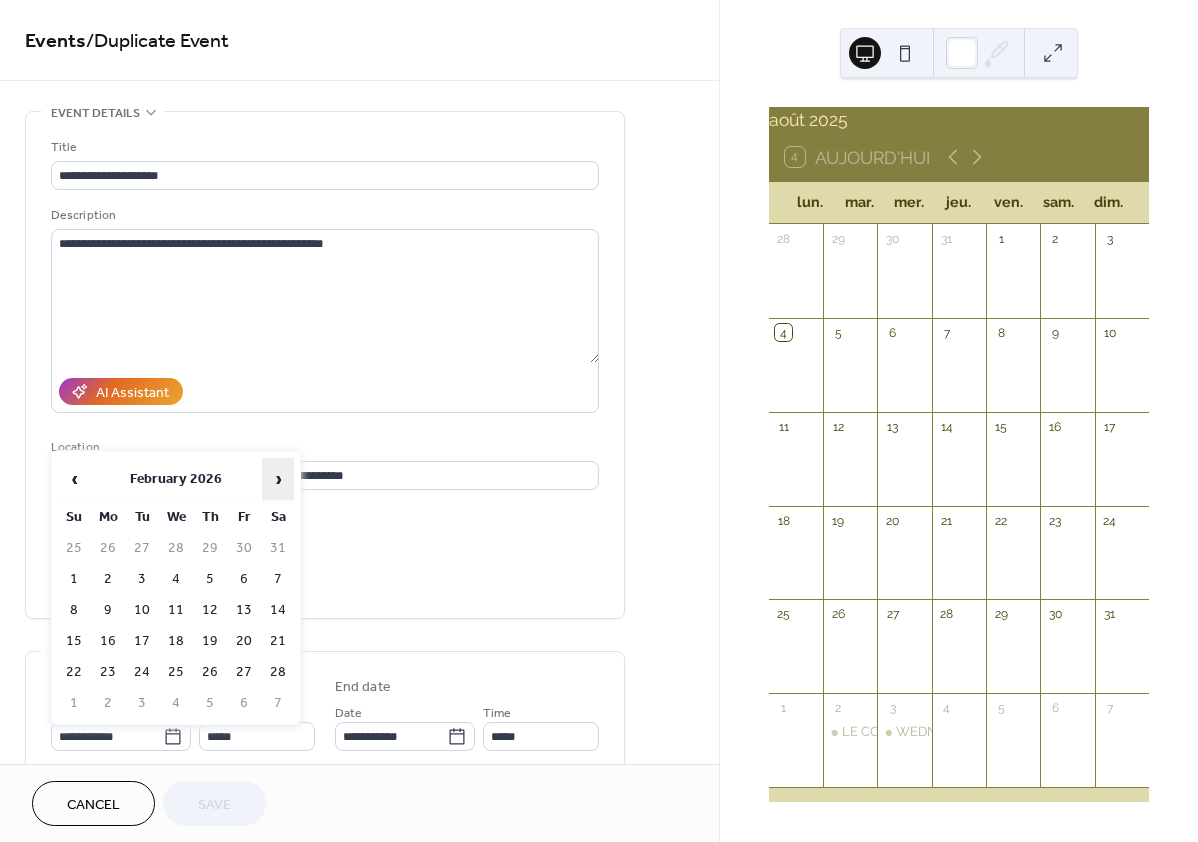 click on "›" at bounding box center (278, 479) 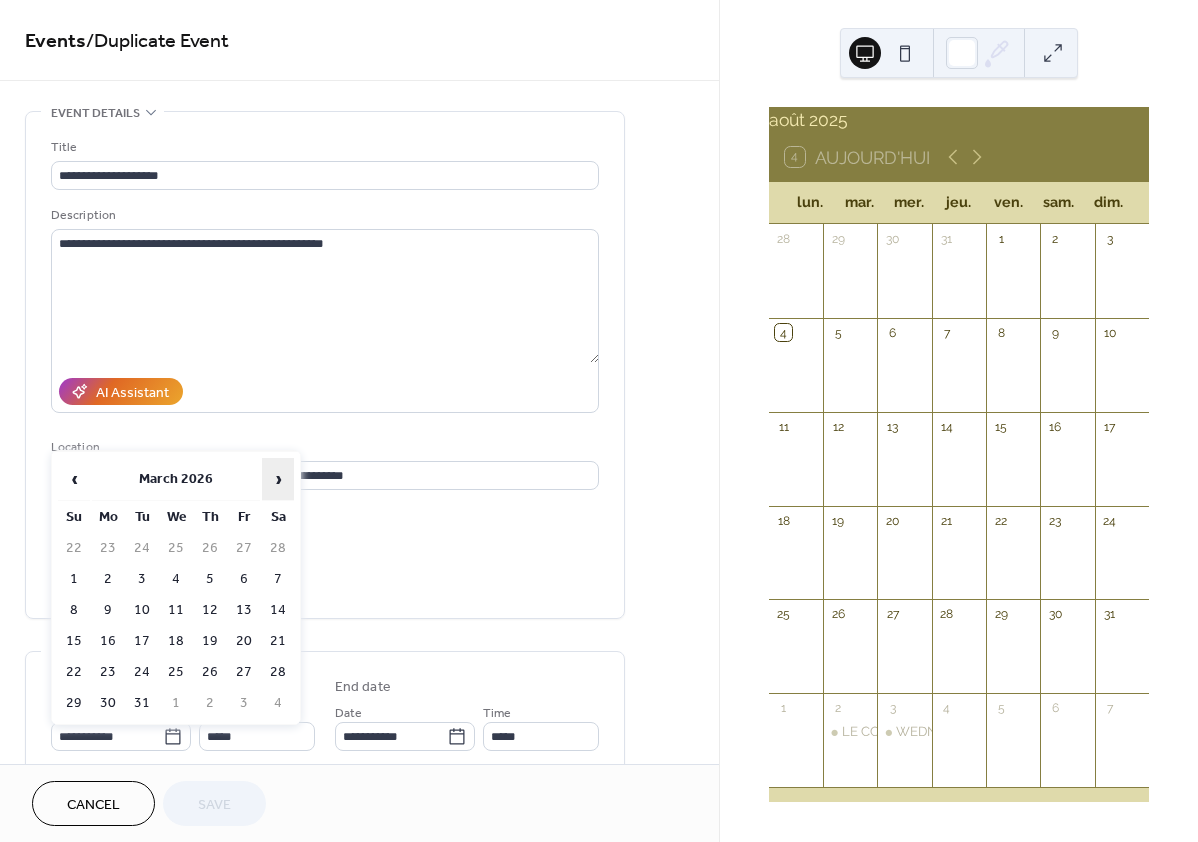 click on "›" at bounding box center [278, 479] 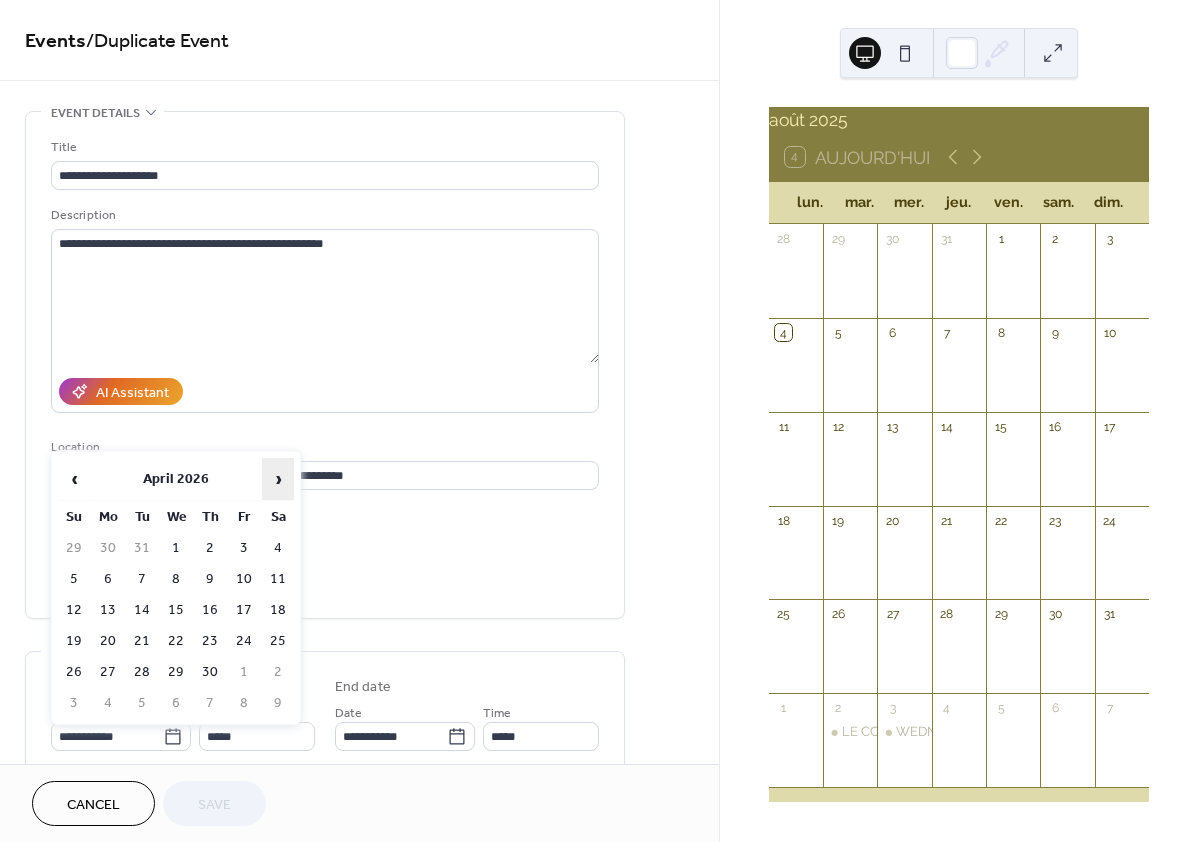 click on "›" at bounding box center [278, 479] 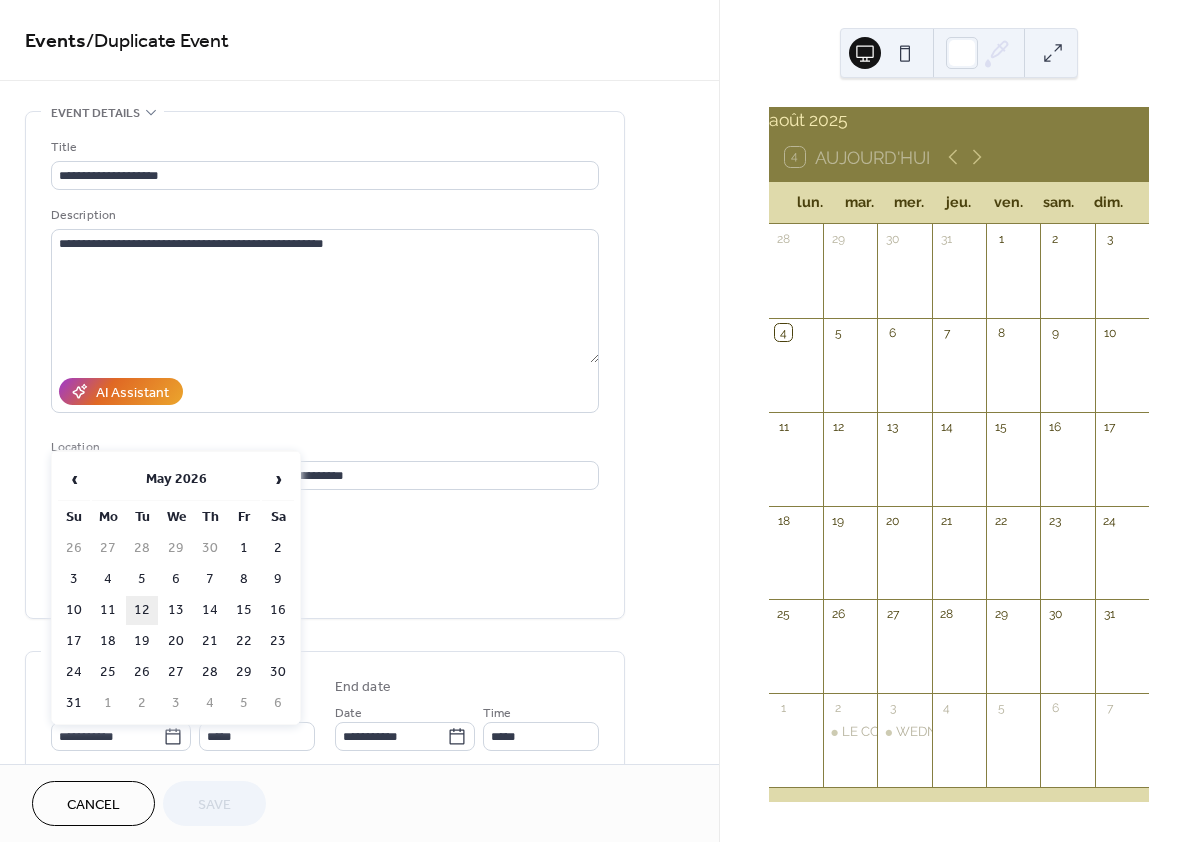 click on "12" at bounding box center (142, 610) 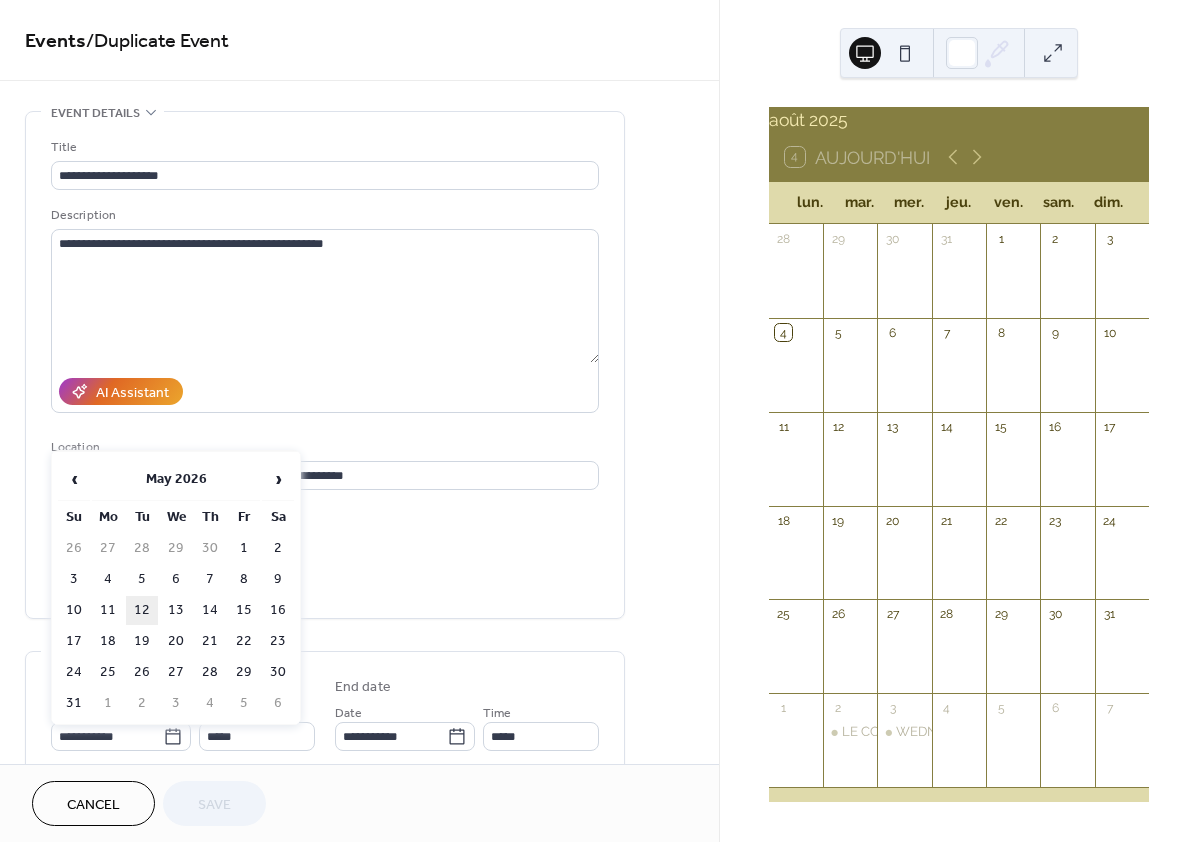 type on "**********" 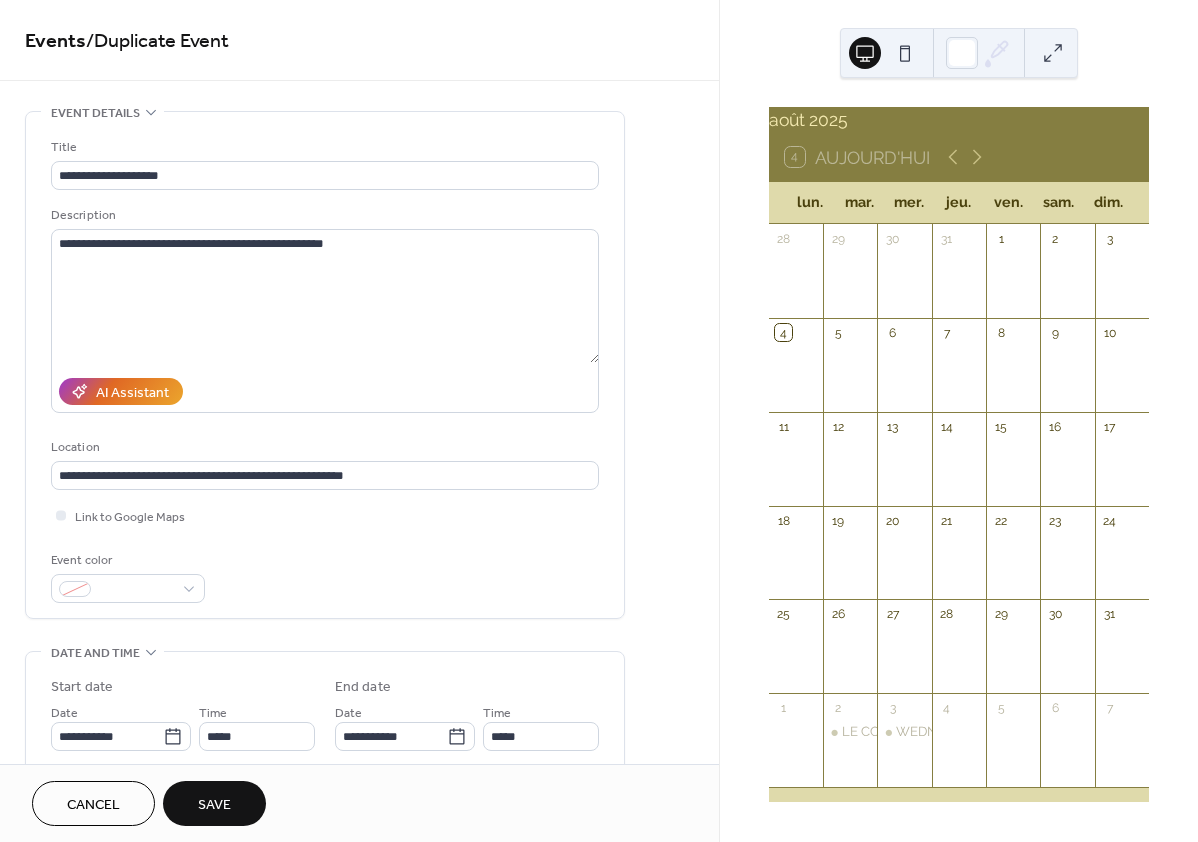 click on "Save" at bounding box center (214, 805) 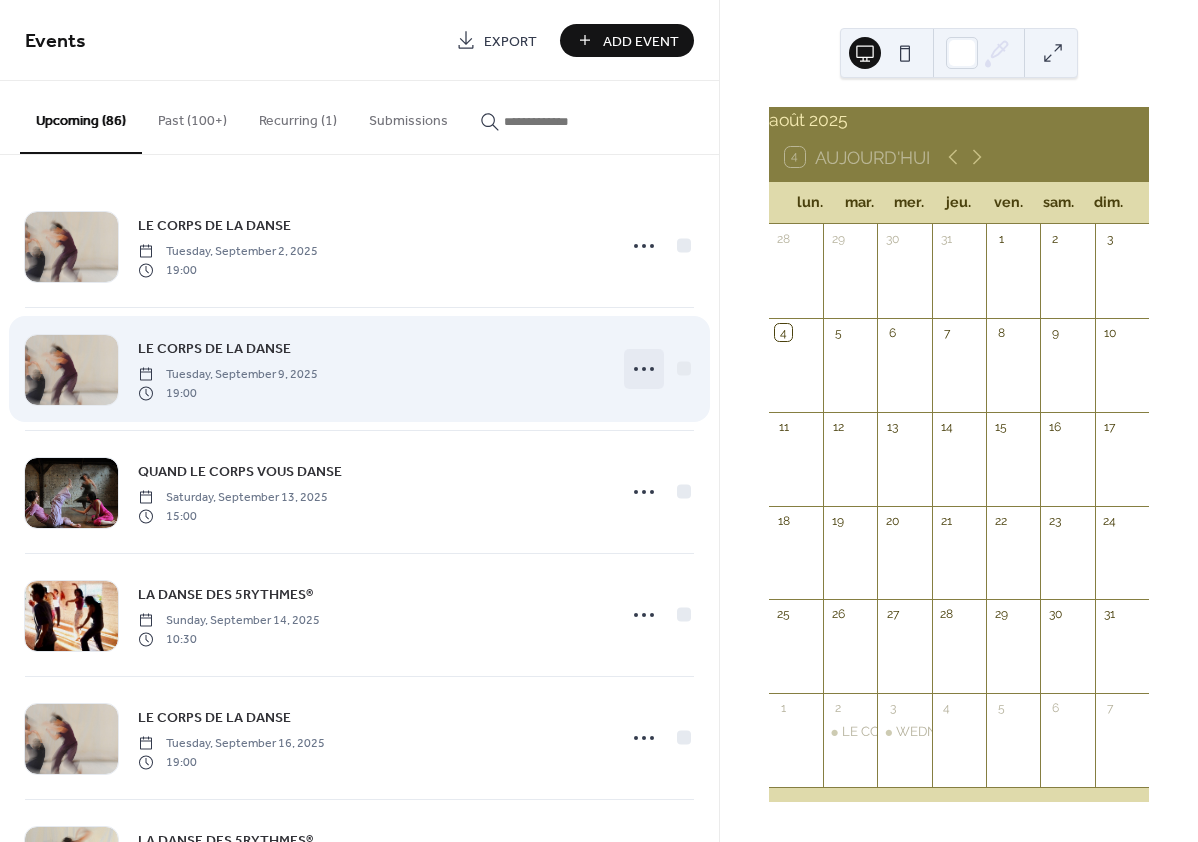 click 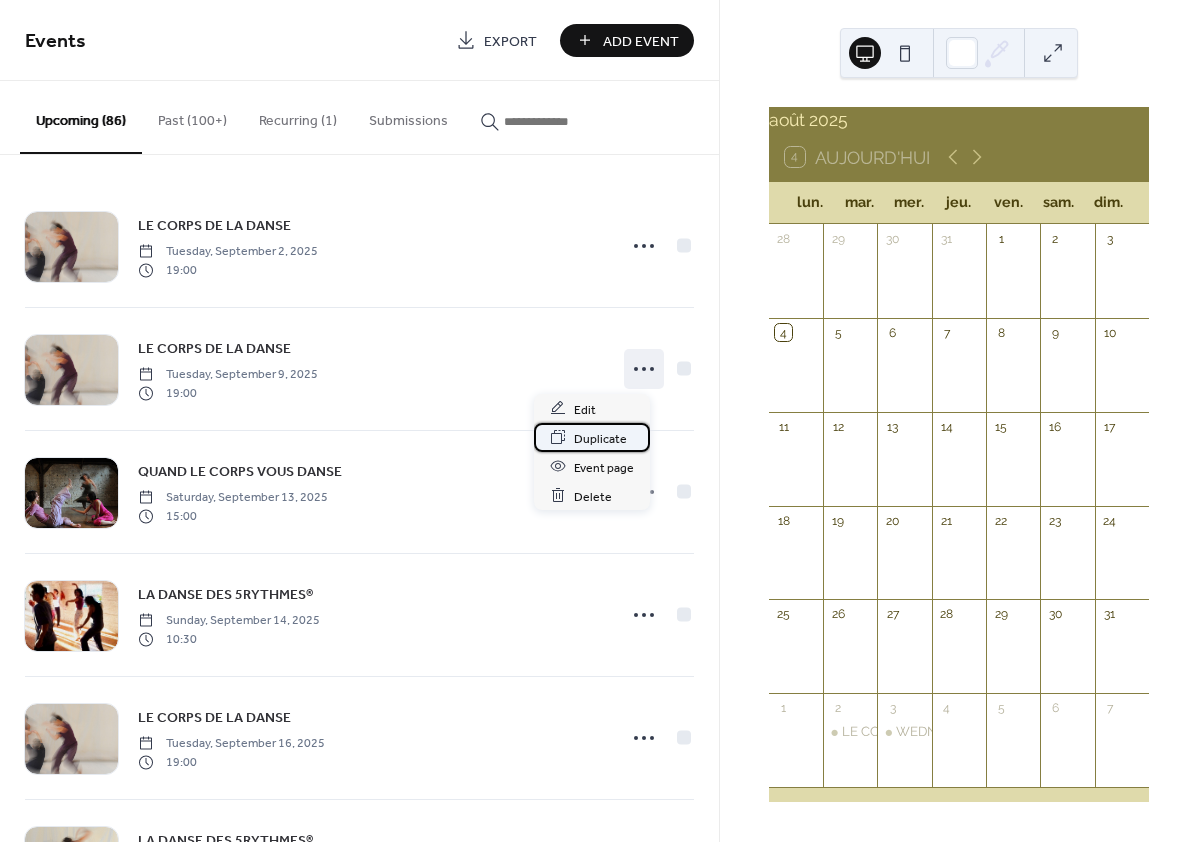 click on "Duplicate" at bounding box center (600, 438) 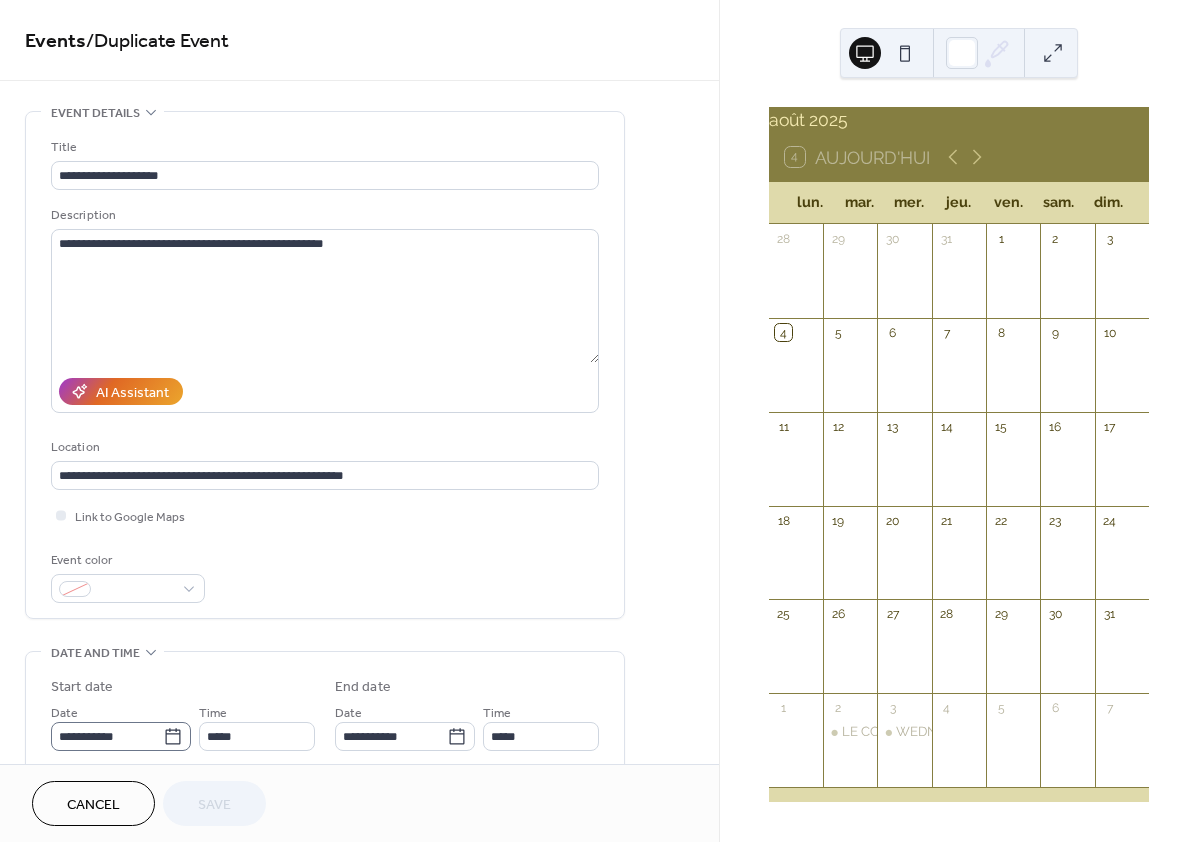 click 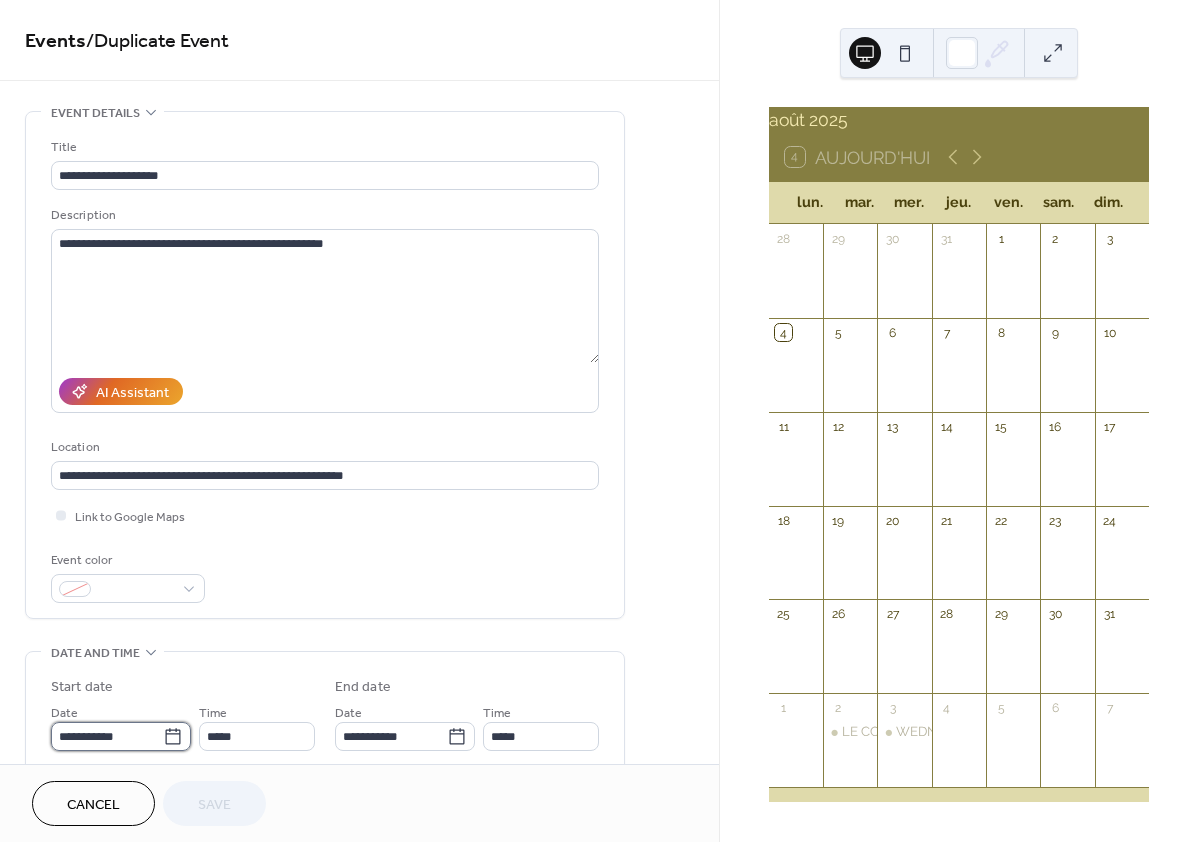click on "**********" at bounding box center [107, 736] 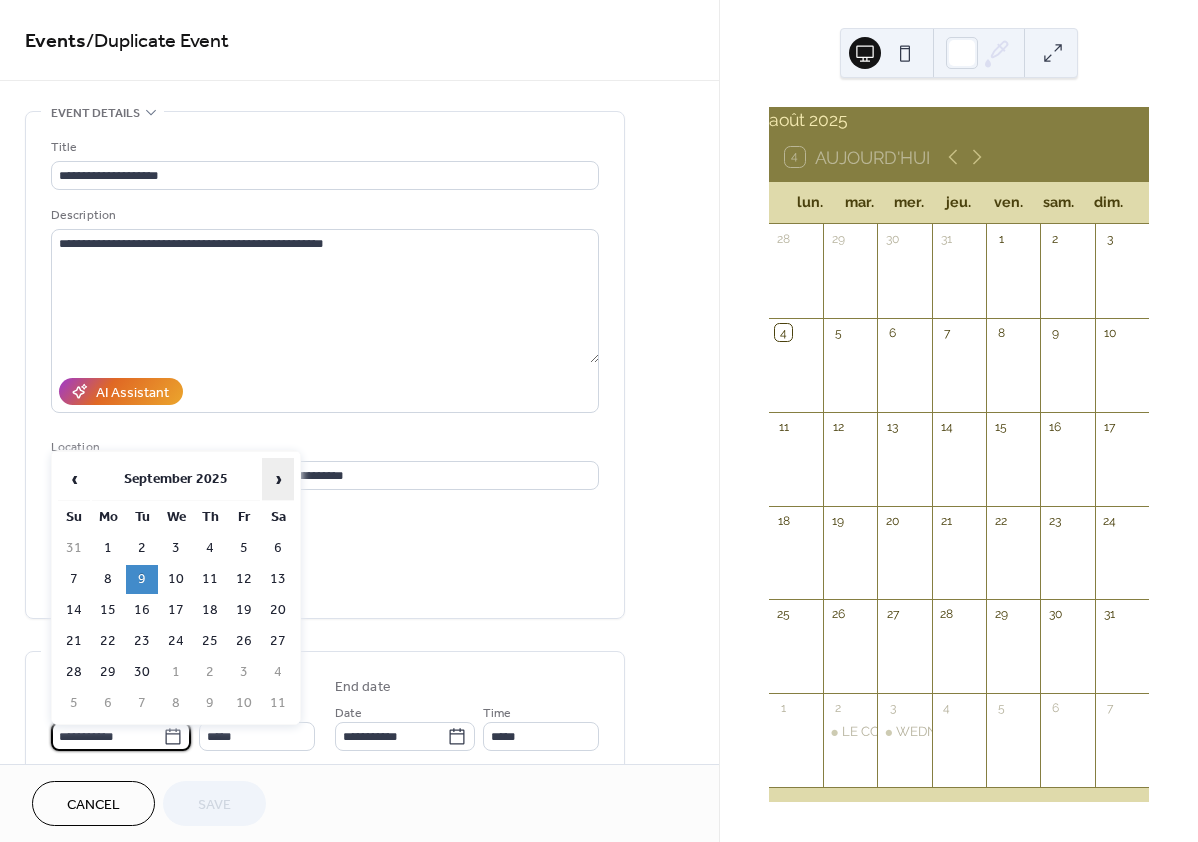 click on "›" at bounding box center [278, 479] 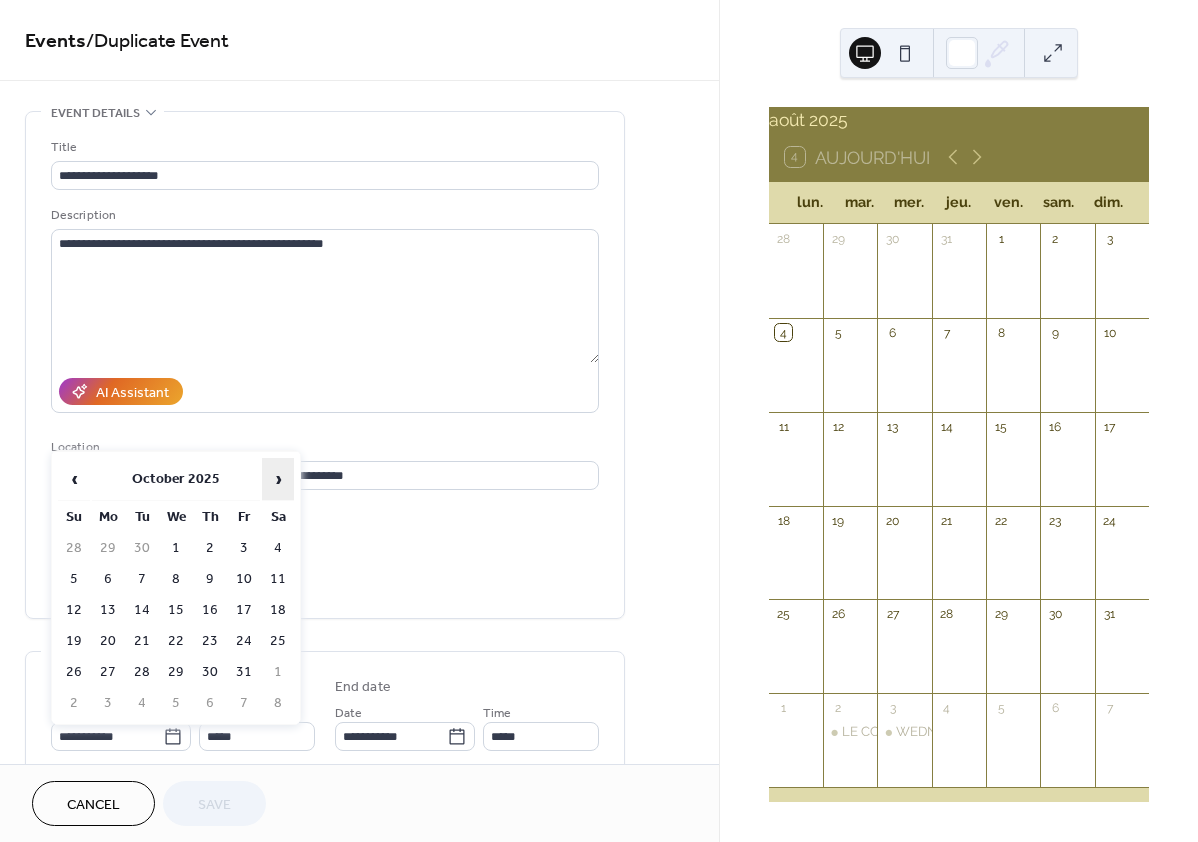 click on "›" at bounding box center (278, 479) 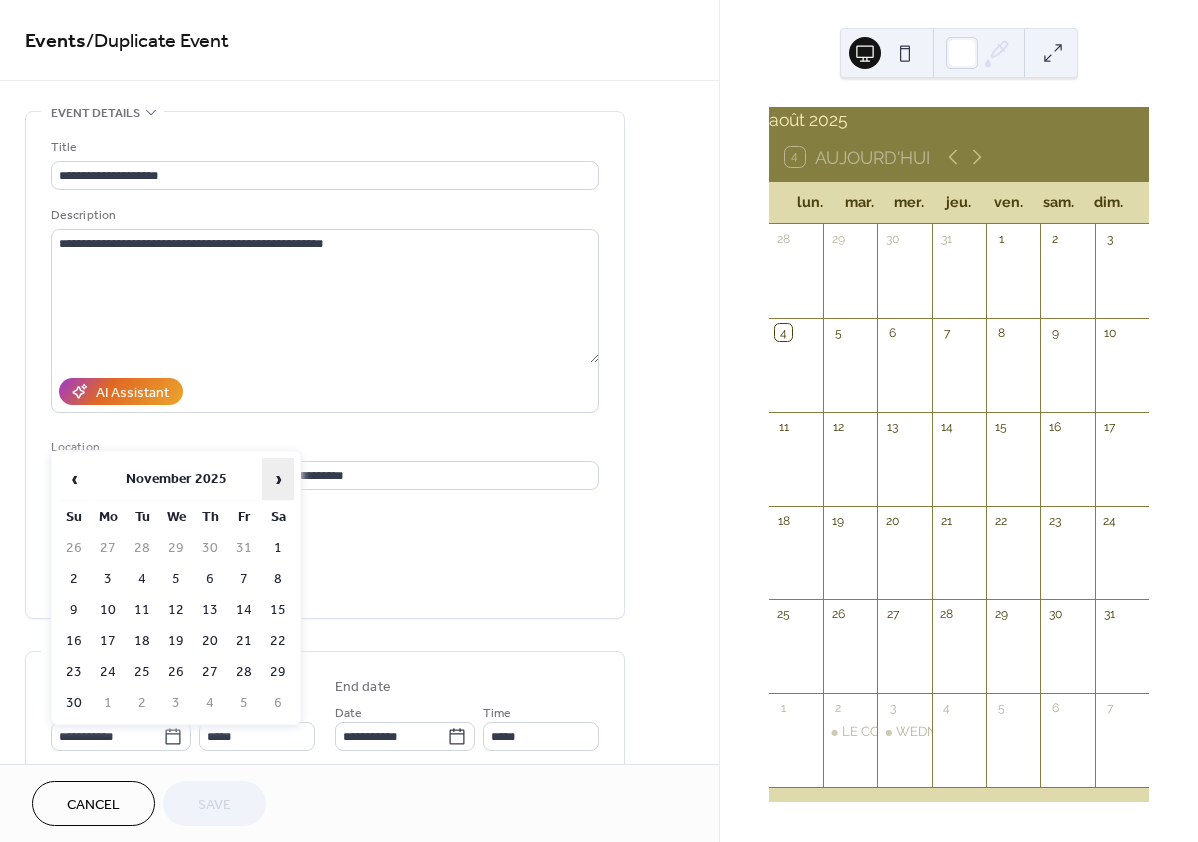 click on "›" at bounding box center [278, 479] 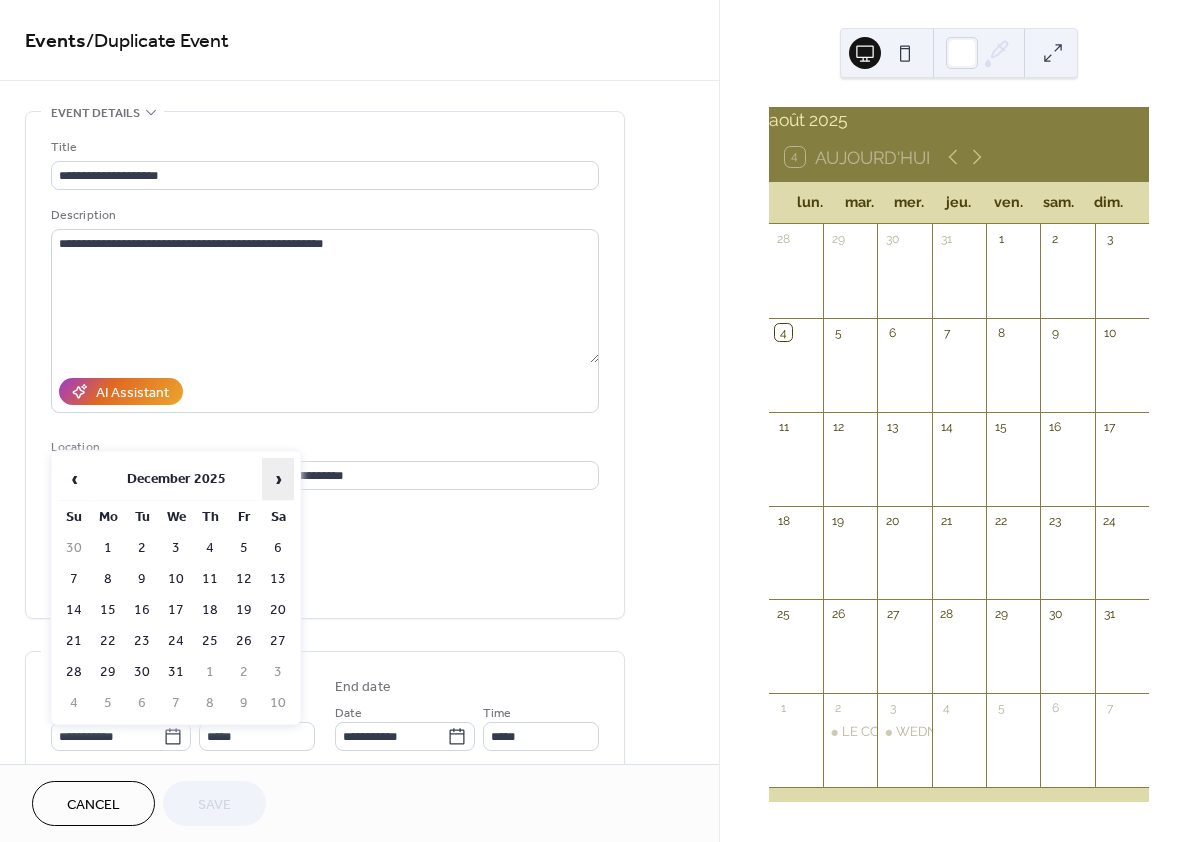 click on "›" at bounding box center (278, 479) 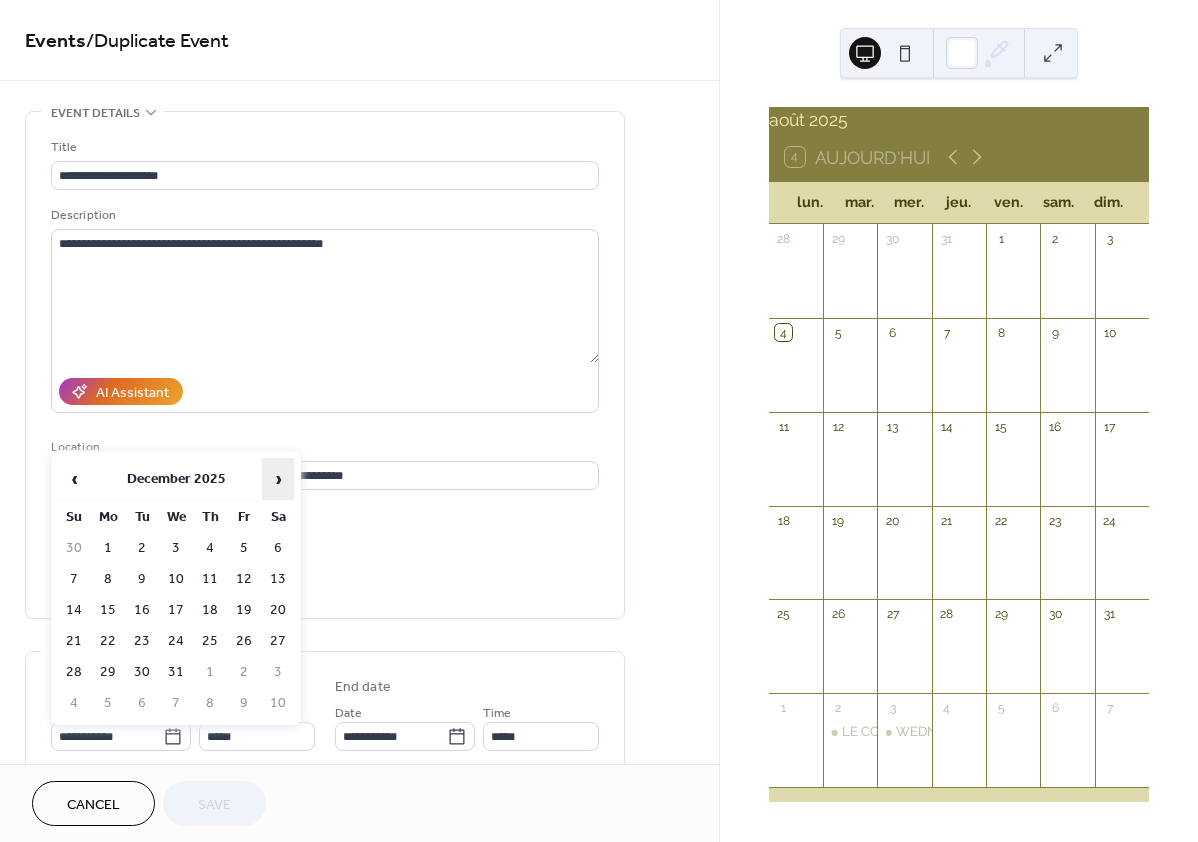 click on "›" at bounding box center (278, 479) 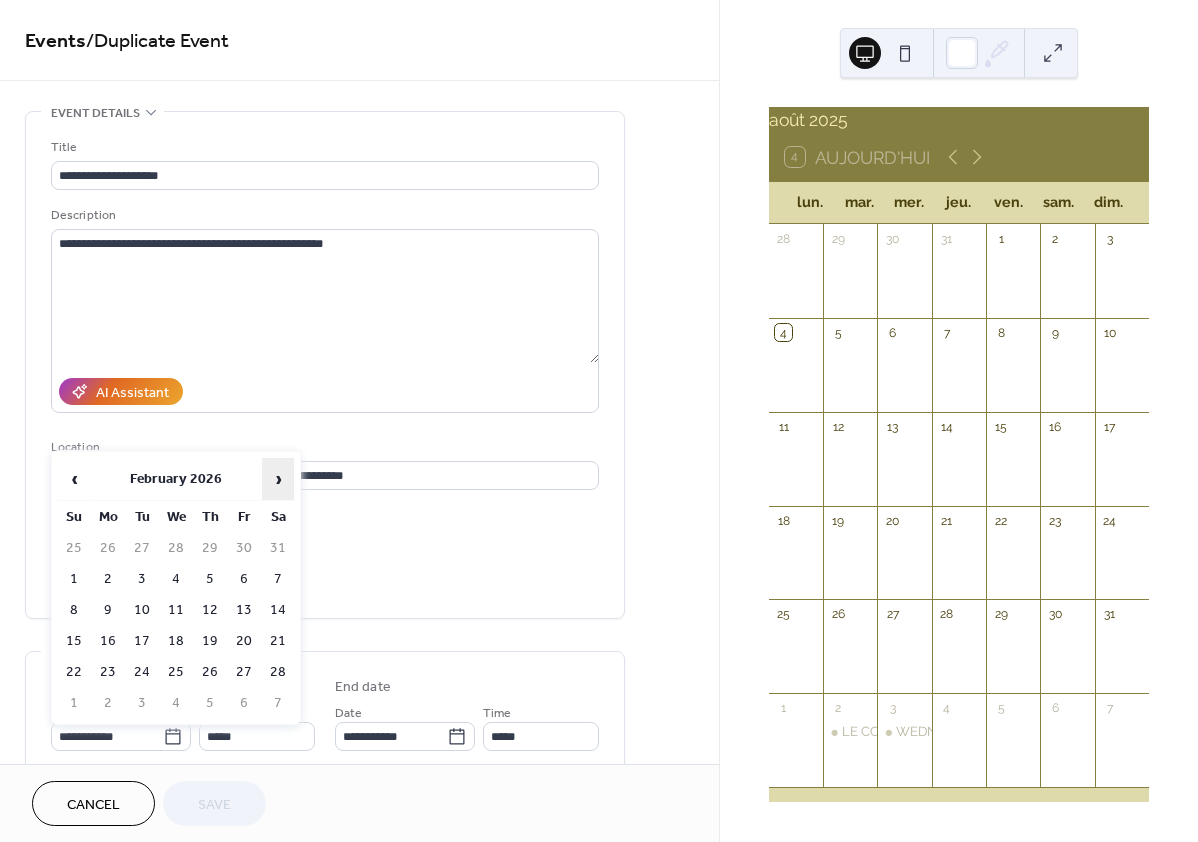click on "›" at bounding box center [278, 479] 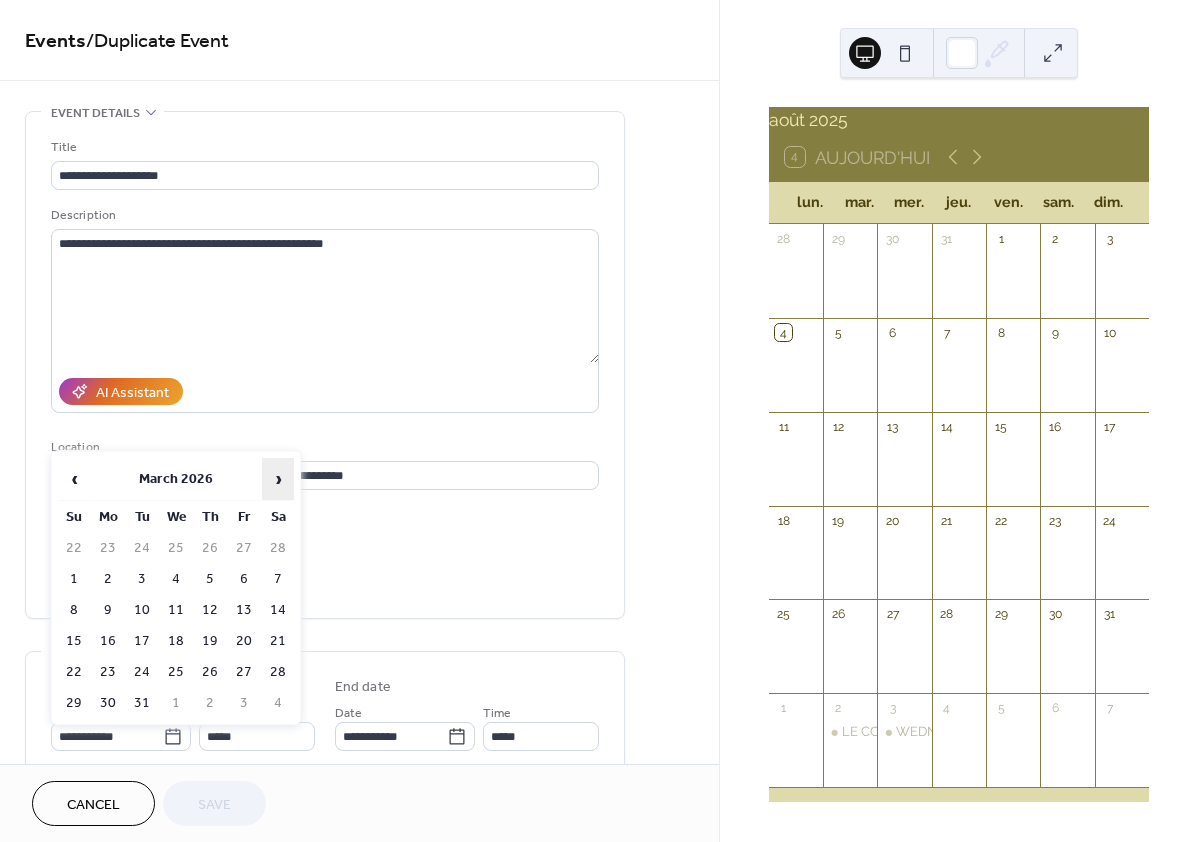 click on "›" at bounding box center [278, 479] 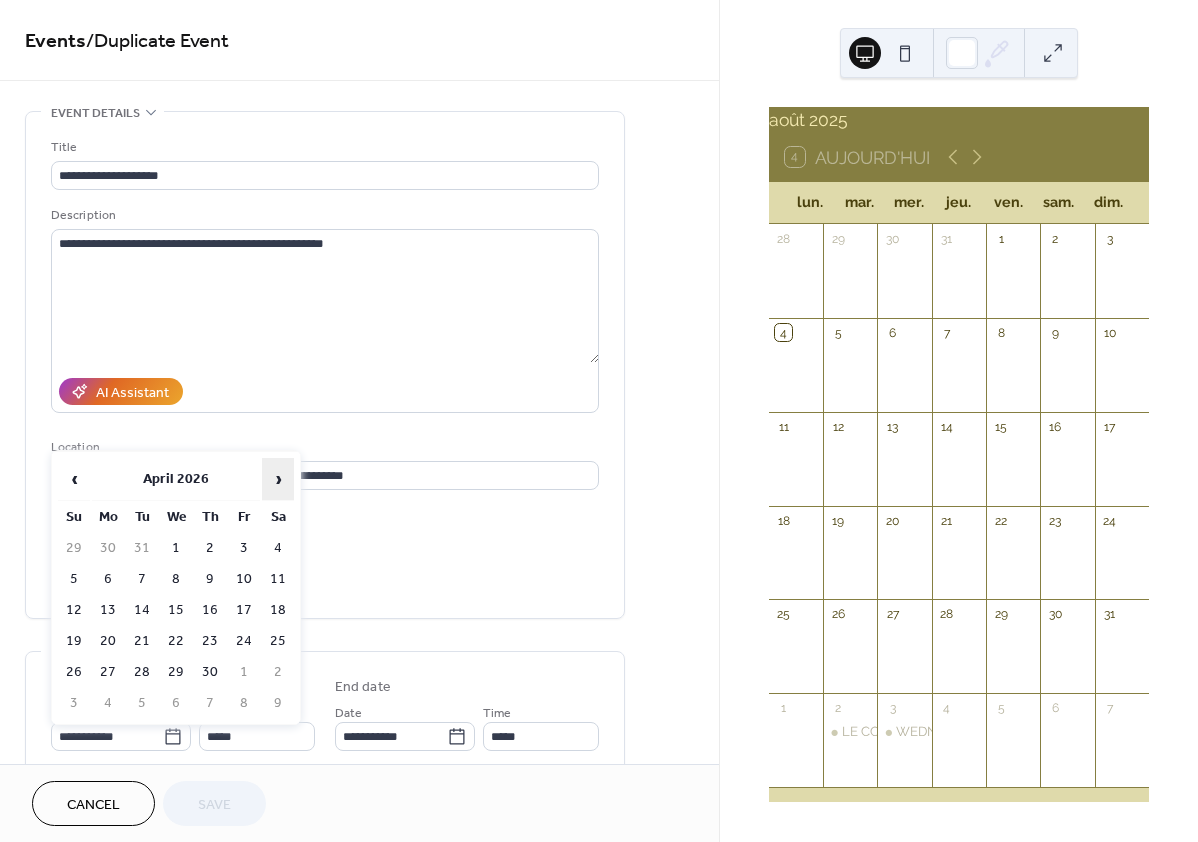 click on "›" at bounding box center [278, 479] 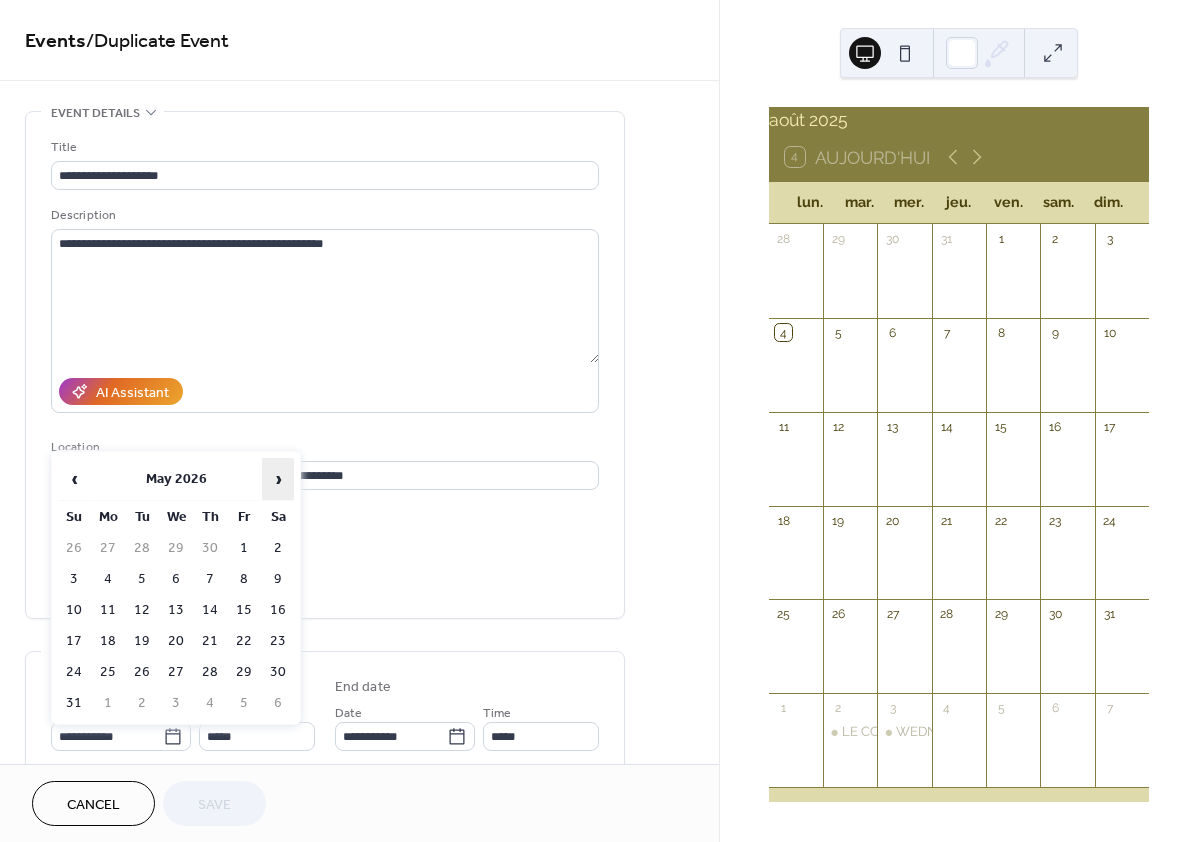 click on "›" at bounding box center [278, 479] 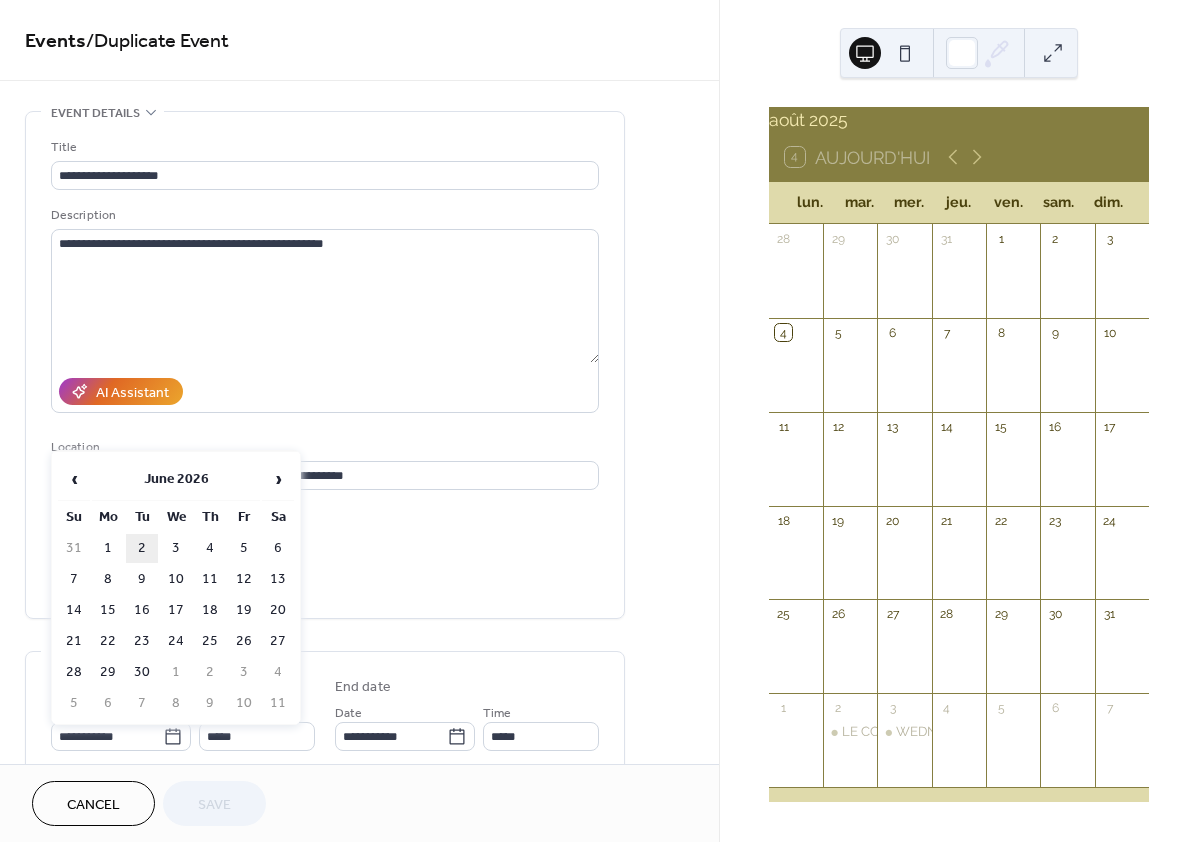 click on "2" at bounding box center [142, 548] 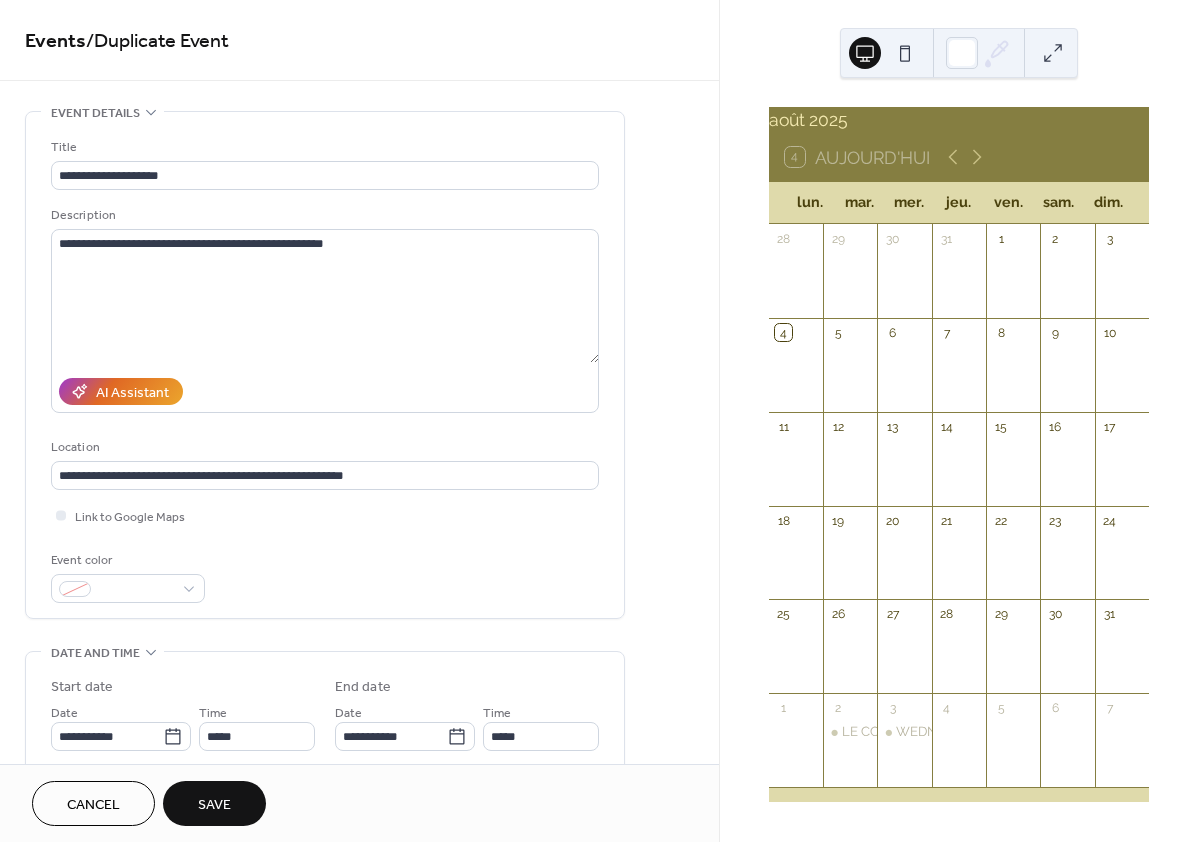 type on "**********" 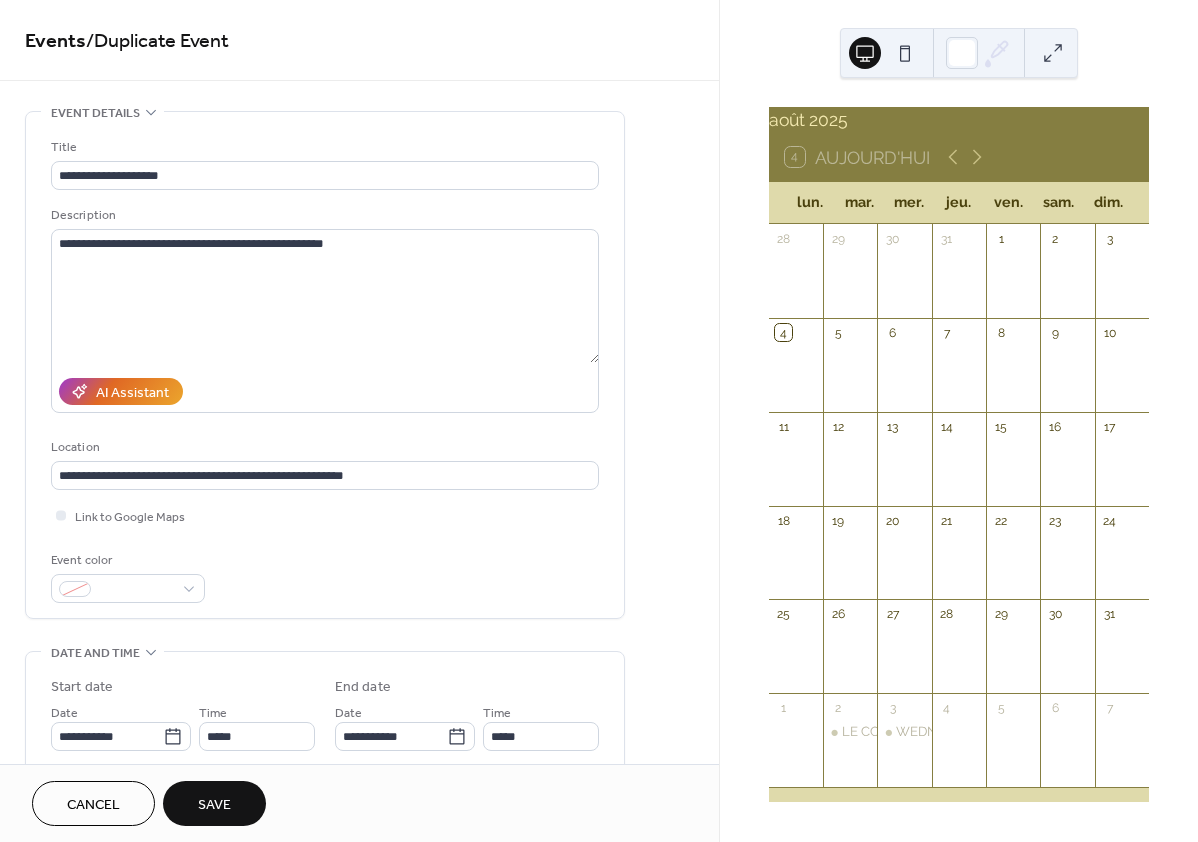 type on "**********" 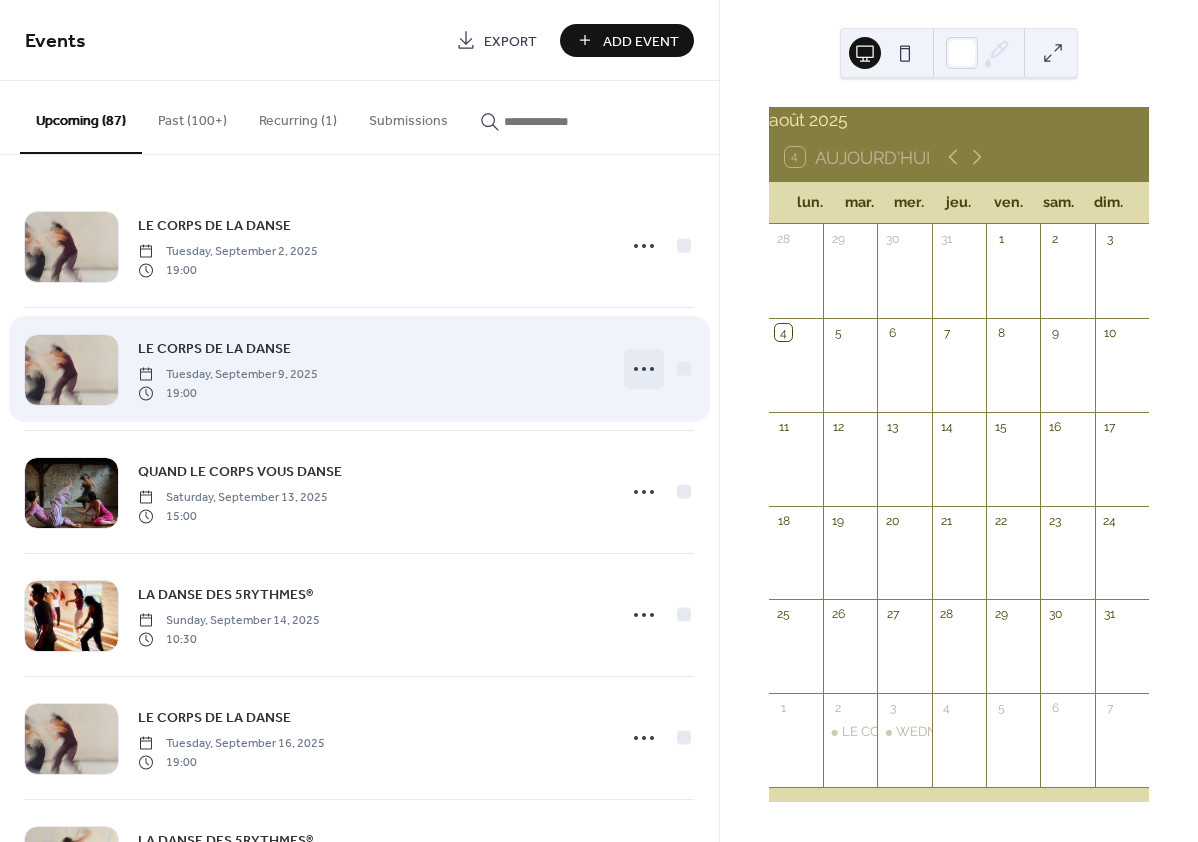 click 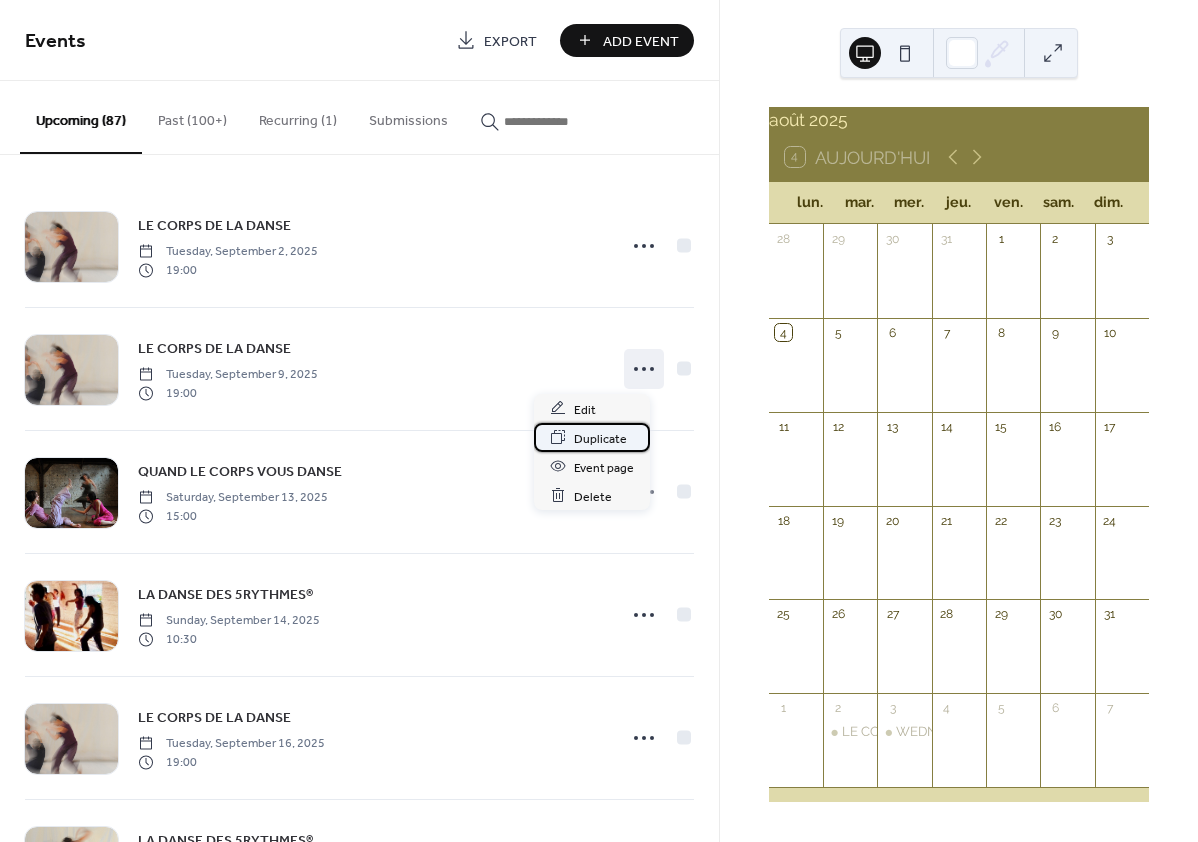 click on "Duplicate" at bounding box center (600, 438) 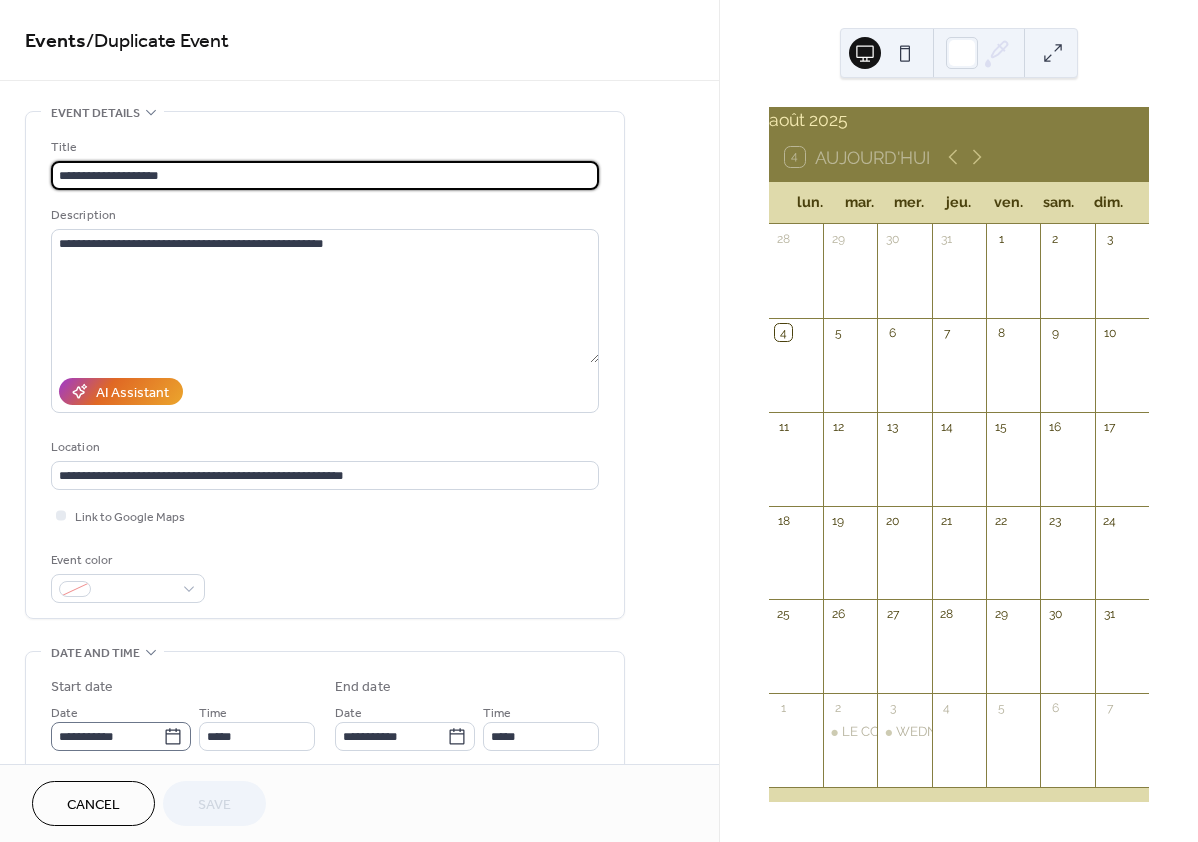 click 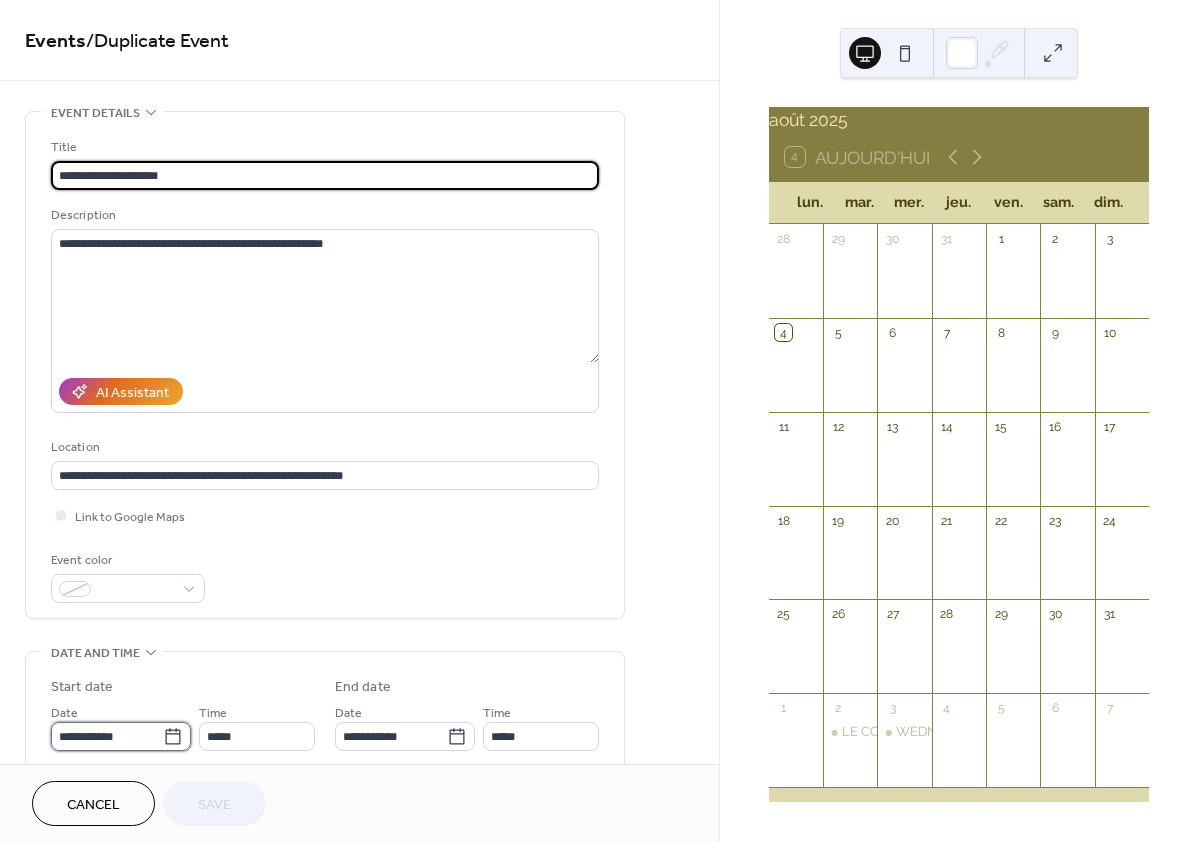 click on "**********" at bounding box center [107, 736] 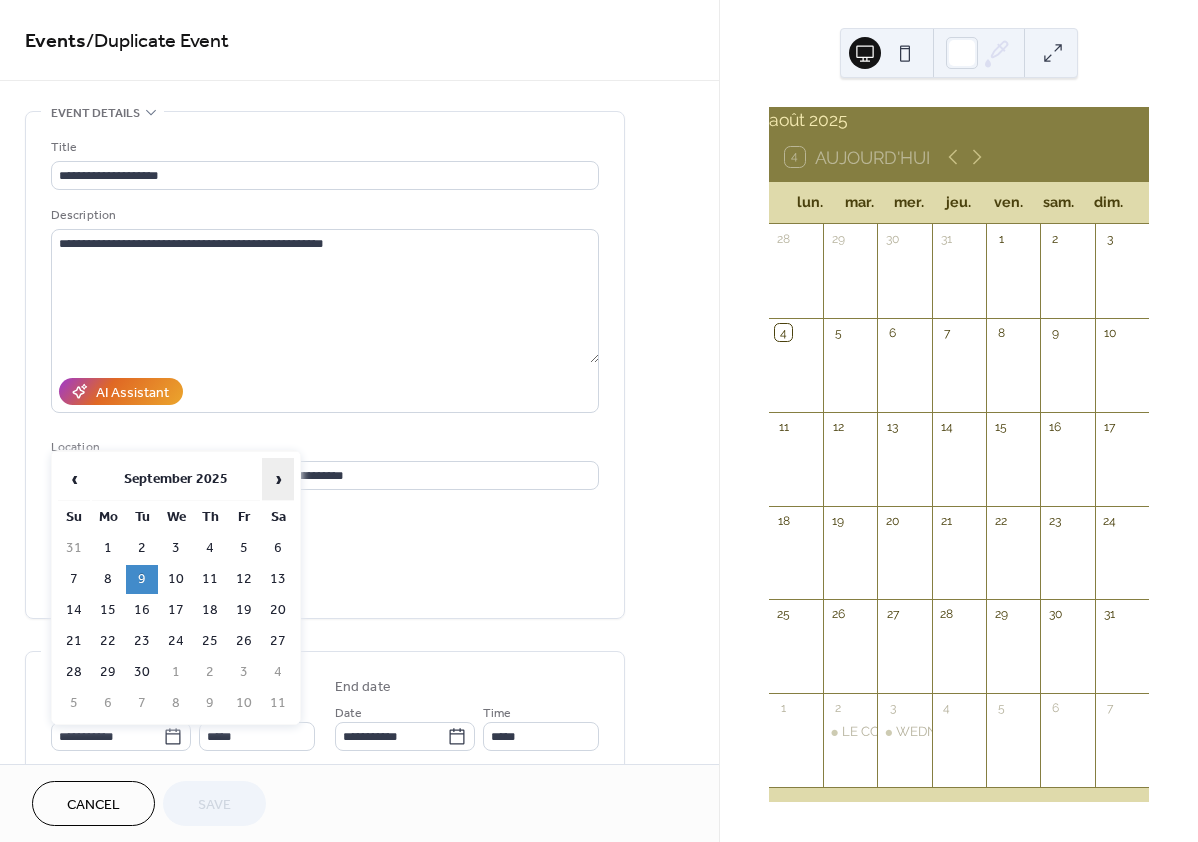 click on "›" at bounding box center [278, 479] 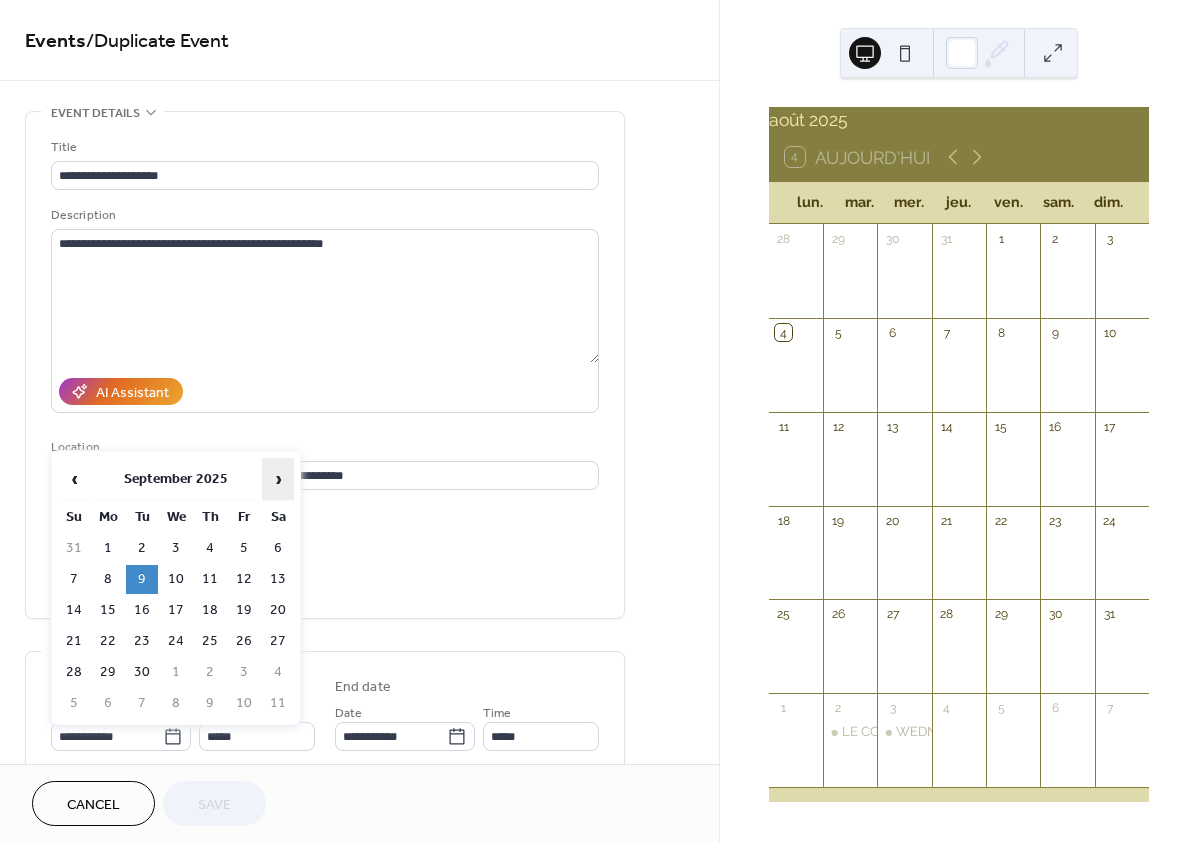 click on "›" at bounding box center [278, 479] 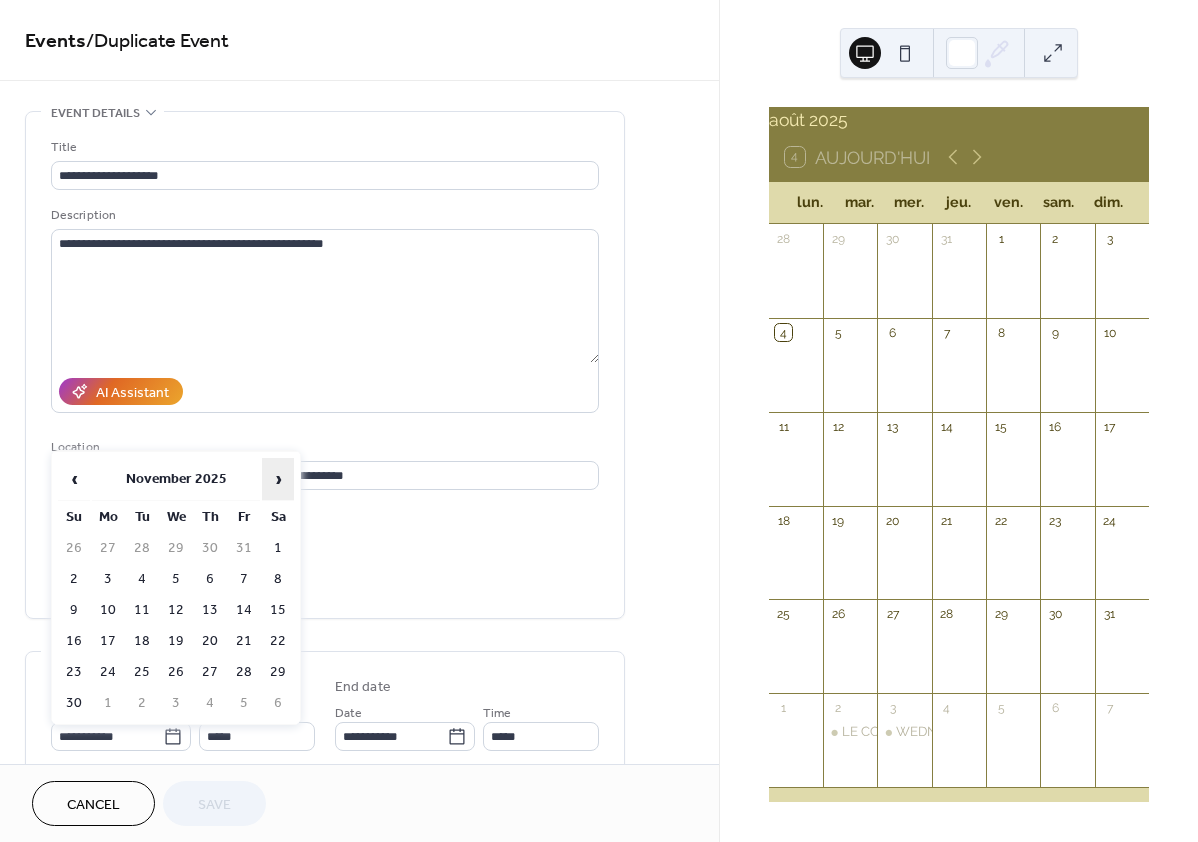 click on "›" at bounding box center [278, 479] 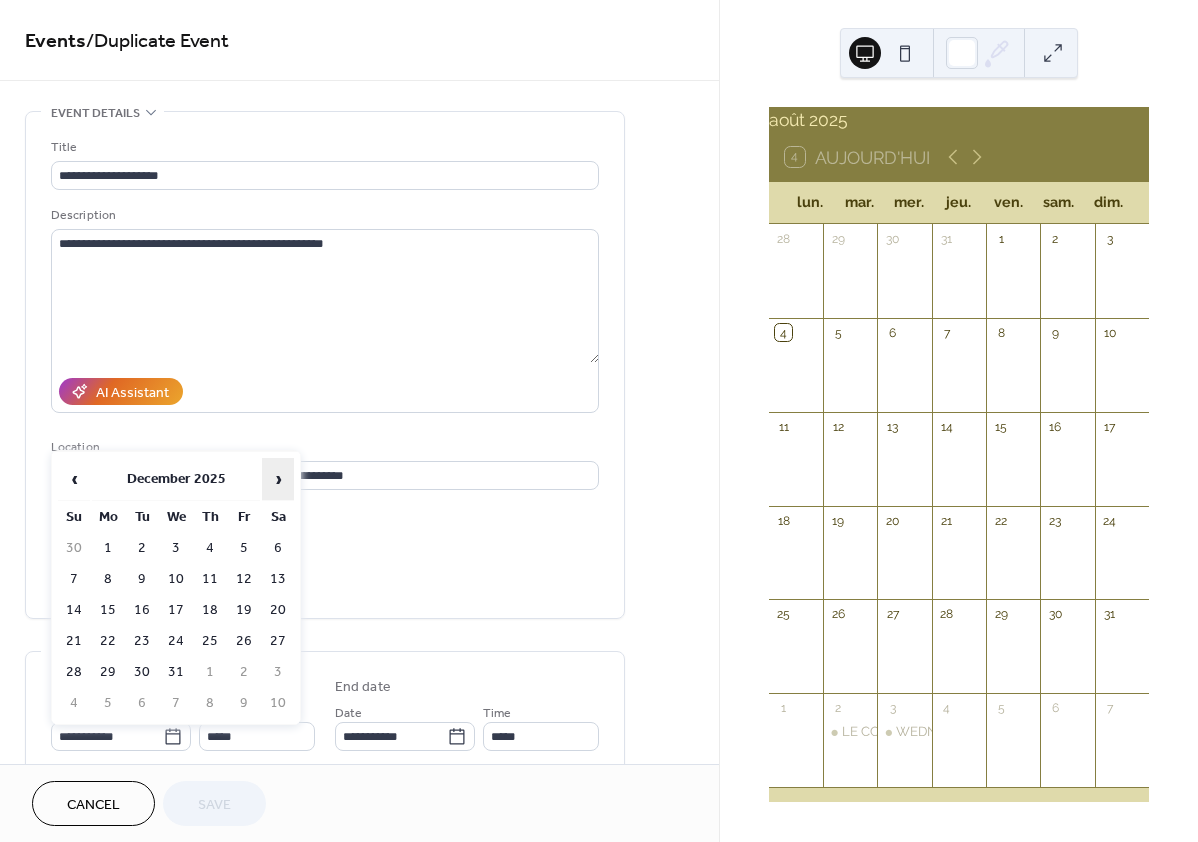 click on "›" at bounding box center [278, 479] 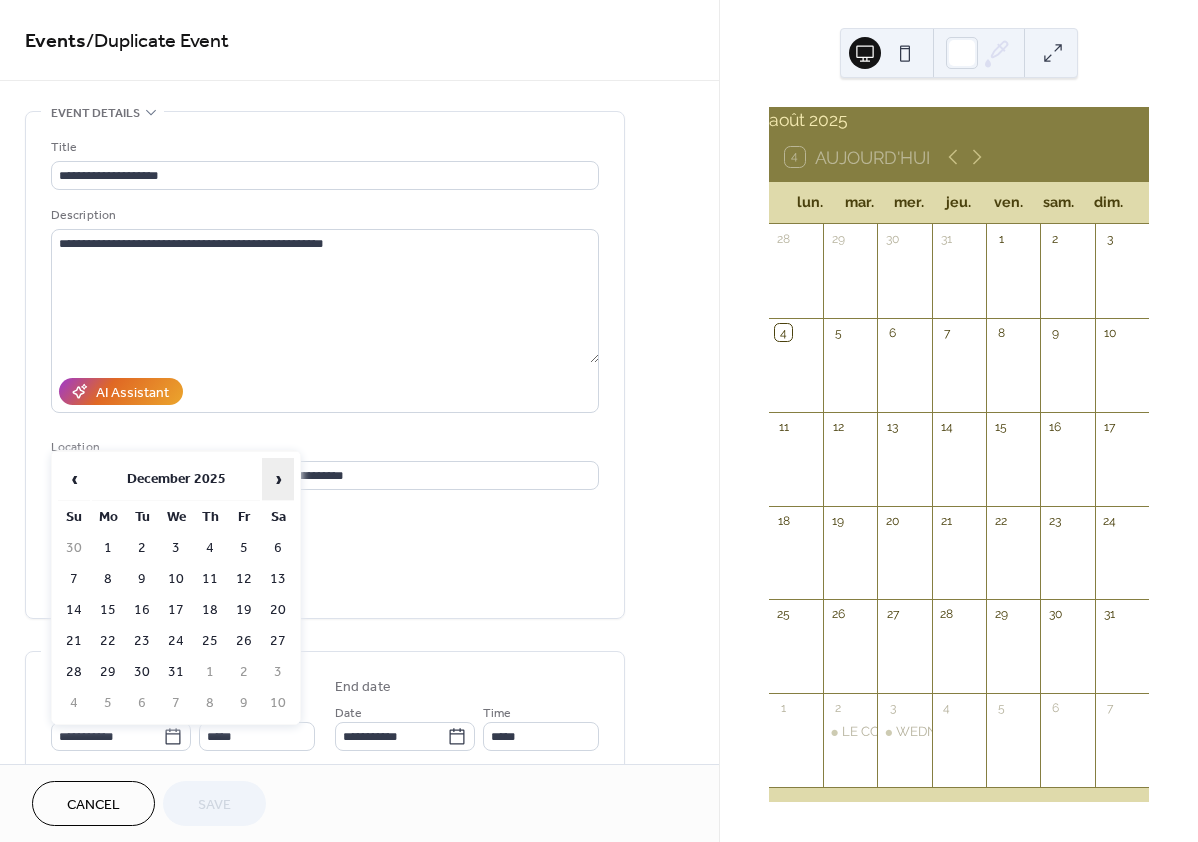 click on "›" at bounding box center [278, 479] 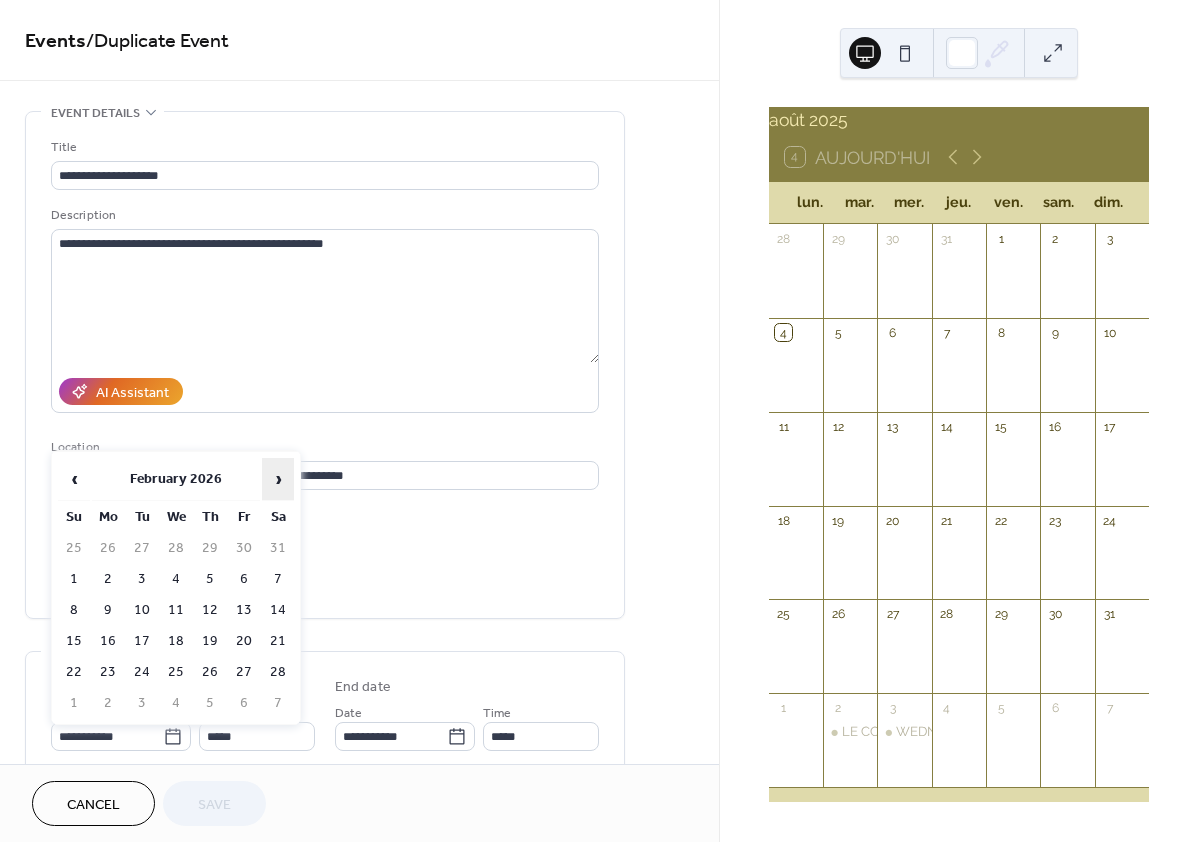 click on "›" at bounding box center [278, 479] 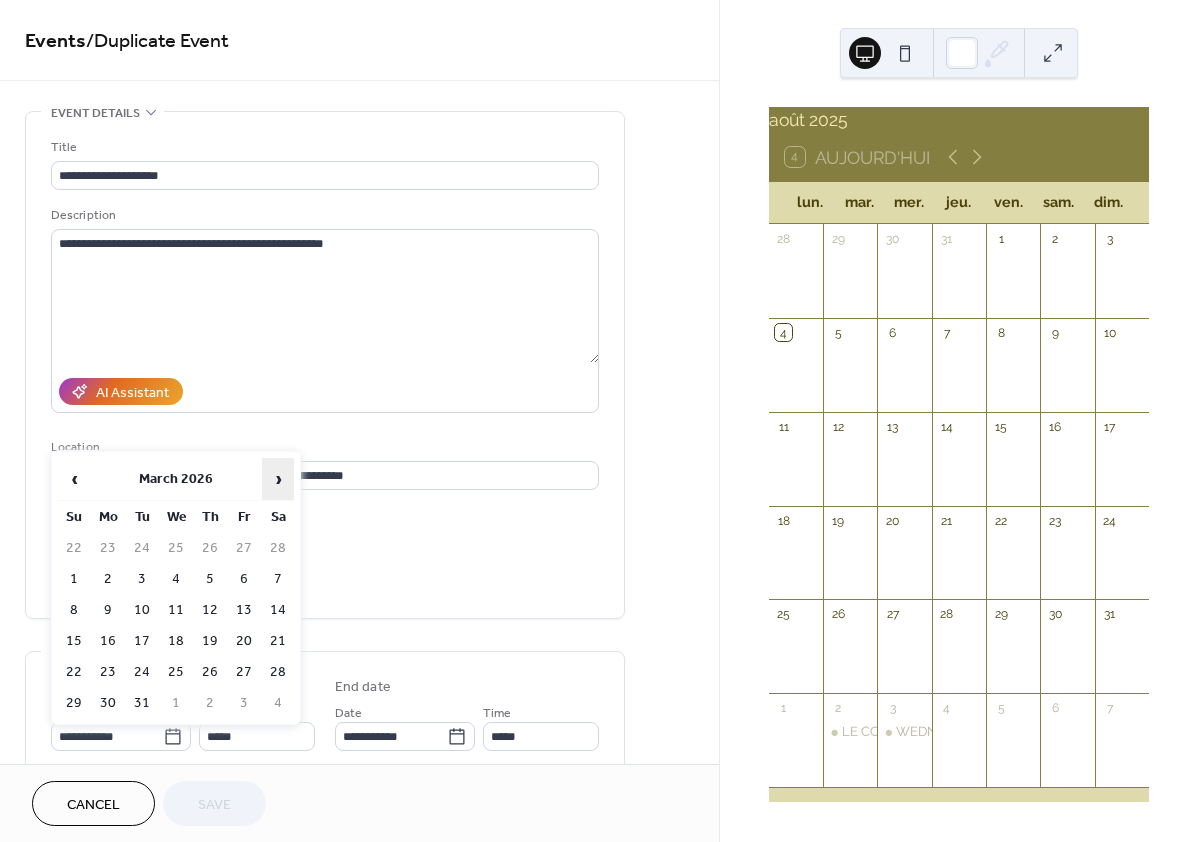 click on "›" at bounding box center [278, 479] 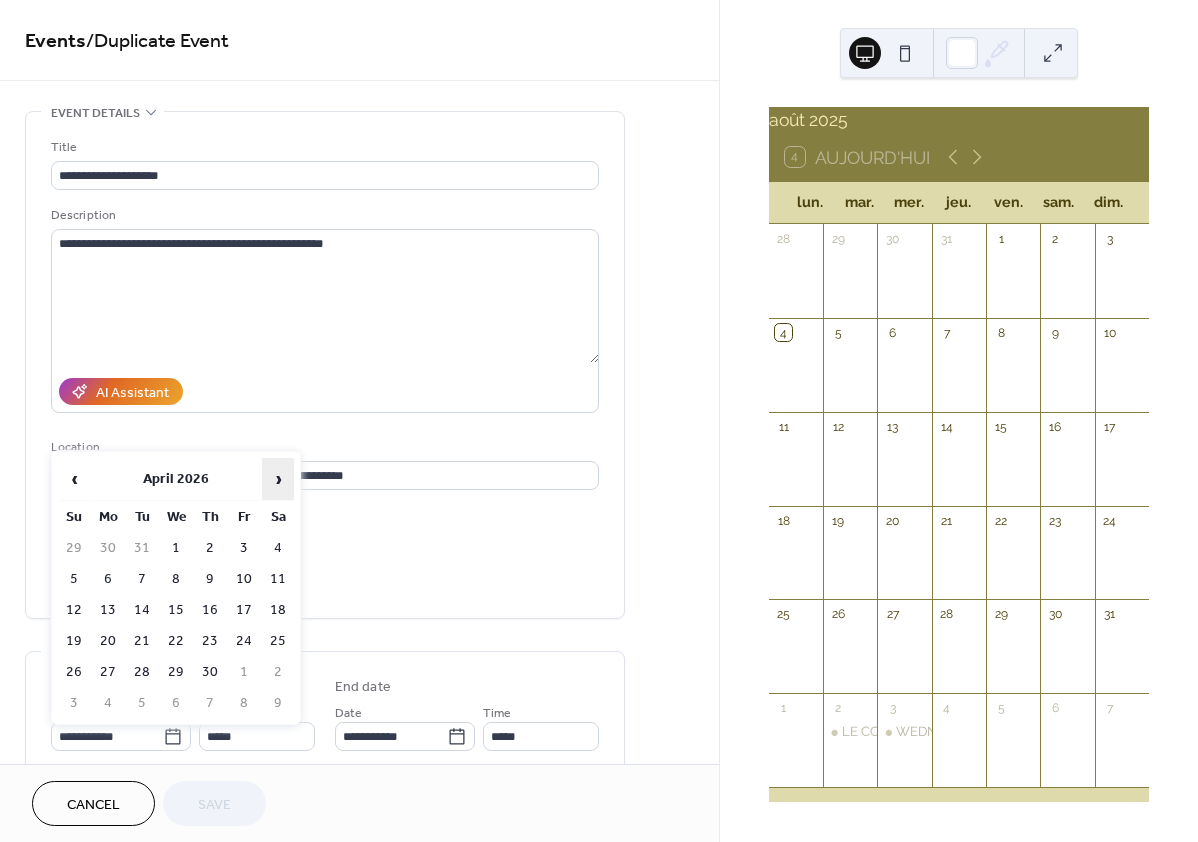 click on "›" at bounding box center (278, 479) 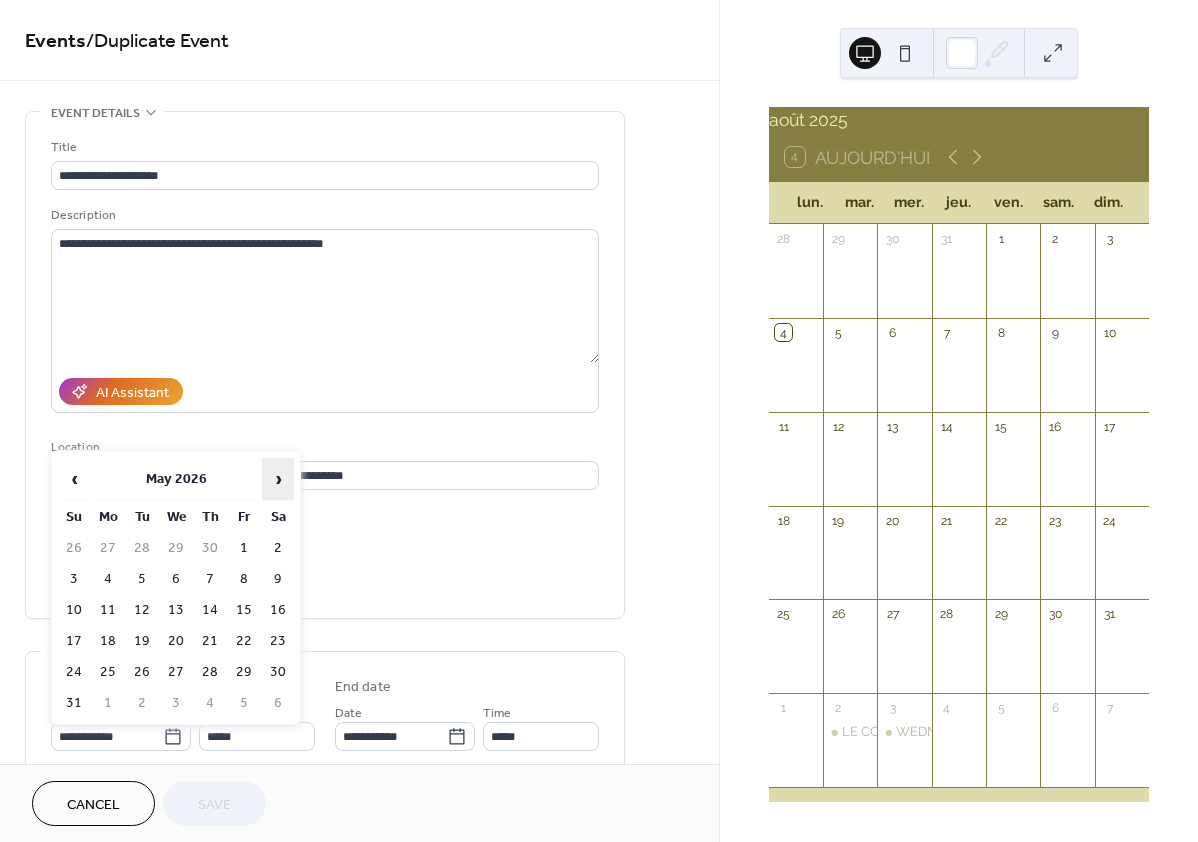 click on "›" at bounding box center [278, 479] 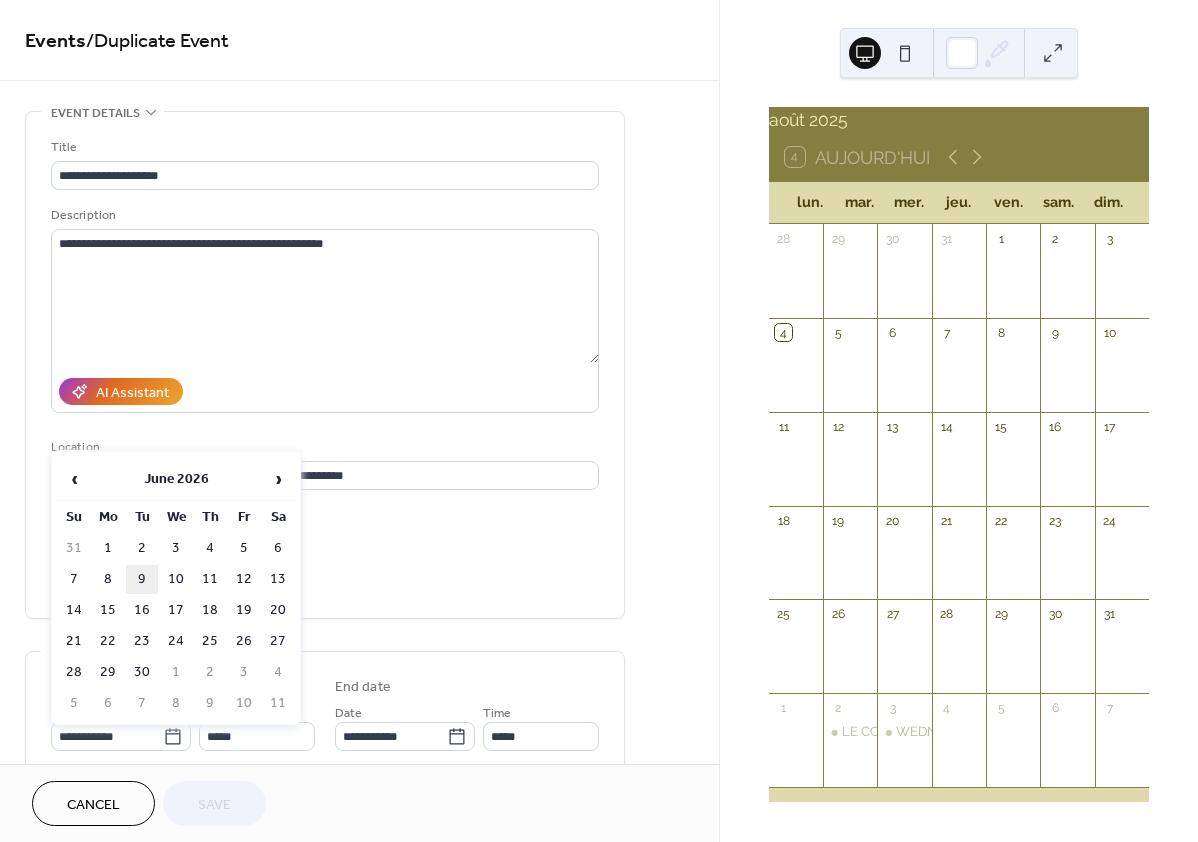 click on "9" at bounding box center [142, 579] 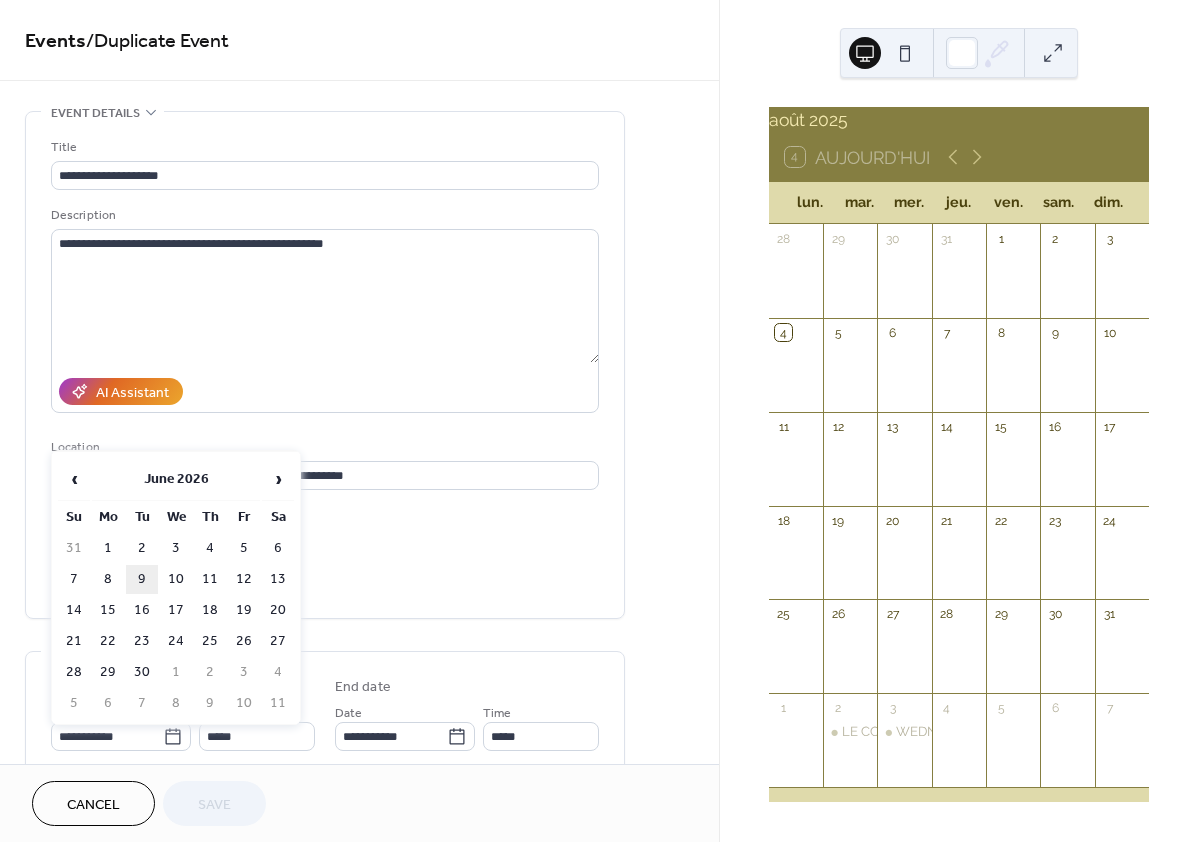 type on "**********" 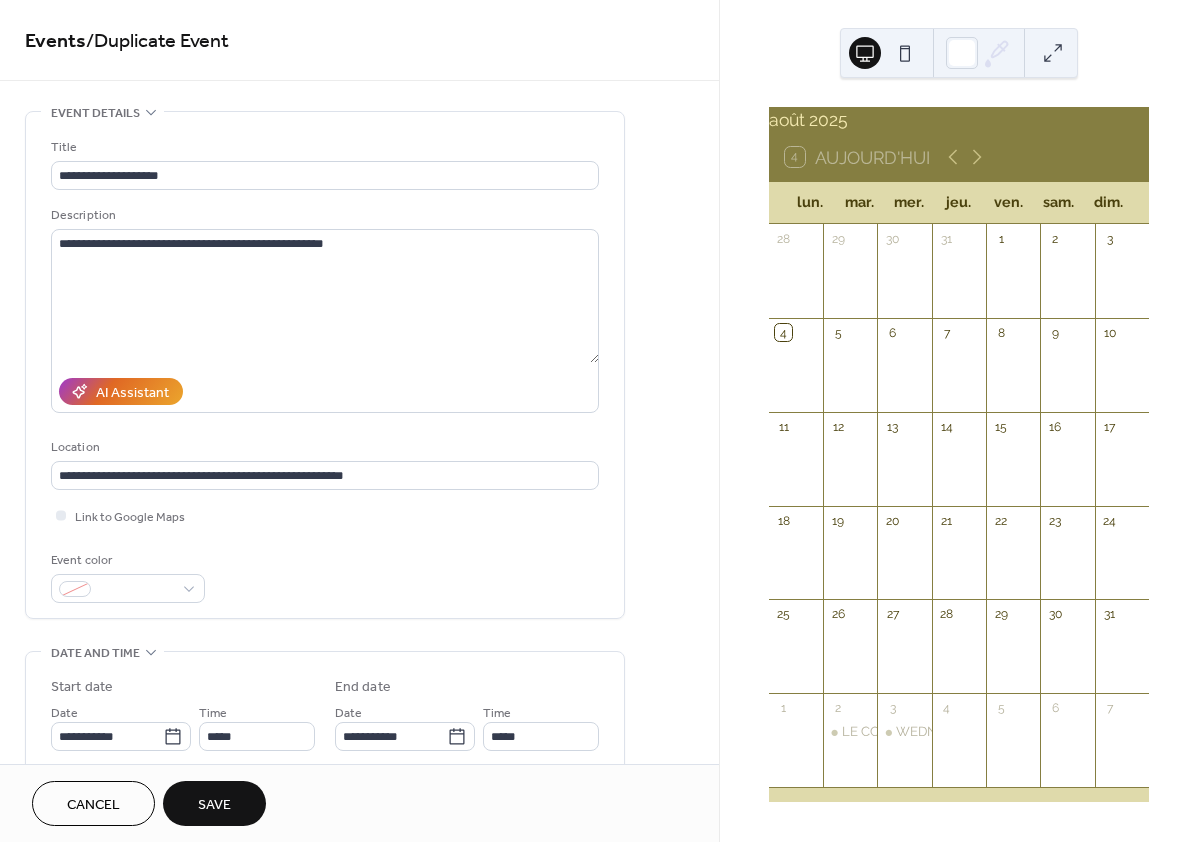 click on "Save" at bounding box center (214, 805) 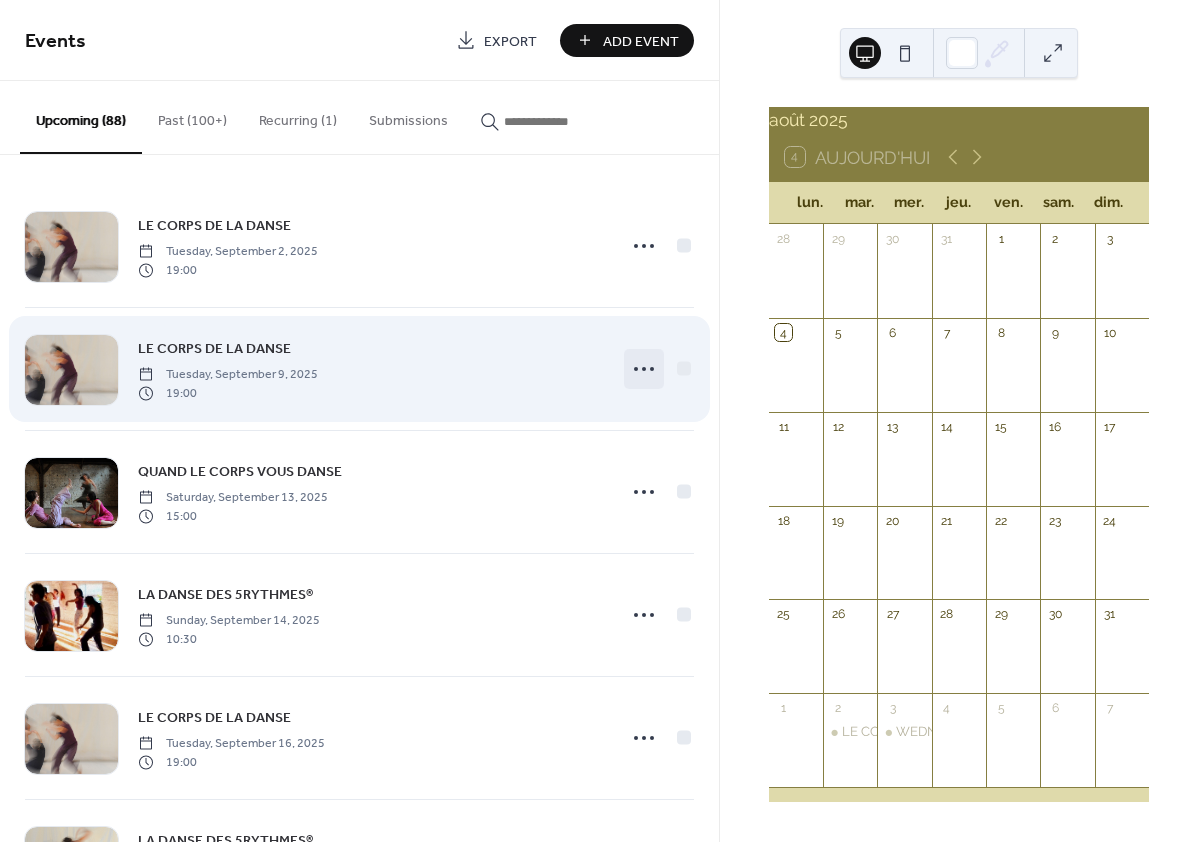click 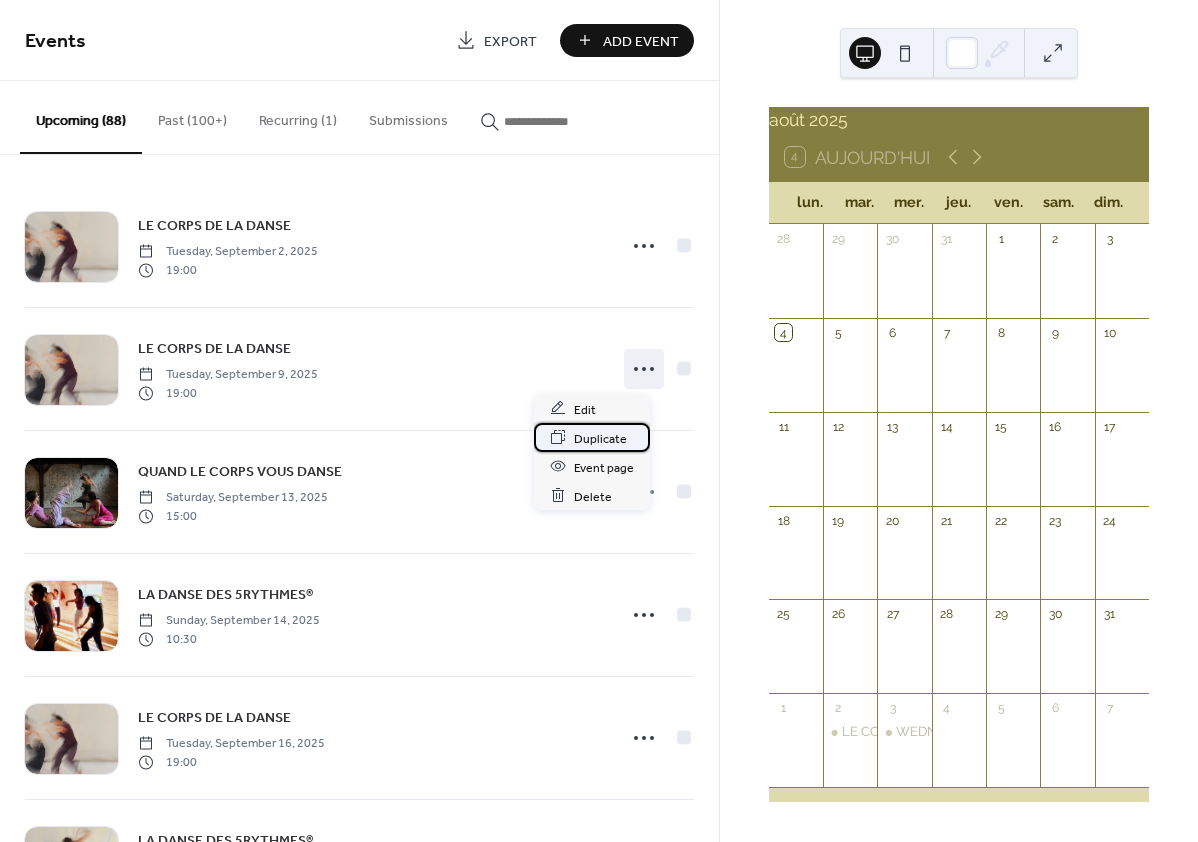 click on "Duplicate" at bounding box center (600, 438) 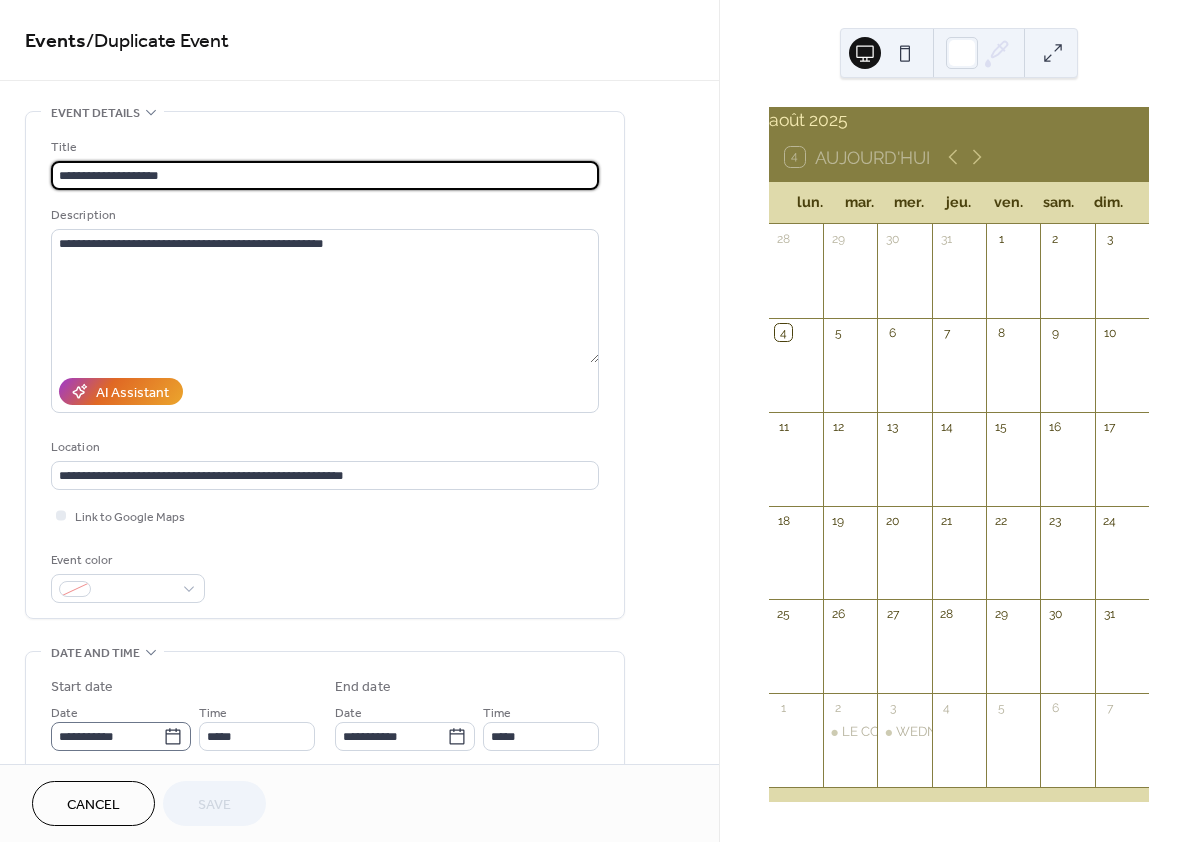 click 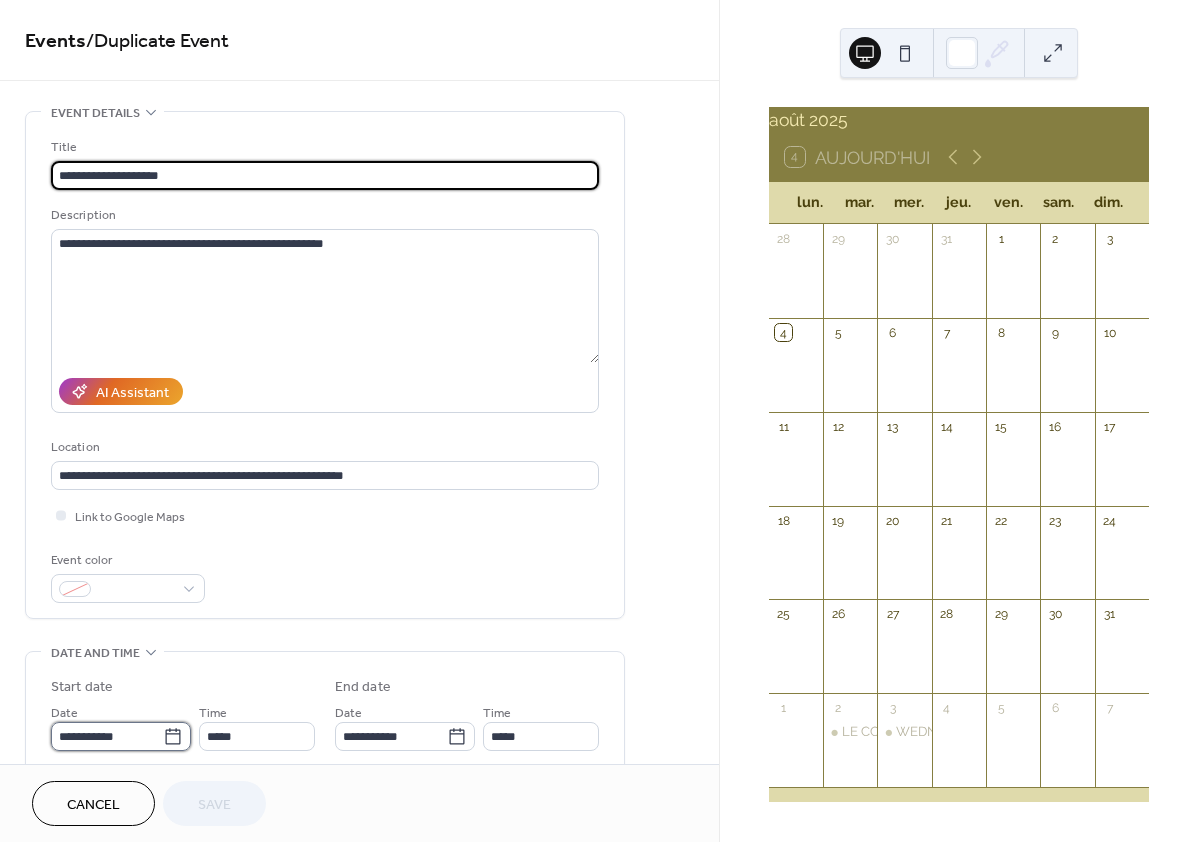 click on "**********" at bounding box center (107, 736) 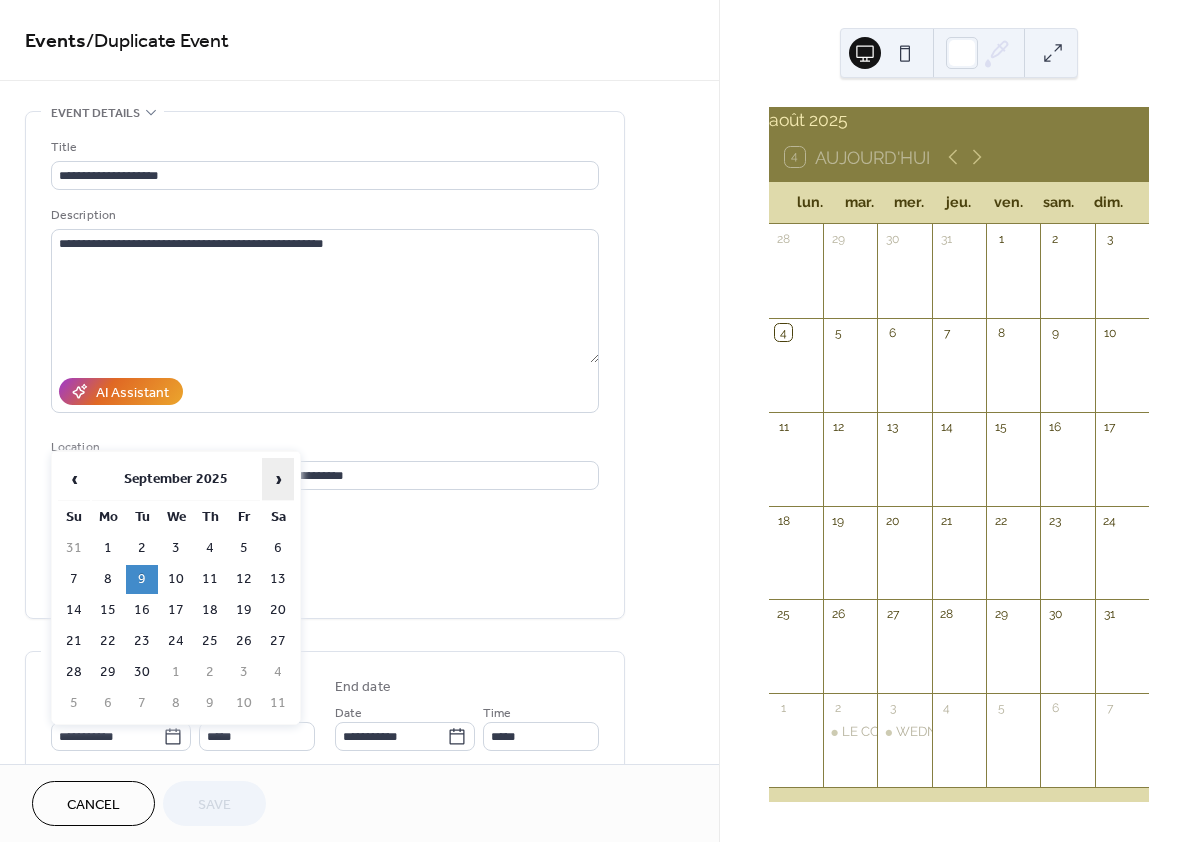 click on "›" at bounding box center (278, 479) 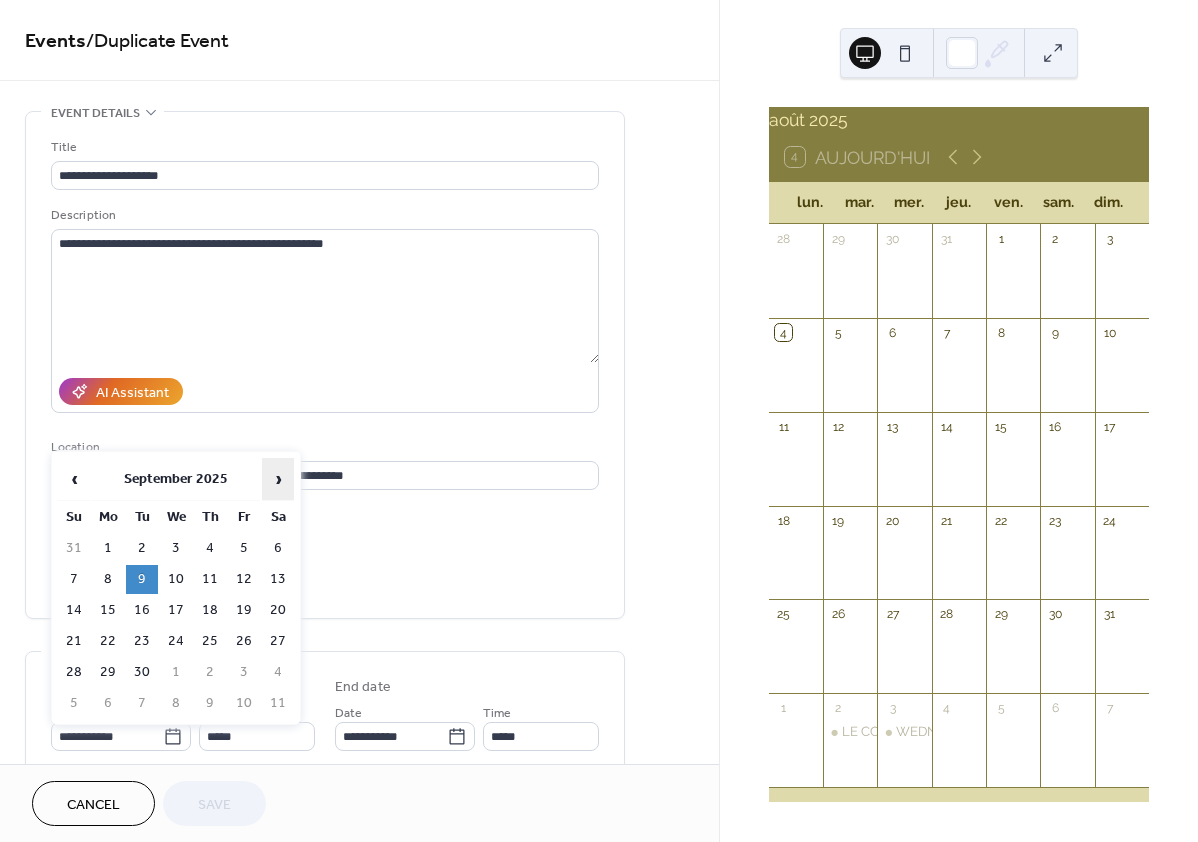 click on "›" at bounding box center (278, 479) 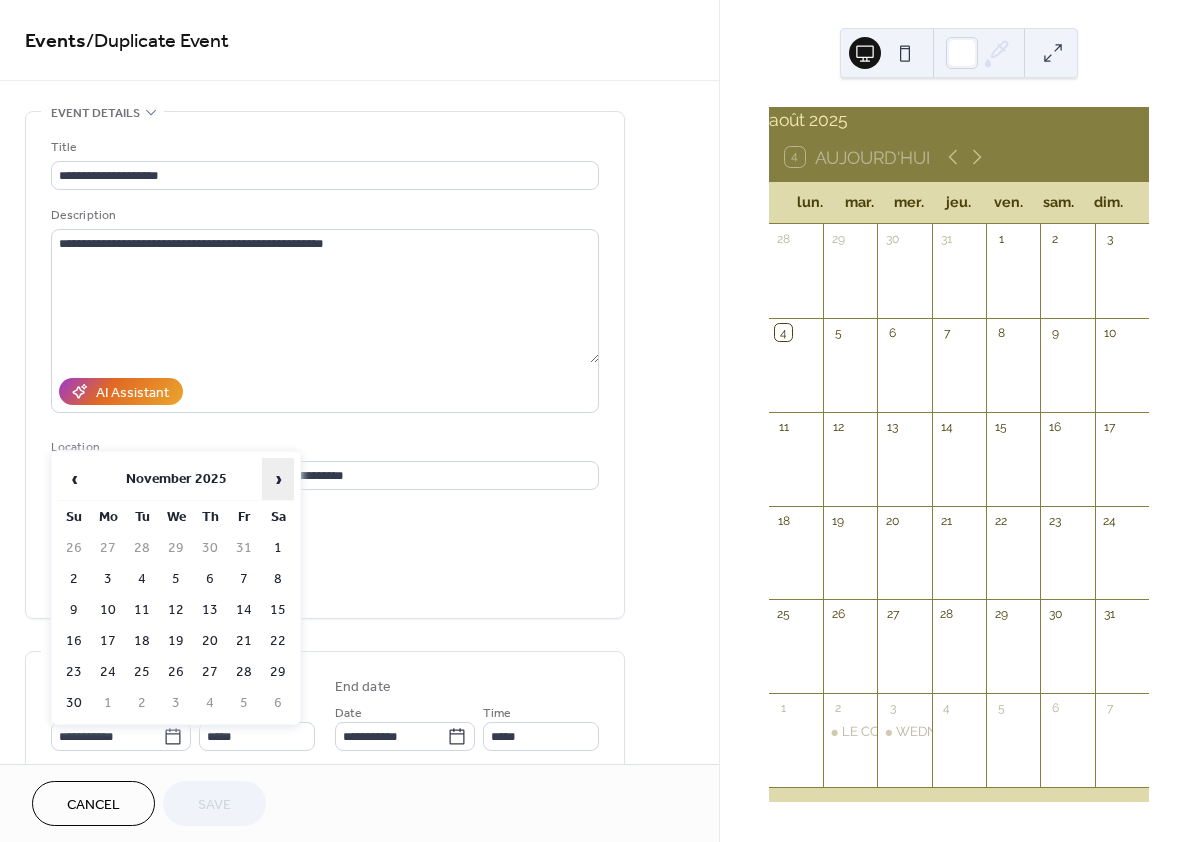 click on "›" at bounding box center [278, 479] 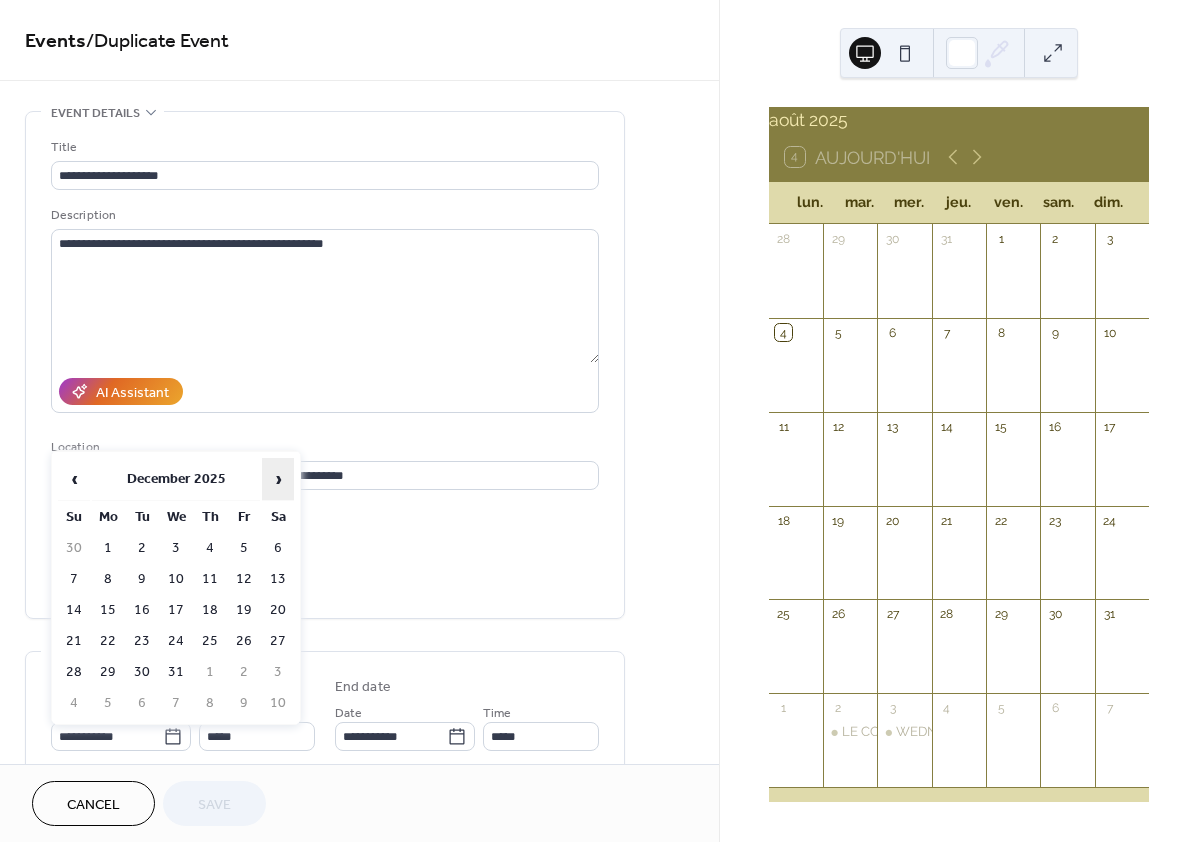 click on "›" at bounding box center [278, 479] 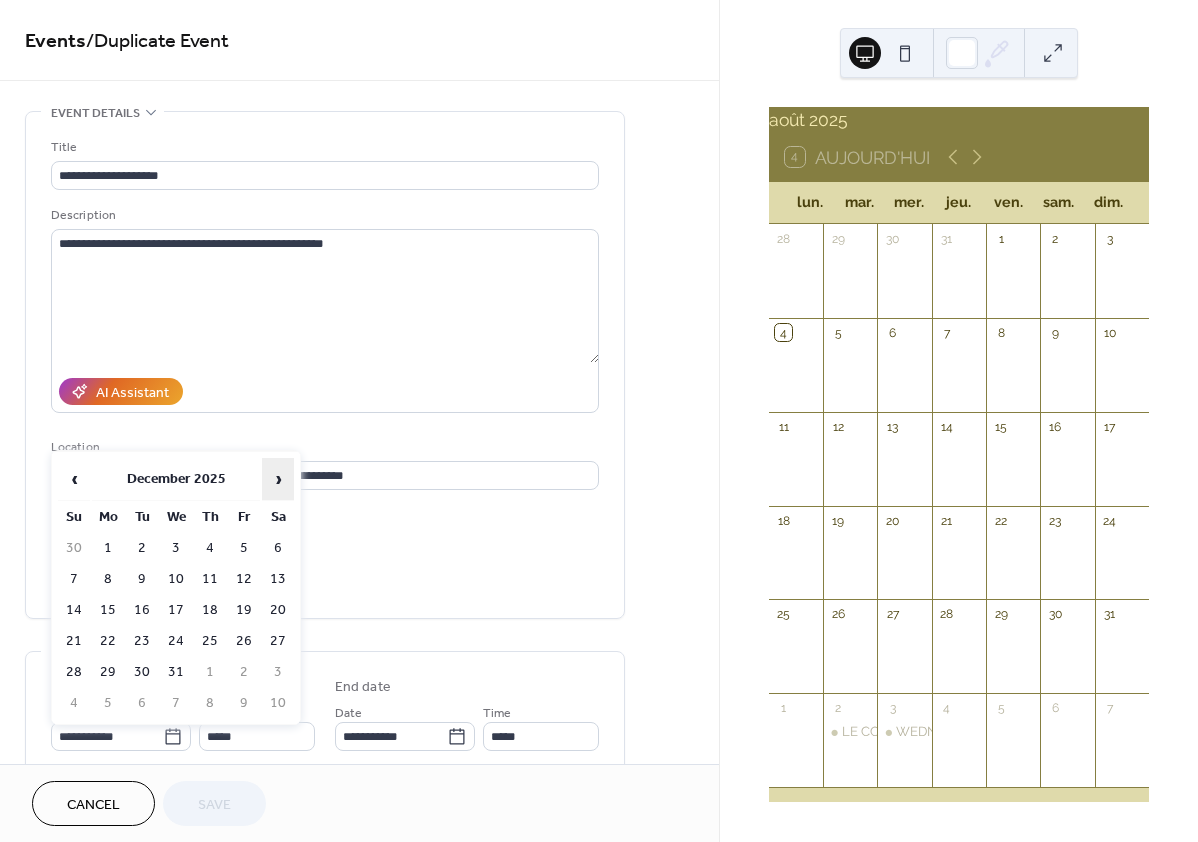 click on "›" at bounding box center (278, 479) 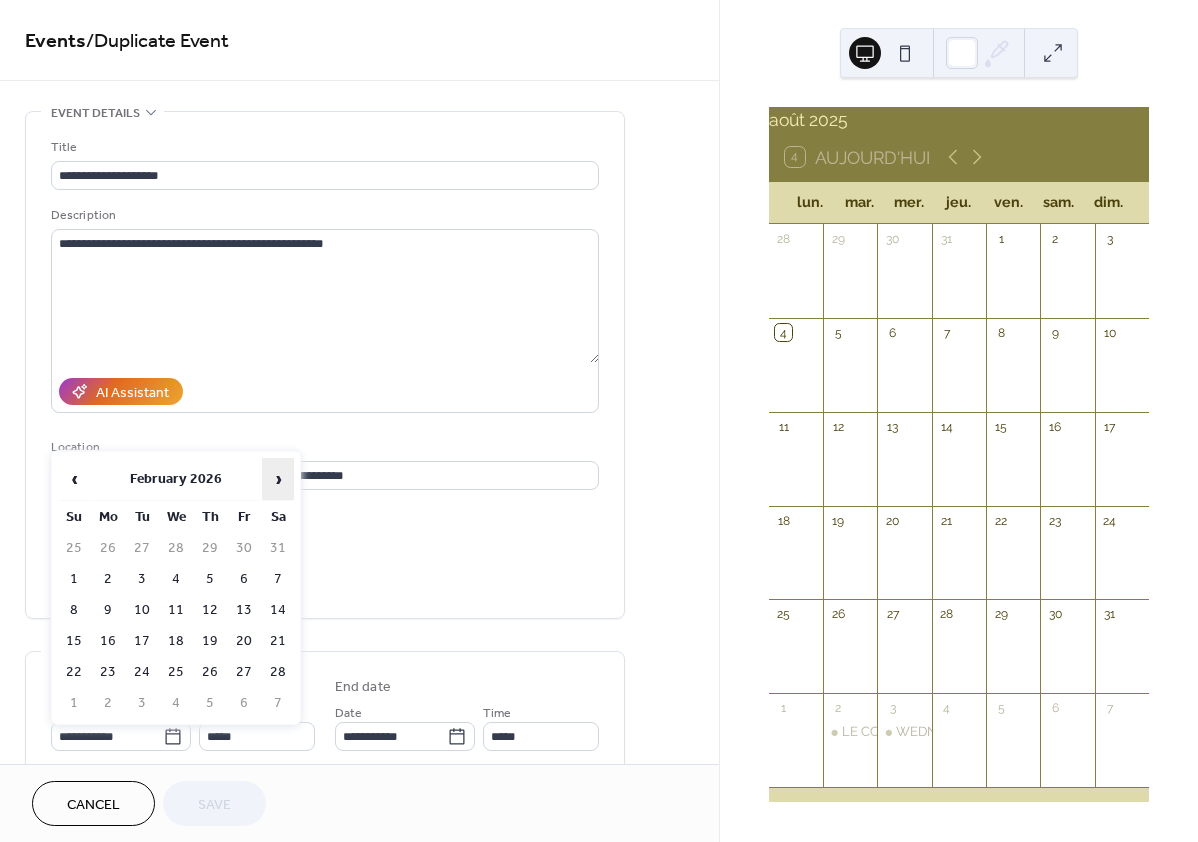click on "›" at bounding box center (278, 479) 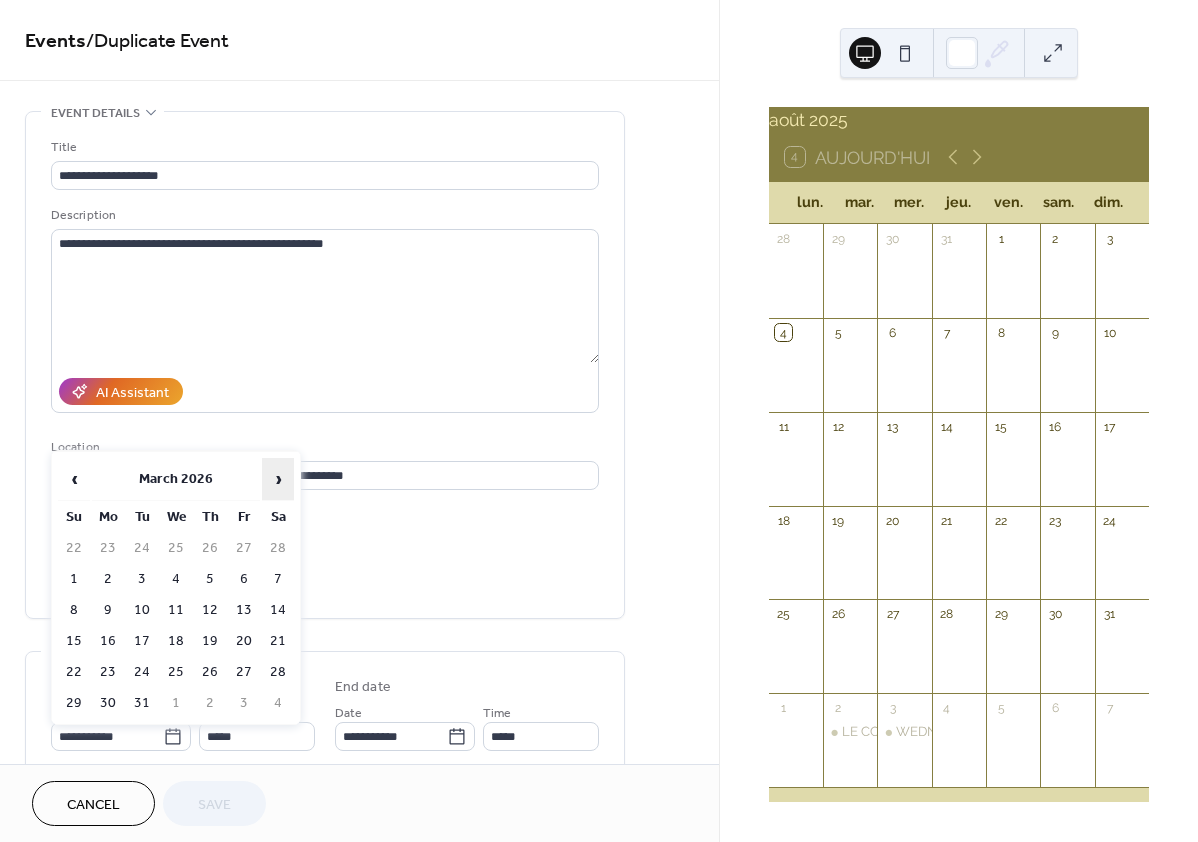 click on "›" at bounding box center (278, 479) 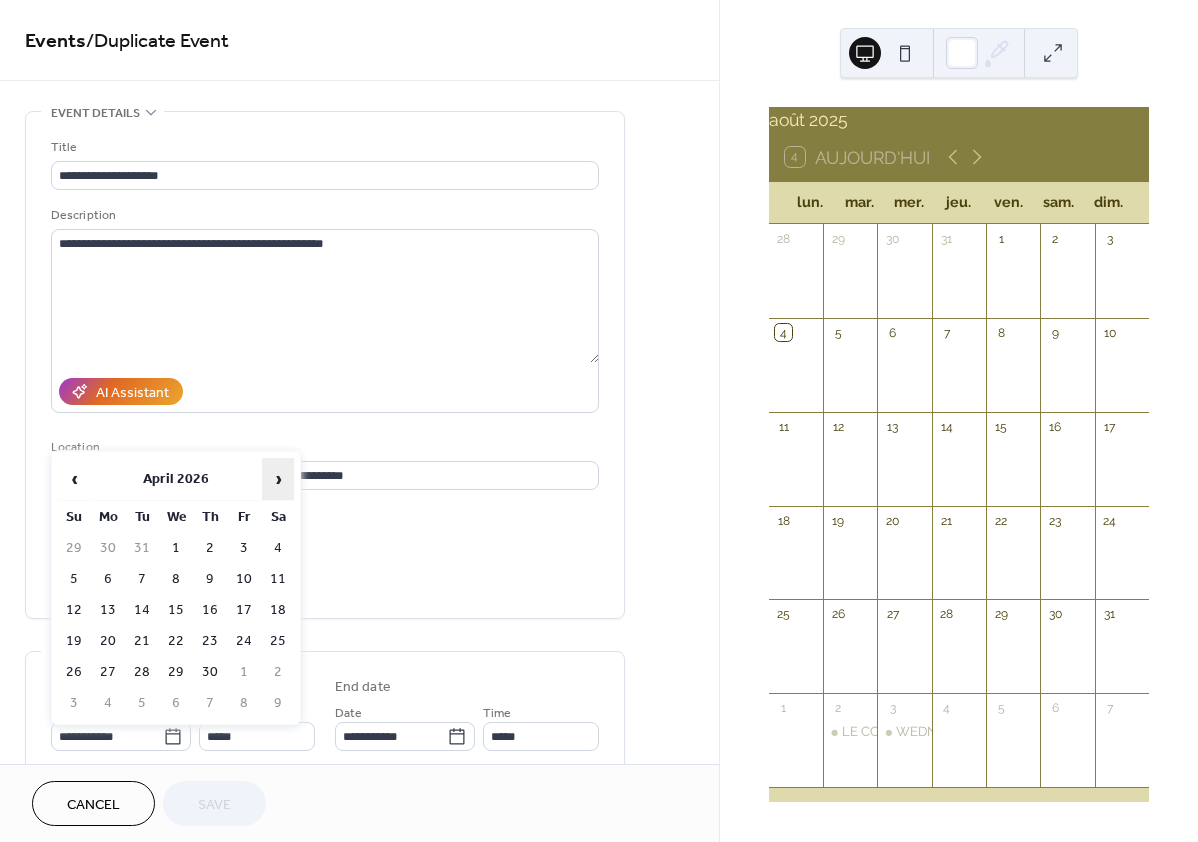 click on "›" at bounding box center (278, 479) 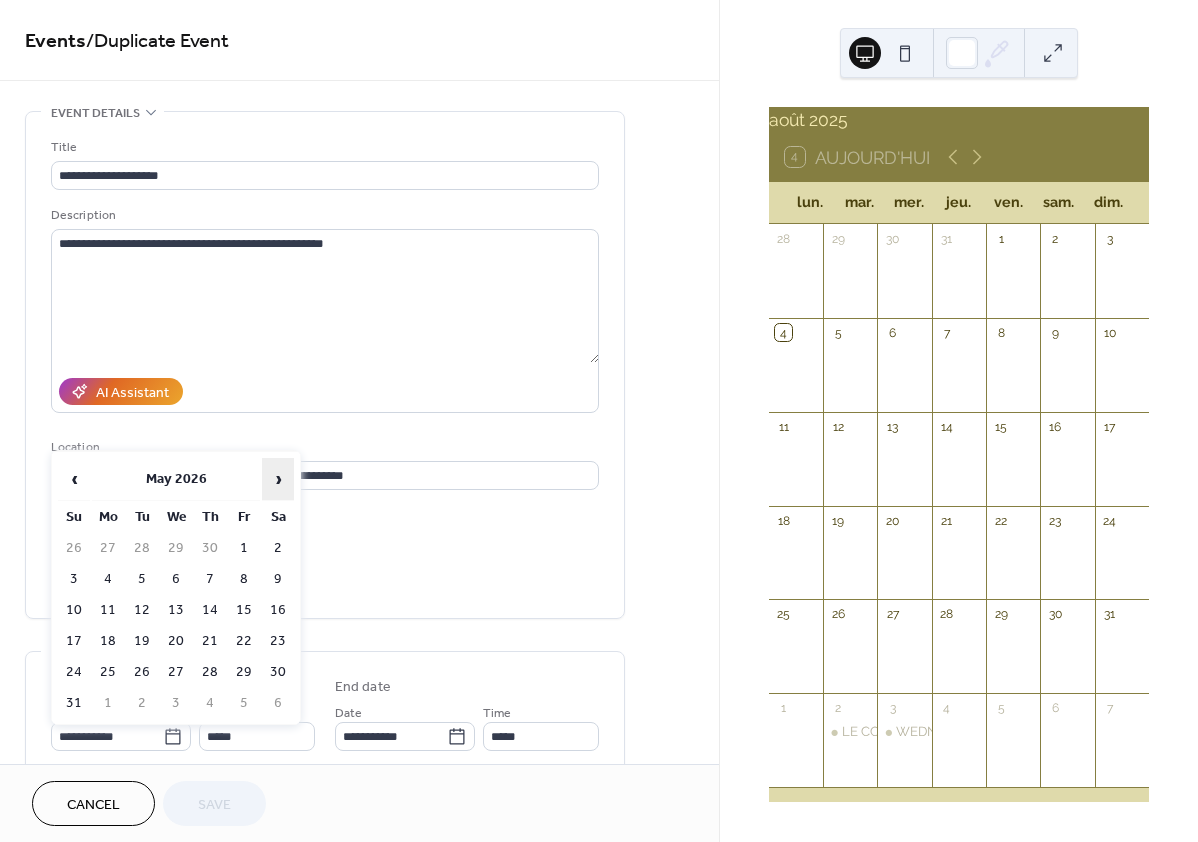 click on "›" at bounding box center [278, 479] 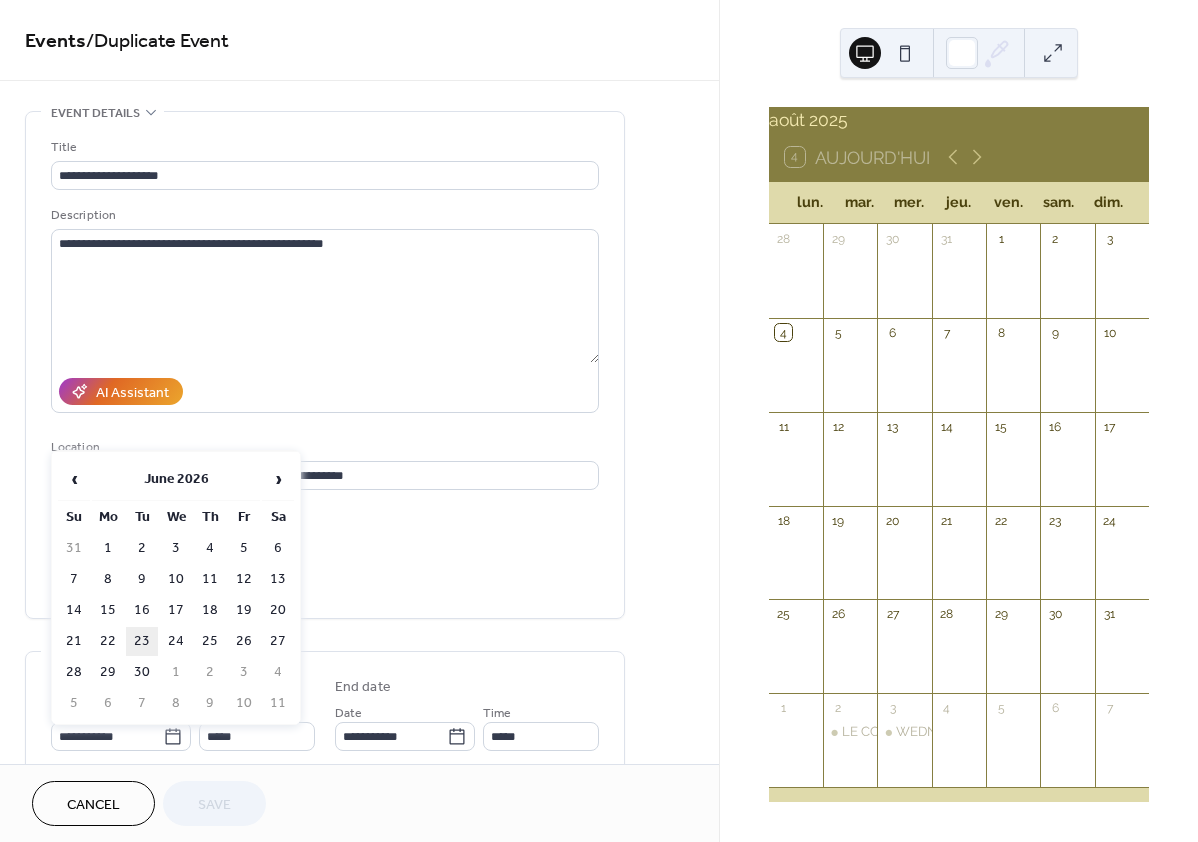 click on "23" at bounding box center [142, 641] 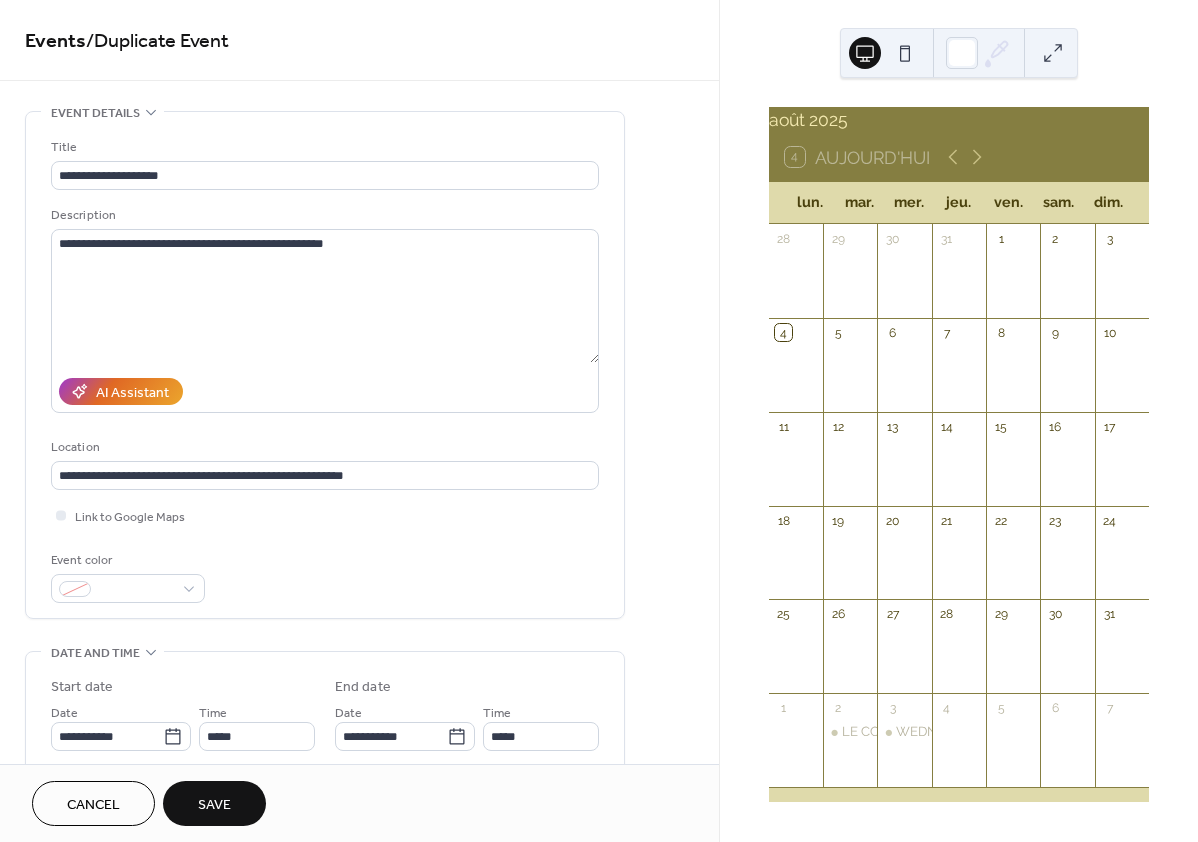 type on "**********" 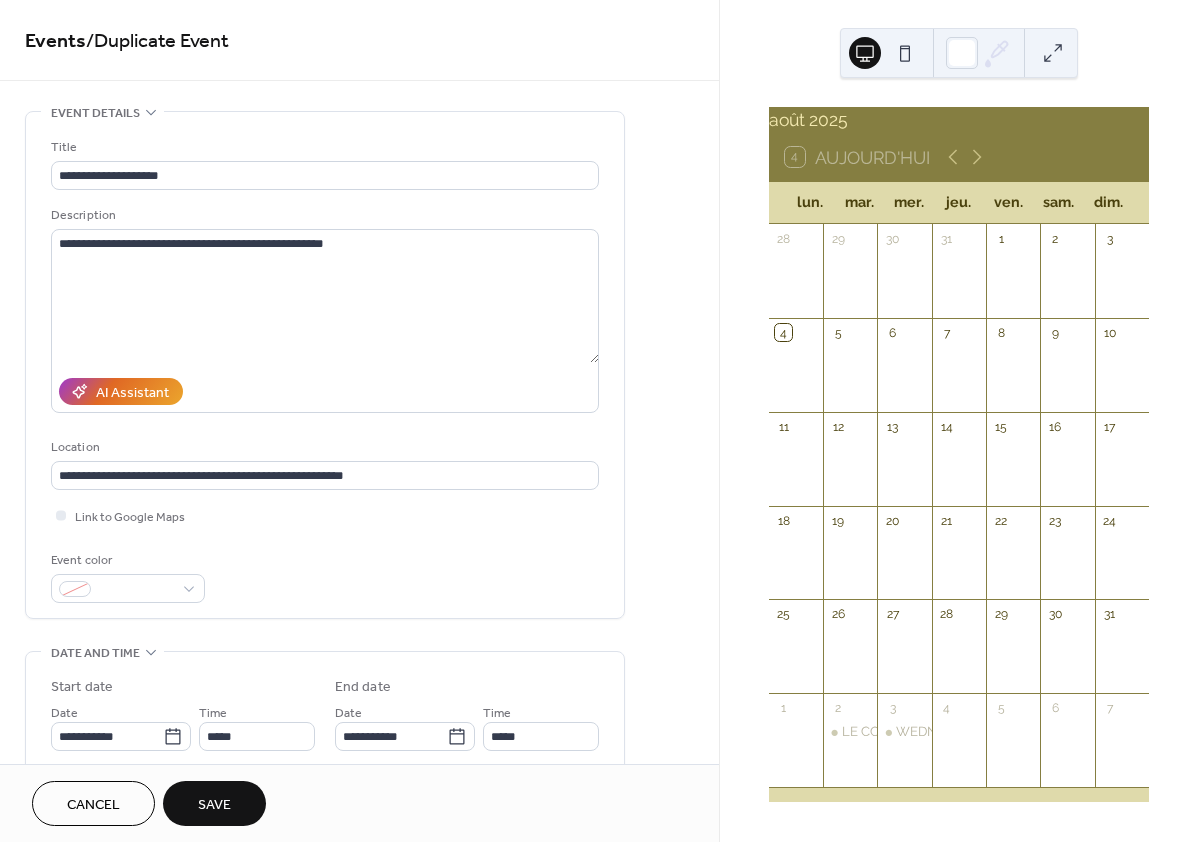 type on "**********" 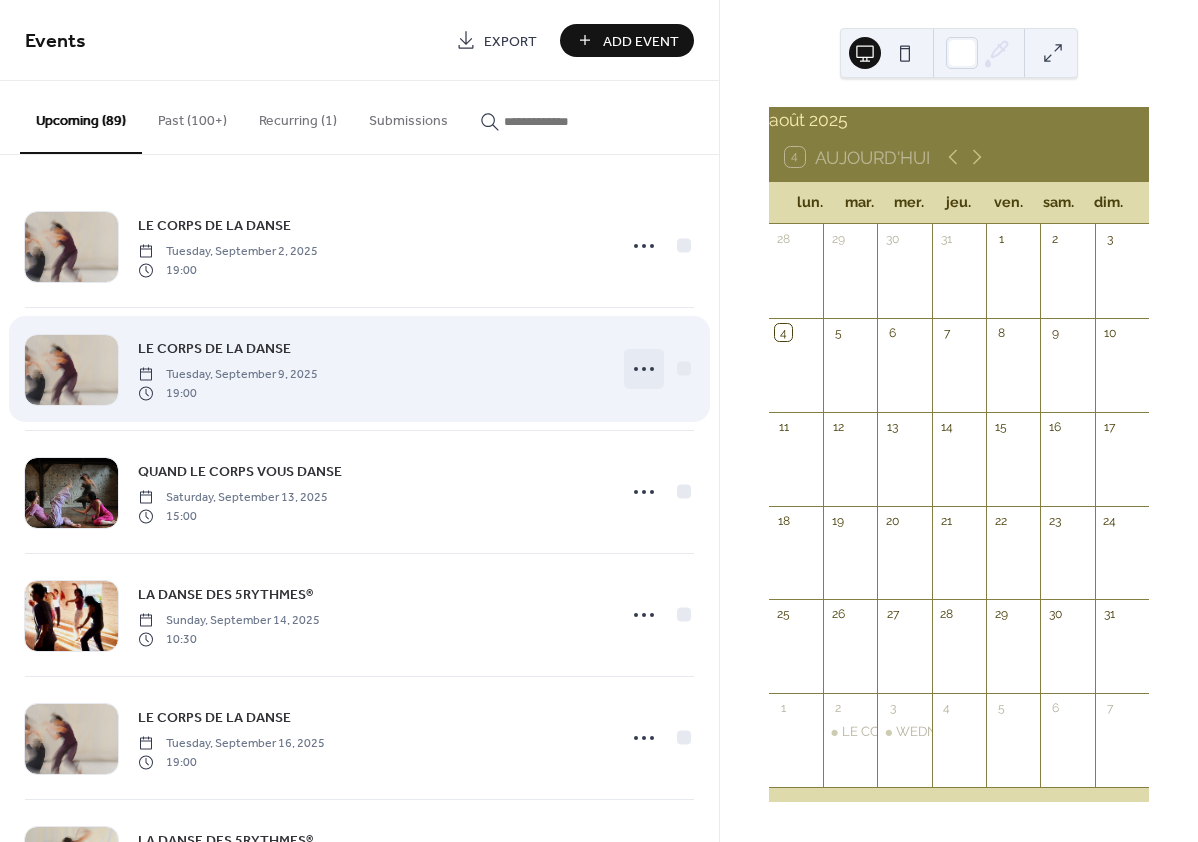 click 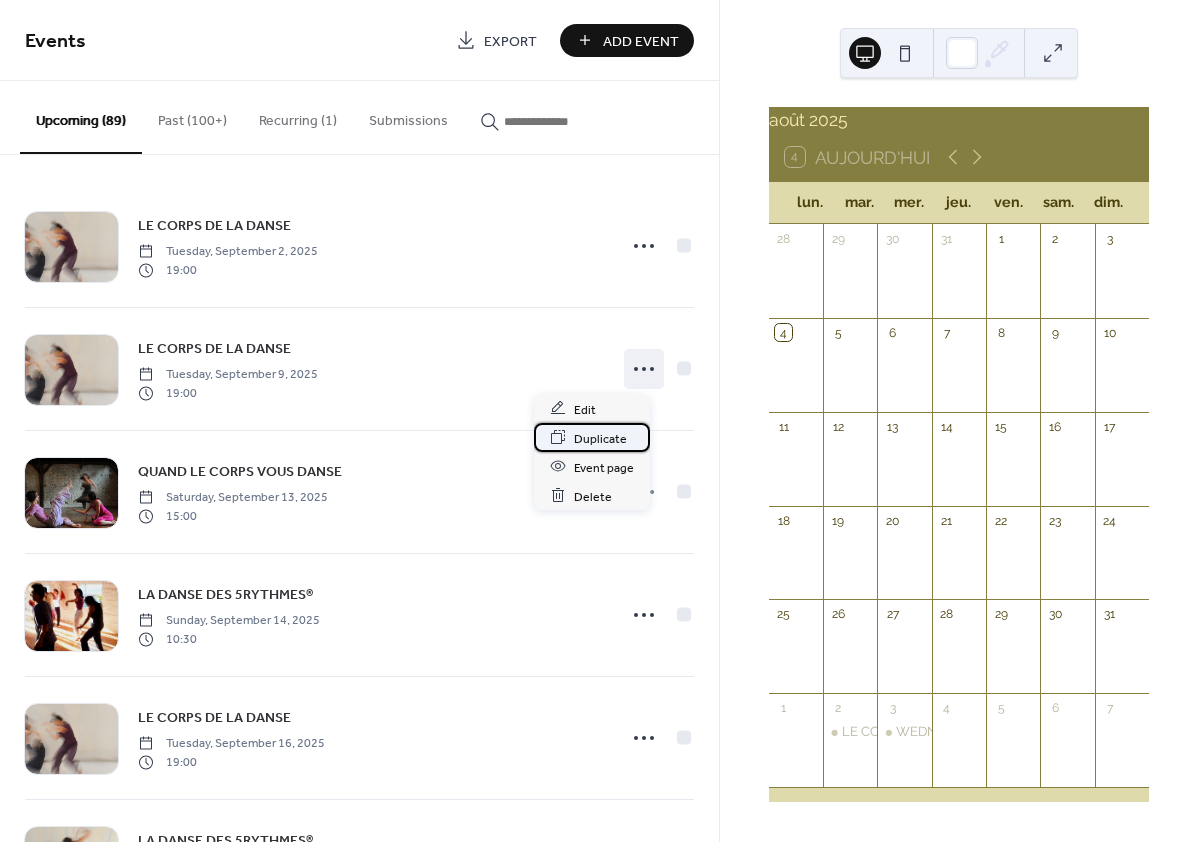 click on "Duplicate" at bounding box center (600, 438) 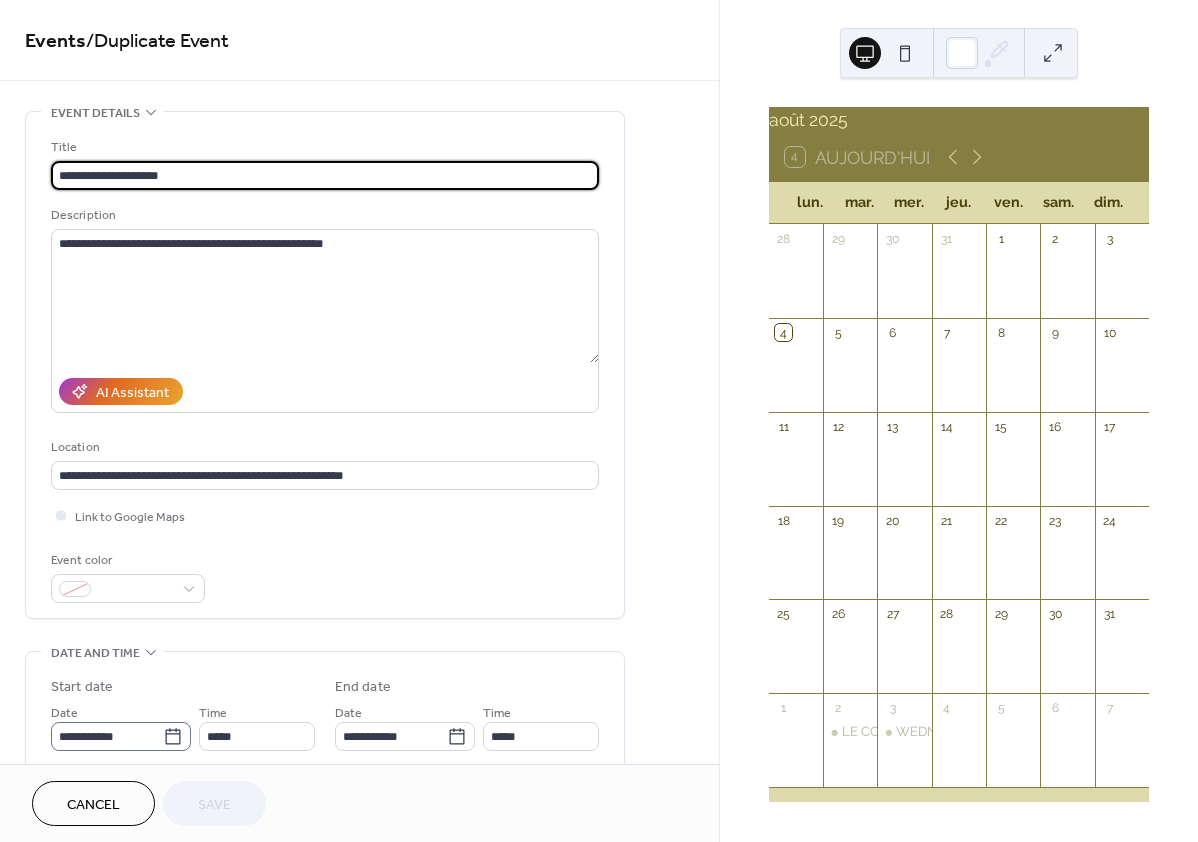 click 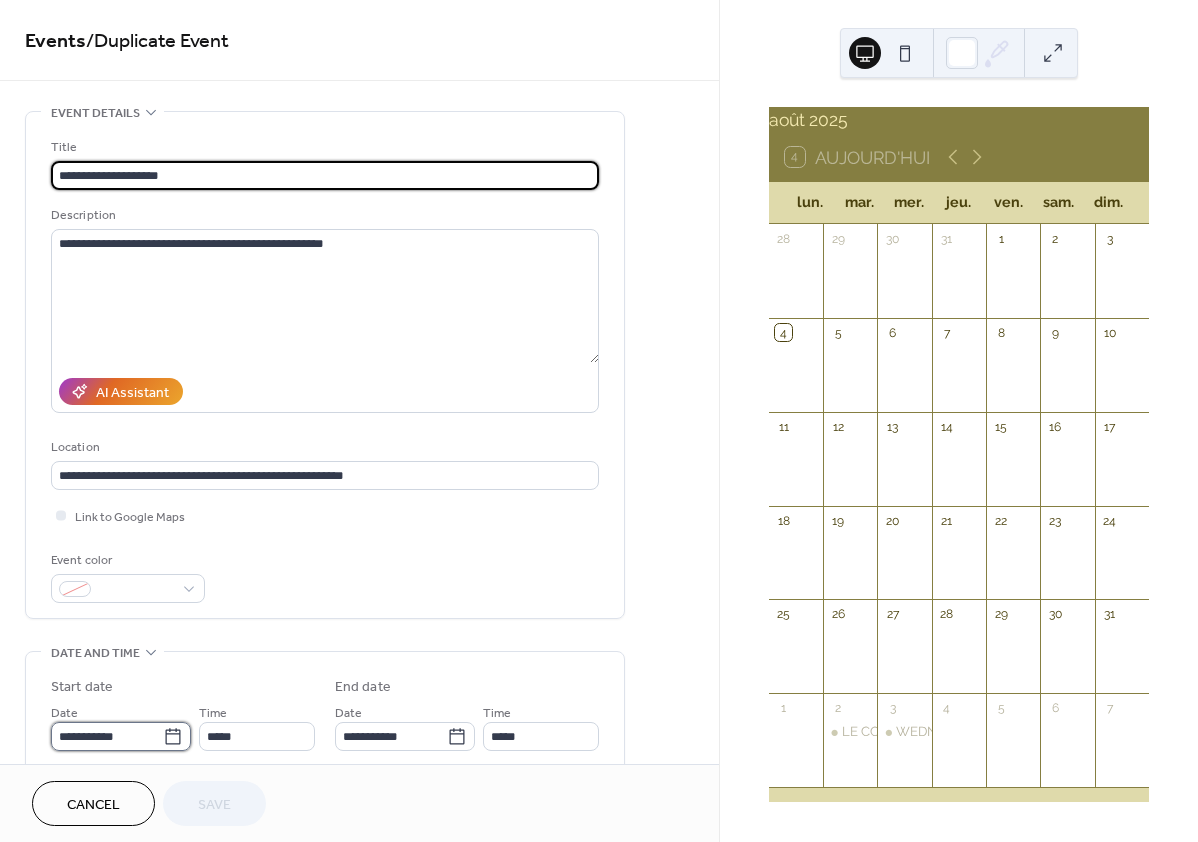 click on "**********" at bounding box center (107, 736) 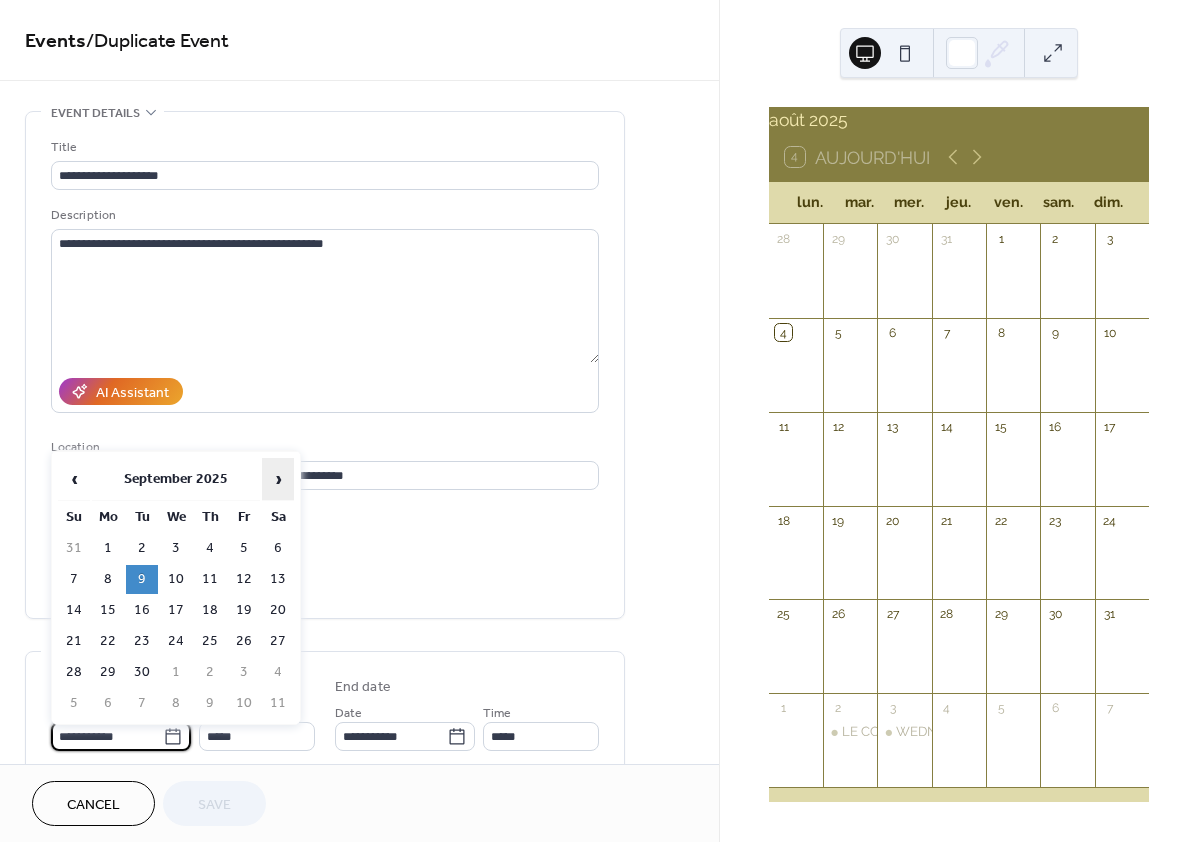 click on "›" at bounding box center [278, 479] 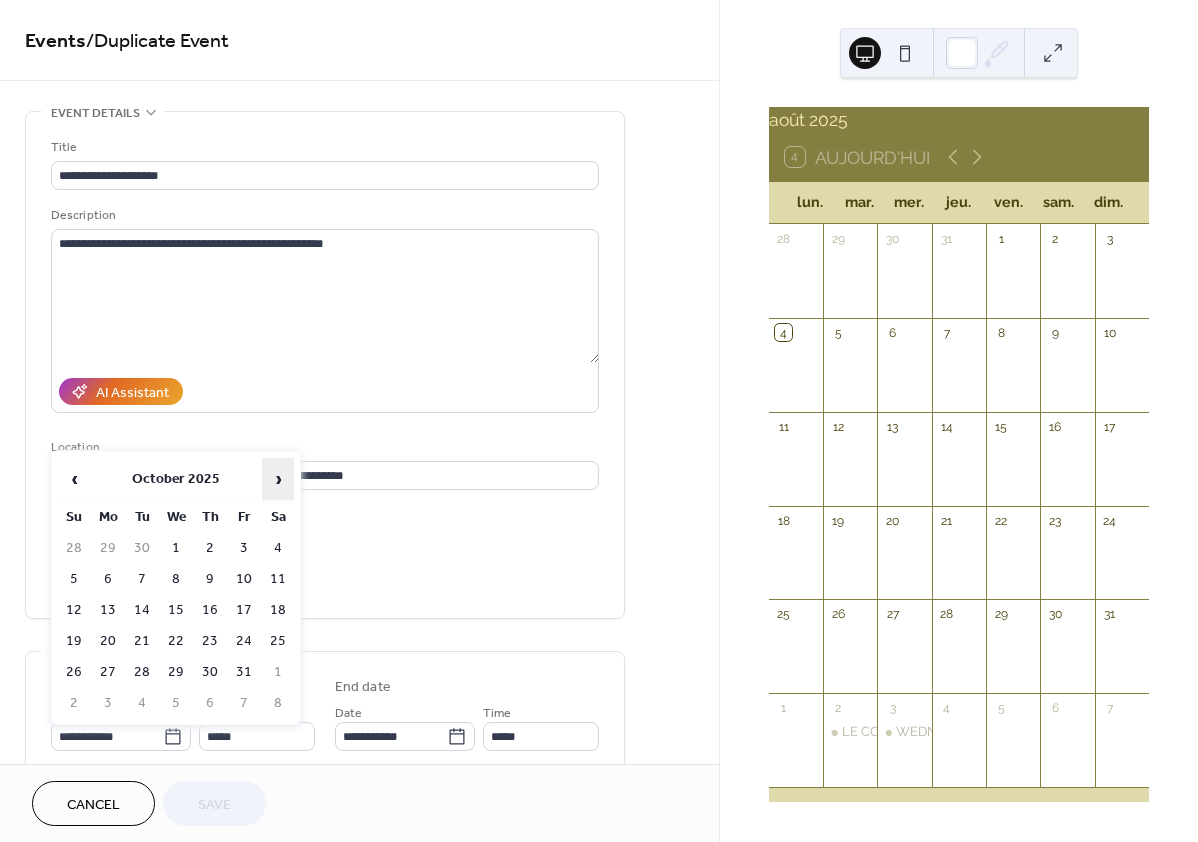 click on "›" at bounding box center [278, 479] 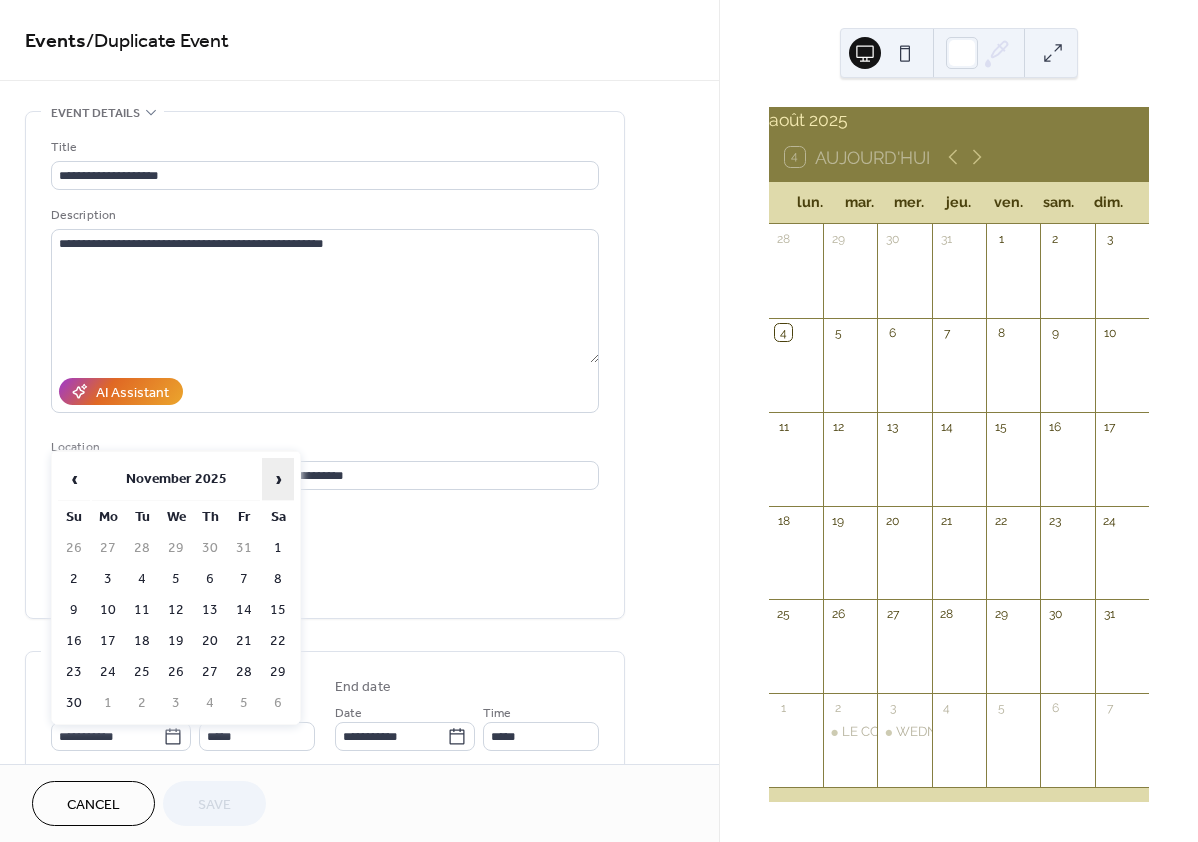 click on "›" at bounding box center [278, 479] 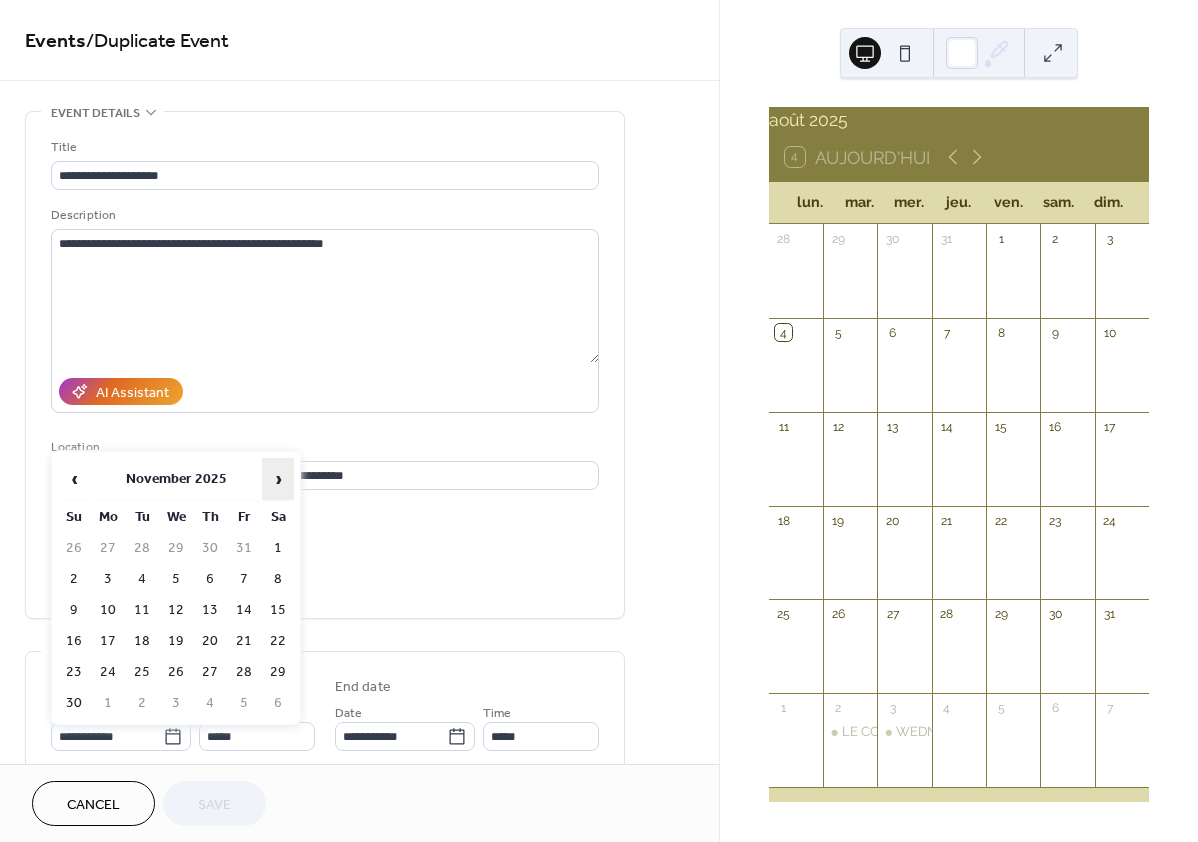 click on "›" at bounding box center [278, 479] 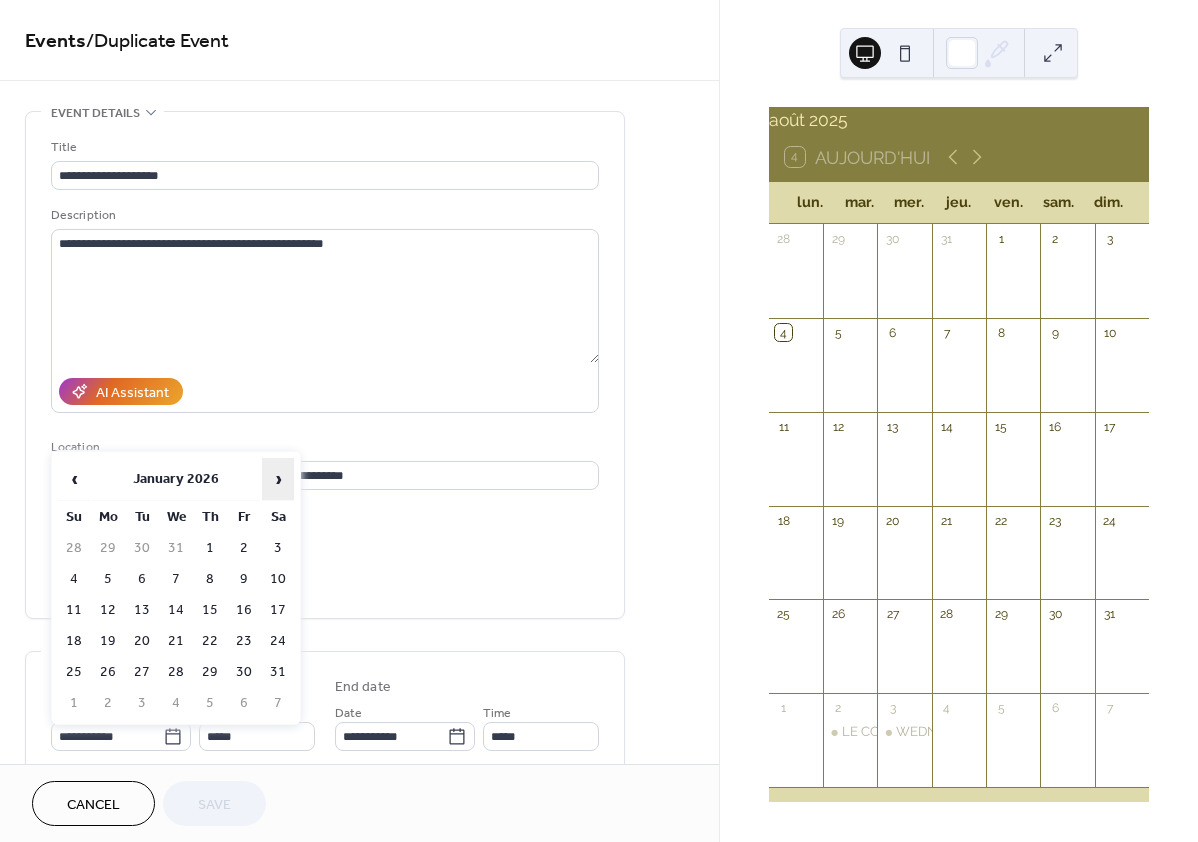 click on "›" at bounding box center [278, 479] 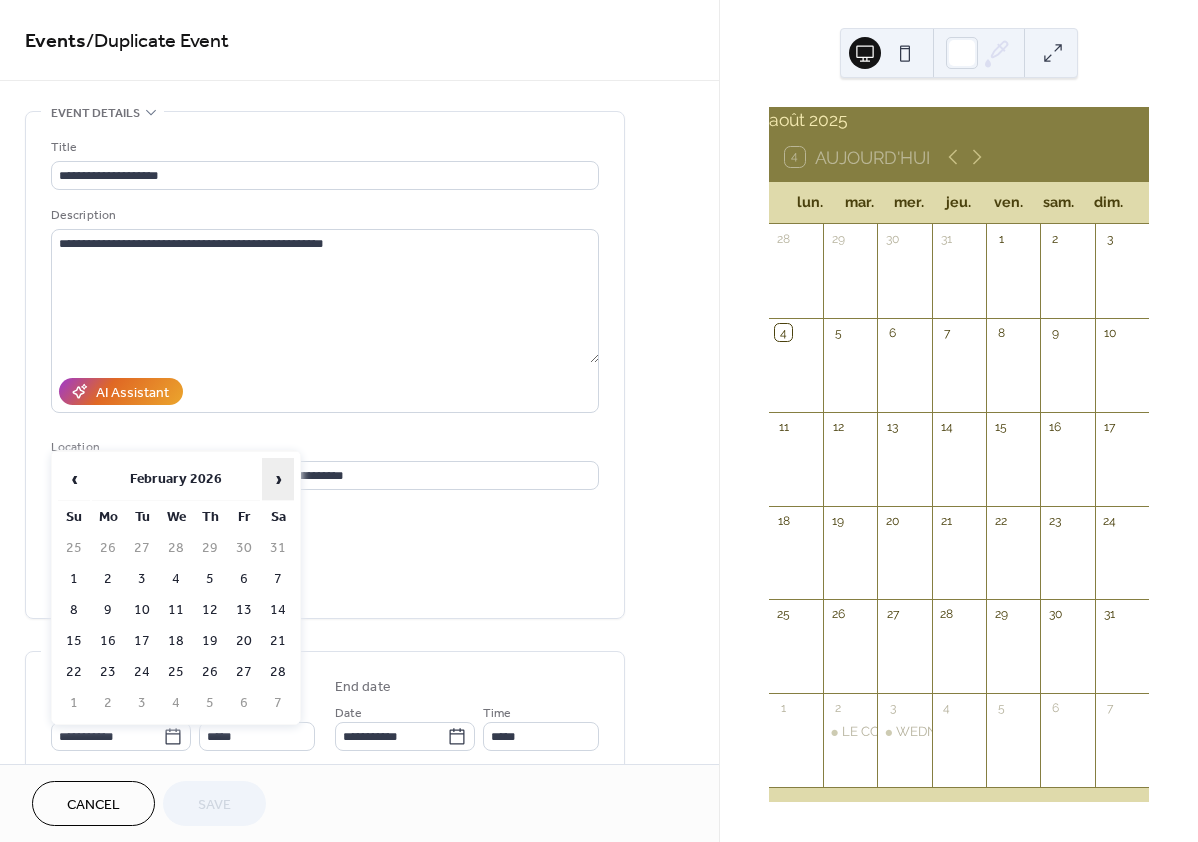 click on "›" at bounding box center (278, 479) 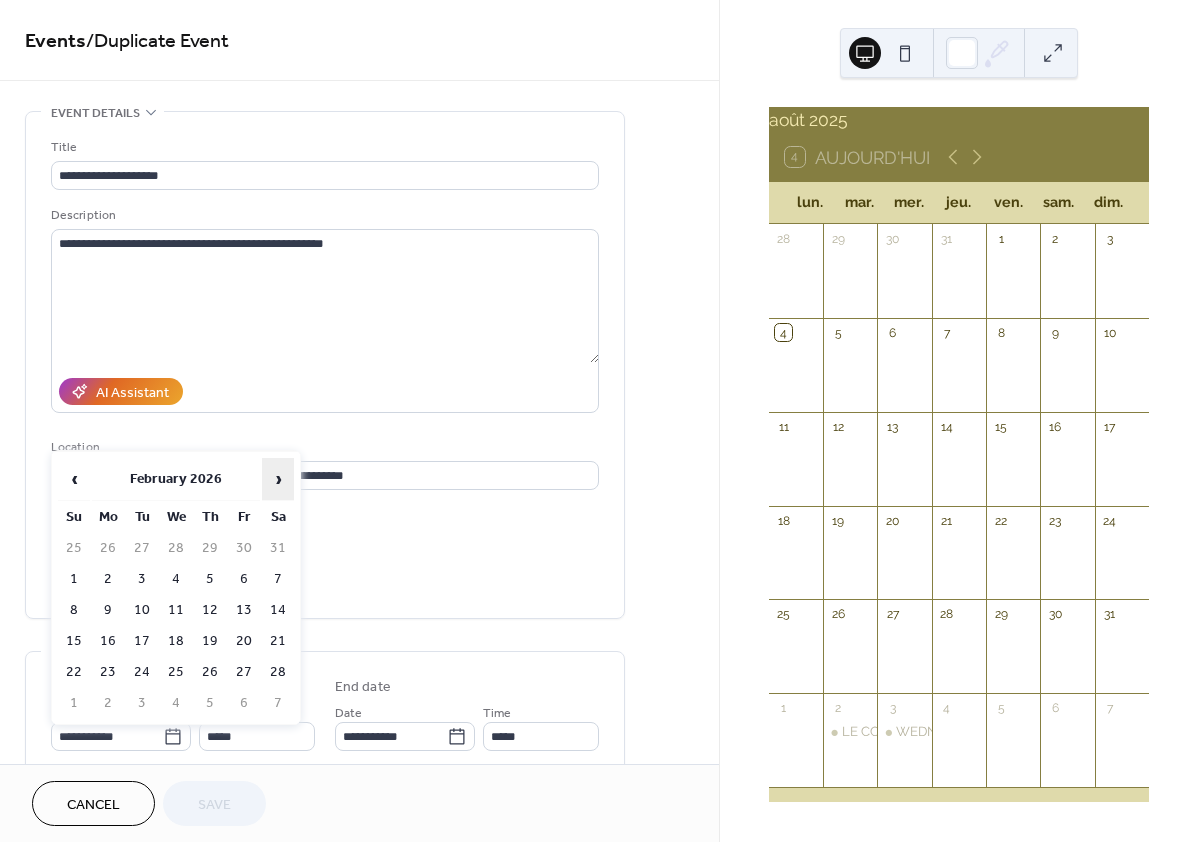 click on "›" at bounding box center (278, 479) 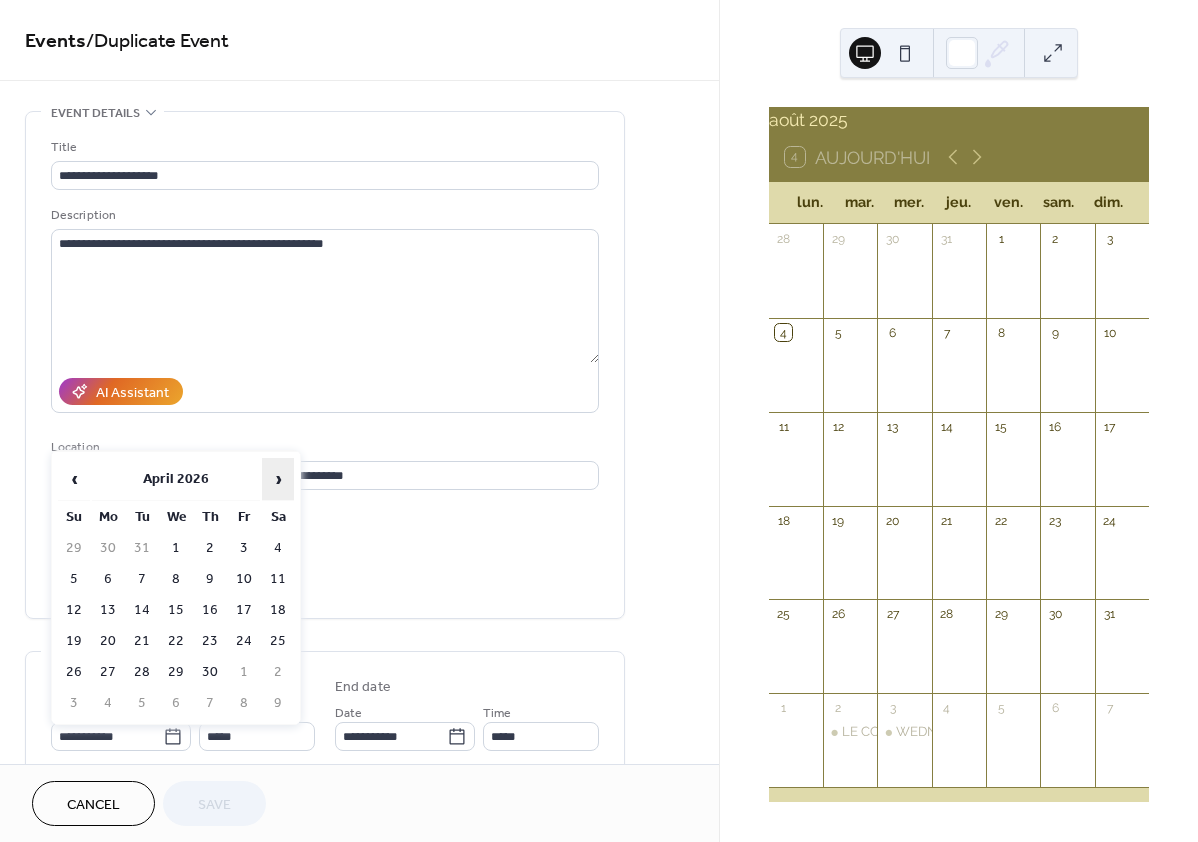 click on "›" at bounding box center [278, 479] 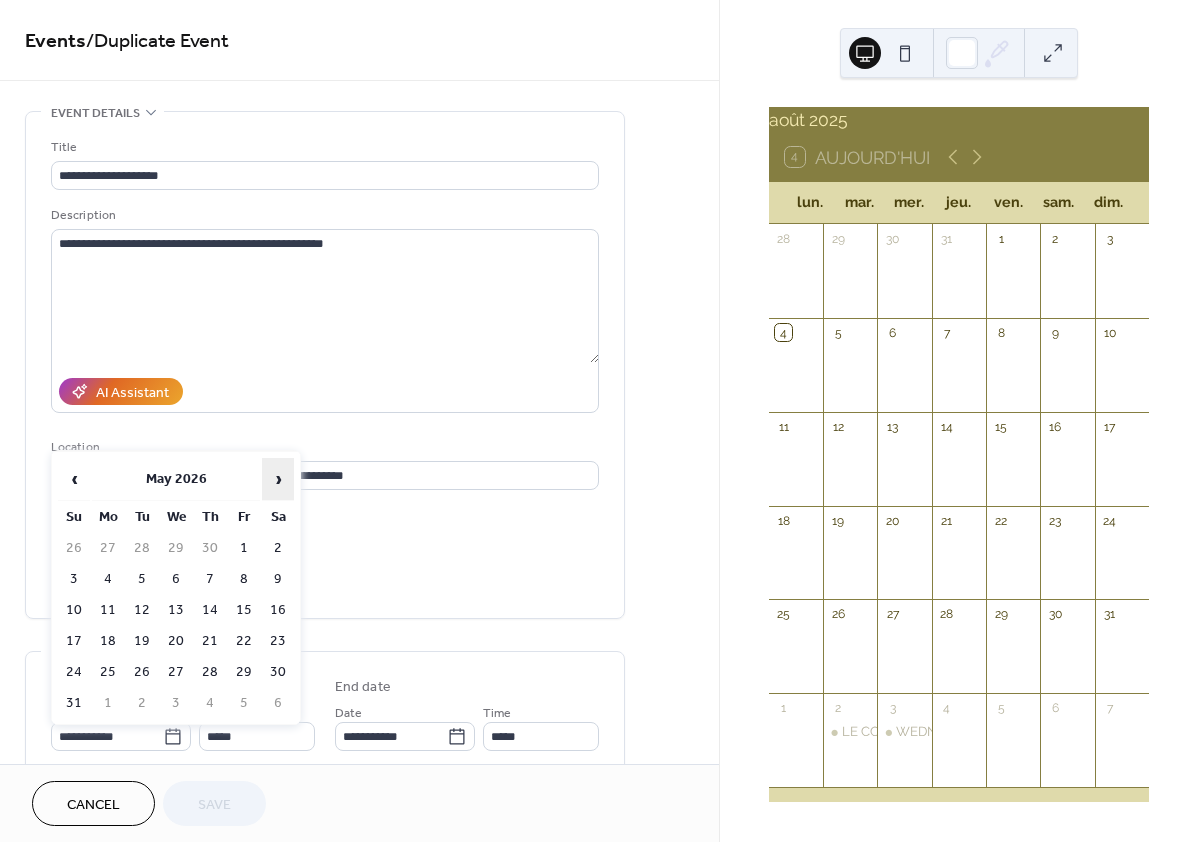 click on "›" at bounding box center (278, 479) 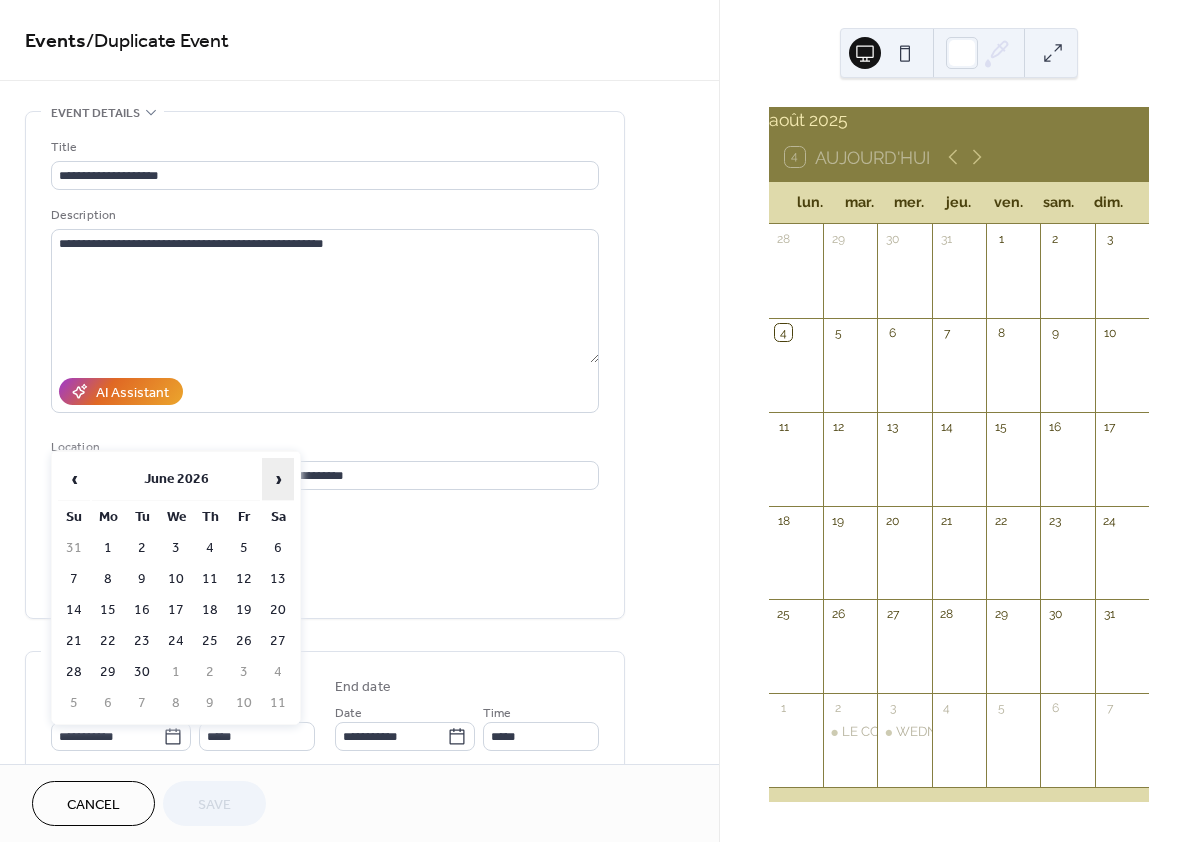 click on "›" at bounding box center (278, 479) 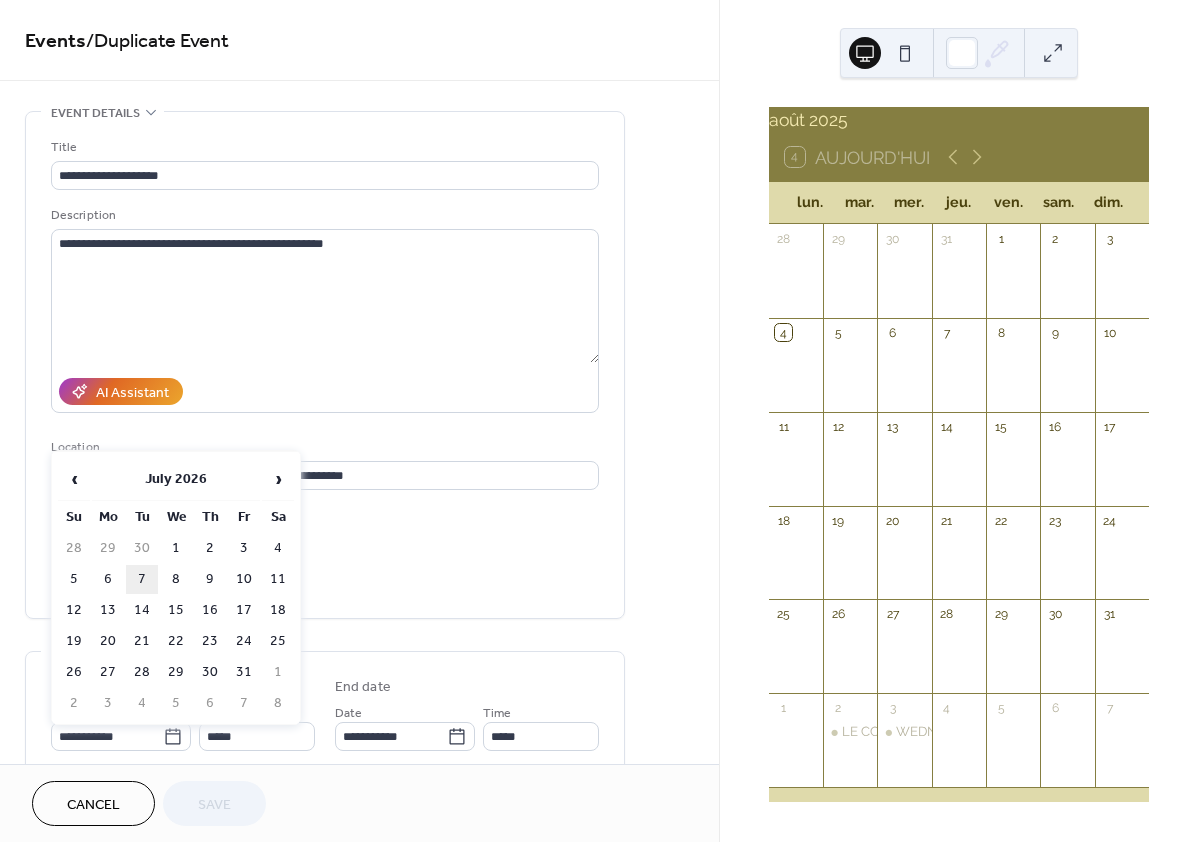 click on "7" at bounding box center (142, 579) 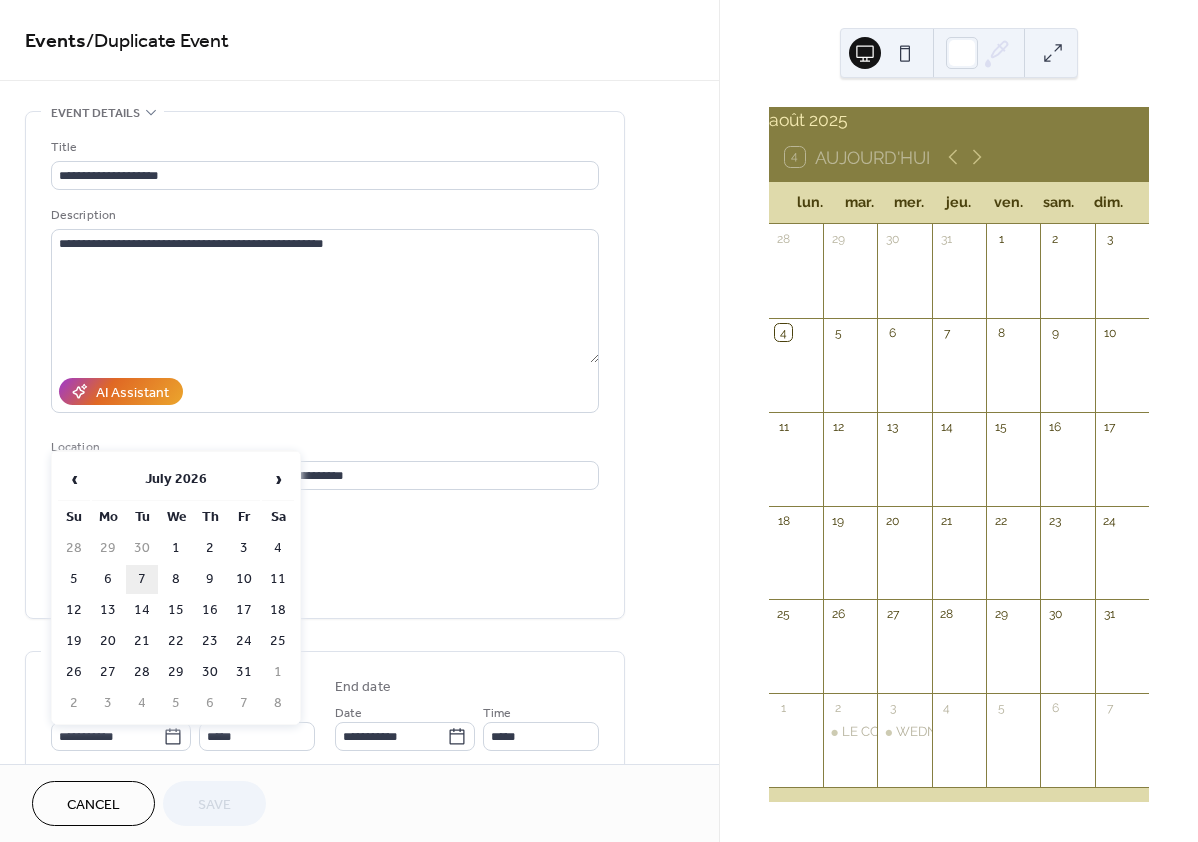 type on "**********" 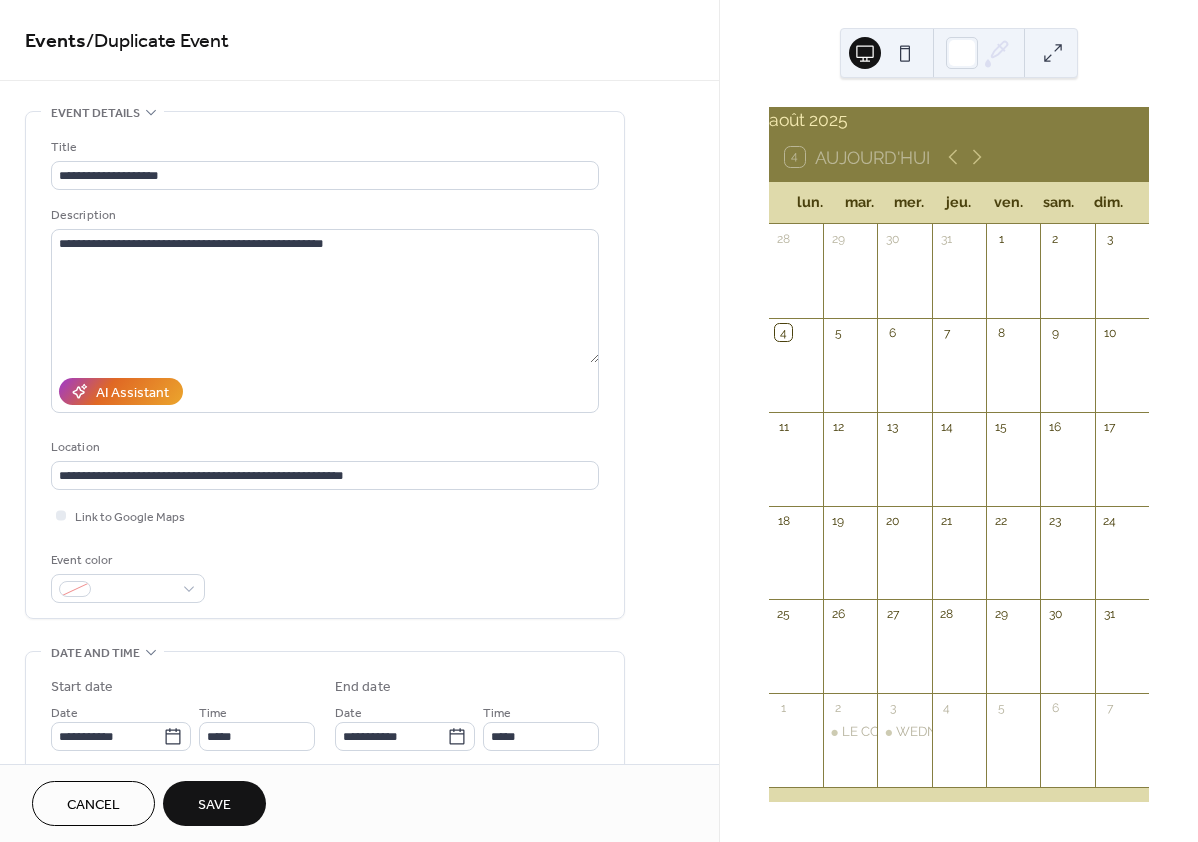 click on "Save" at bounding box center [214, 805] 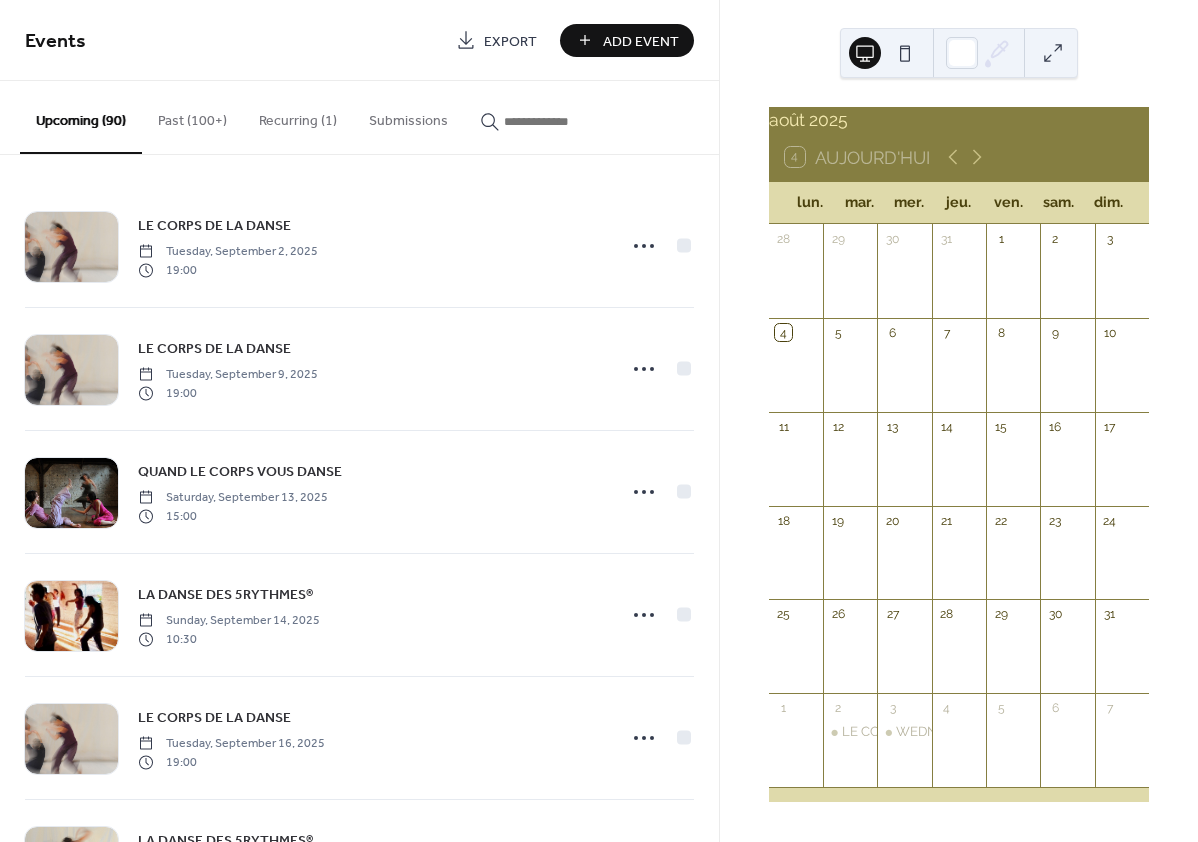 click on "Recurring (1)" at bounding box center [298, 116] 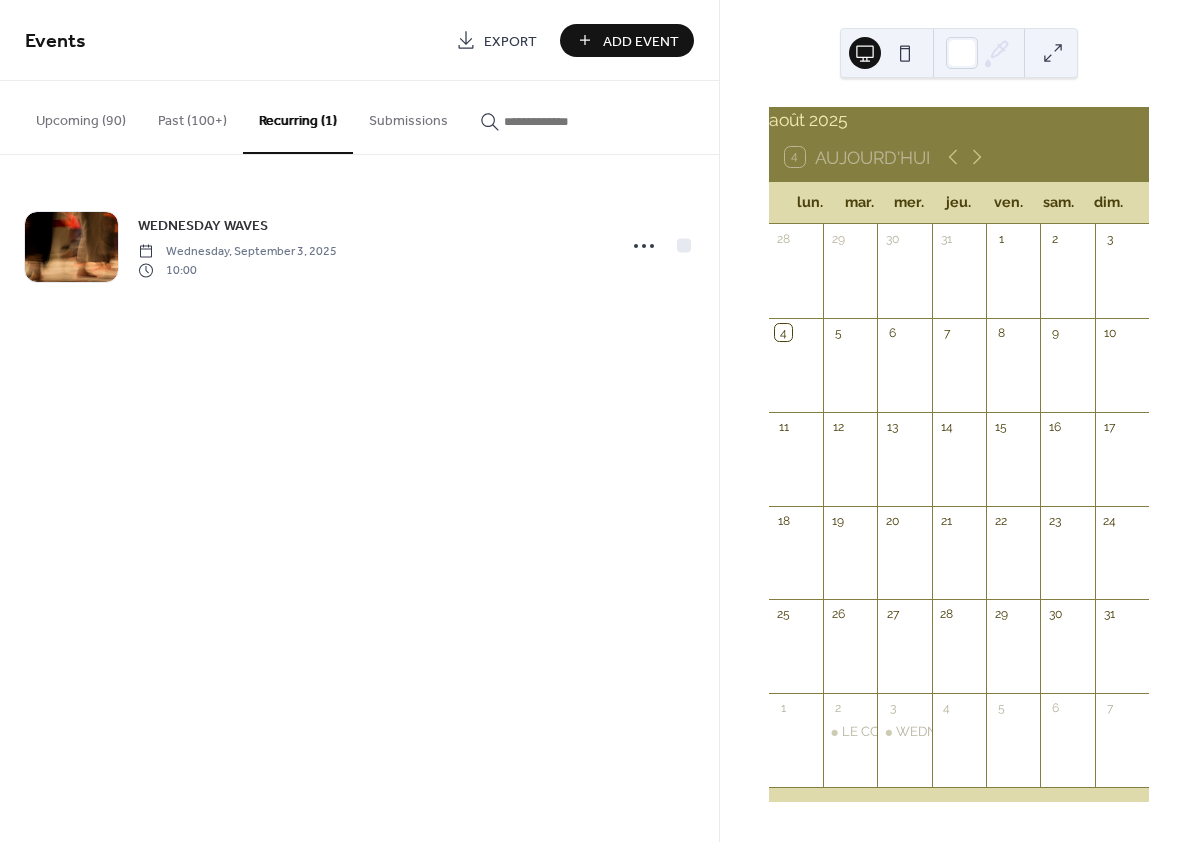 click on "Upcoming (90)" at bounding box center [81, 116] 